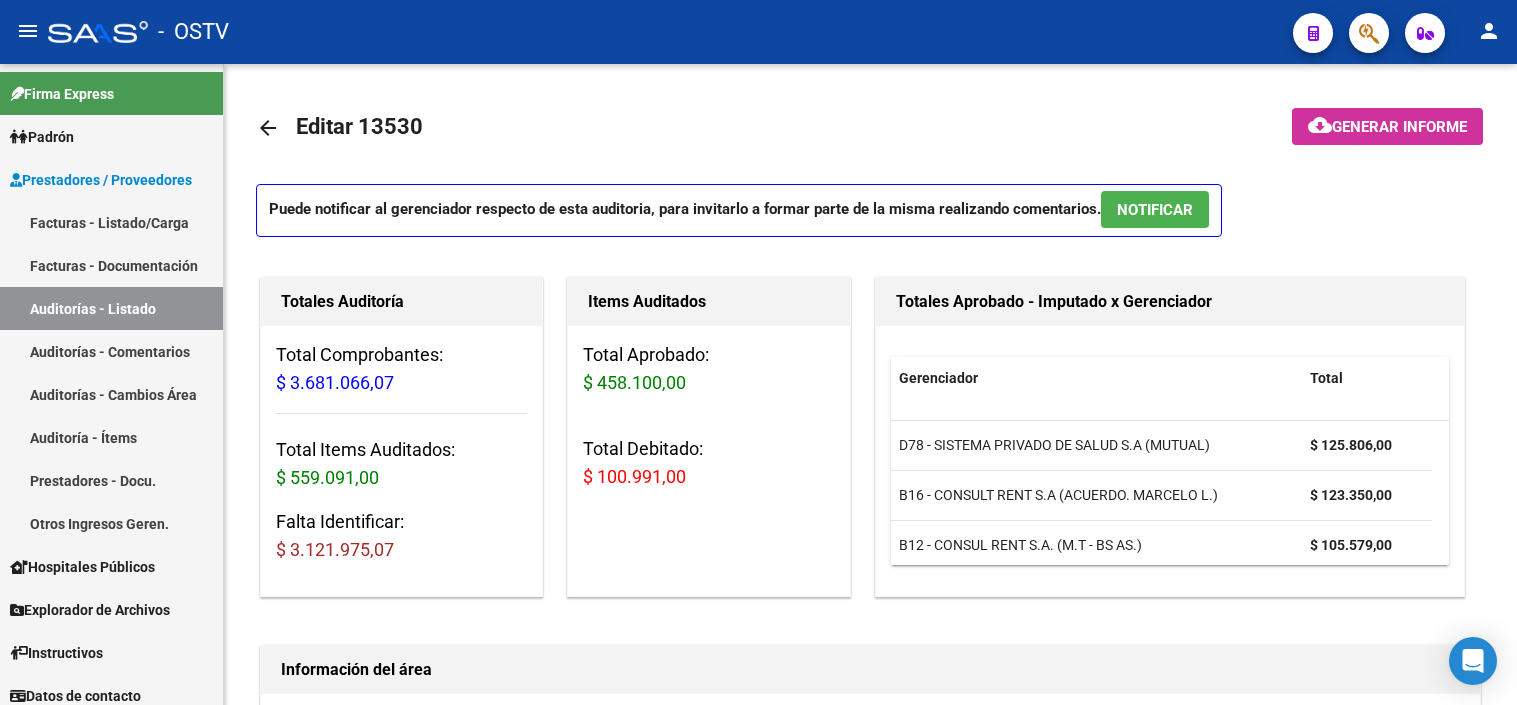 scroll, scrollTop: 0, scrollLeft: 0, axis: both 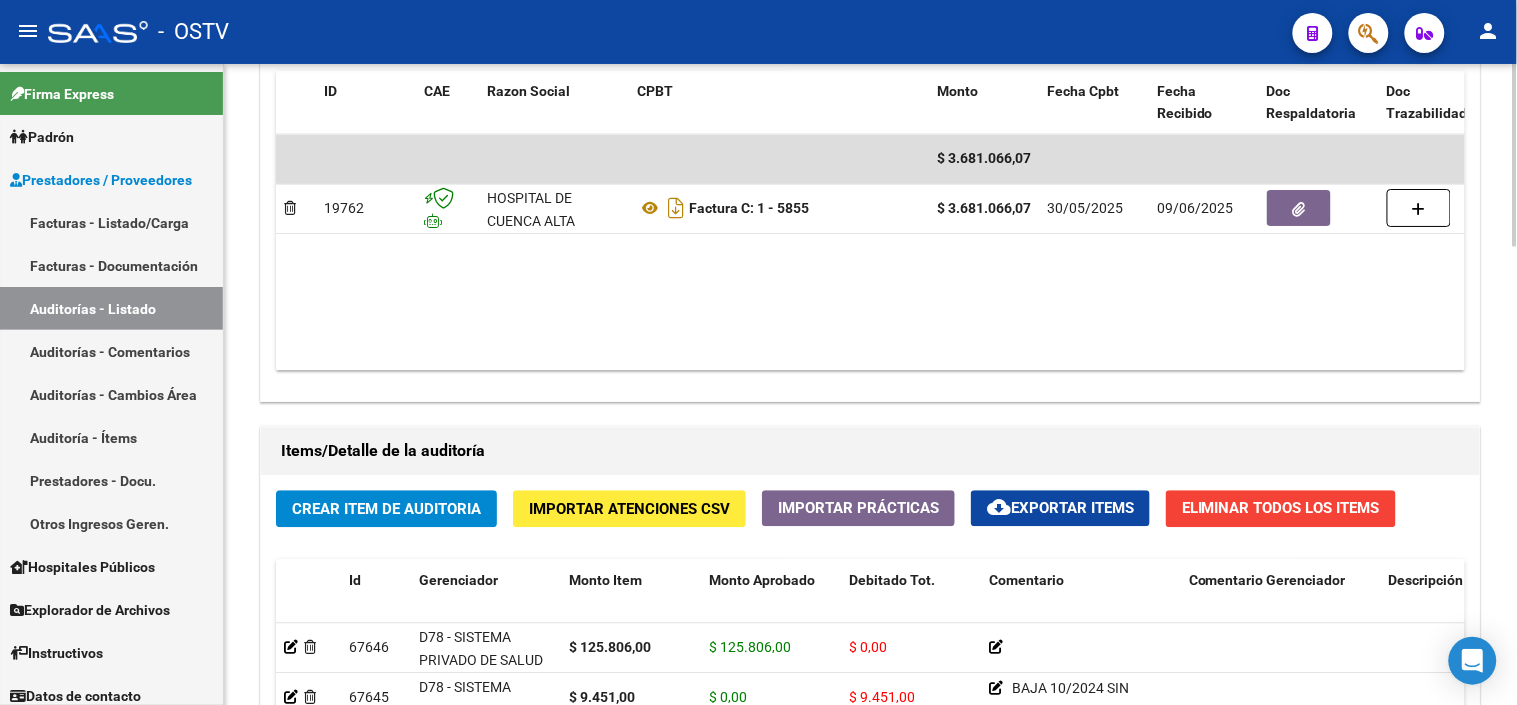 click 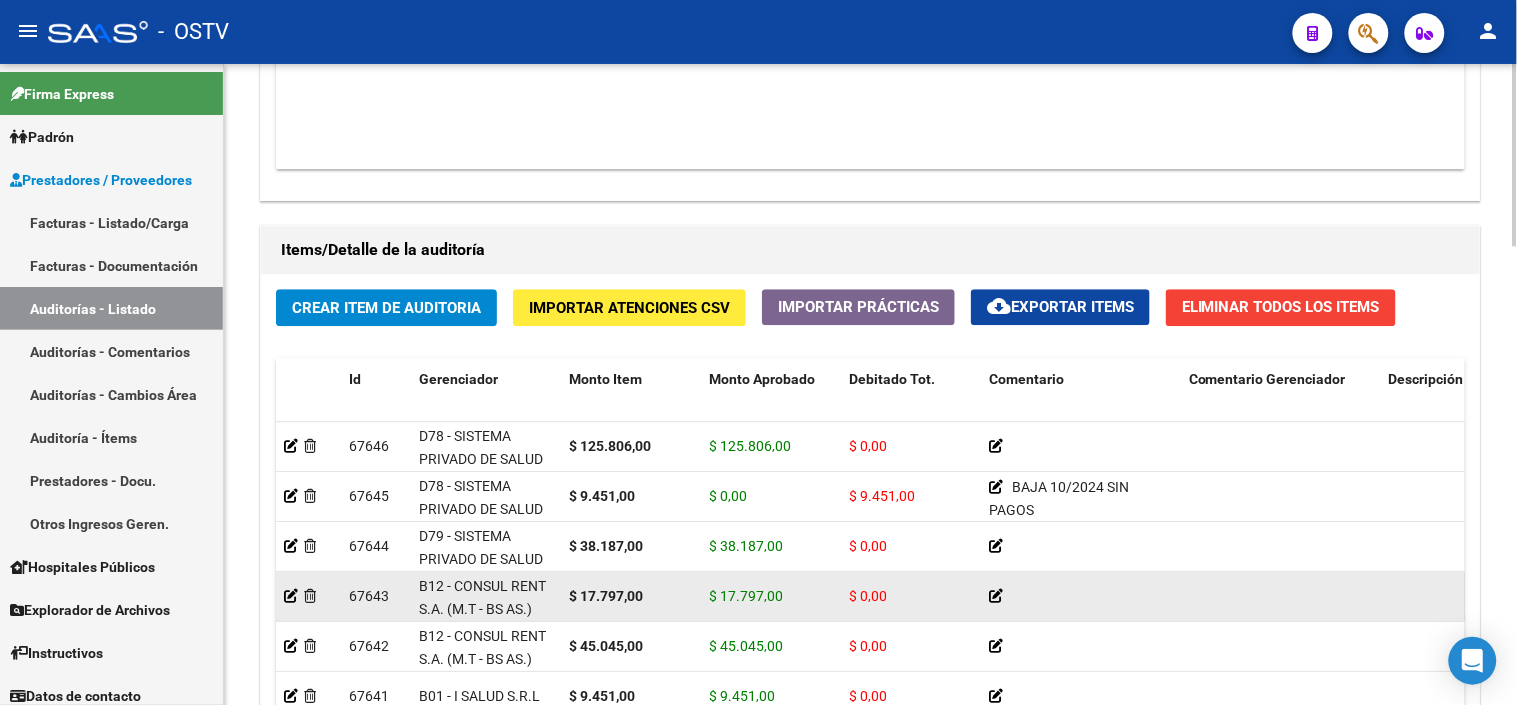 scroll, scrollTop: 1320, scrollLeft: 0, axis: vertical 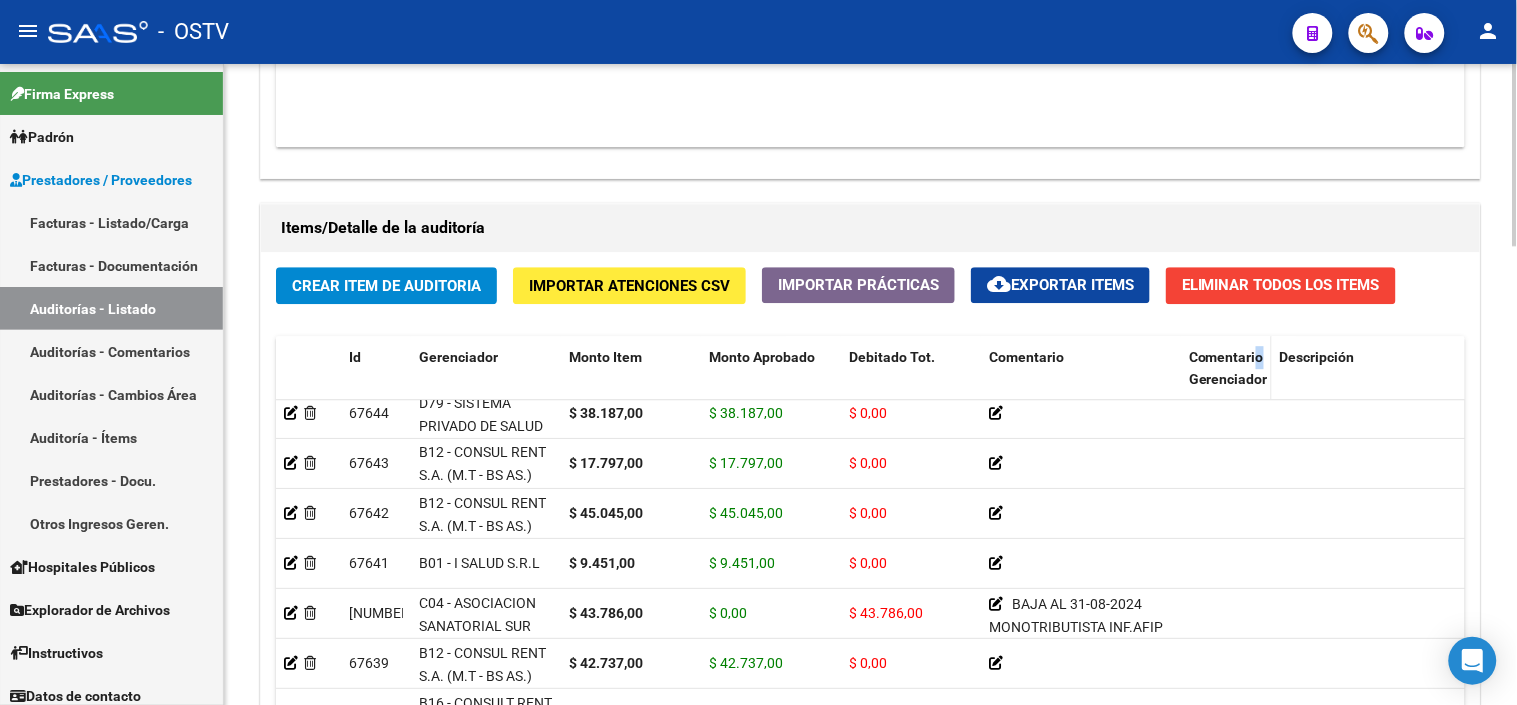 drag, startPoint x: 1376, startPoint y: 367, endPoint x: 1255, endPoint y: 366, distance: 121.004135 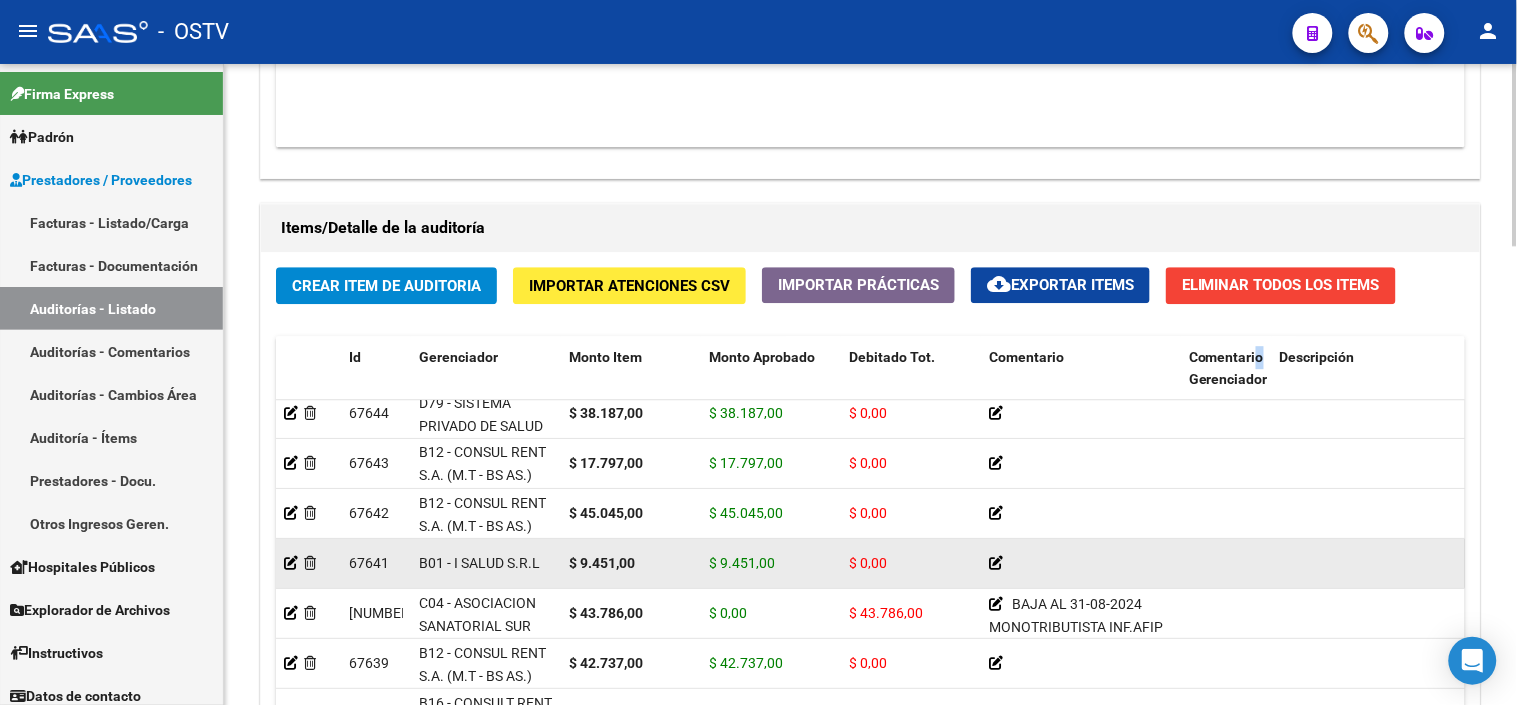 scroll, scrollTop: 193, scrollLeft: 0, axis: vertical 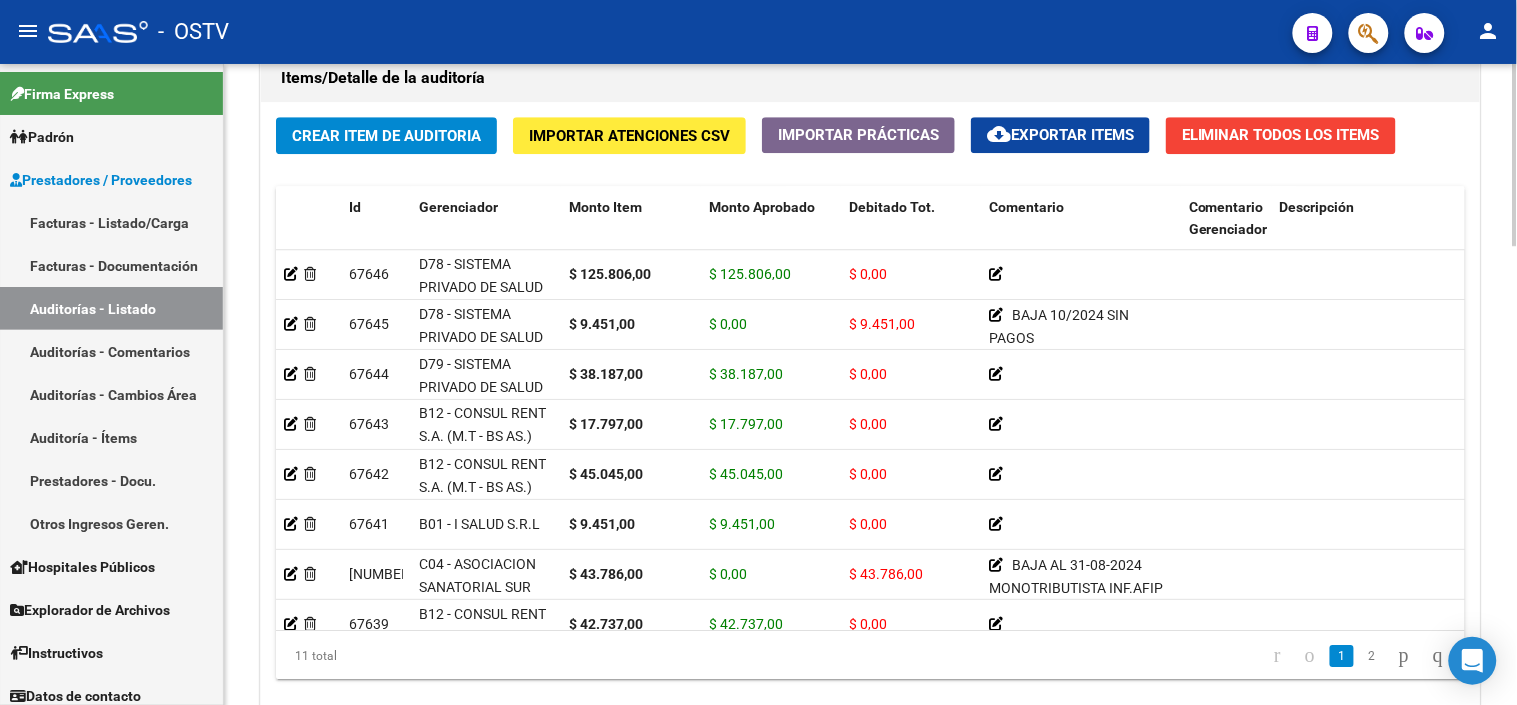 click 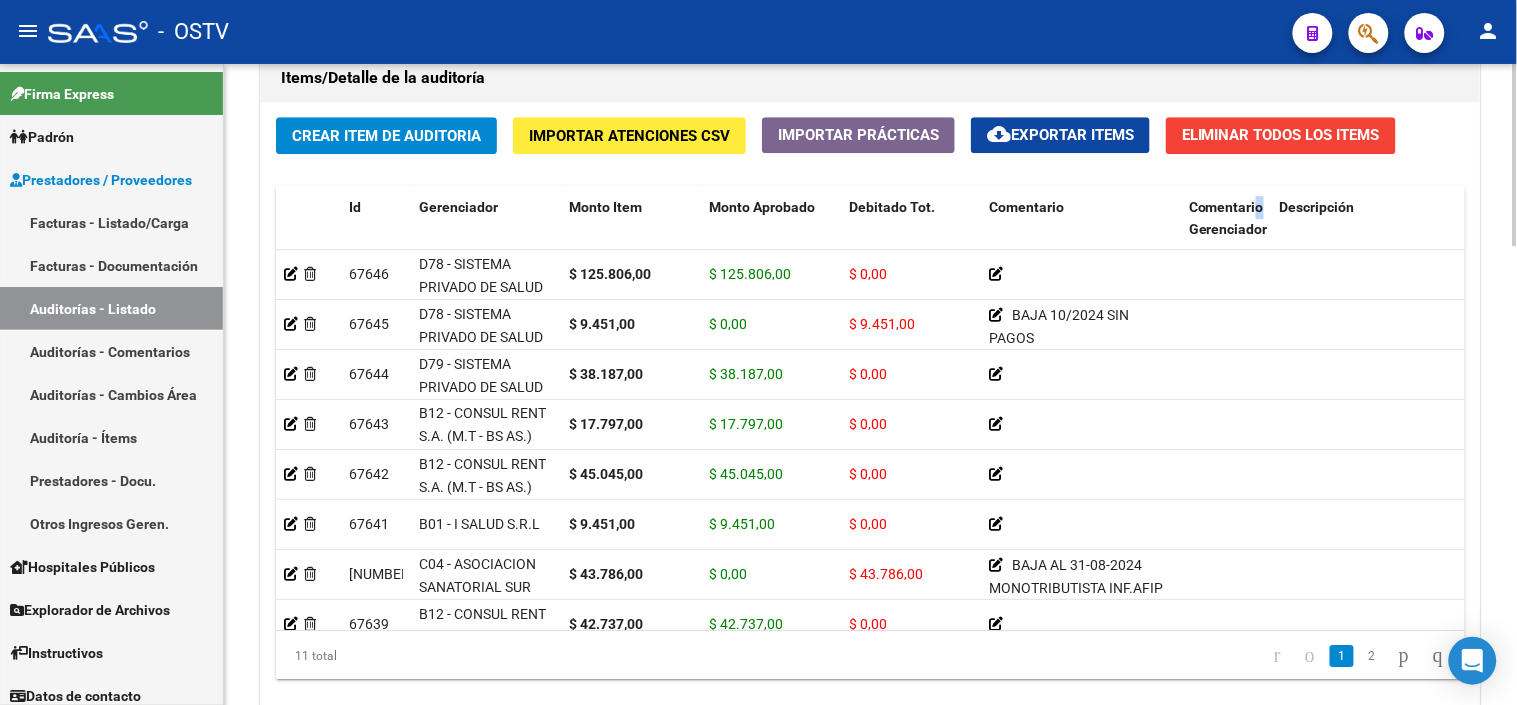 click on "Crear Item de Auditoria" 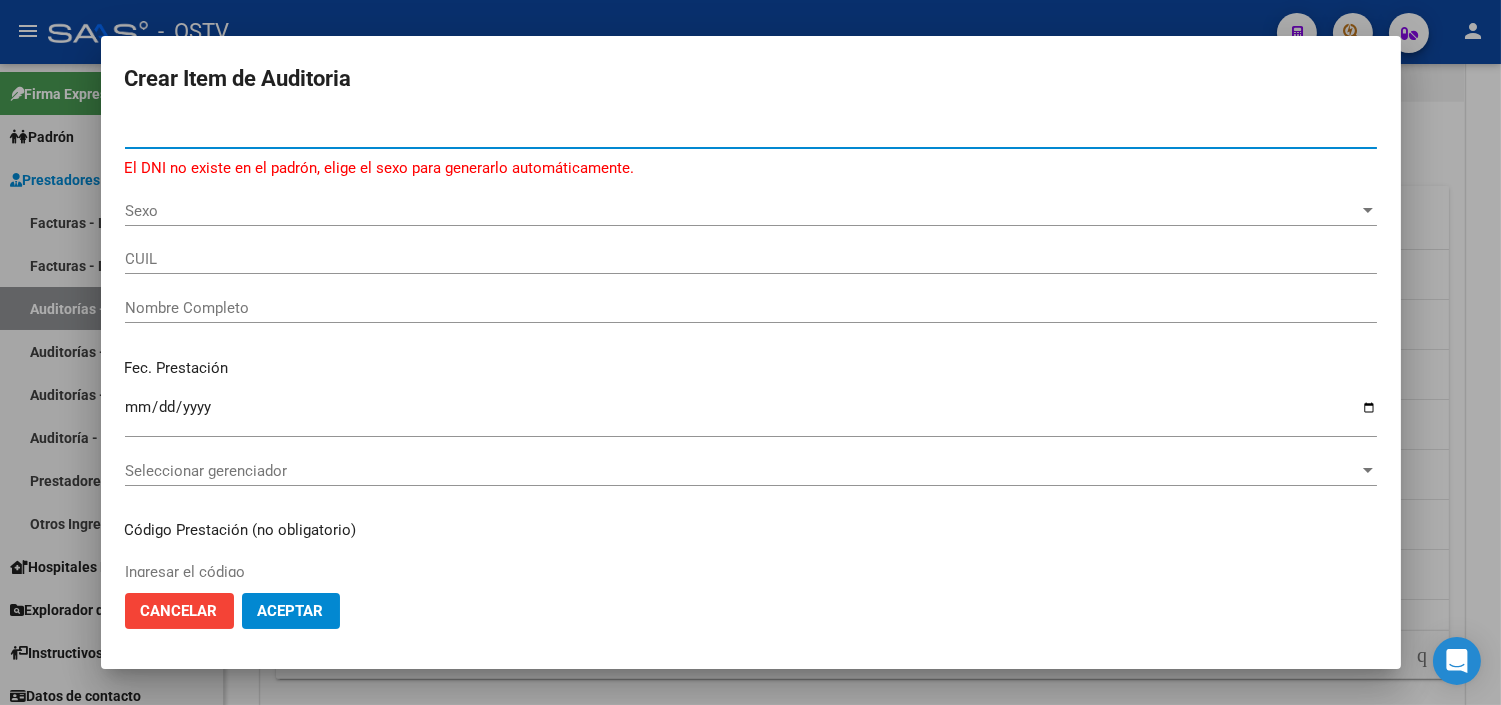 click on "[NUMBER]" at bounding box center [751, 133] 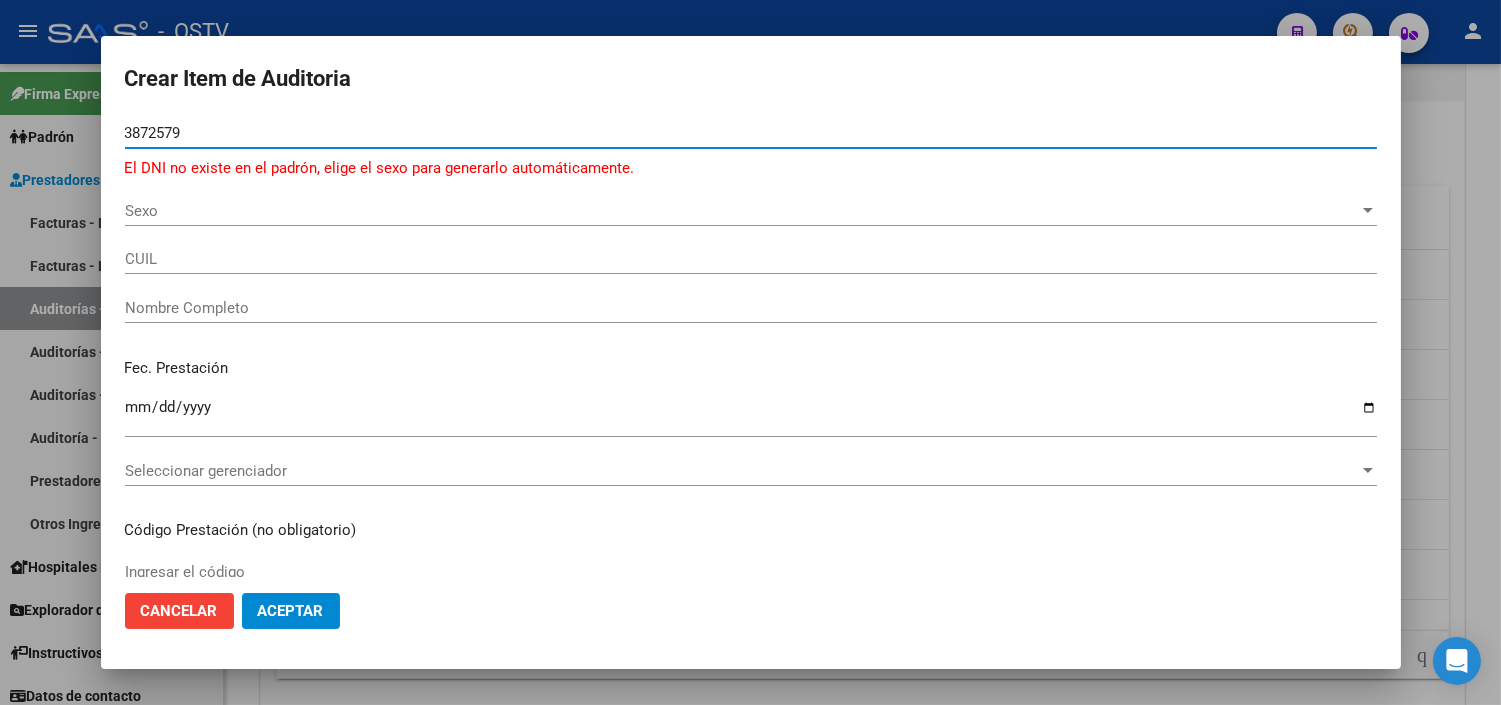 type on "[NUMBER]" 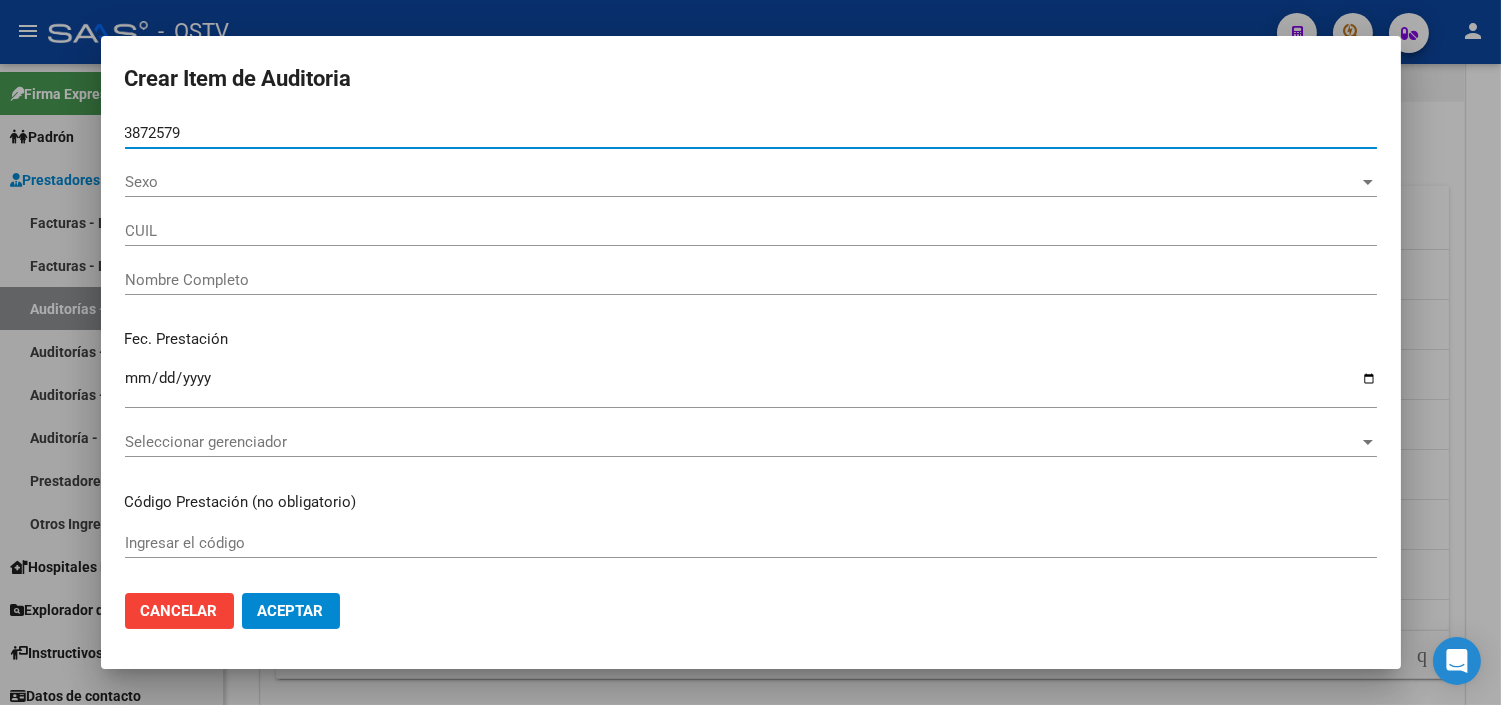 type on "[DOCUMENTO]" 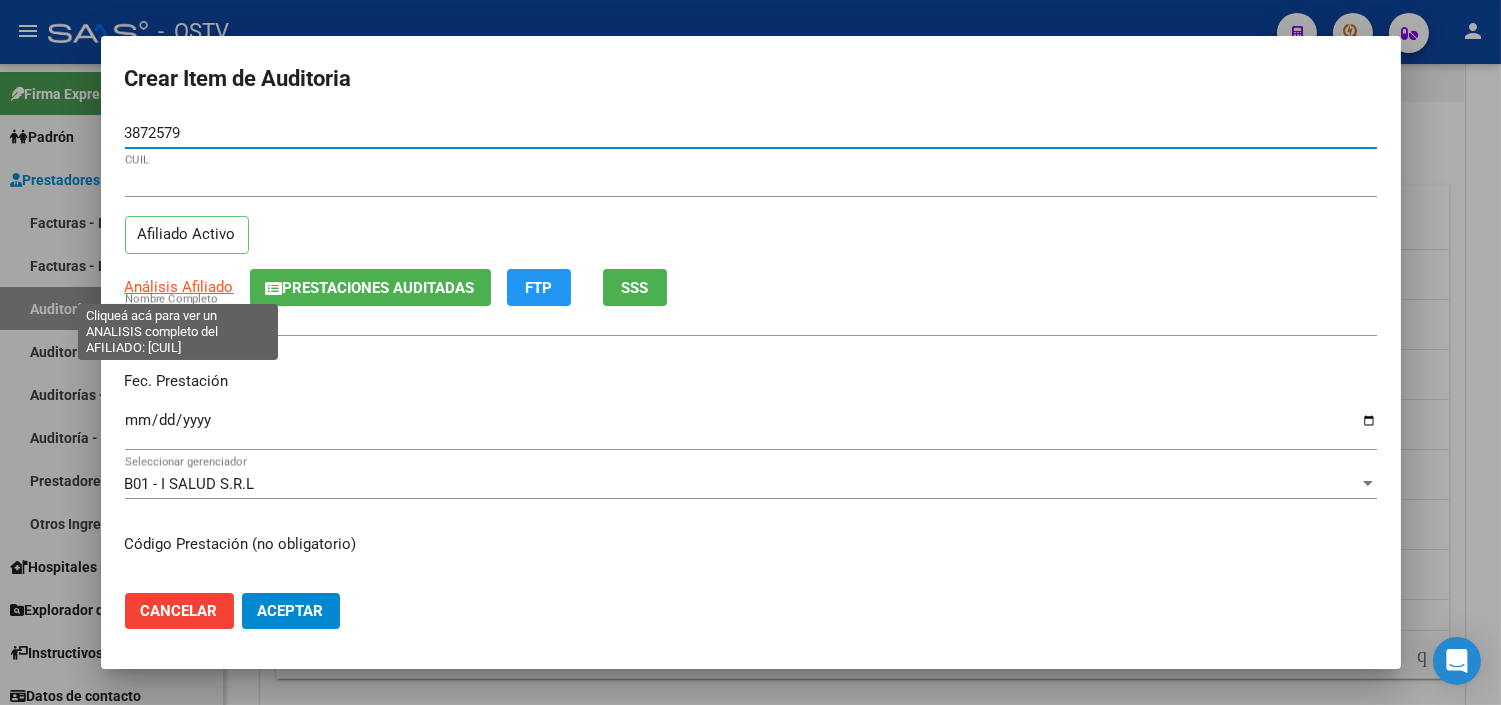 type on "[NUMBER]" 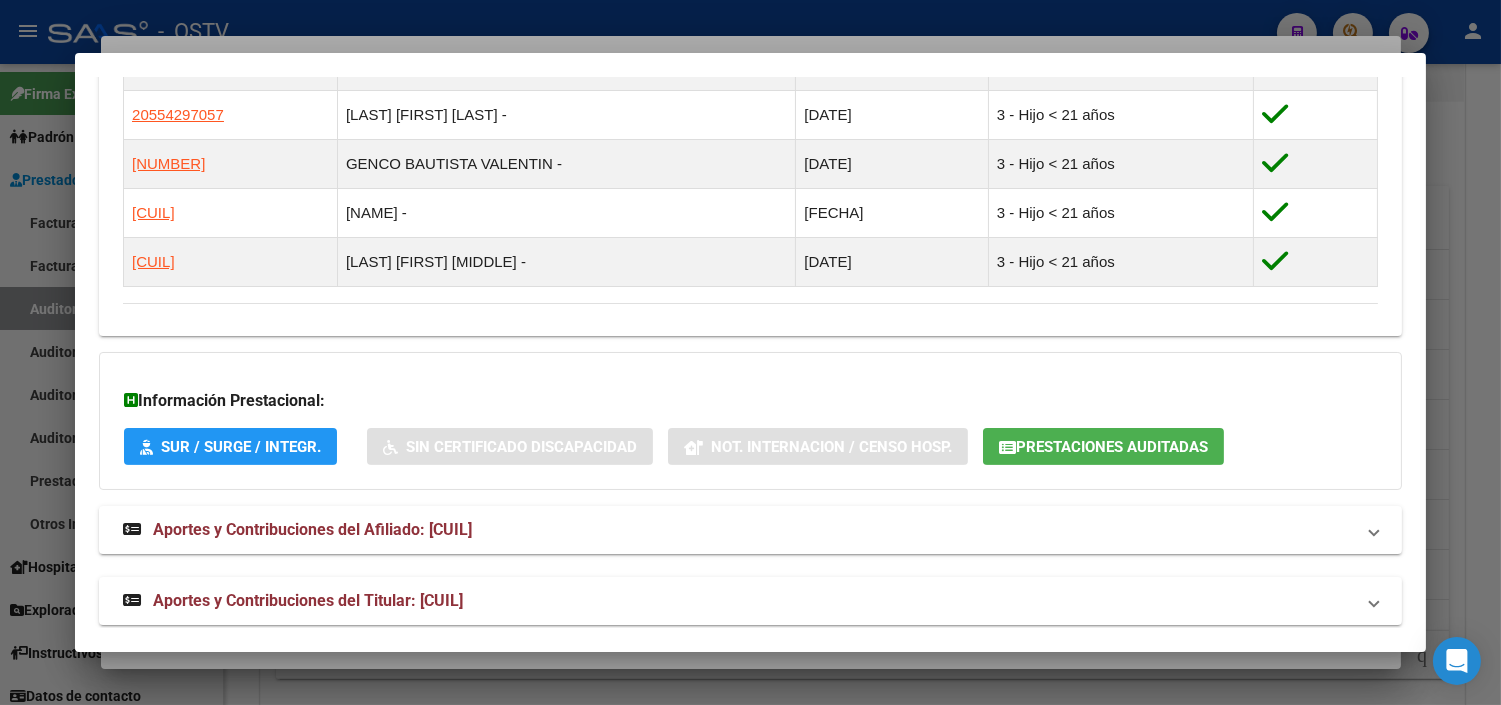 scroll, scrollTop: 1288, scrollLeft: 0, axis: vertical 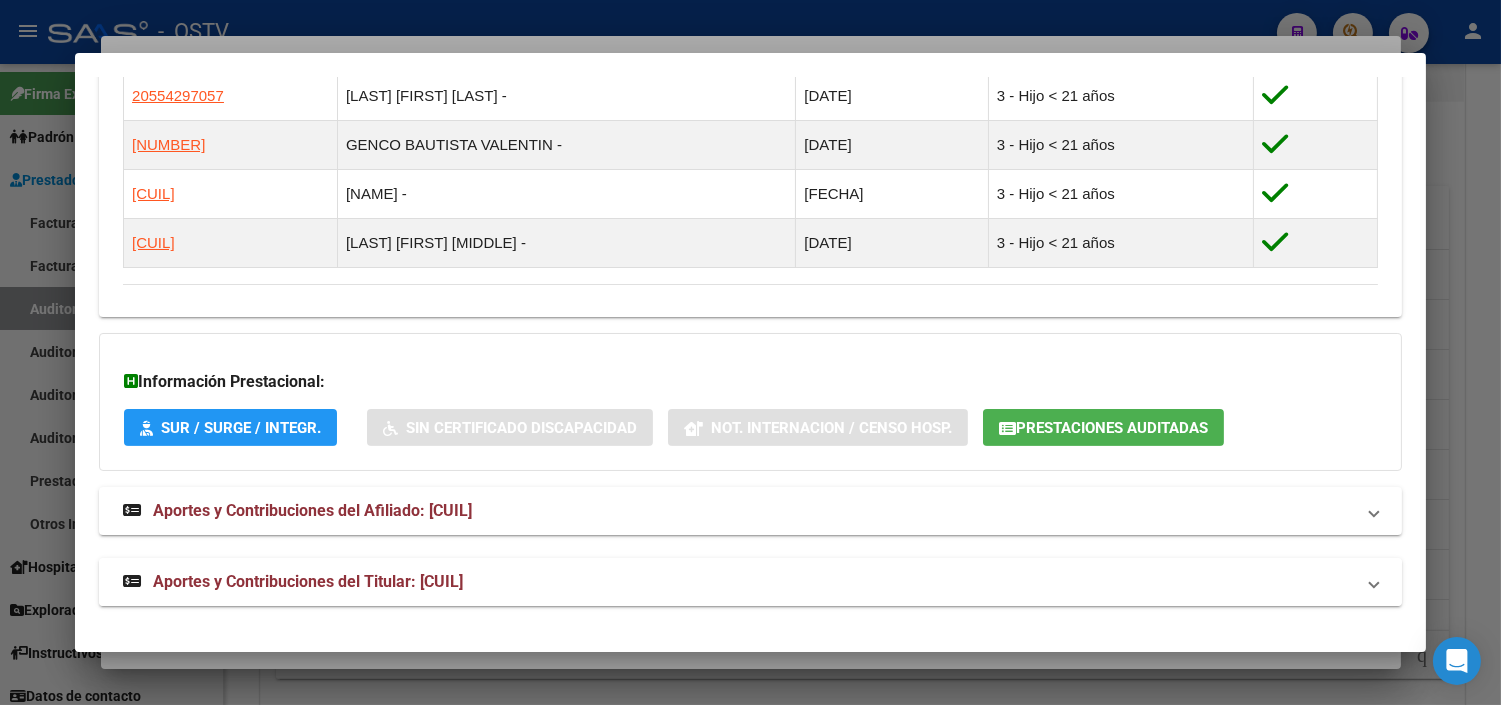 click on "Aportes y Contribuciones del Titular: [CUIL]" at bounding box center [308, 581] 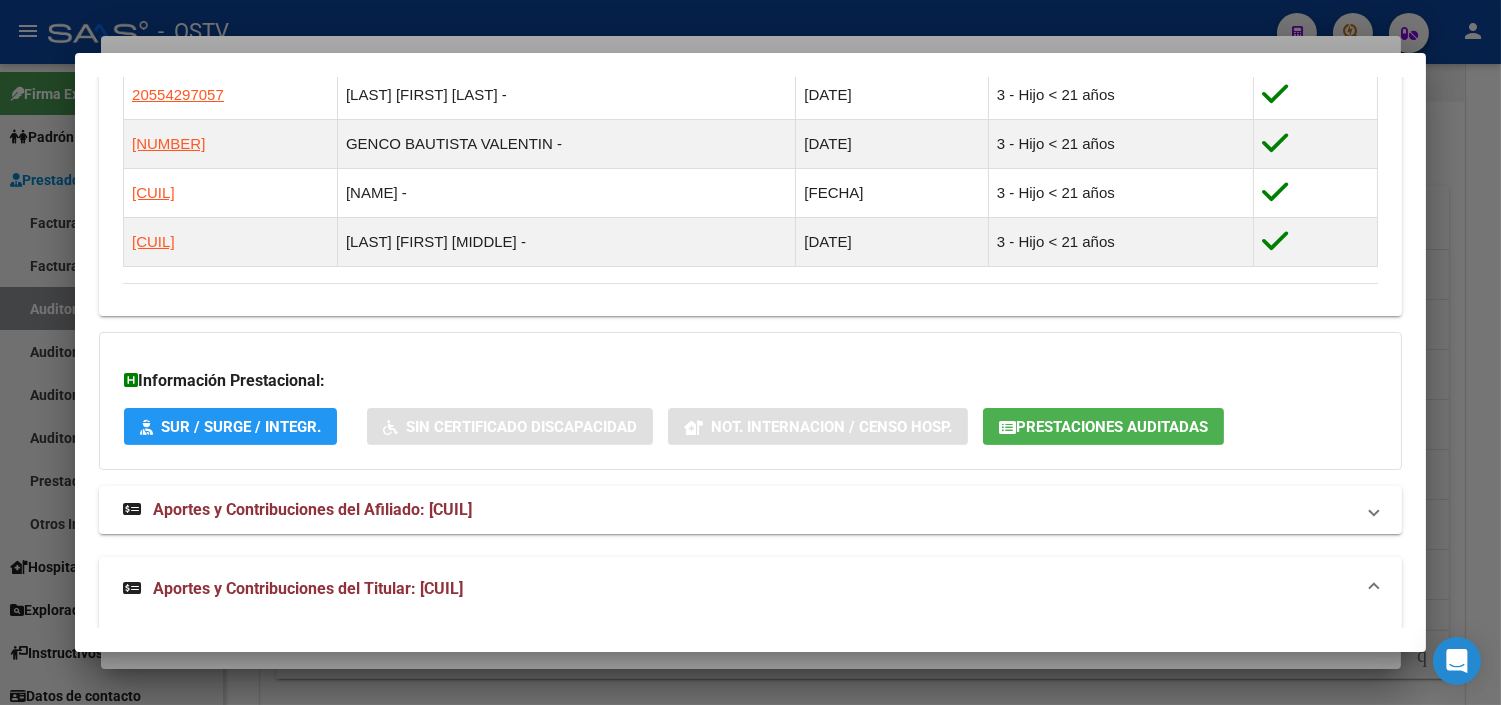 click on "Prestaciones Auditadas" 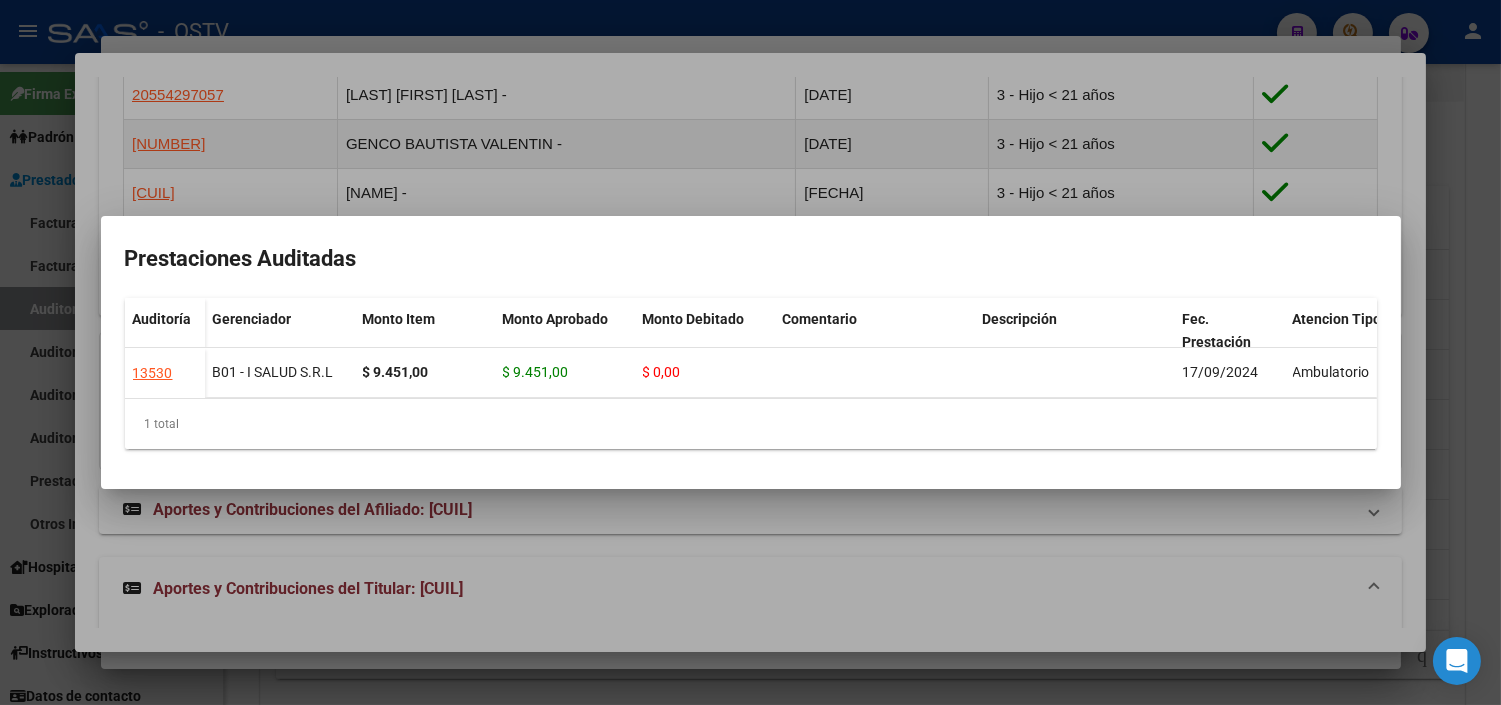 click at bounding box center [750, 352] 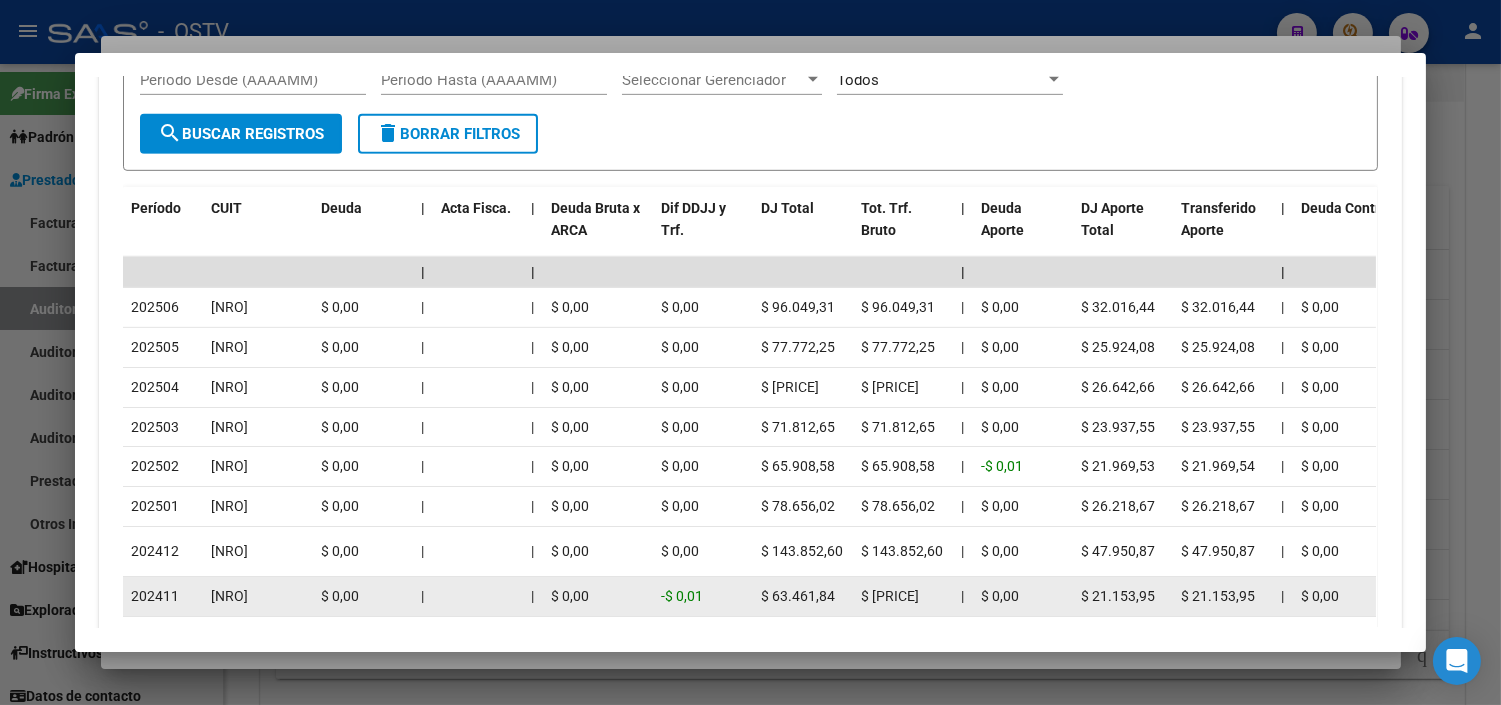 scroll, scrollTop: 2177, scrollLeft: 0, axis: vertical 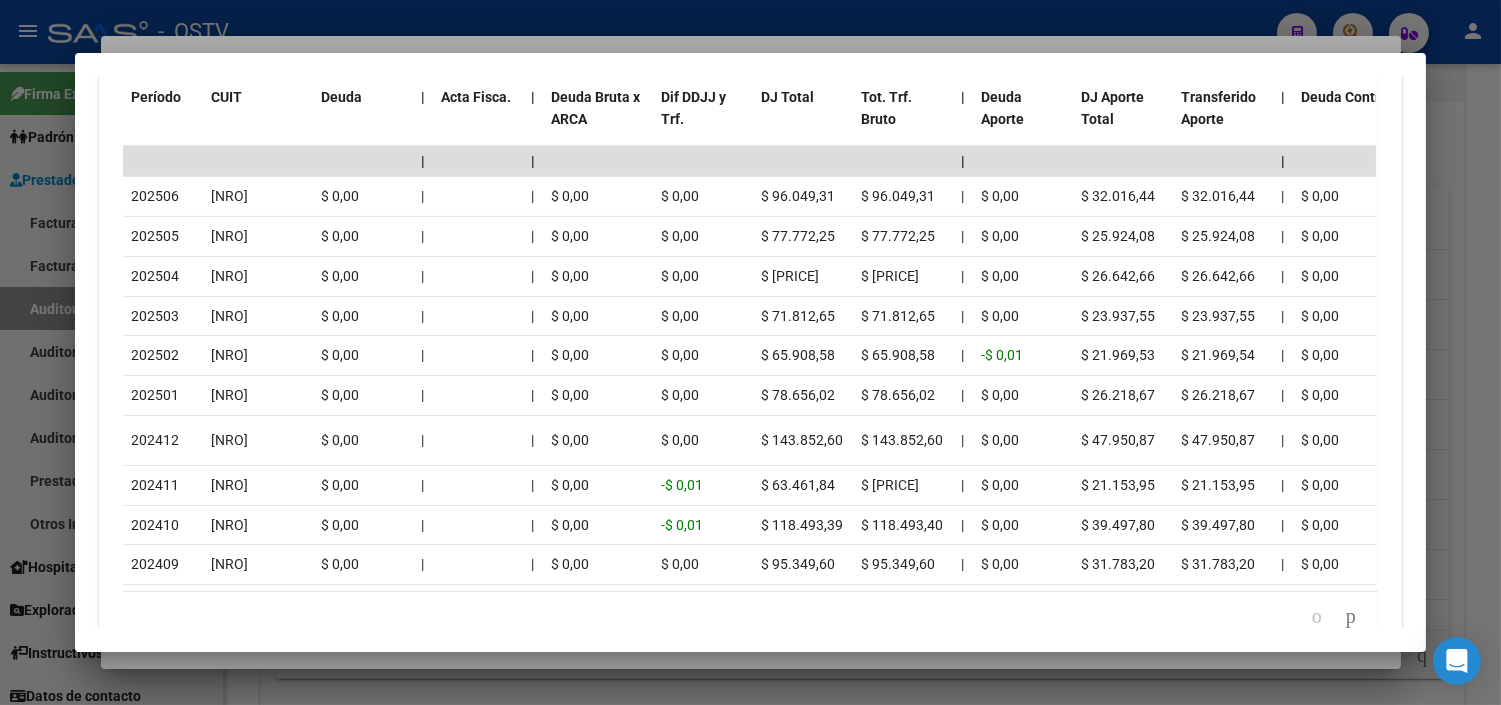 click at bounding box center [750, 352] 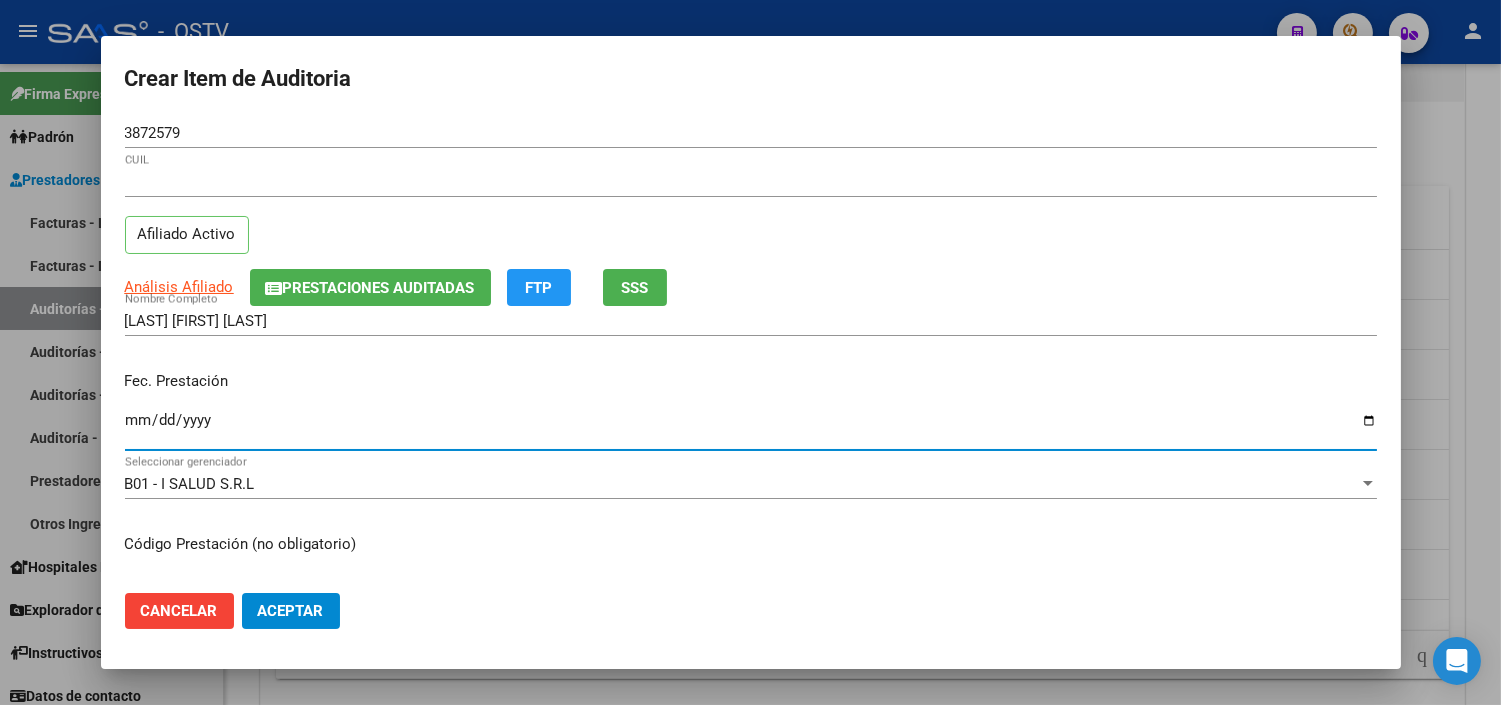 click on "Ingresar la fecha" at bounding box center (751, 428) 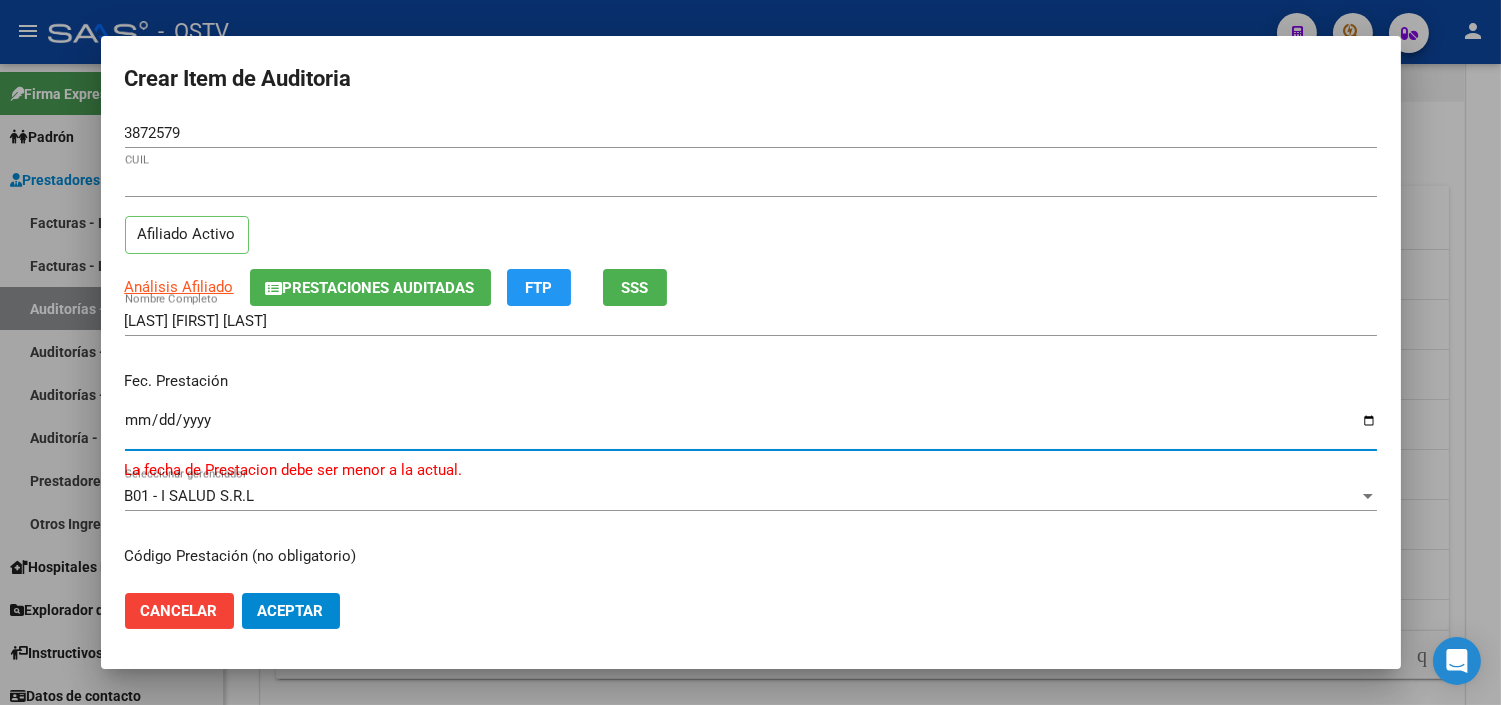 type on "2024-11-07" 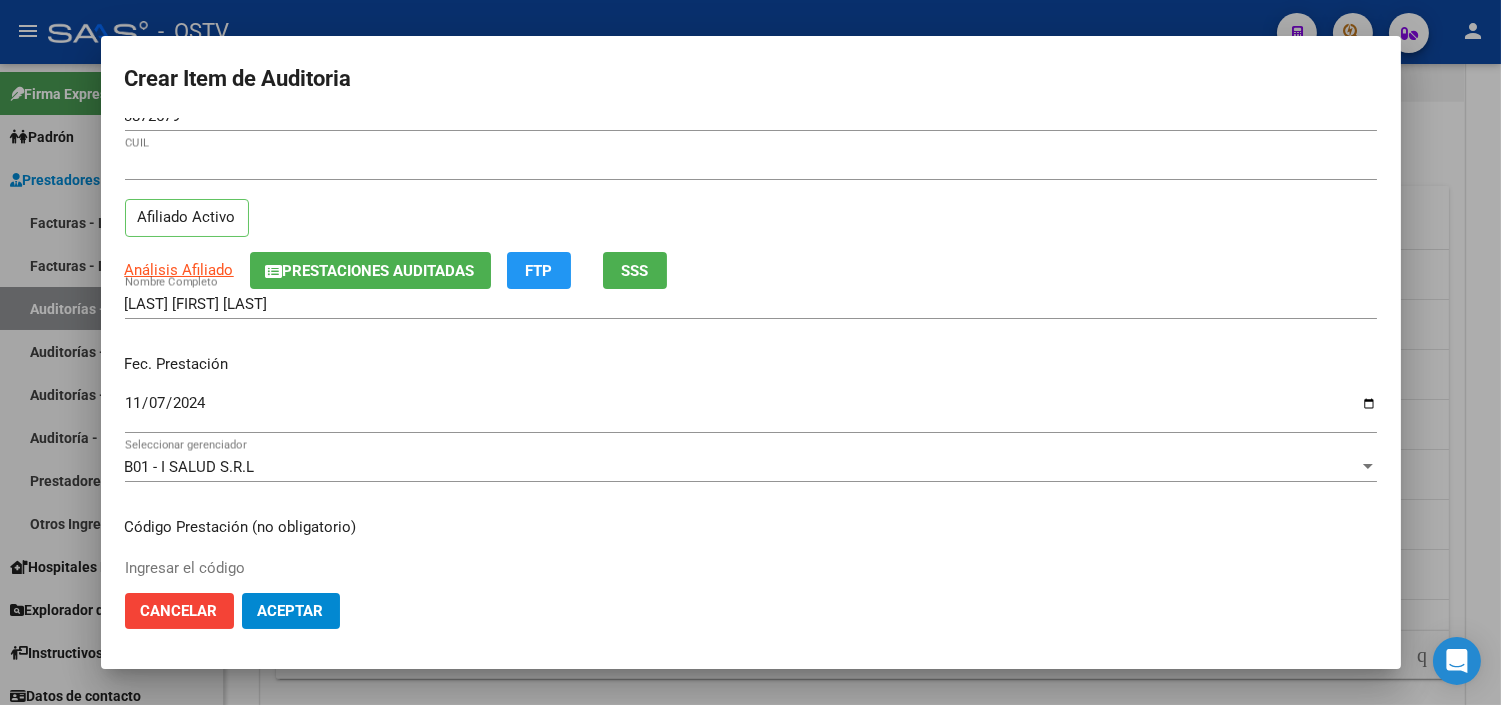 scroll, scrollTop: 338, scrollLeft: 0, axis: vertical 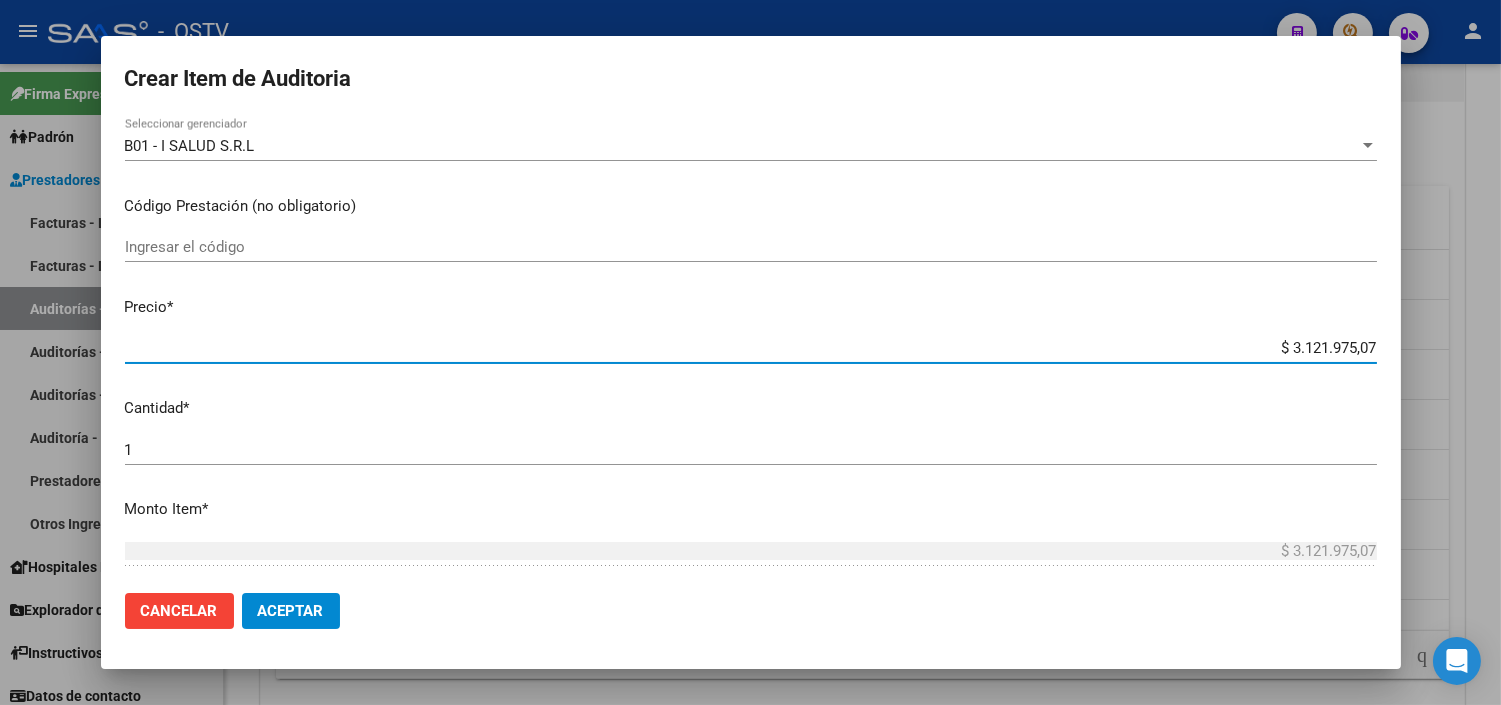 type on "$ 0,09" 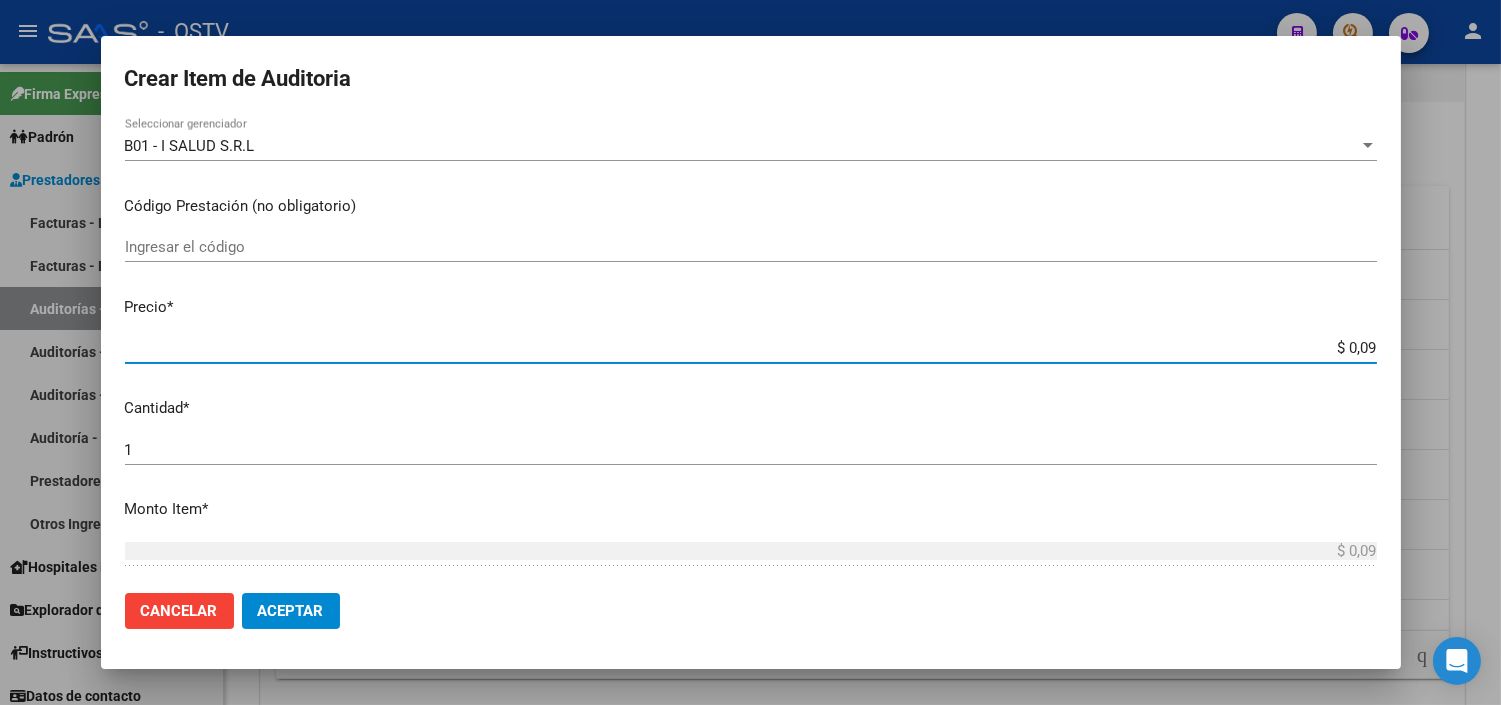 type on "$ 0,94" 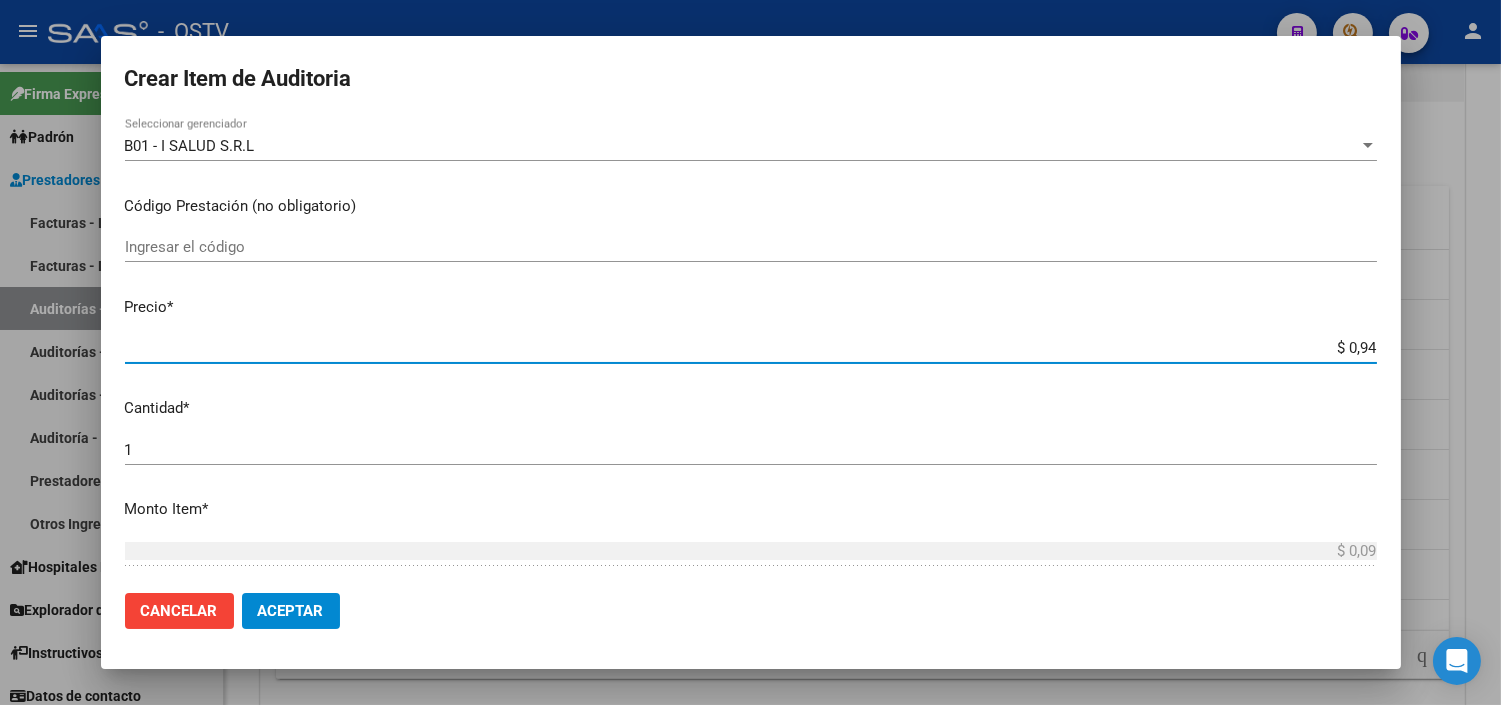 type on "$ 0,94" 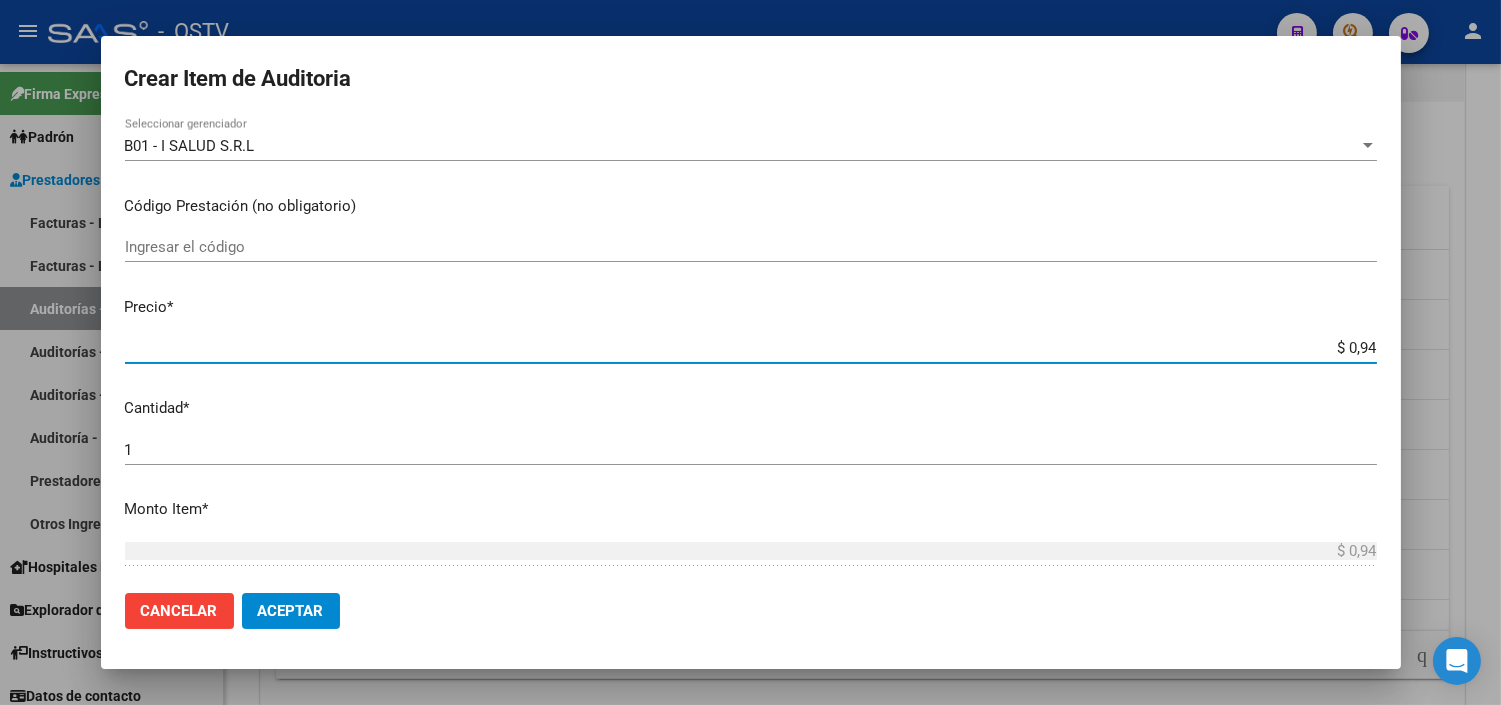 type on "$ 9,45" 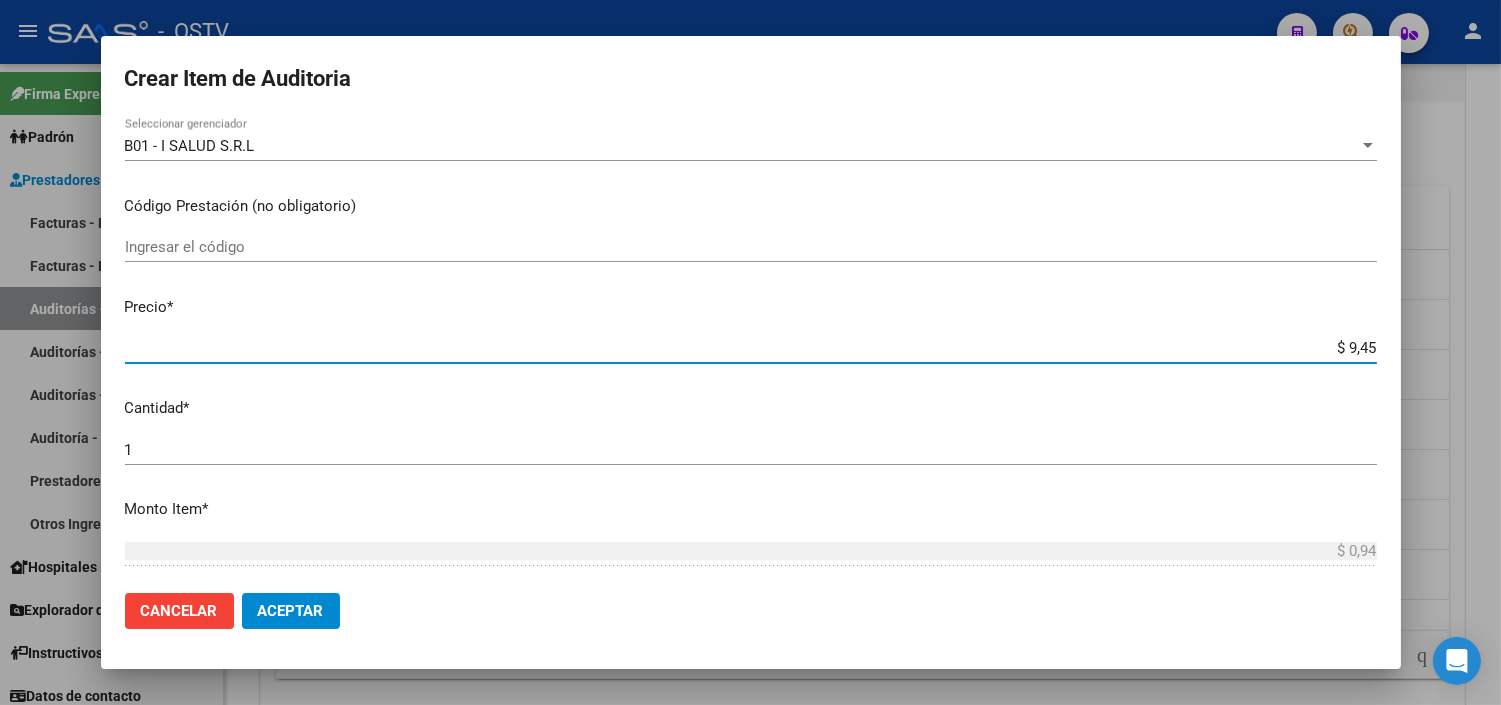 type on "$ 9,45" 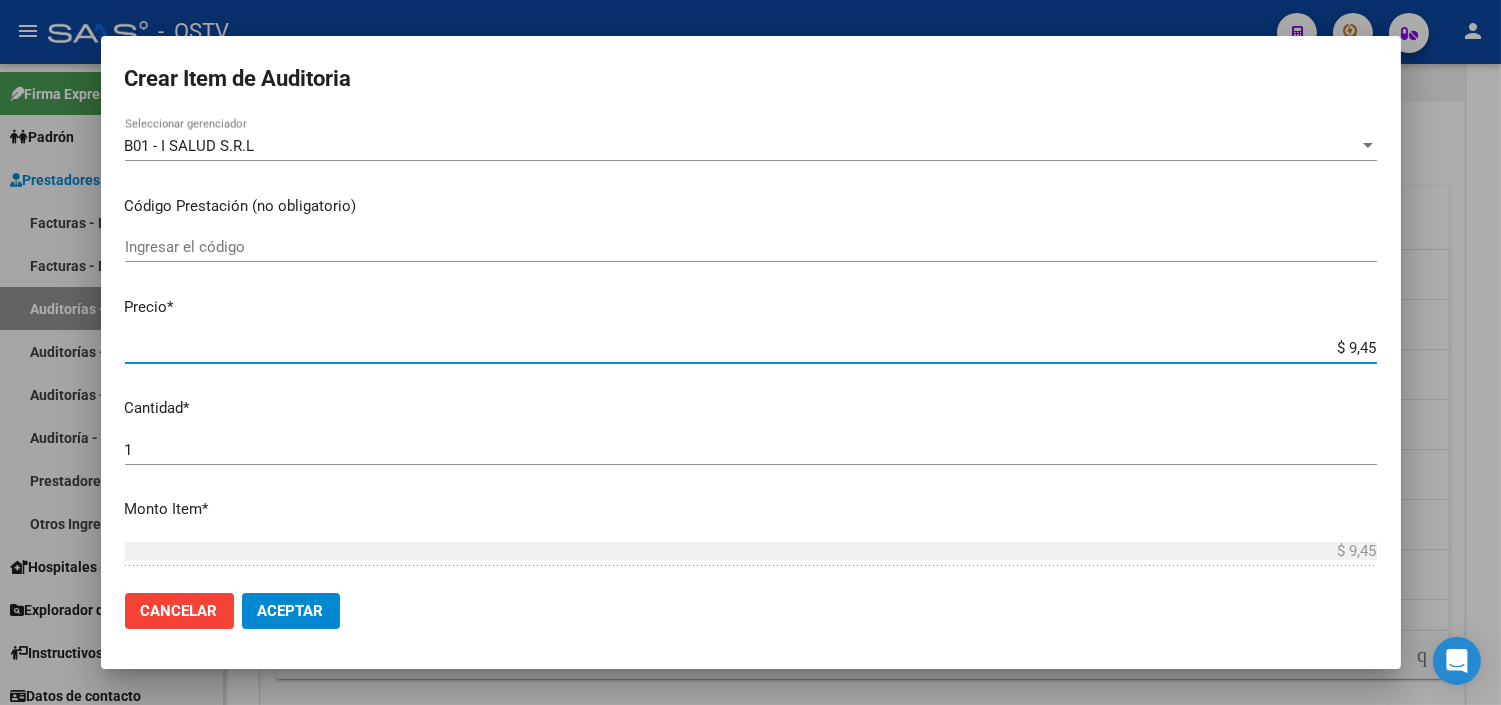 type on "$ 94,51" 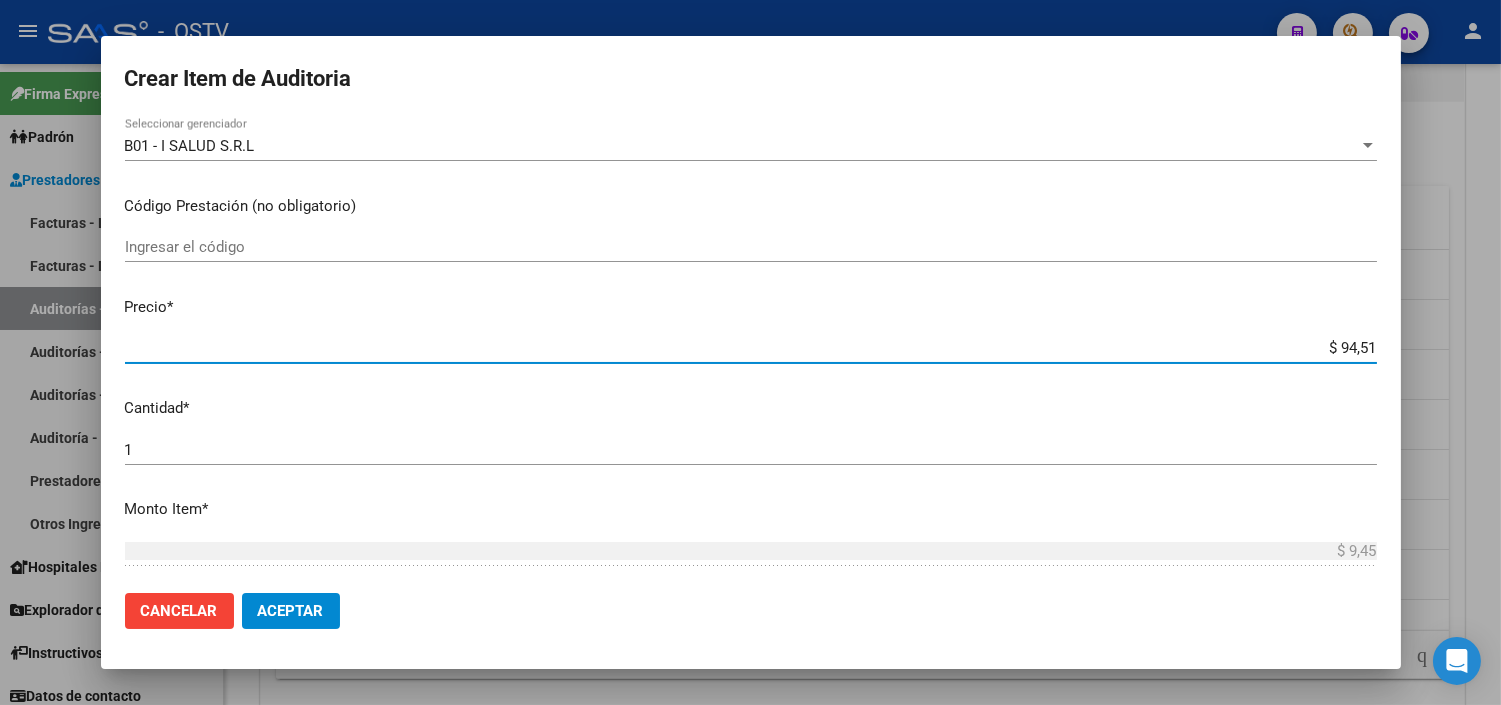 type on "$ 94,51" 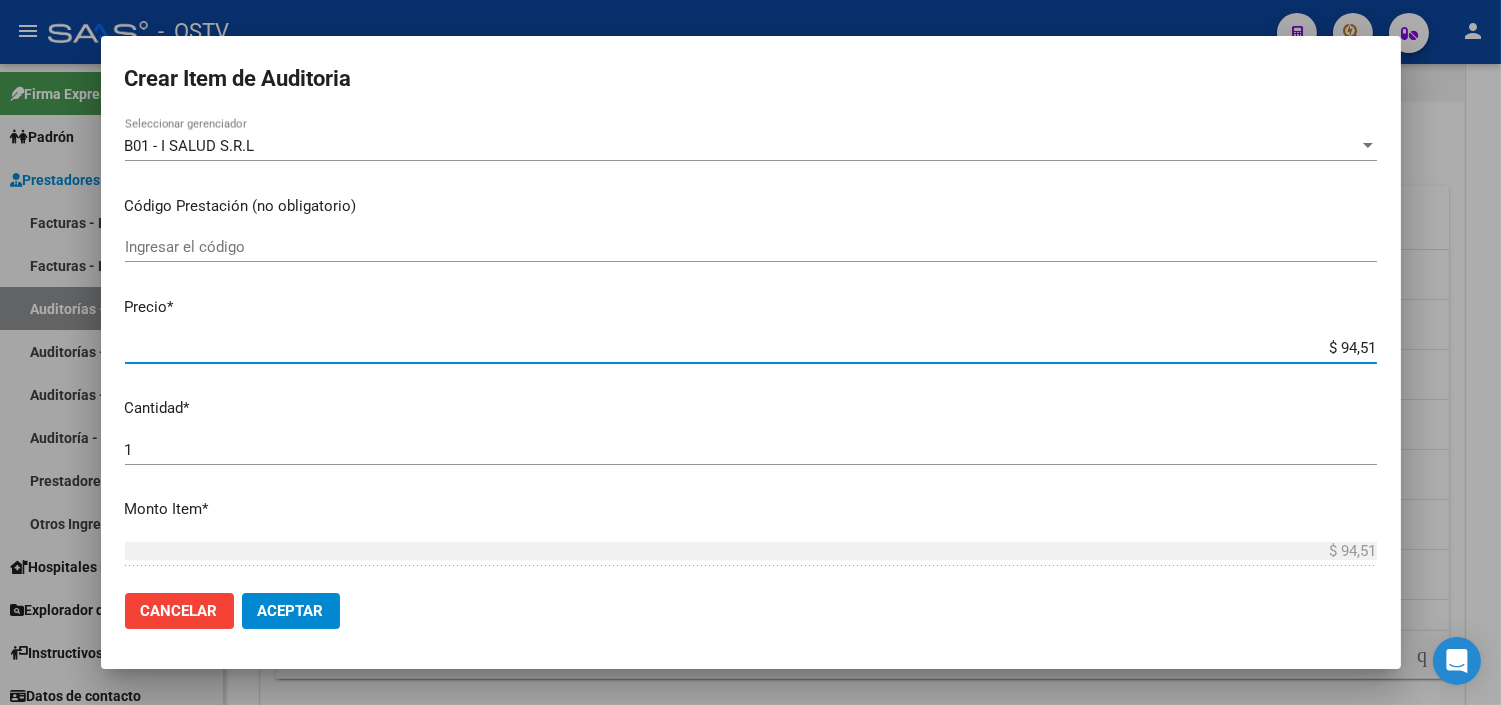 type on "$ 945,10" 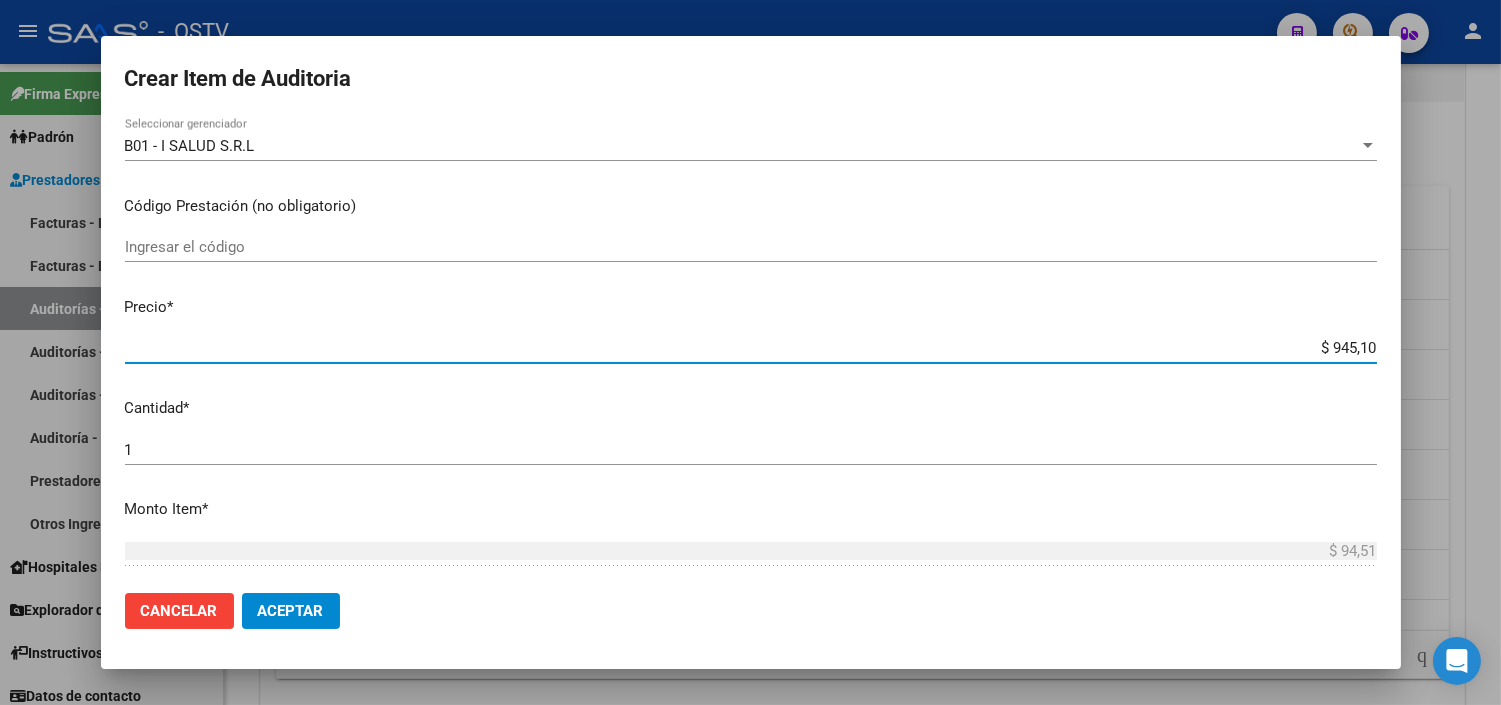 type on "$ 945,10" 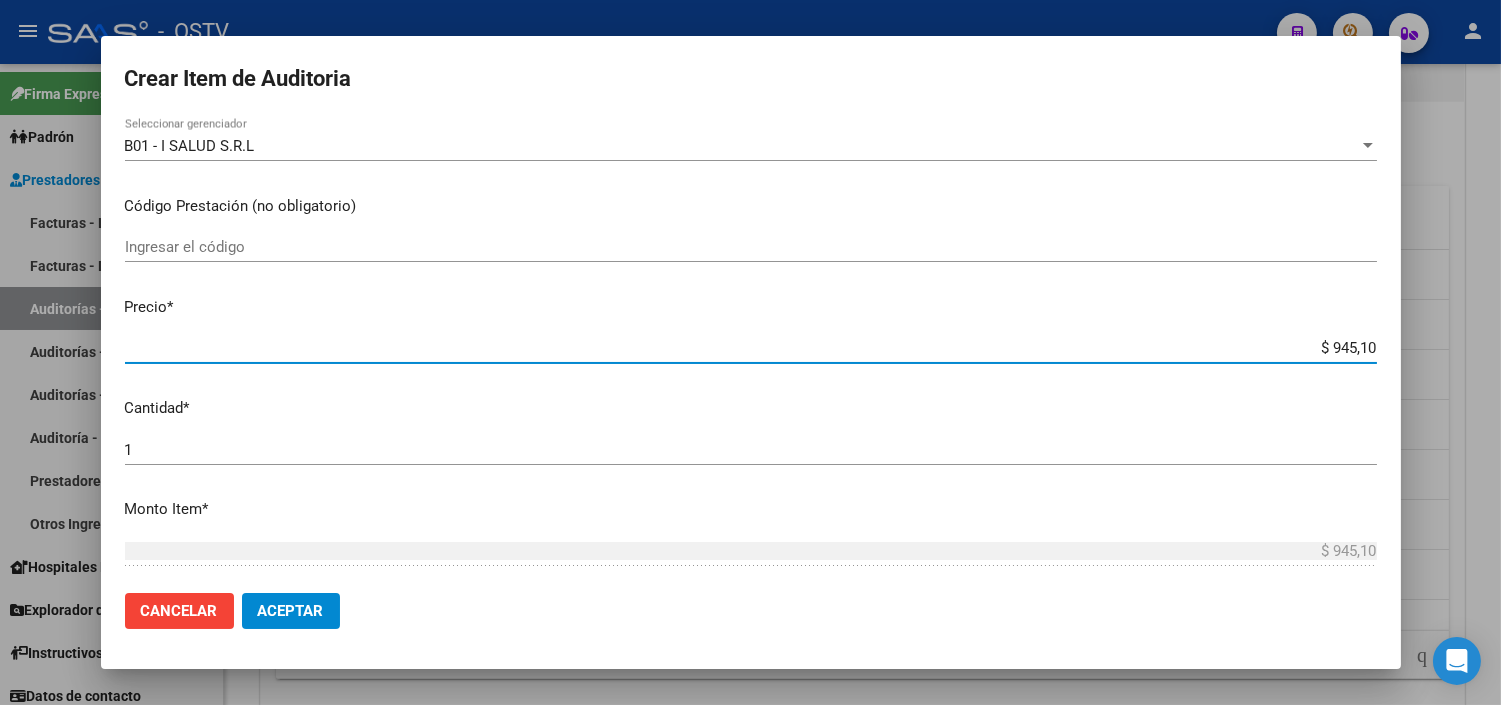 type on "$ 9.451,00" 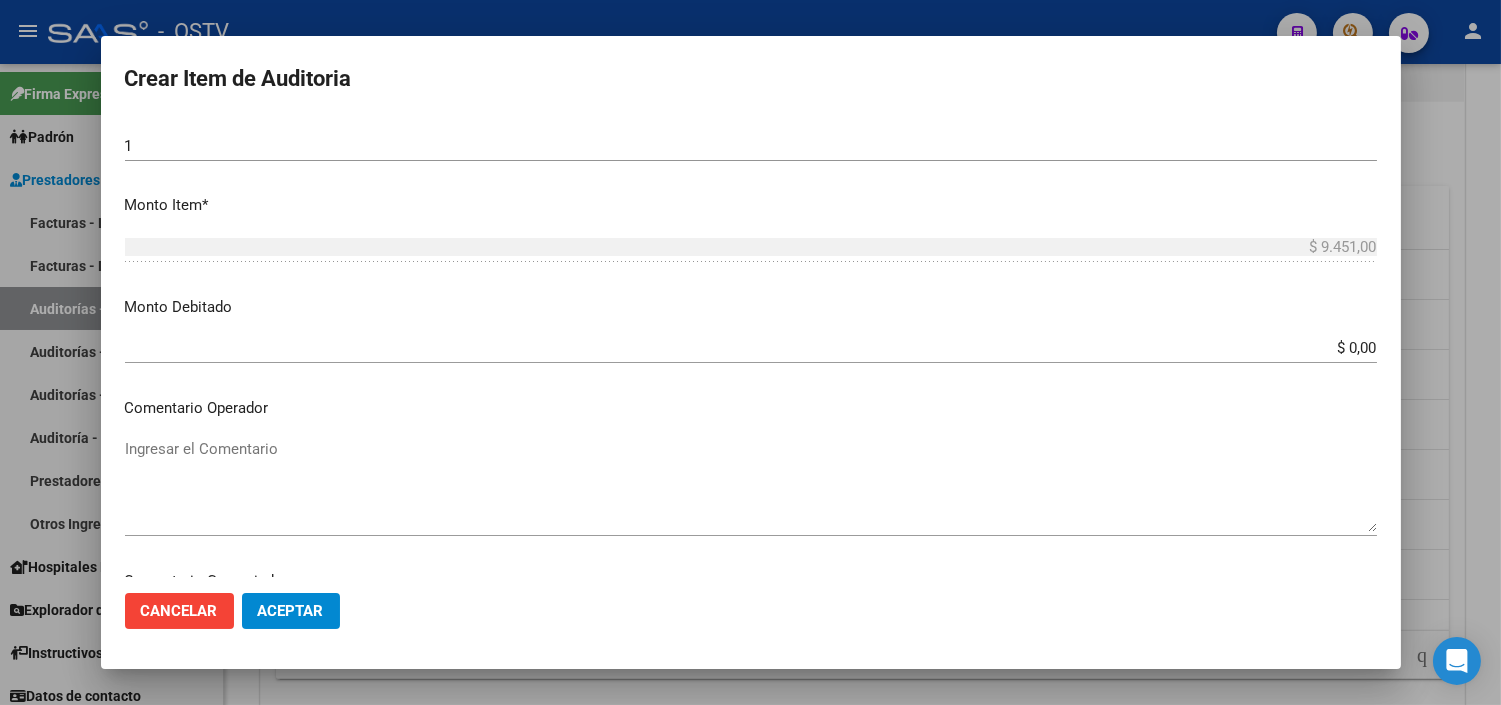 scroll, scrollTop: 1090, scrollLeft: 0, axis: vertical 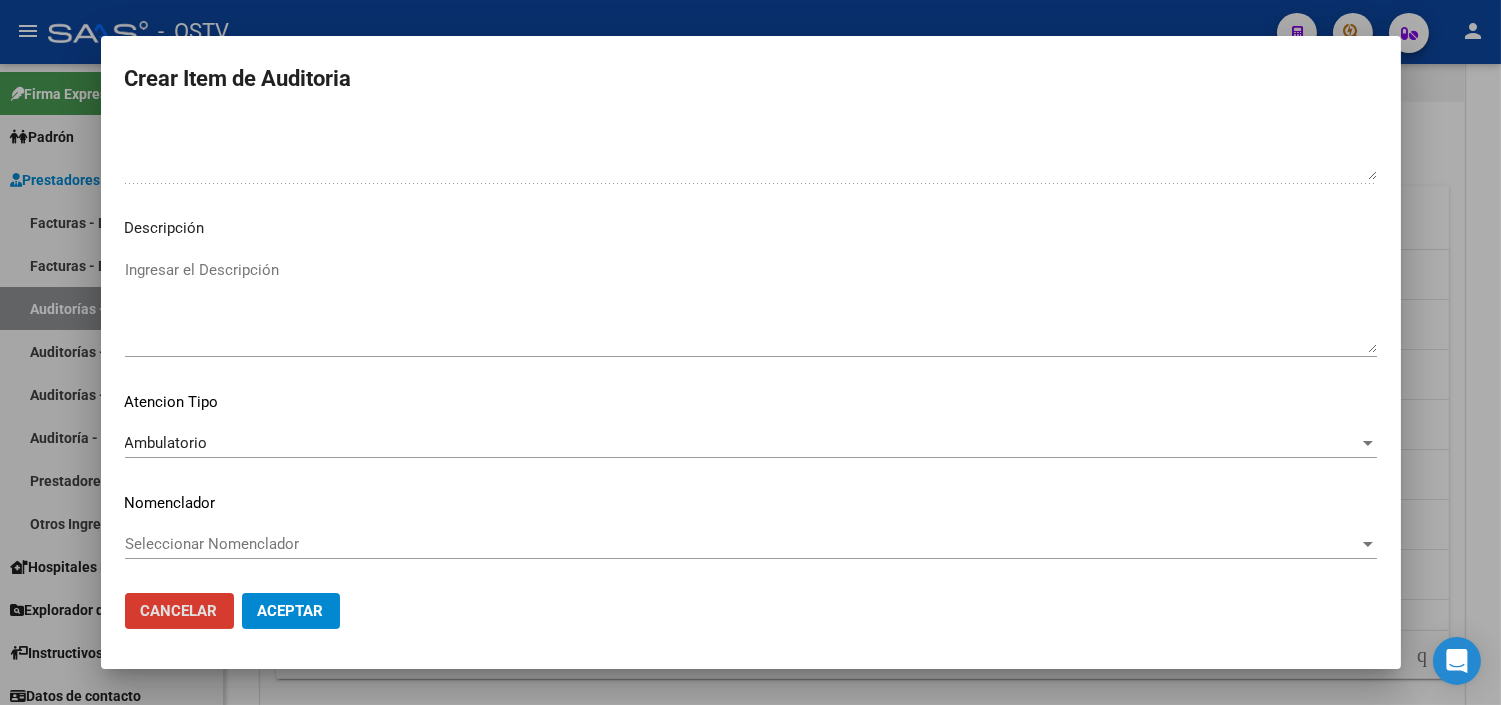type 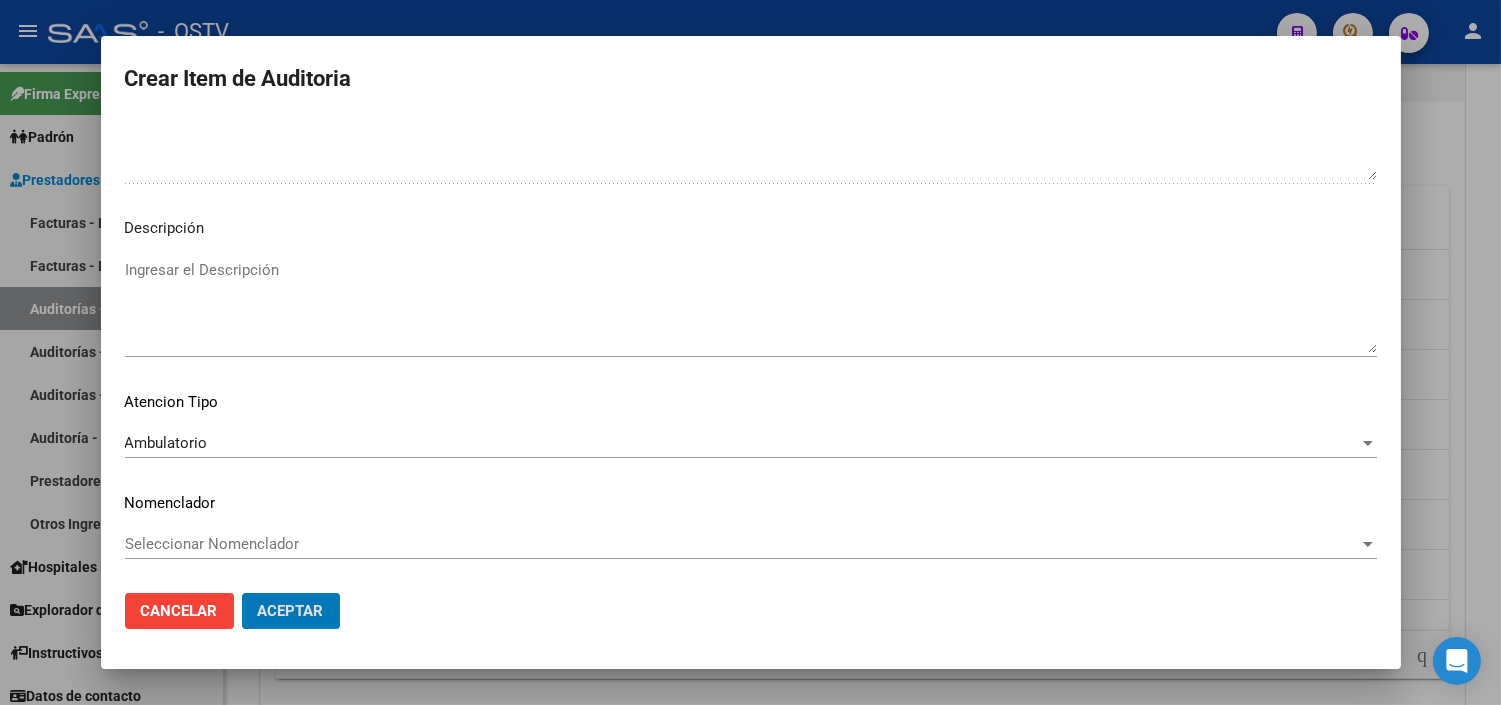 type 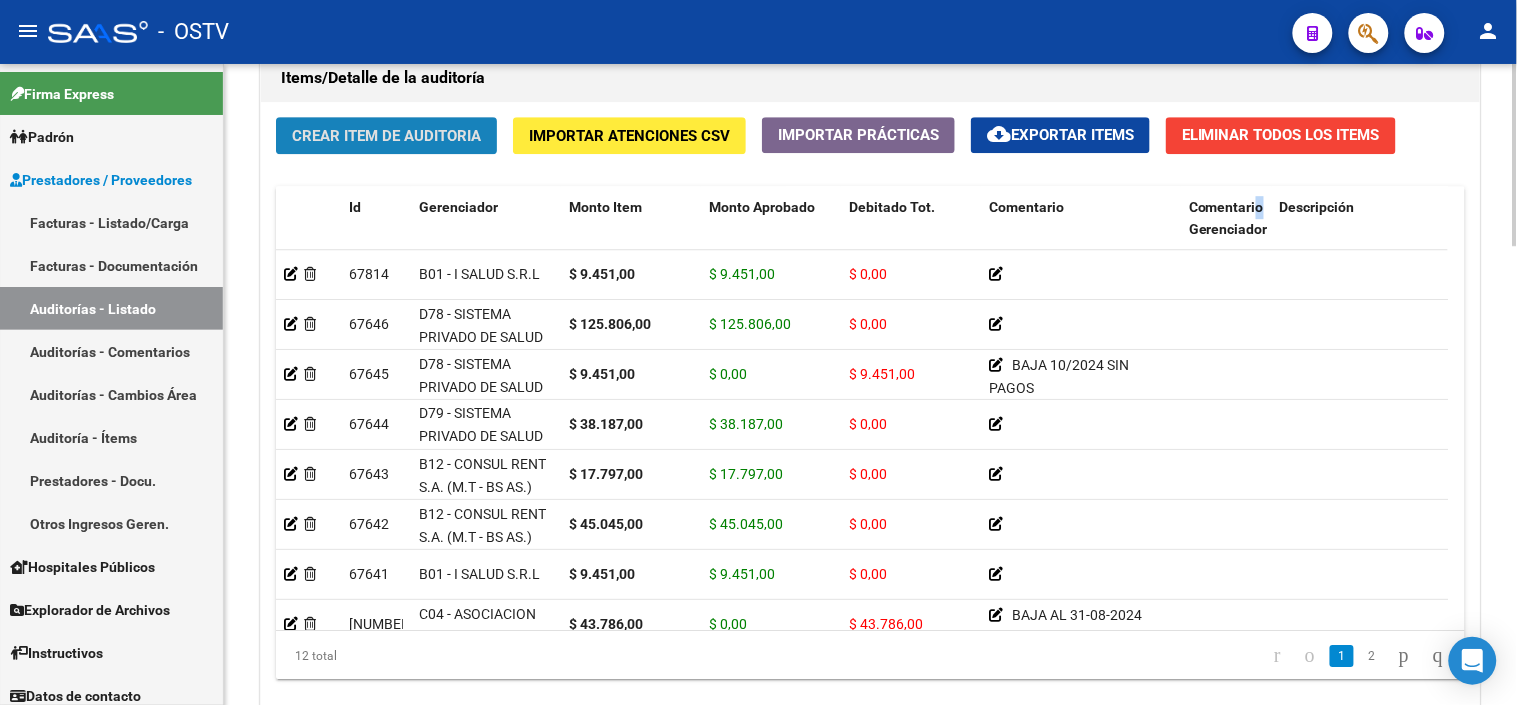 click on "Crear Item de Auditoria" 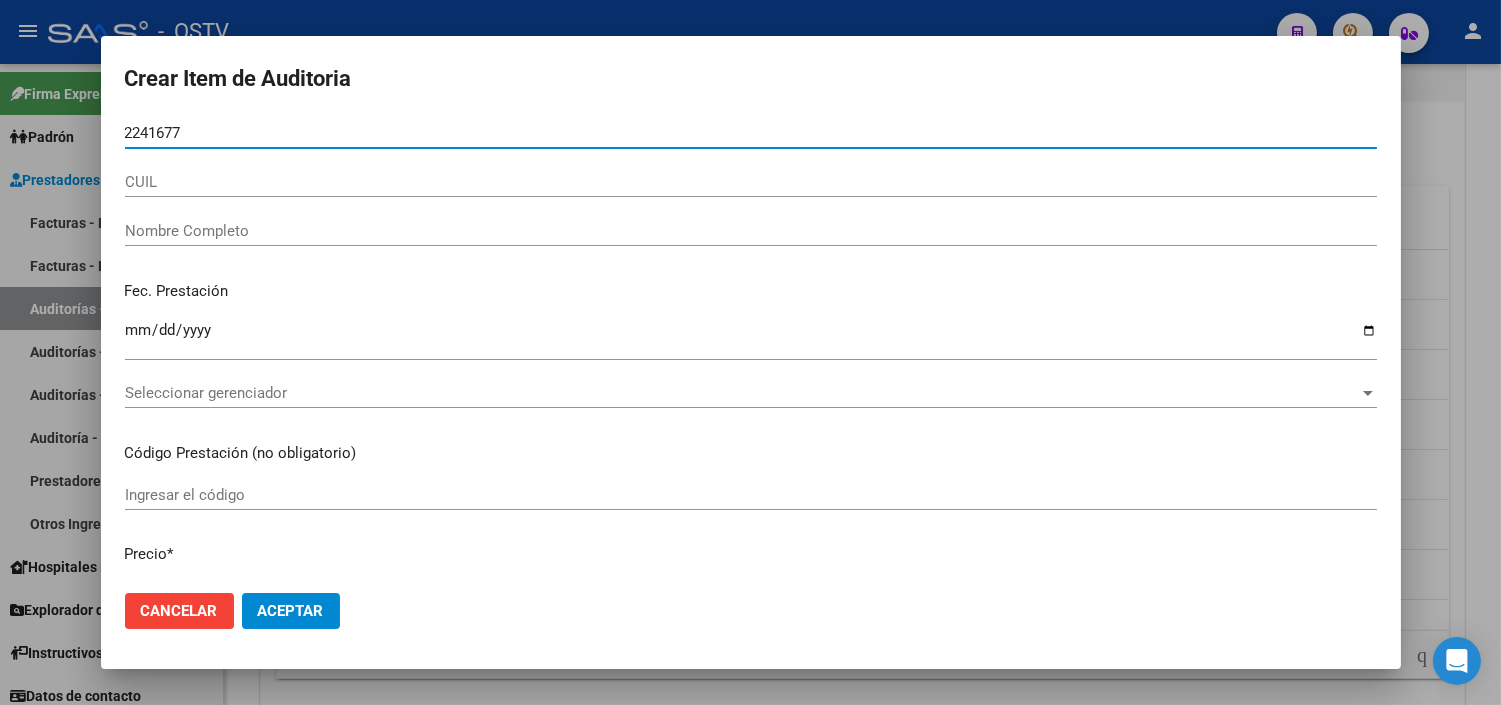 type on "[NUMBER]" 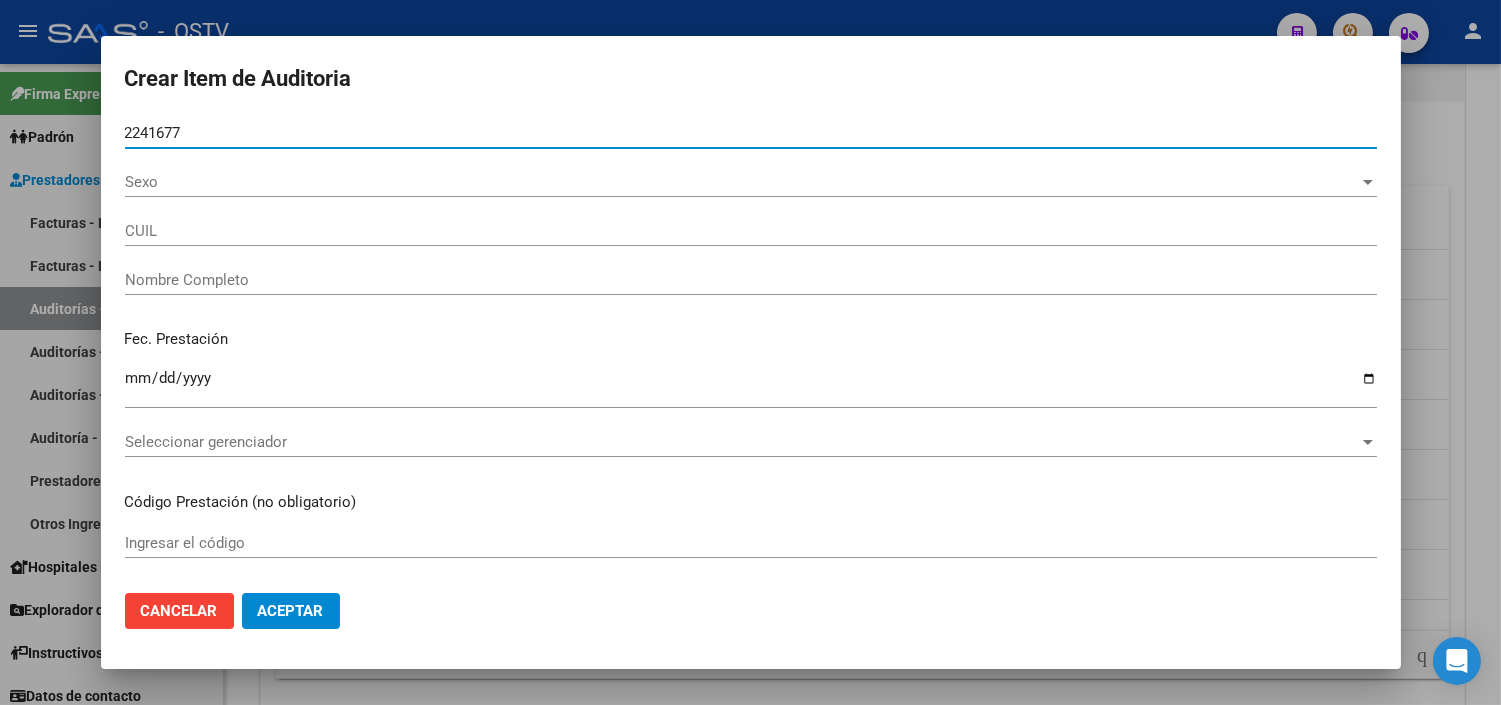 type on "[CUIL]" 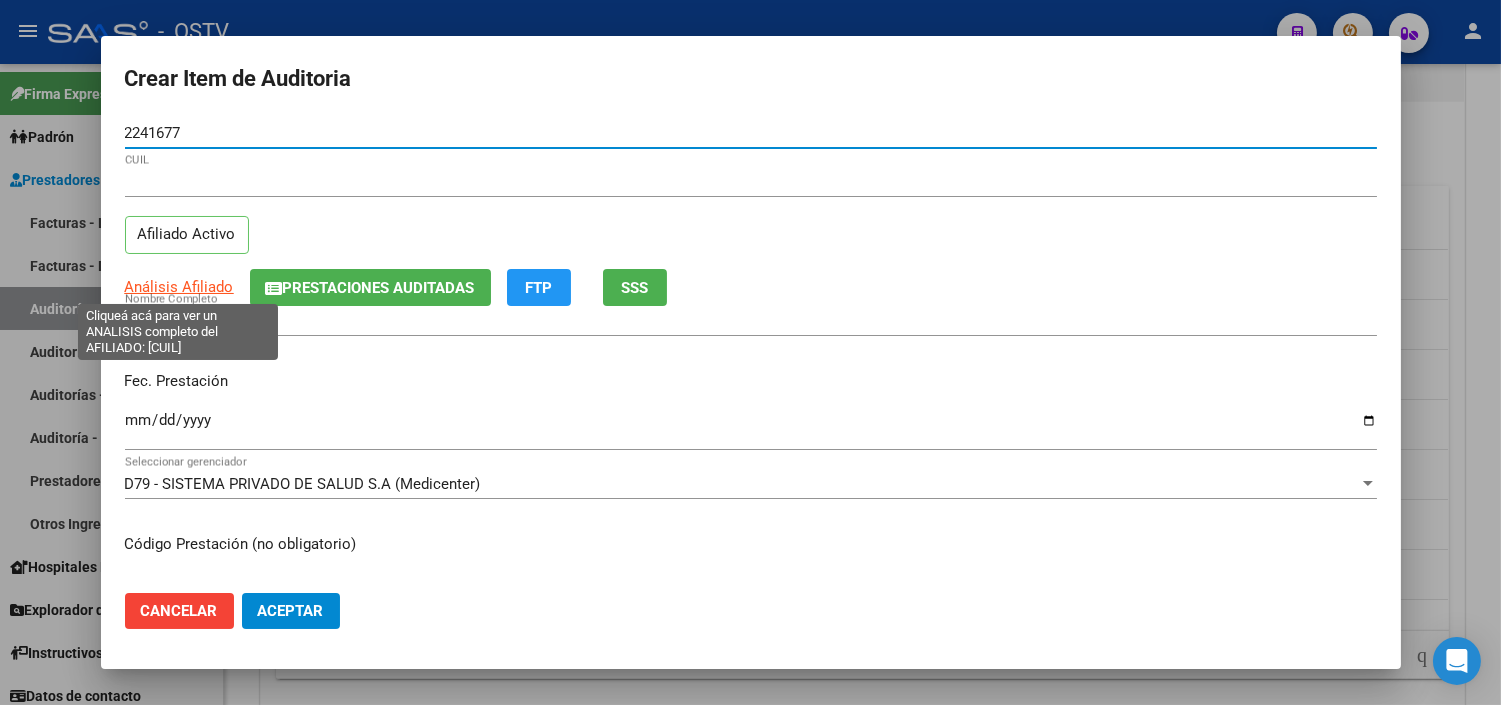type on "[NUMBER]" 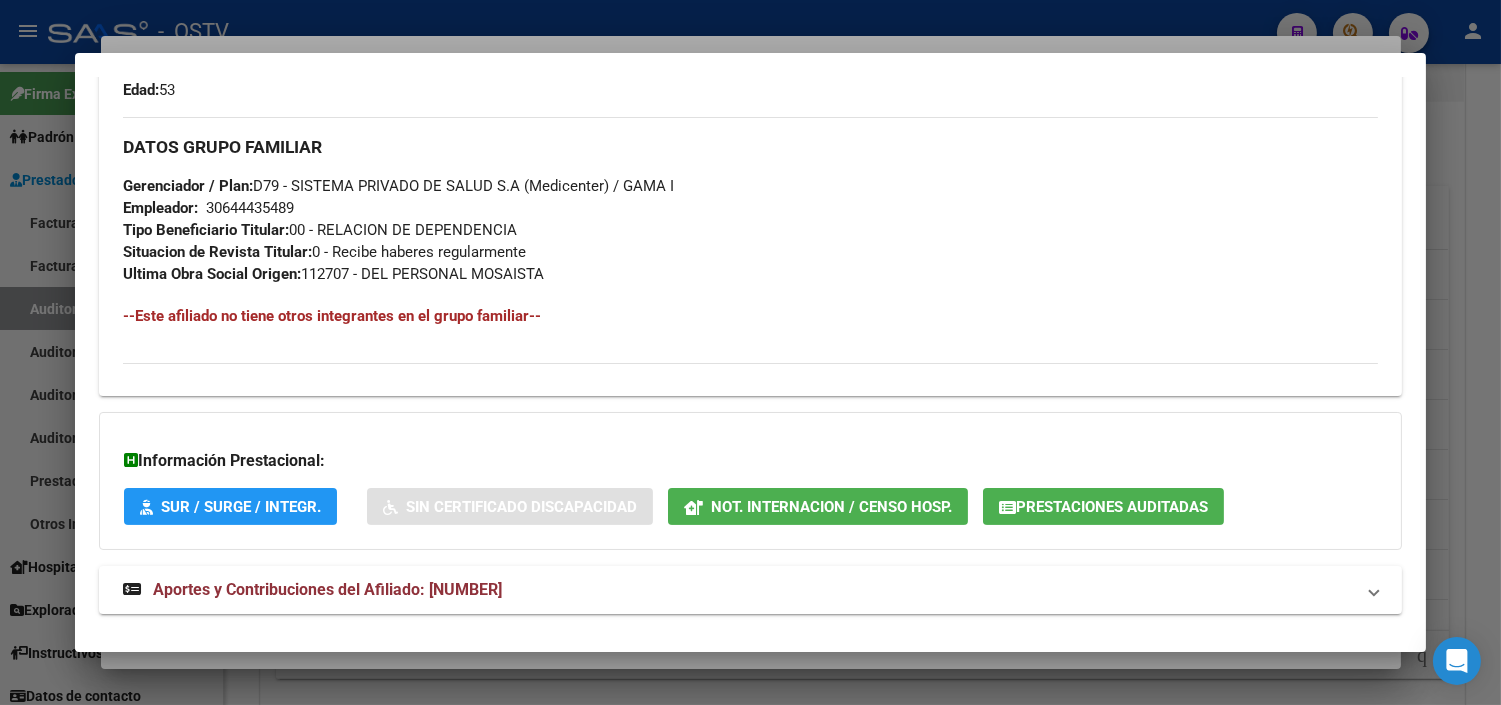 scroll, scrollTop: 948, scrollLeft: 0, axis: vertical 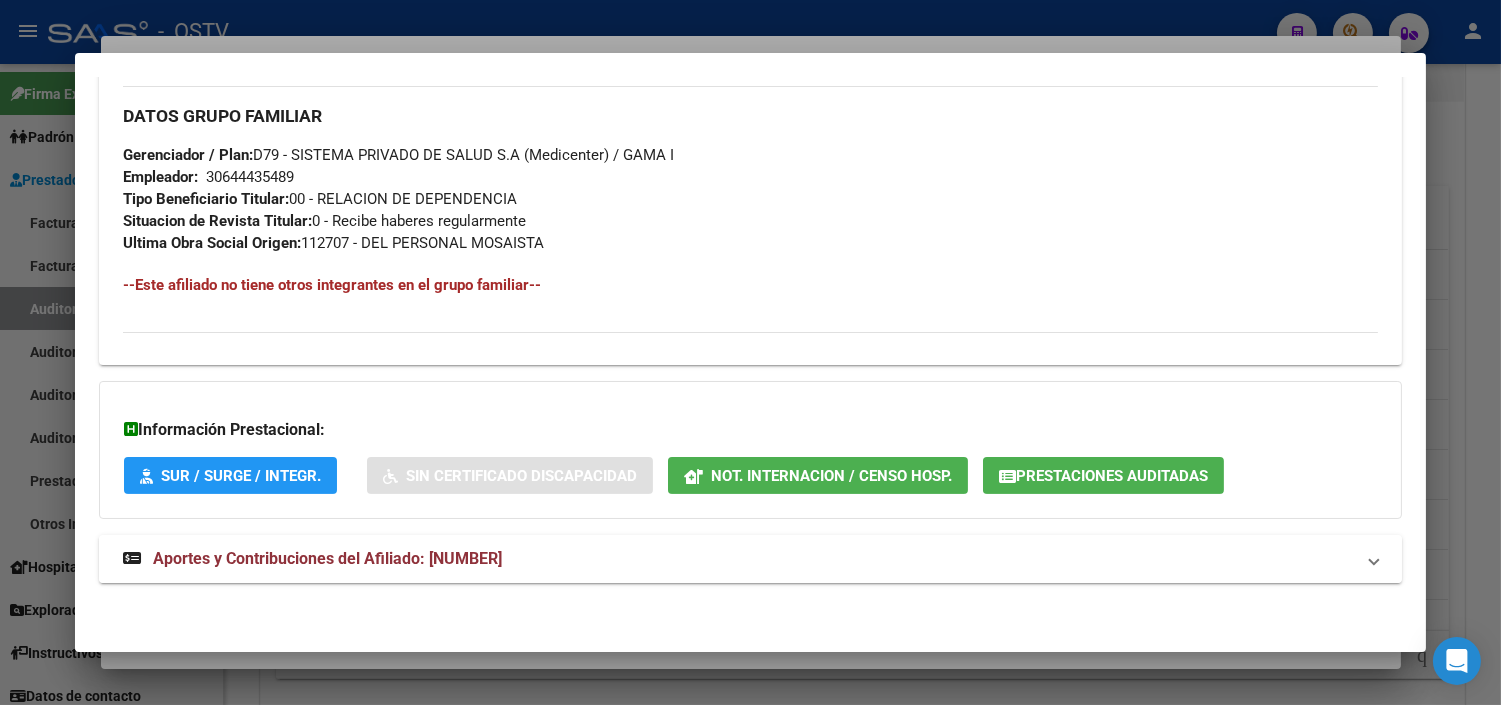 click on "Aportes y Contribuciones del Afiliado: [NUMBER]" at bounding box center (327, 558) 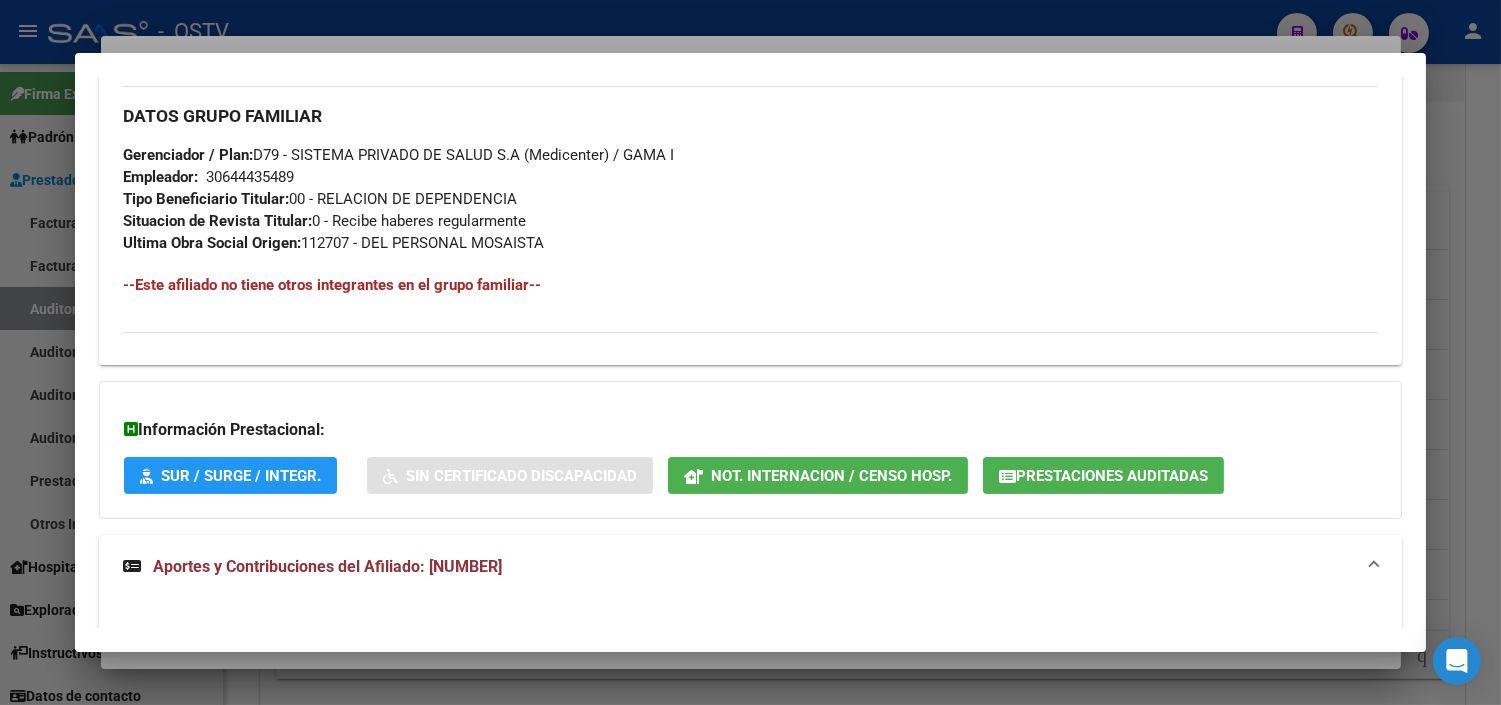 click on "Prestaciones Auditadas" 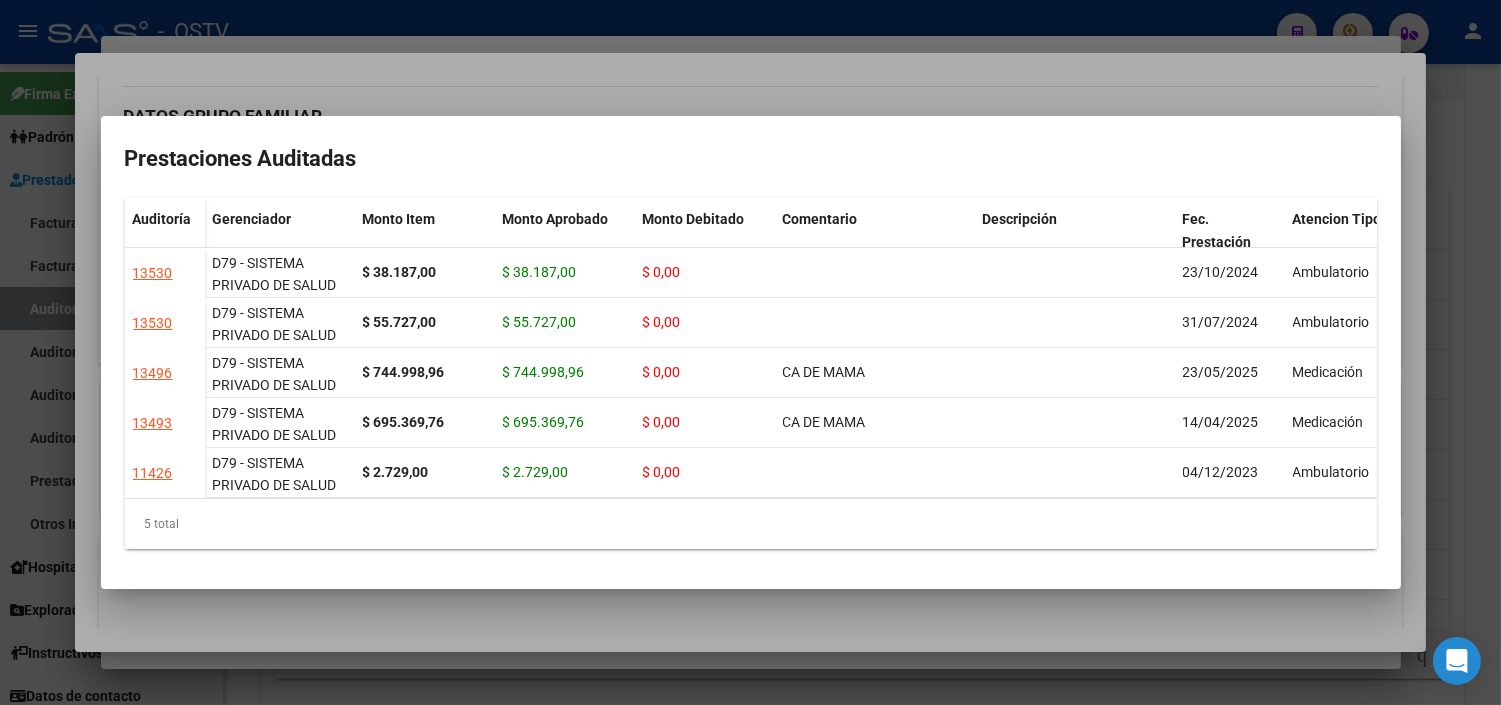 click at bounding box center (750, 352) 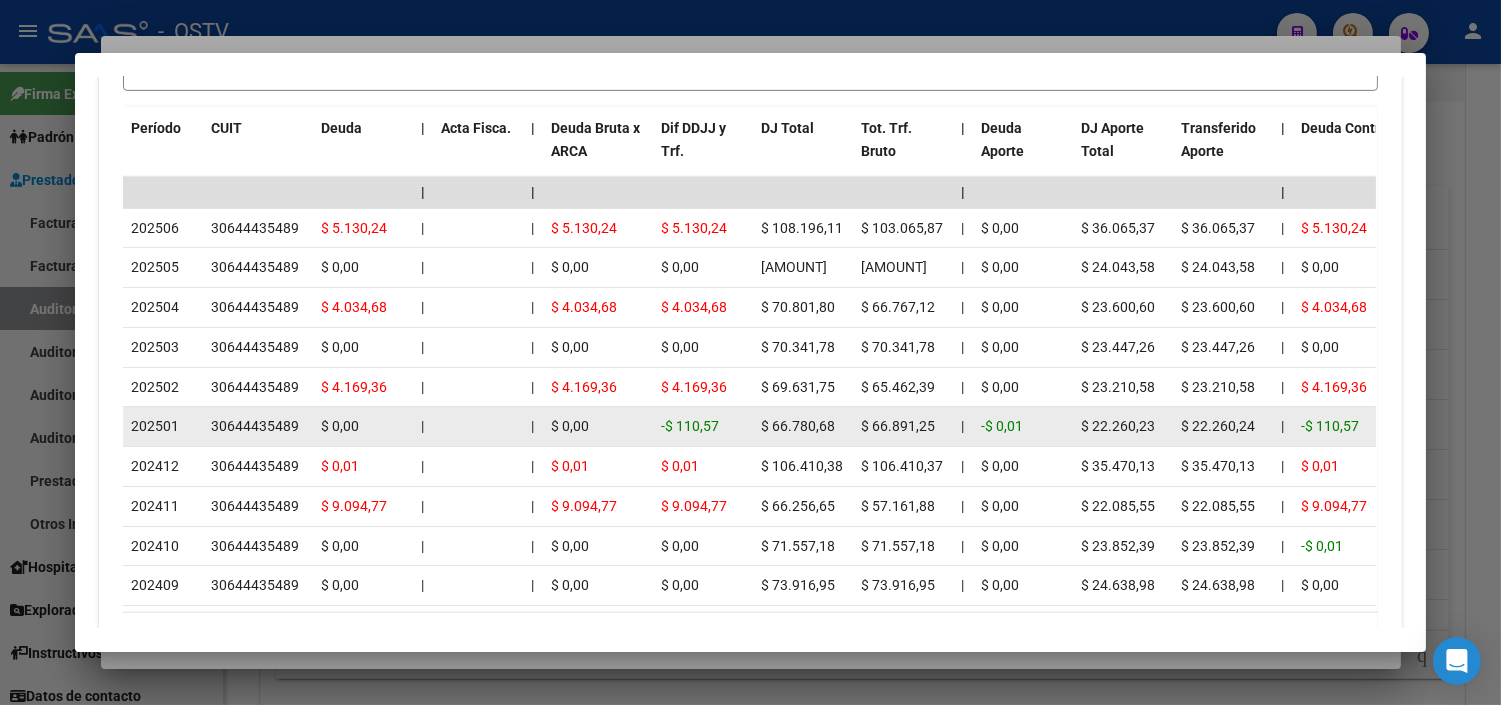 scroll, scrollTop: 1837, scrollLeft: 0, axis: vertical 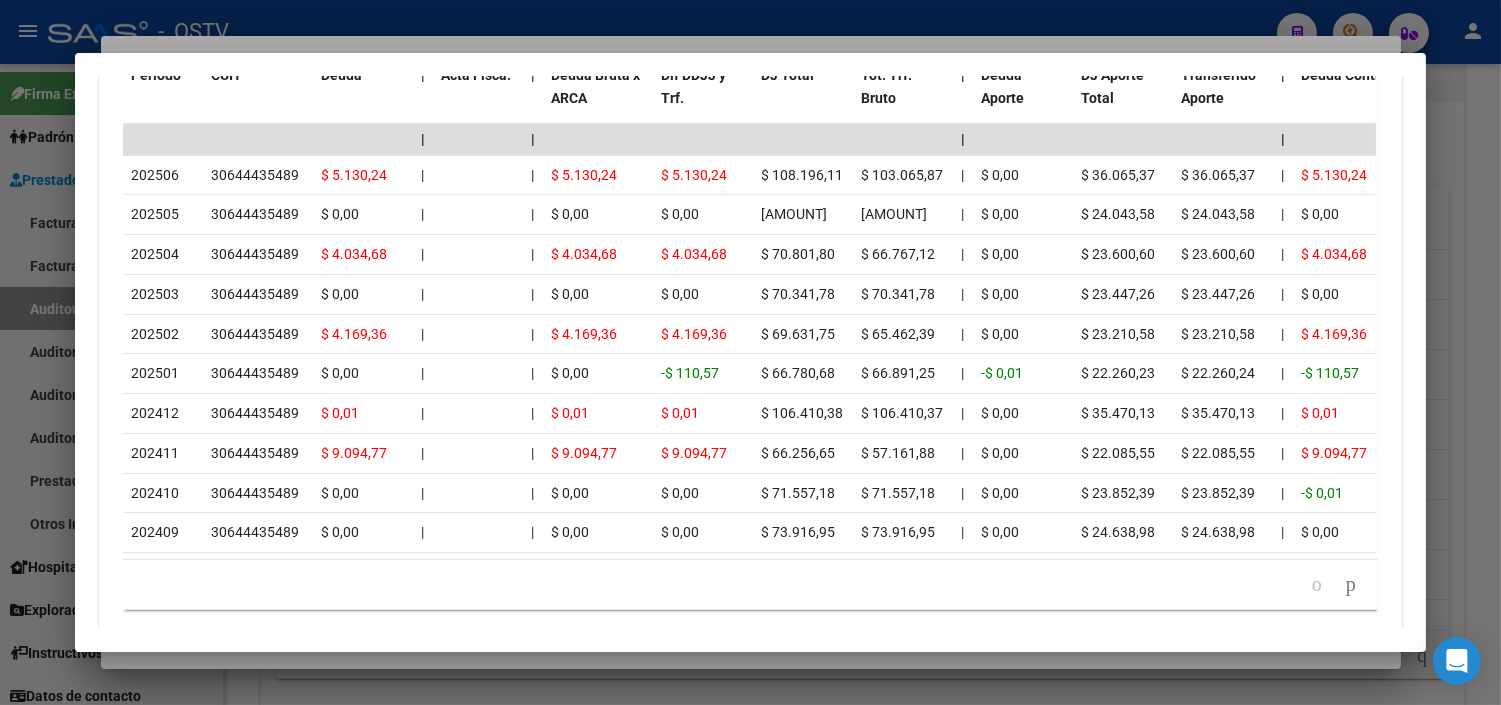 click at bounding box center (750, 352) 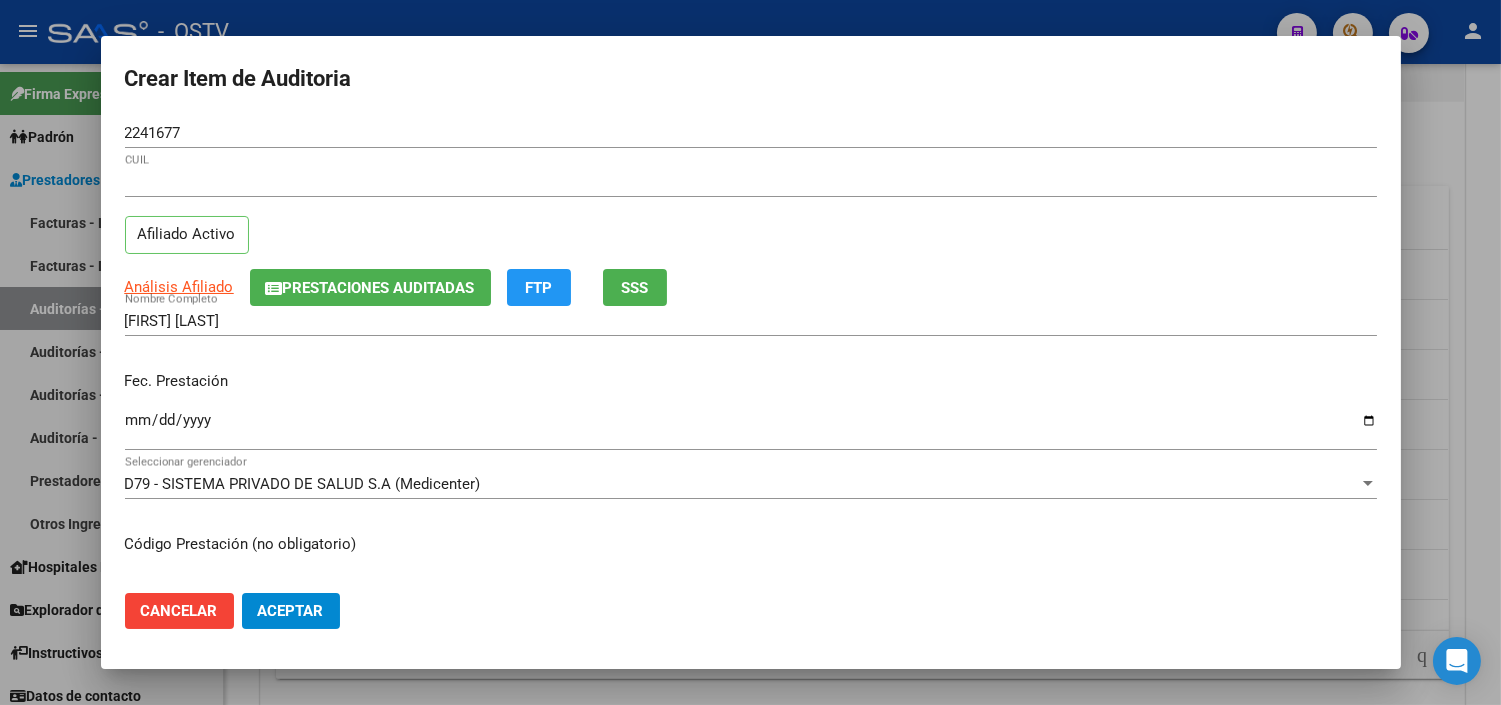 click on "Ingresar la fecha" at bounding box center [751, 428] 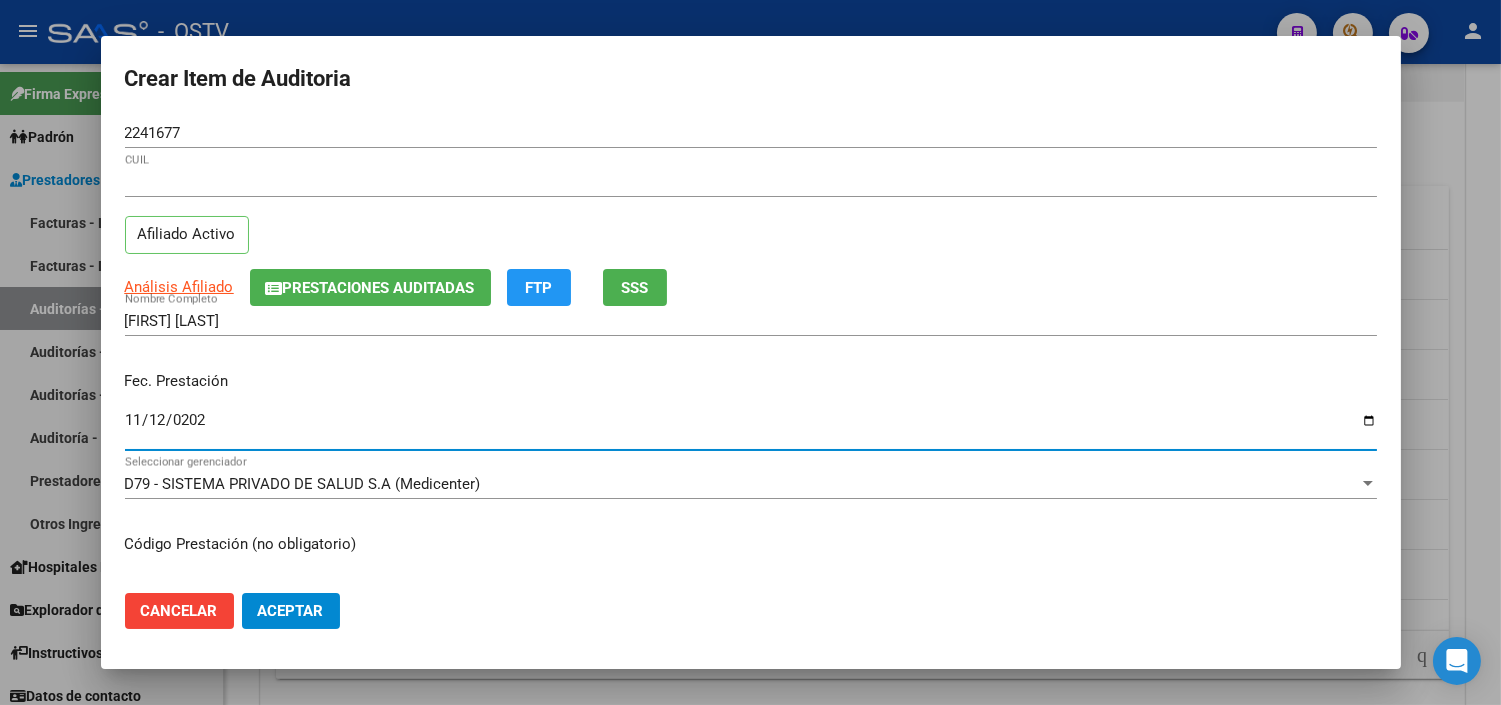type on "2024-11-12" 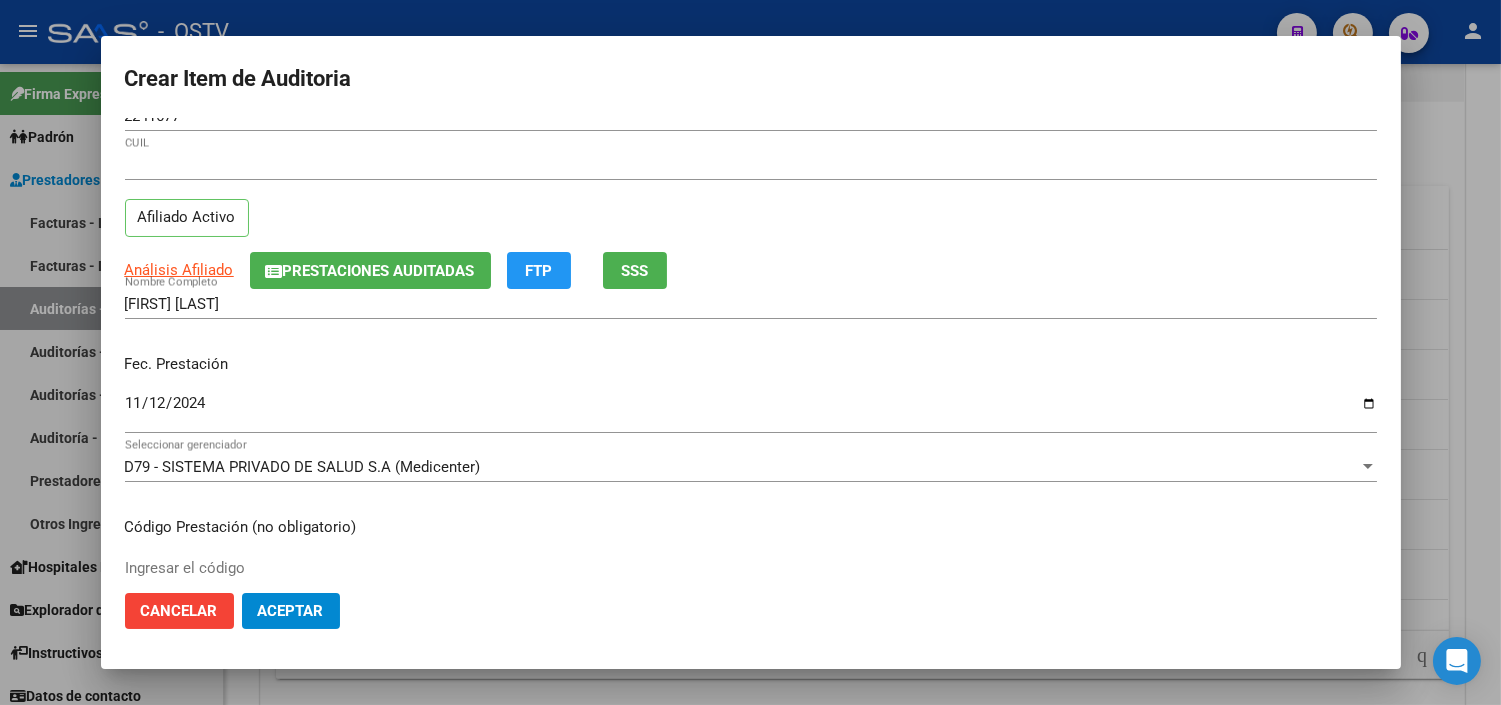 scroll, scrollTop: 338, scrollLeft: 0, axis: vertical 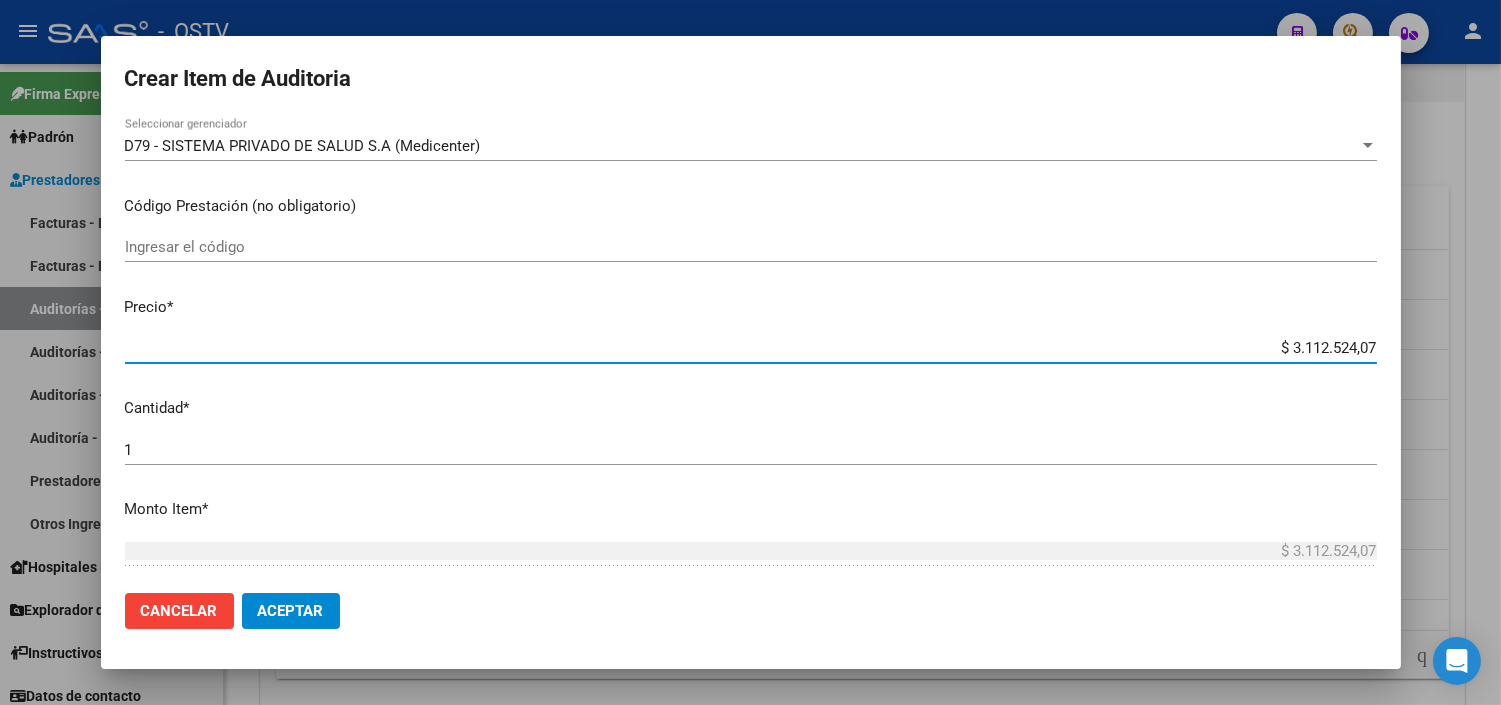 type on "$ 0,03" 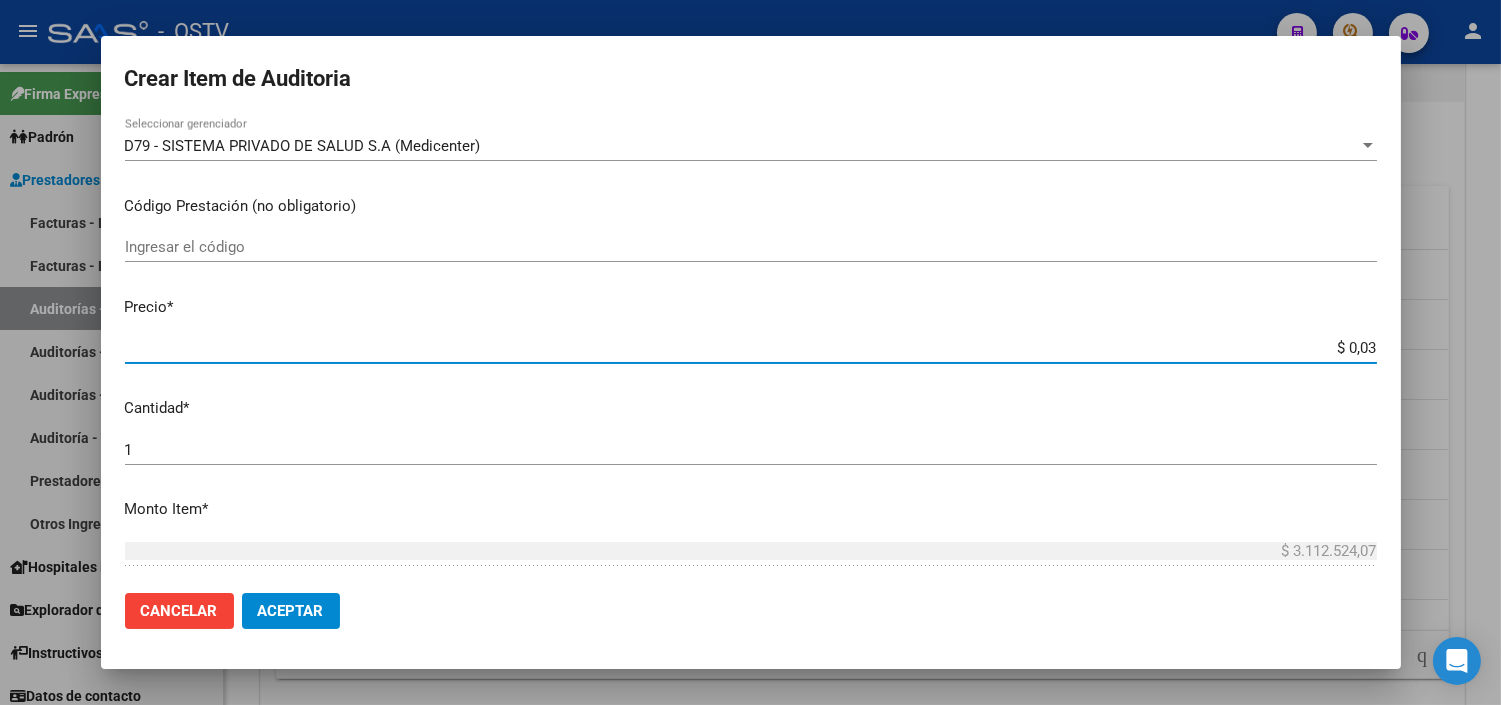 type on "$ 0,03" 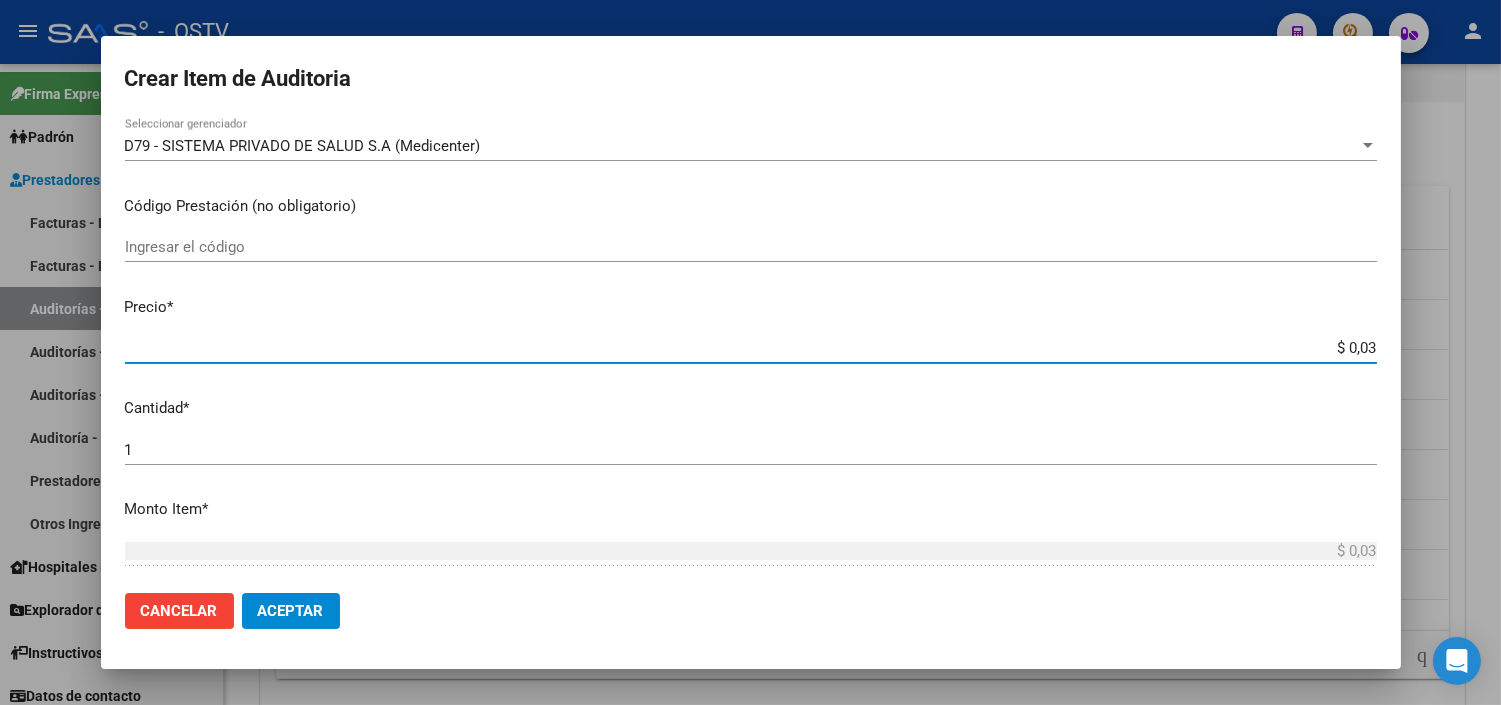 type on "$ 0,38" 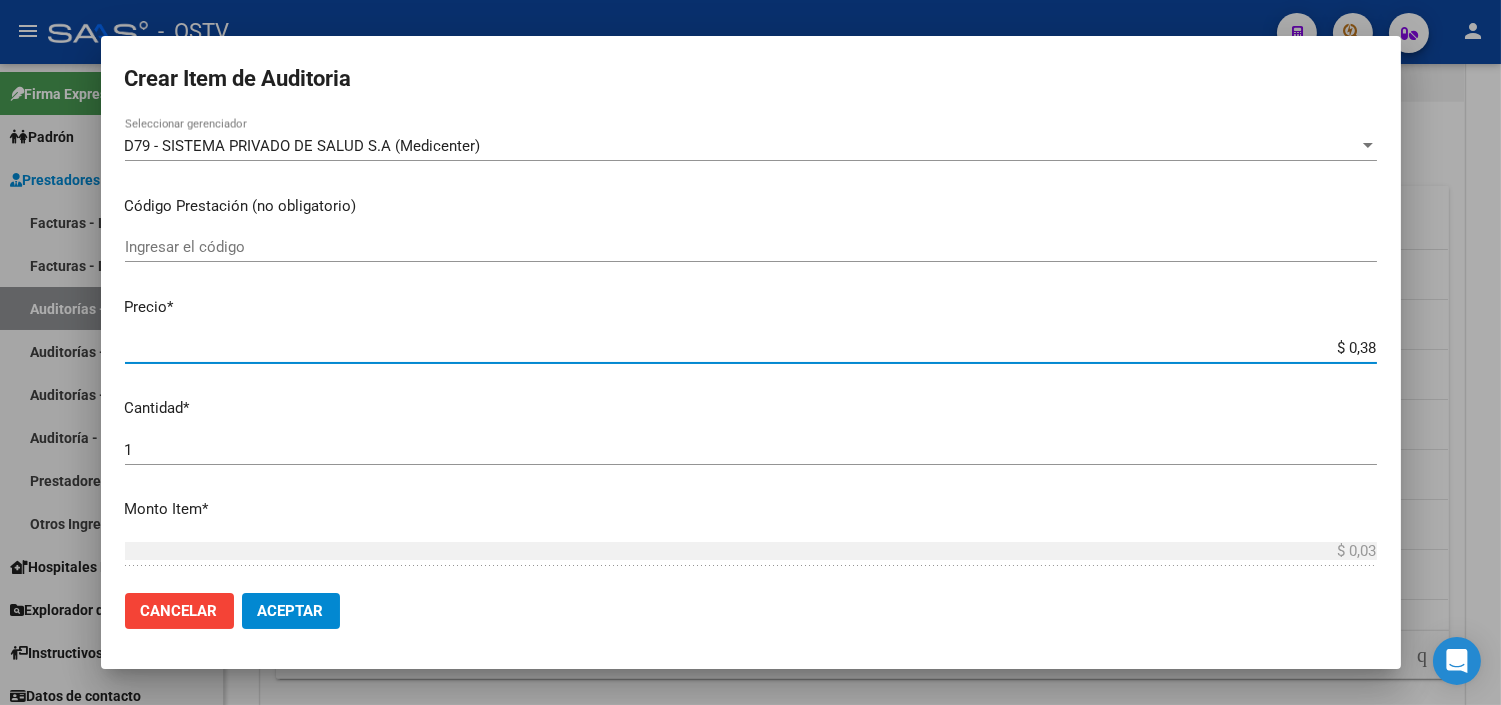 type on "$ 0,38" 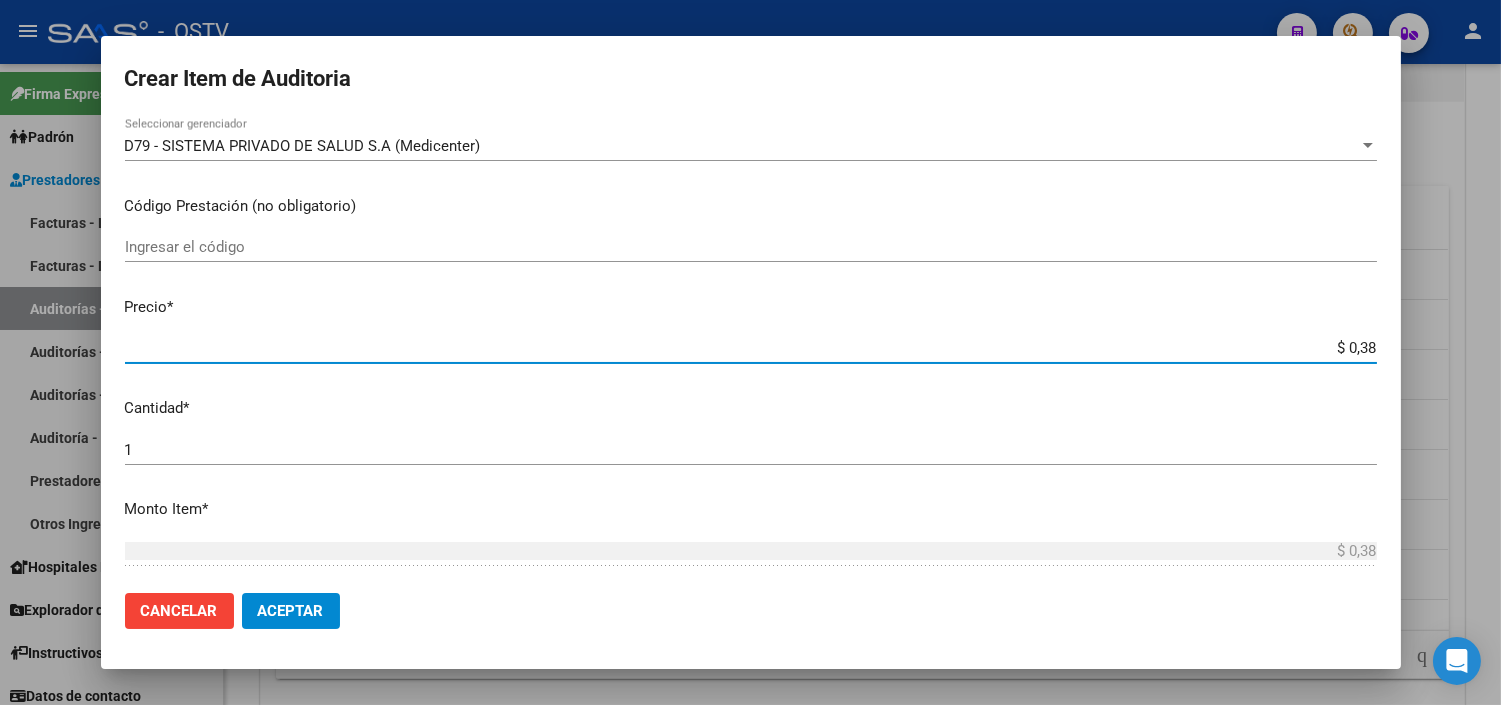 type on "$ 3,81" 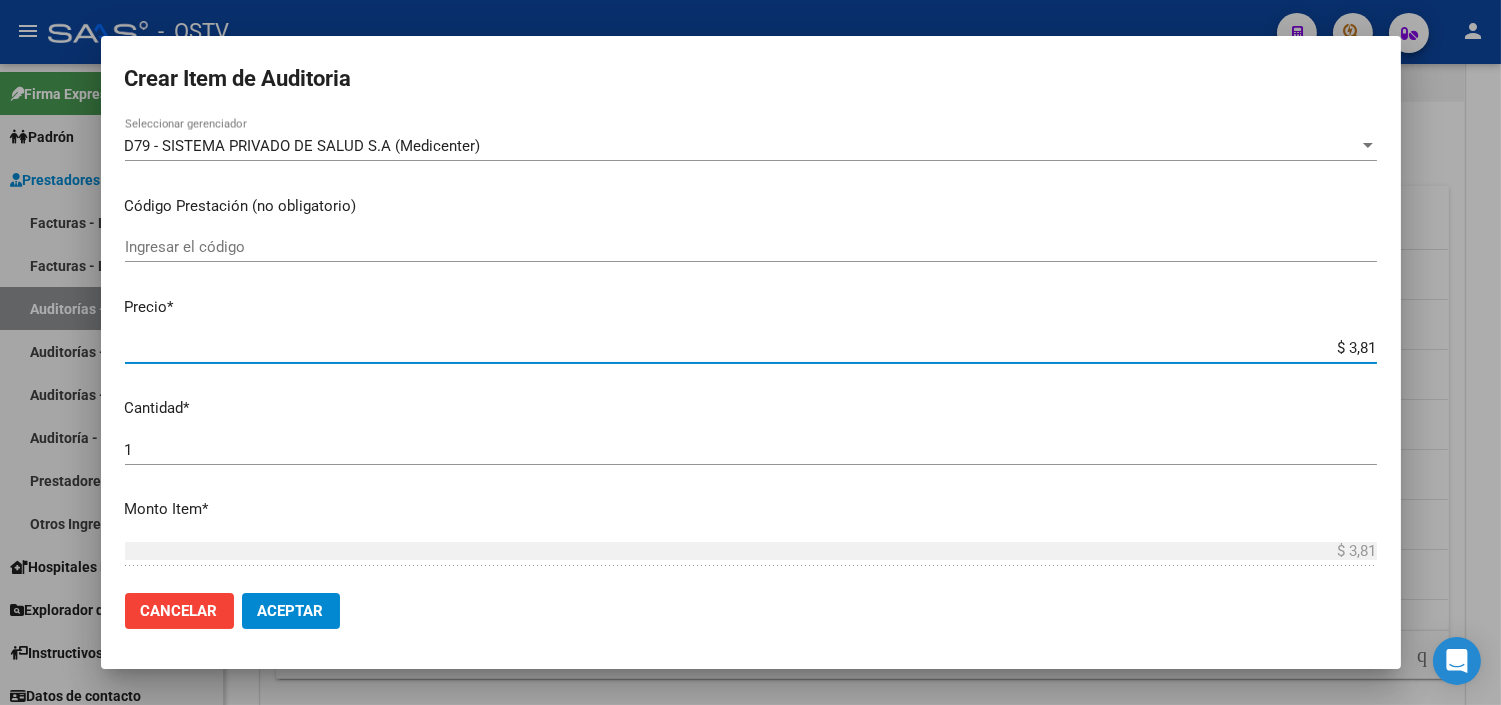 type on "$ 38,18" 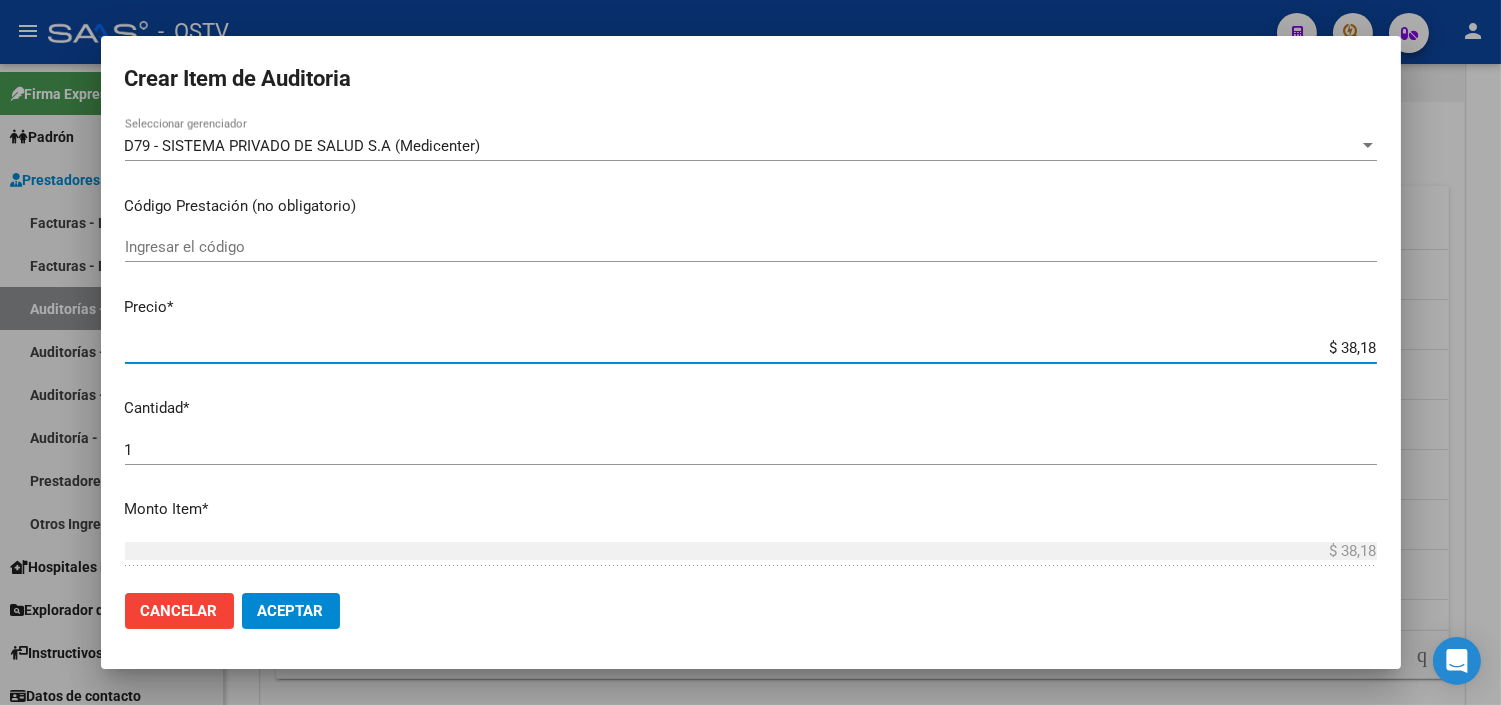type on "$ 381,87" 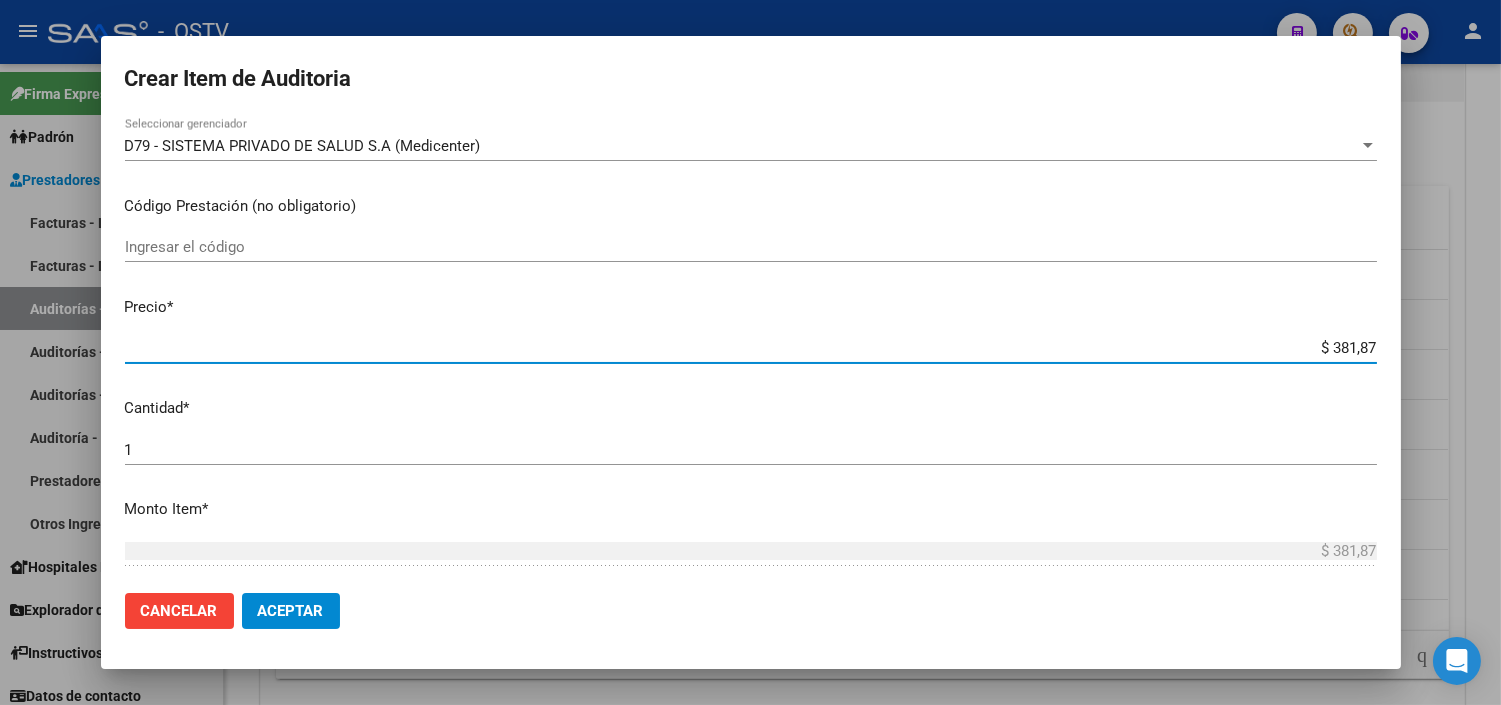 type on "$ 3.818,70" 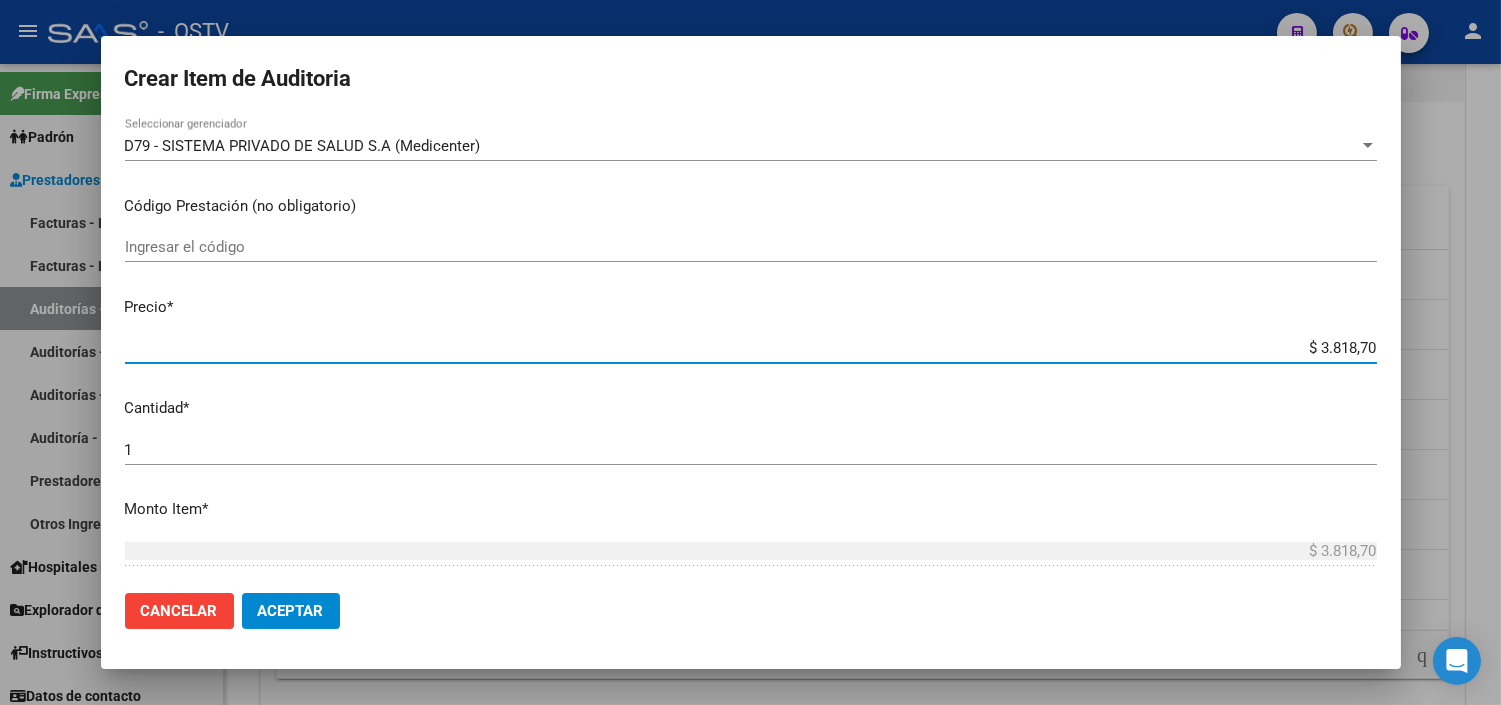 type on "$ 38.187,00" 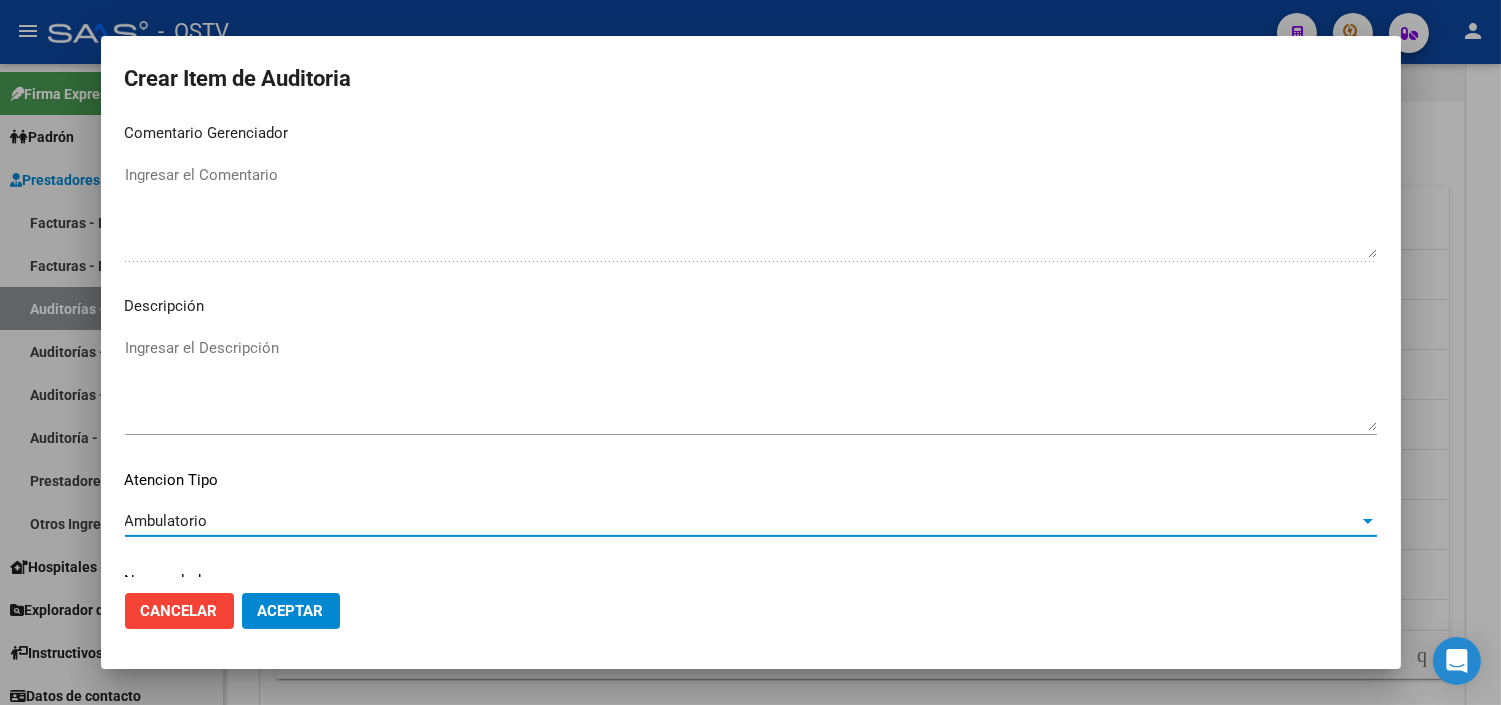 scroll, scrollTop: 1168, scrollLeft: 0, axis: vertical 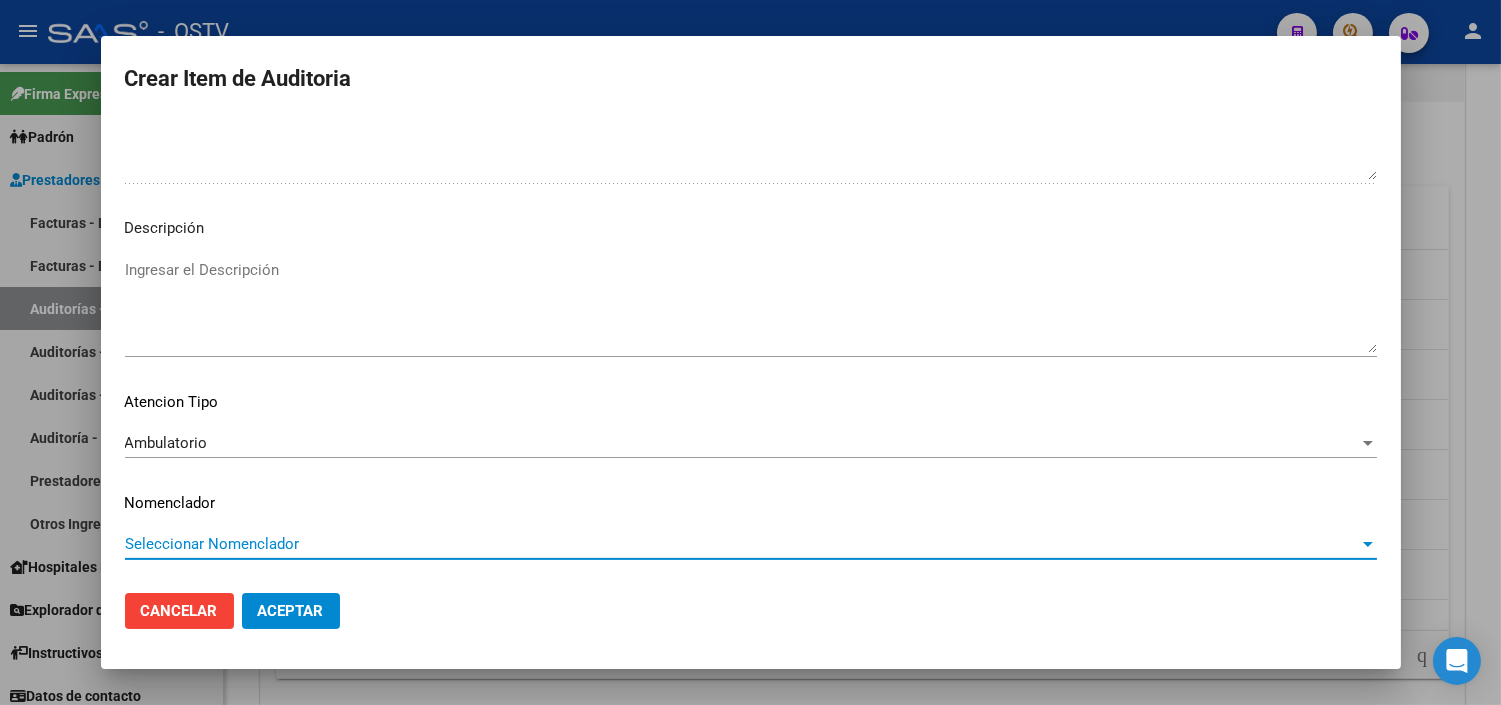 type 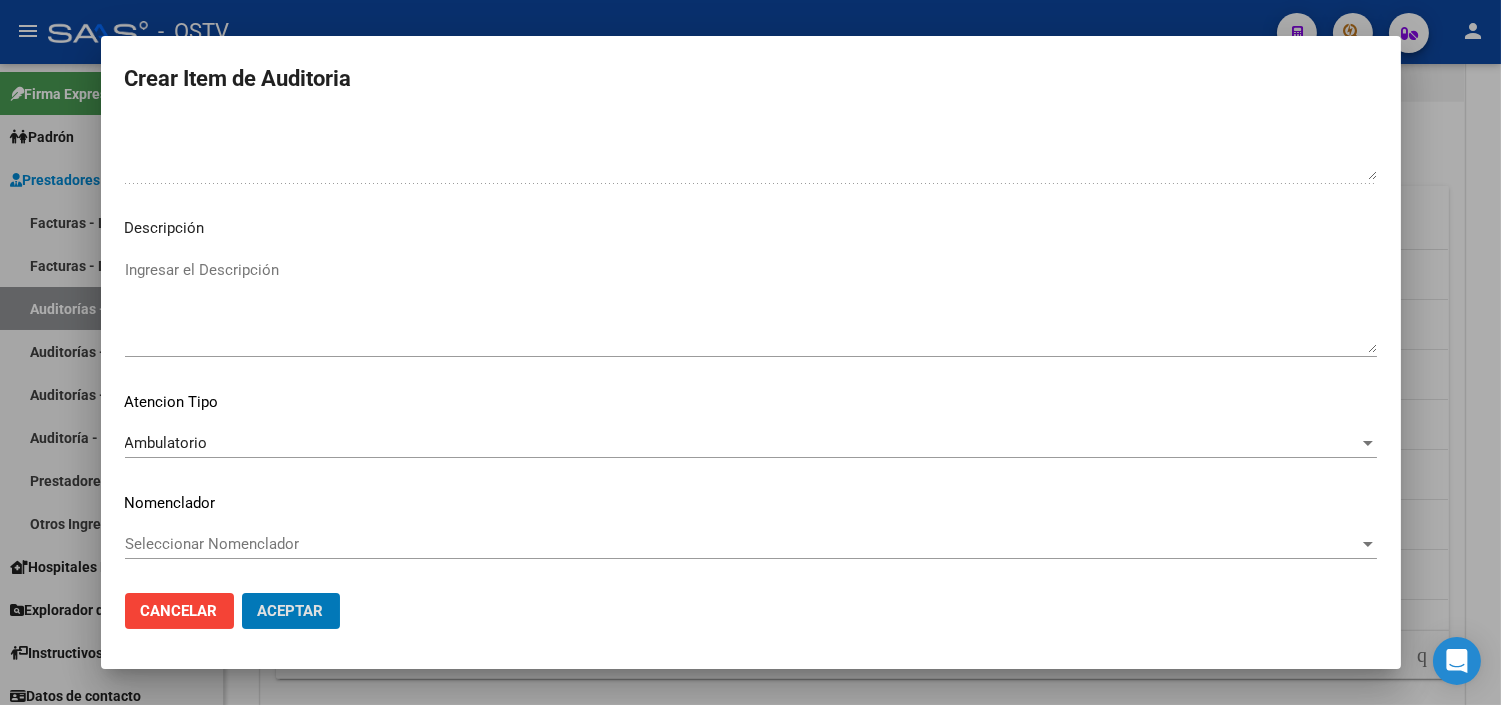 type 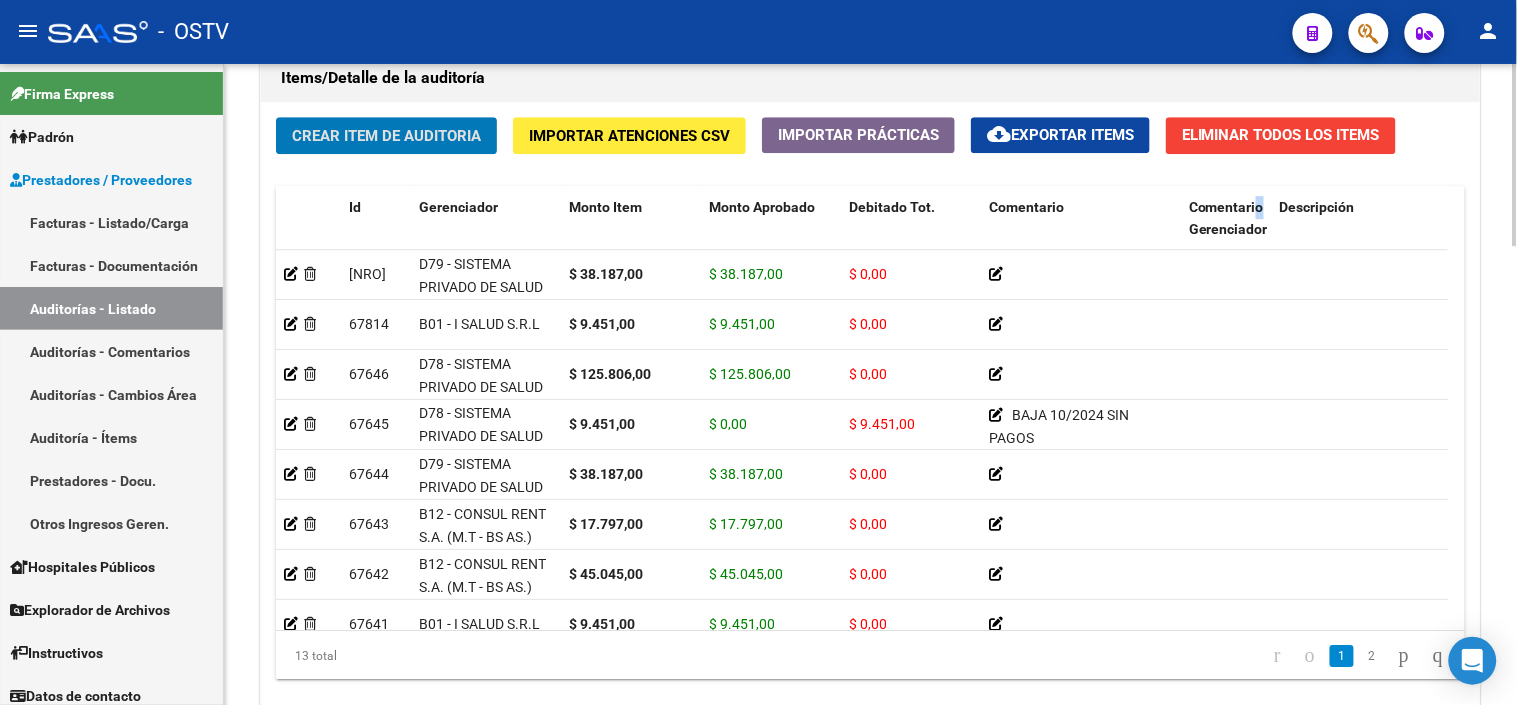 click on "Crear Item de Auditoria" 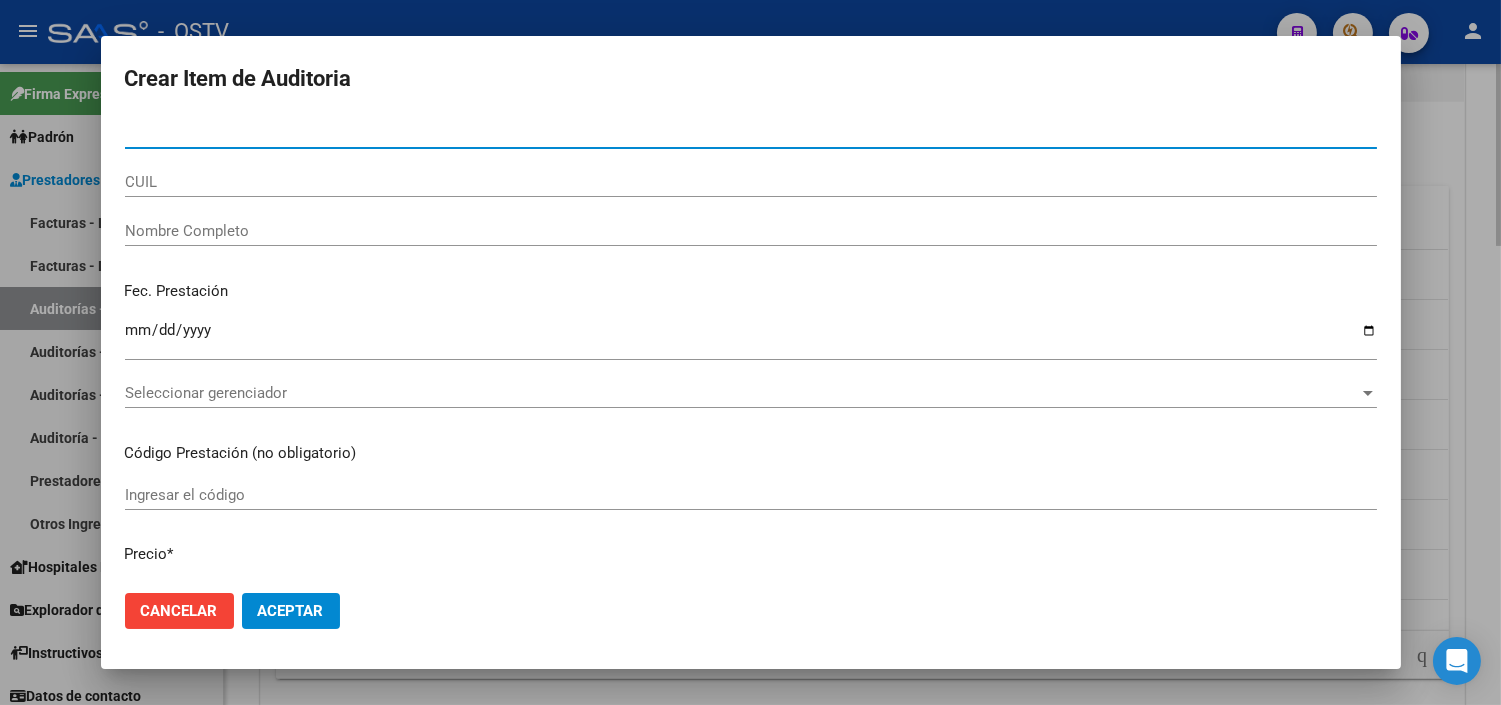 type on "[CUIL]" 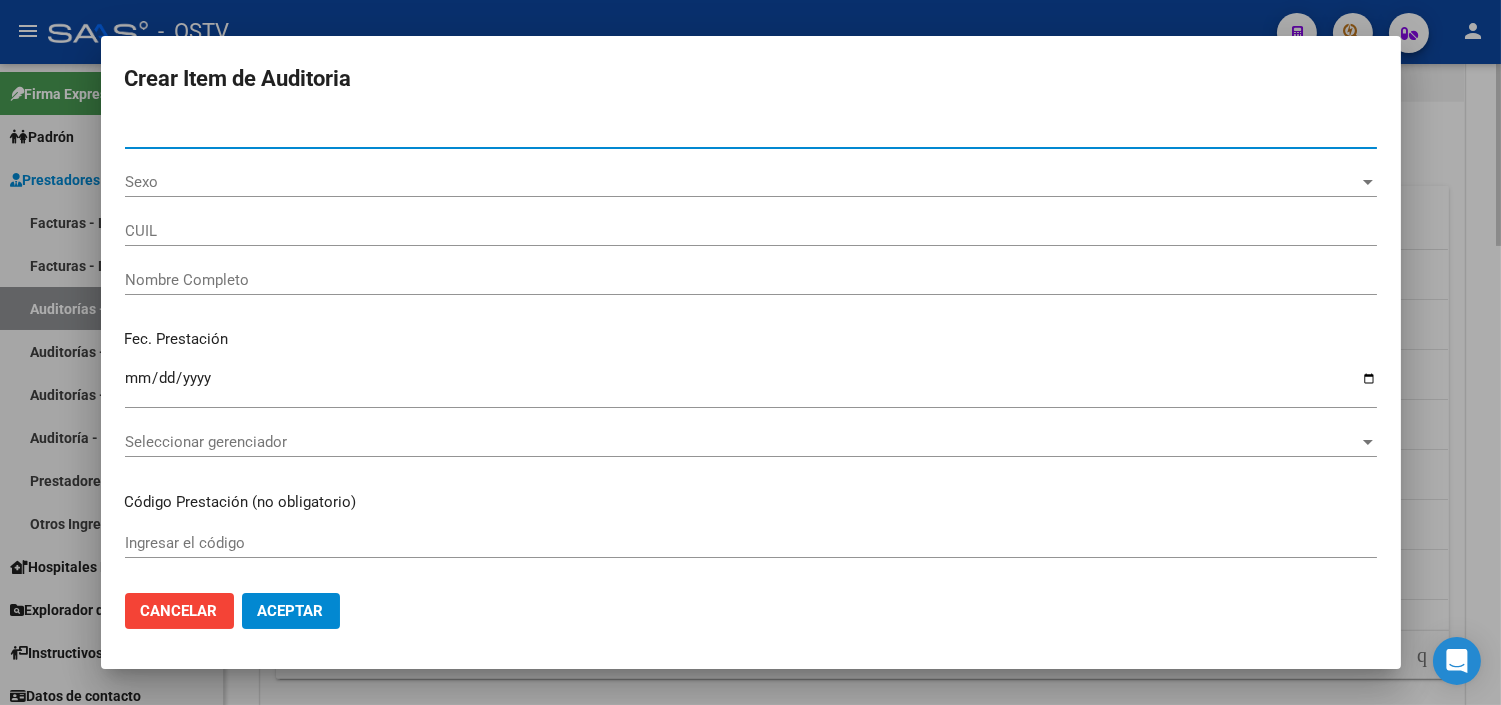 type on "[CUIL]" 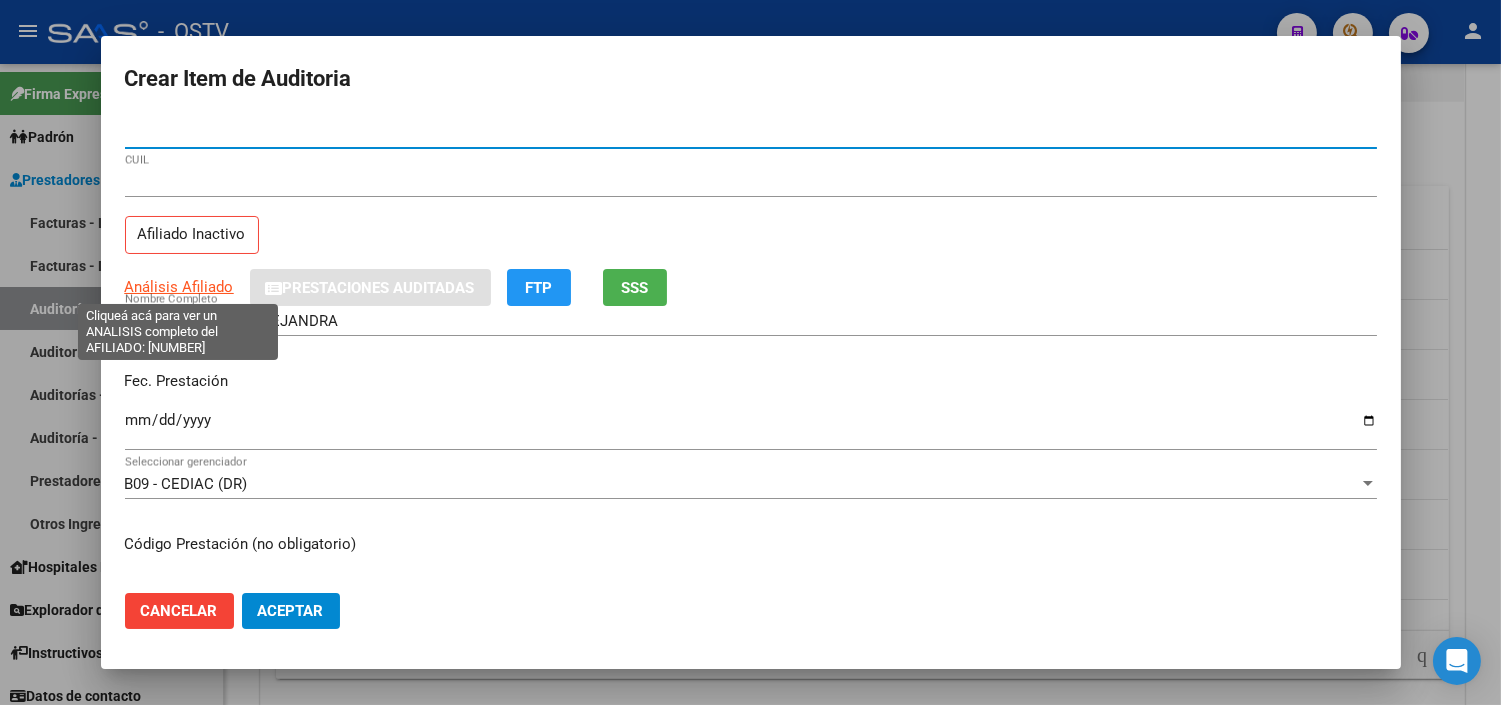 type on "[CUIL]" 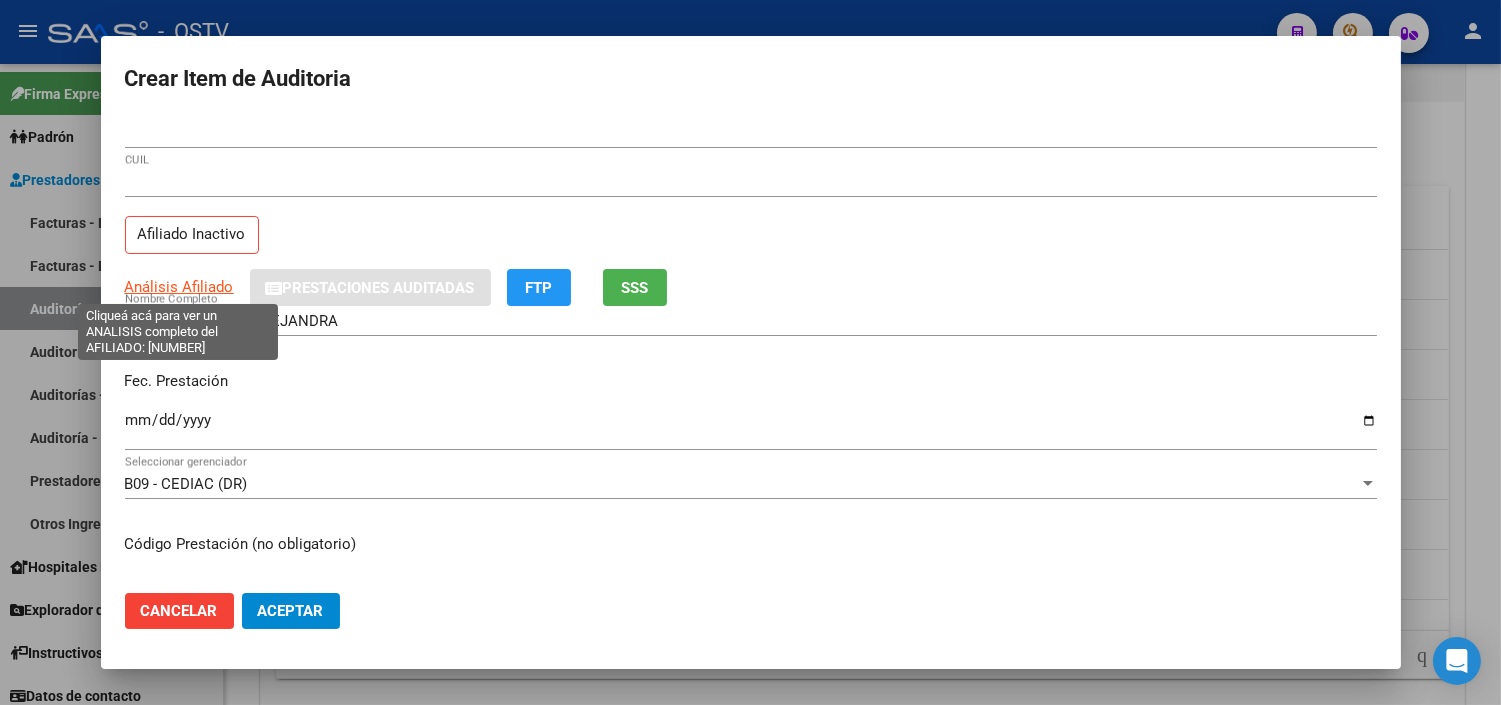 click on "Análisis Afiliado" at bounding box center [179, 287] 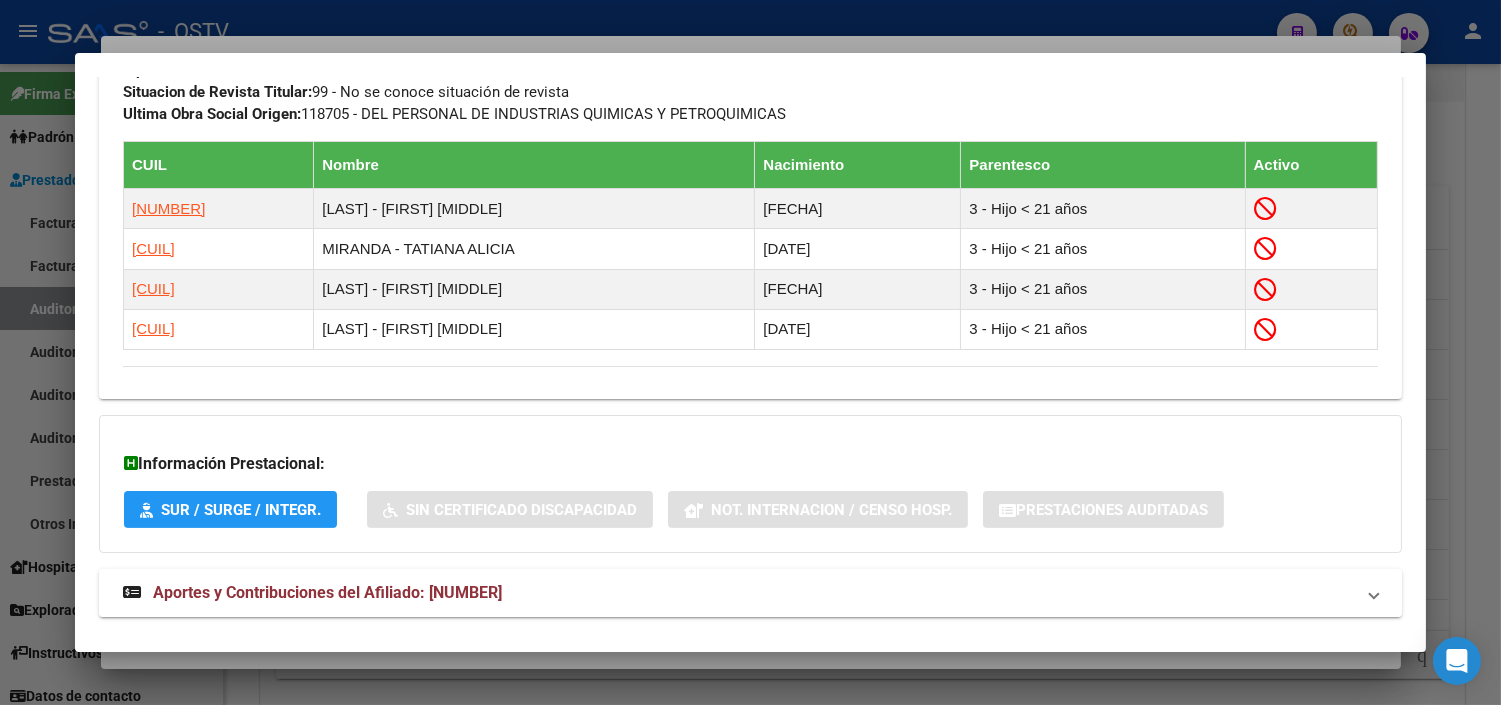 scroll, scrollTop: 1157, scrollLeft: 0, axis: vertical 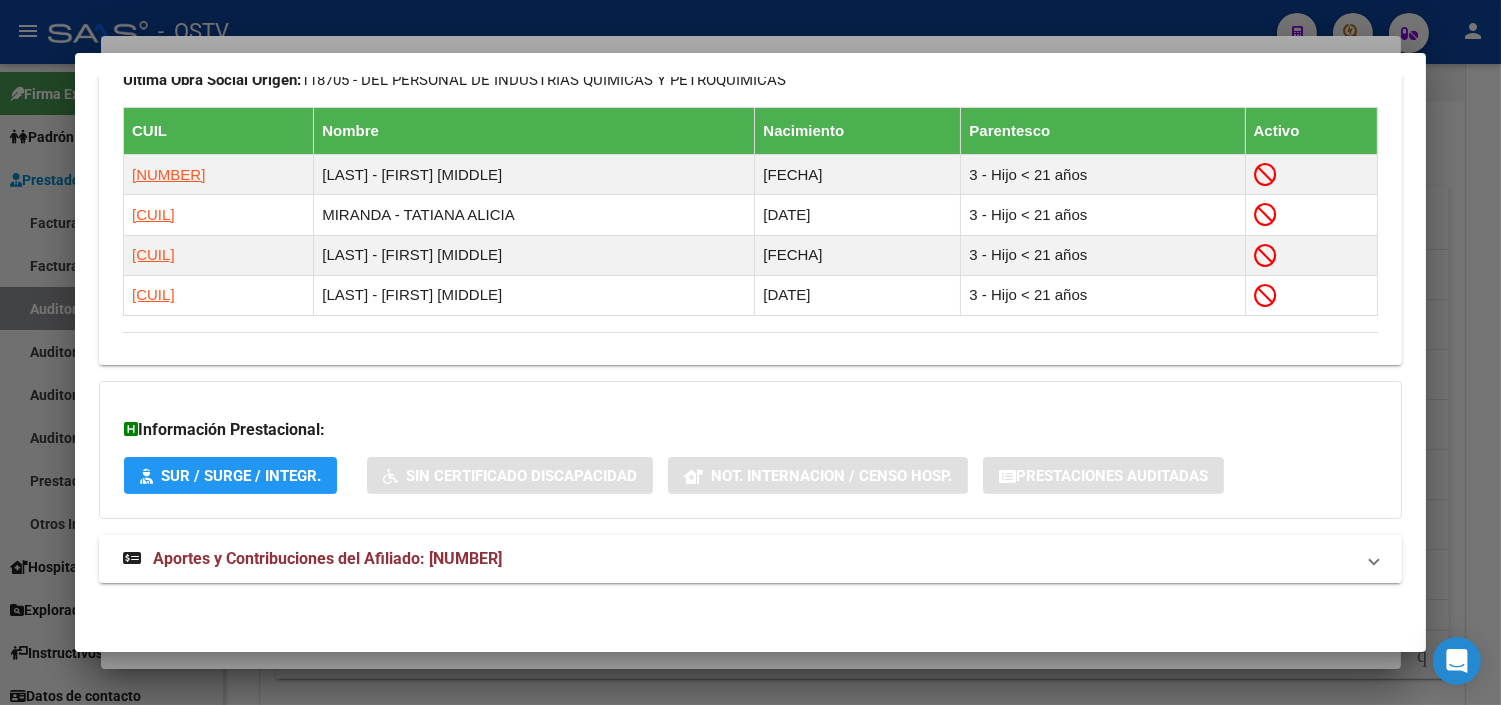 click on "Aportes y Contribuciones del Afiliado: [NUMBER]" at bounding box center [327, 558] 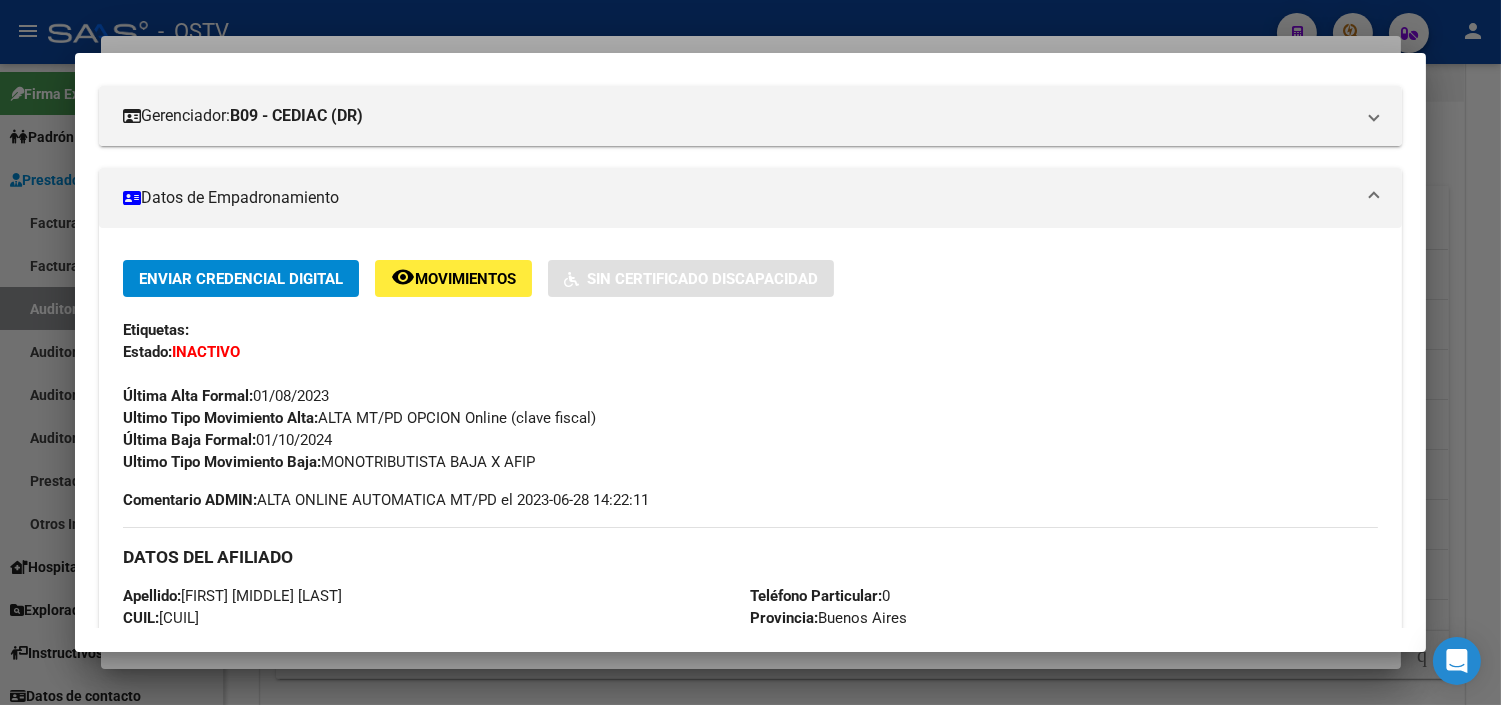 scroll, scrollTop: 0, scrollLeft: 0, axis: both 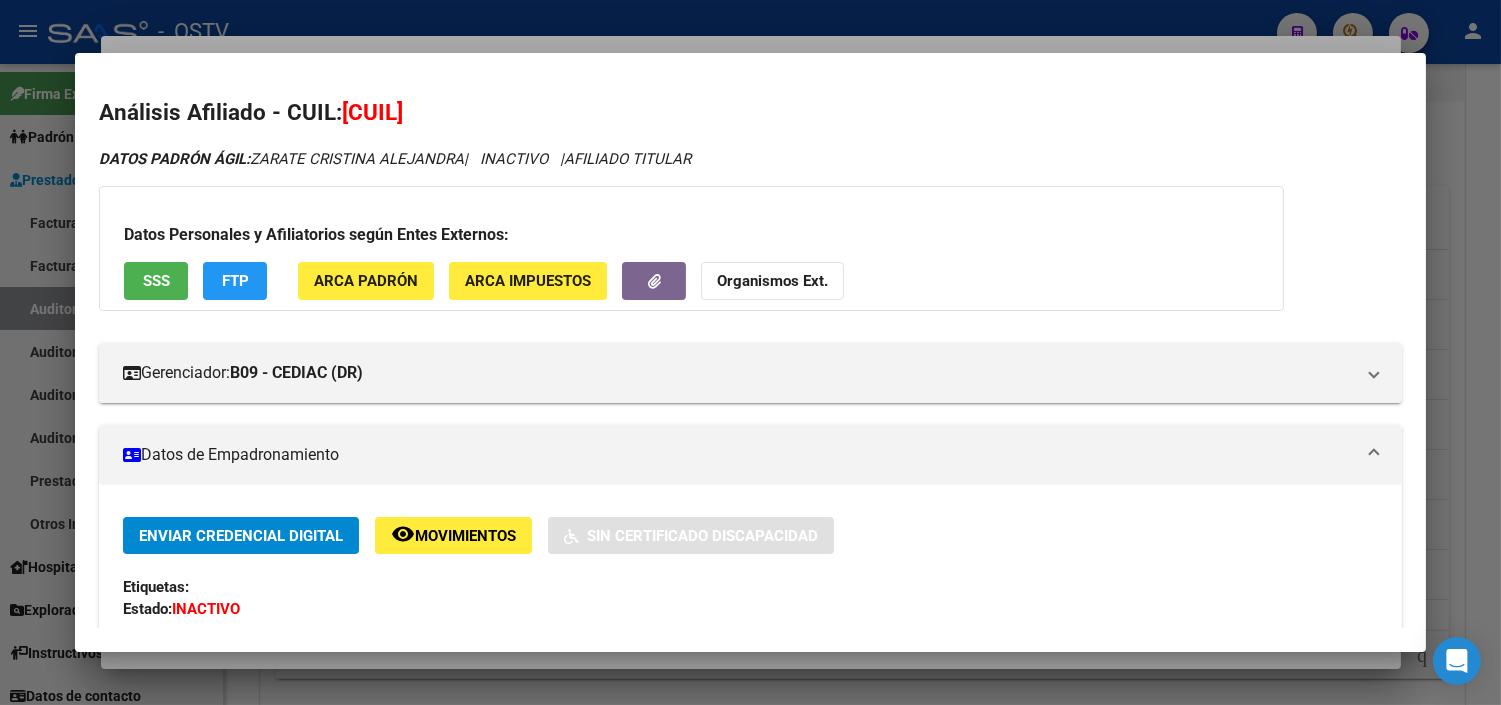 drag, startPoint x: 362, startPoint y: 108, endPoint x: 461, endPoint y: 111, distance: 99.04544 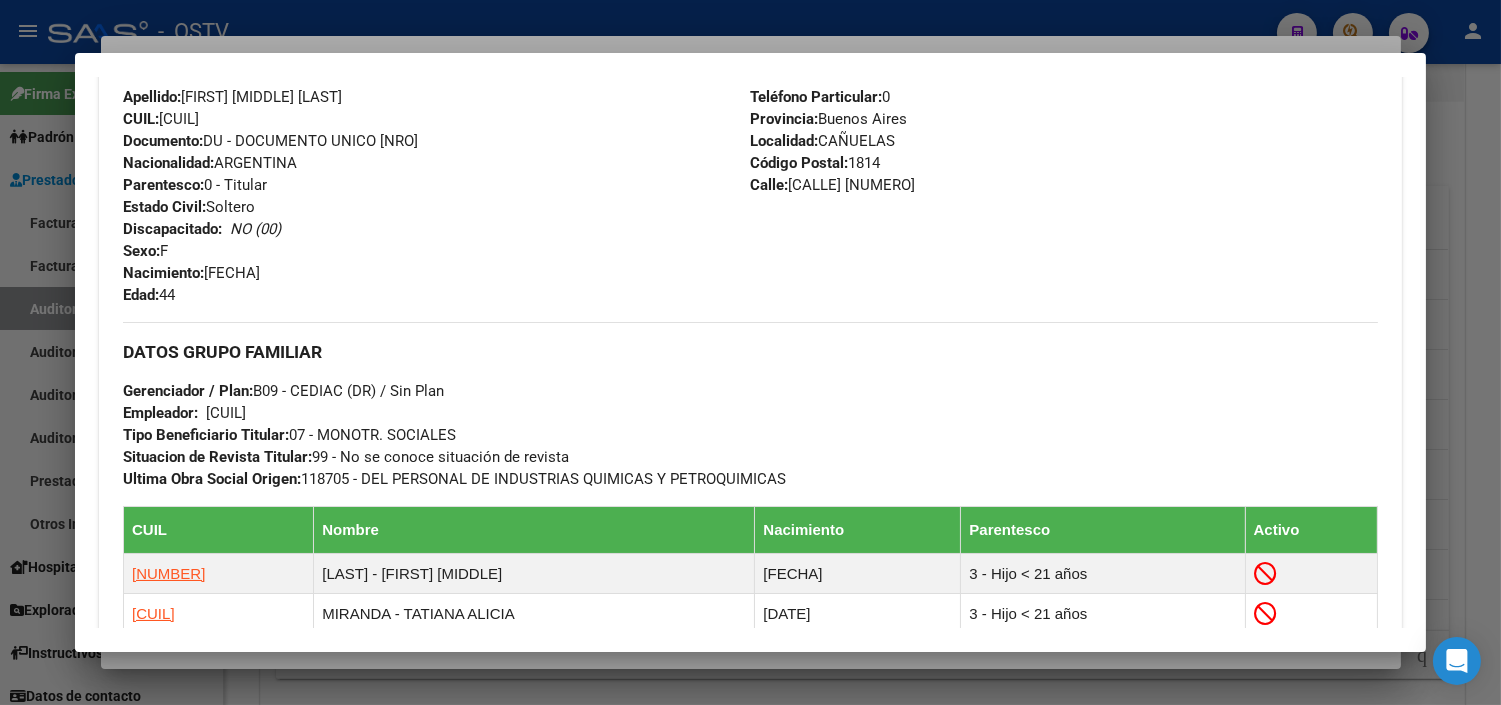 scroll, scrollTop: 1333, scrollLeft: 0, axis: vertical 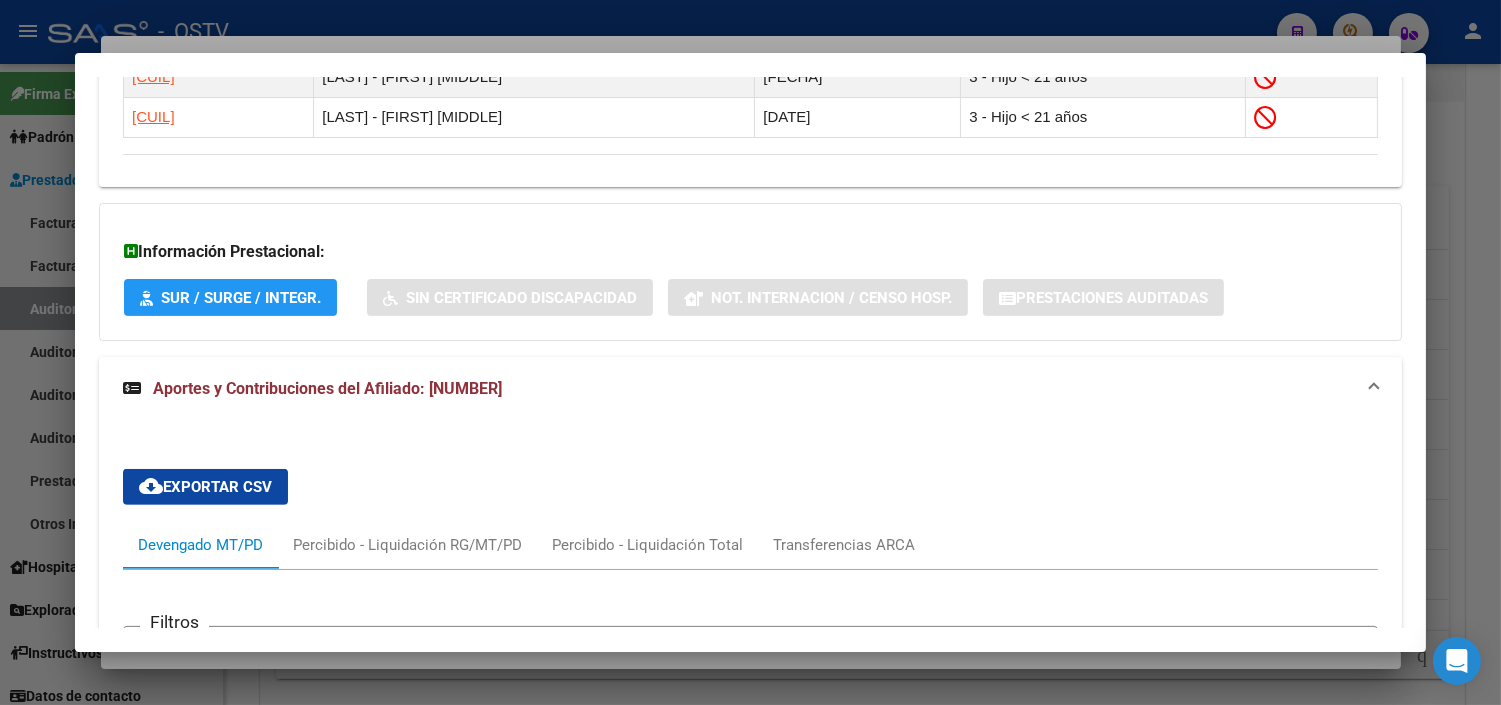 click at bounding box center [750, 352] 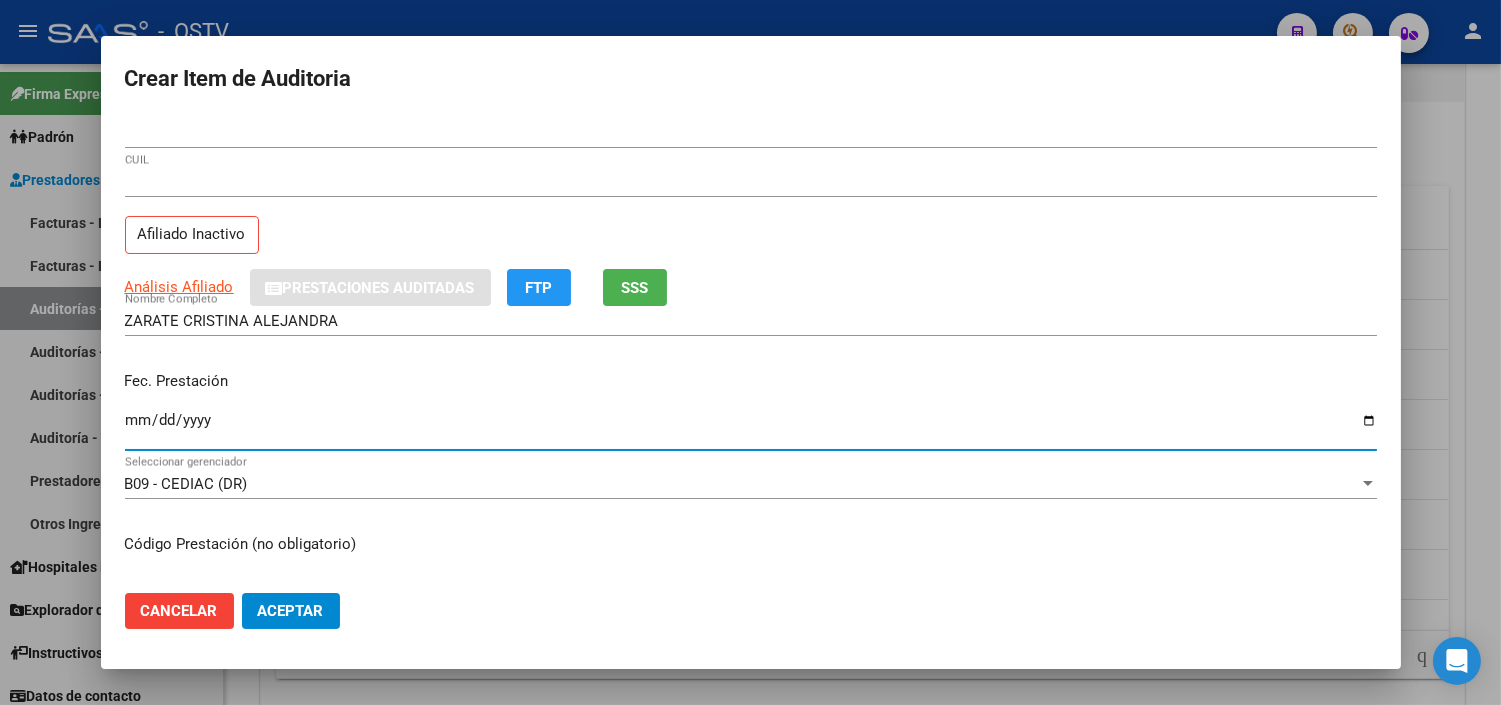 click on "Ingresar la fecha" at bounding box center [751, 428] 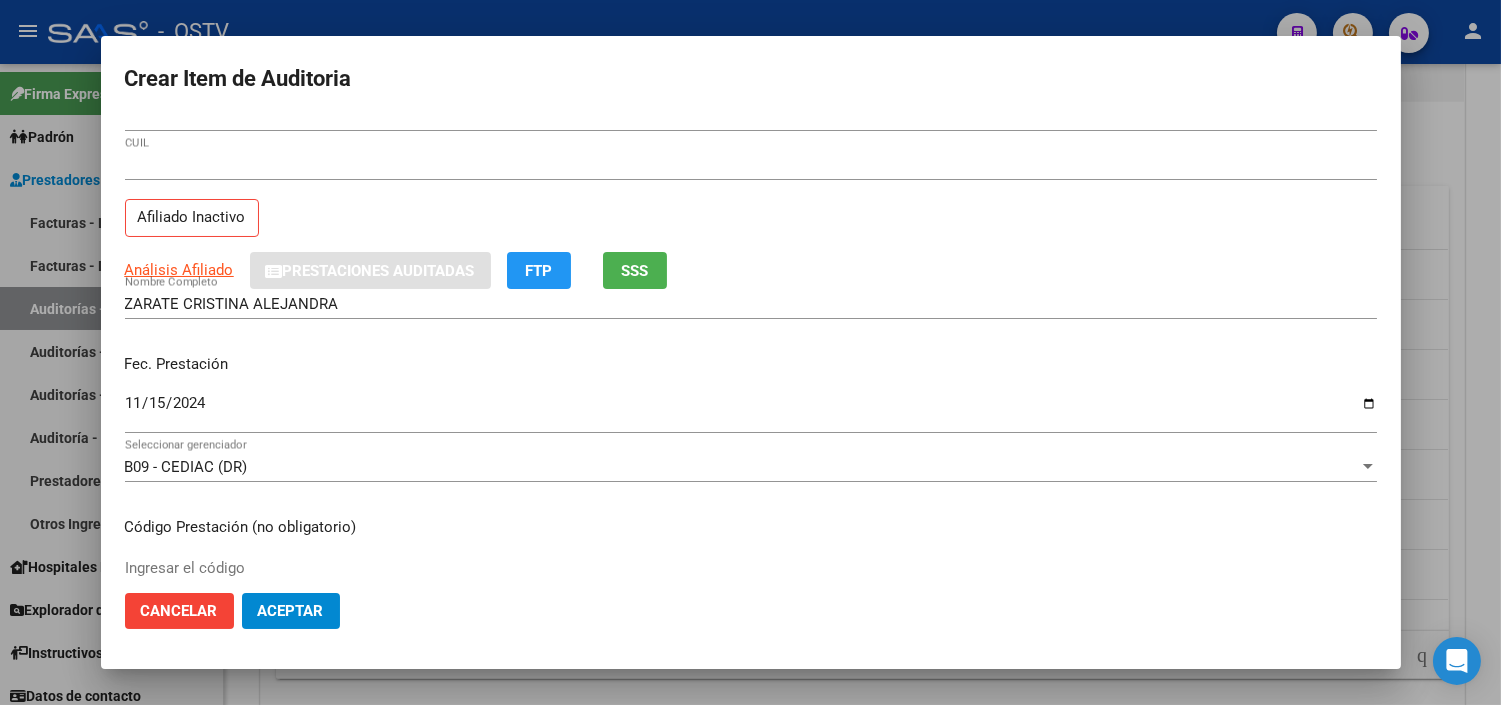 scroll, scrollTop: 338, scrollLeft: 0, axis: vertical 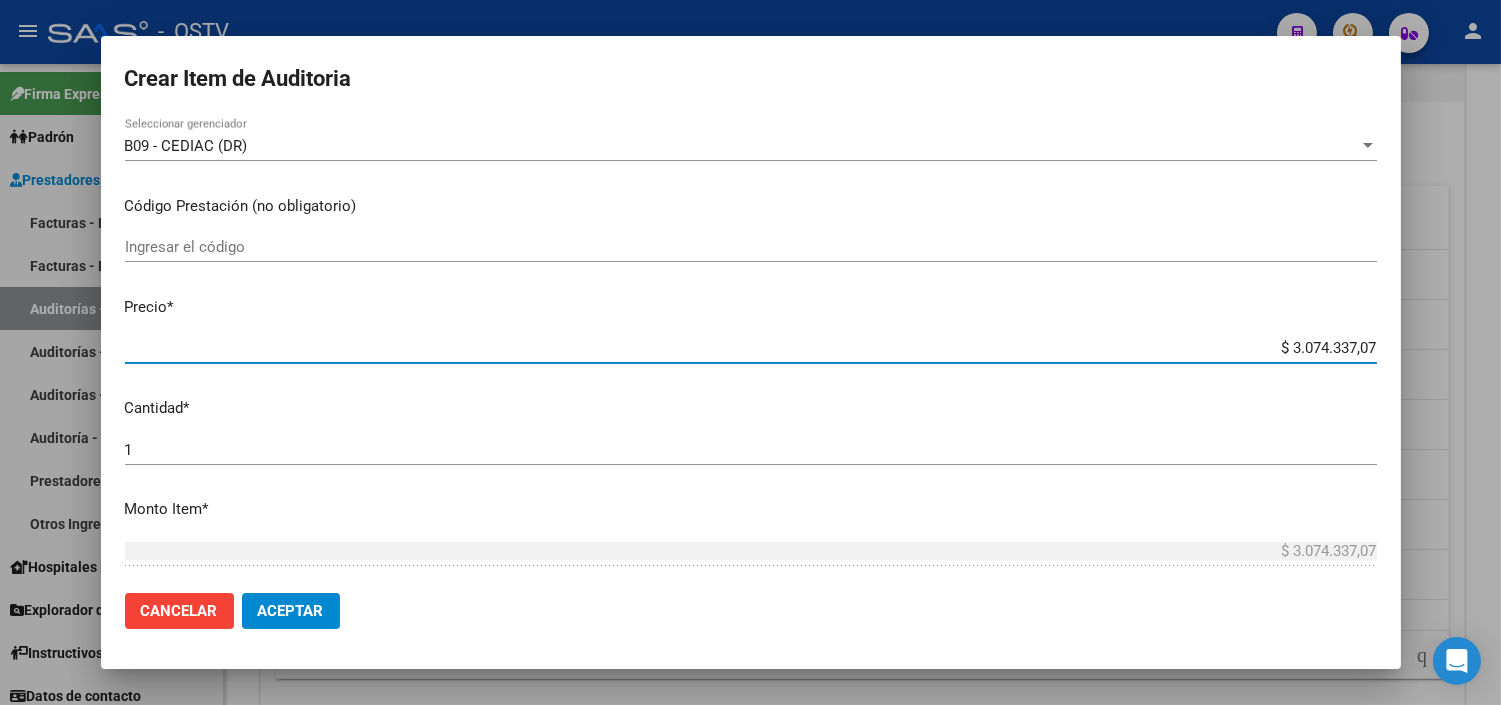 type on "$ 0,03" 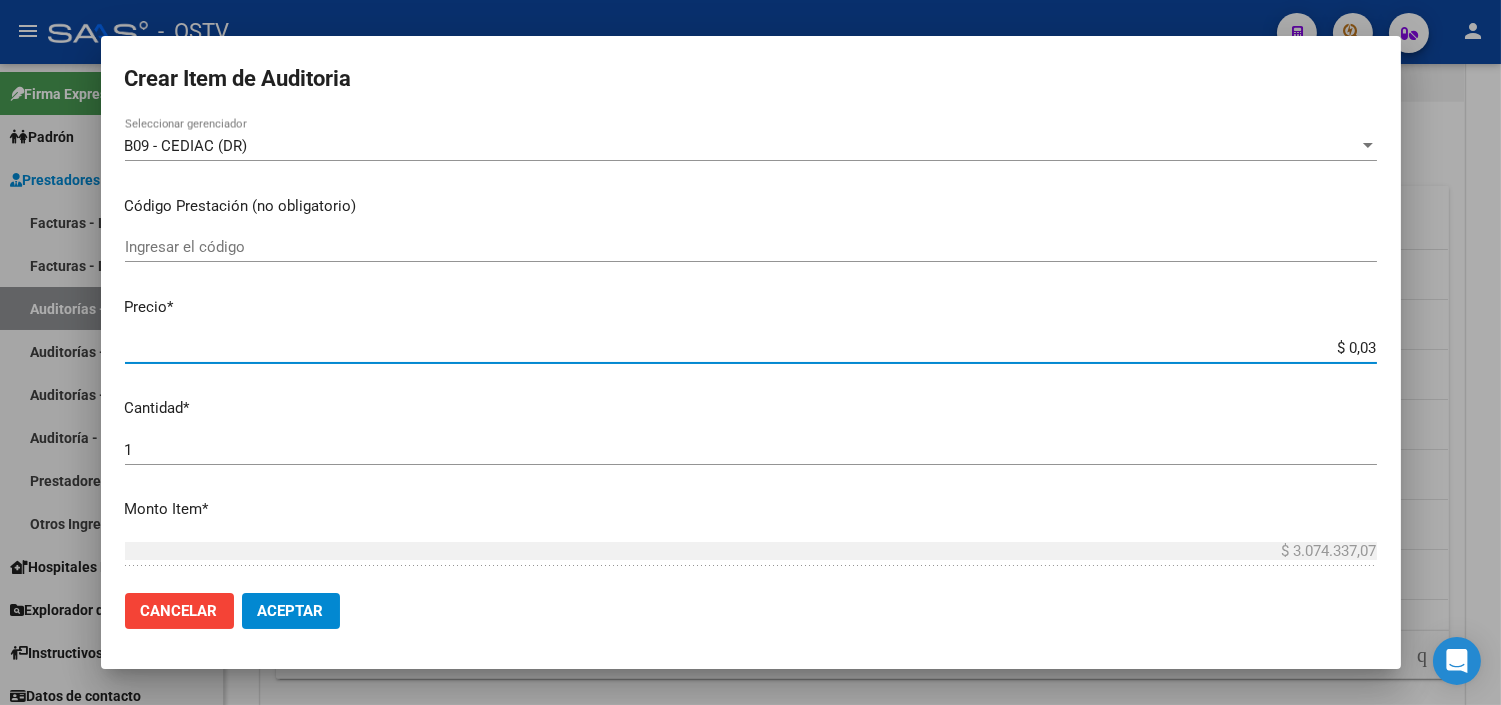 type on "$ 0,03" 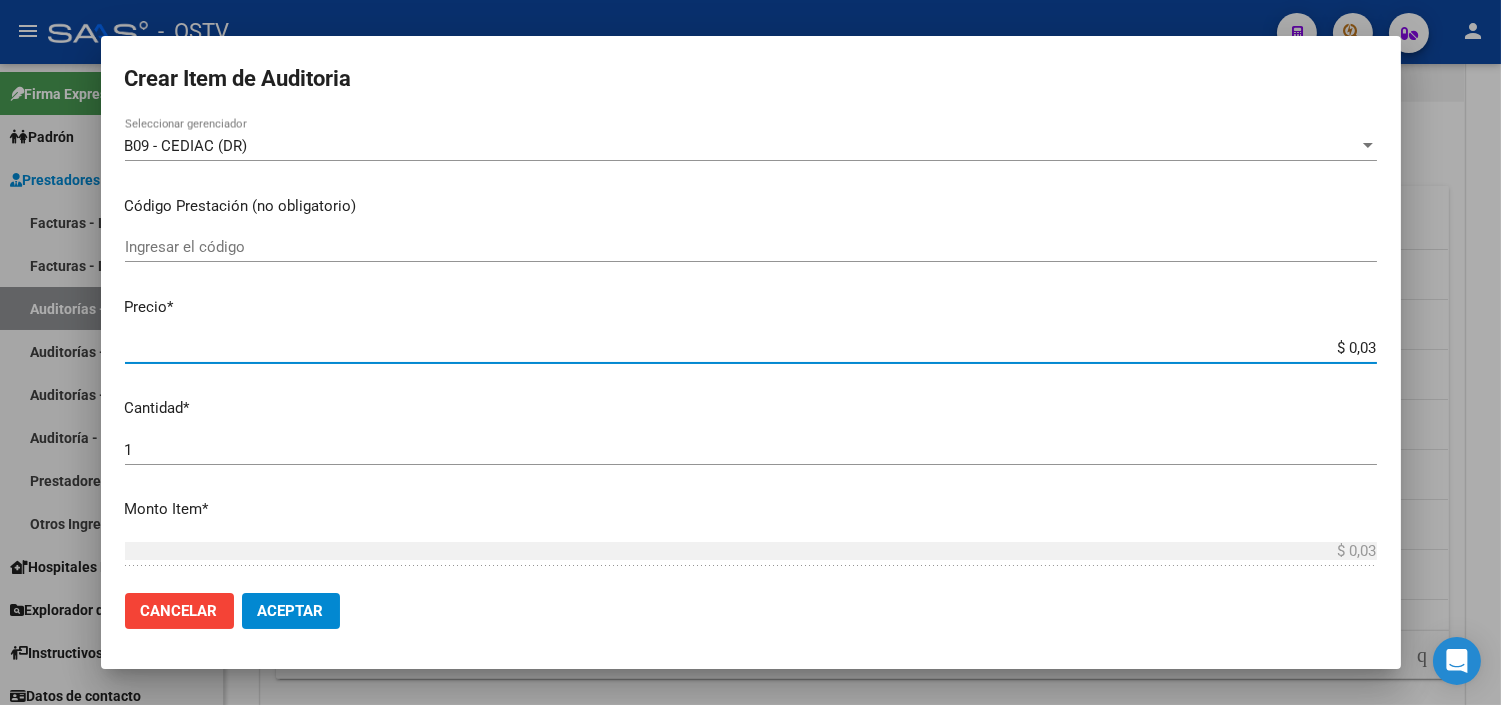 type on "$ 0,33" 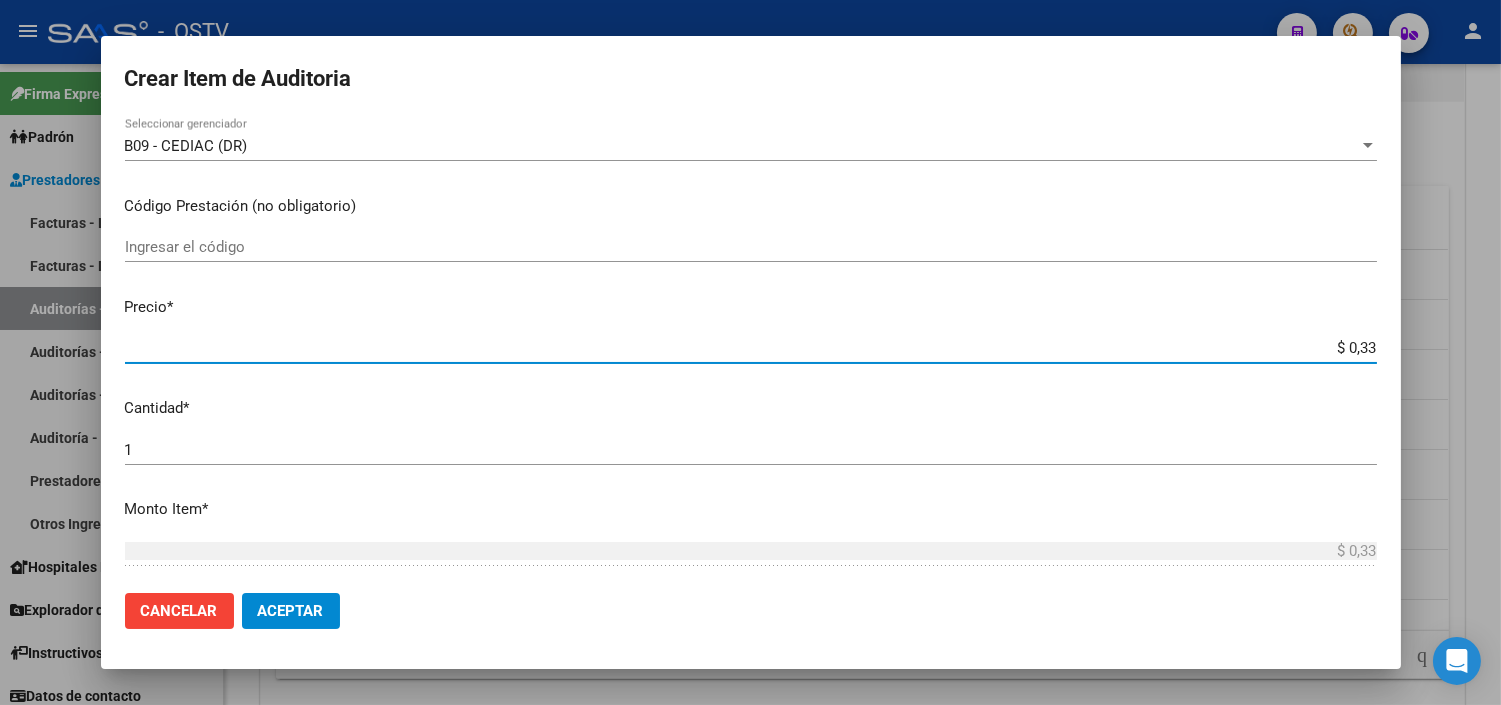 type on "$ 3,31" 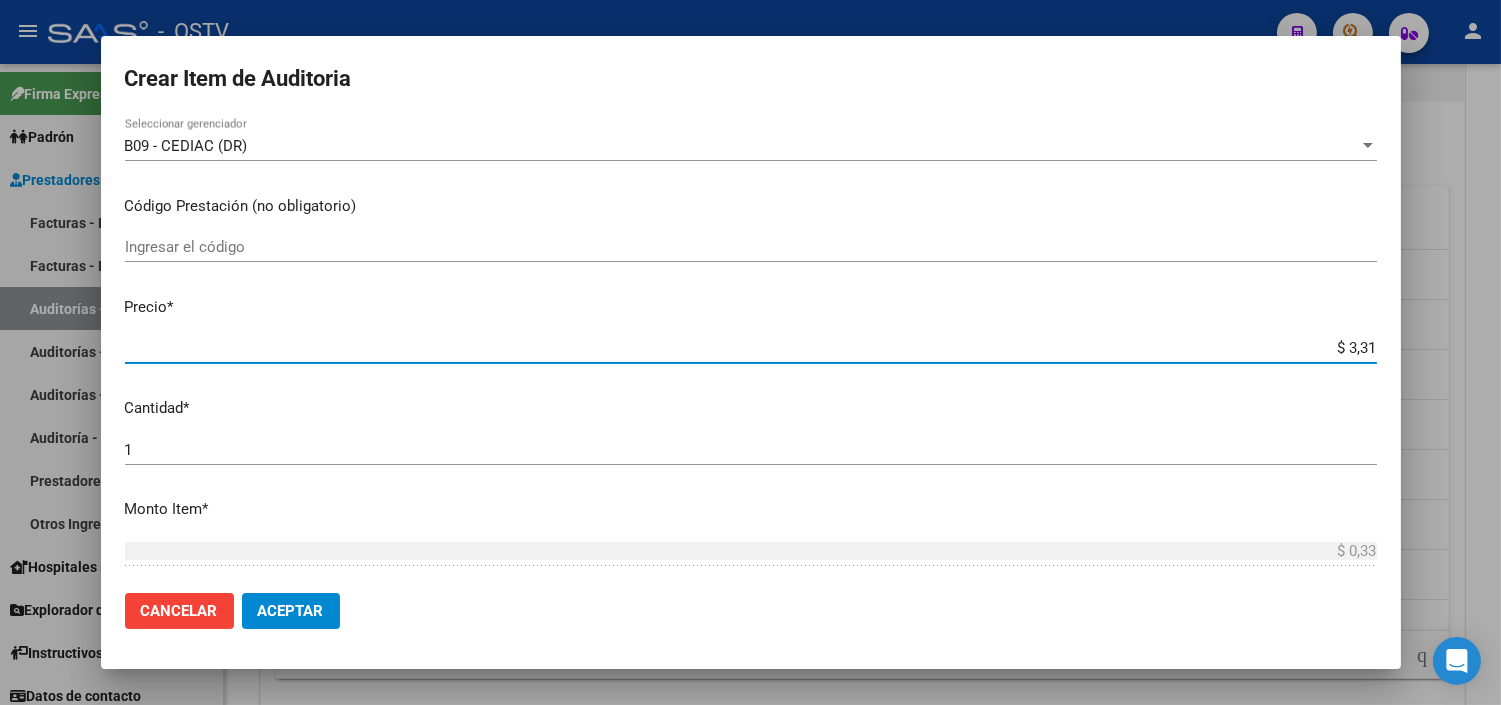 type on "$ 3,31" 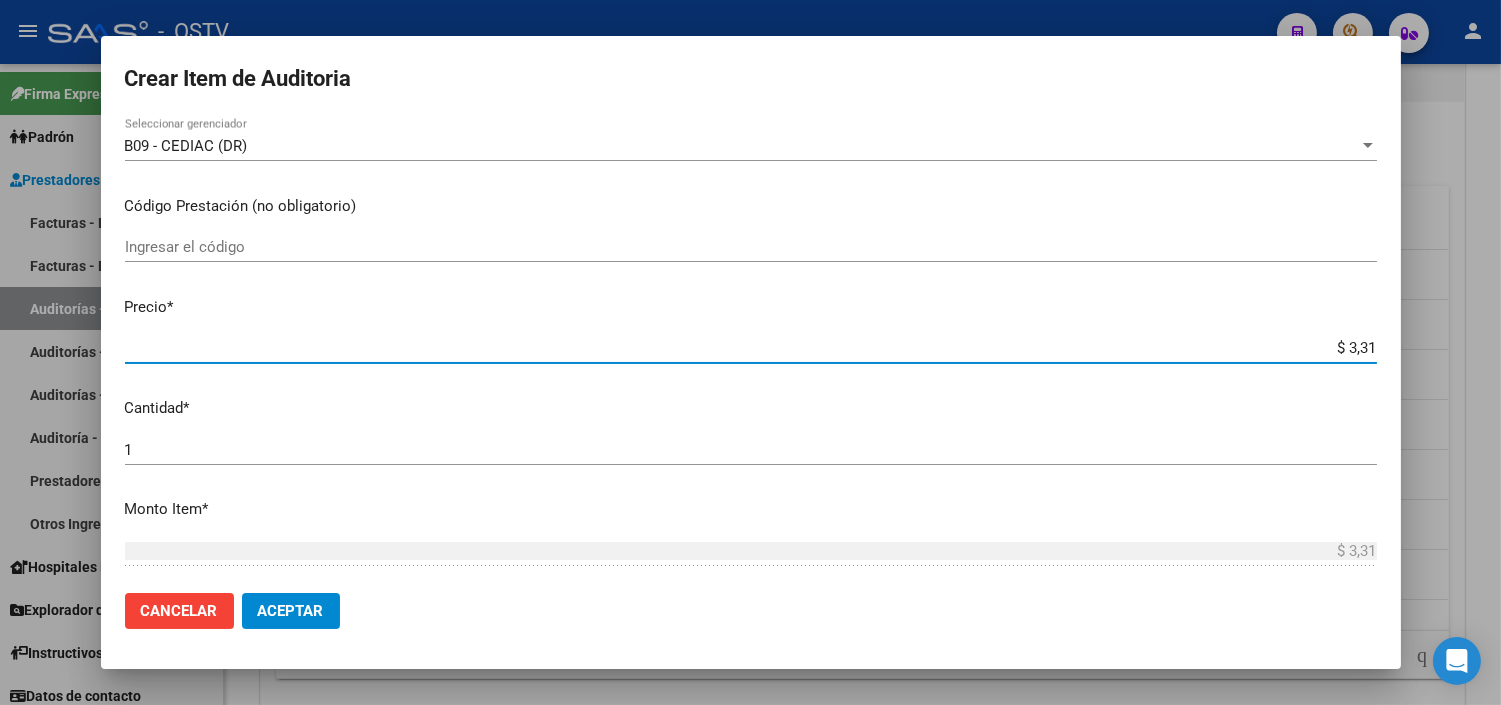 type on "$ 33,16" 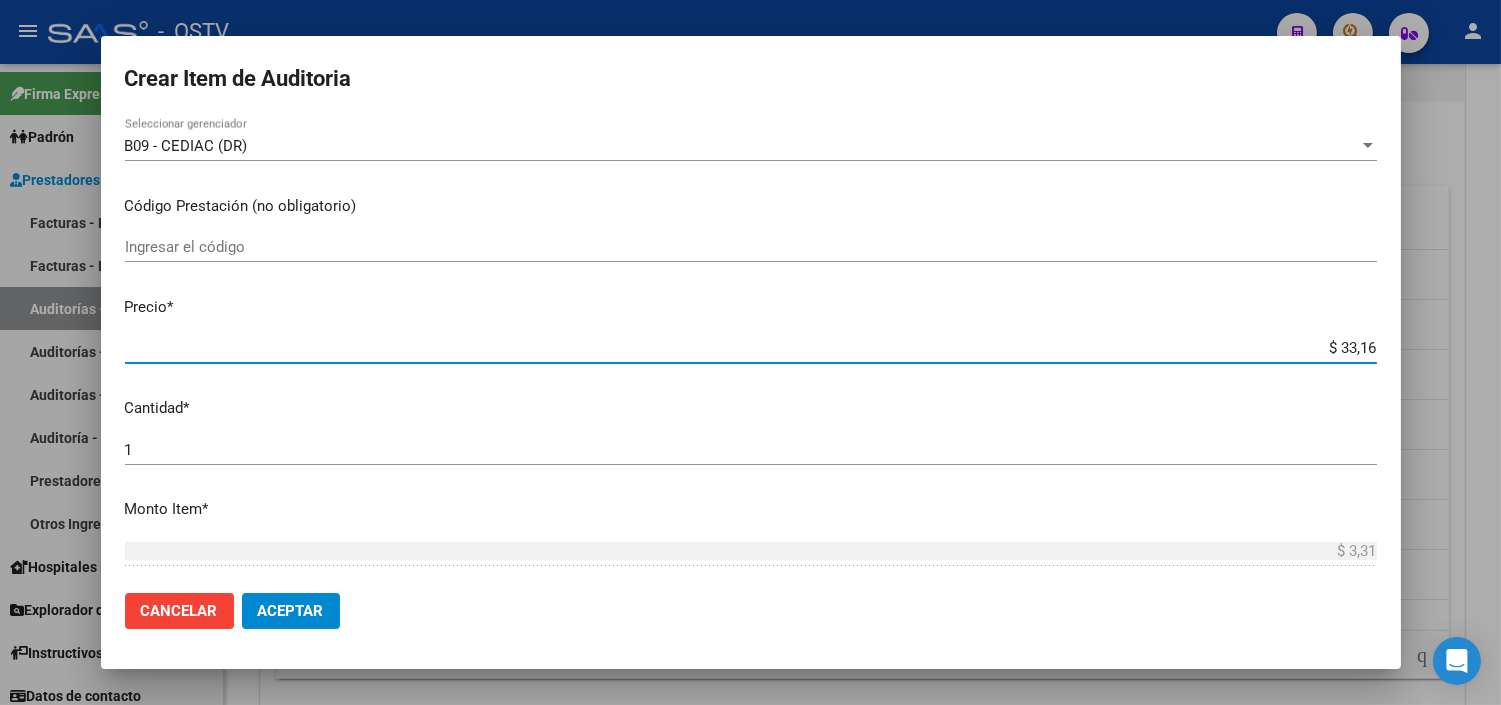 type on "$ 33,16" 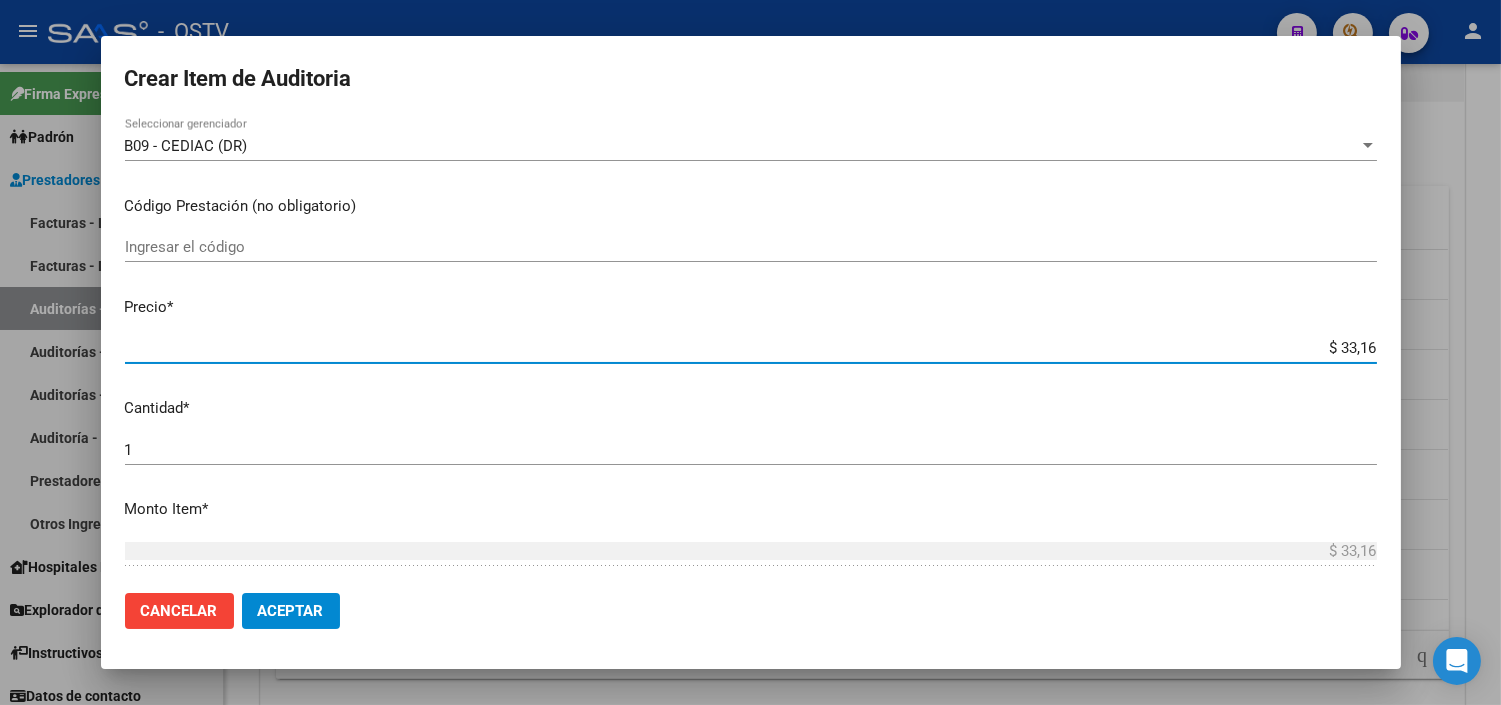 type on "$ 331,60" 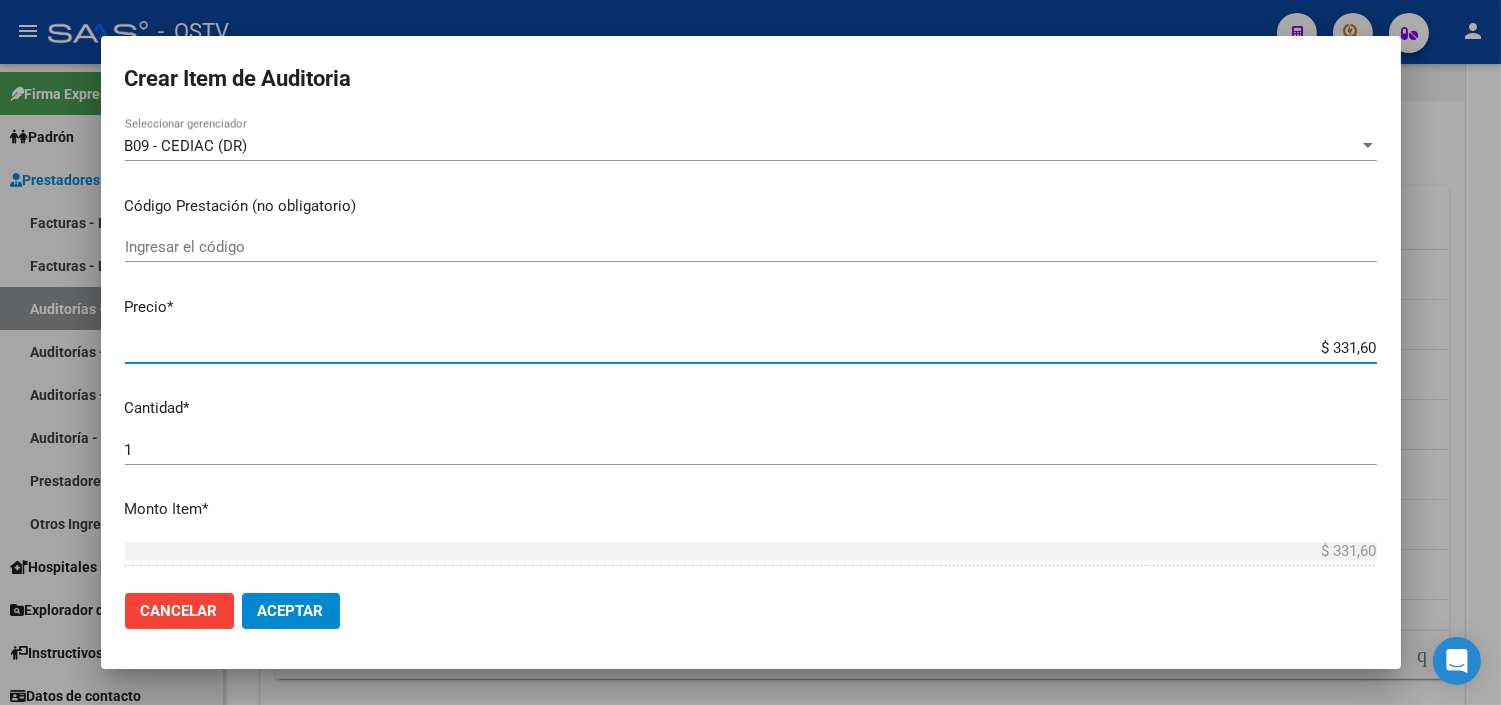 type on "$ [PRICE]" 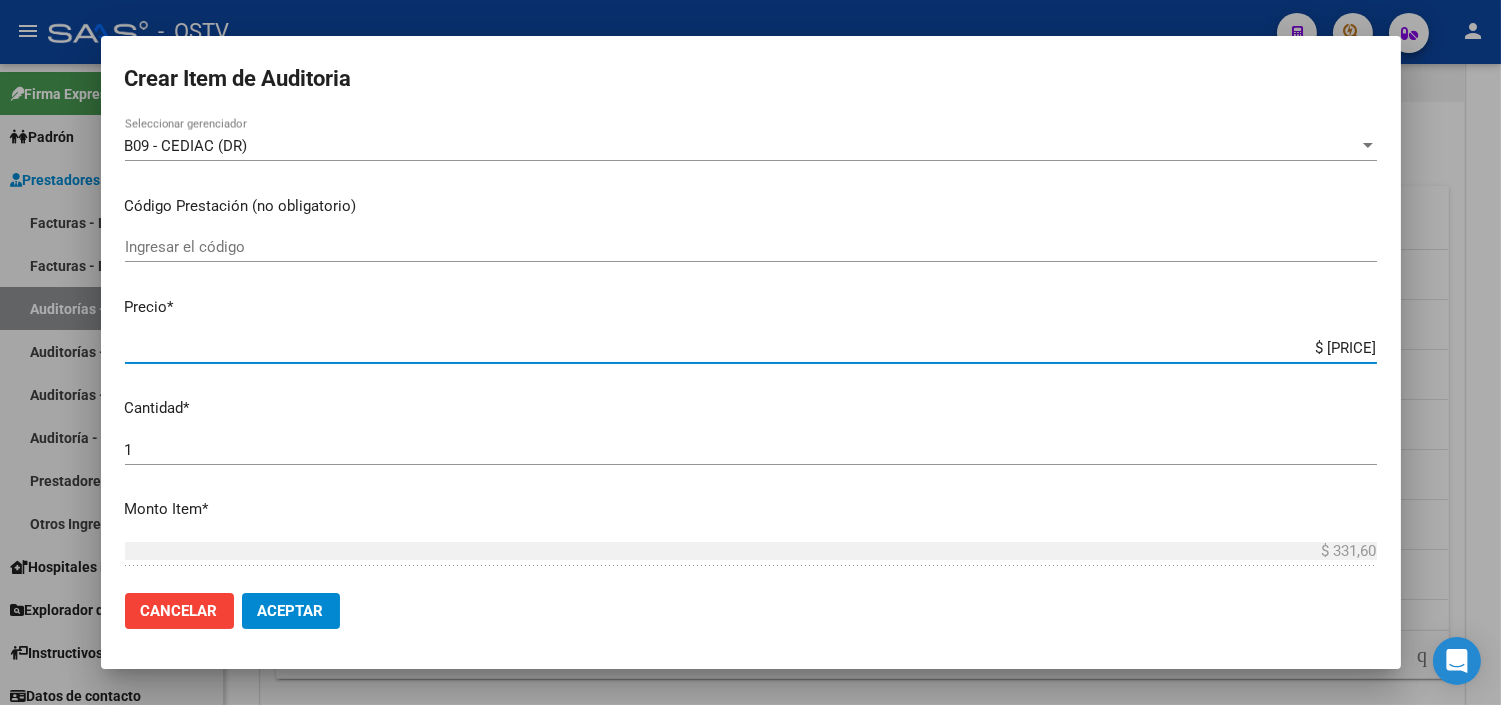 type on "$ [PRICE]" 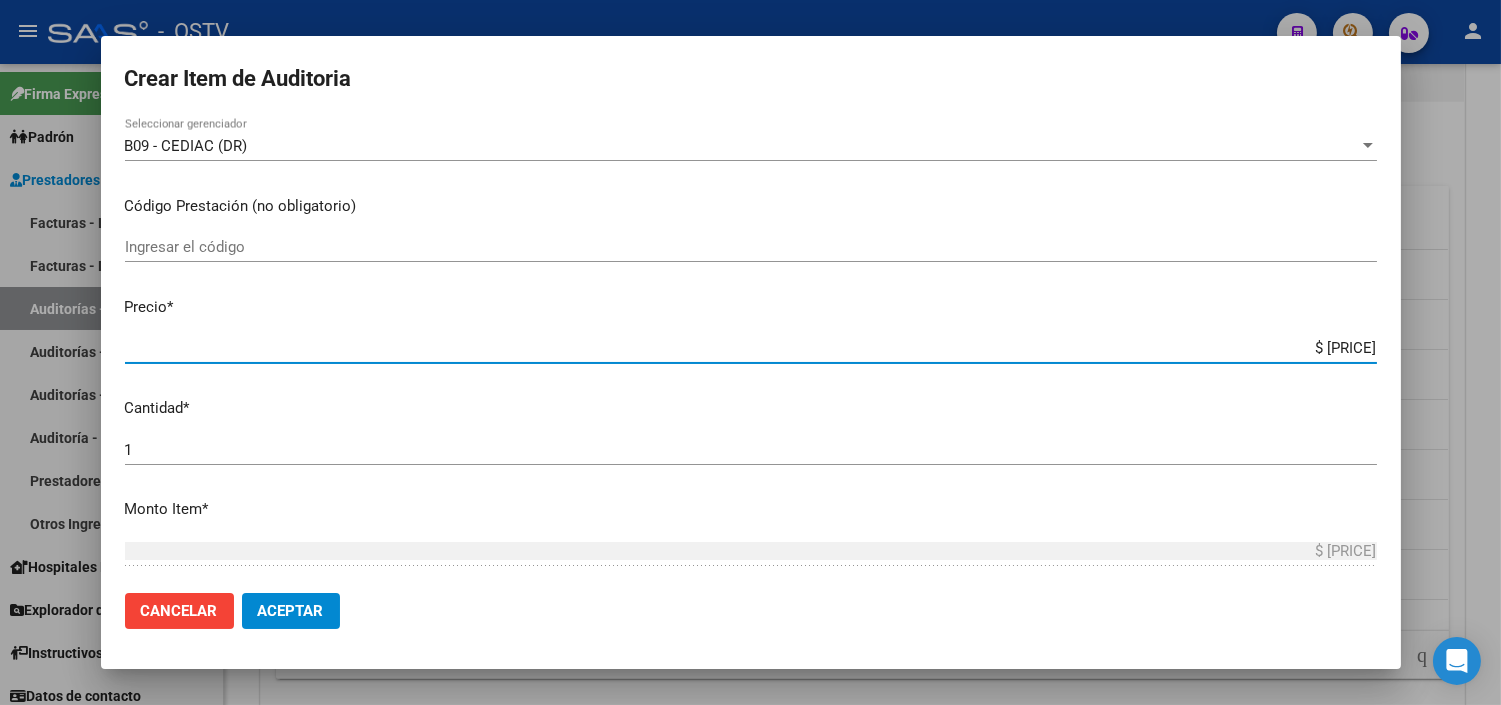 type on "$ 33.160,00" 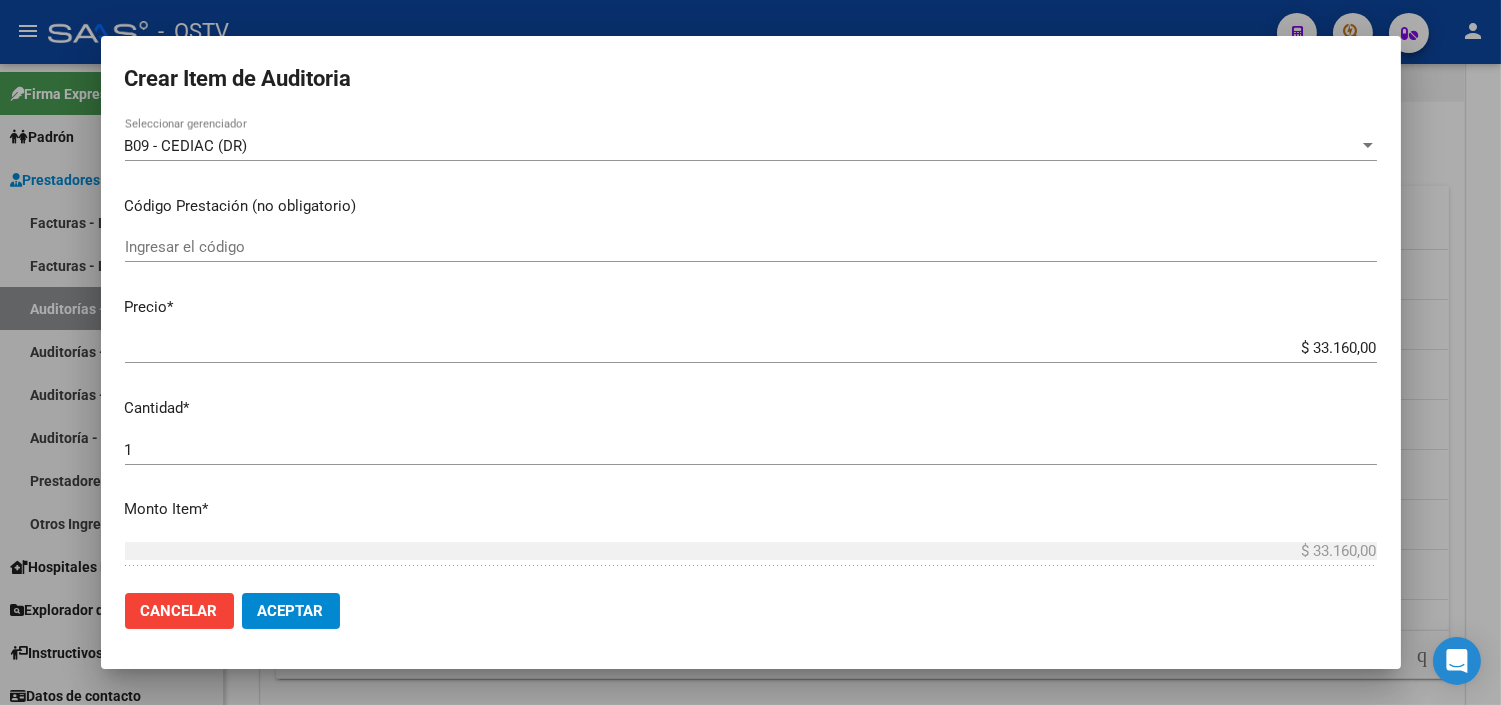 scroll, scrollTop: 642, scrollLeft: 0, axis: vertical 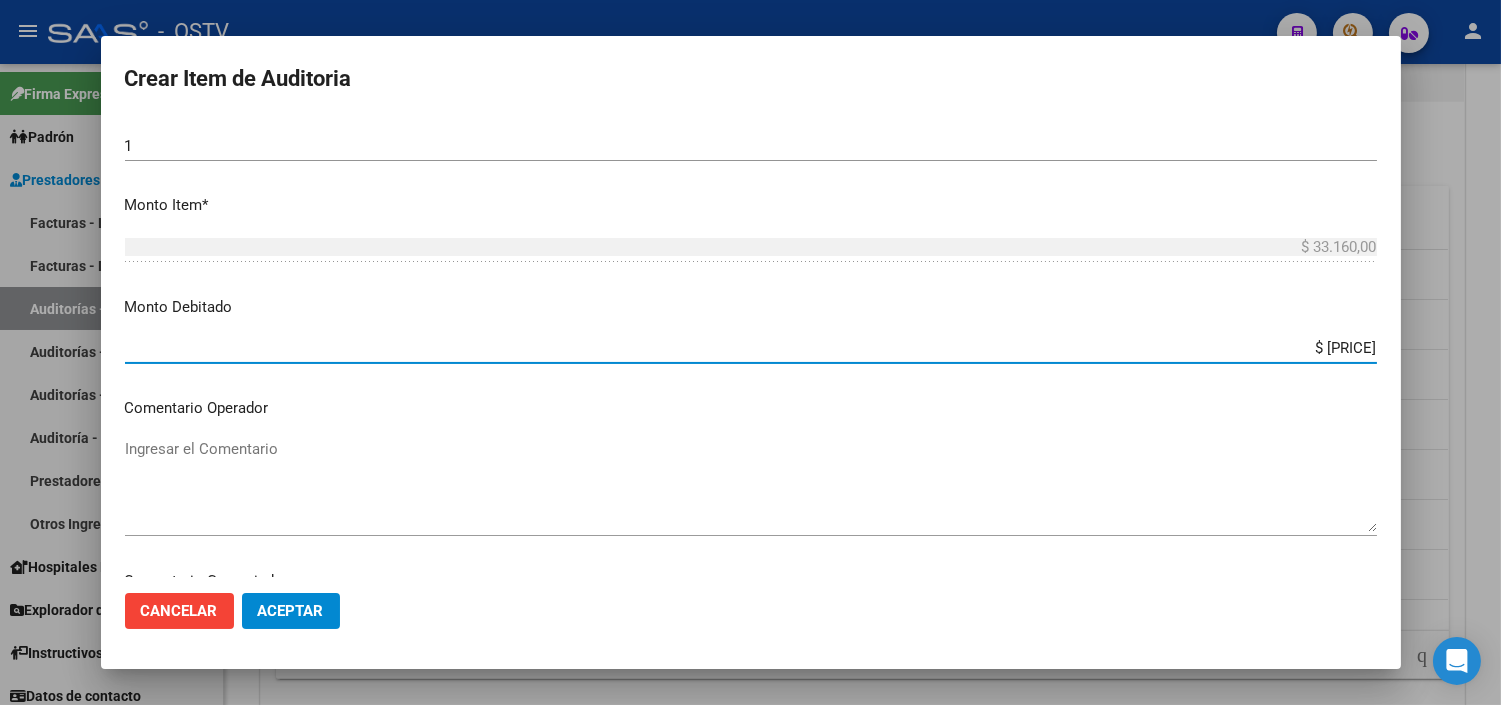 type on "$ 33.160,00" 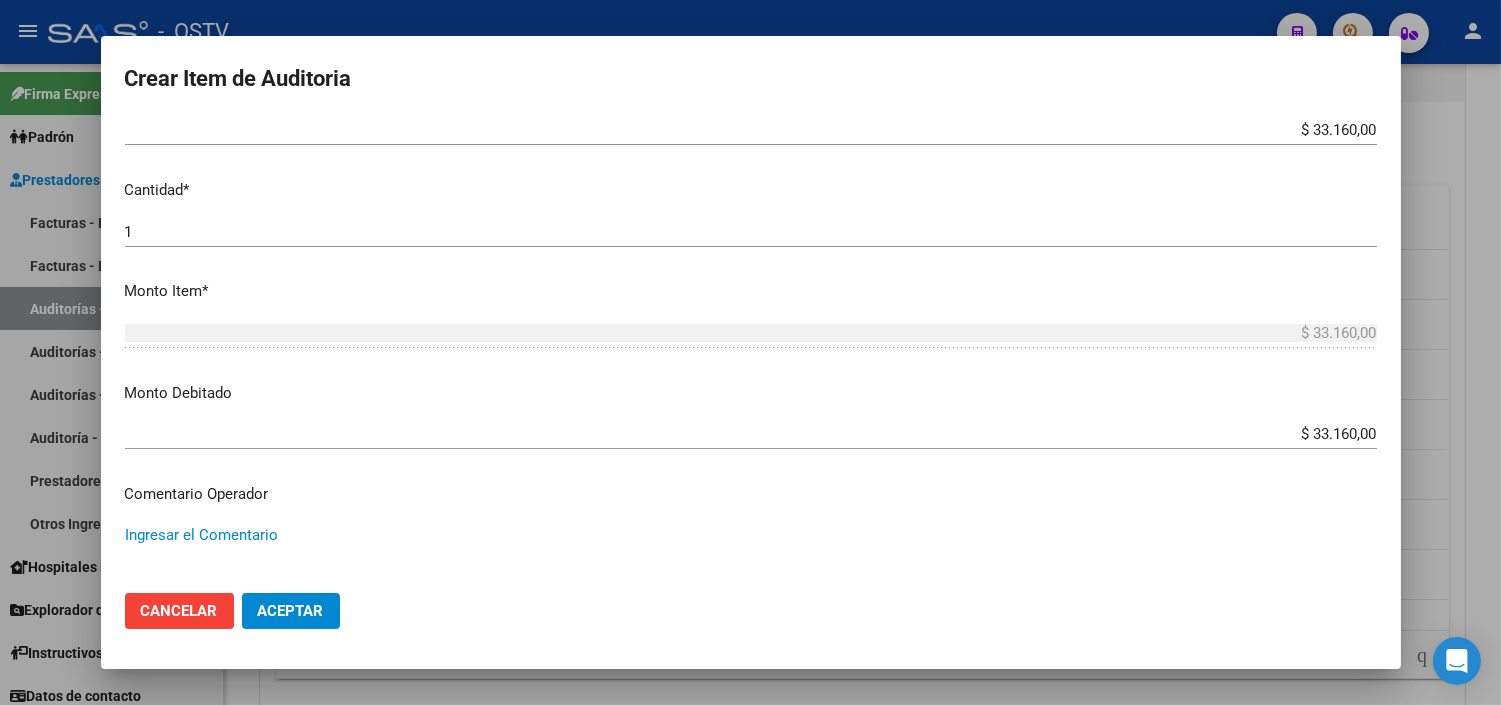 scroll, scrollTop: 642, scrollLeft: 0, axis: vertical 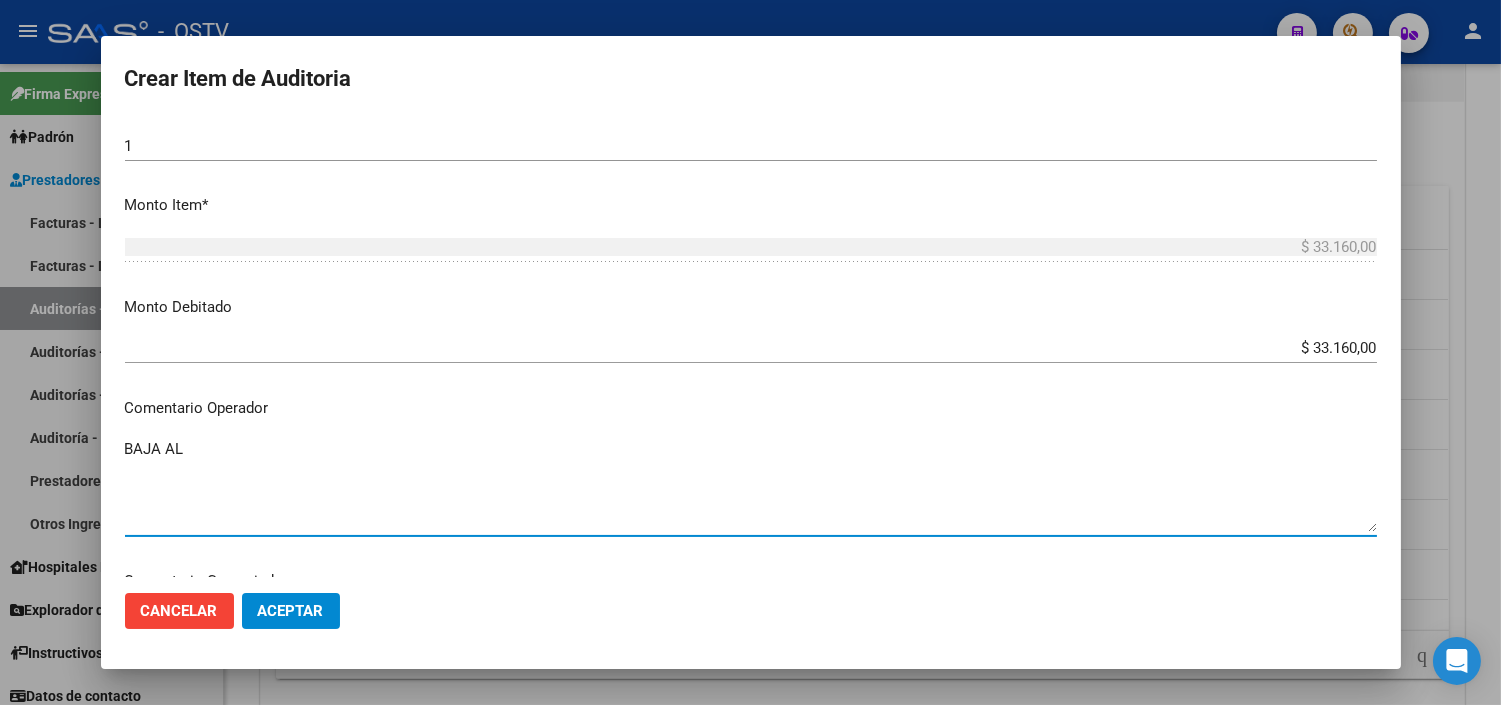 paste on "[DATE]" 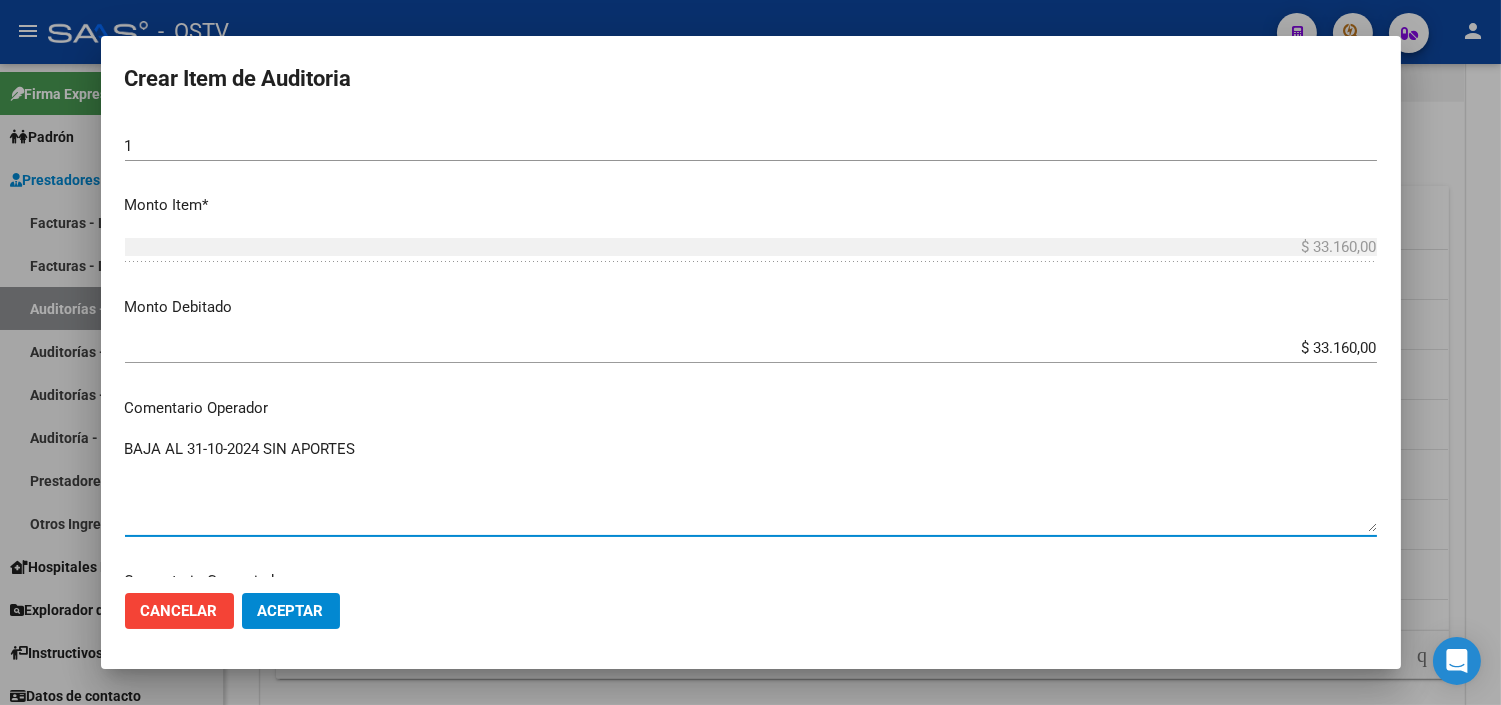 type on "BAJA AL 31-10-2024 SIN APORTES" 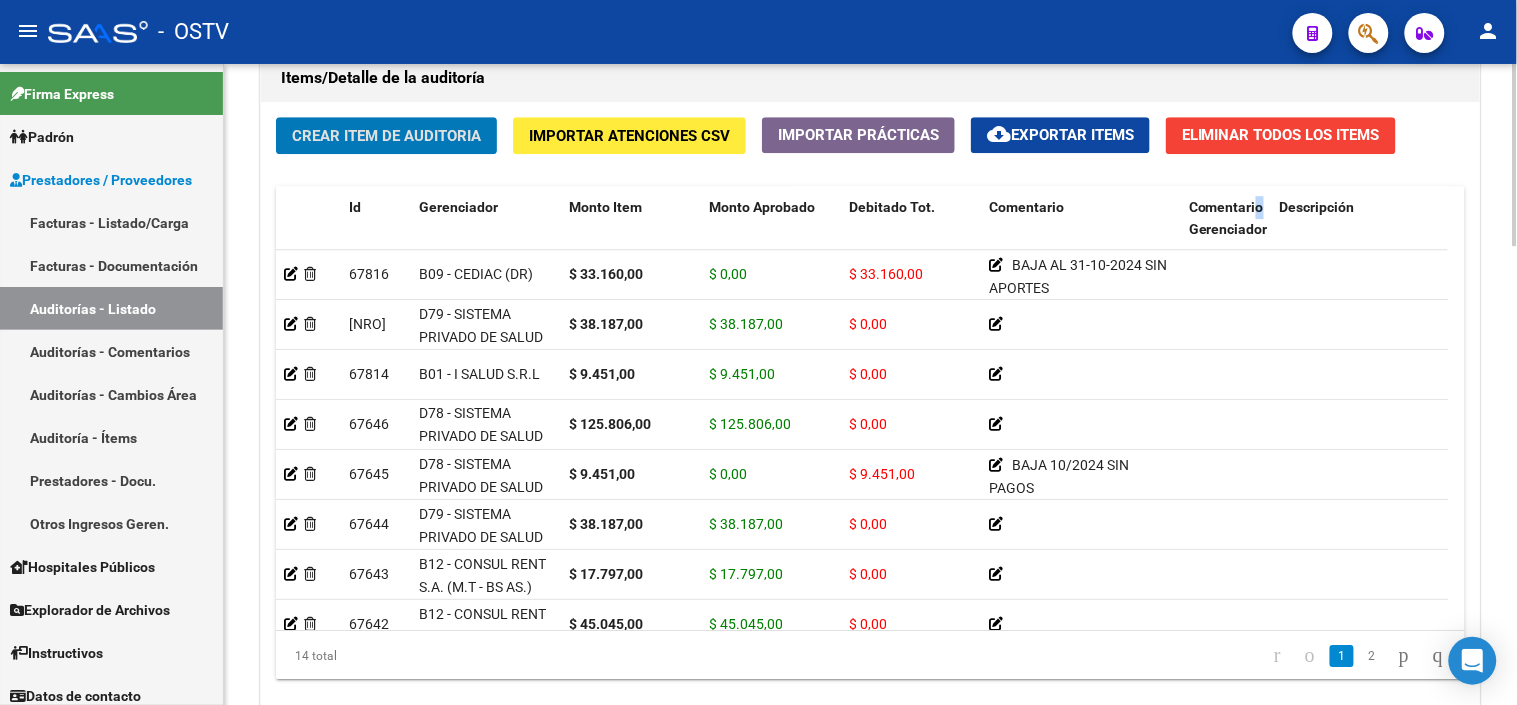 click on "Crear Item de Auditoria" 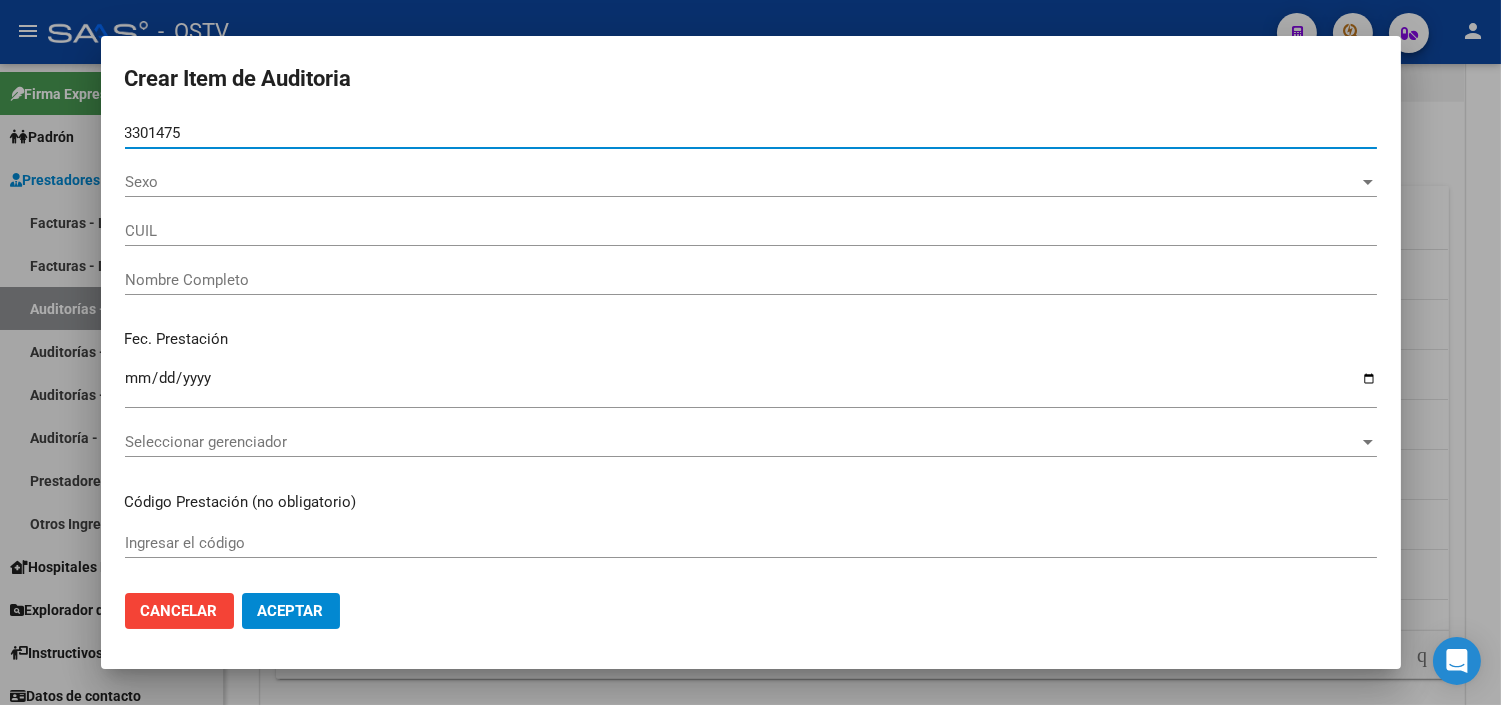 type on "[NRO]" 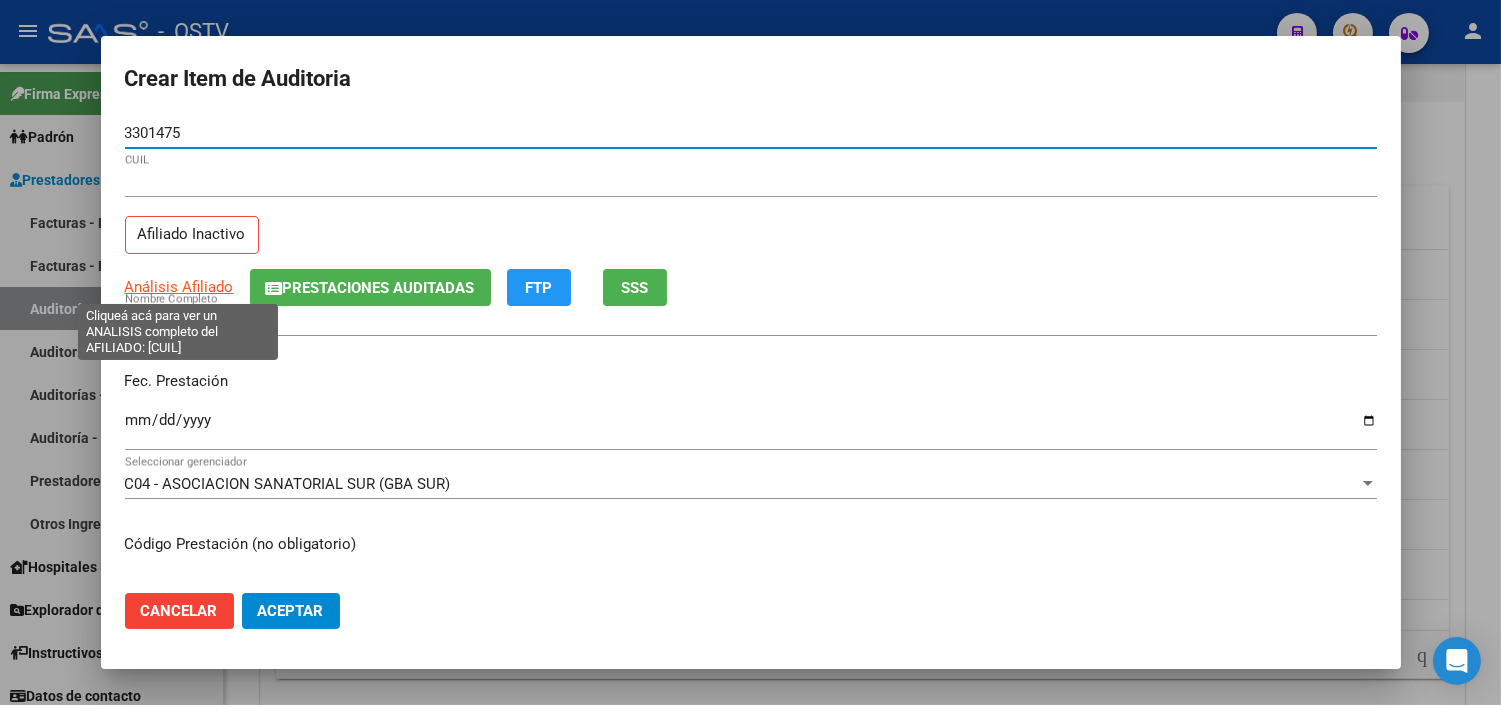 type on "[NRO]" 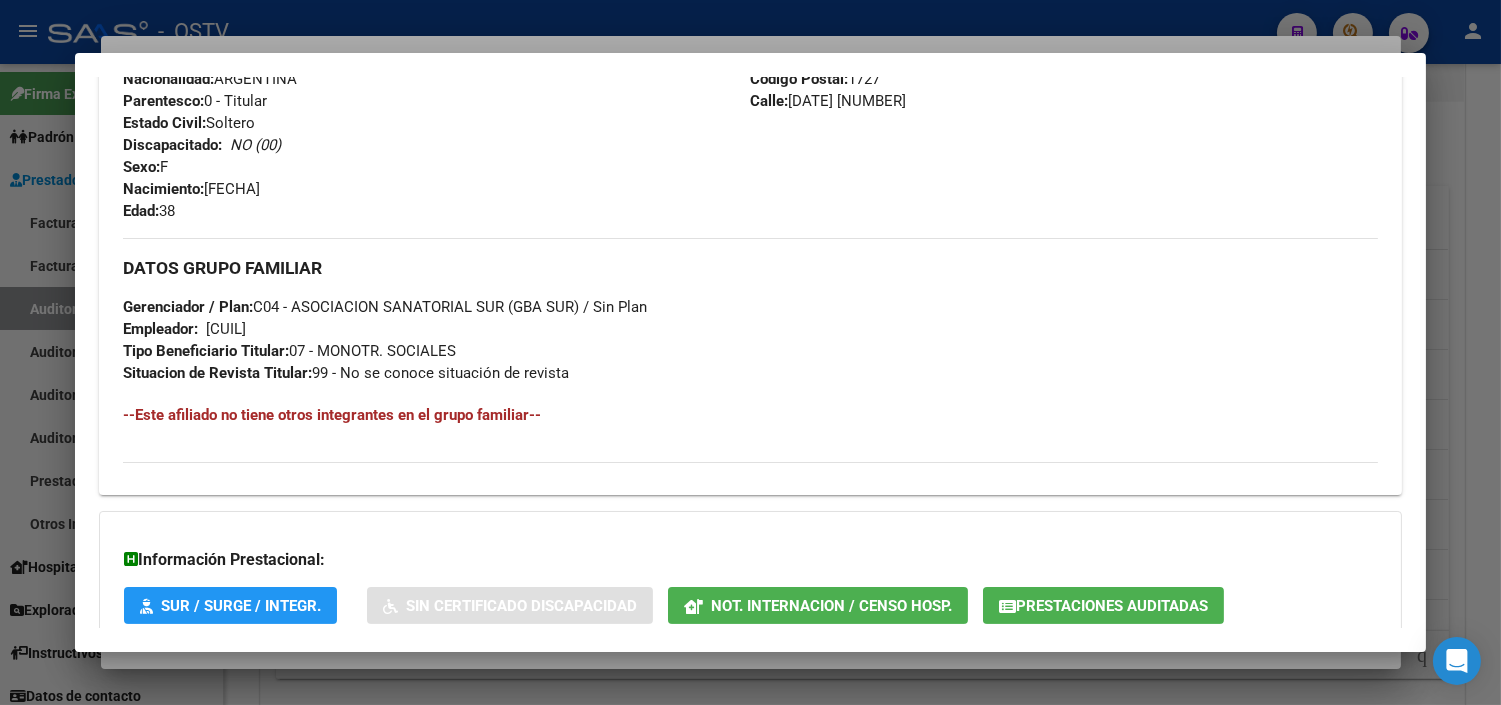 scroll, scrollTop: 932, scrollLeft: 0, axis: vertical 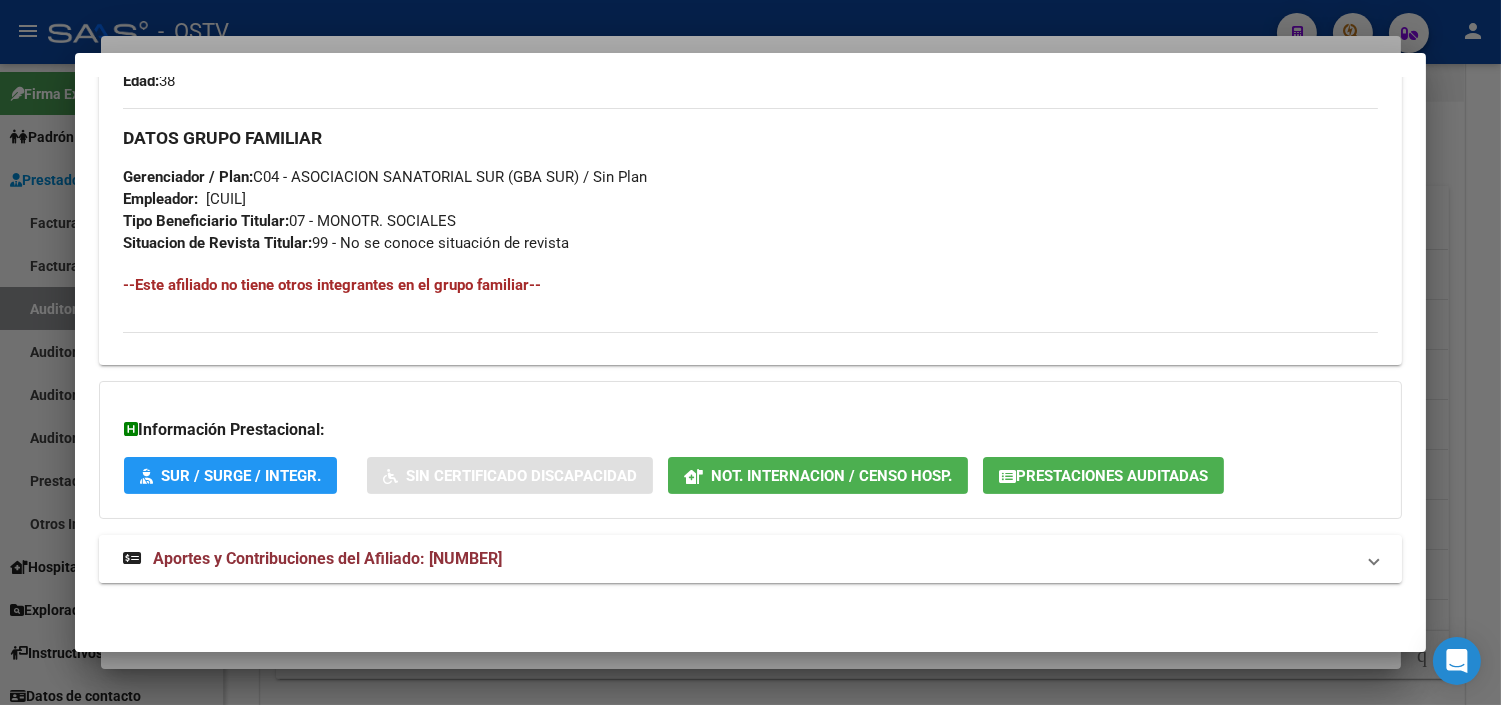 drag, startPoint x: 316, startPoint y: 551, endPoint x: 392, endPoint y: 554, distance: 76.05919 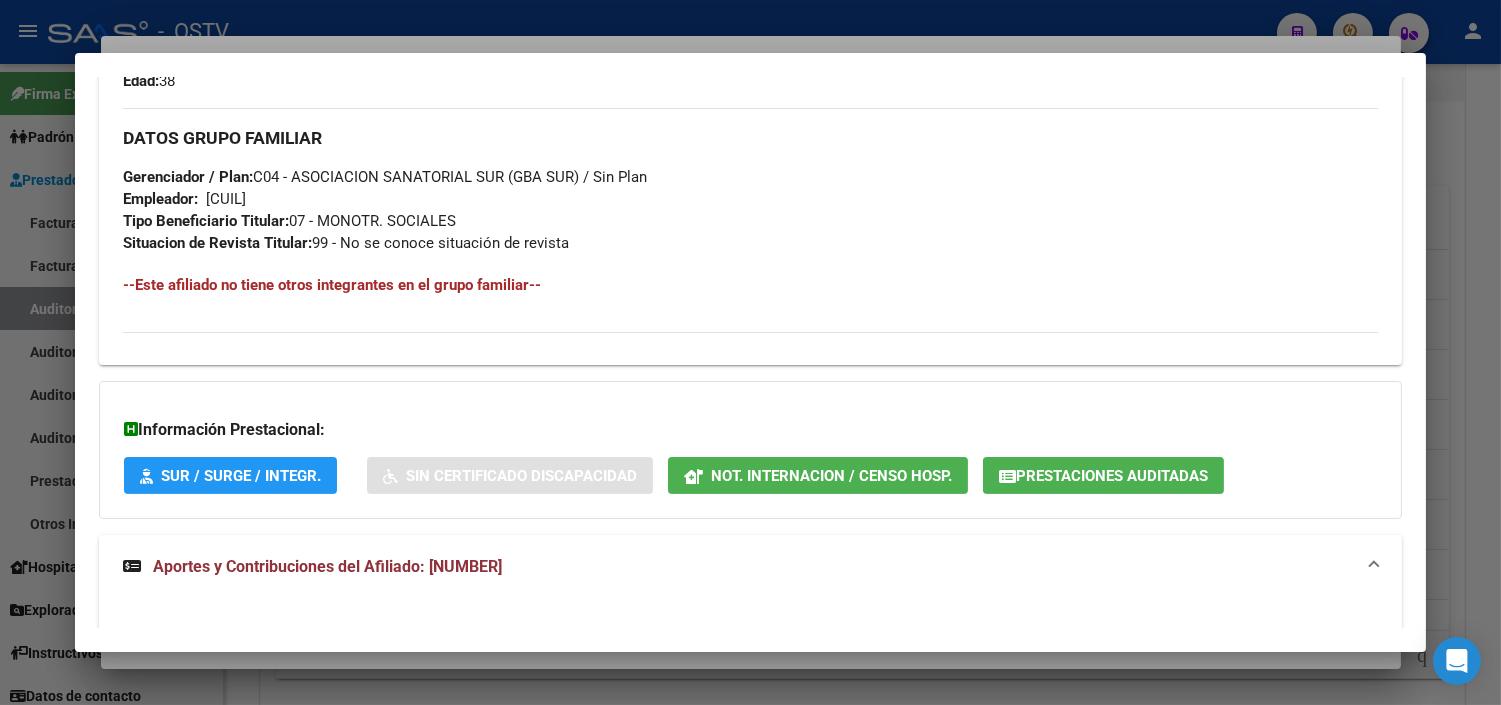 click on "Prestaciones Auditadas" 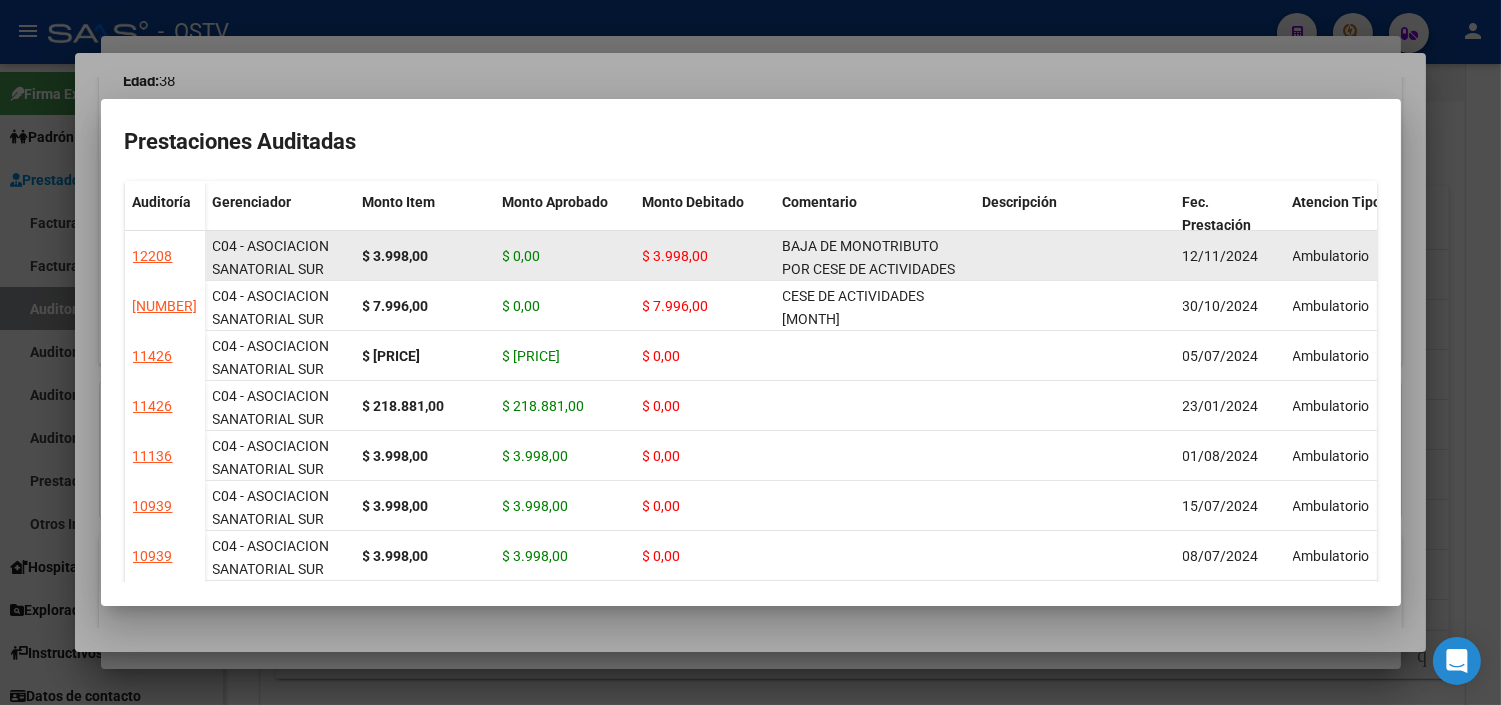 scroll, scrollTop: 1, scrollLeft: 0, axis: vertical 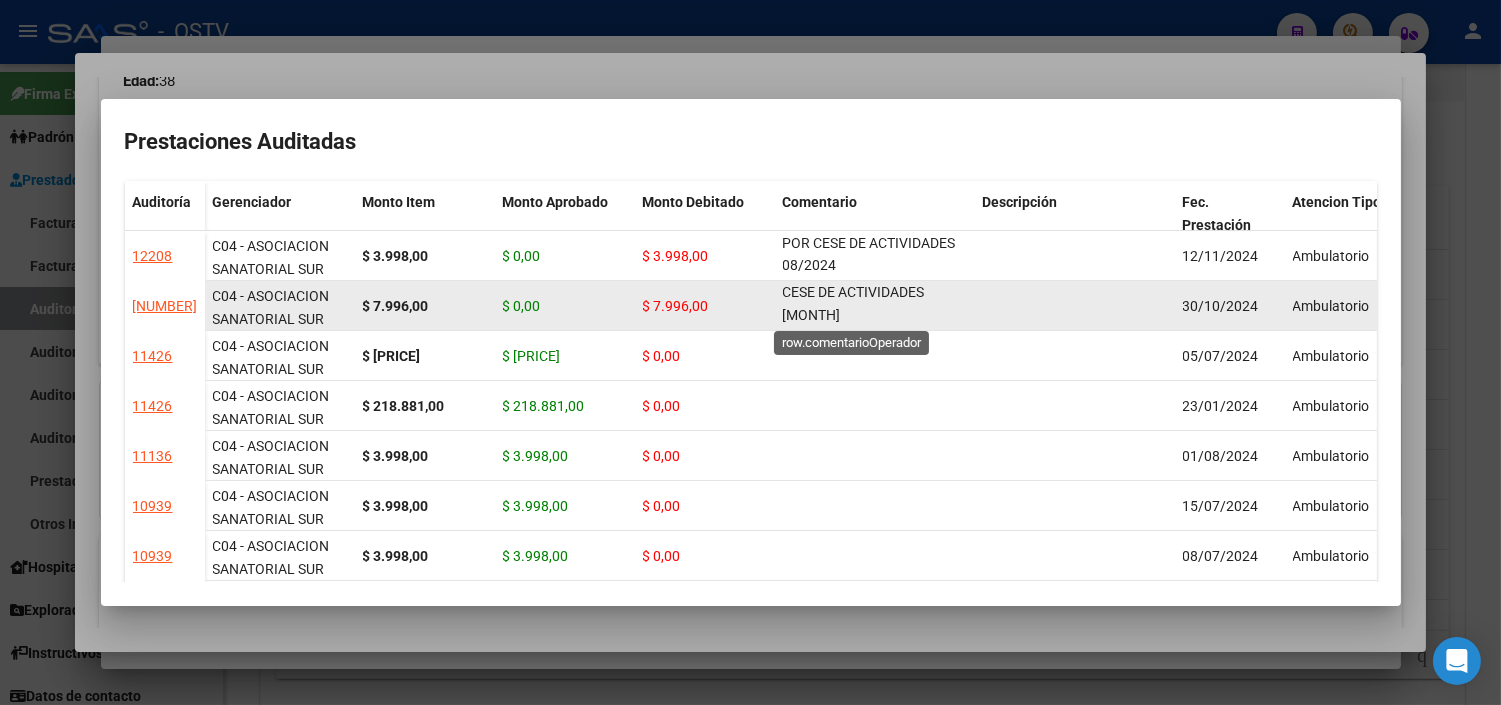 drag, startPoint x: 851, startPoint y: 295, endPoint x: 924, endPoint y: 318, distance: 76.537575 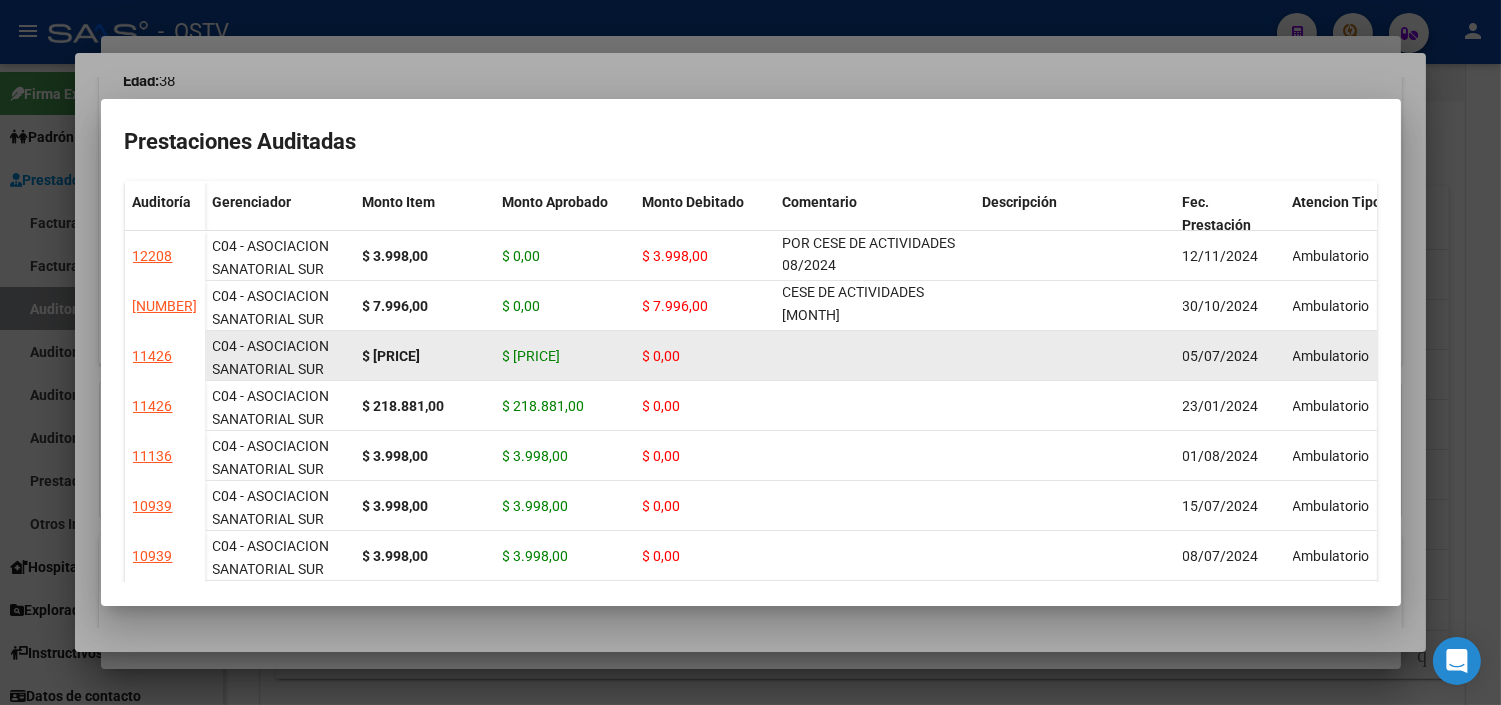copy on "CESE DE ACTIVIDADES 08/2024" 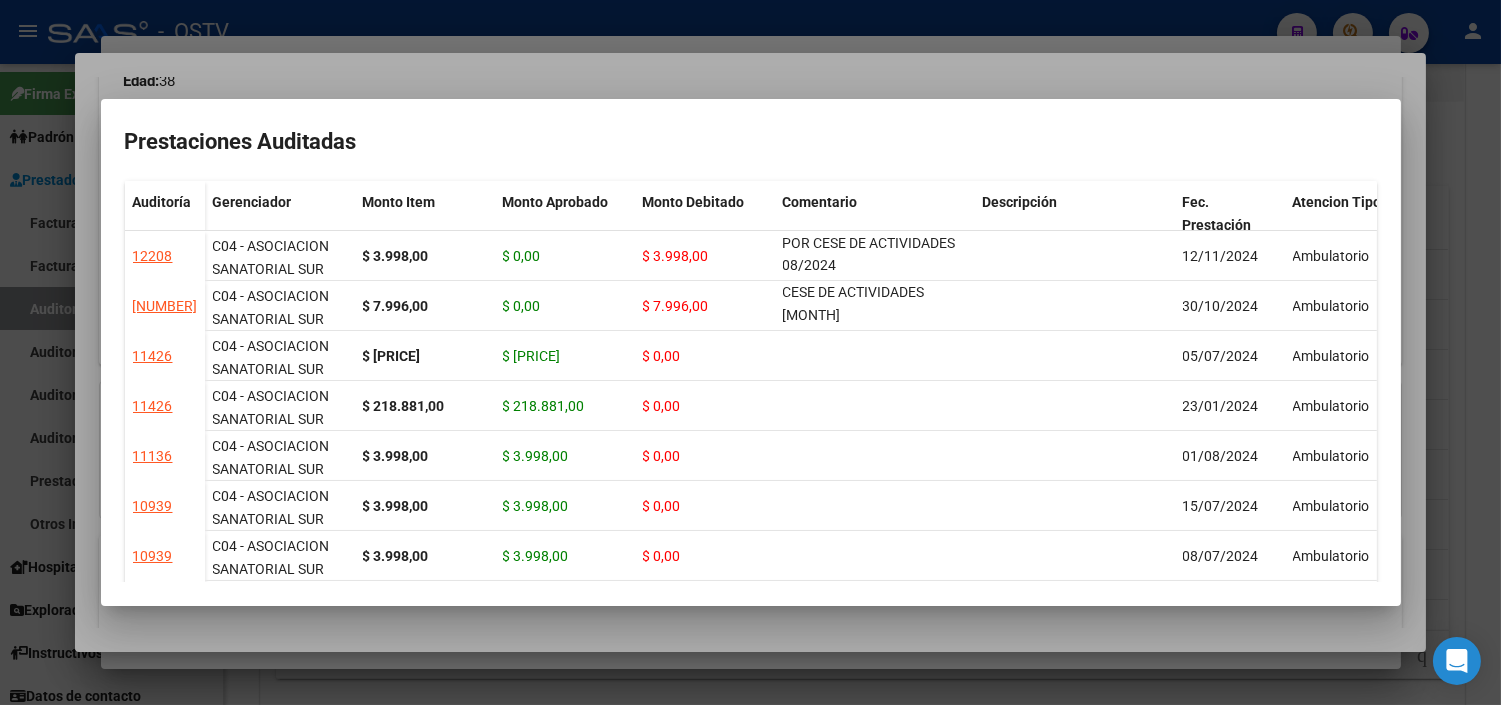 click at bounding box center (750, 352) 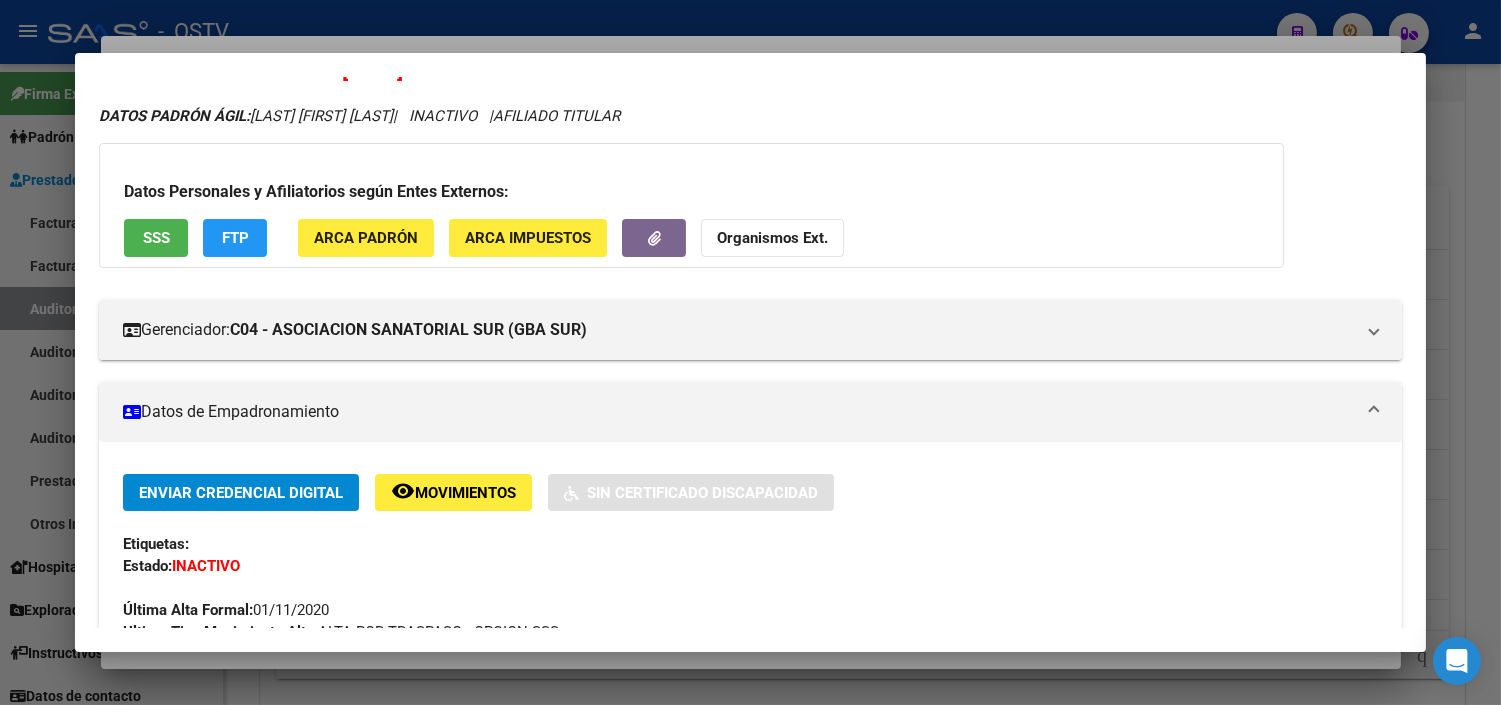 scroll, scrollTop: 0, scrollLeft: 0, axis: both 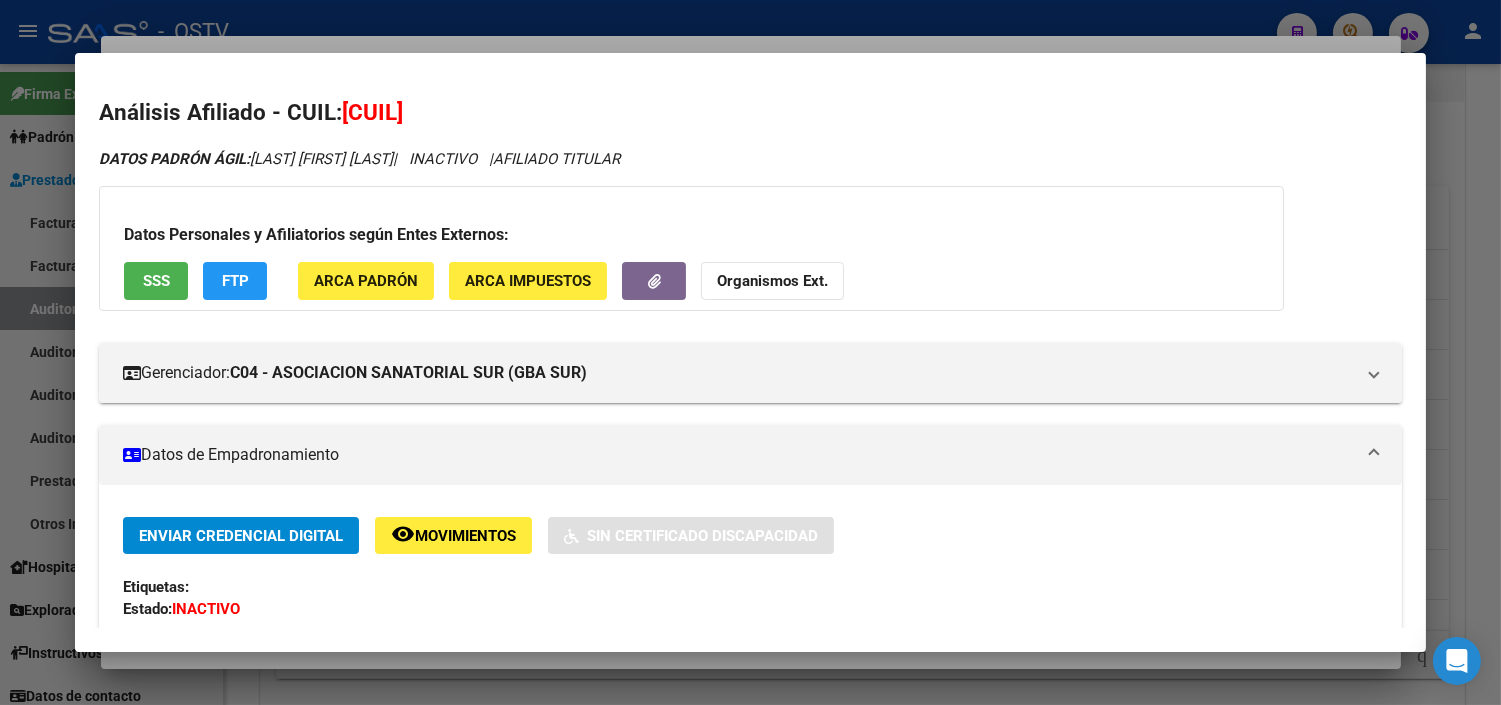click at bounding box center [750, 352] 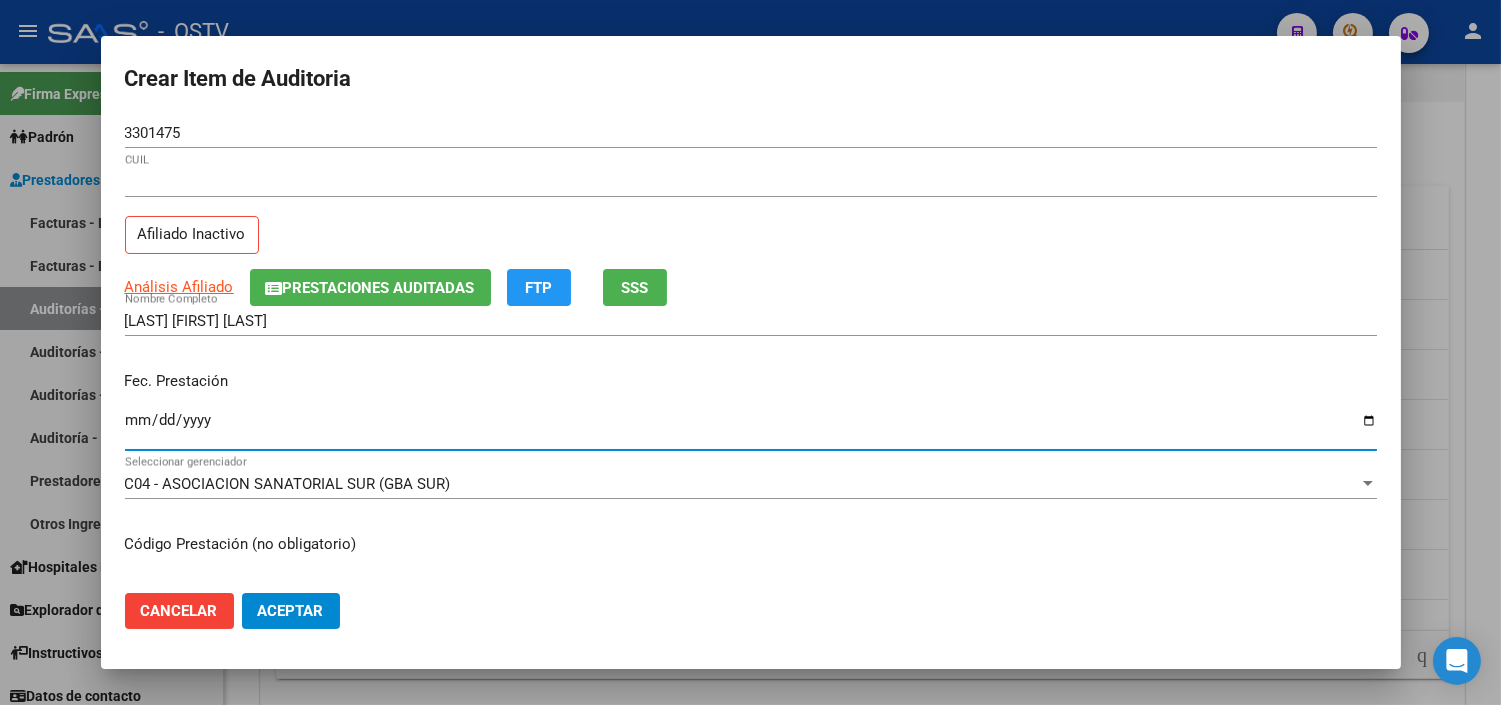 click on "Ingresar la fecha" at bounding box center [751, 428] 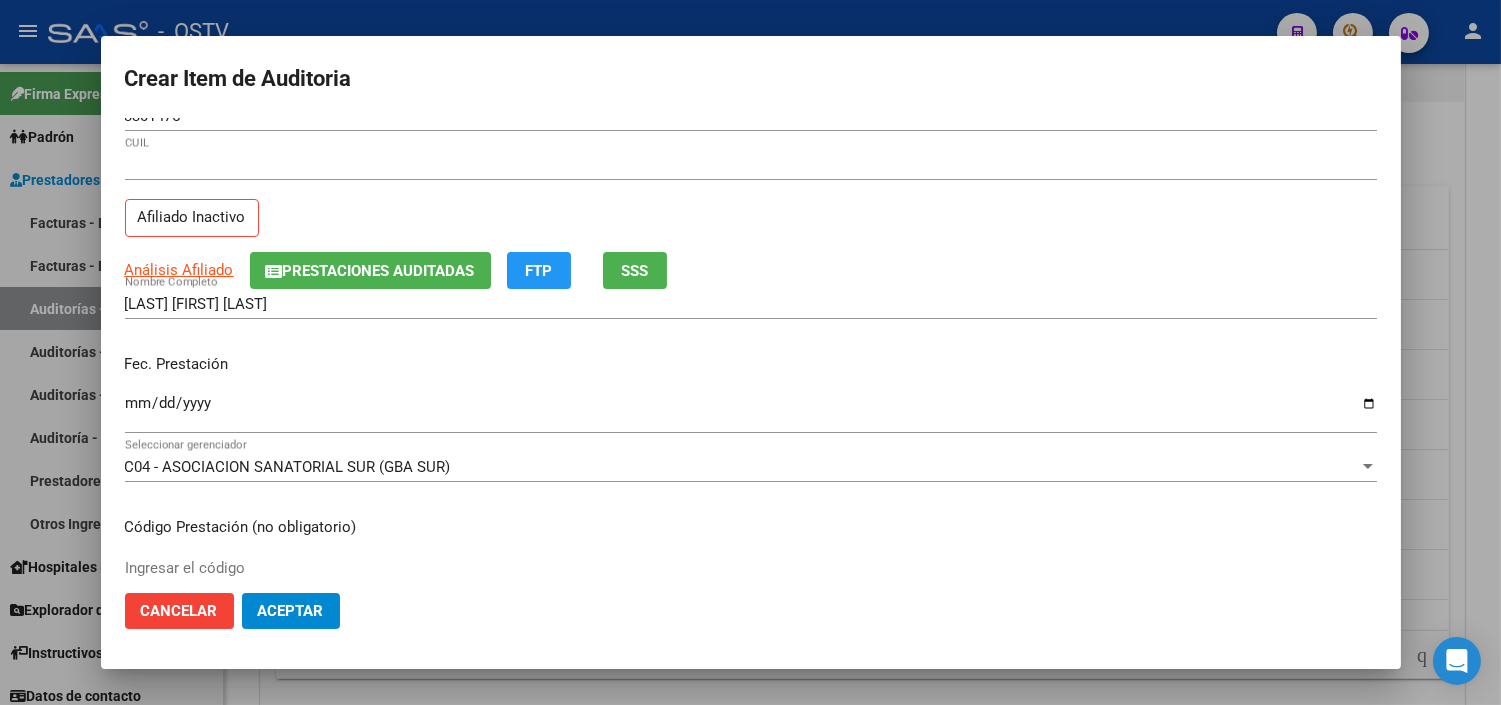 scroll, scrollTop: 338, scrollLeft: 0, axis: vertical 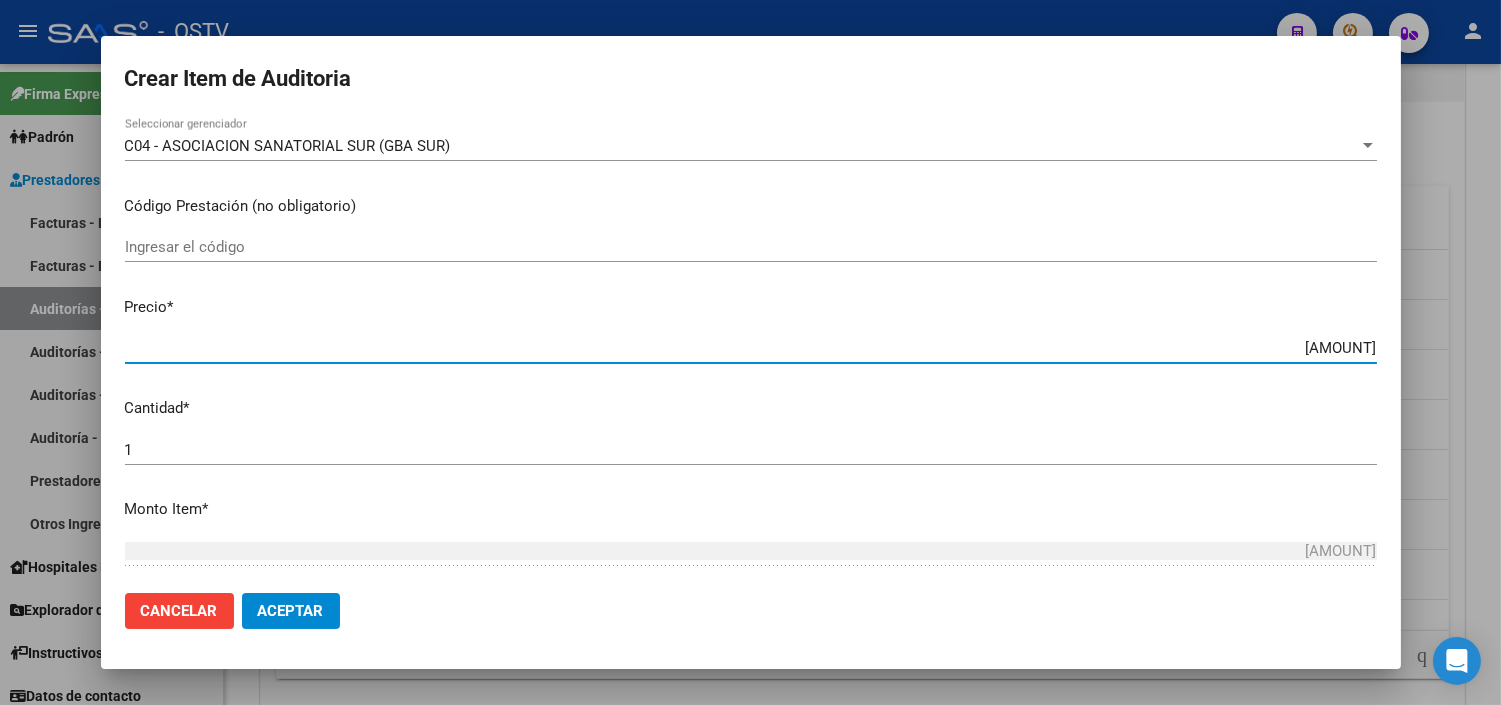 type on "$ 0,03" 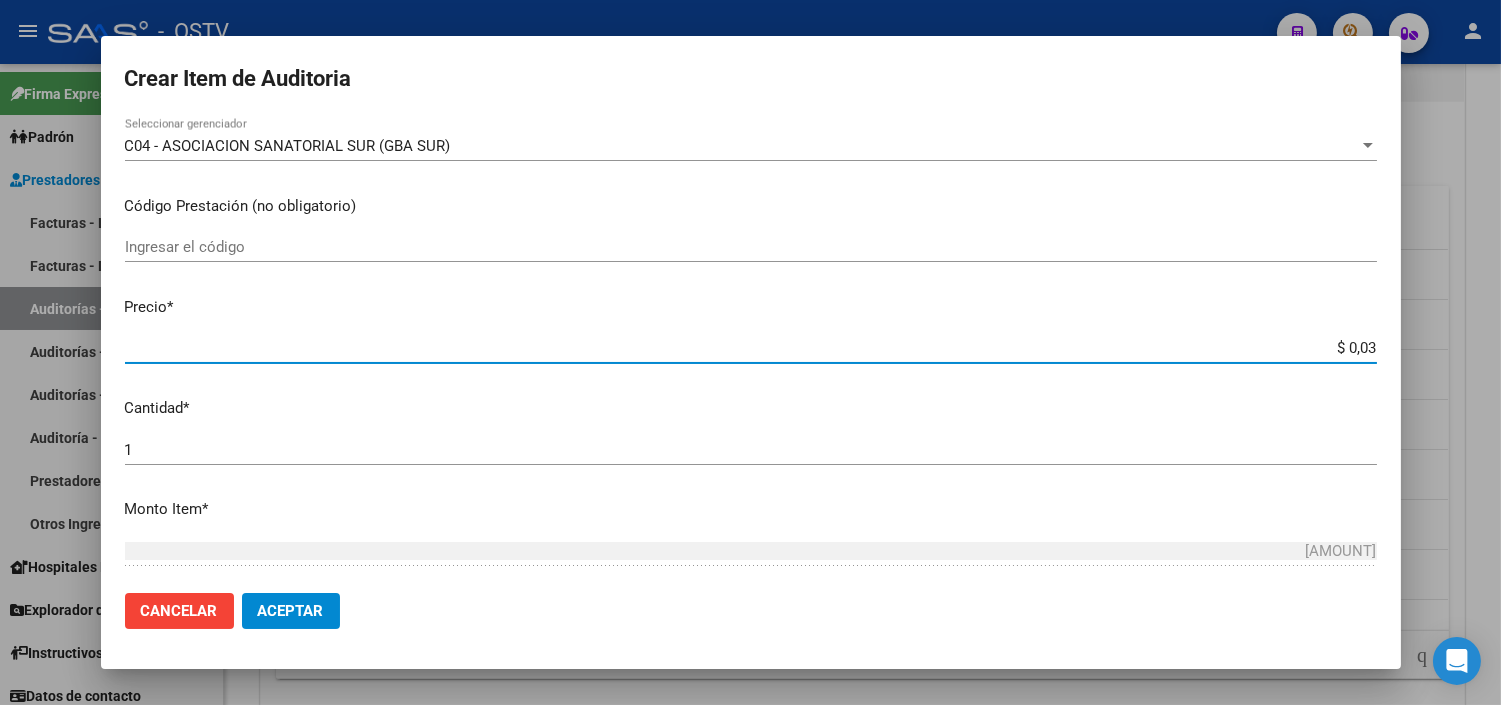 type on "$ 0,03" 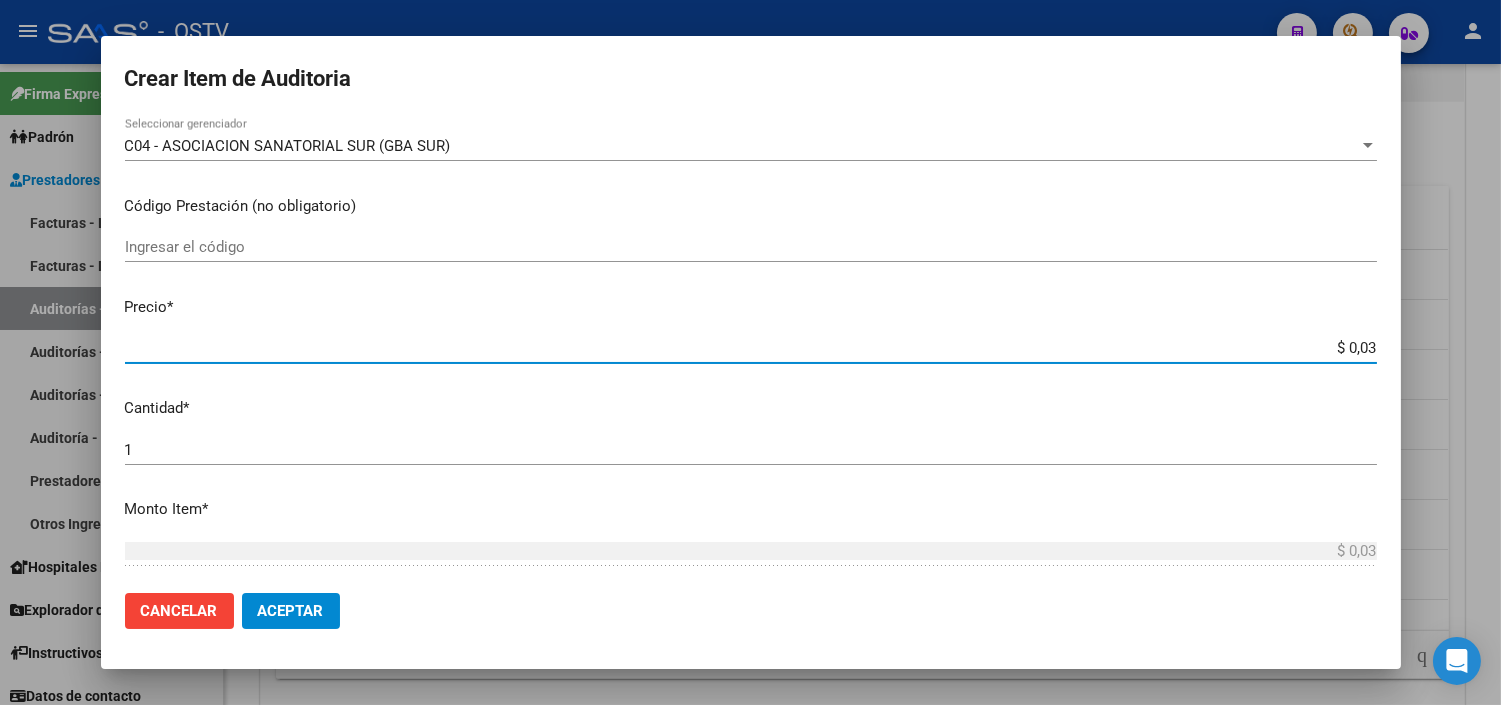 type on "$ 0,32" 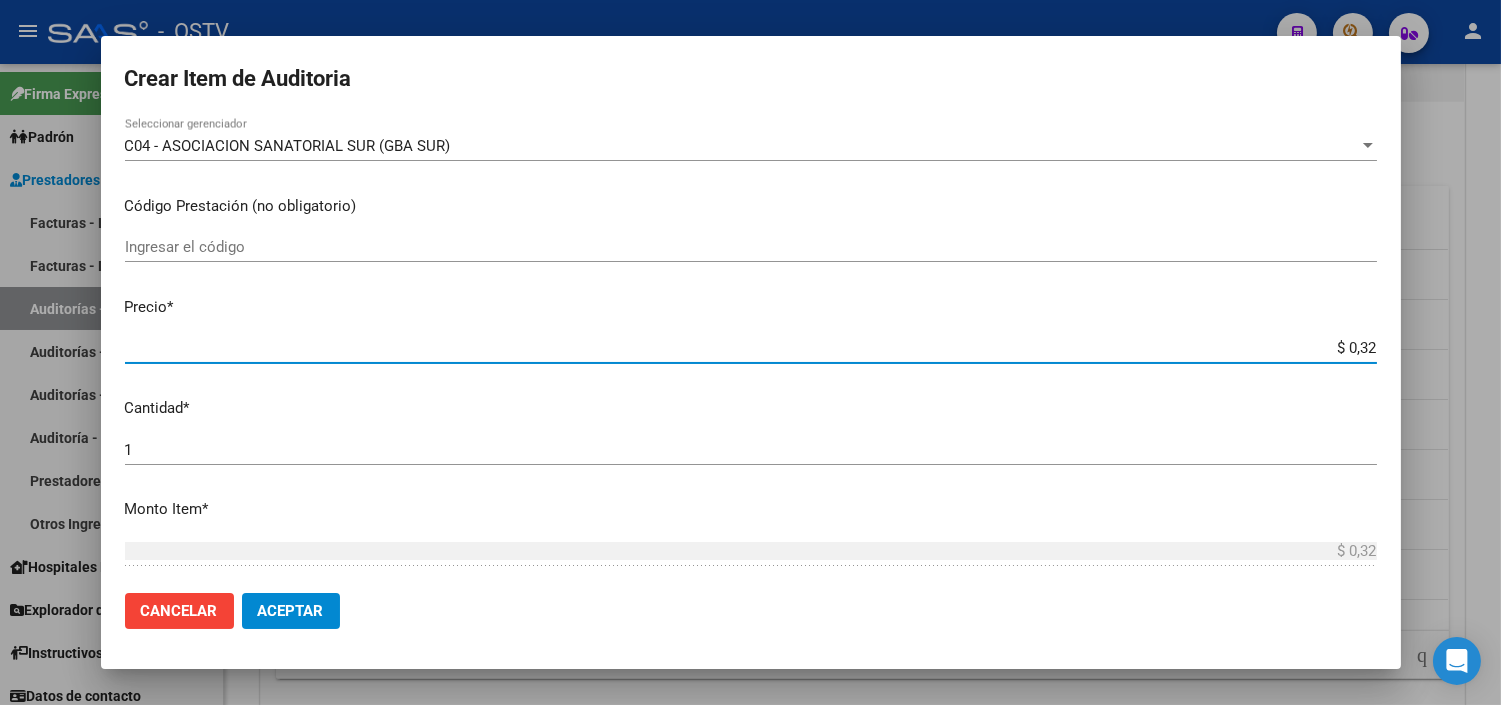 type on "$ 3,24" 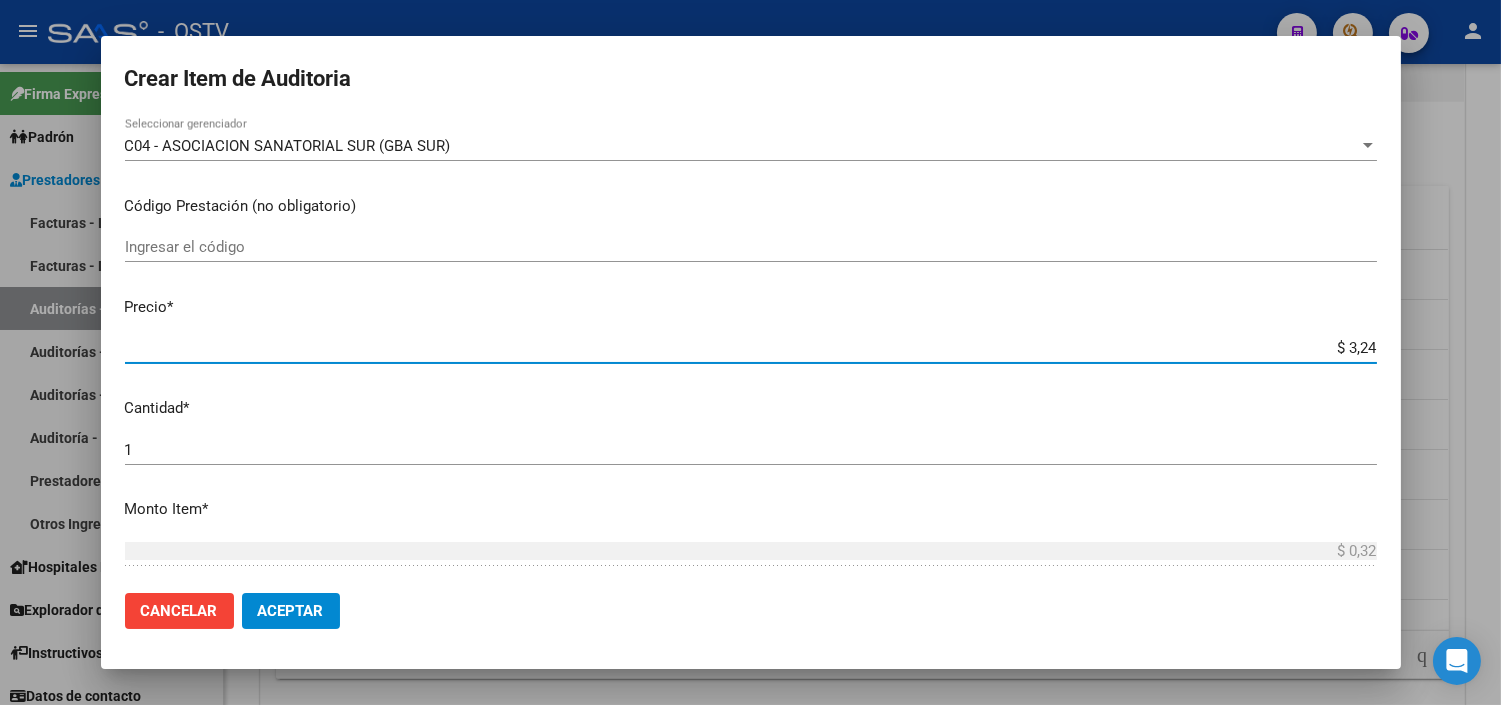 type on "$ 3,24" 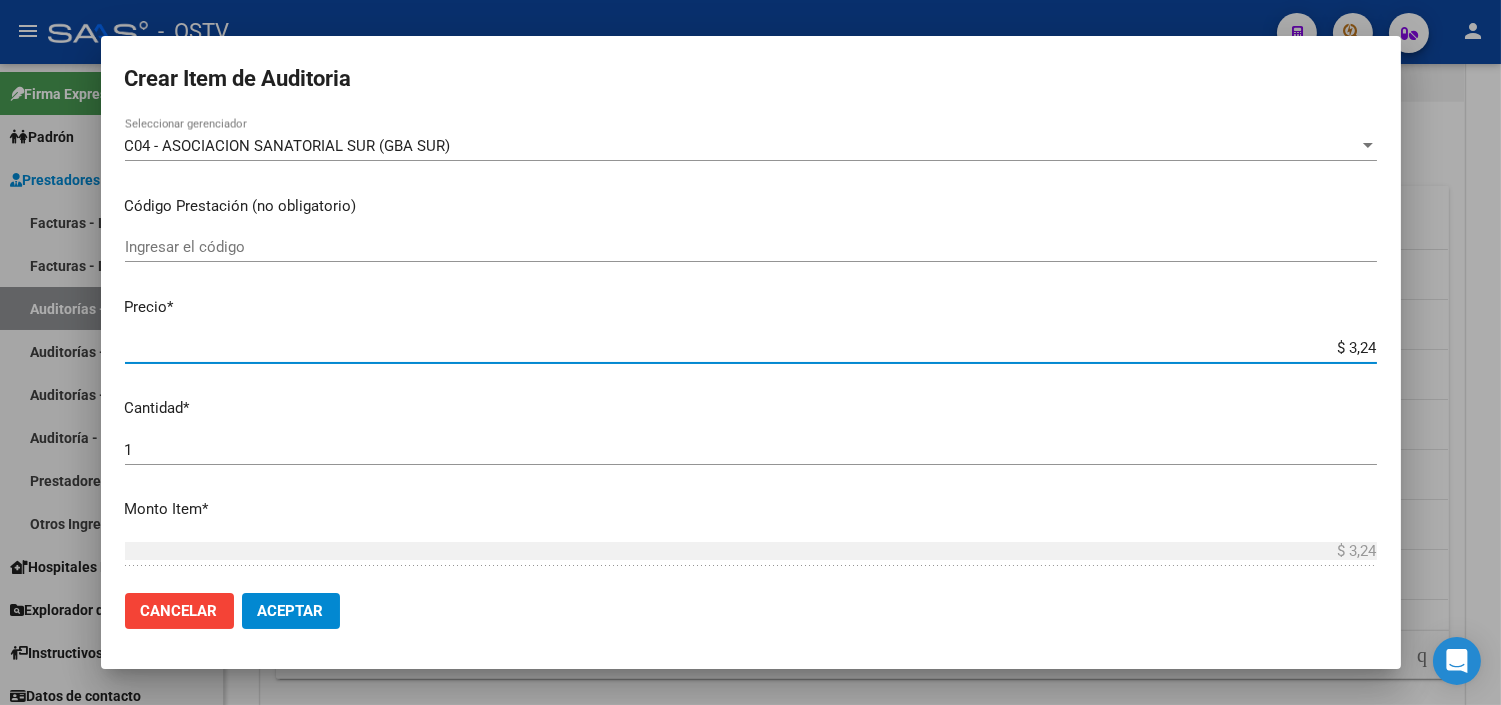 type on "$ 32,41" 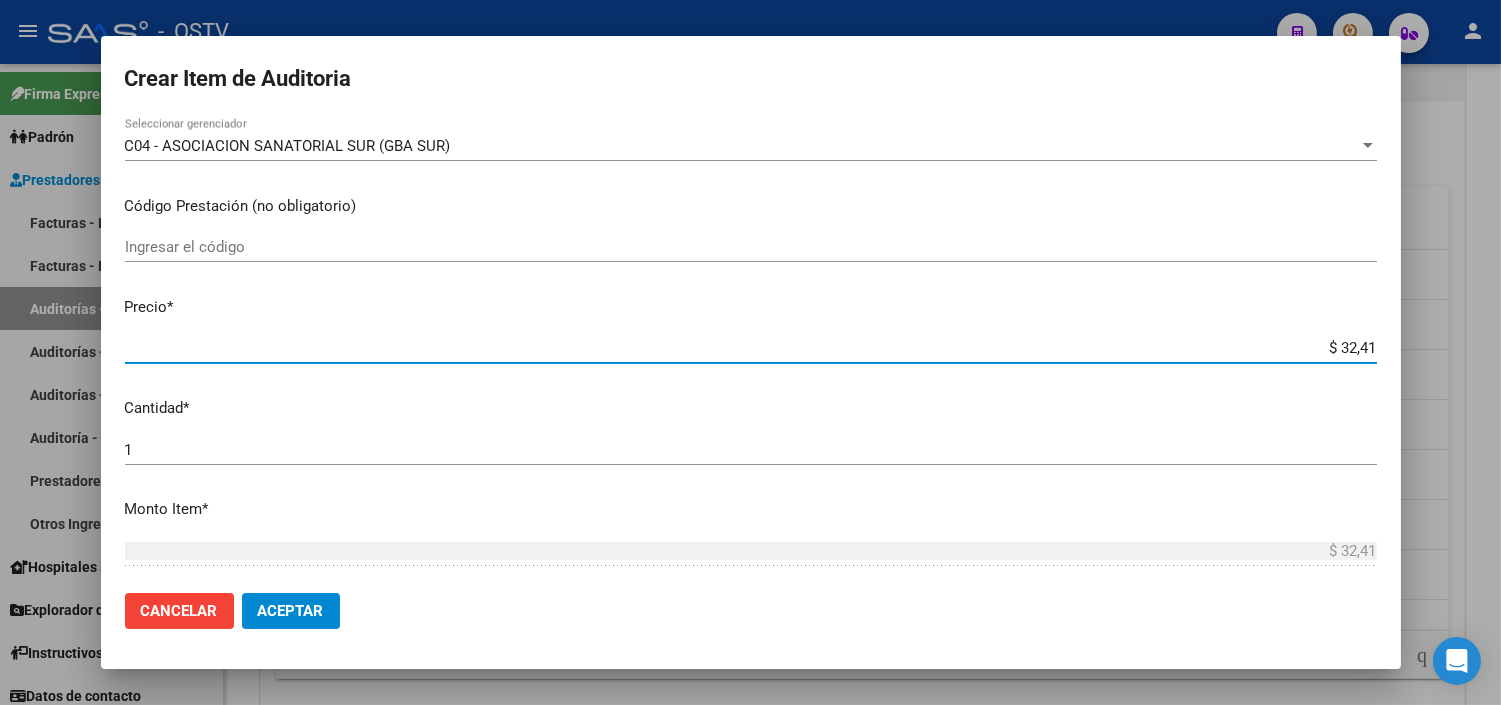 type on "$ 324,13" 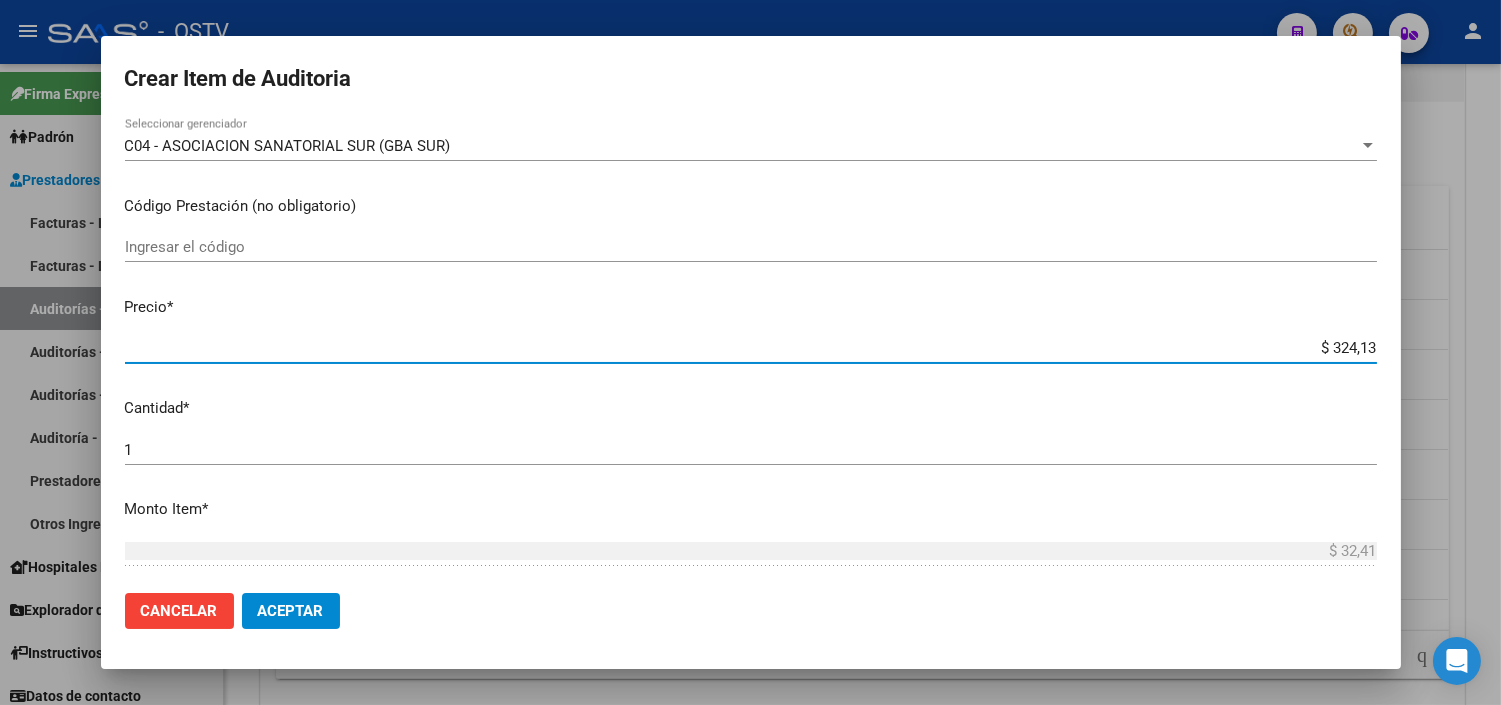 type on "$ 324,13" 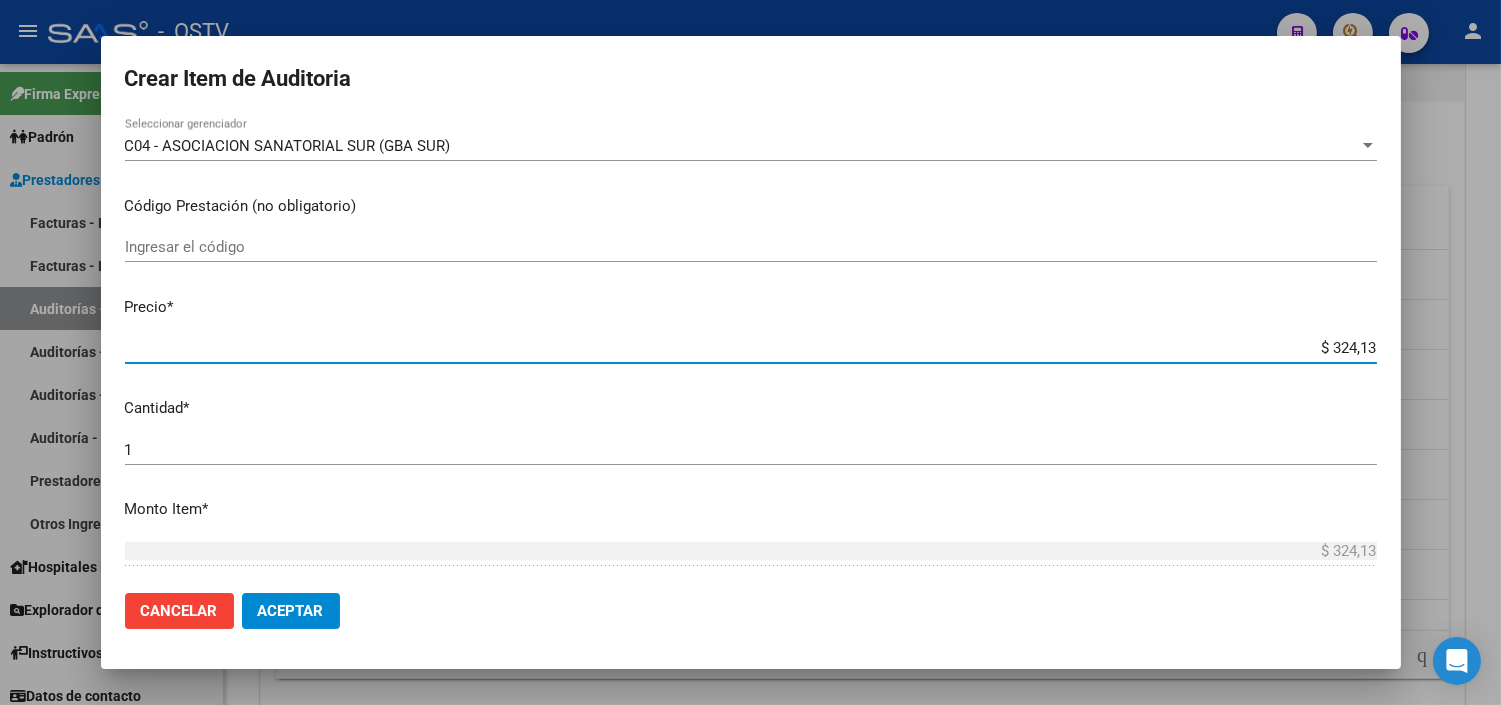 type on "$ 3.241,30" 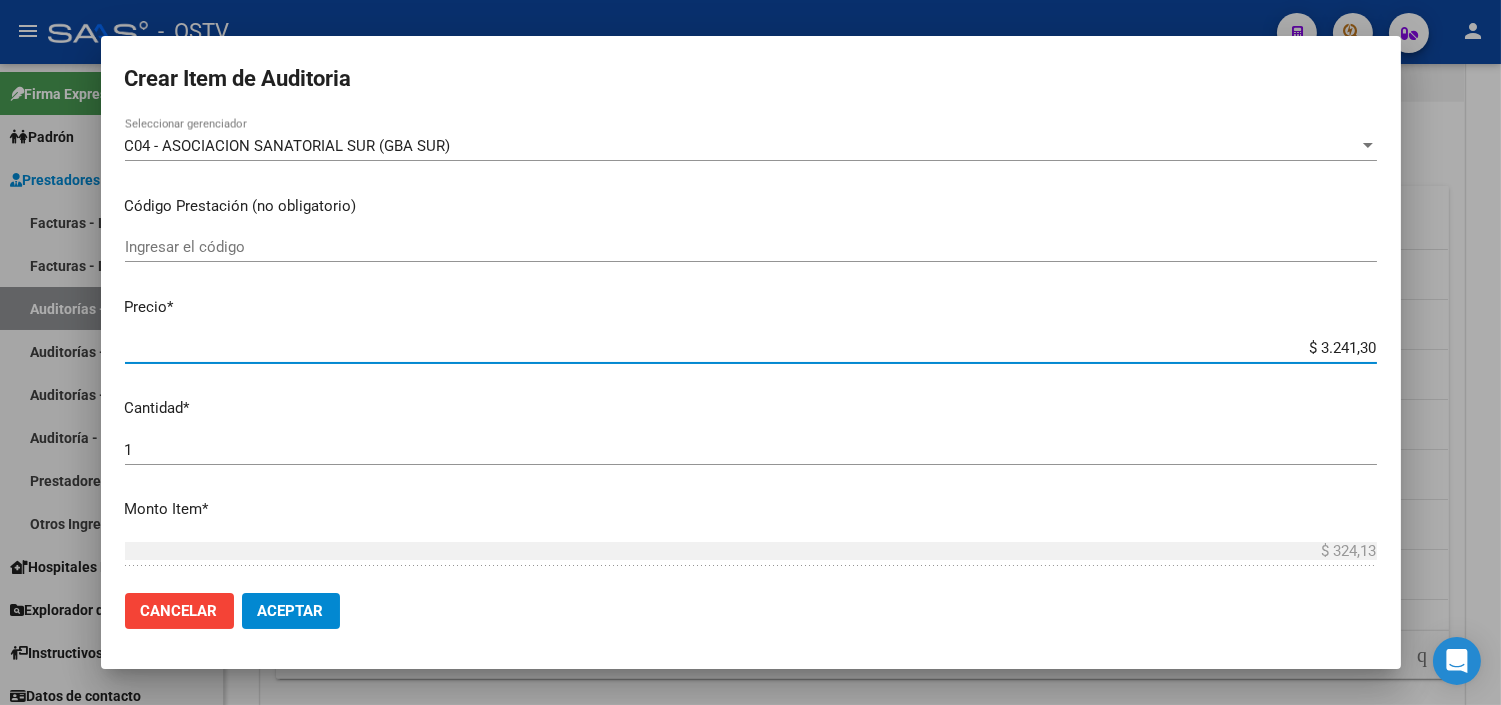 type on "$ 3.241,30" 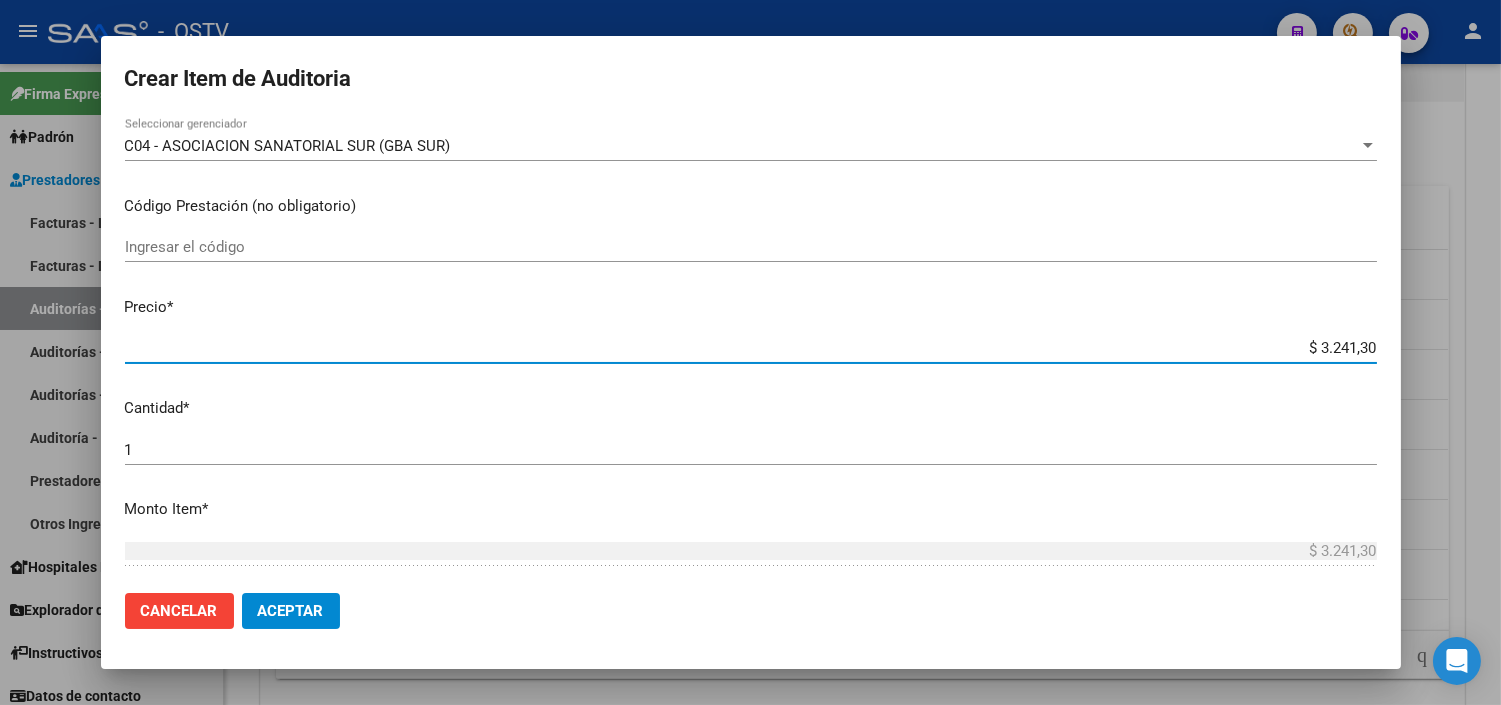 type on "$ 32.413,00" 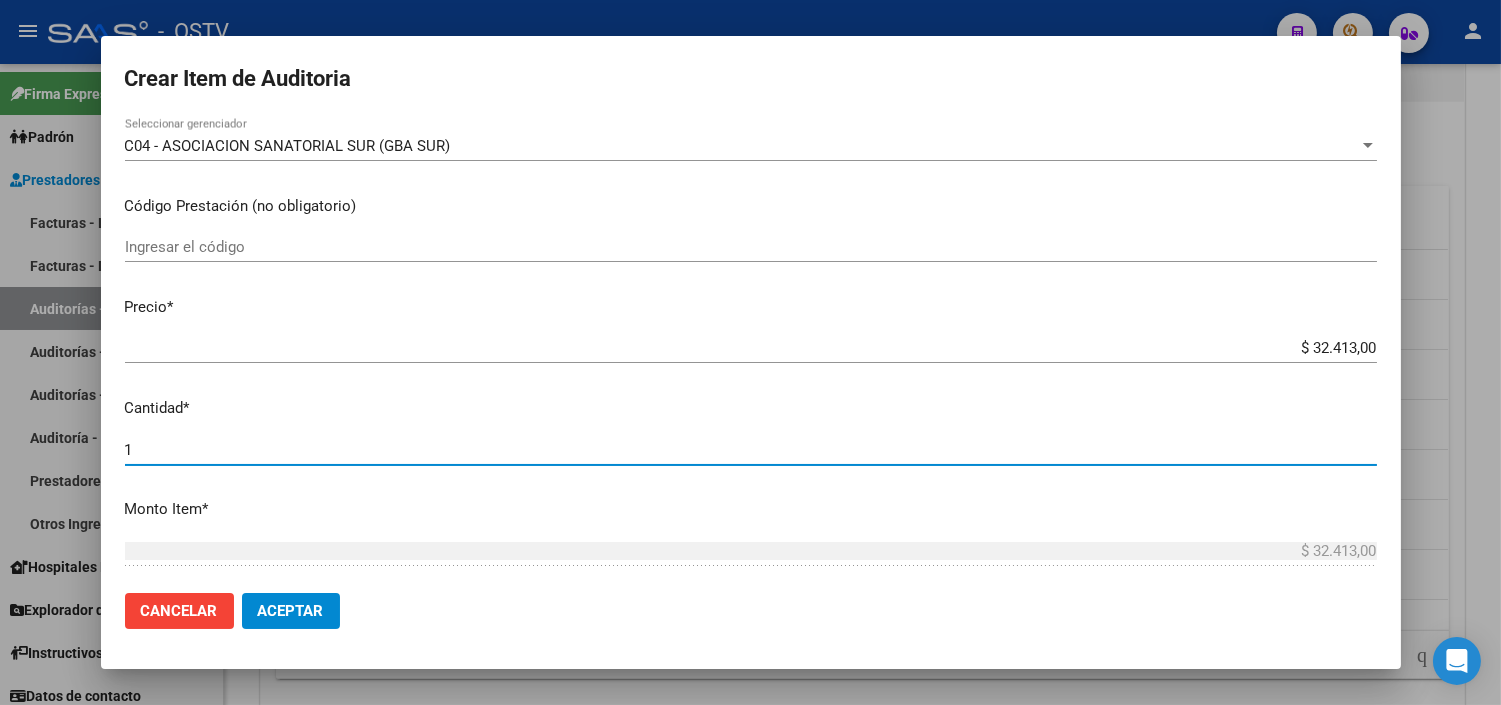 scroll, scrollTop: 642, scrollLeft: 0, axis: vertical 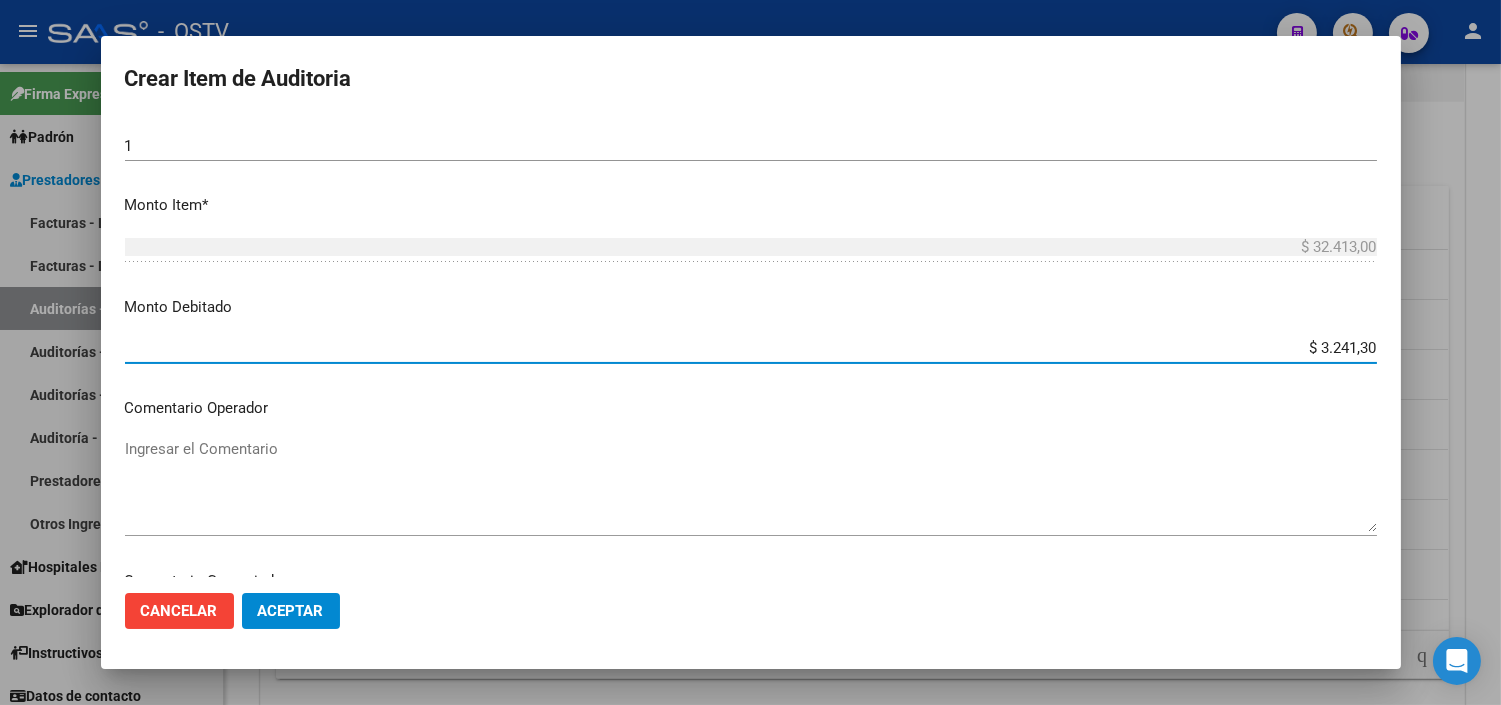 type on "$ 32.413,00" 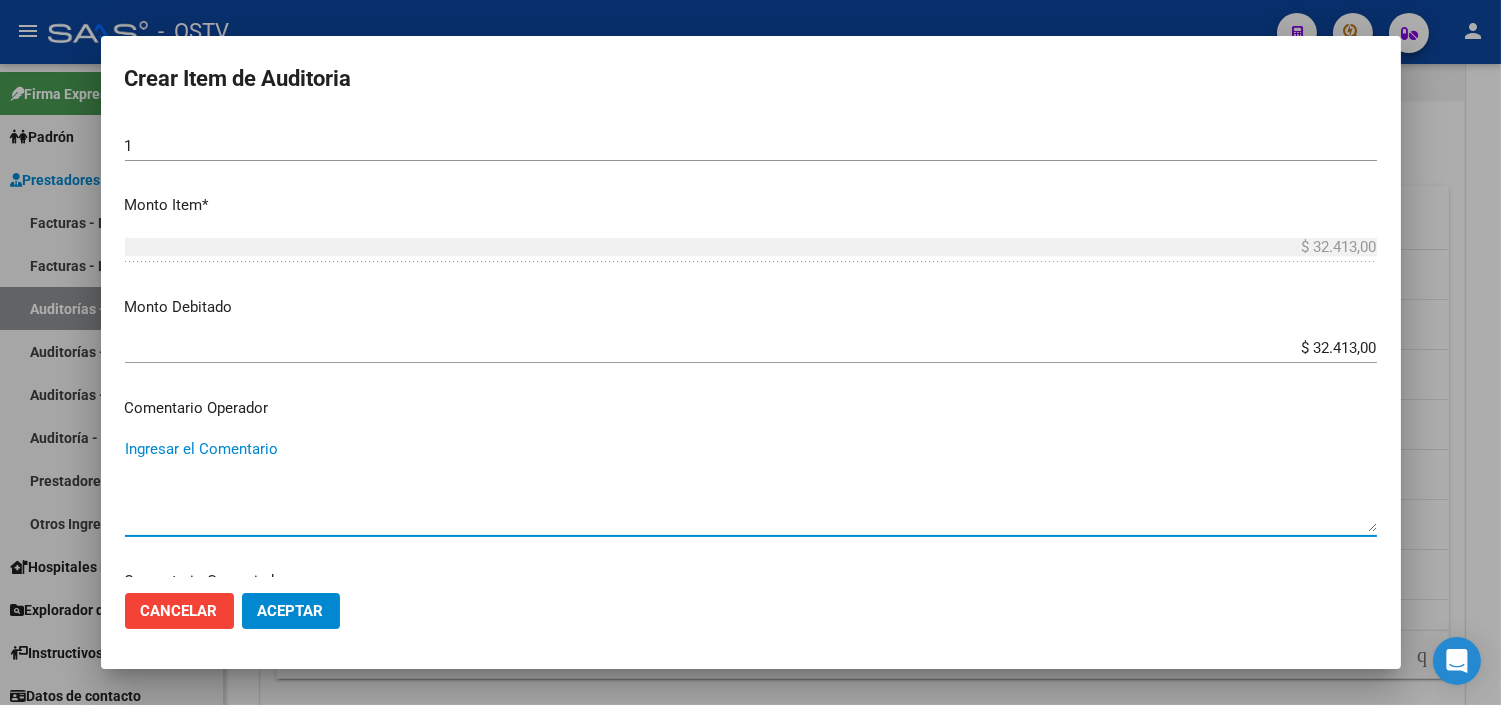paste on "CESE DE ACTIVIDADES 08/2024" 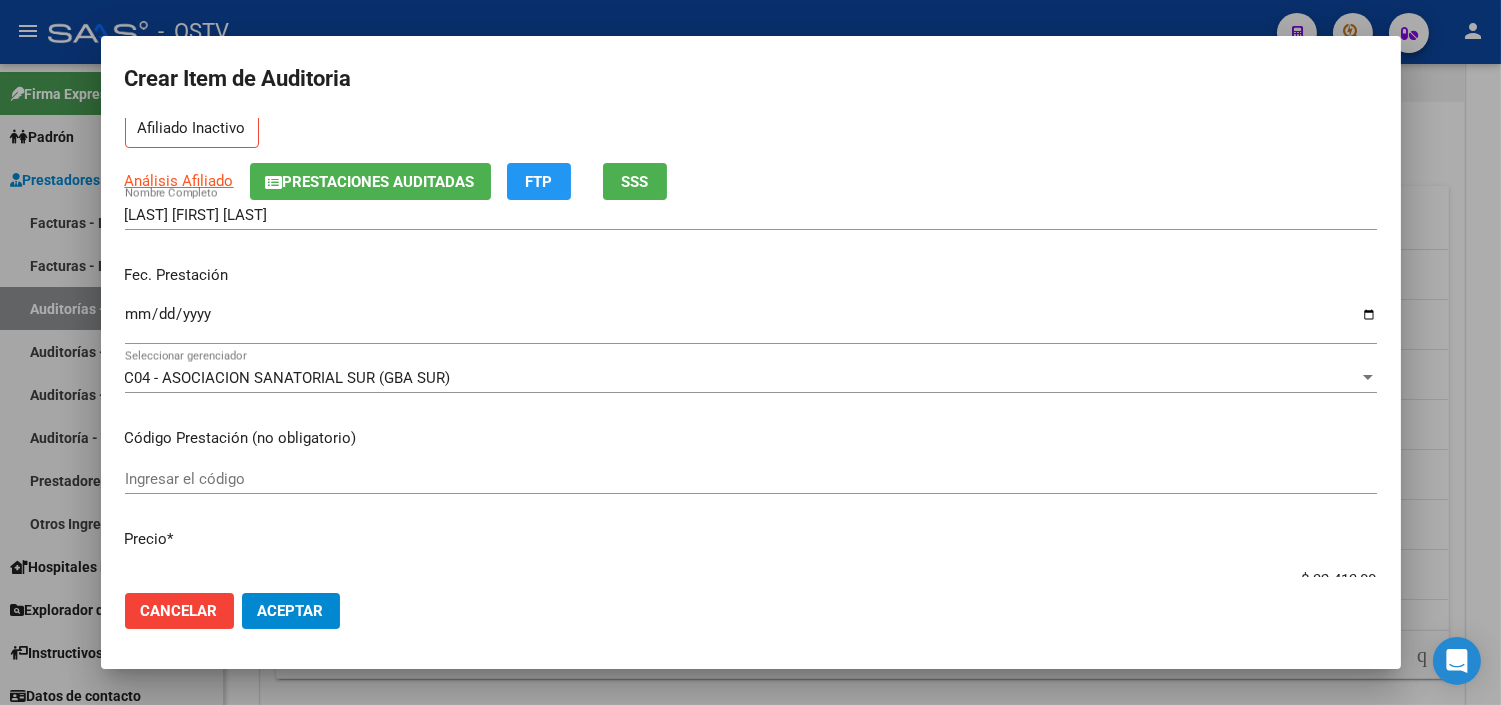 scroll, scrollTop: 0, scrollLeft: 0, axis: both 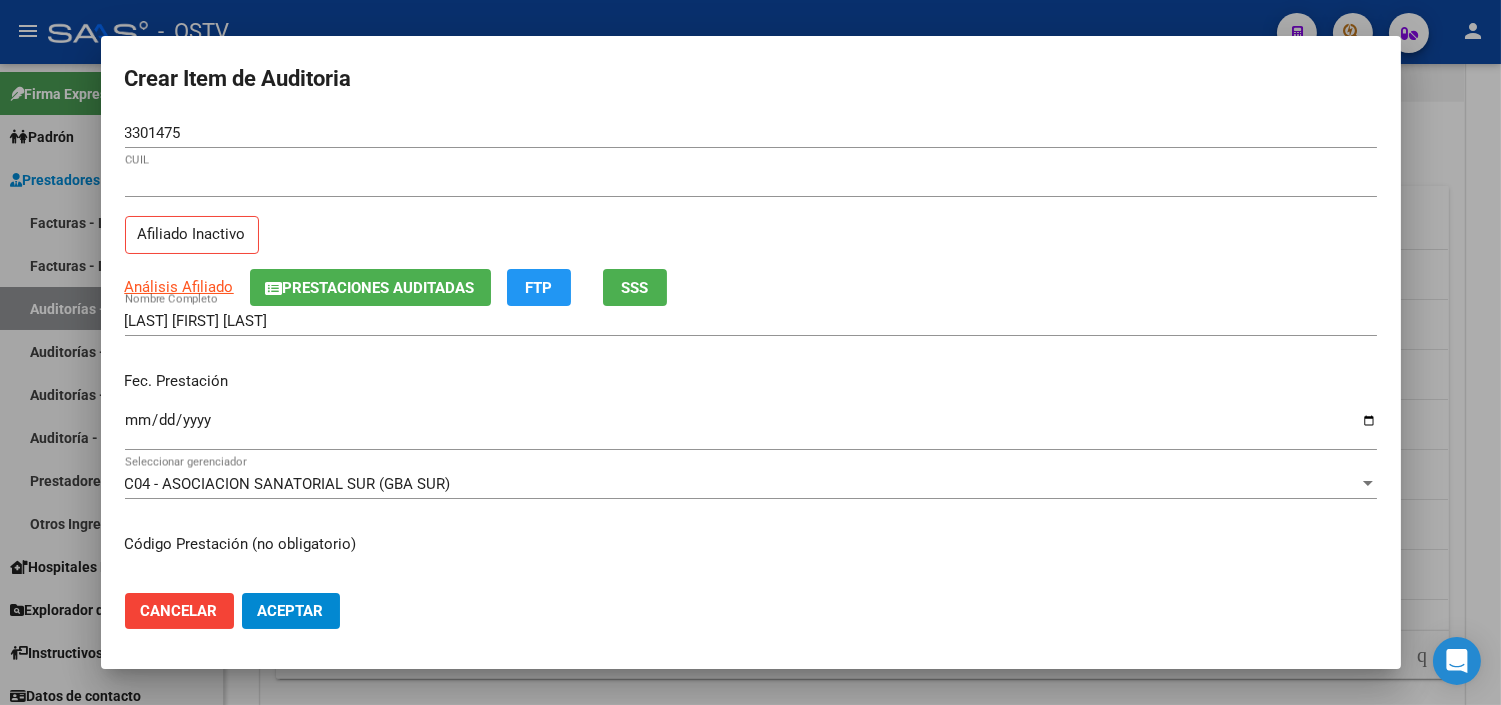 type on "CESE DE ACTIVIDADES 08/2024" 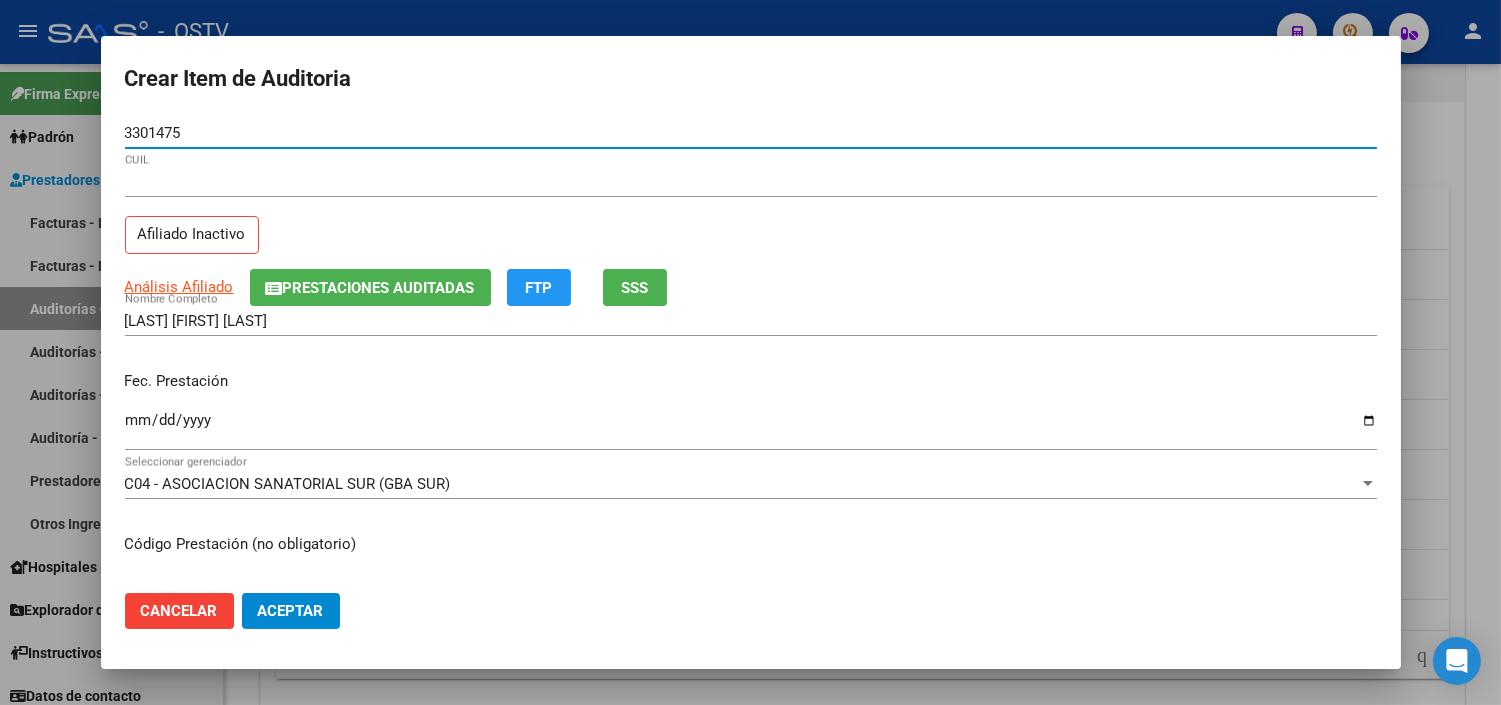 click on "[NRO]" at bounding box center (751, 133) 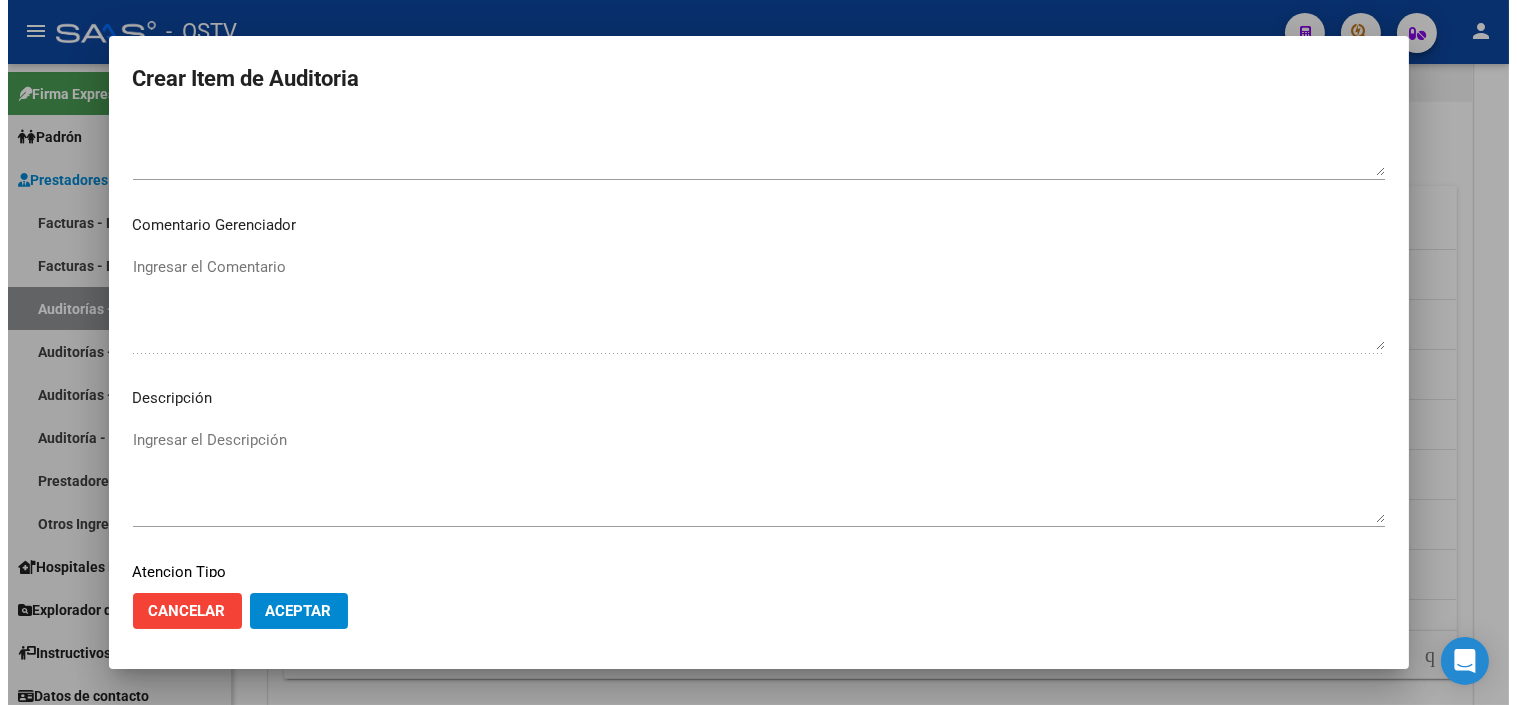 scroll, scrollTop: 1000, scrollLeft: 0, axis: vertical 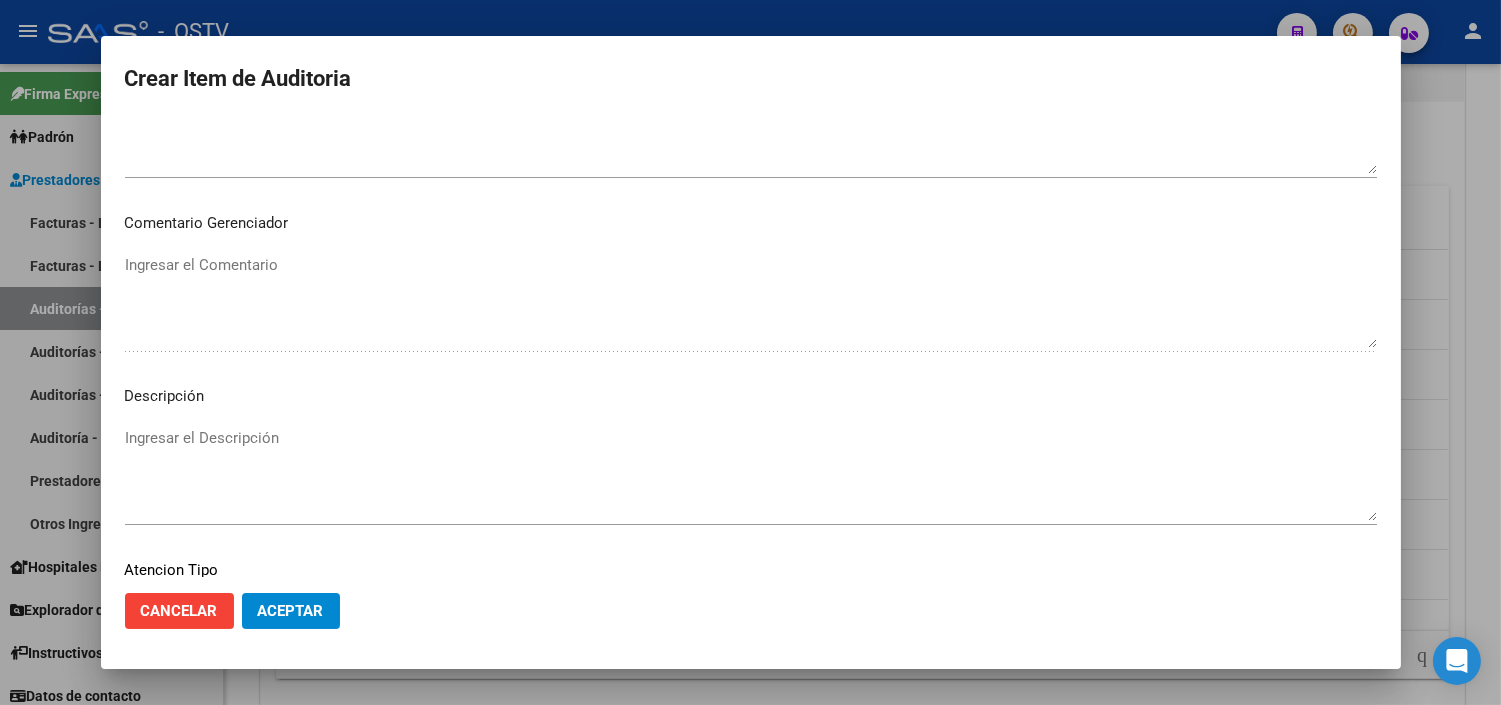 click on "Aceptar" 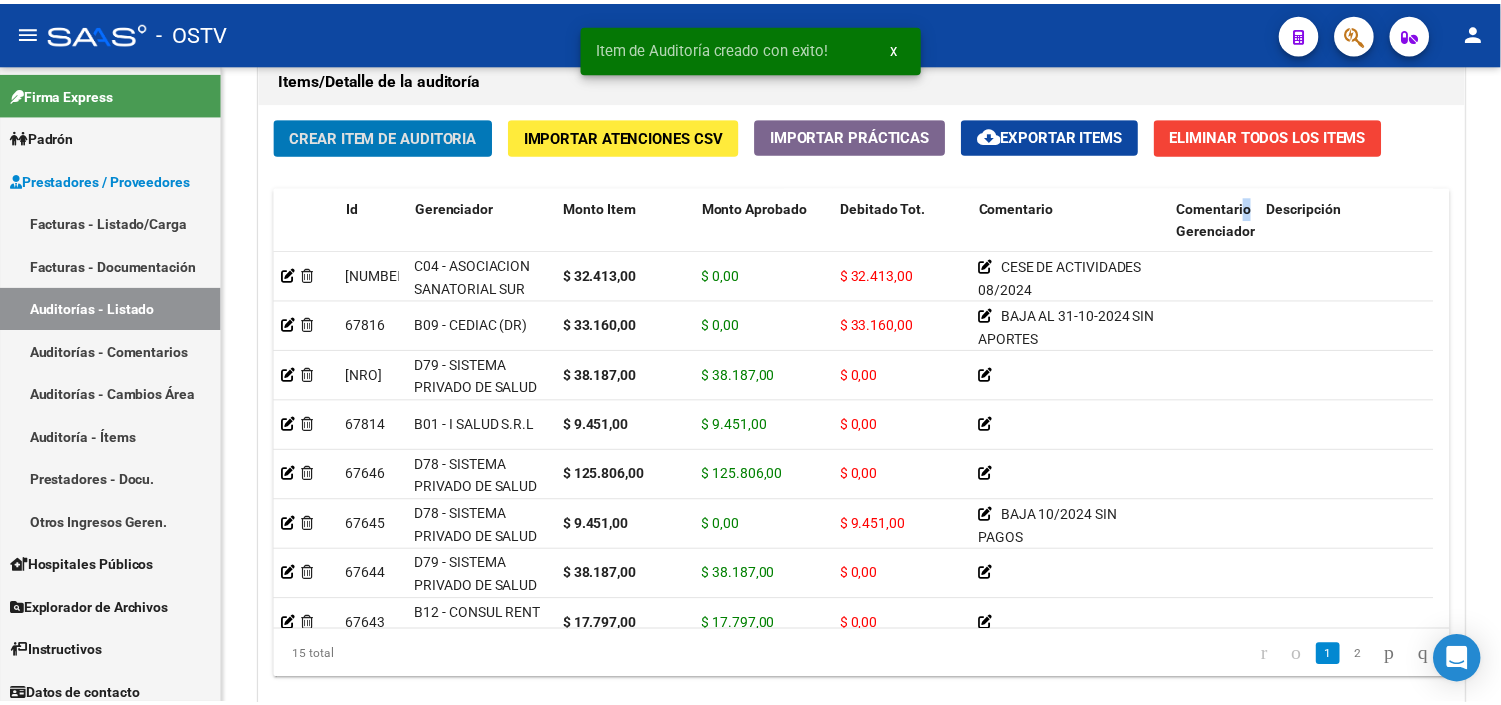 scroll, scrollTop: 0, scrollLeft: 0, axis: both 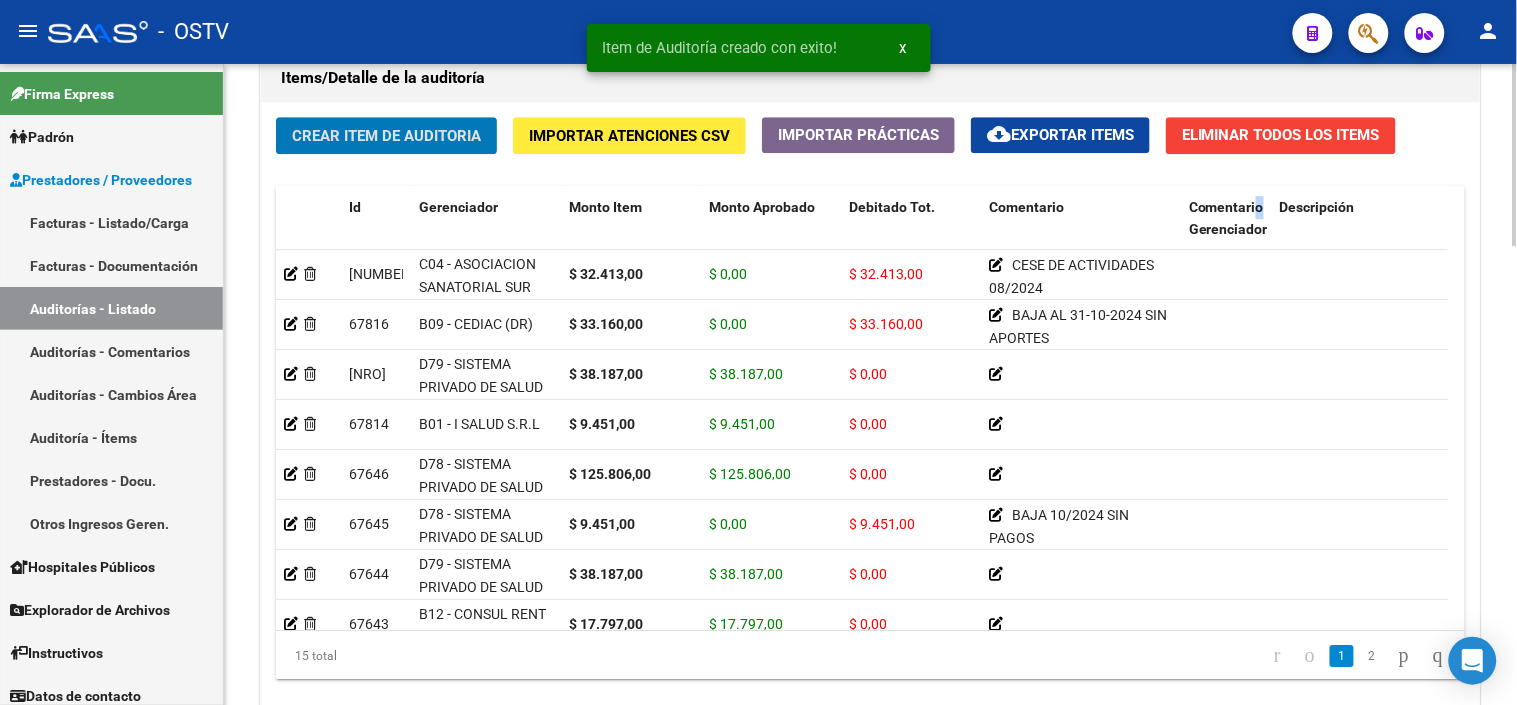 click on "Crear Item de Auditoria" 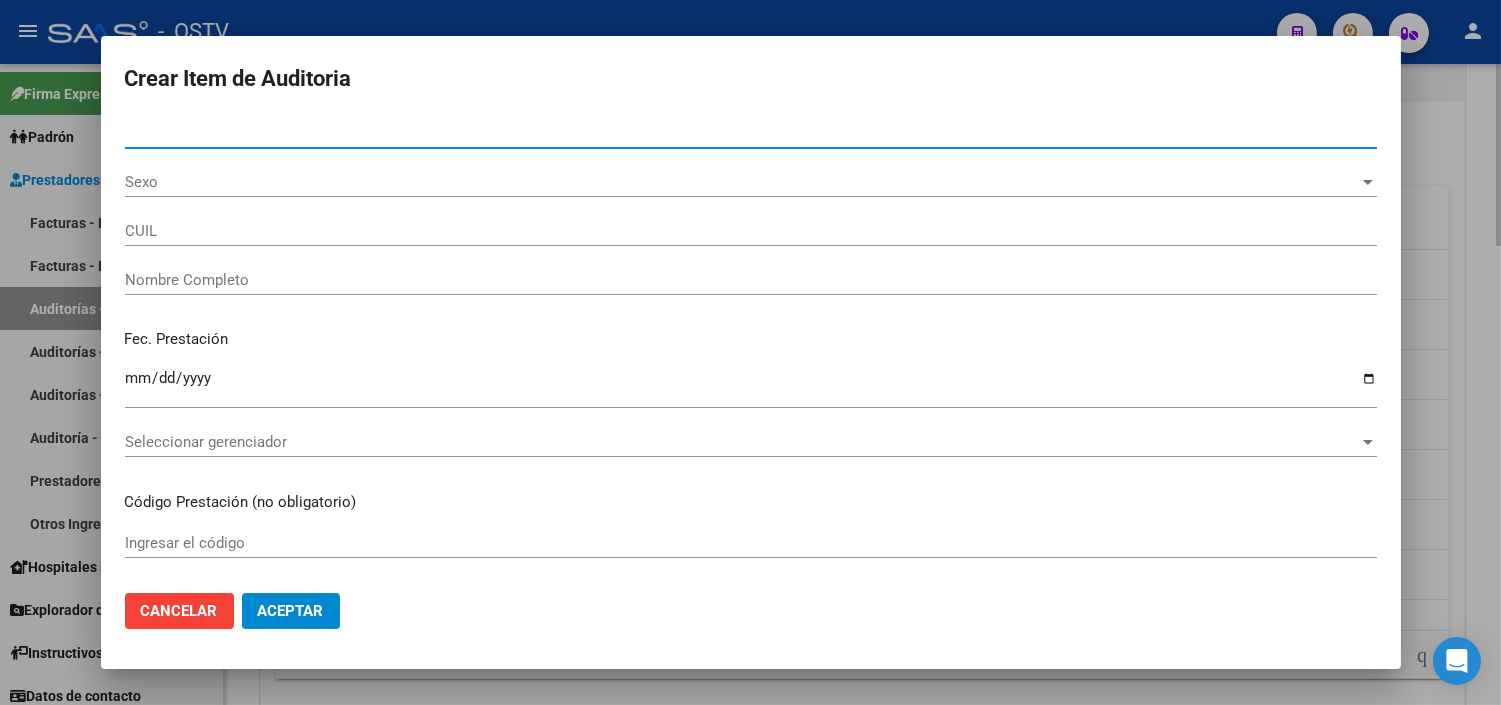 type on "[NUMBER]" 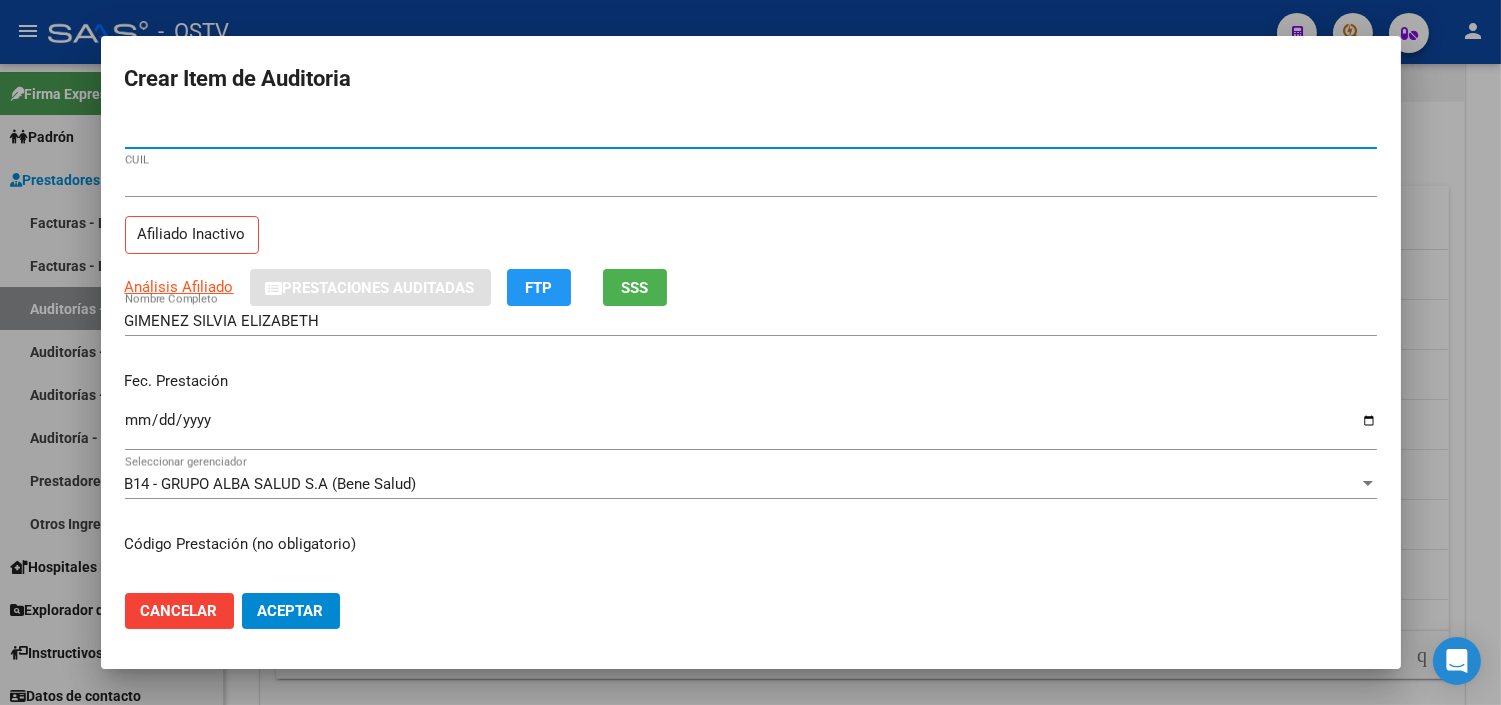 type on "[NUMBER]" 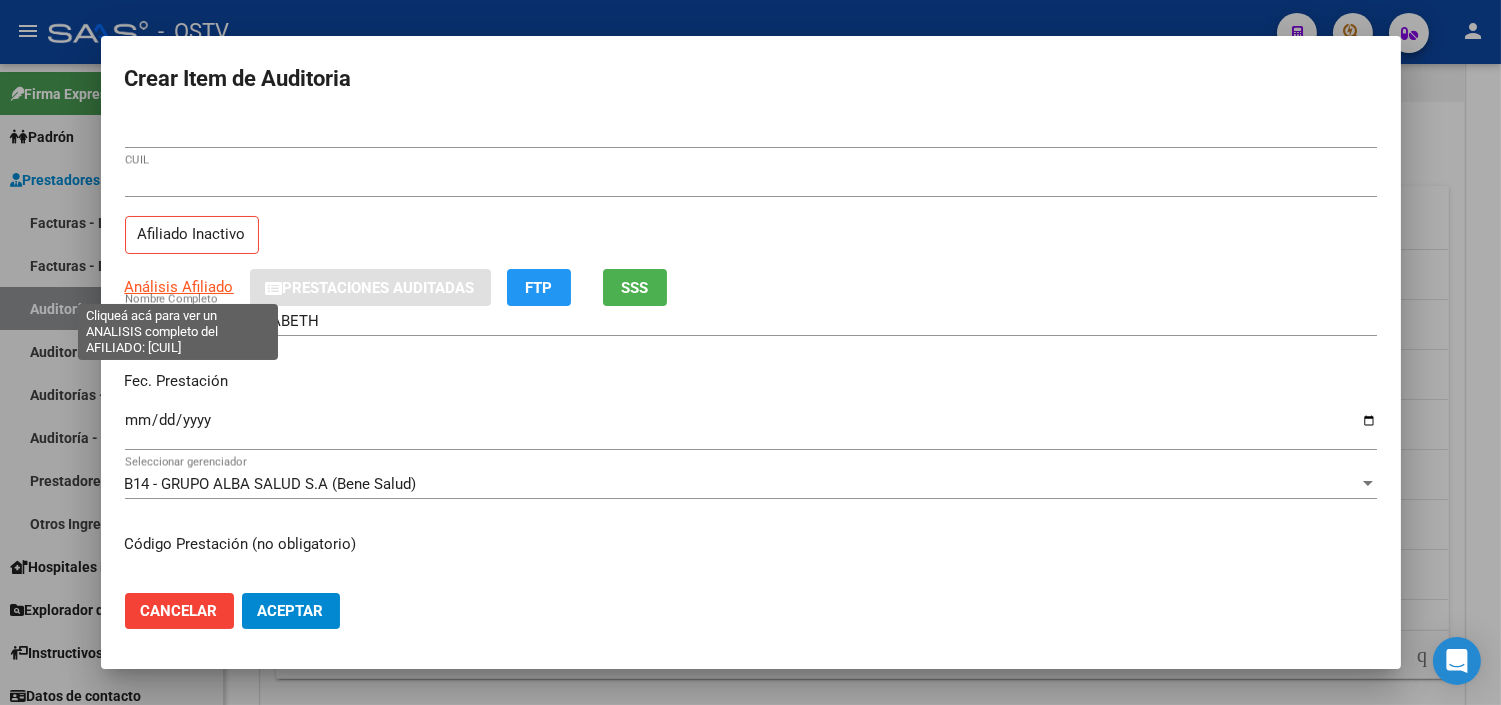 click on "Análisis Afiliado" at bounding box center (179, 287) 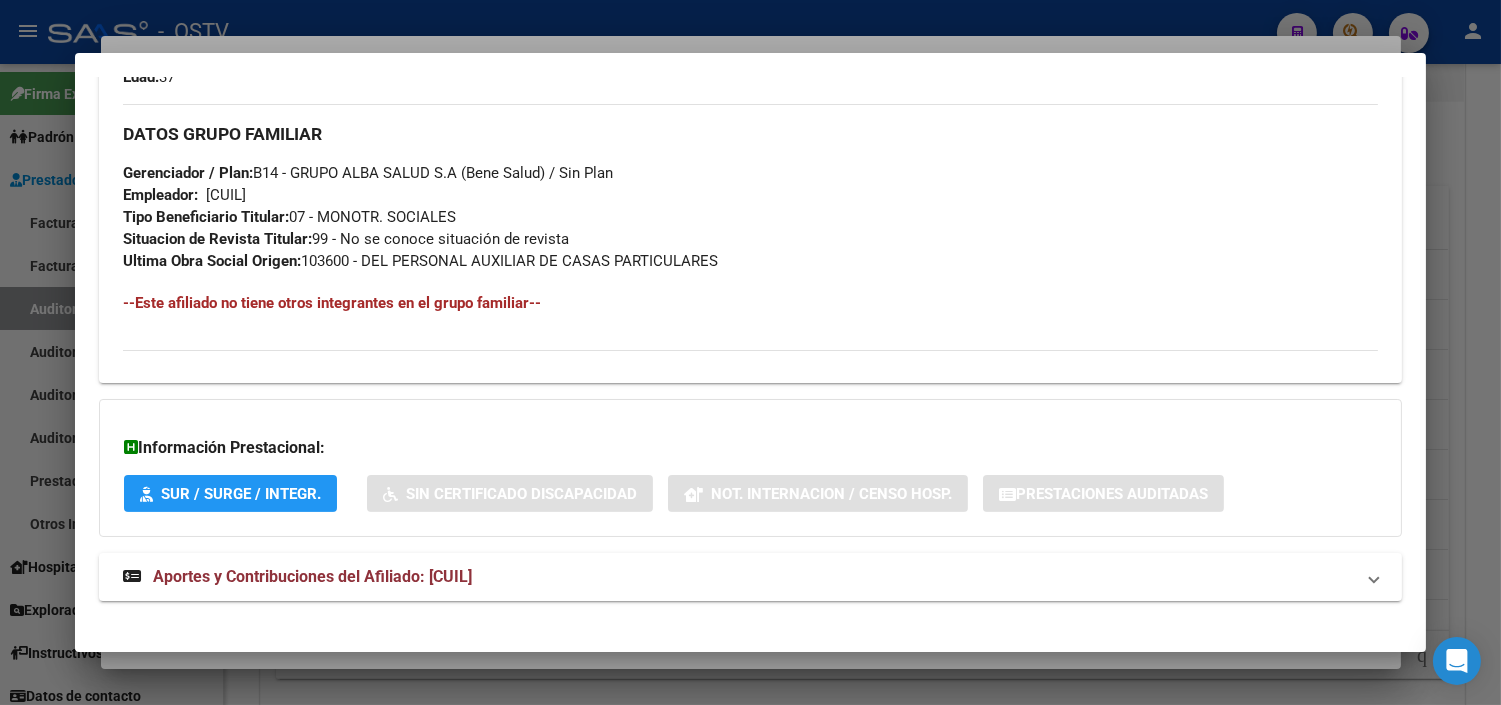 scroll, scrollTop: 992, scrollLeft: 0, axis: vertical 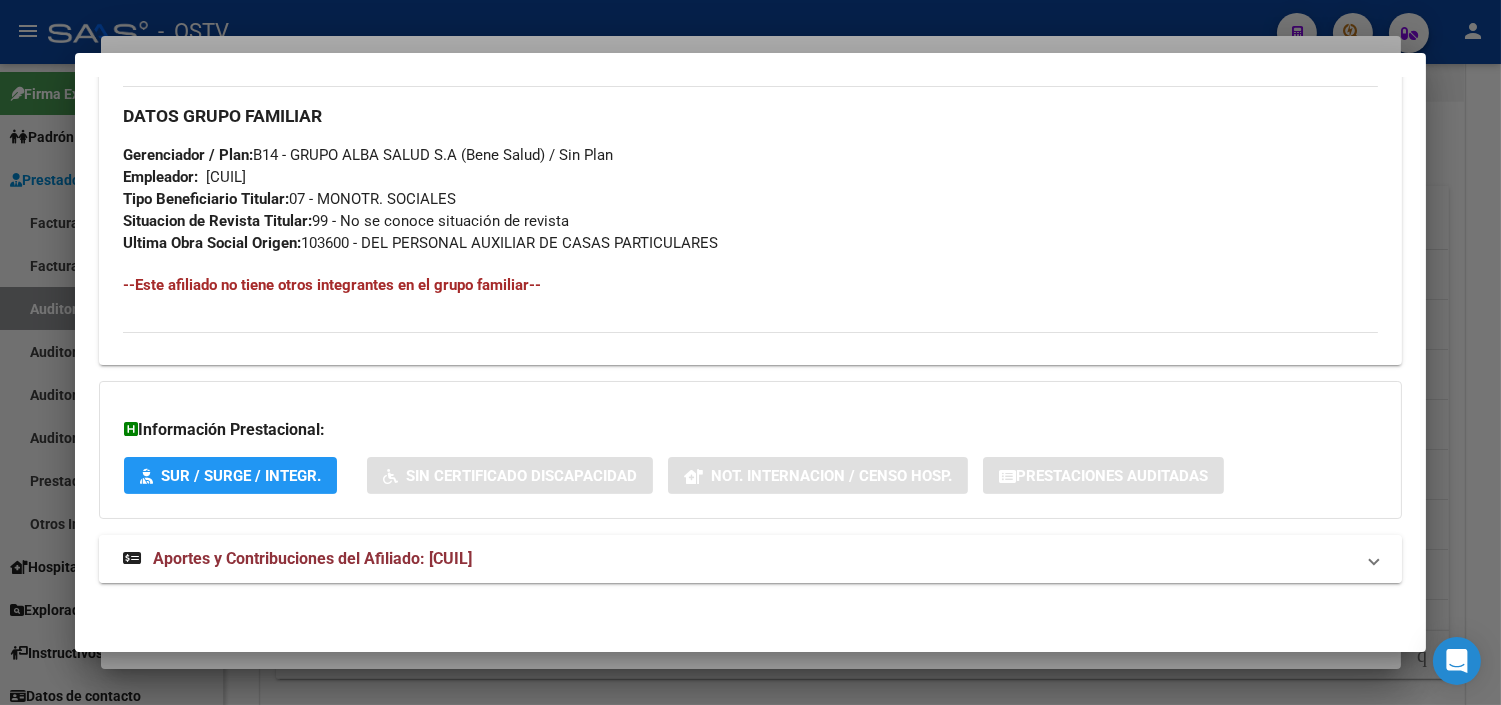 click on "Aportes y Contribuciones del Afiliado: [CUIL]" at bounding box center (312, 558) 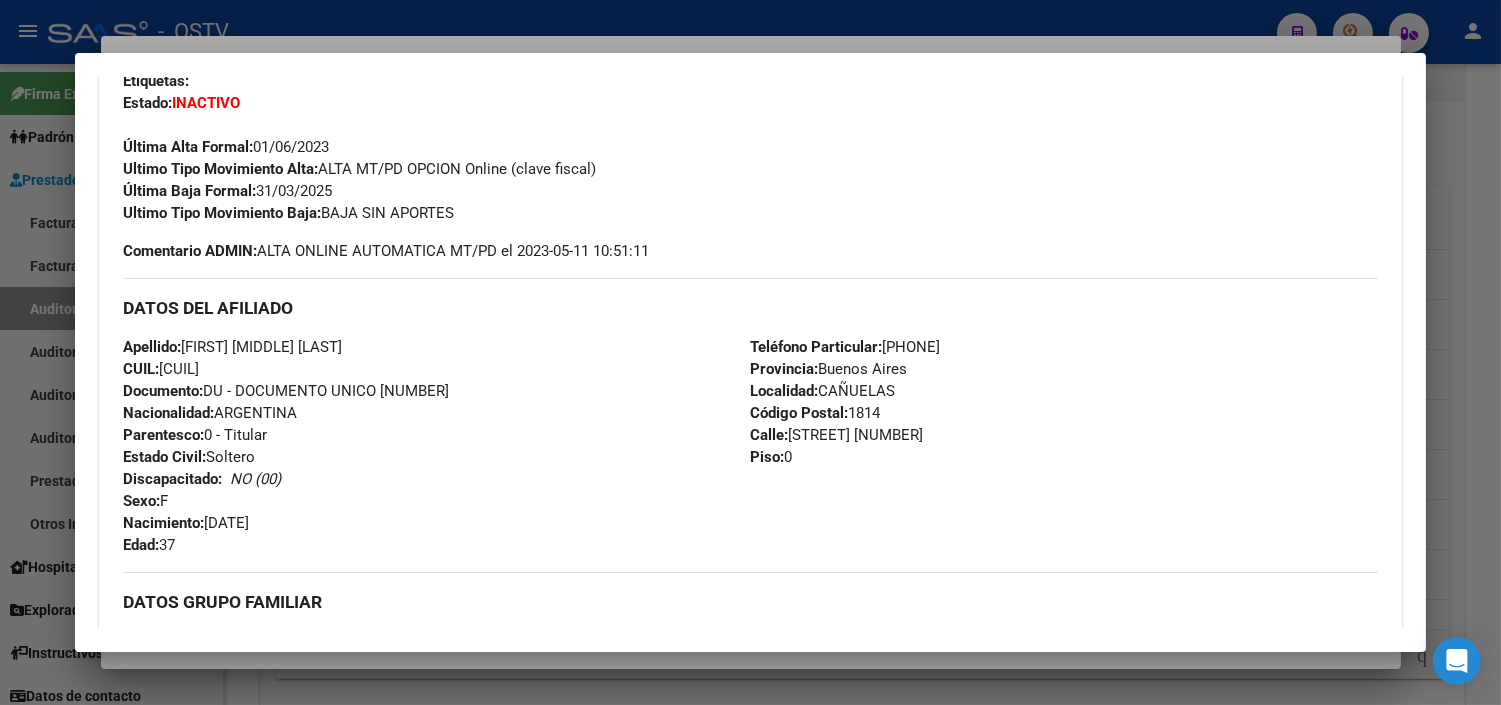 scroll, scrollTop: 0, scrollLeft: 0, axis: both 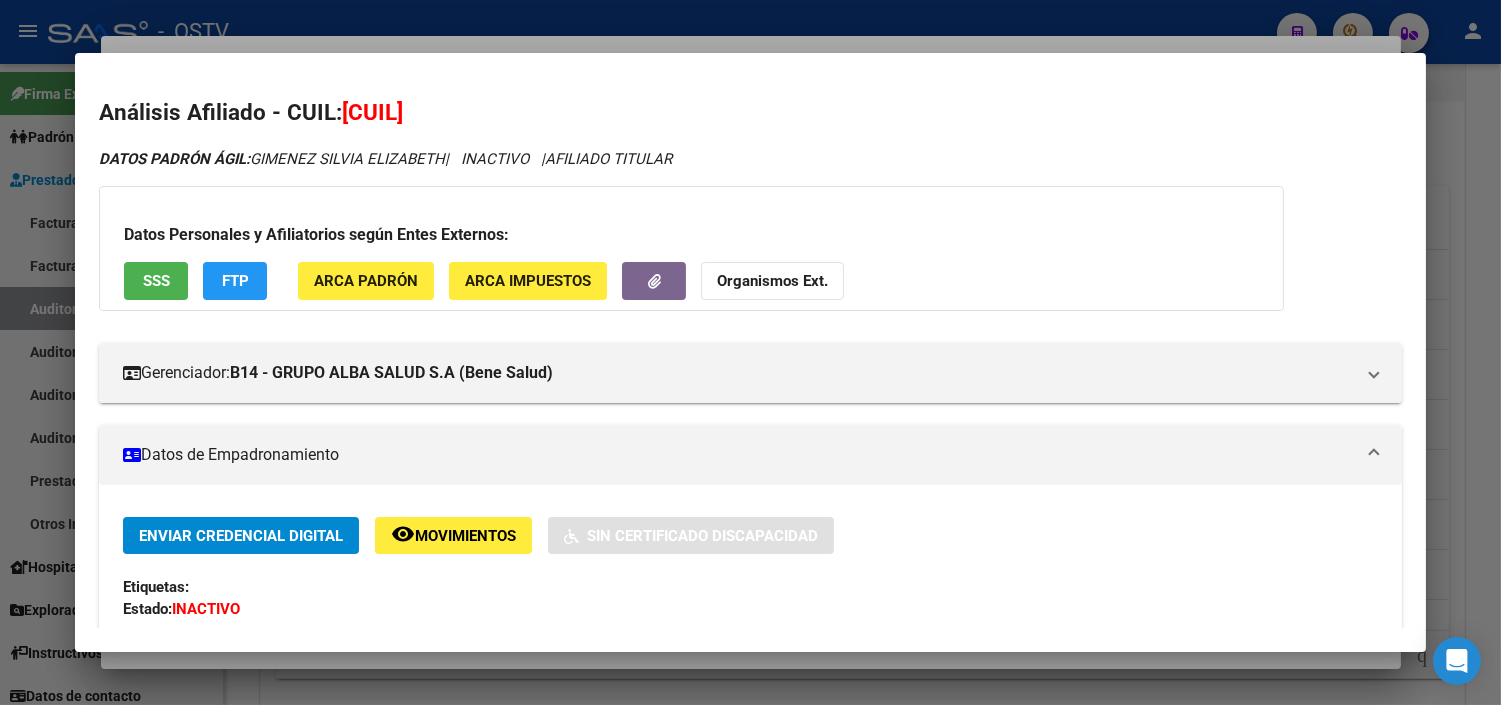 drag, startPoint x: 361, startPoint y: 113, endPoint x: 460, endPoint y: 114, distance: 99.00505 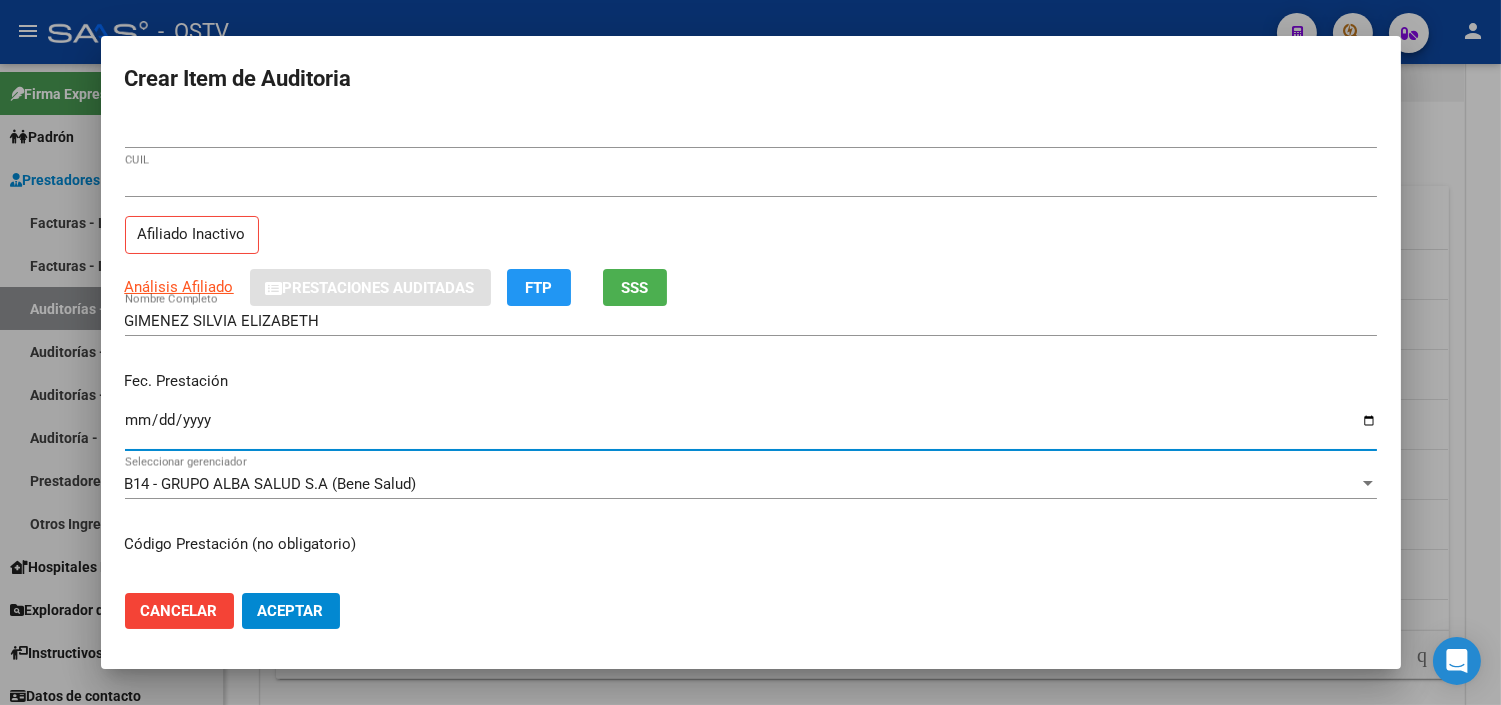 click on "Ingresar la fecha" at bounding box center [751, 428] 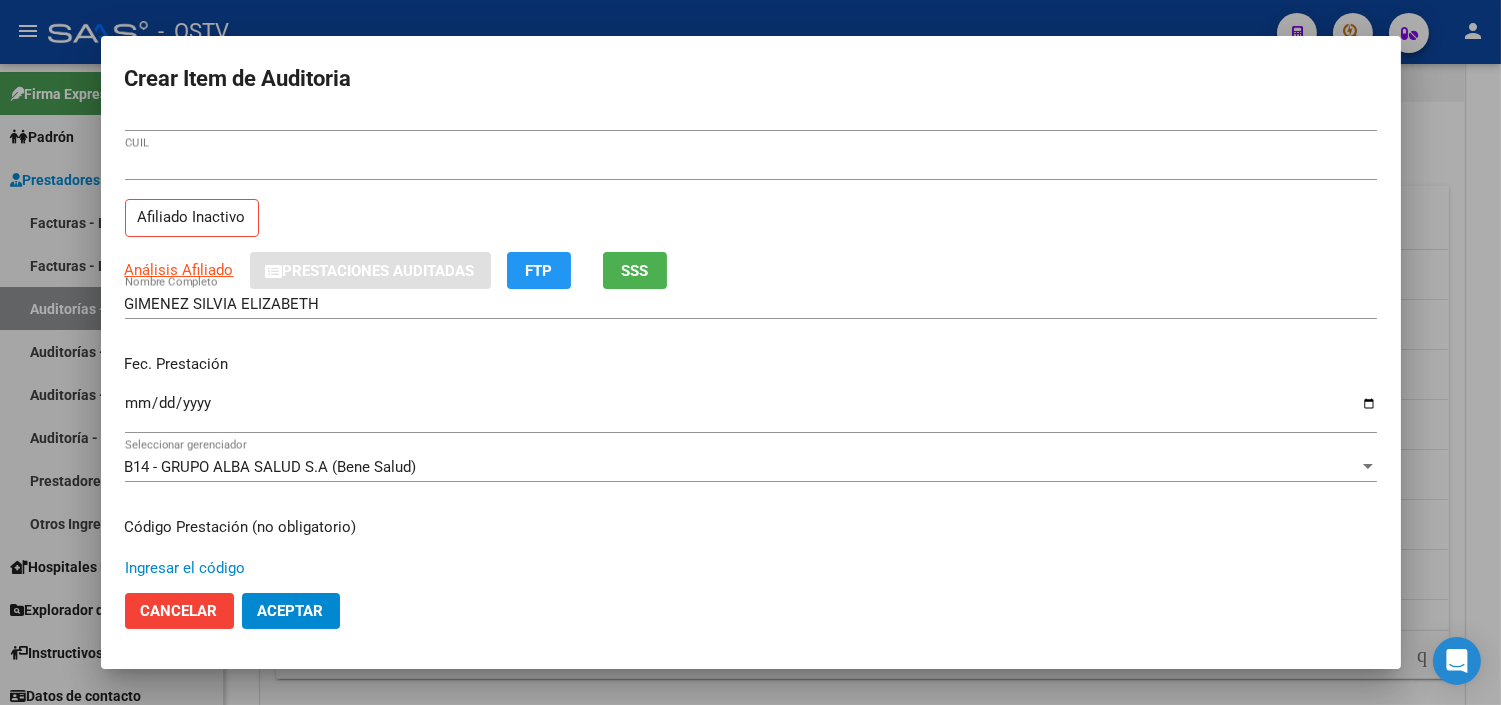 scroll, scrollTop: 338, scrollLeft: 0, axis: vertical 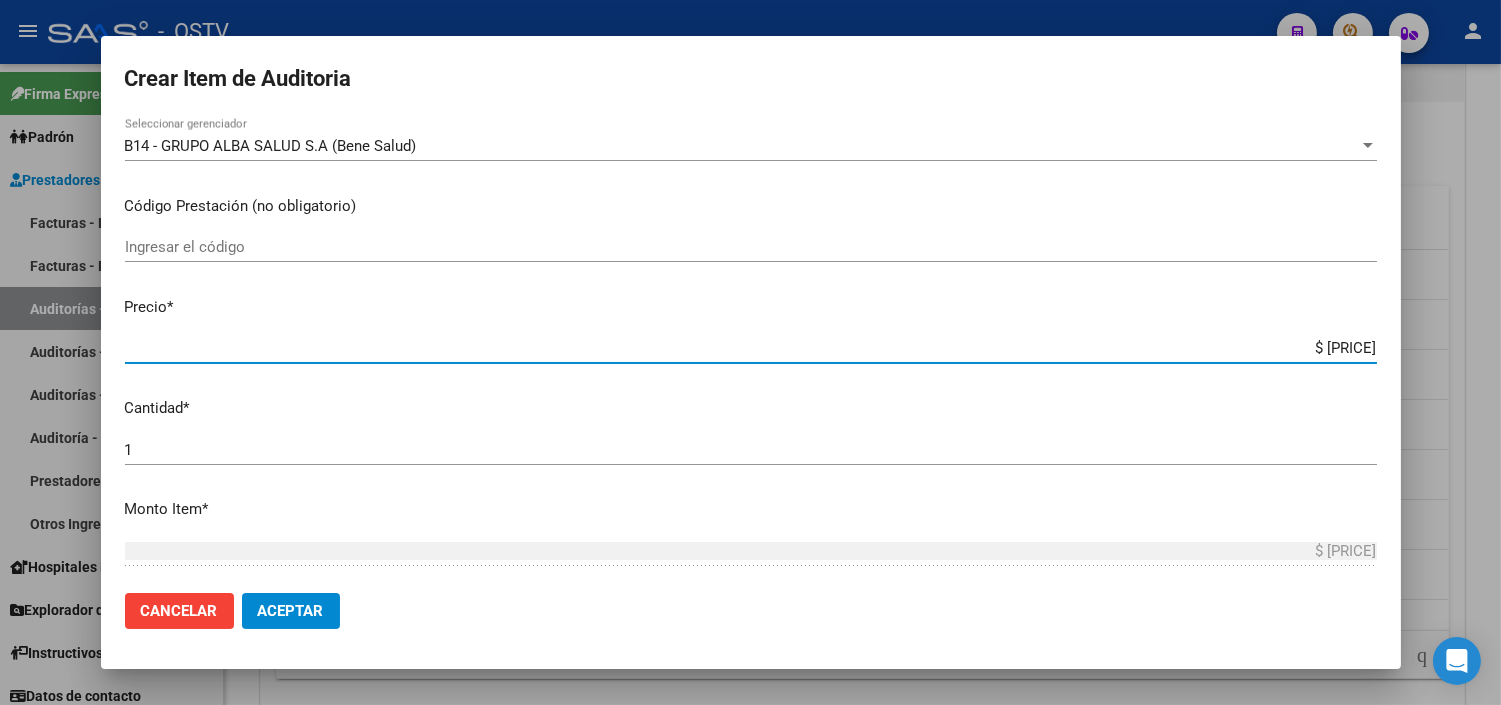 type on "$ 0,02" 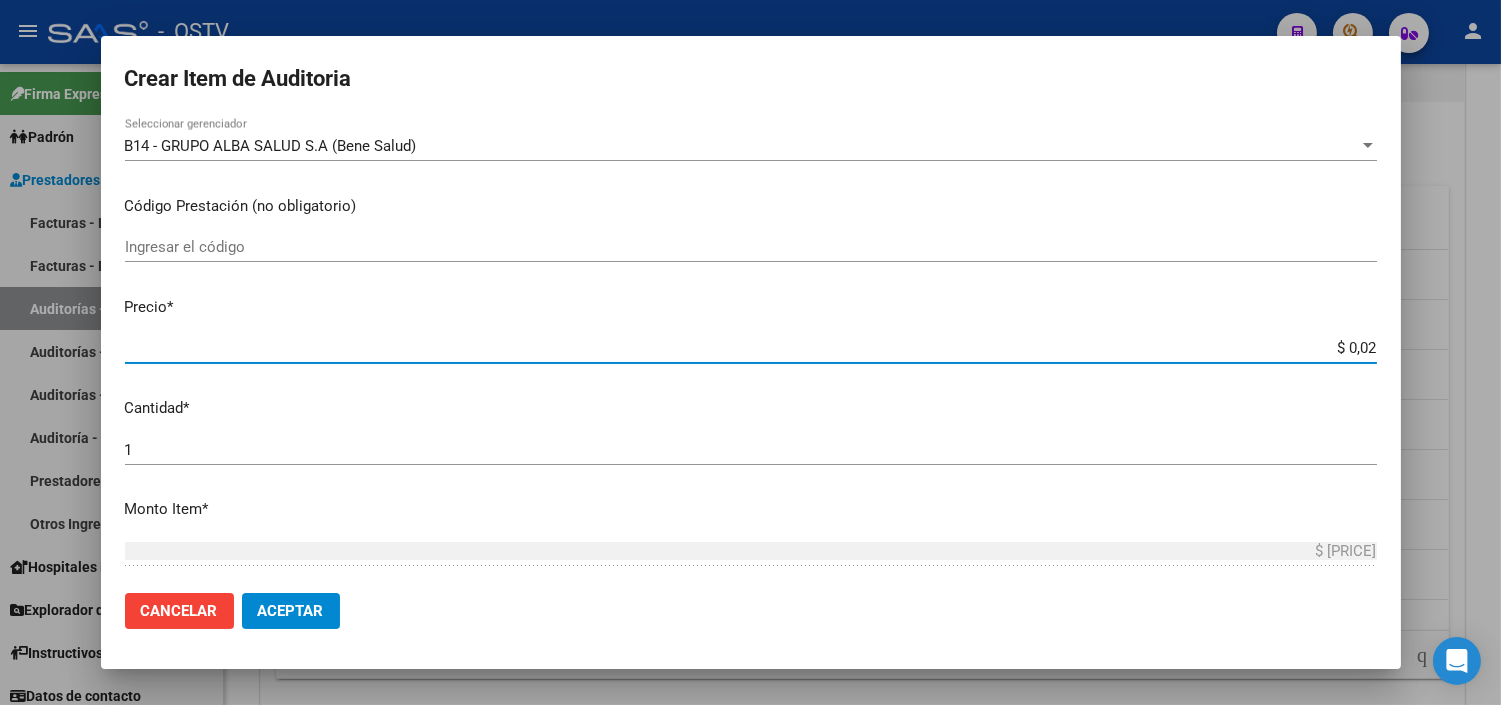 type on "$ 0,02" 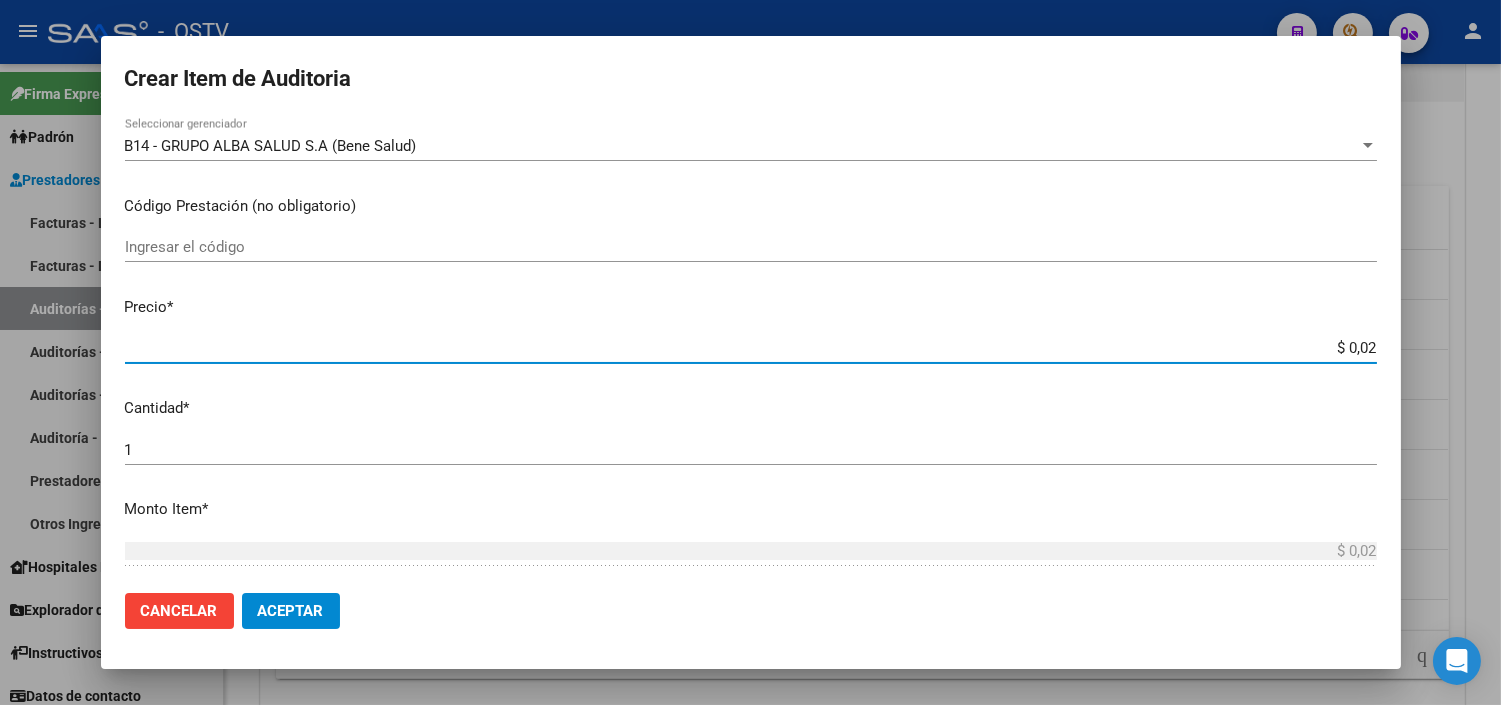 type on "$ 0,29" 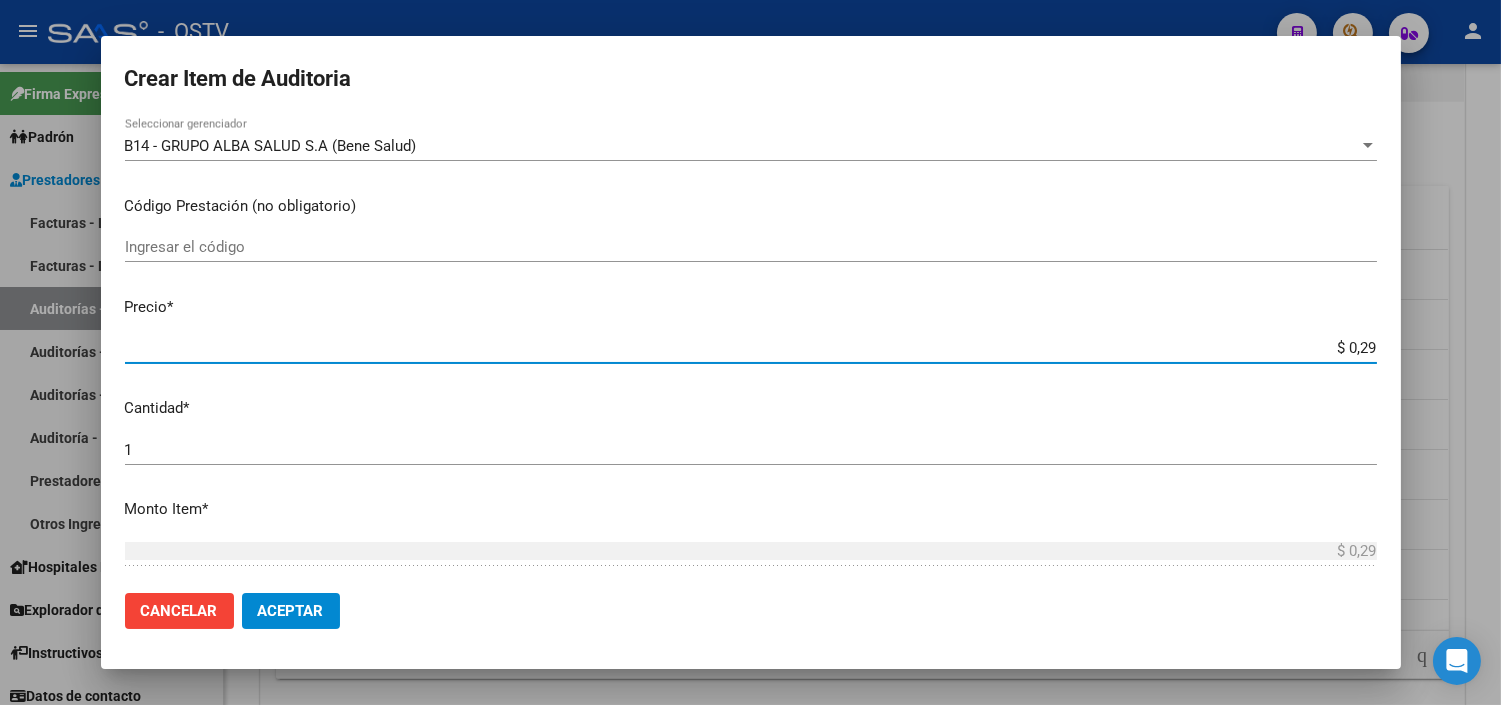type on "$ [PRICE]" 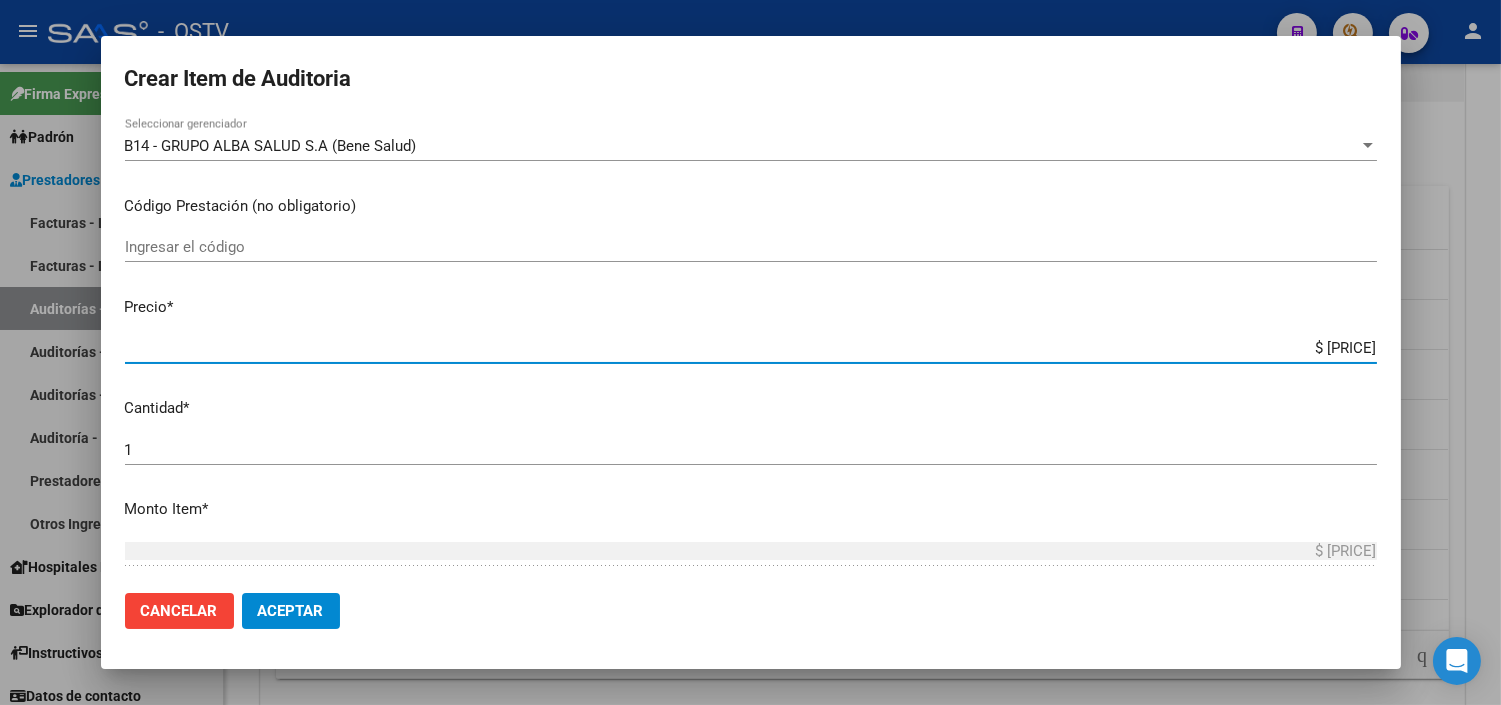 type on "$ 29,86" 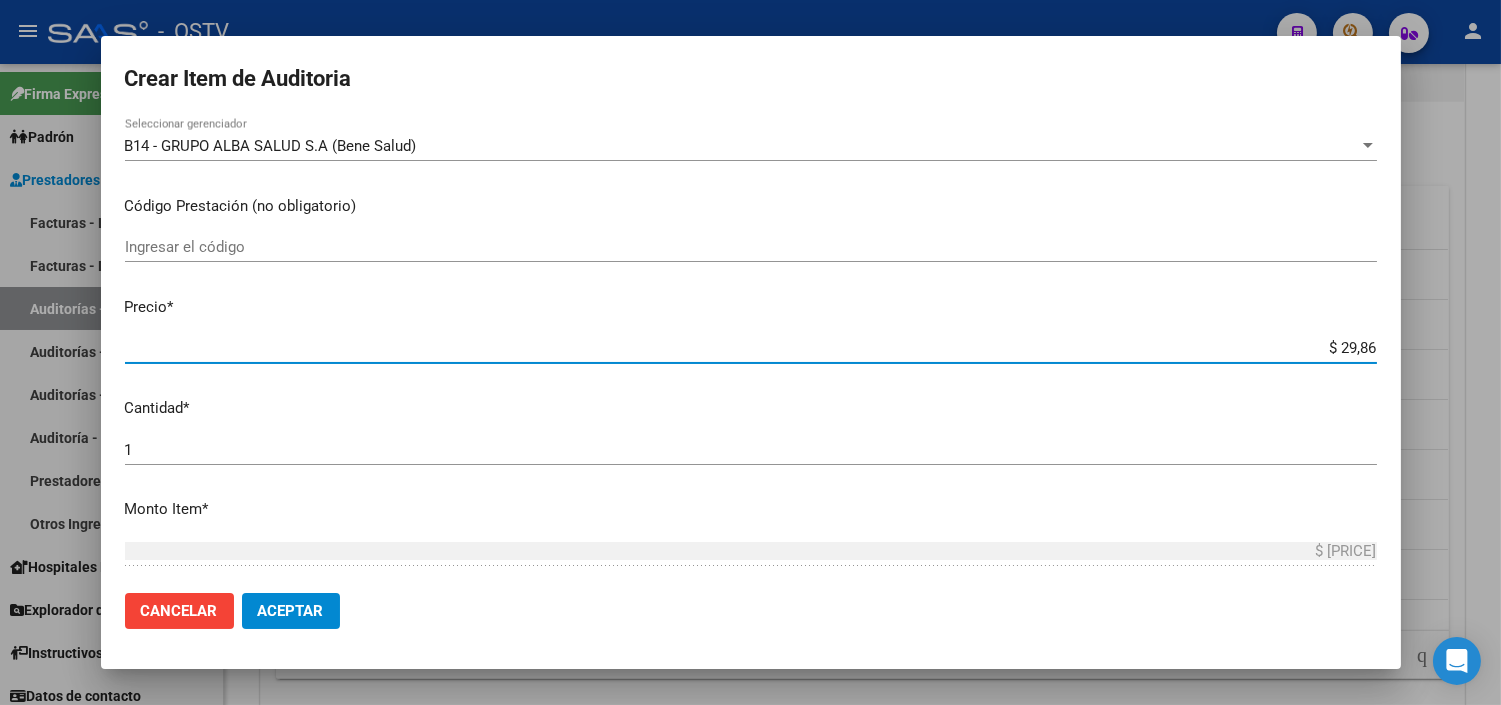 type on "$ 29,86" 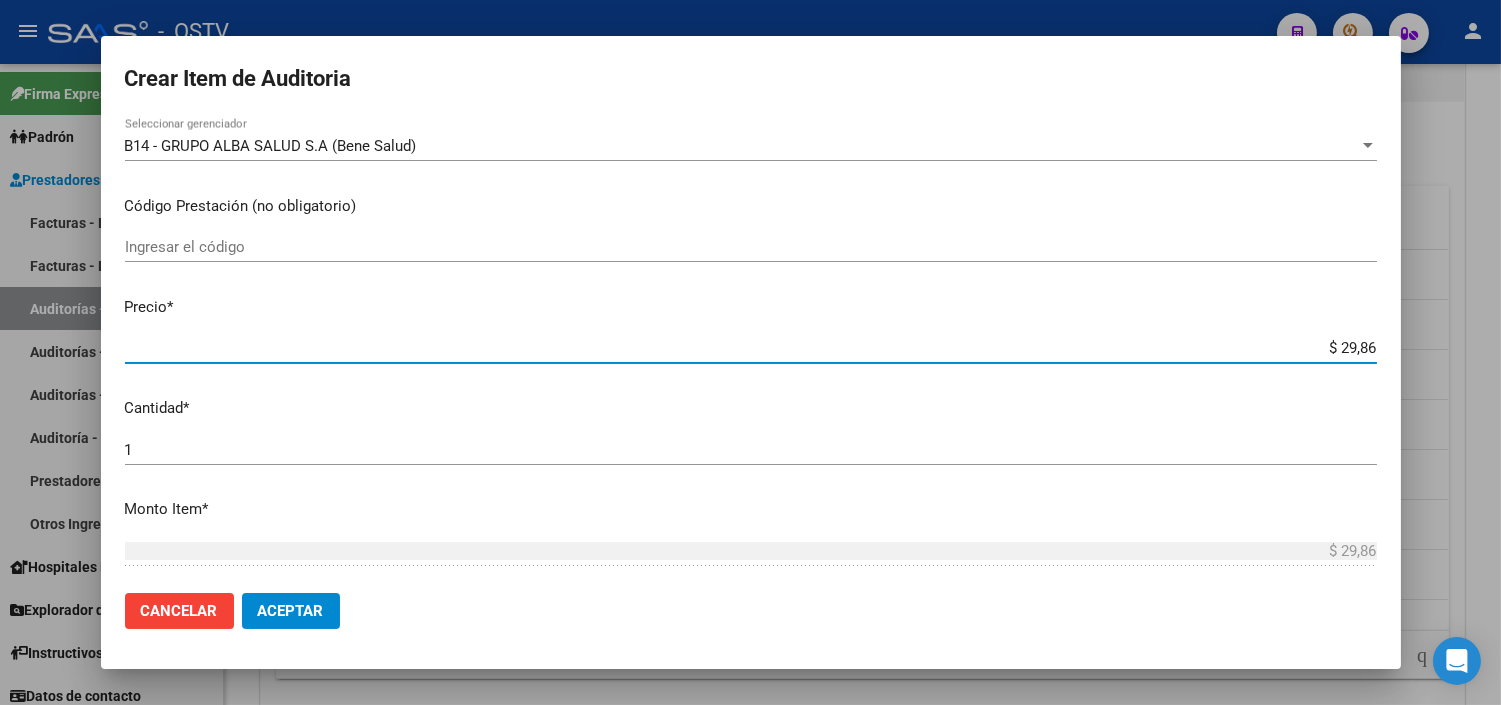 type on "$ [PRICE]" 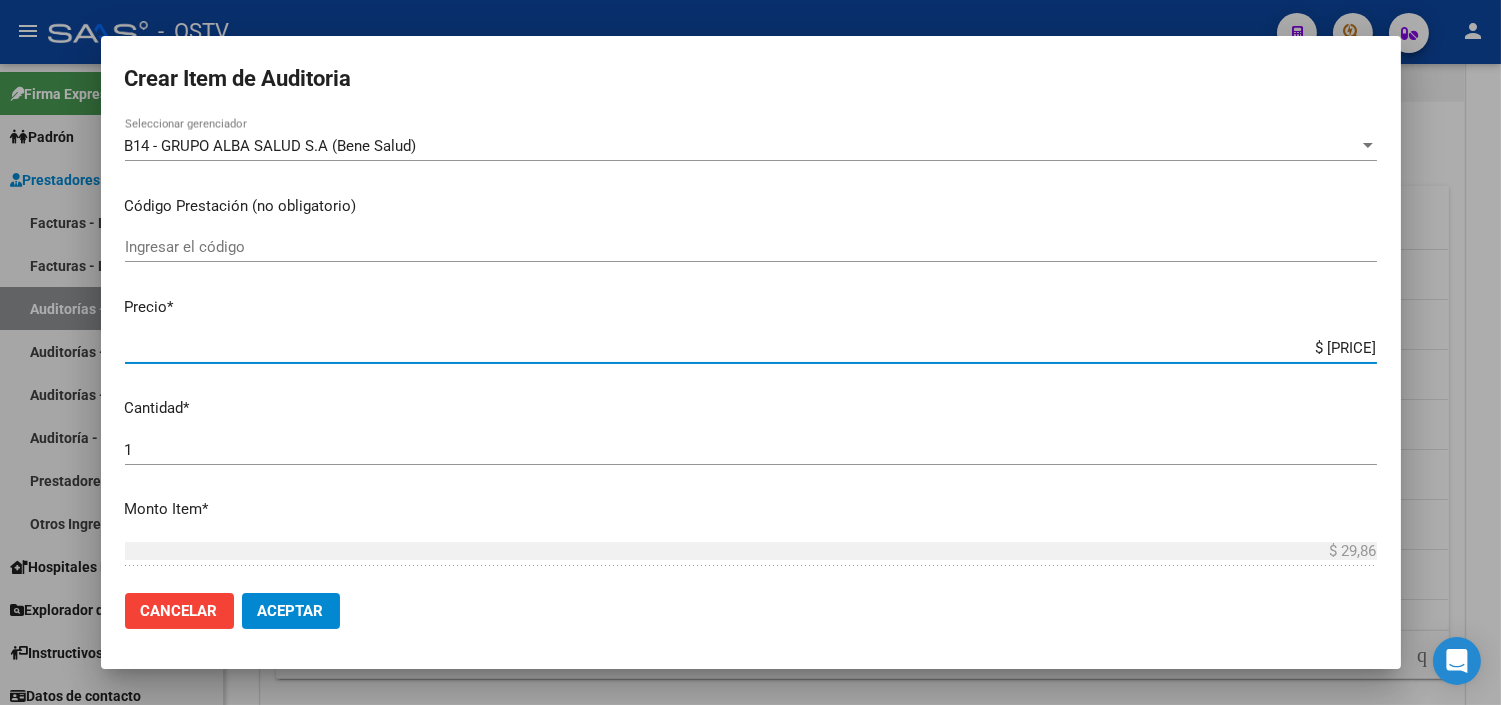 type on "$ [PRICE]" 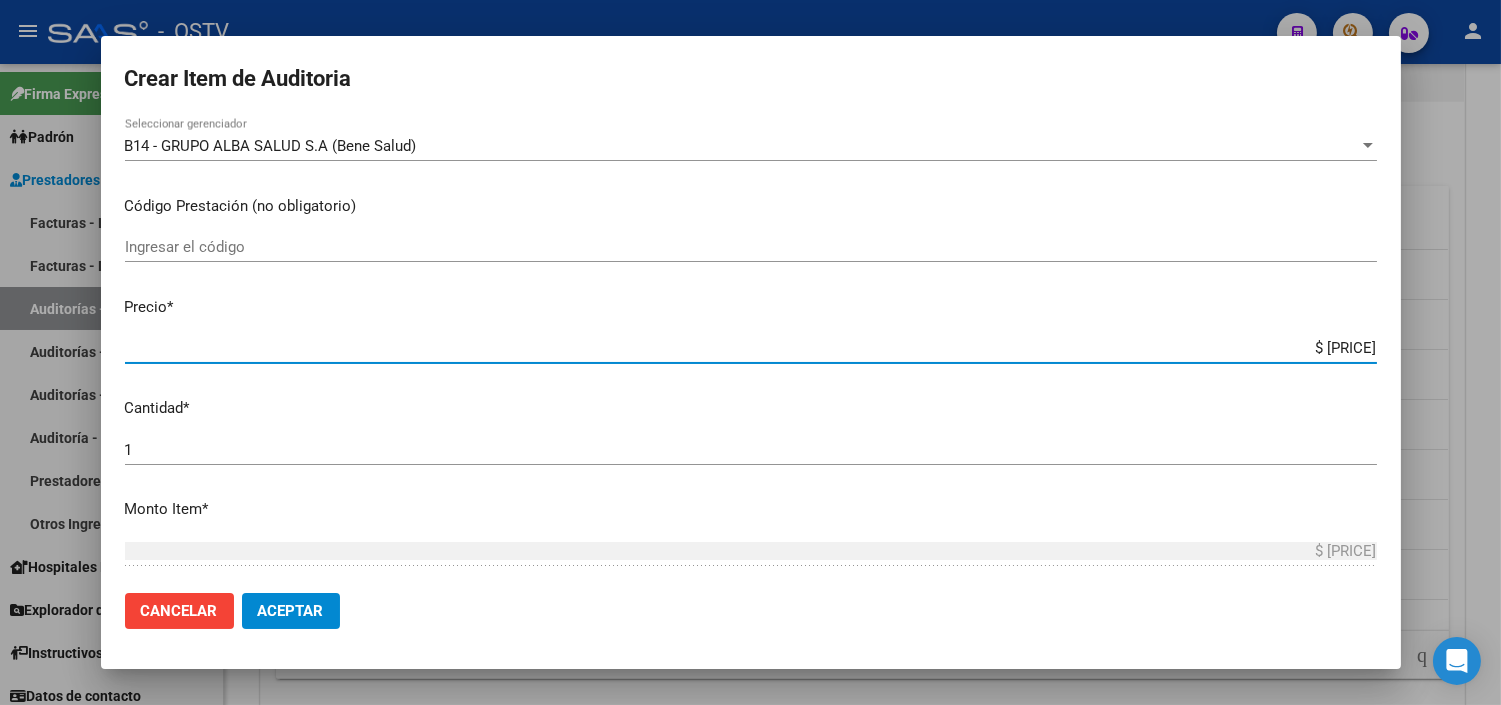 type on "$ [PRICE]" 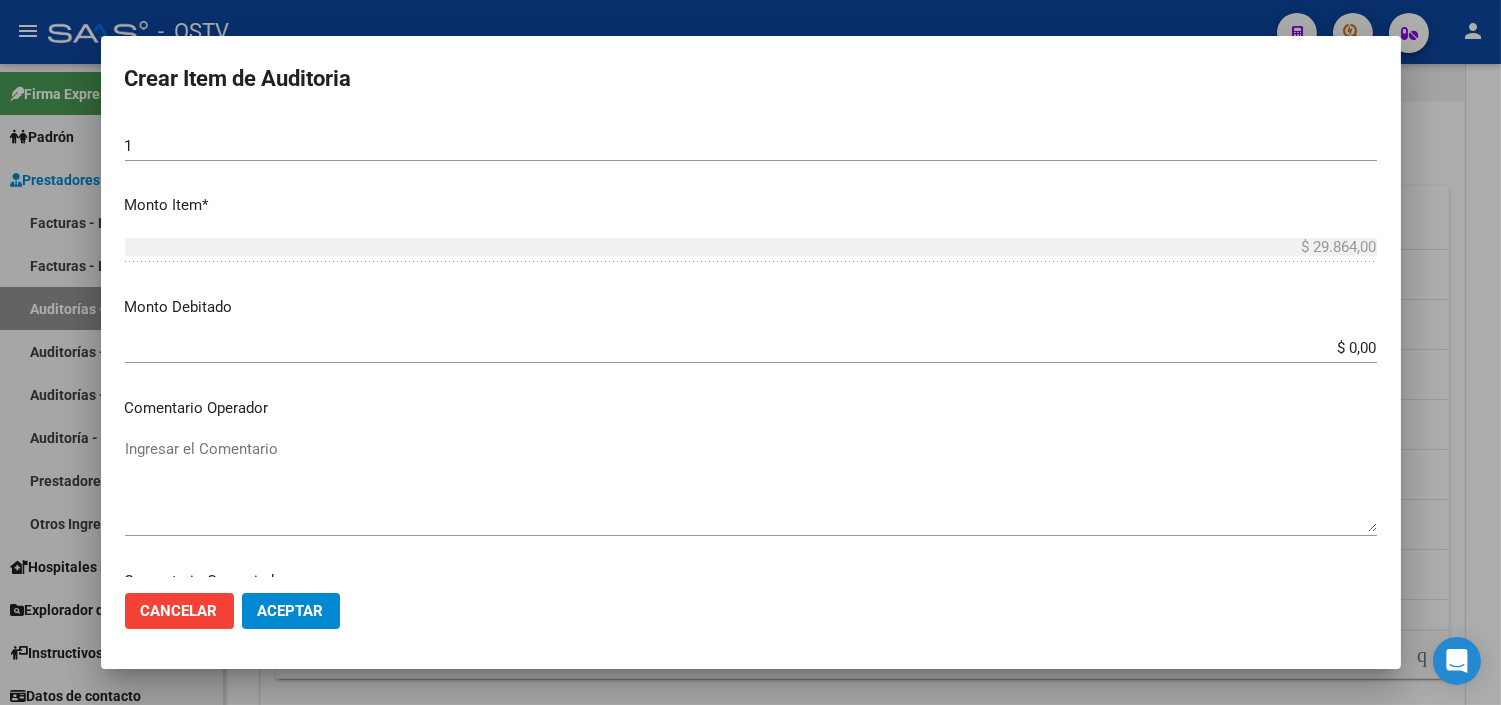scroll, scrollTop: 1090, scrollLeft: 0, axis: vertical 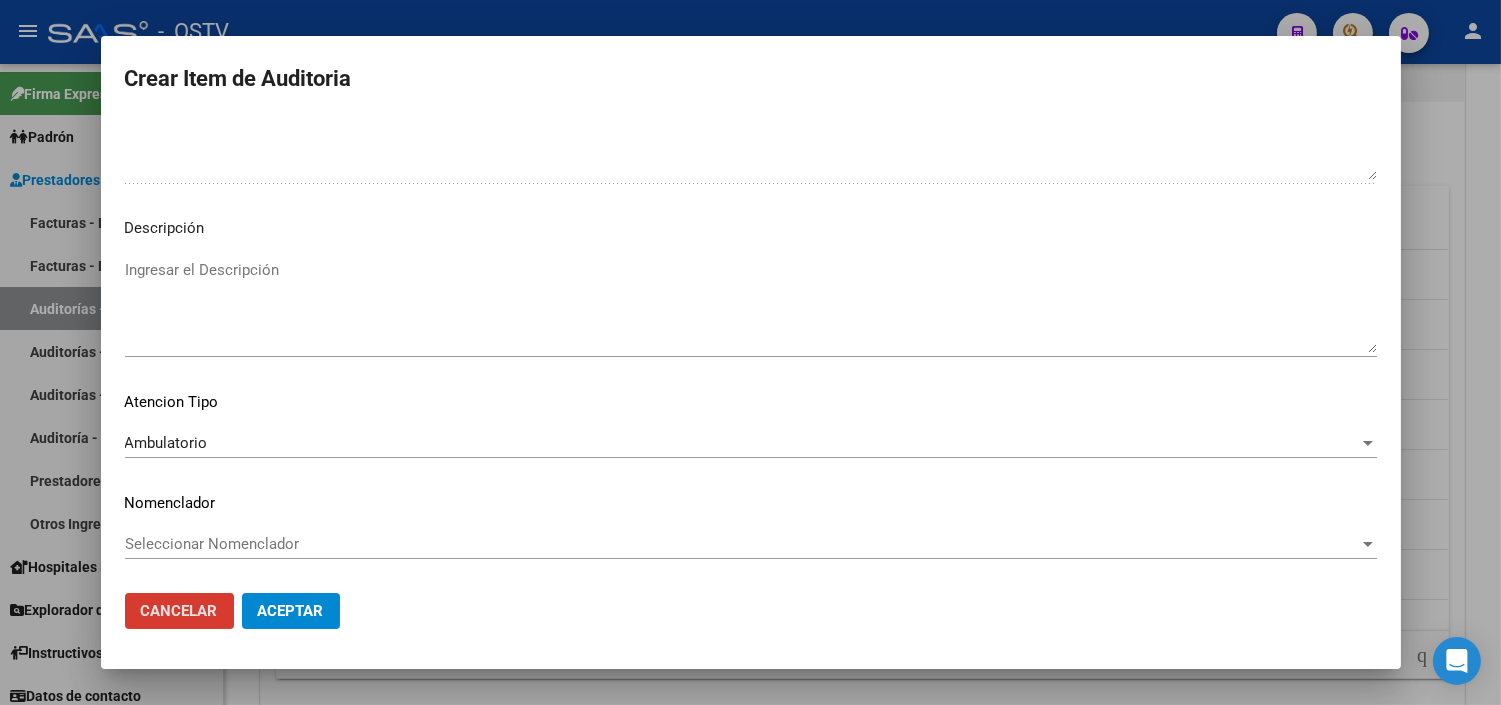 type 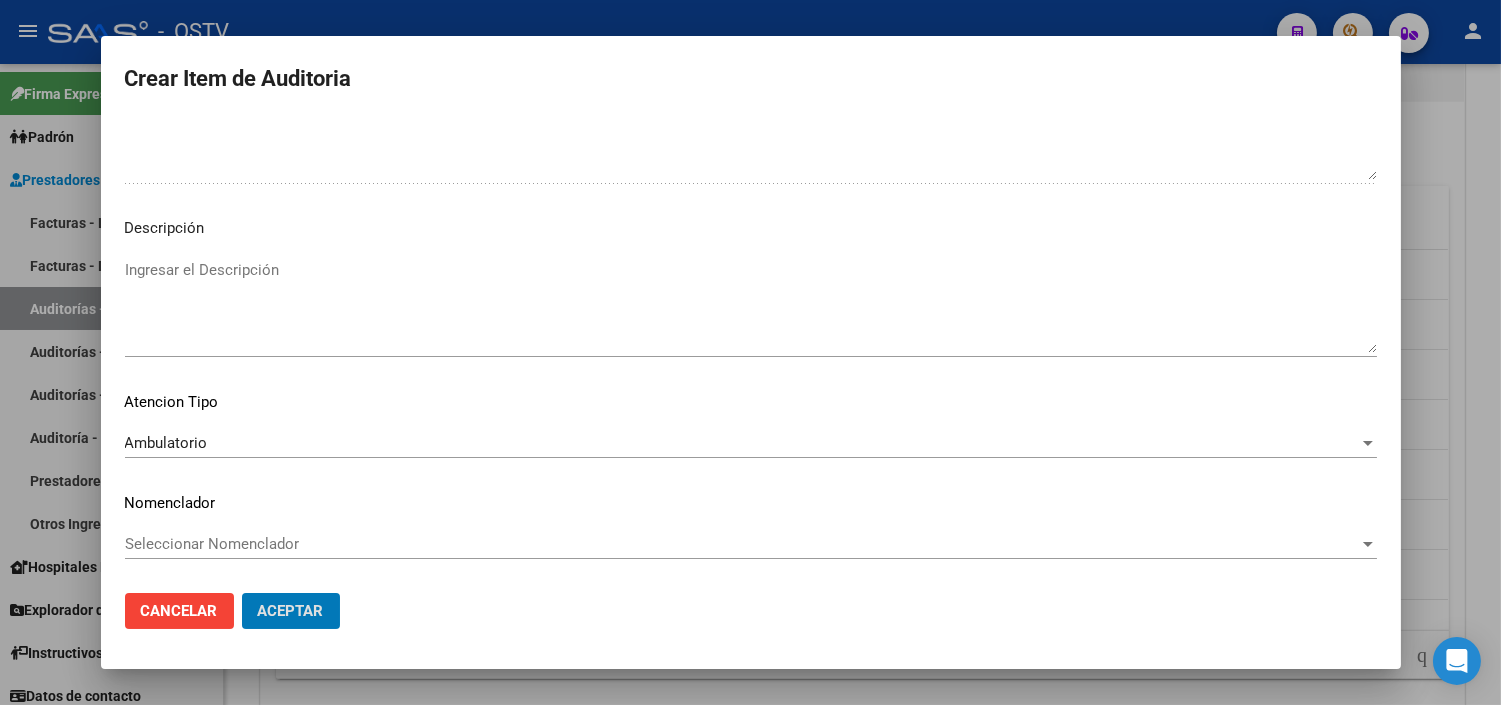 click on "Aceptar" 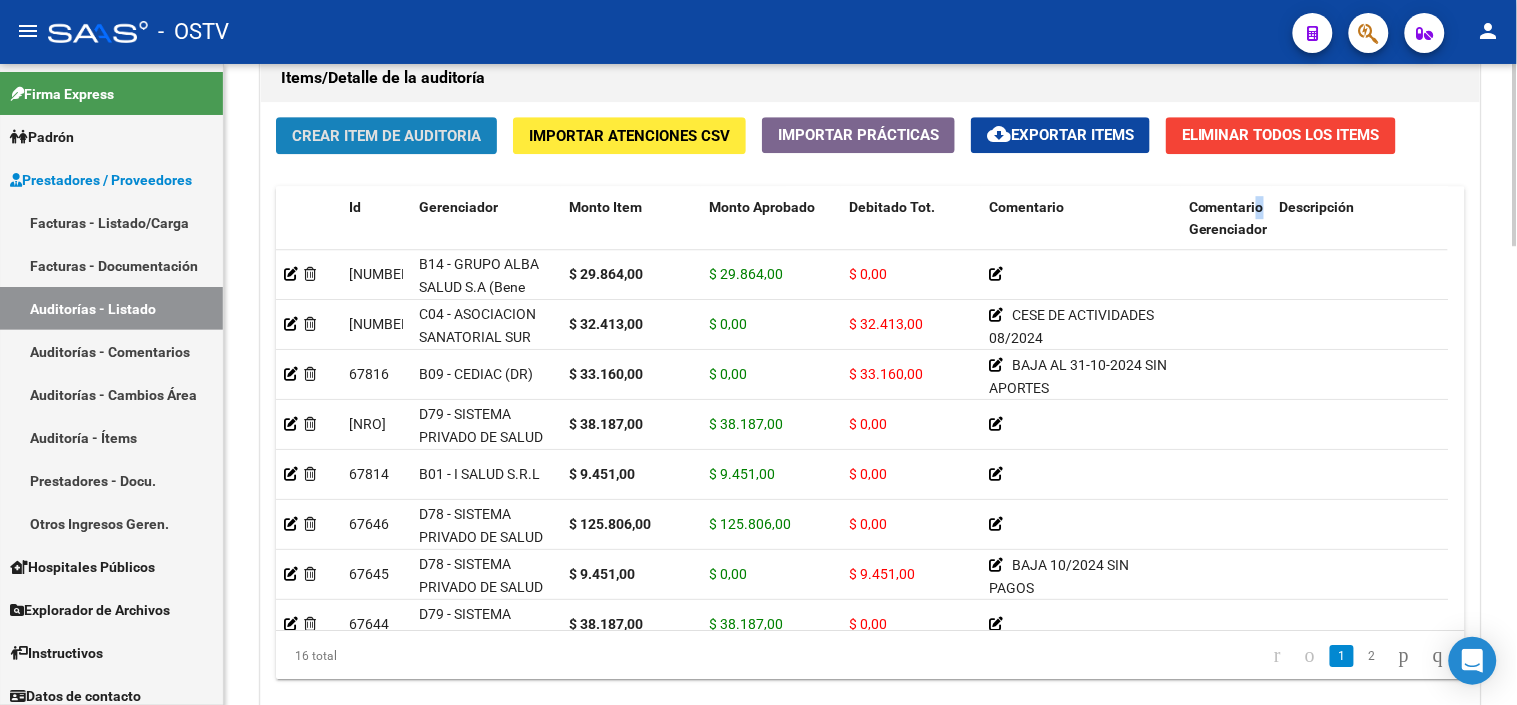 click on "Crear Item de Auditoria" 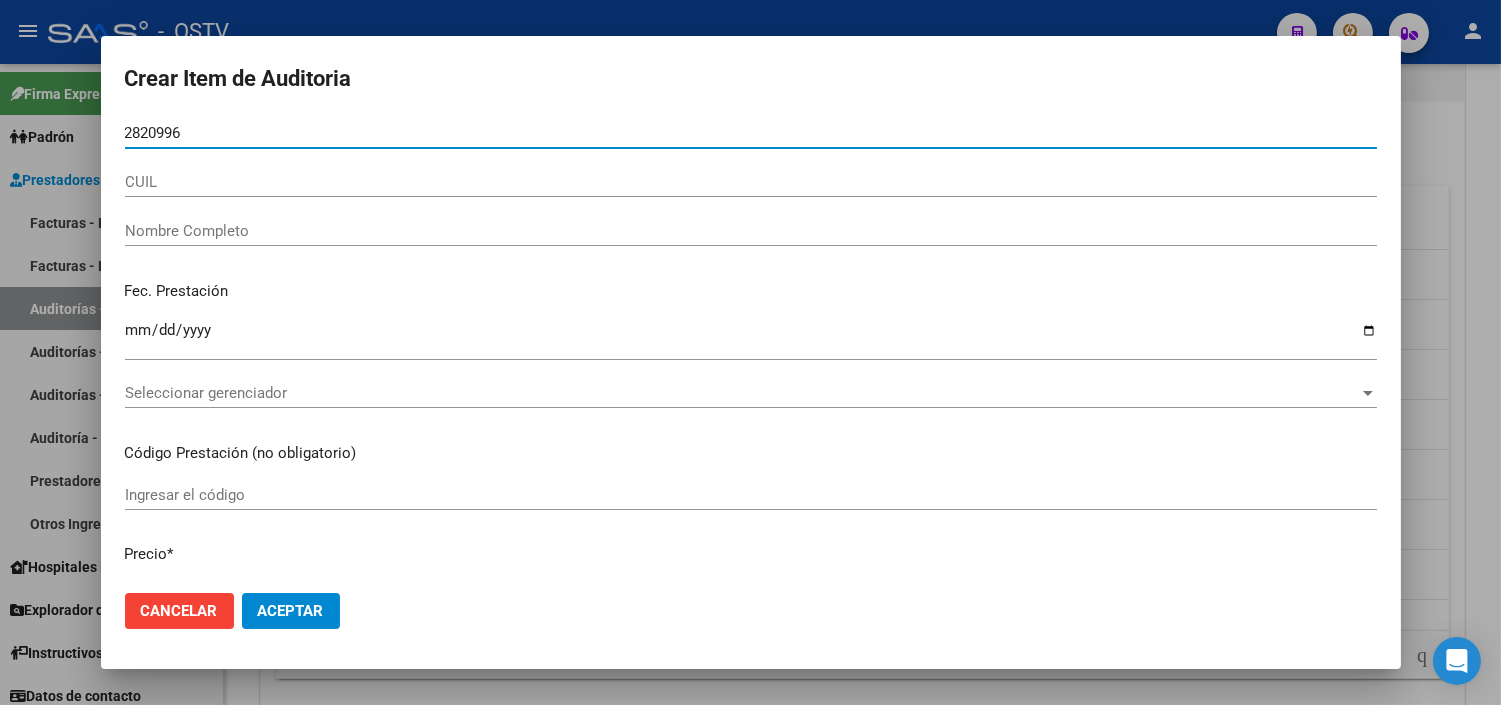 type on "[NUMBER]" 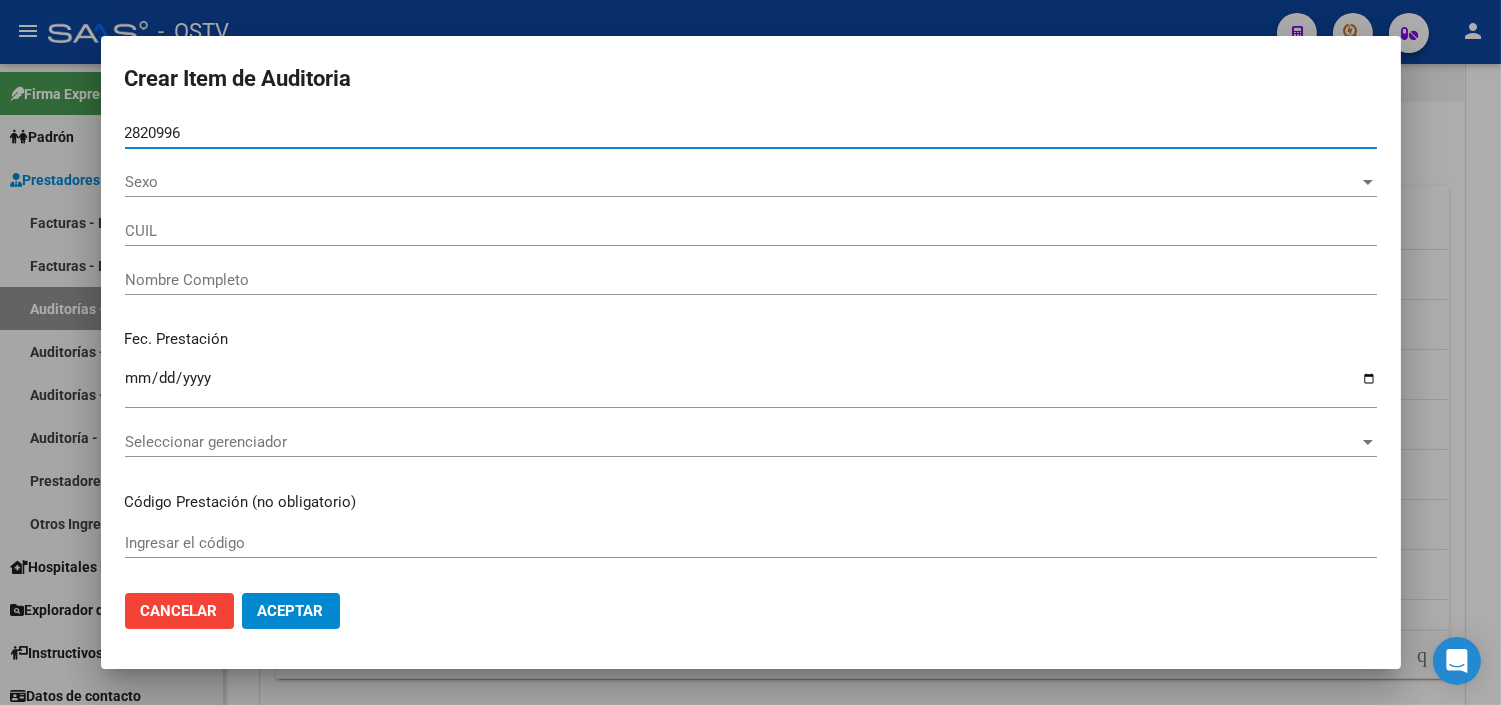 type on "[NUMBER]" 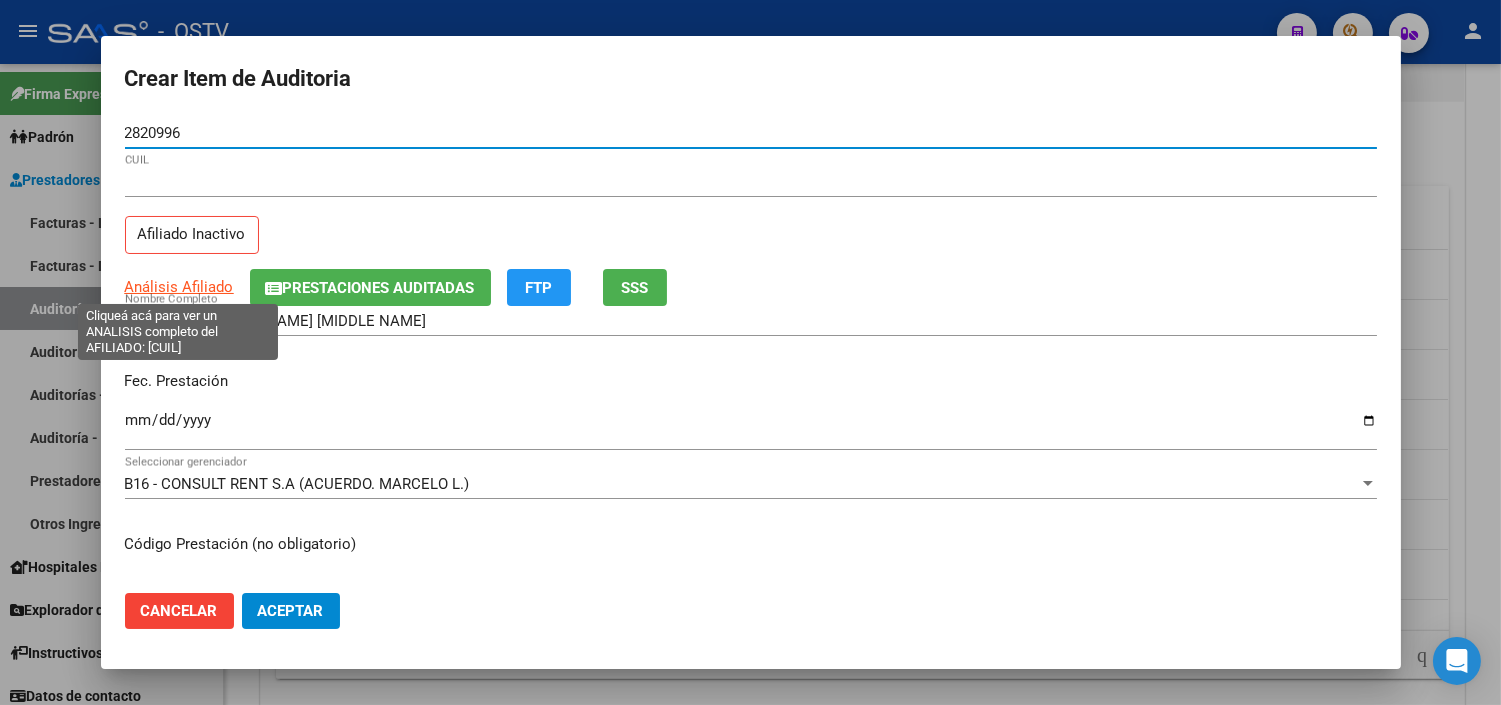 type on "[NUMBER]" 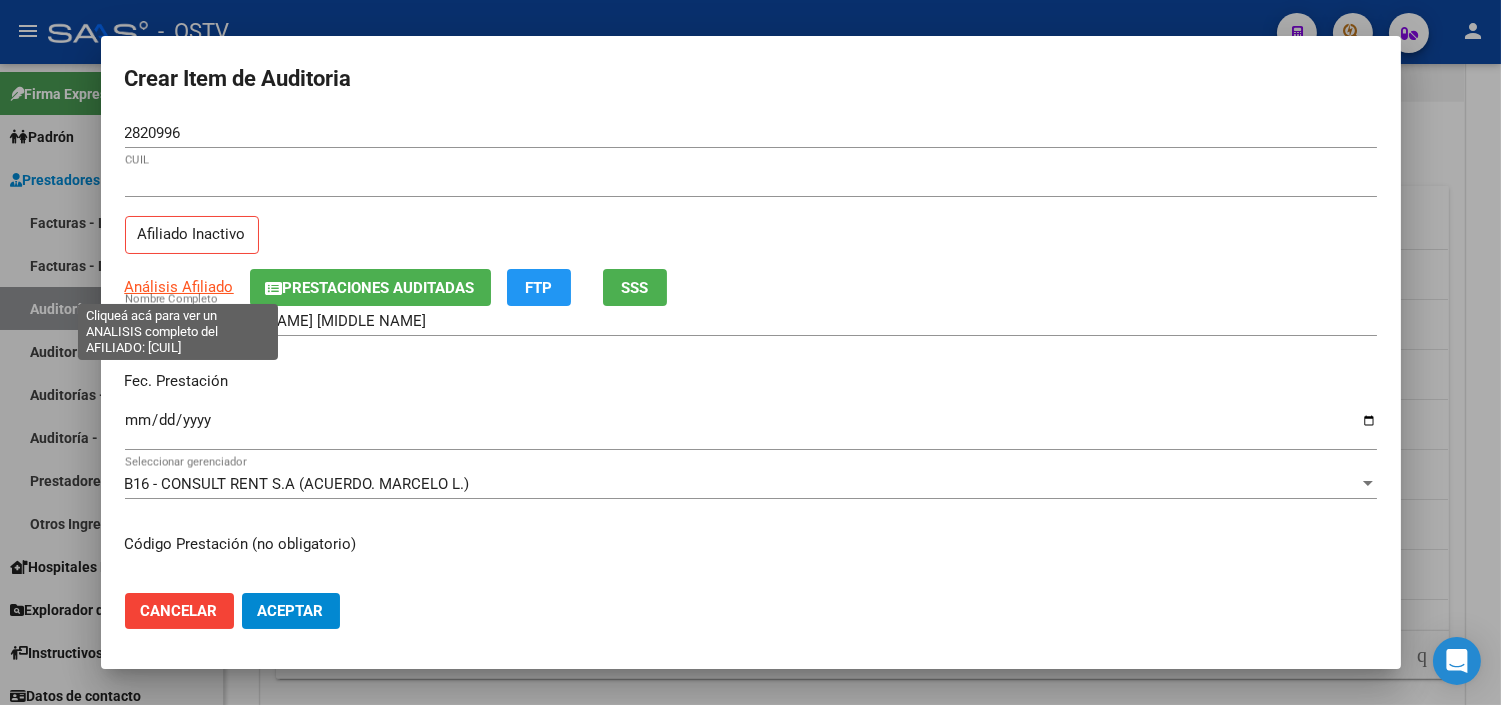 click on "Análisis Afiliado" at bounding box center [179, 287] 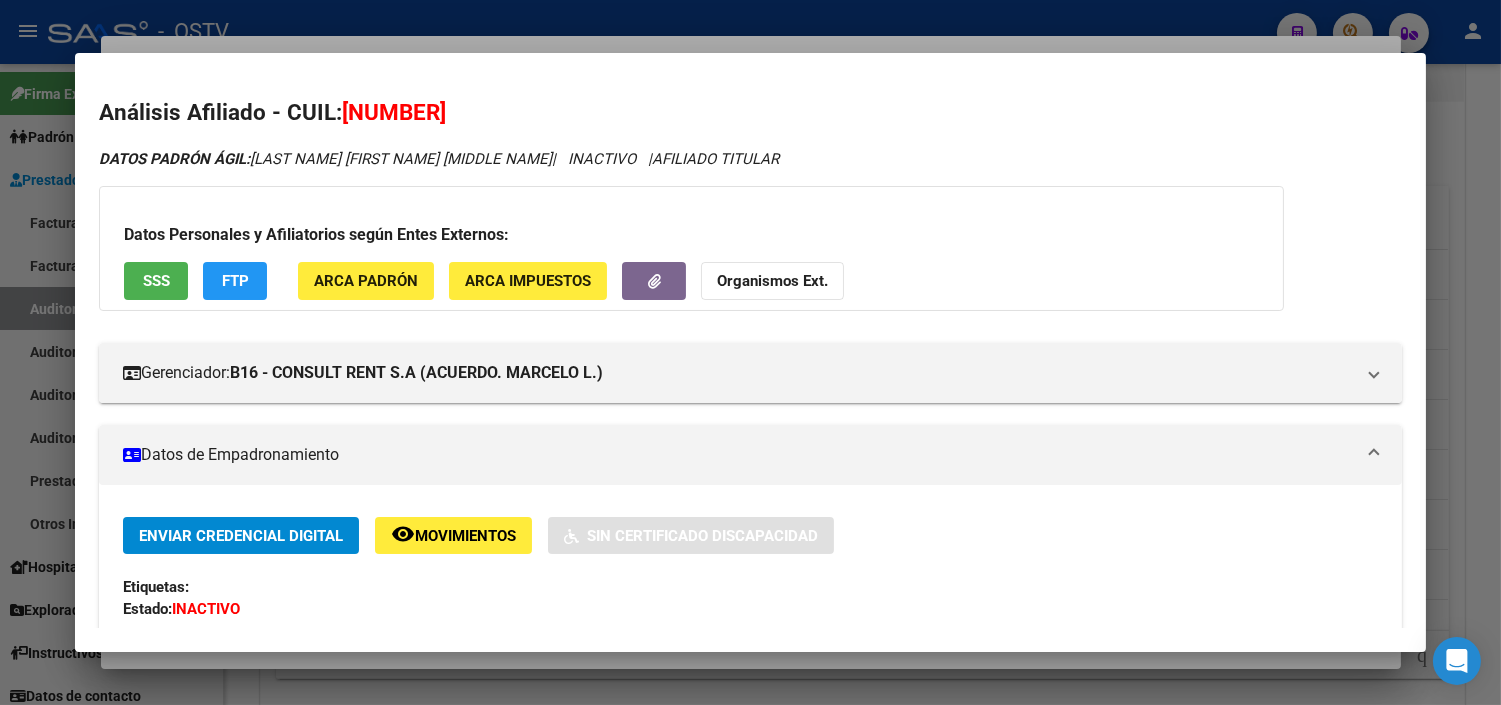 click on "SSS" at bounding box center (156, 282) 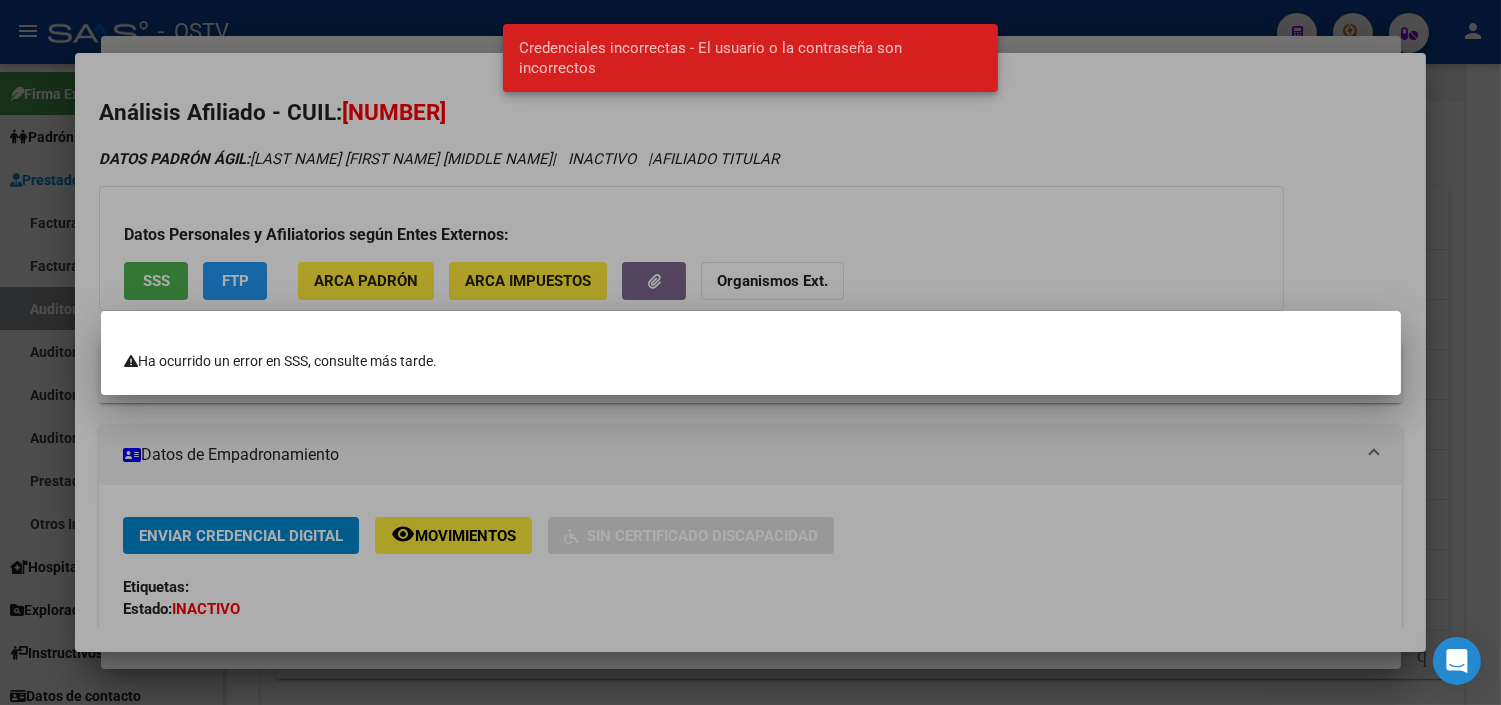 click at bounding box center [750, 352] 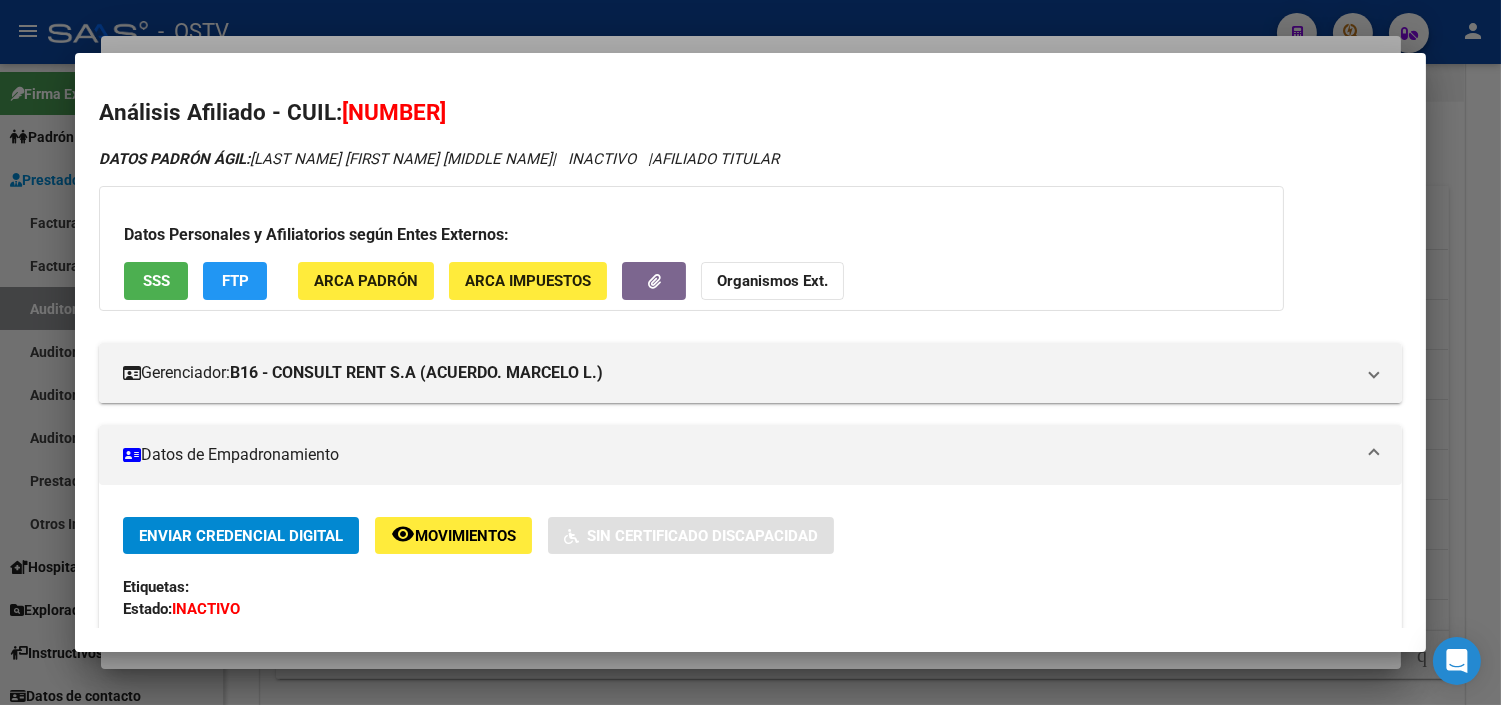 click at bounding box center [750, 352] 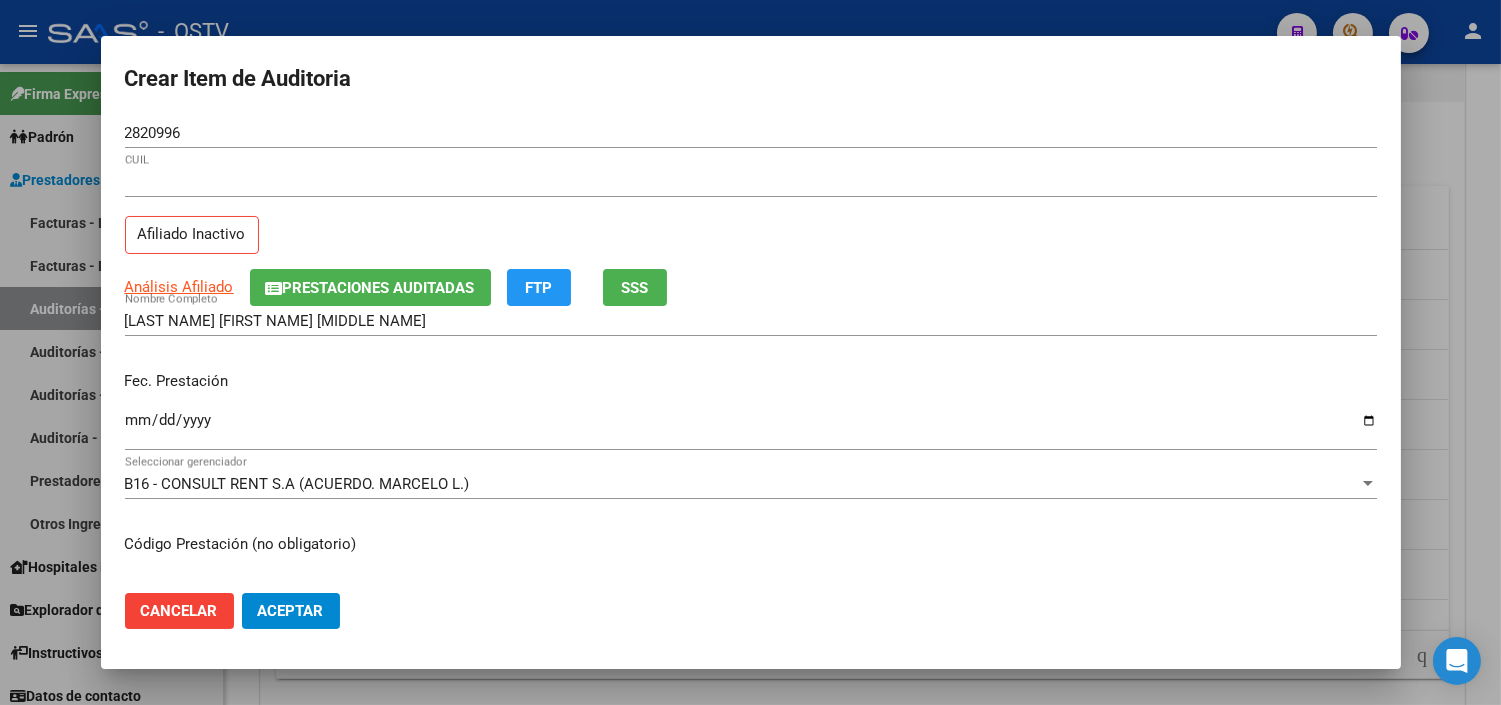 click at bounding box center (750, 352) 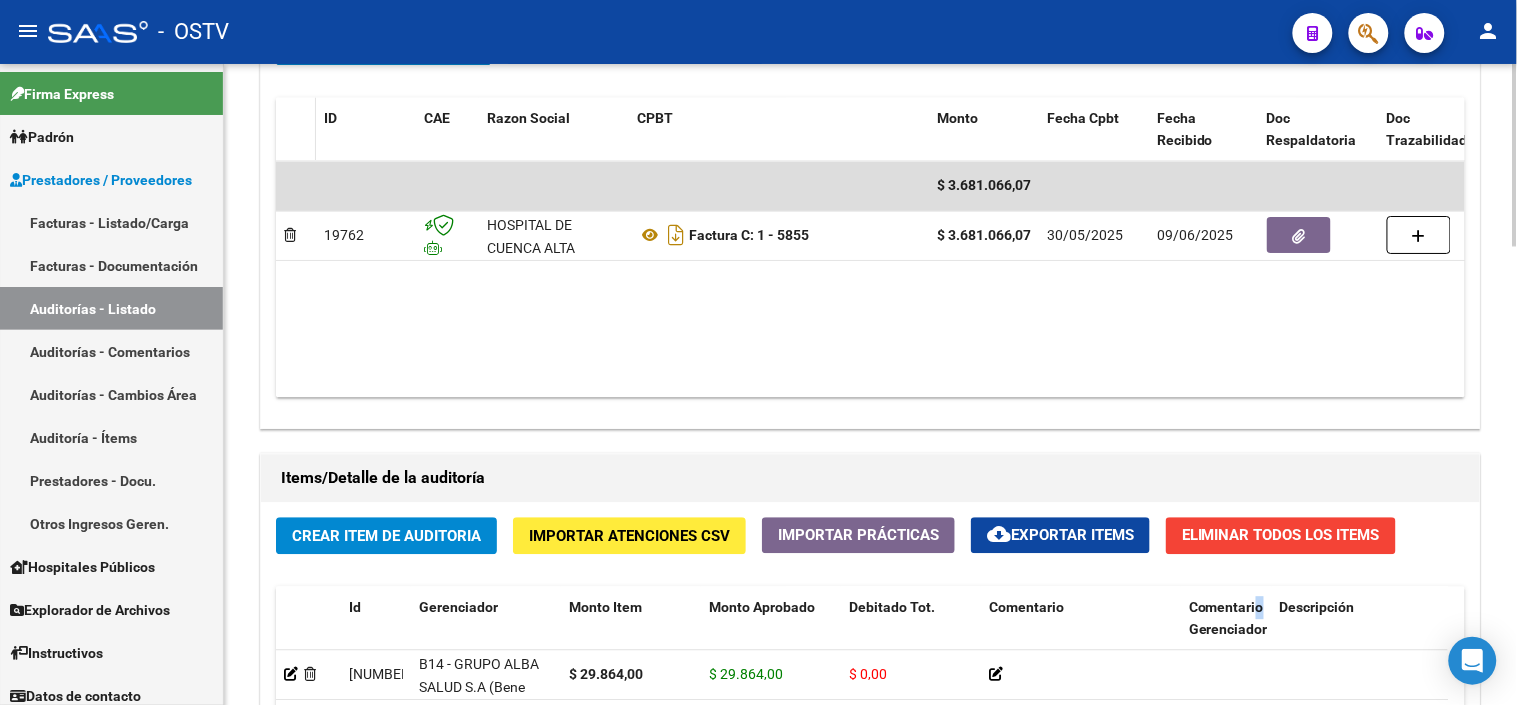 scroll, scrollTop: 1025, scrollLeft: 0, axis: vertical 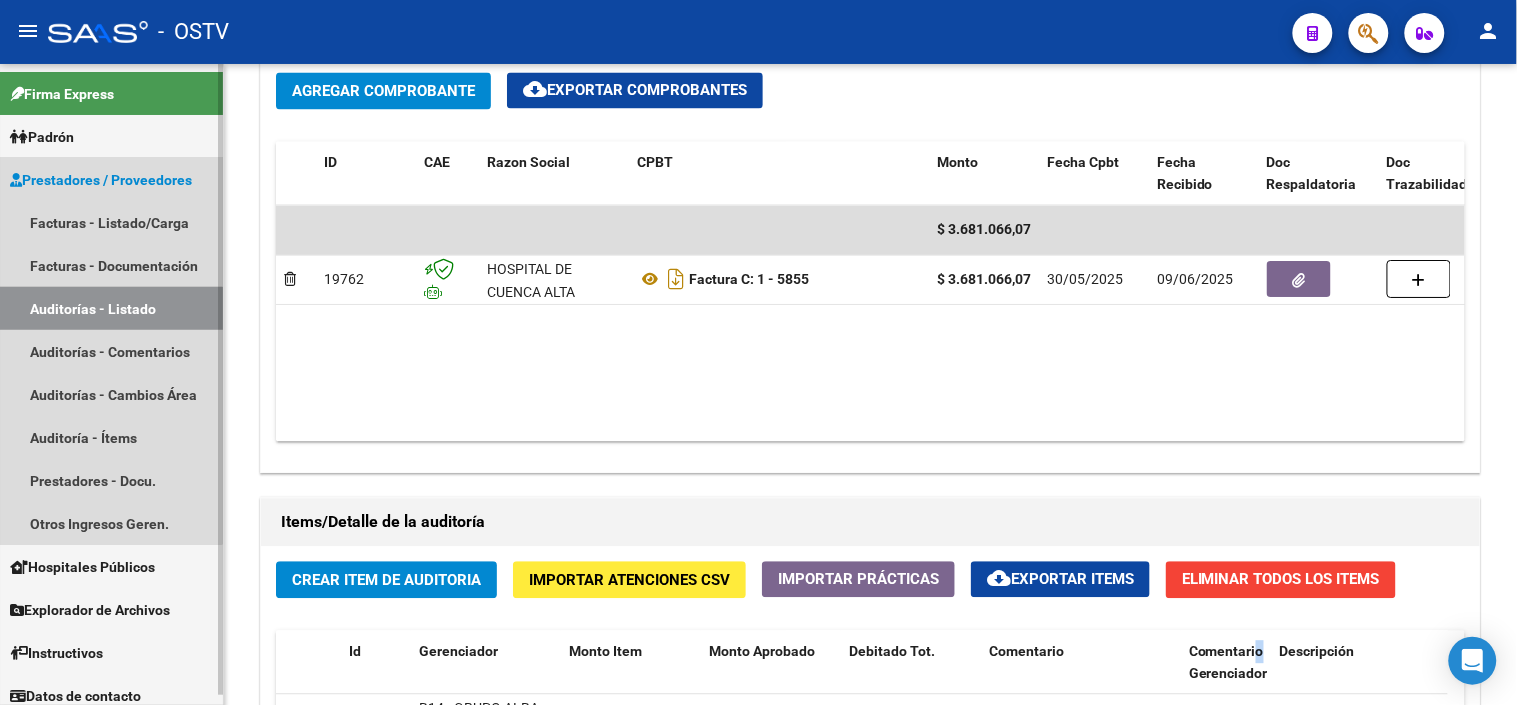 click on "Auditorías - Listado" at bounding box center [111, 308] 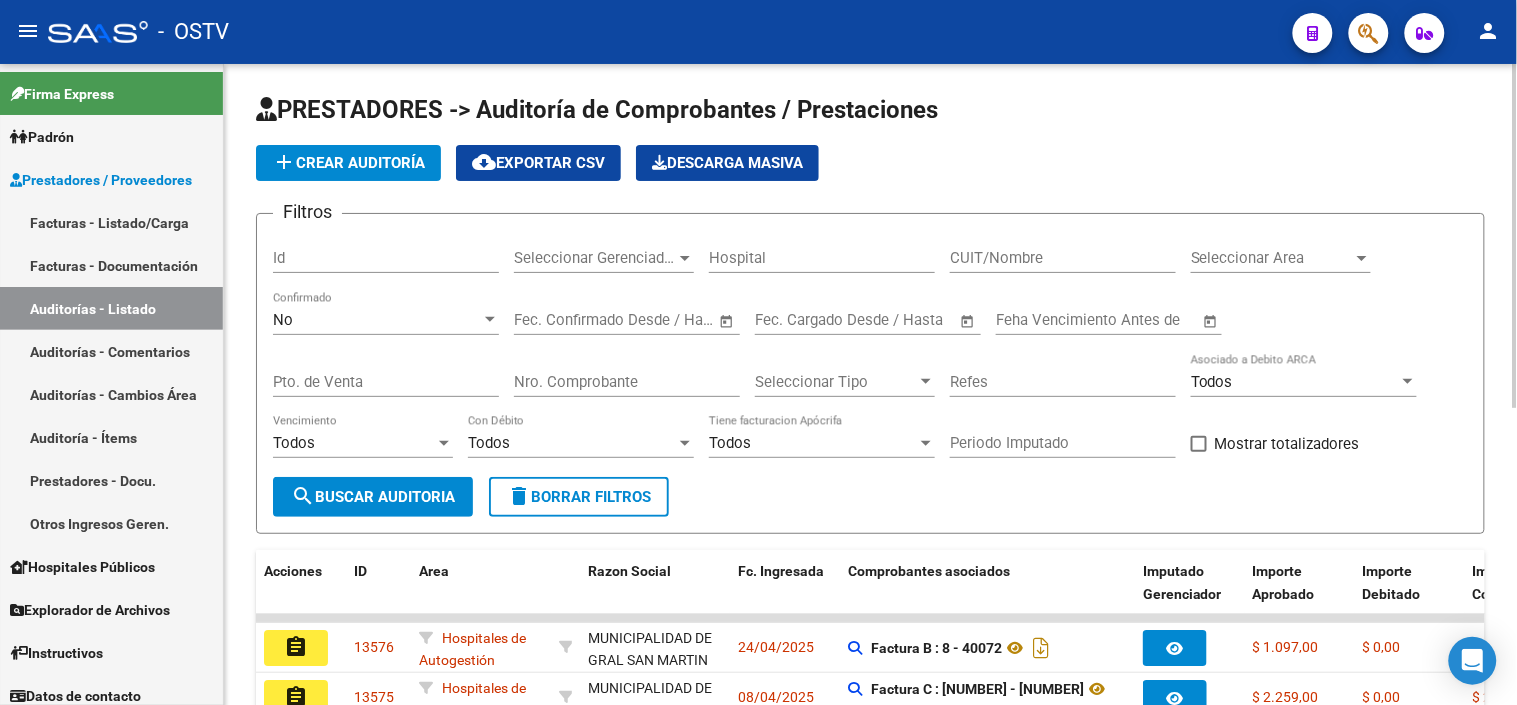 scroll, scrollTop: 0, scrollLeft: 0, axis: both 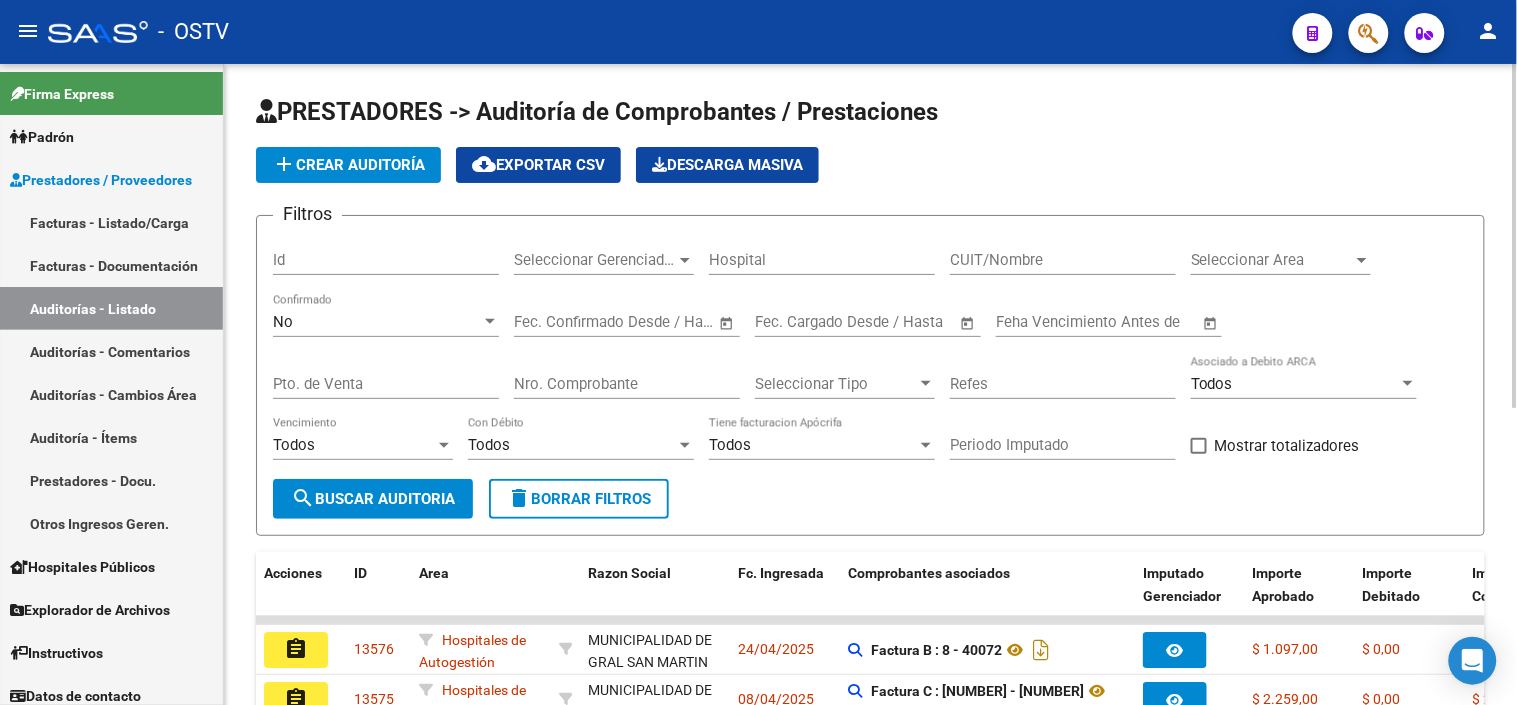 click on "Nro. Comprobante" at bounding box center (627, 384) 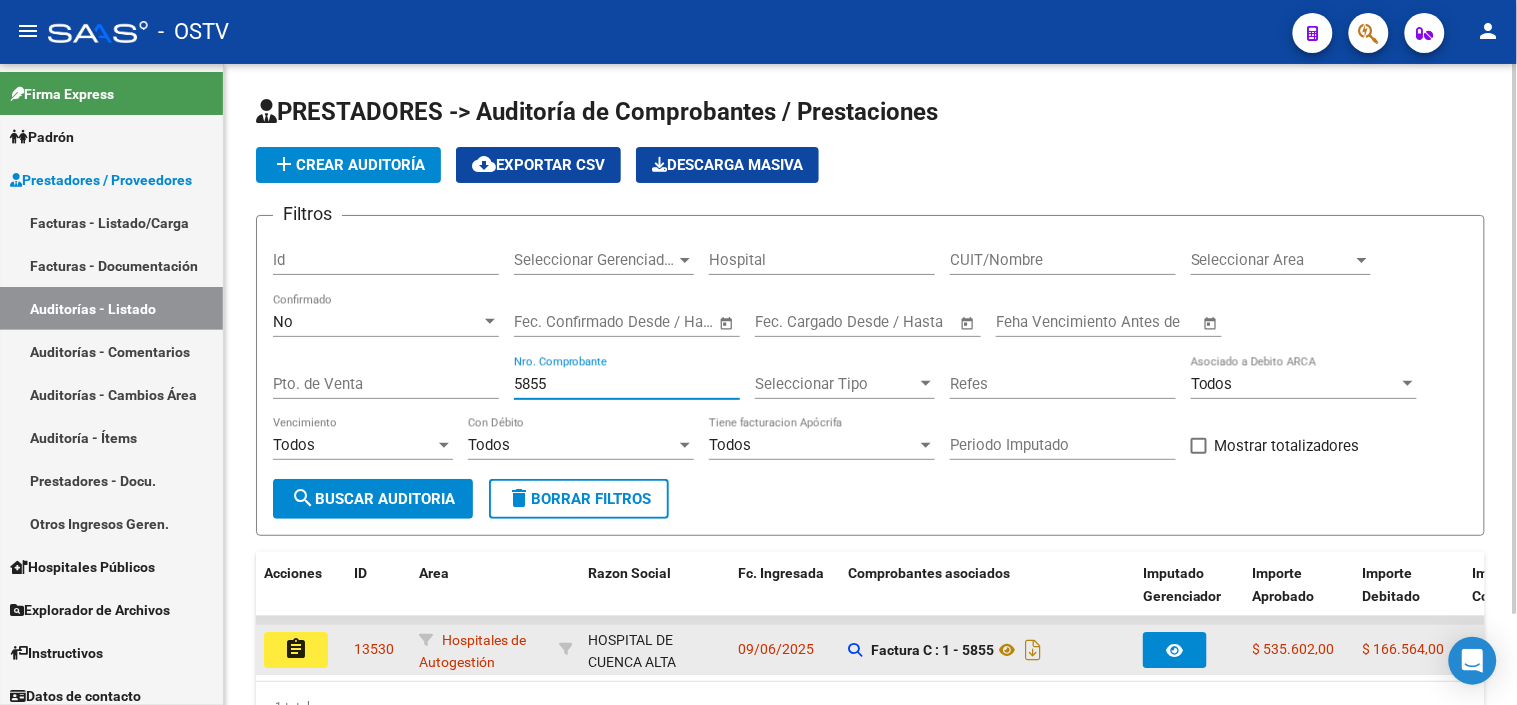 type on "5855" 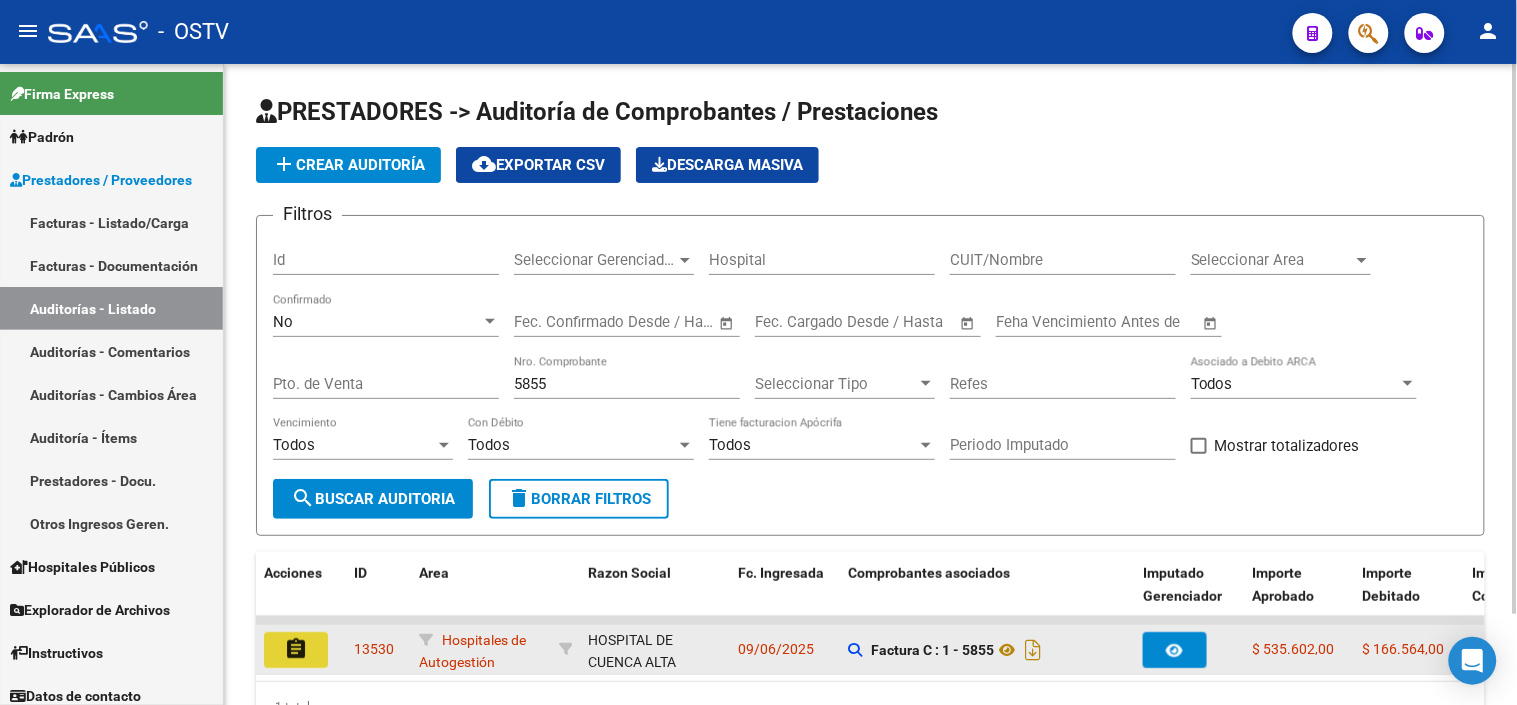 click on "assignment" 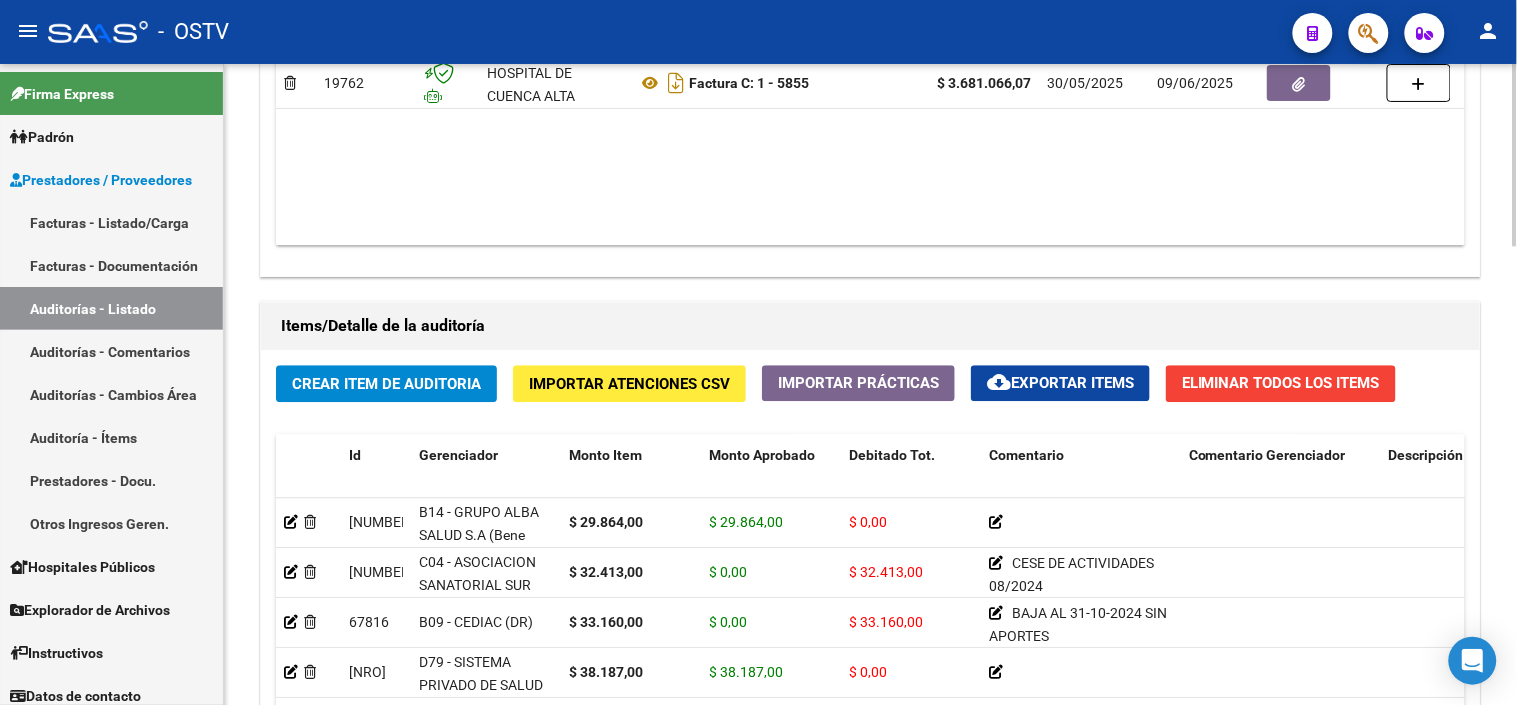 scroll, scrollTop: 1333, scrollLeft: 0, axis: vertical 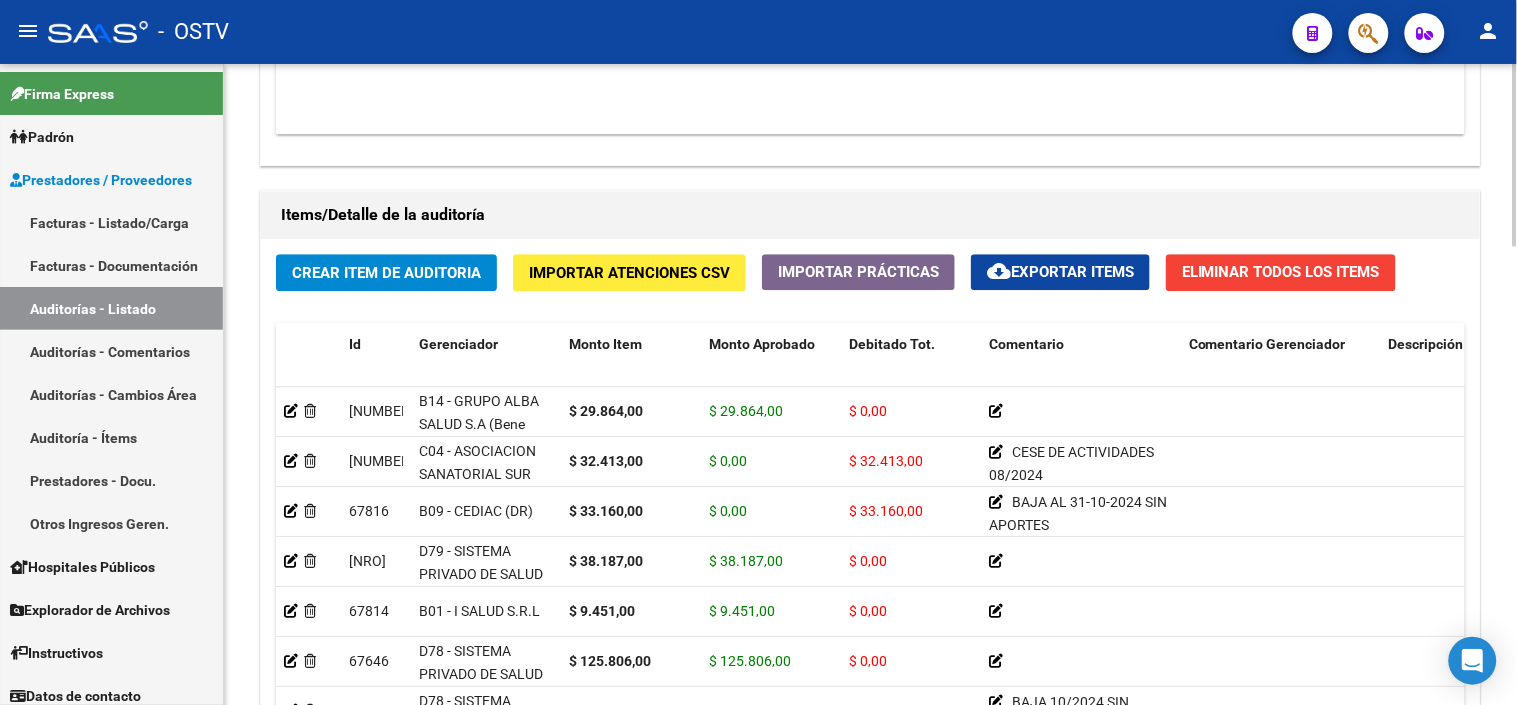 click on "Crear Item de Auditoria" 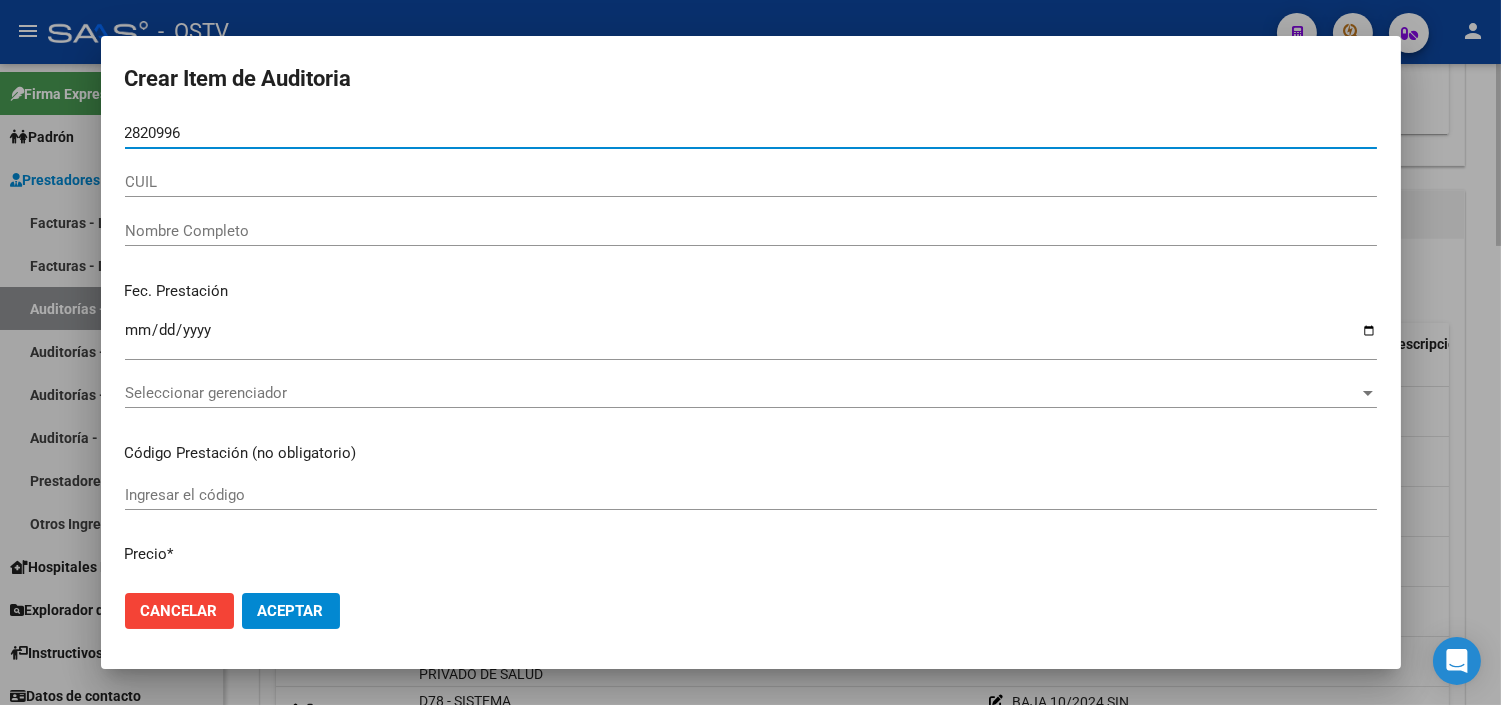 type on "[NUMBER]" 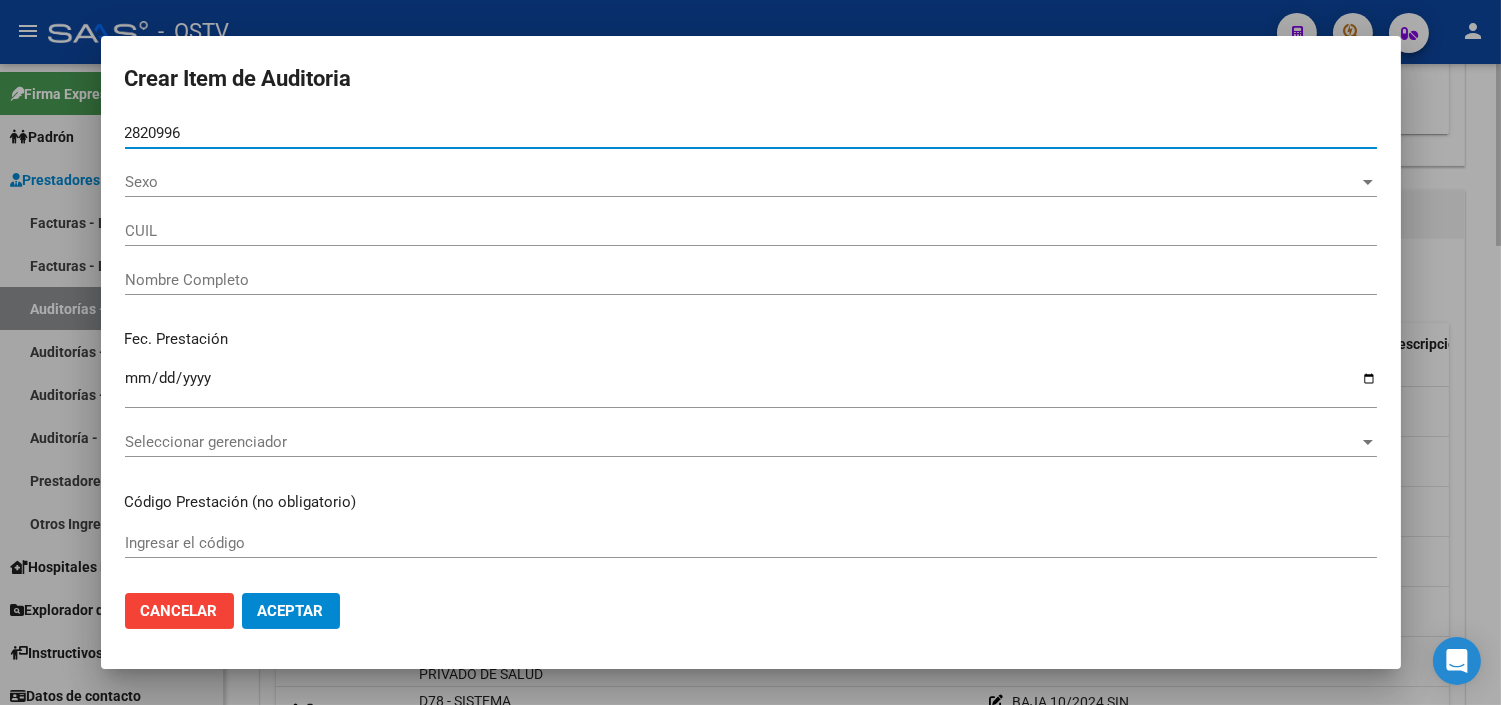 type on "[NUMBER]" 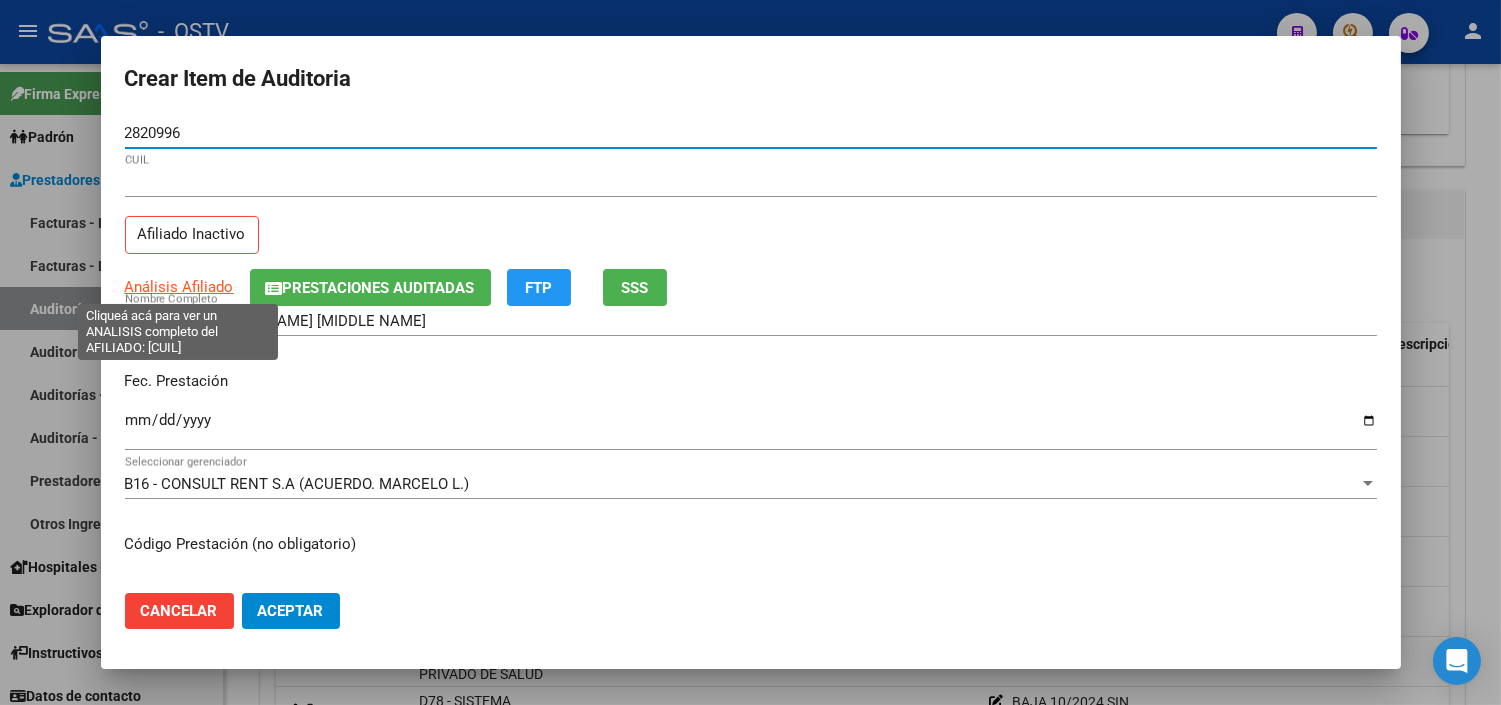 type on "[NUMBER]" 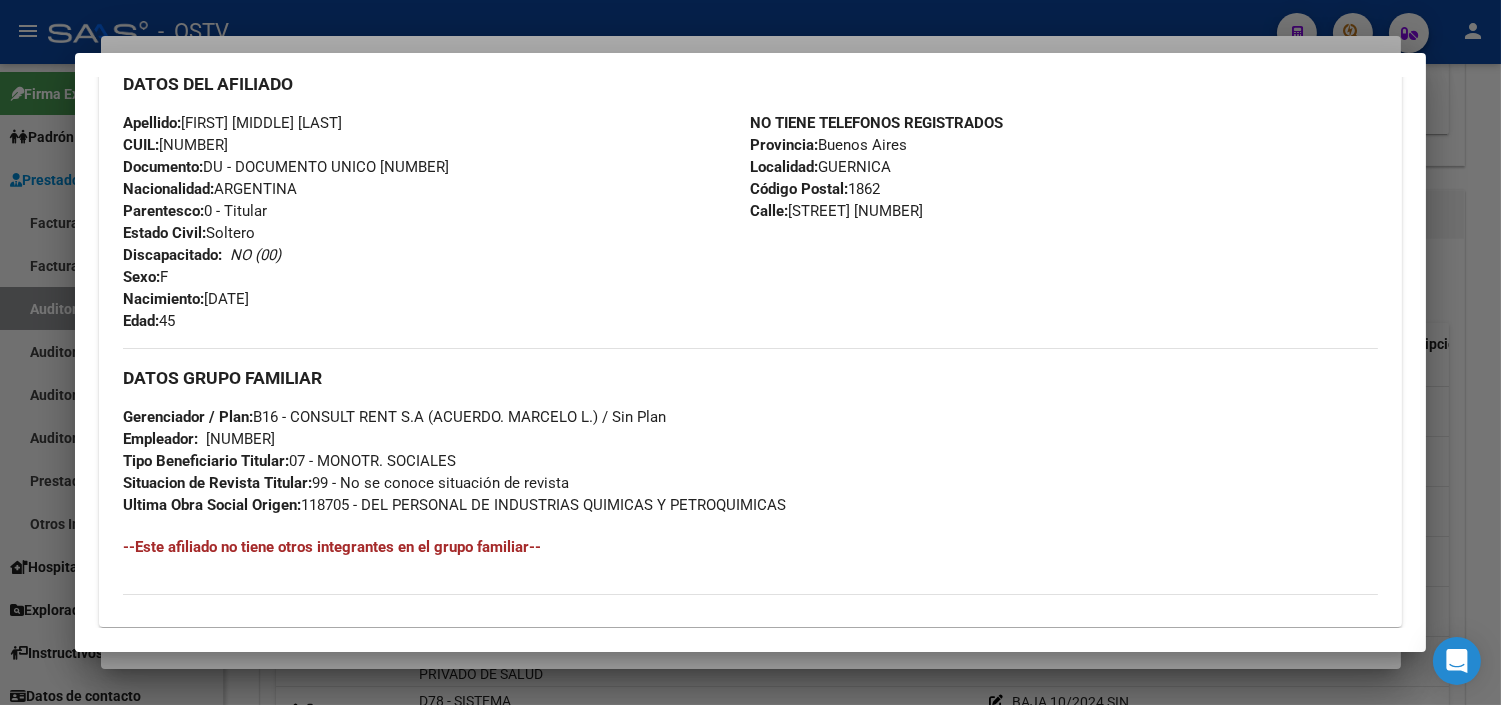 scroll, scrollTop: 992, scrollLeft: 0, axis: vertical 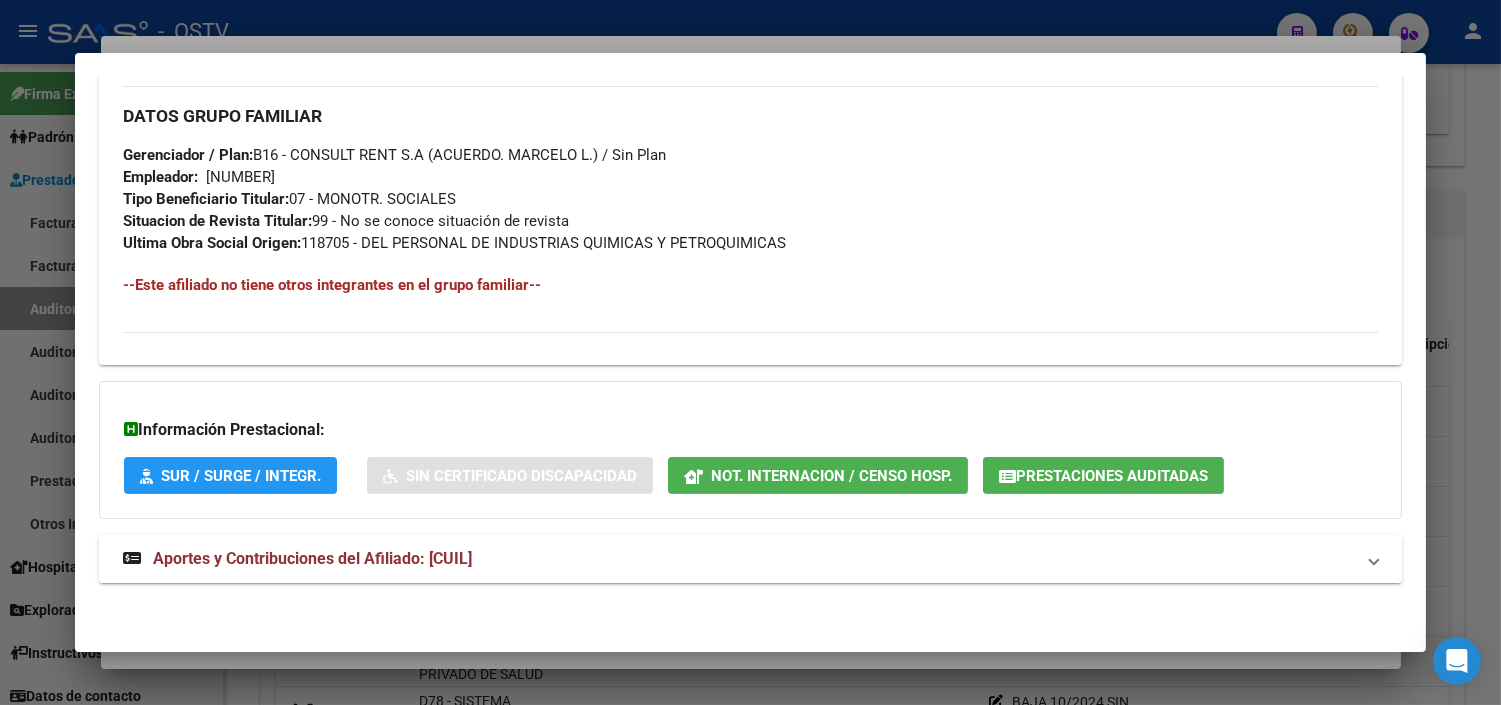 click on "Aportes y Contribuciones del Afiliado: [CUIL]" at bounding box center [312, 558] 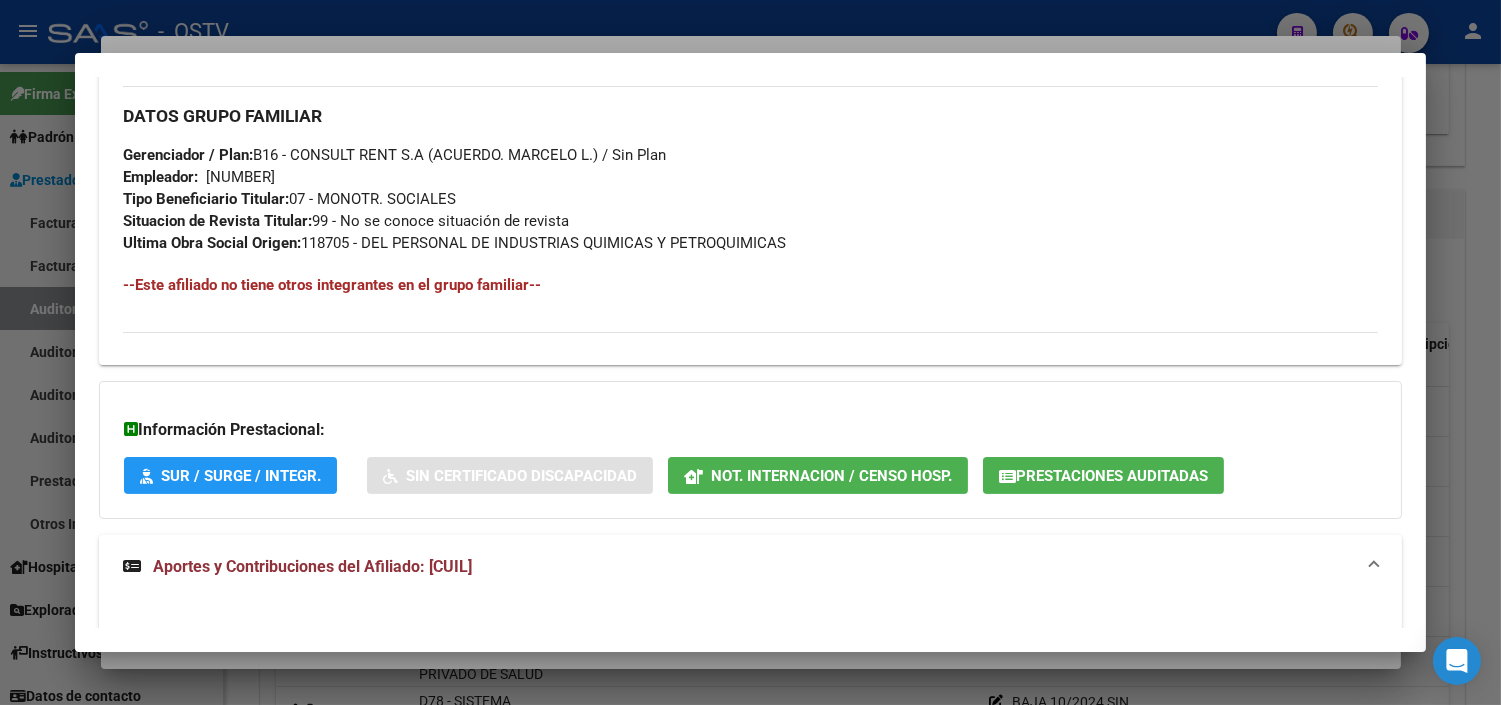 click on "Prestaciones Auditadas" 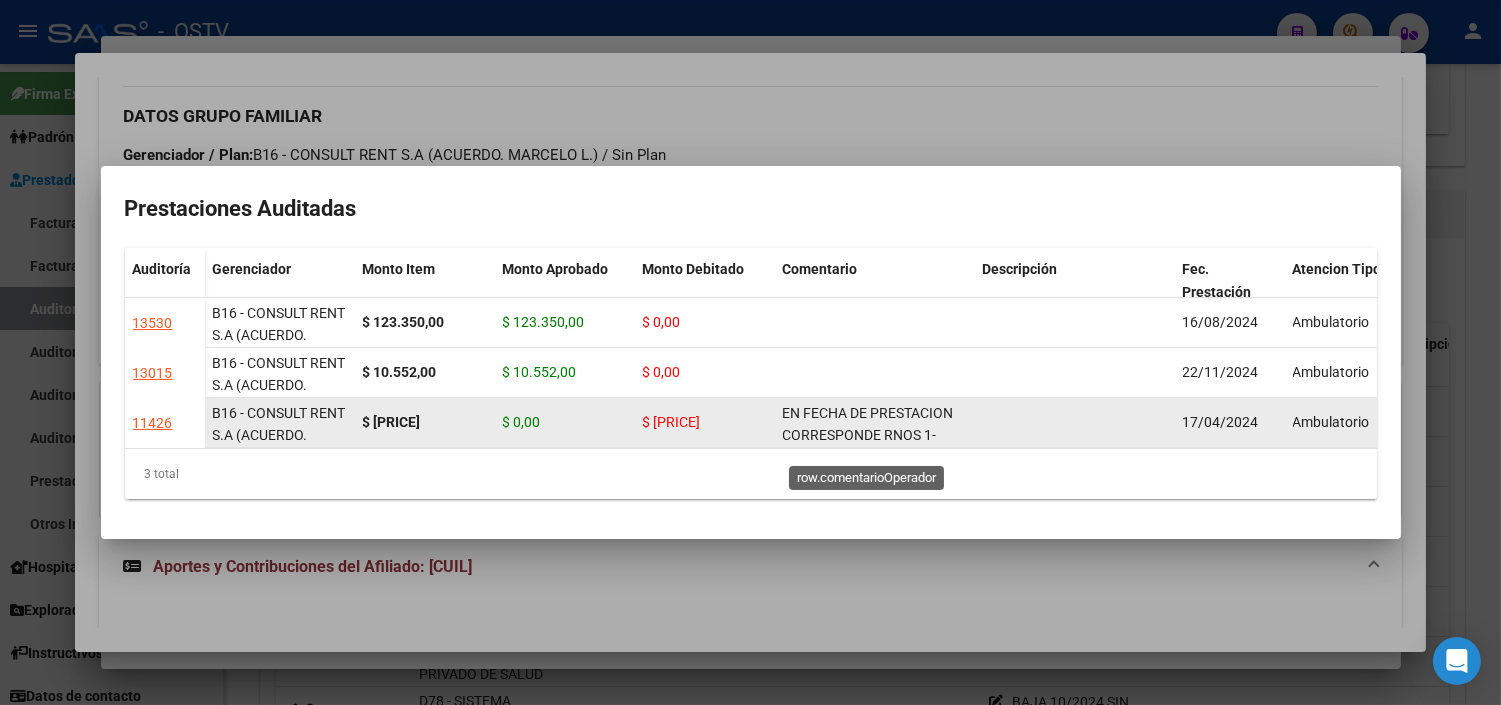 scroll, scrollTop: 25, scrollLeft: 0, axis: vertical 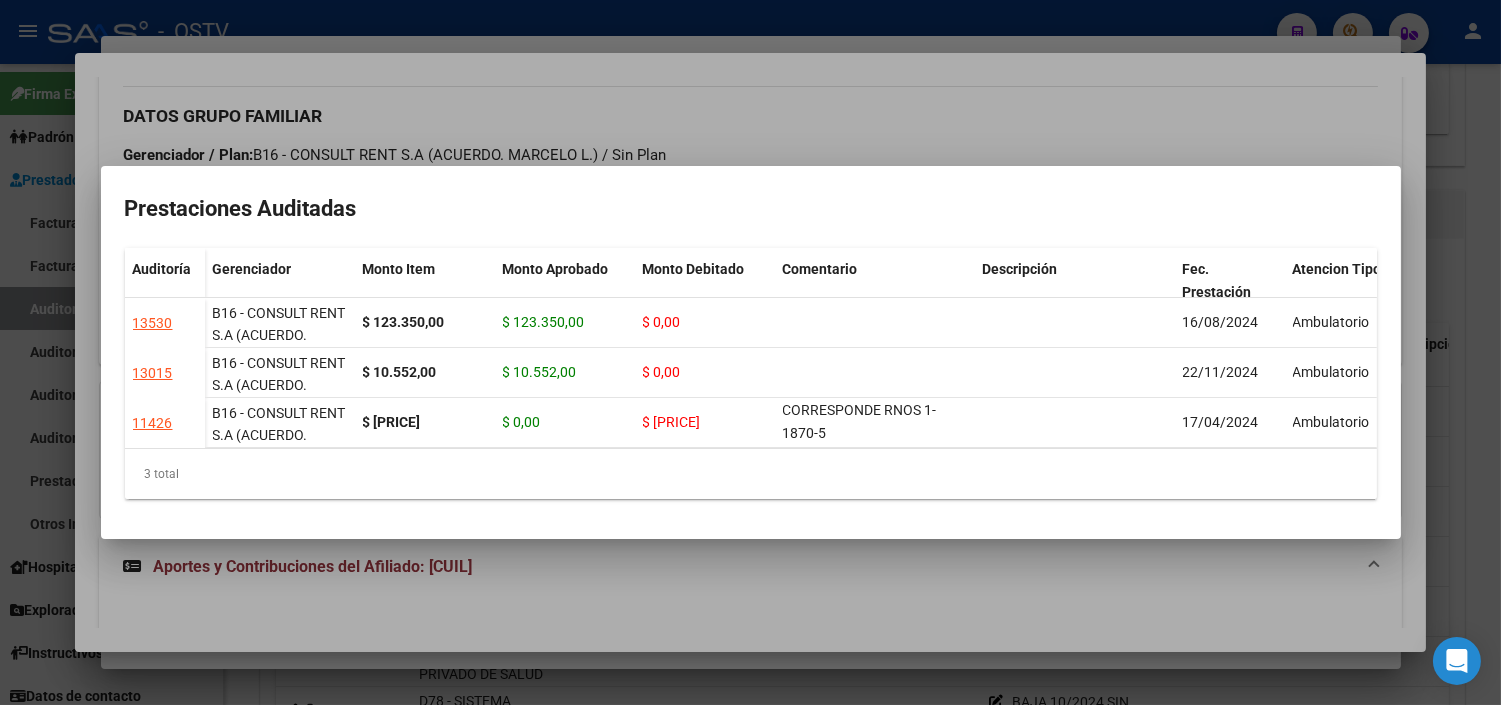 click at bounding box center [750, 352] 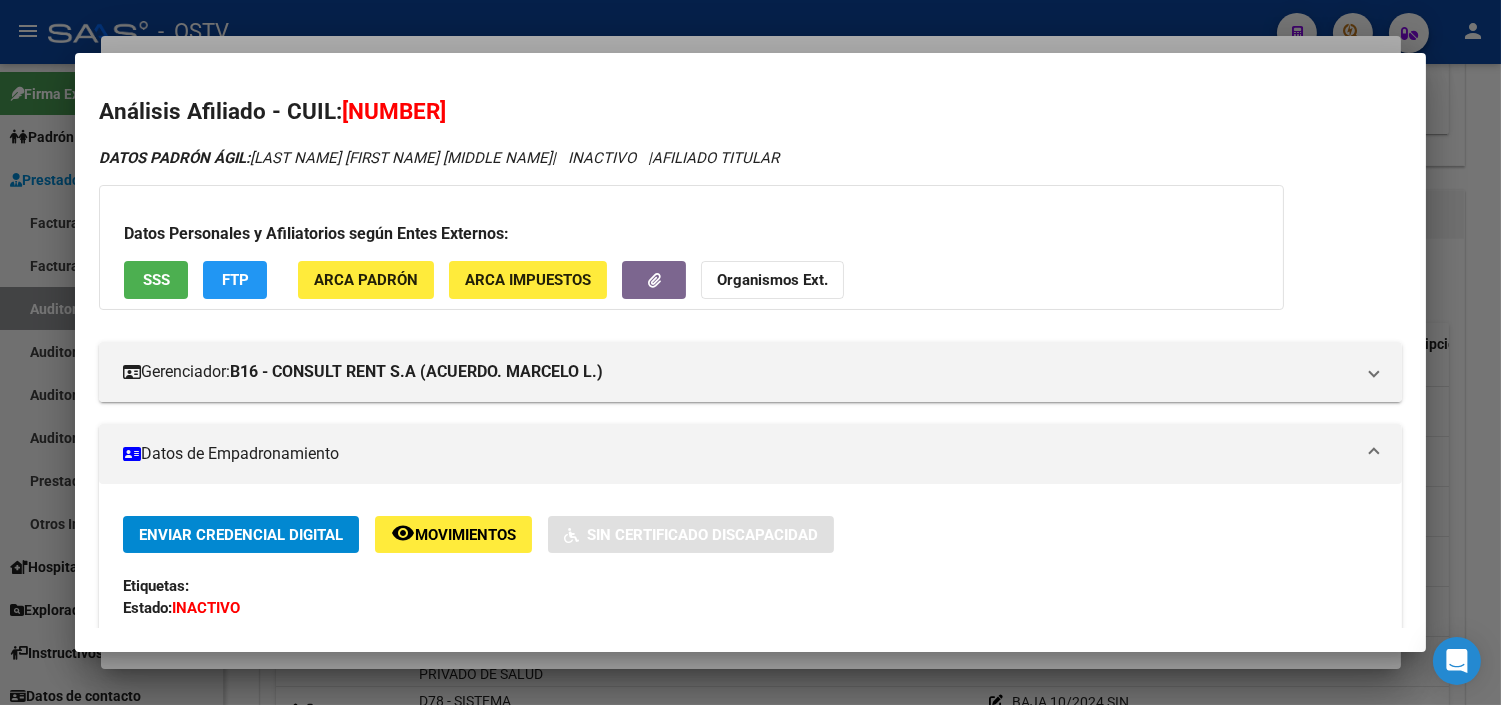 scroll, scrollTop: 0, scrollLeft: 0, axis: both 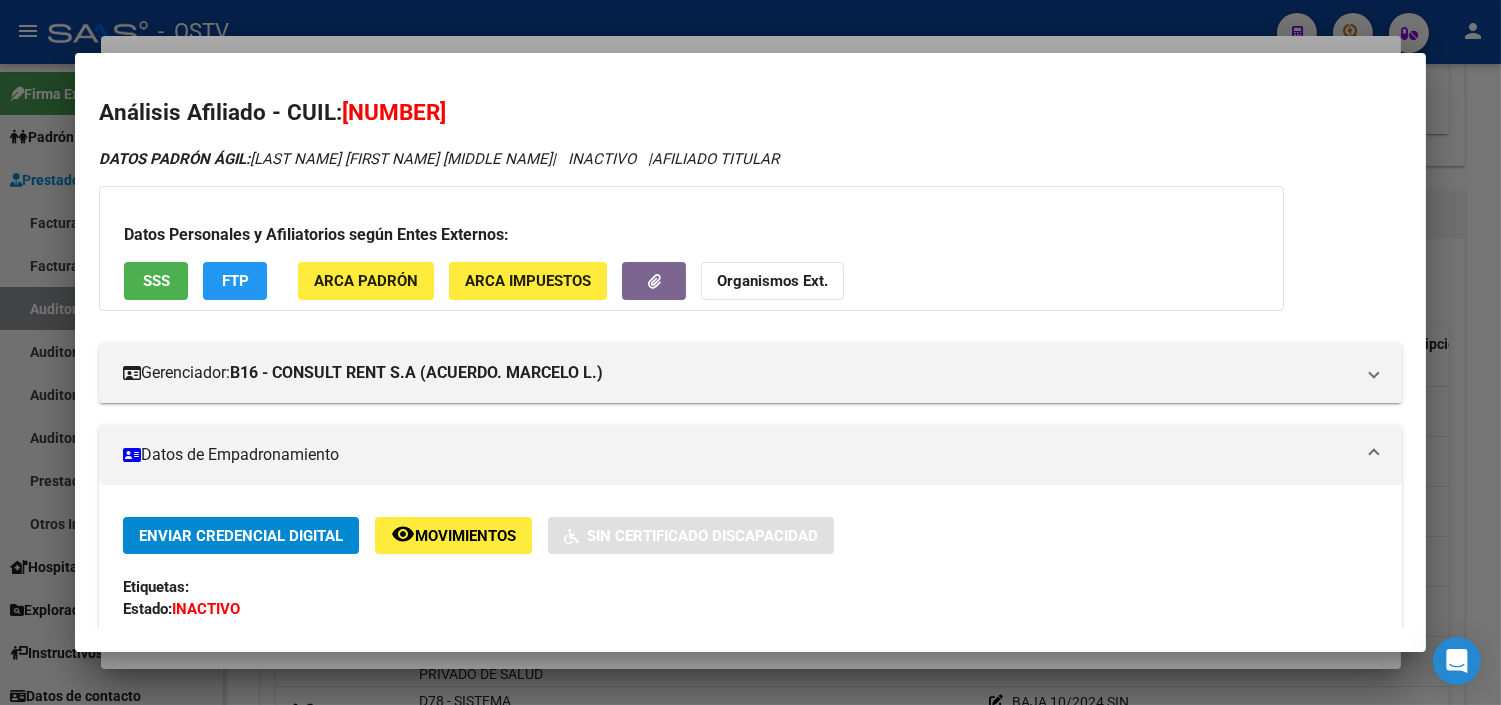 click on "SSS" at bounding box center (156, 280) 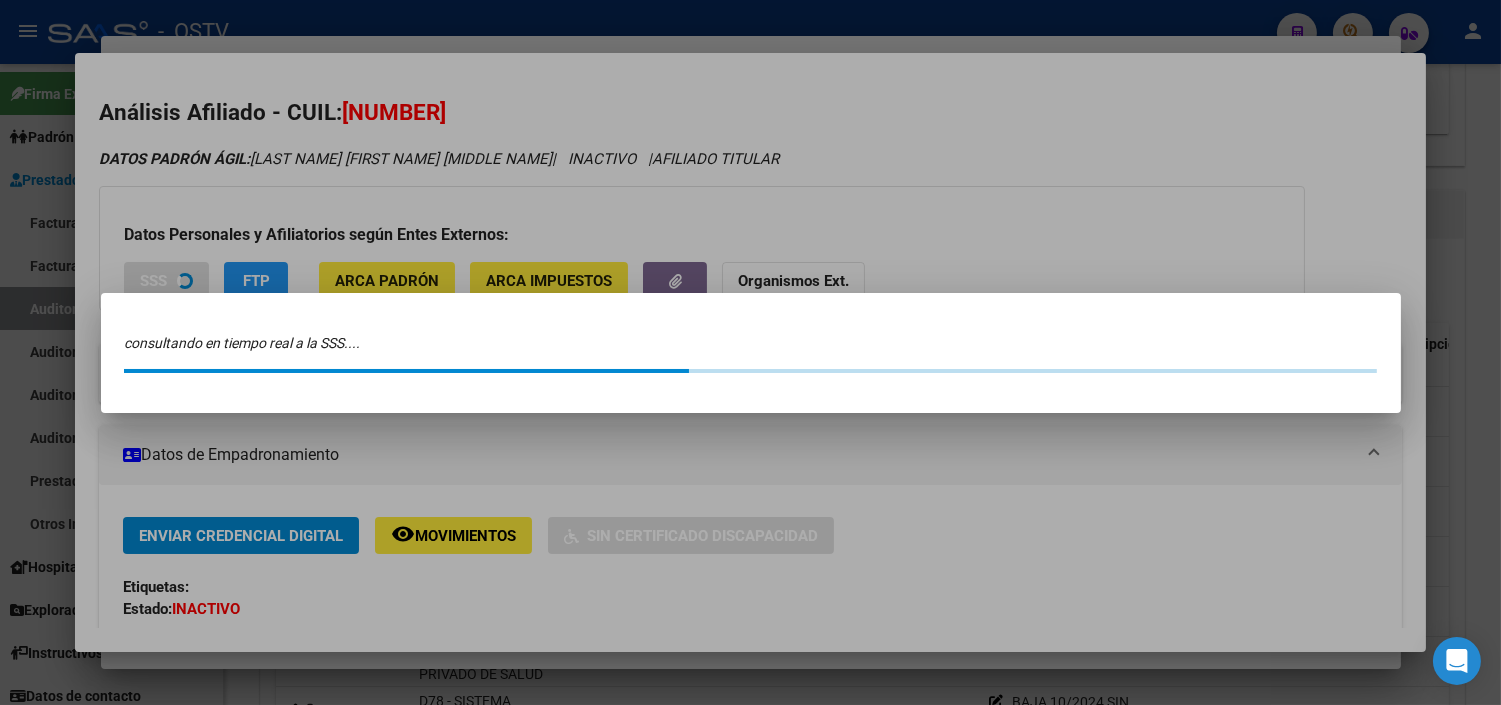 click at bounding box center (750, 352) 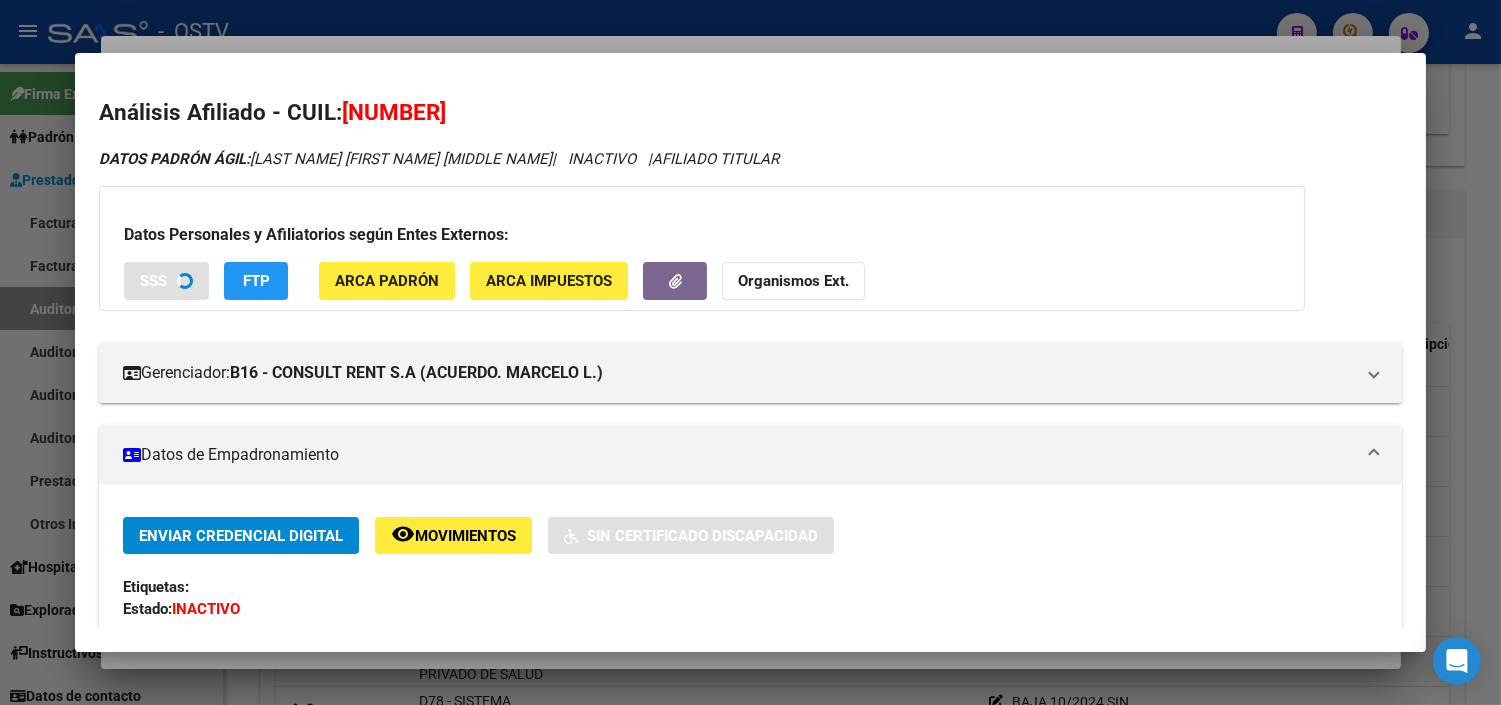 drag, startPoint x: 366, startPoint y: 112, endPoint x: 467, endPoint y: 112, distance: 101 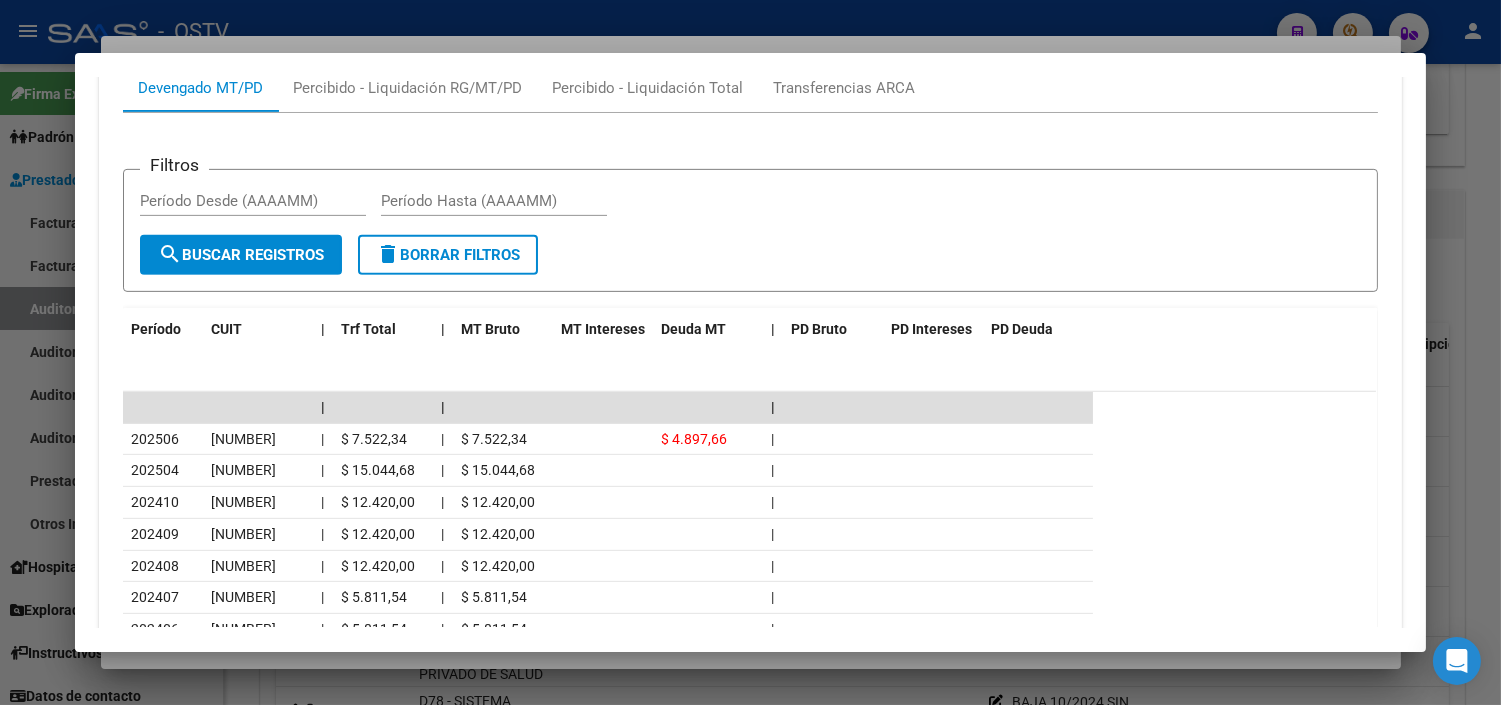 scroll, scrollTop: 1826, scrollLeft: 0, axis: vertical 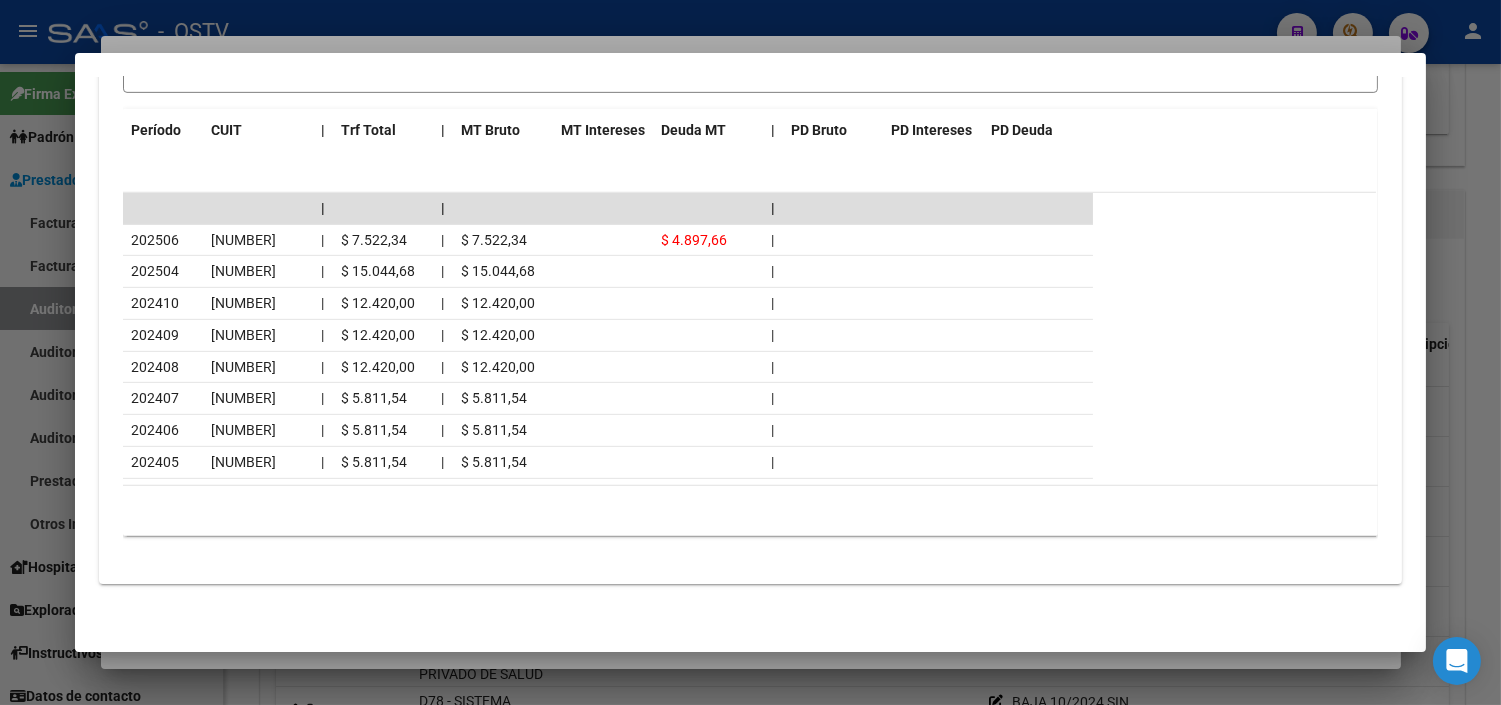 click at bounding box center [750, 352] 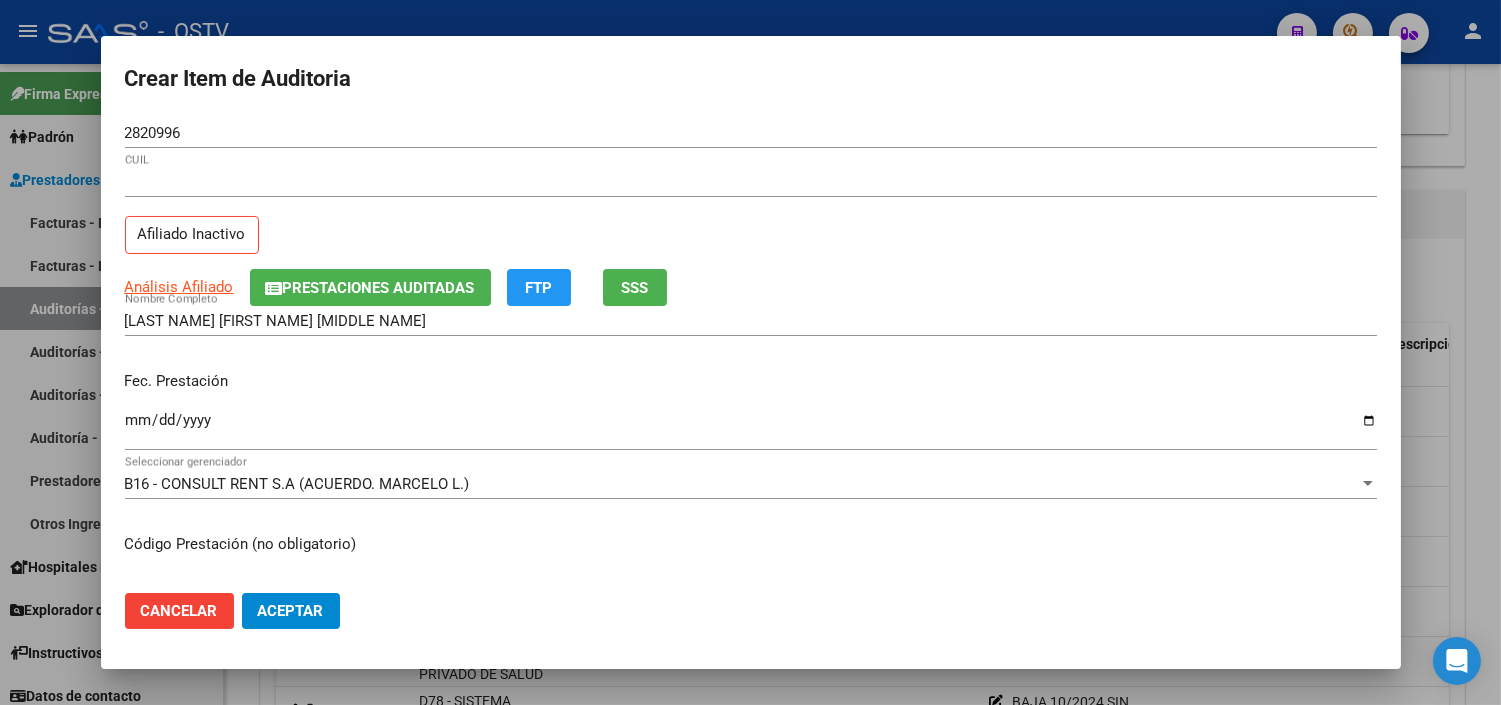 click on "Ingresar la fecha" at bounding box center [751, 428] 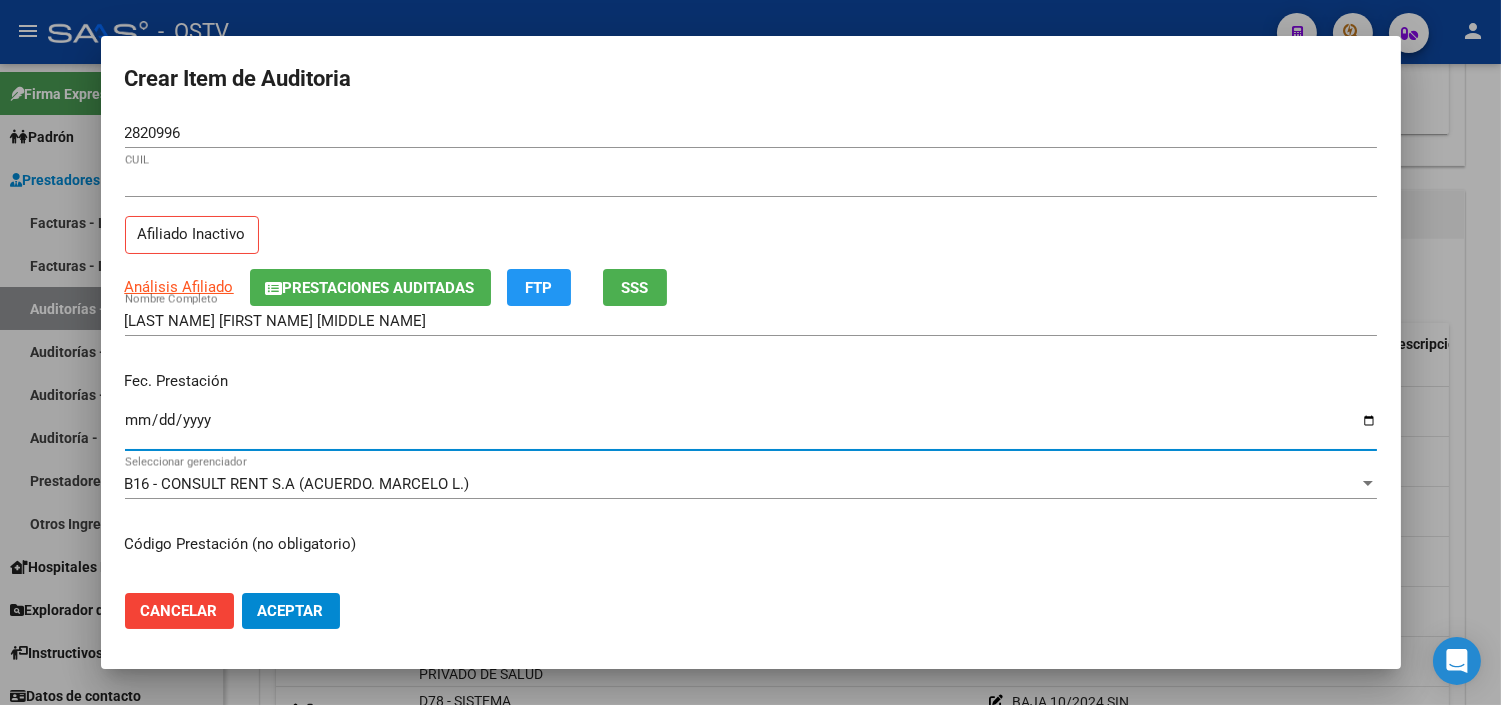 type on "[DATE]" 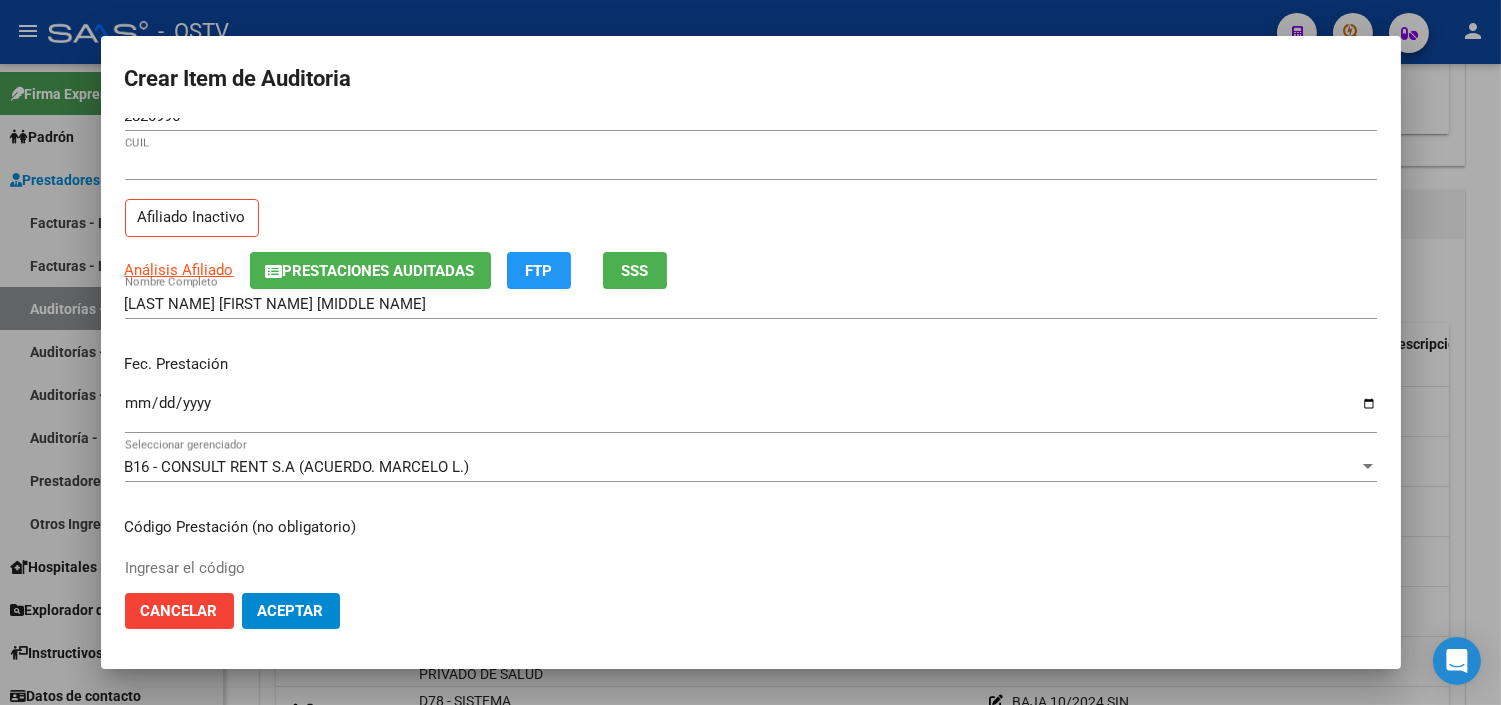 scroll, scrollTop: 338, scrollLeft: 0, axis: vertical 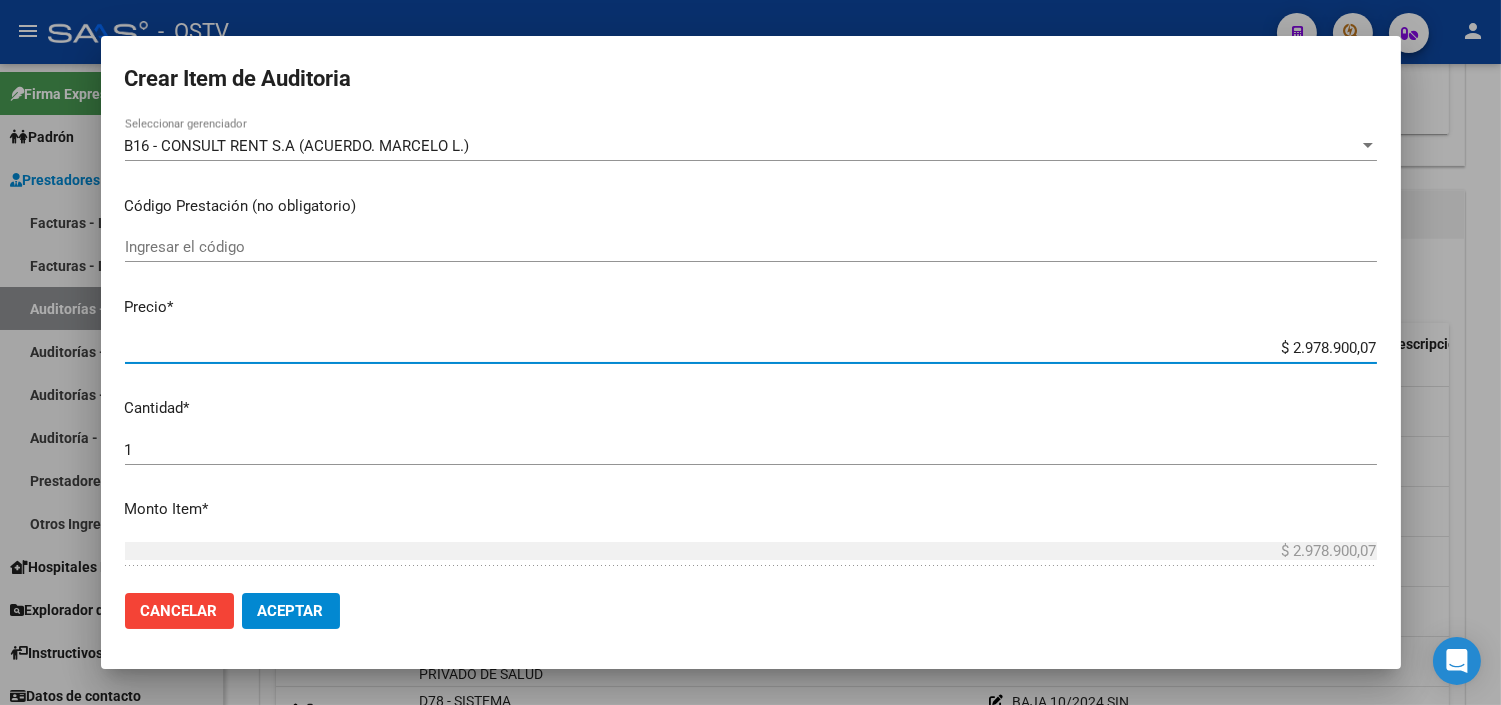 type on "$ 0,04" 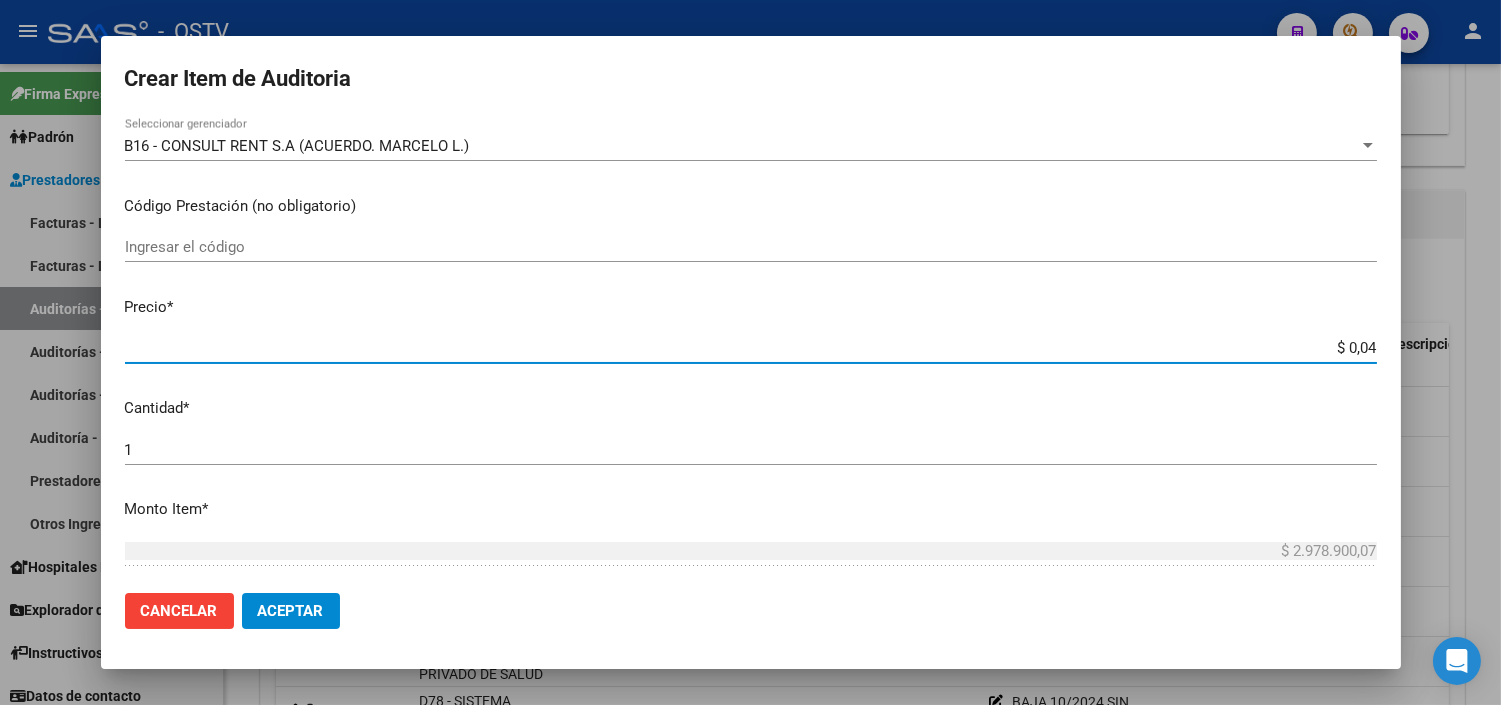 type on "$ 0,04" 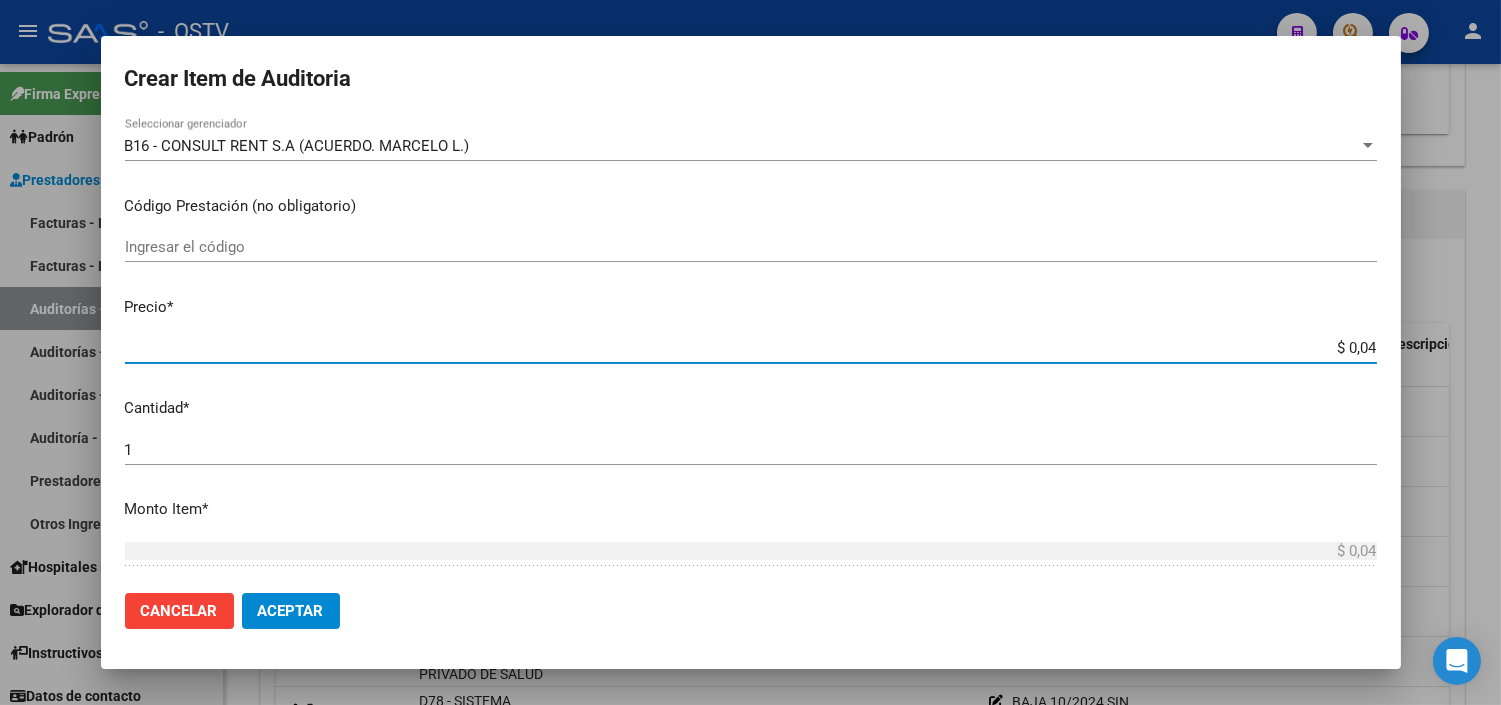 type on "$ 0,40" 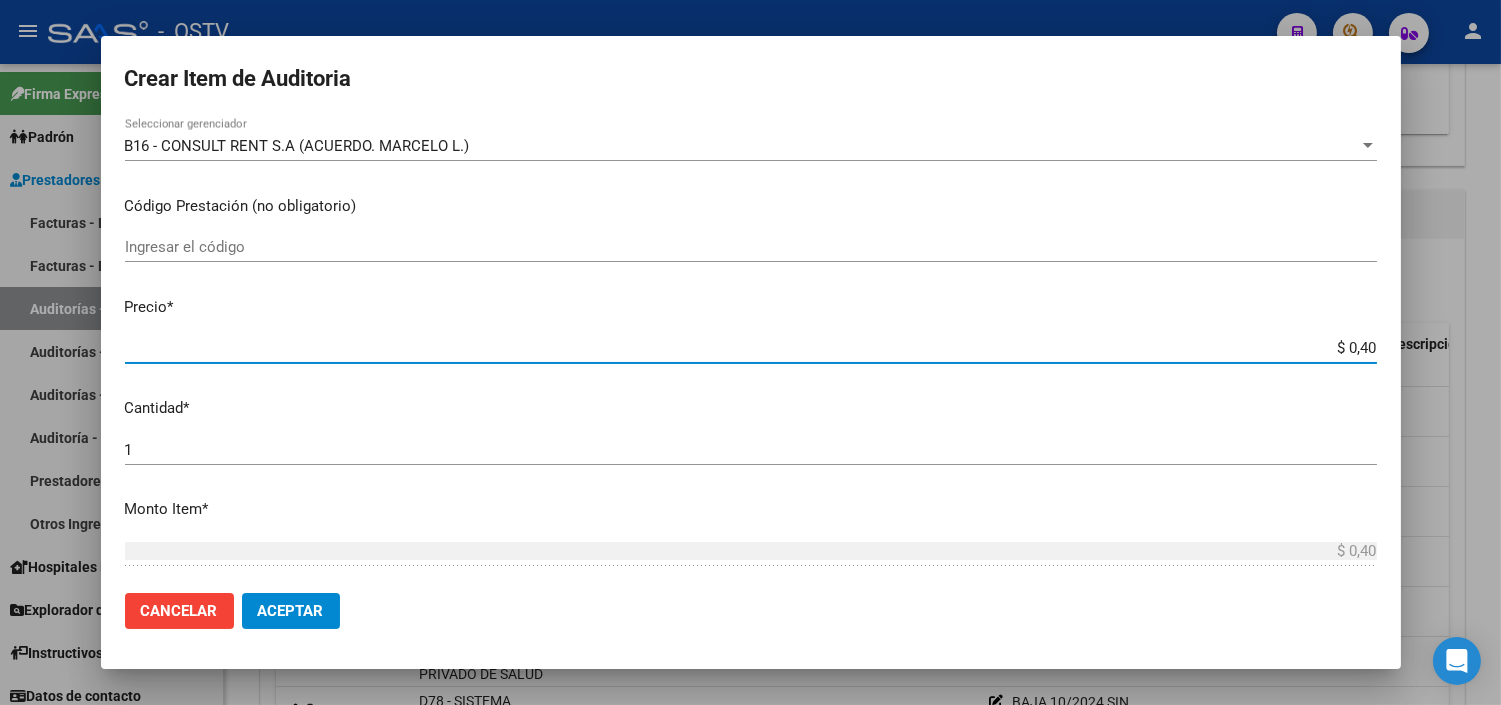 type on "$ 4,05" 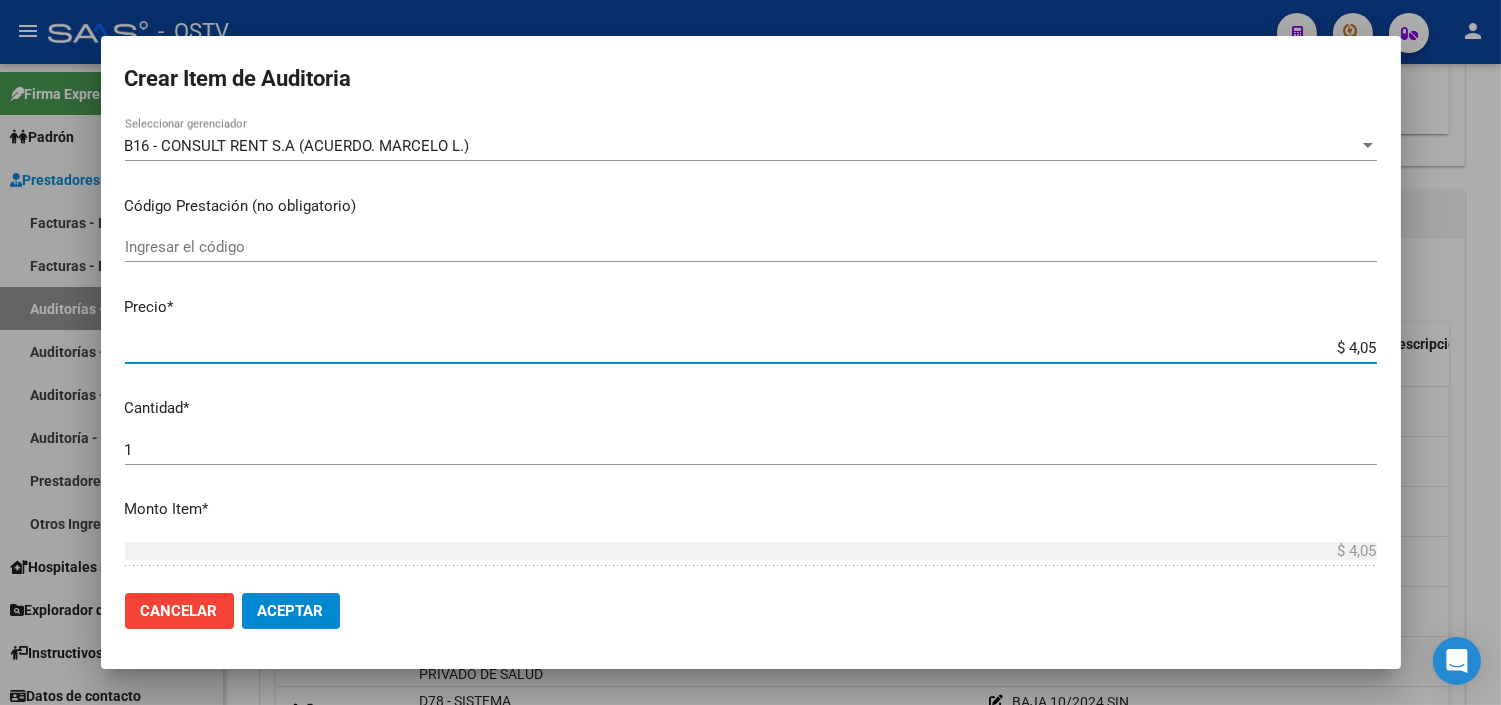 type on "$ 40,56" 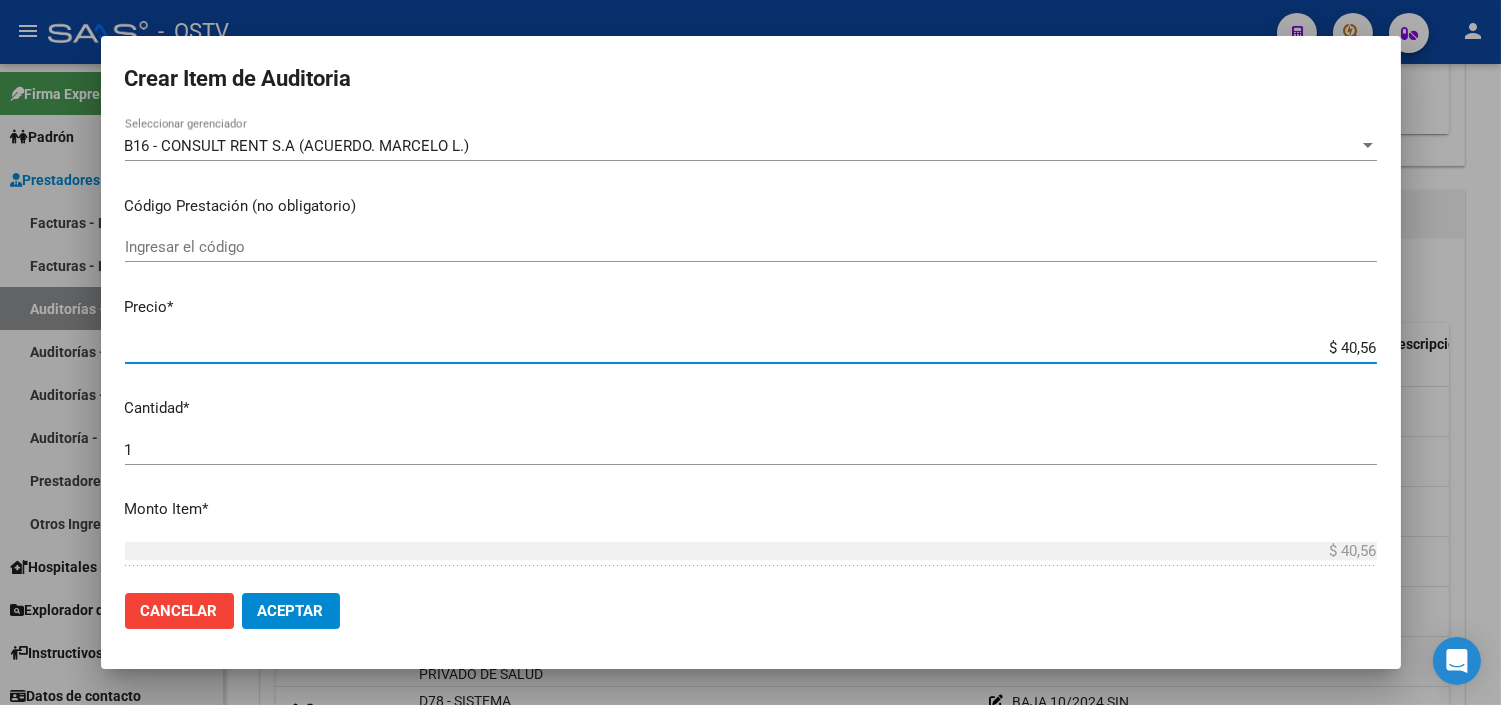 type on "$ 405,61" 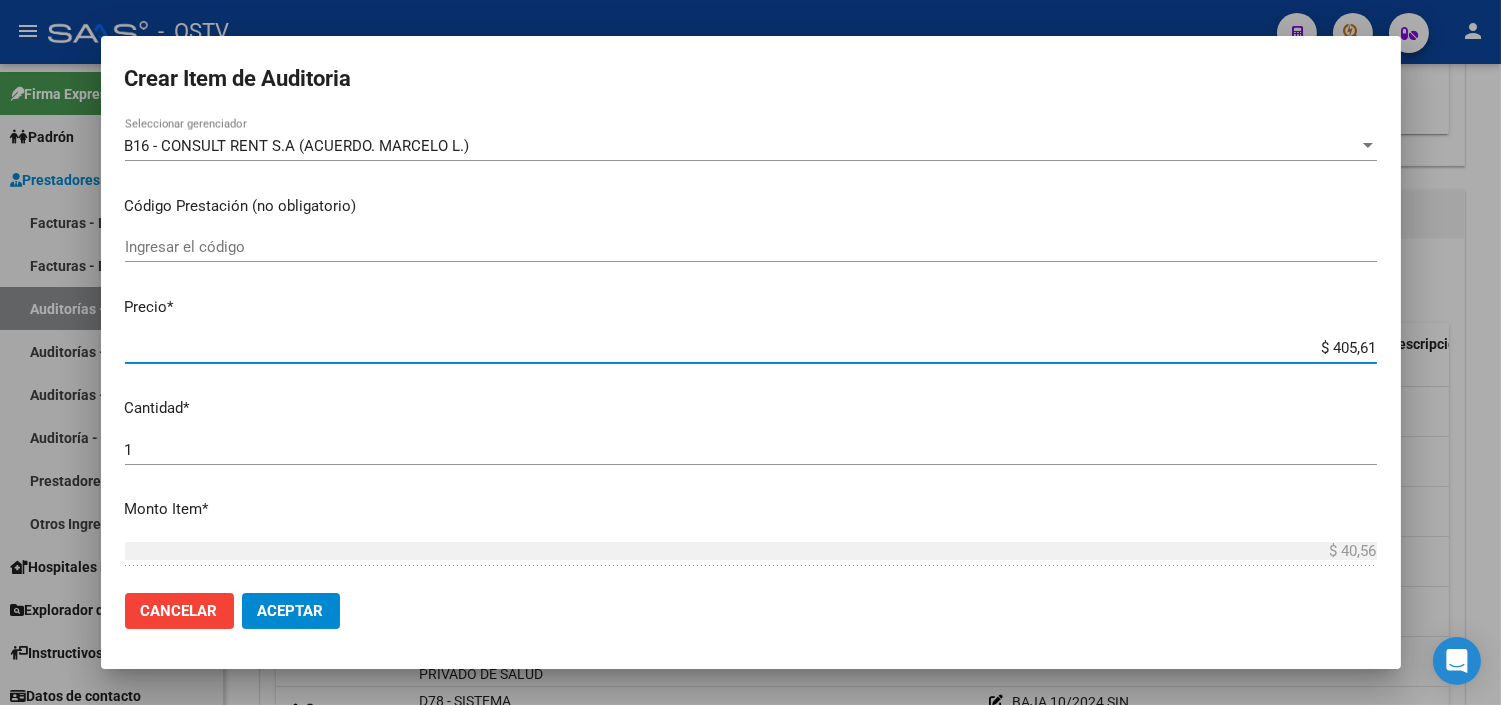 type on "$ 405,61" 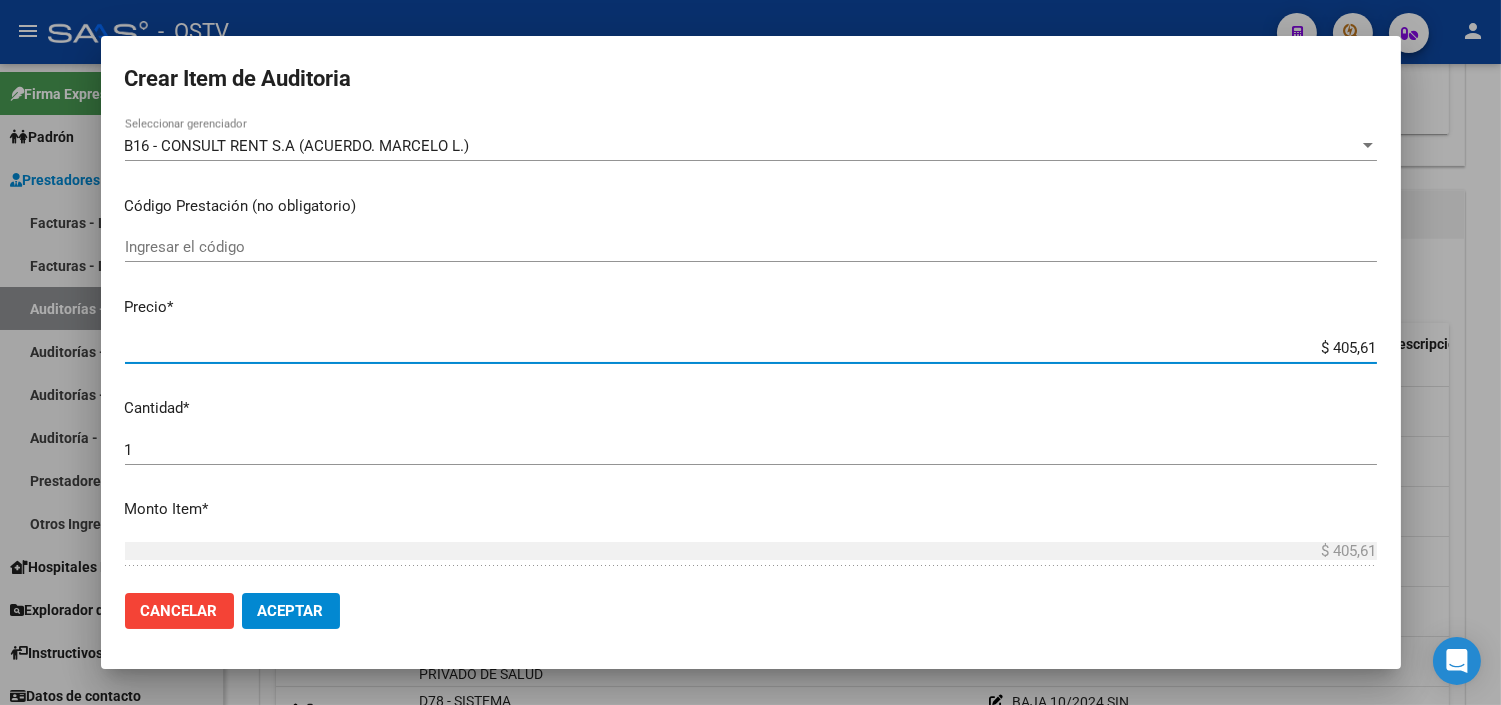 type on "$ [PRICE]" 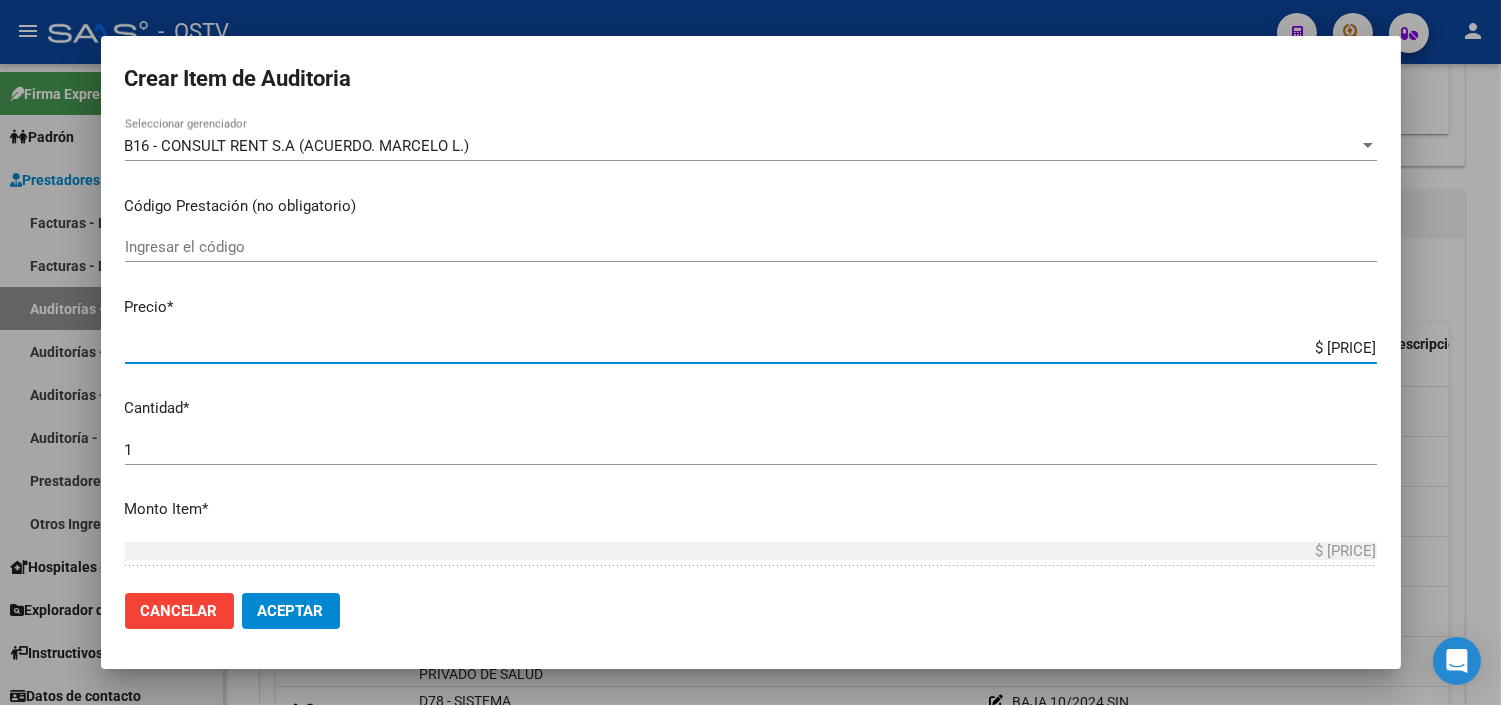 type on "$ 40.561,00" 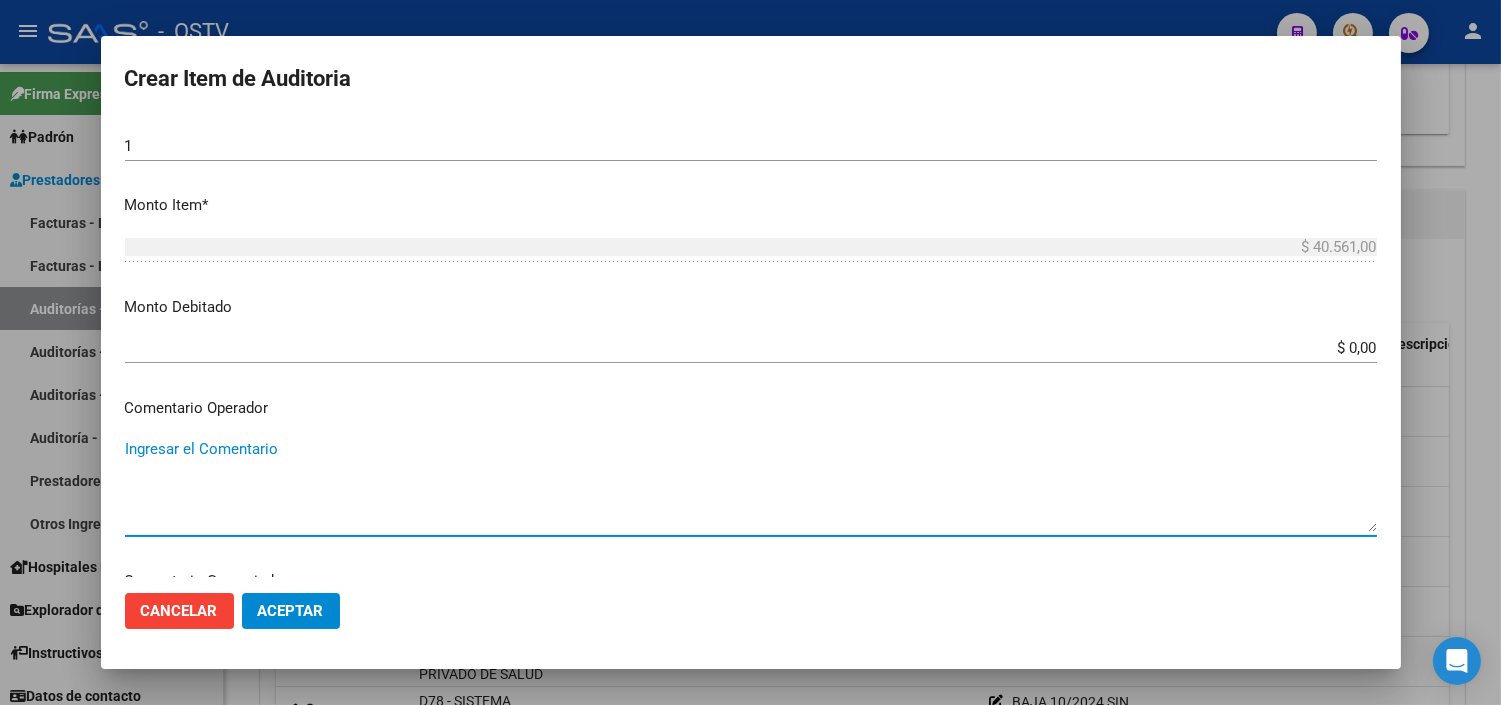 scroll, scrollTop: 1090, scrollLeft: 0, axis: vertical 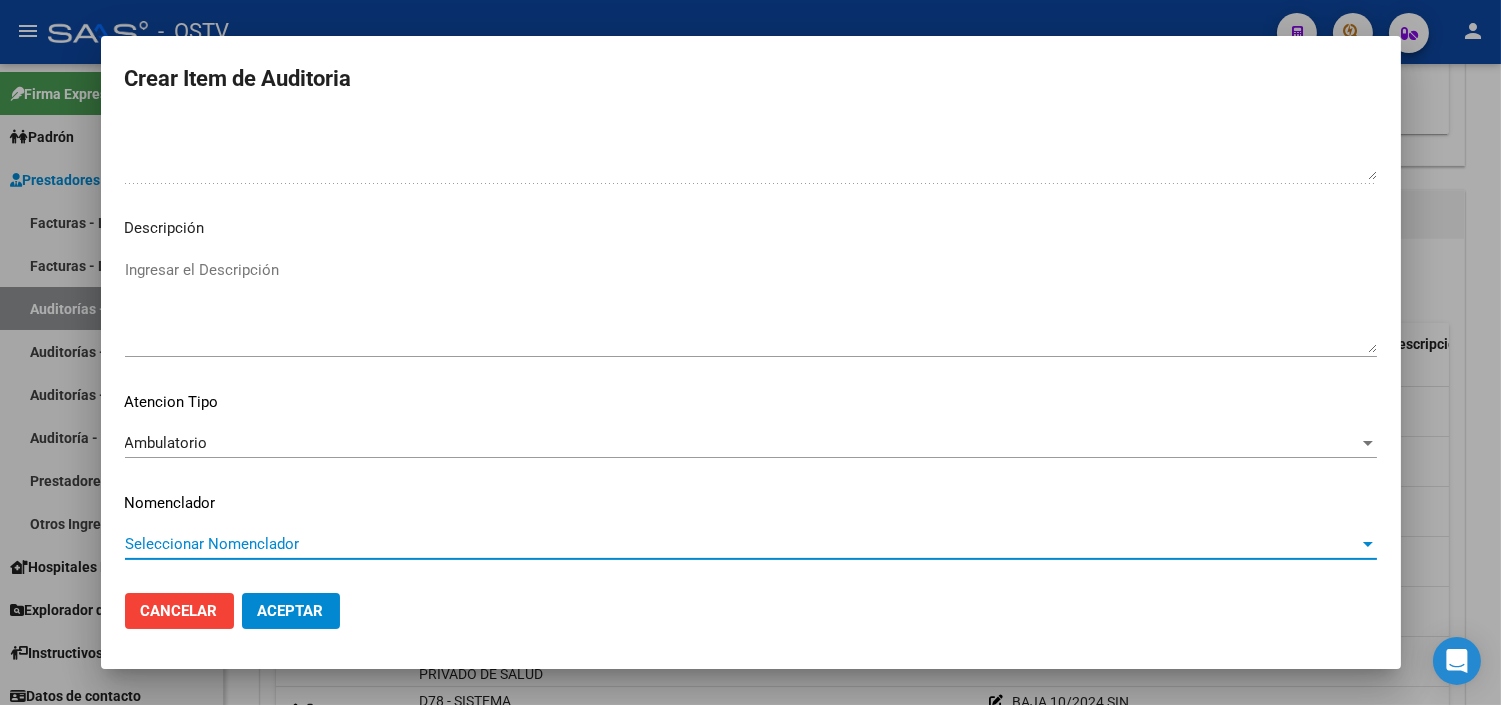 type 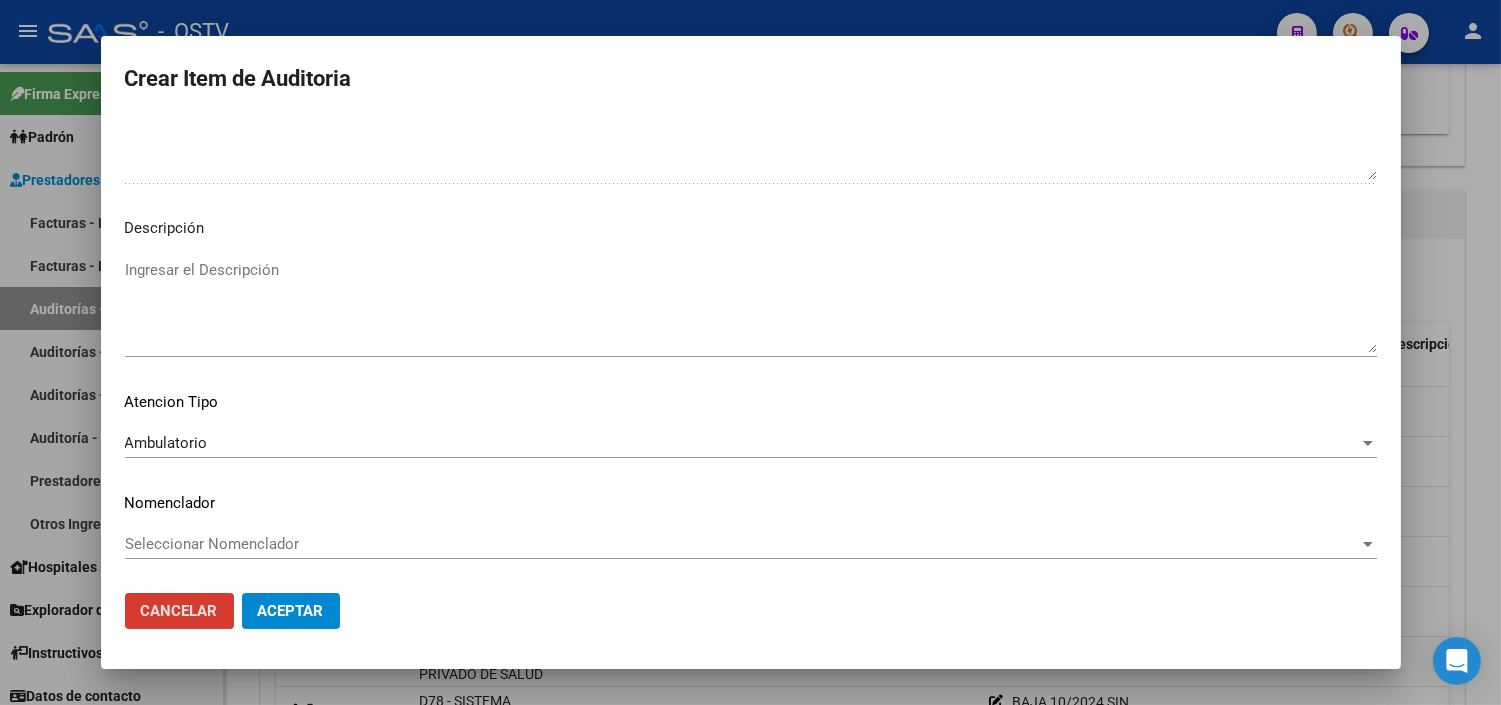type 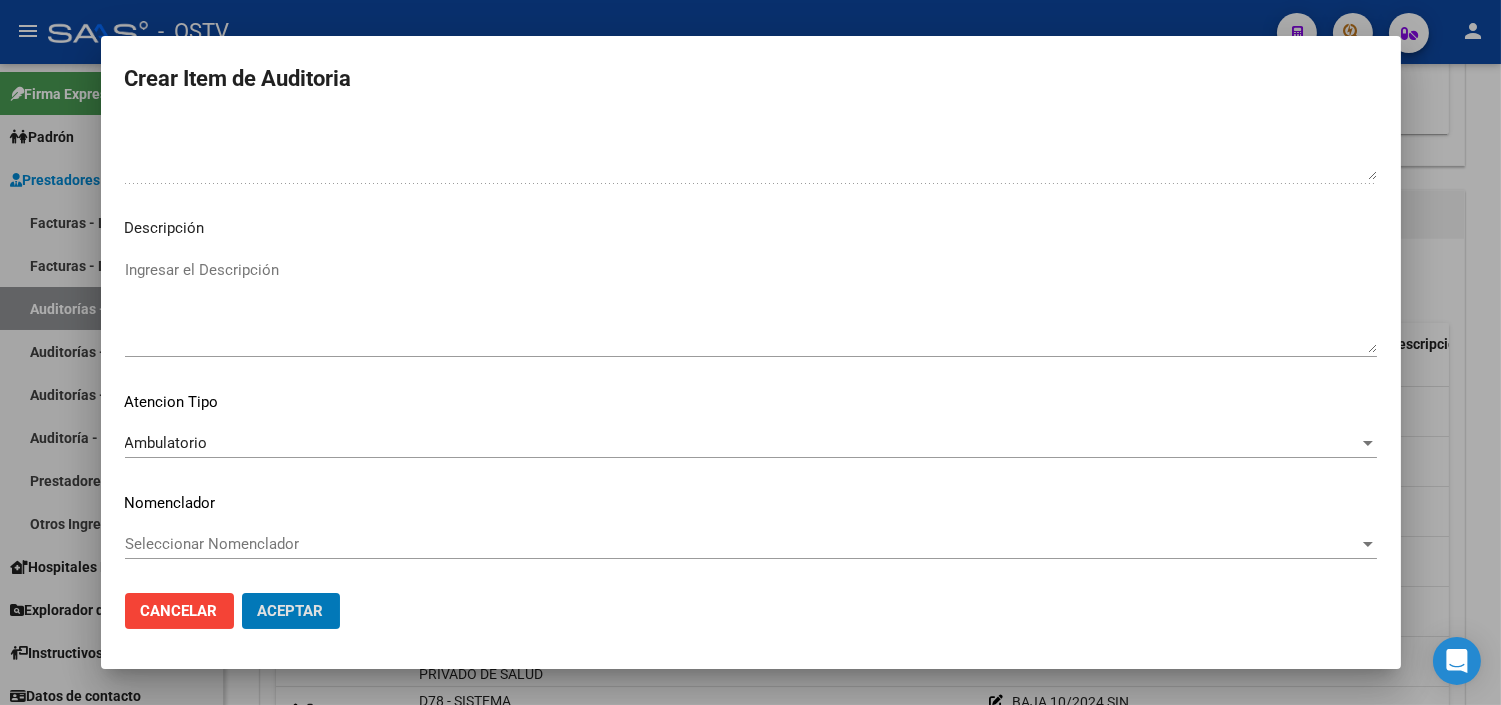click on "Aceptar" 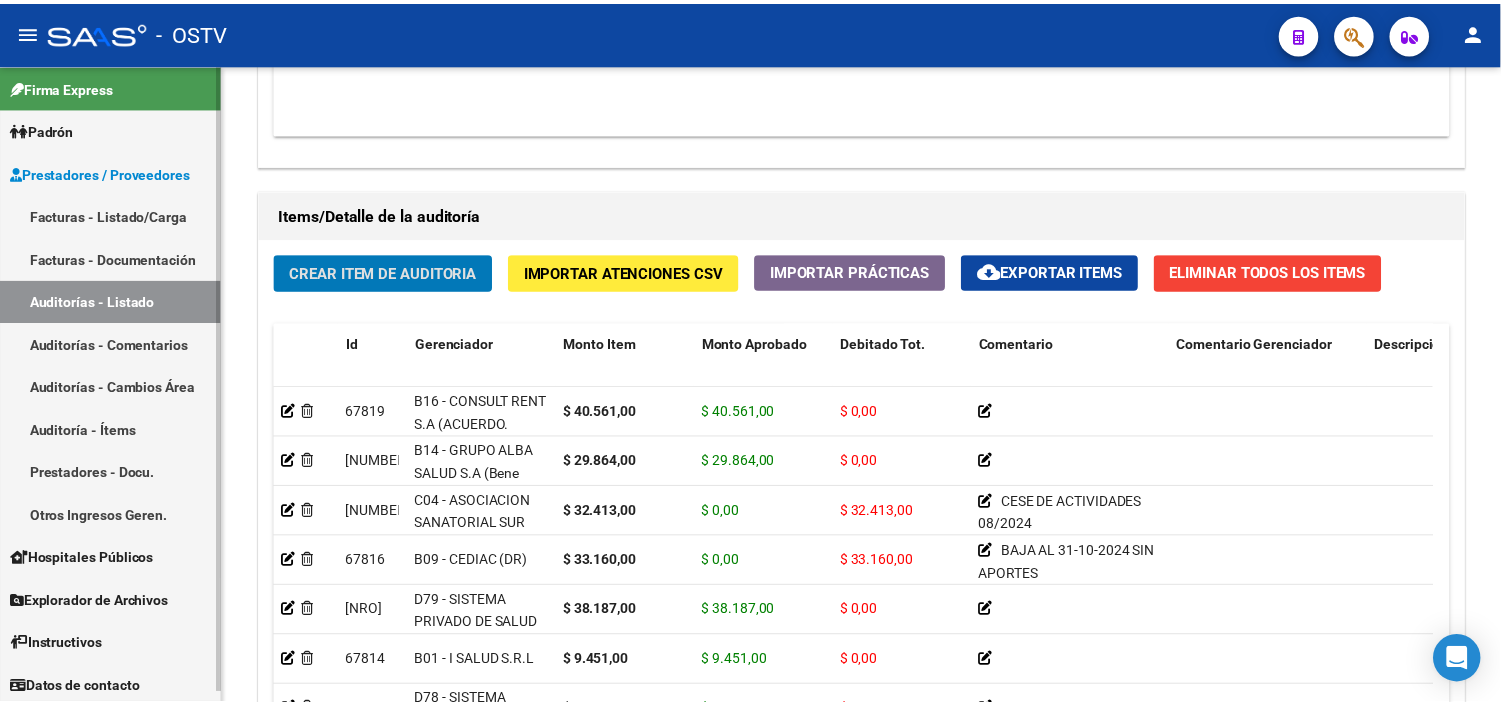 scroll, scrollTop: 11, scrollLeft: 0, axis: vertical 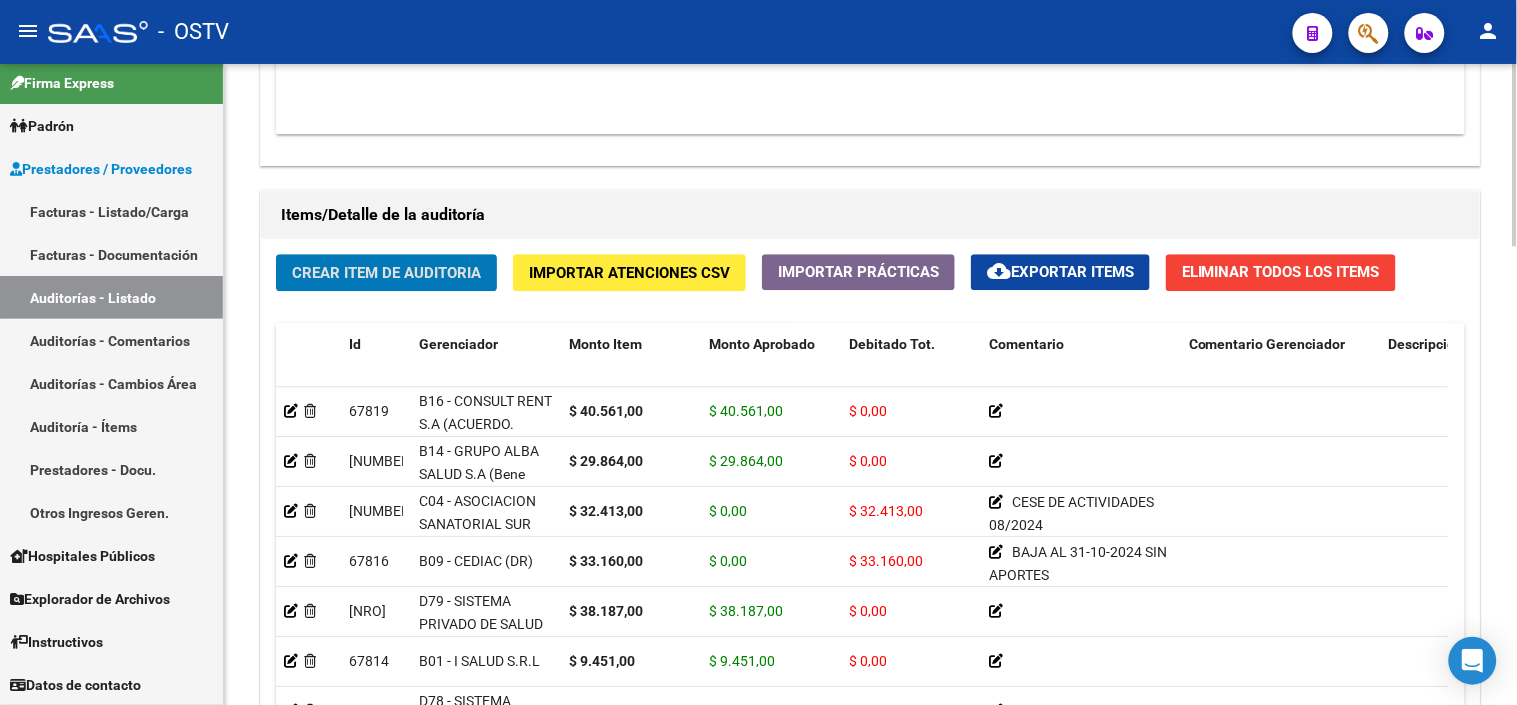 click on "Crear Item de Auditoria" 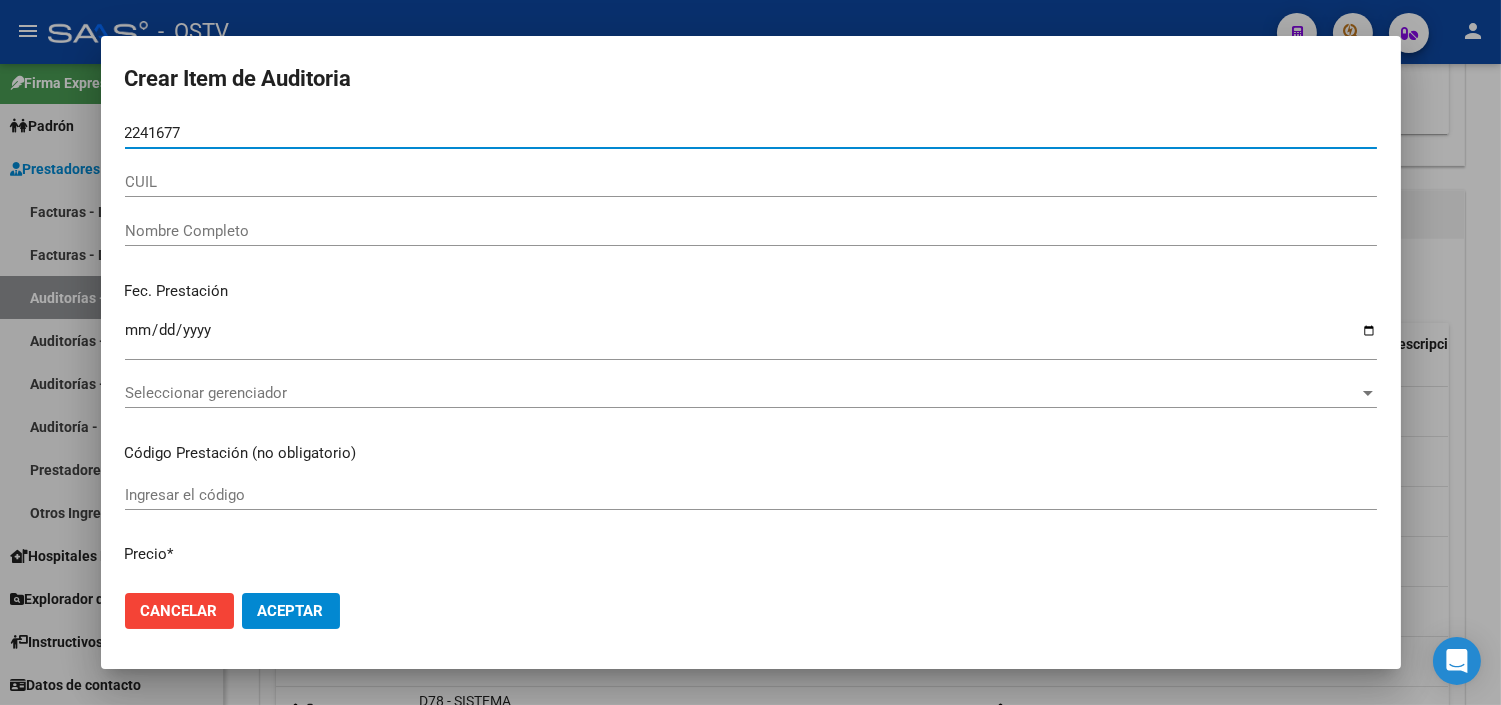 type on "[NUMBER]" 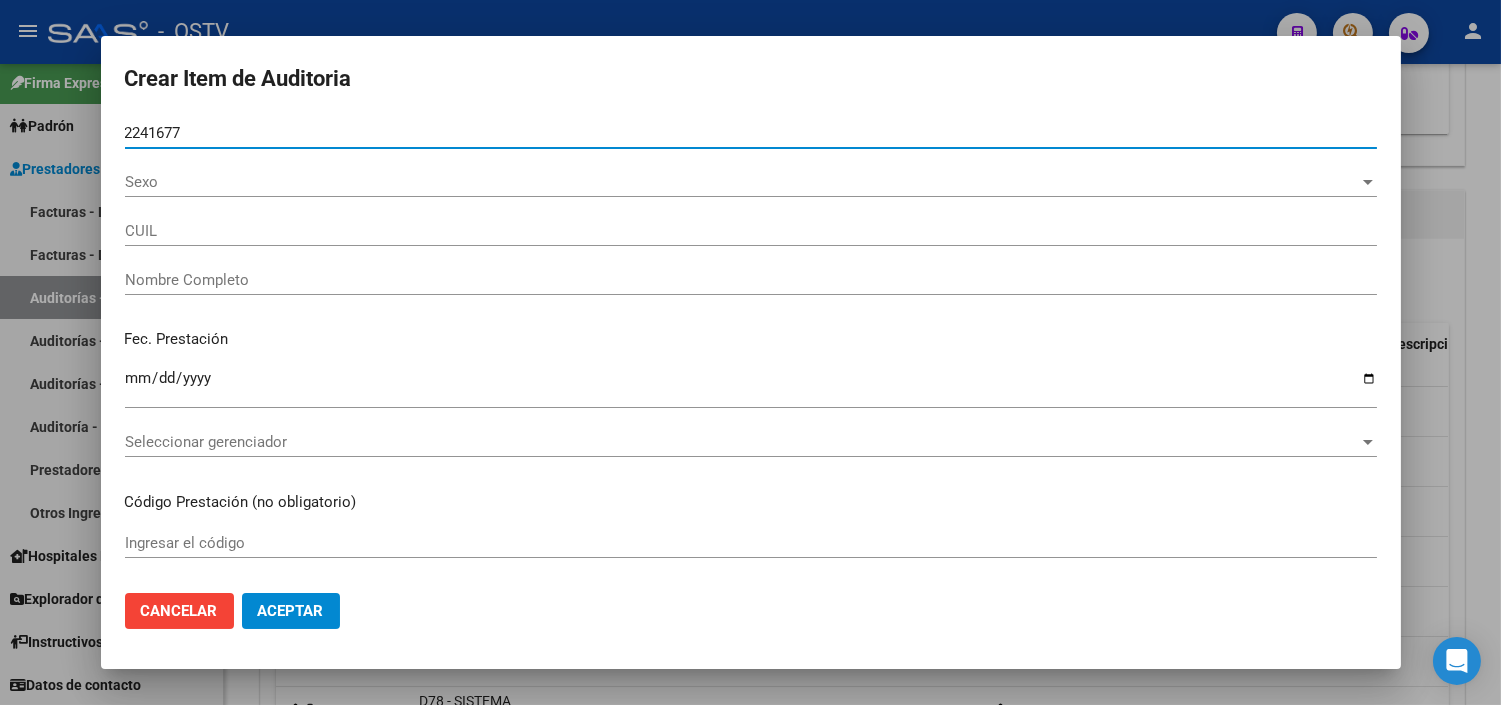 type on "[CUIL]" 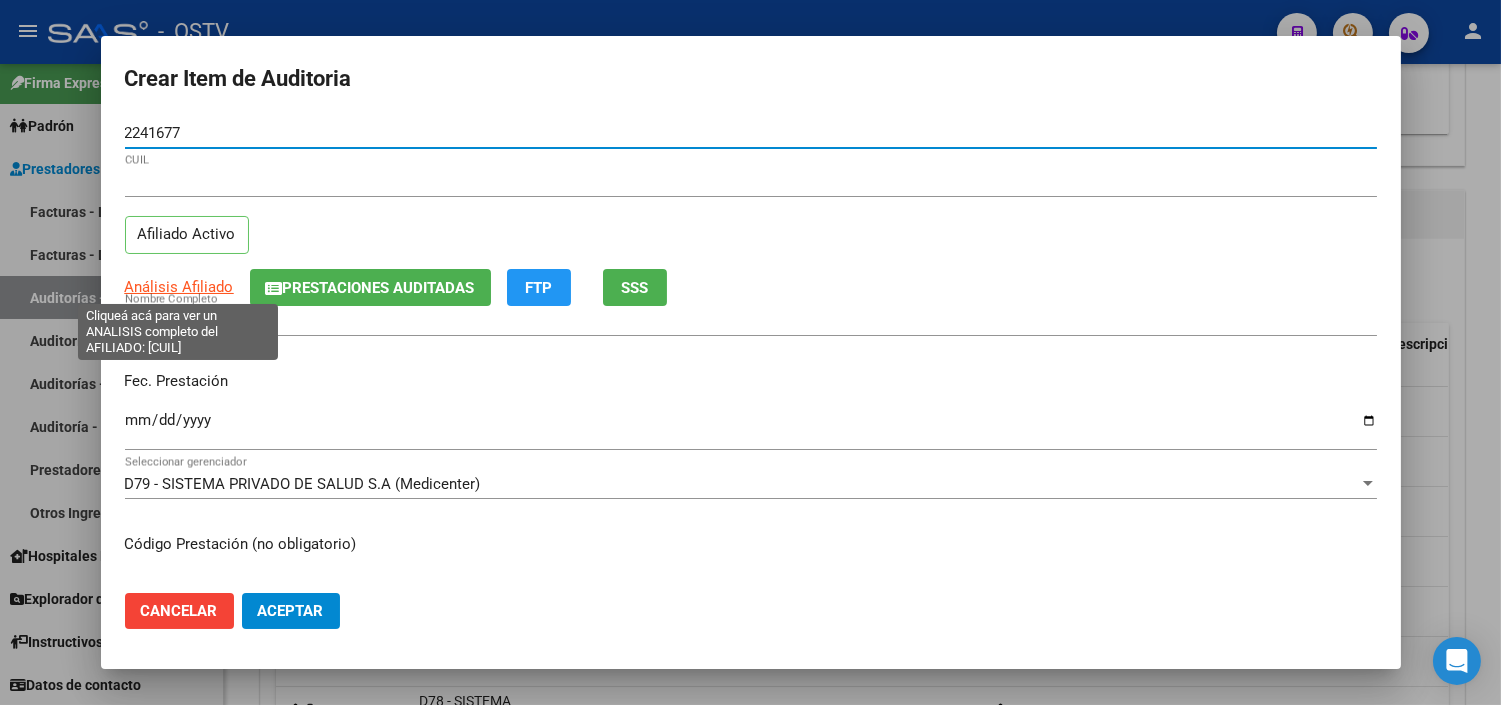 type on "[NUMBER]" 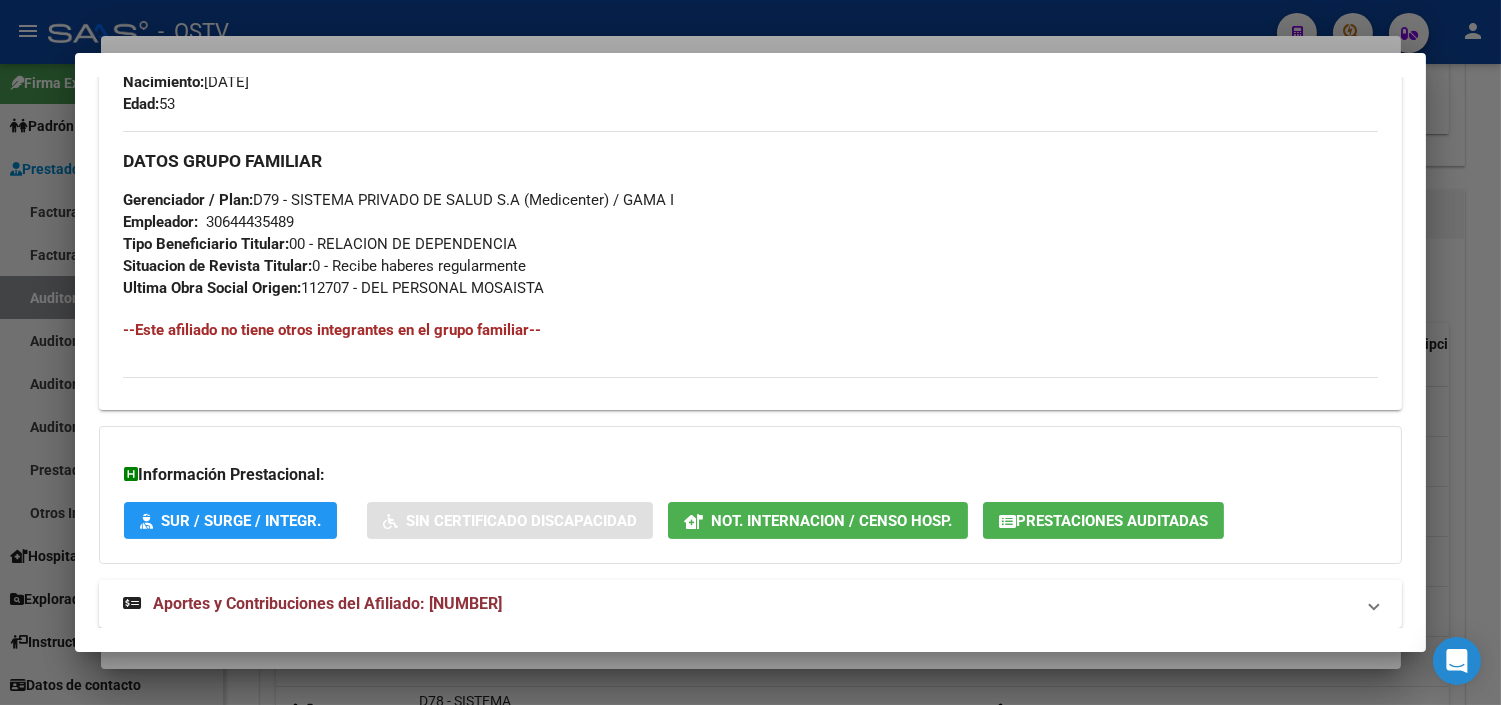scroll, scrollTop: 948, scrollLeft: 0, axis: vertical 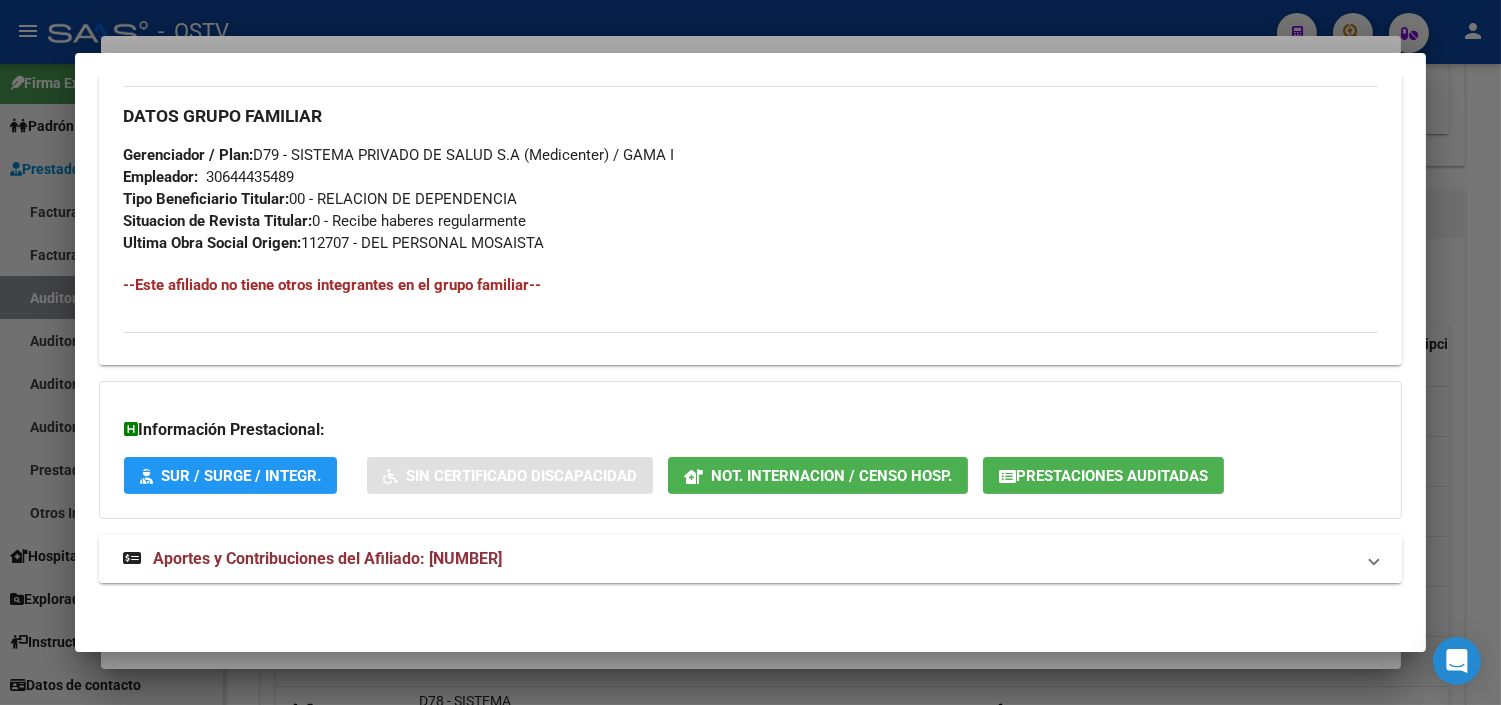 click on "Aportes y Contribuciones del Afiliado: [NUMBER]" at bounding box center (327, 558) 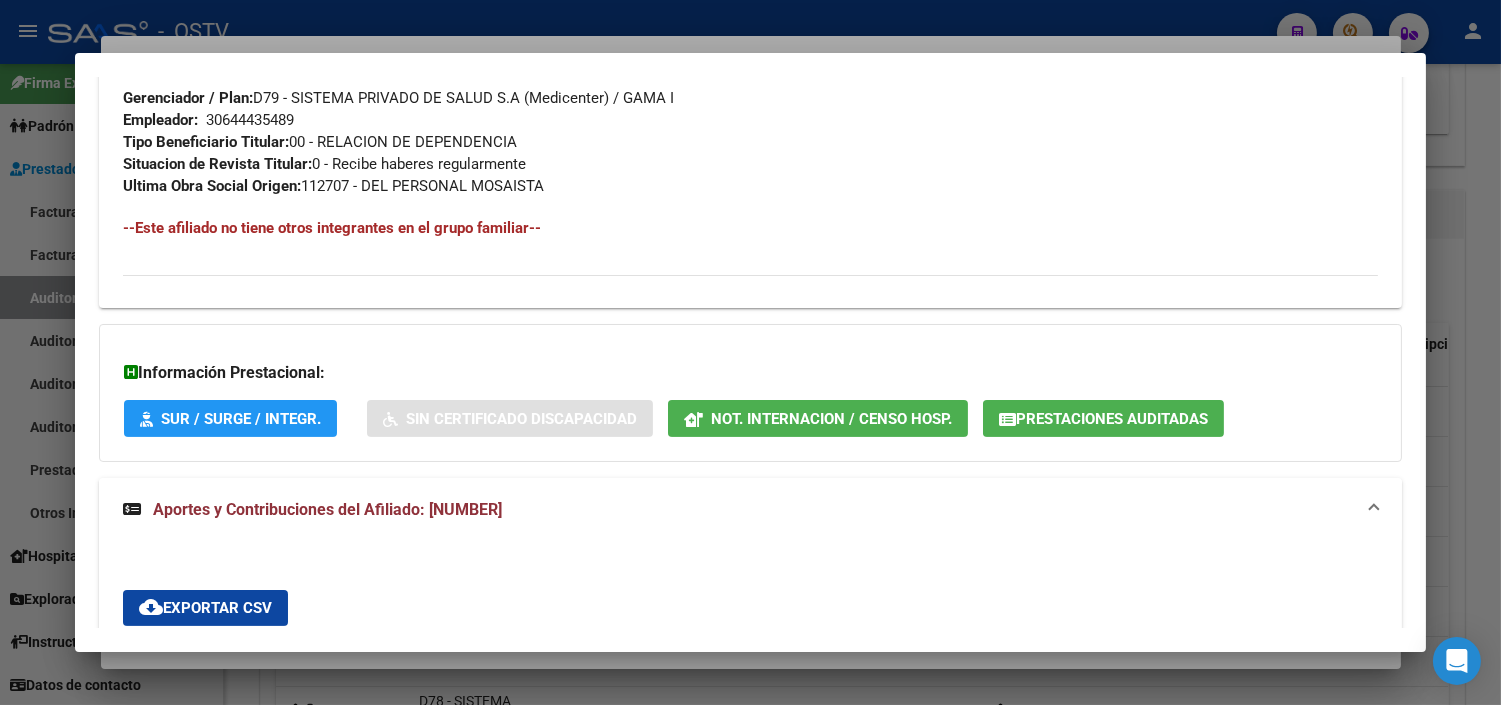scroll, scrollTop: 1004, scrollLeft: 0, axis: vertical 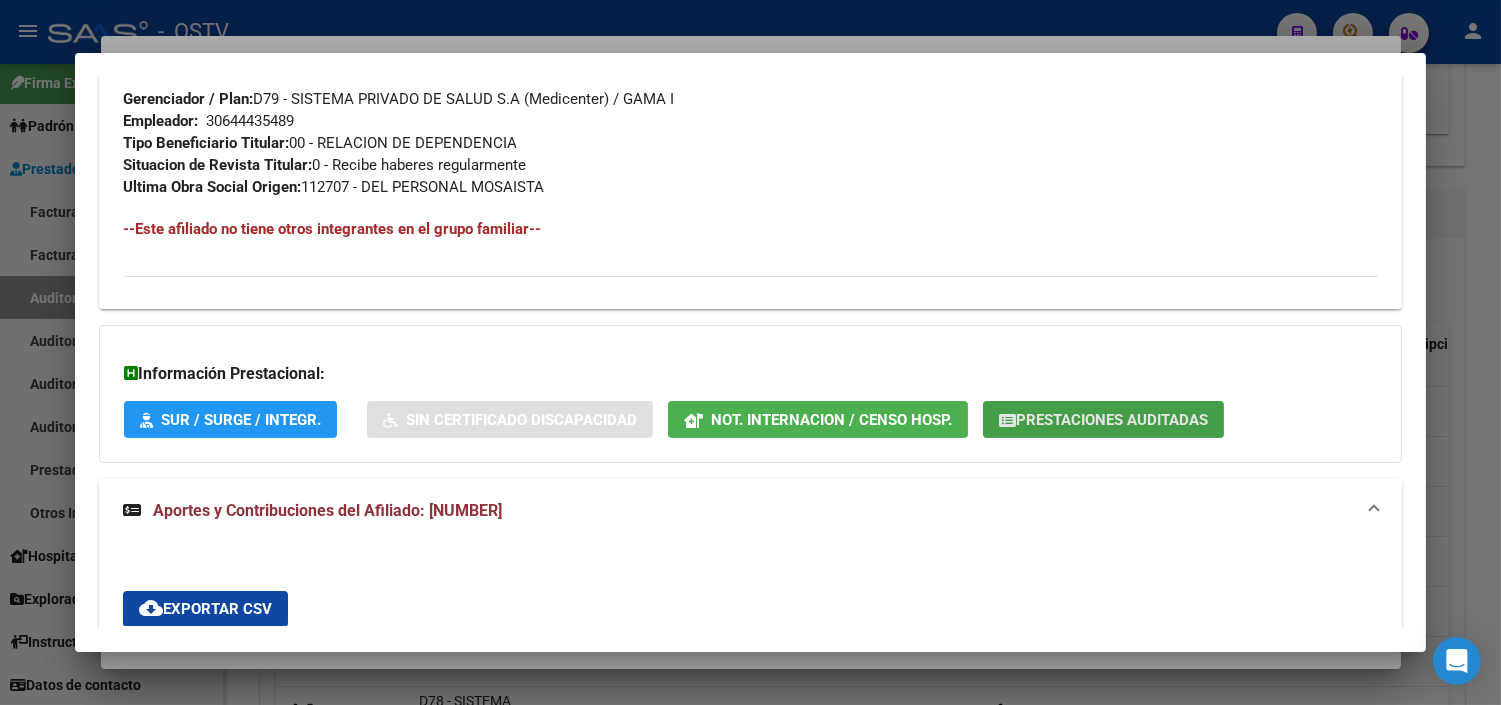 click on "Prestaciones Auditadas" 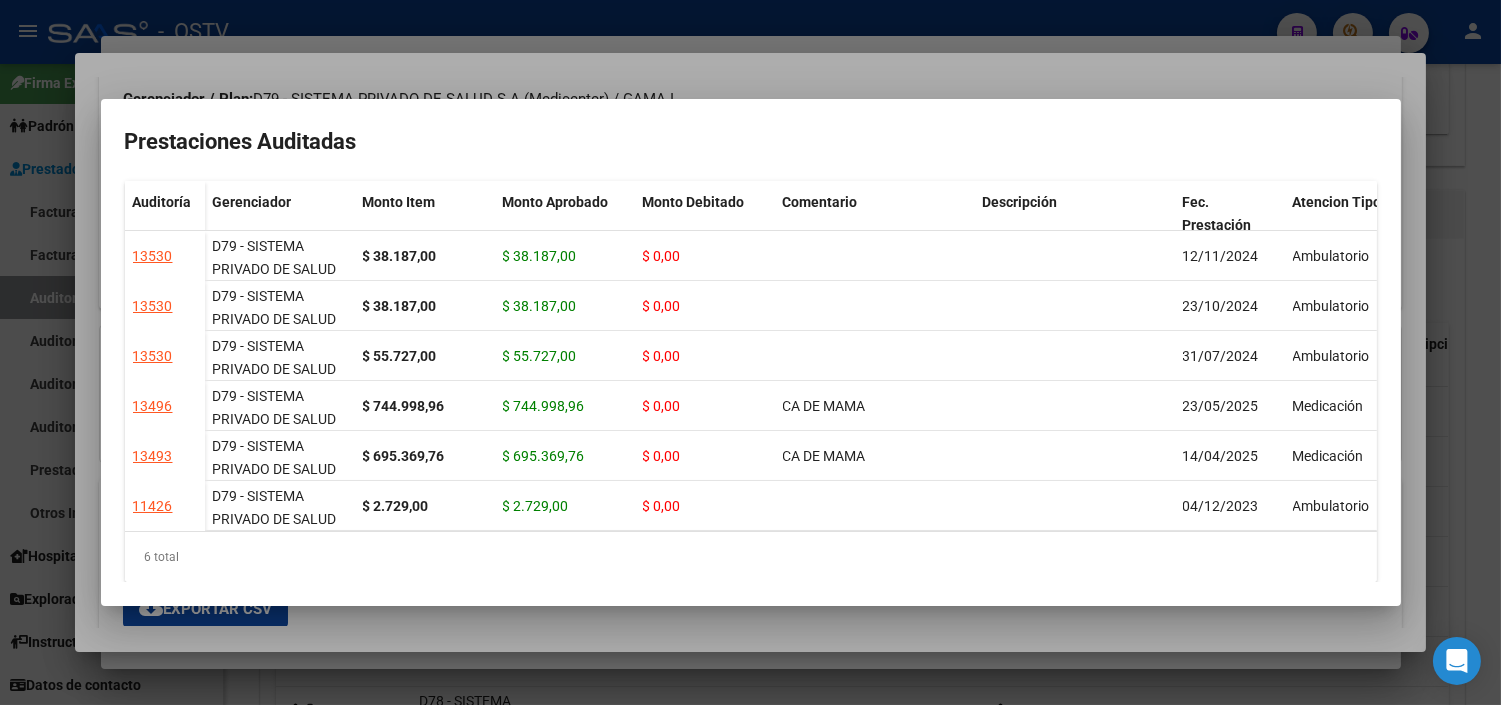 click at bounding box center [750, 352] 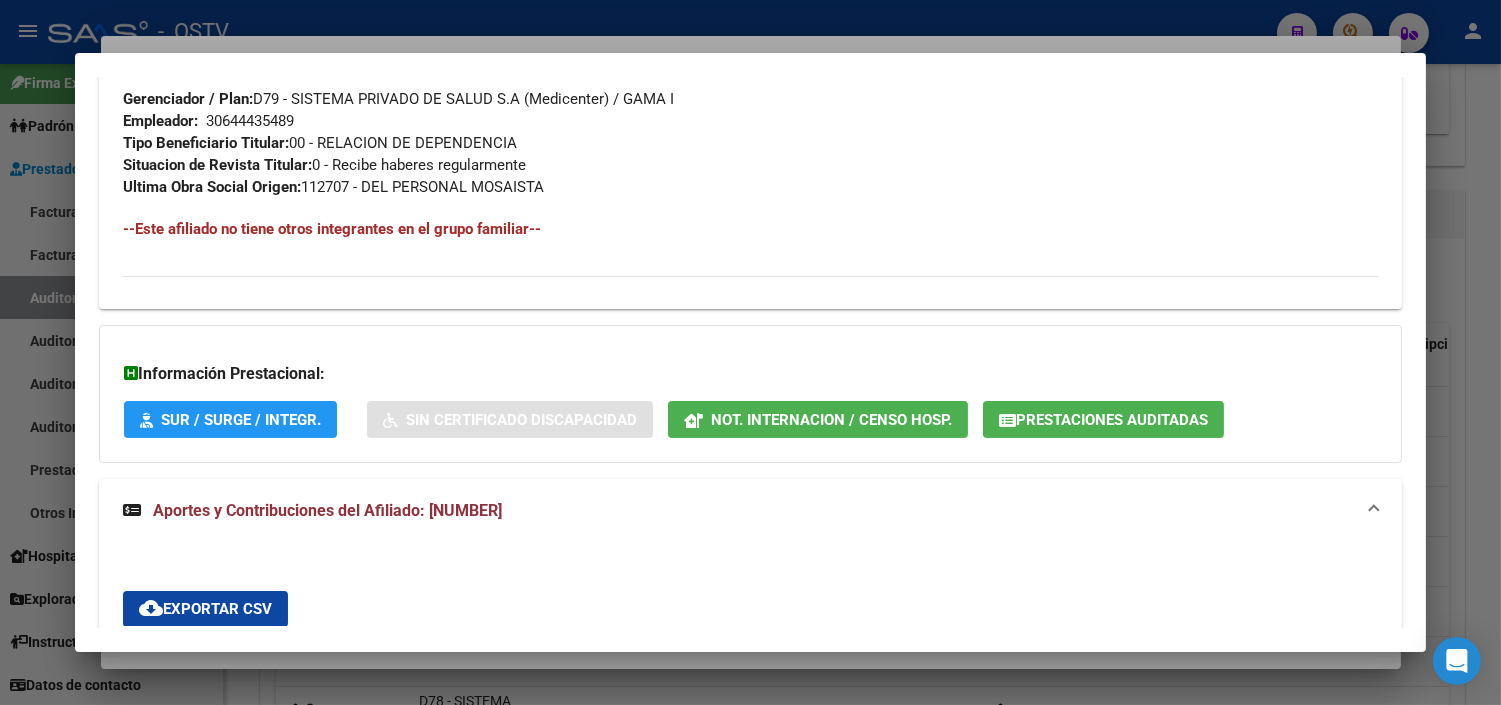 click at bounding box center [750, 352] 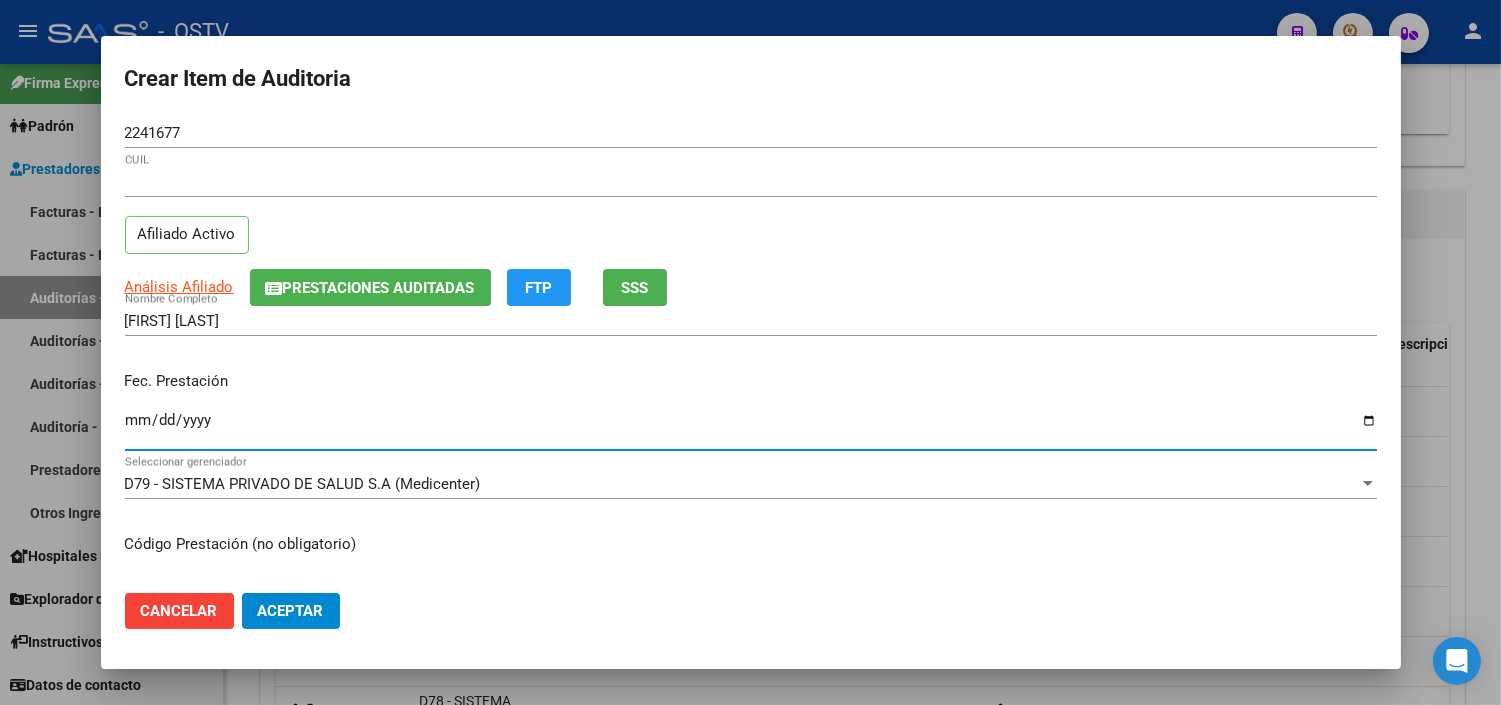 click on "Ingresar la fecha" at bounding box center (751, 428) 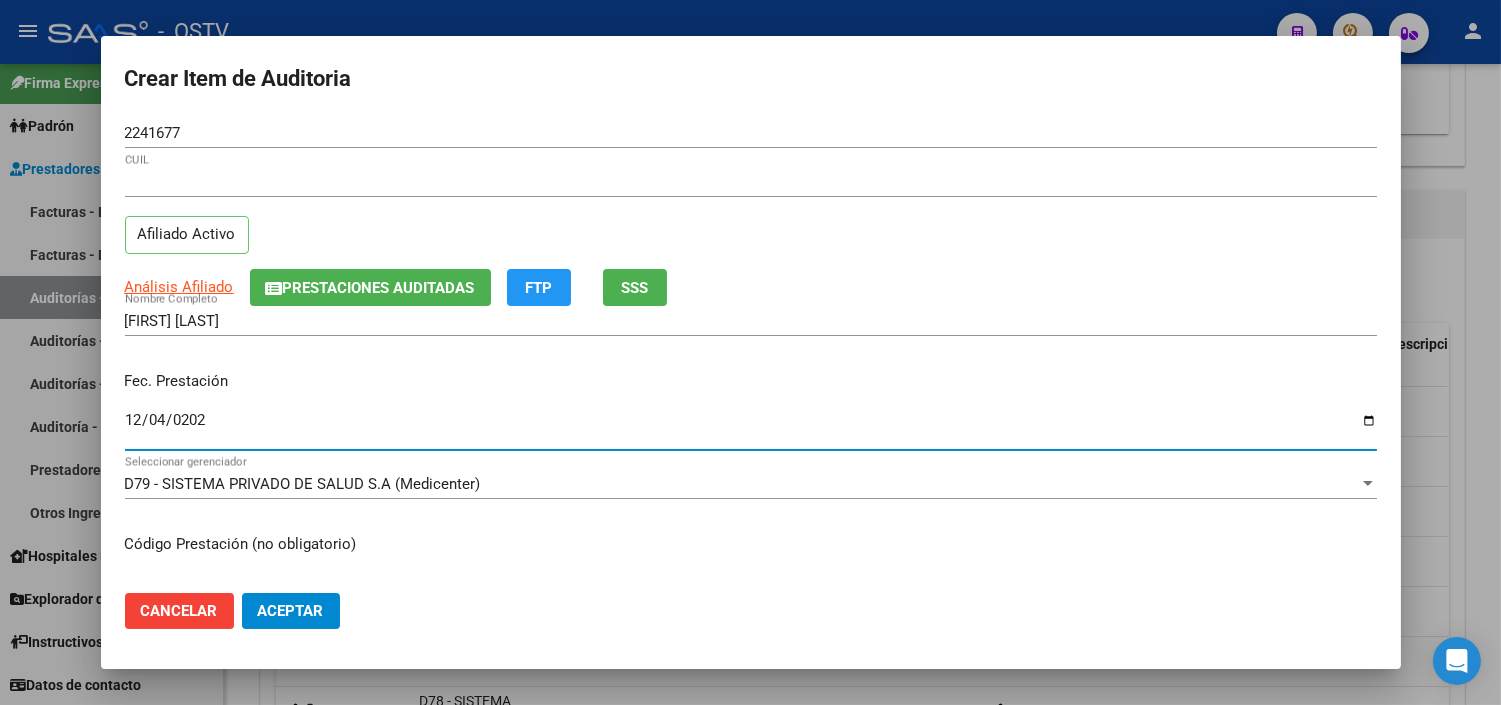 type on "2024-12-04" 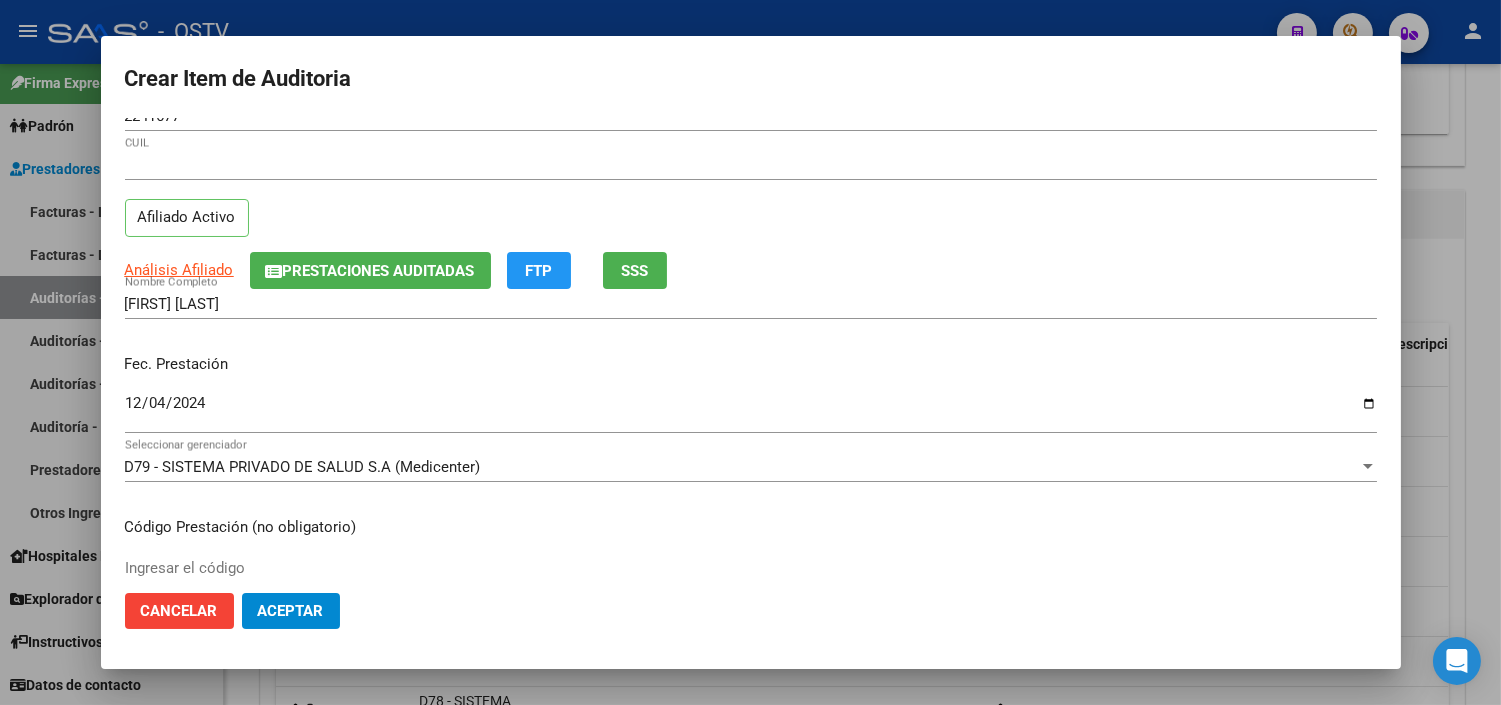 scroll, scrollTop: 338, scrollLeft: 0, axis: vertical 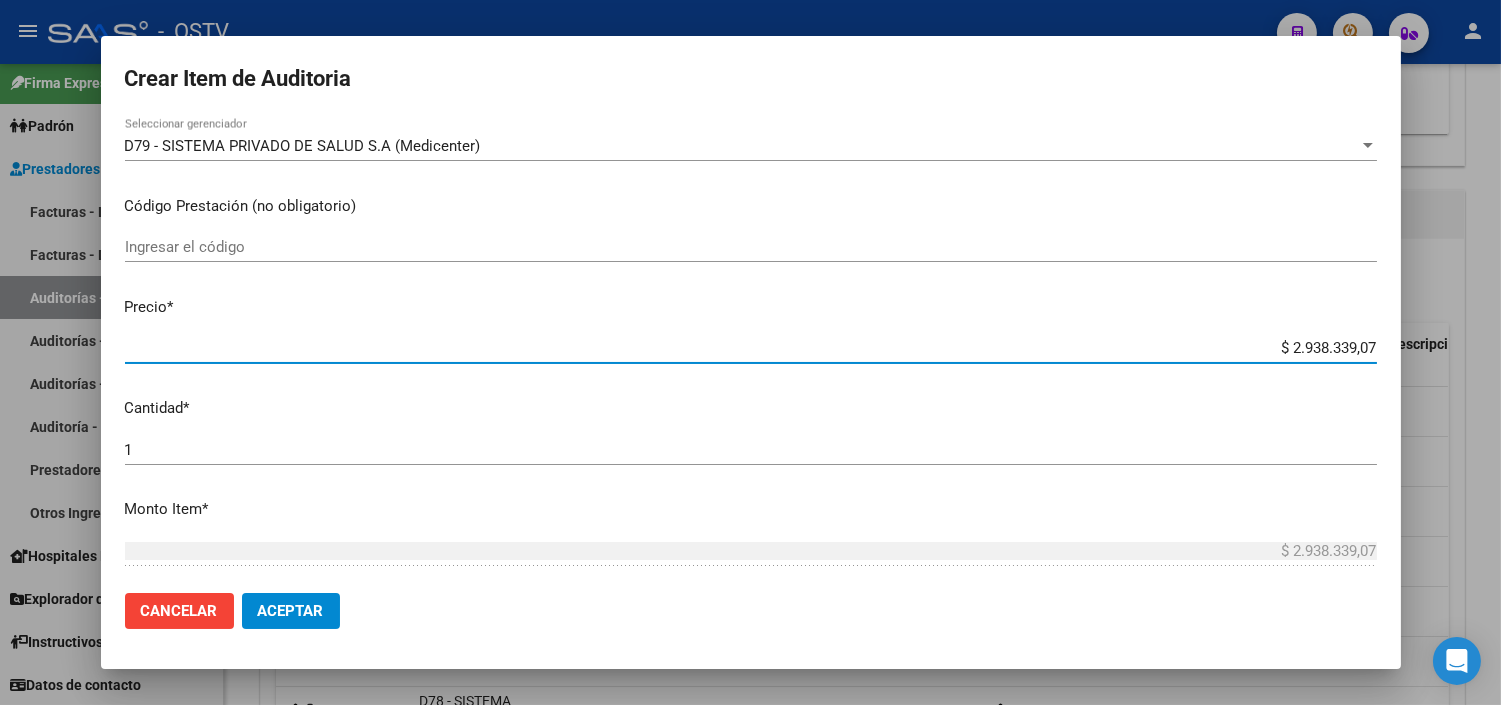 type on "$ 0,01" 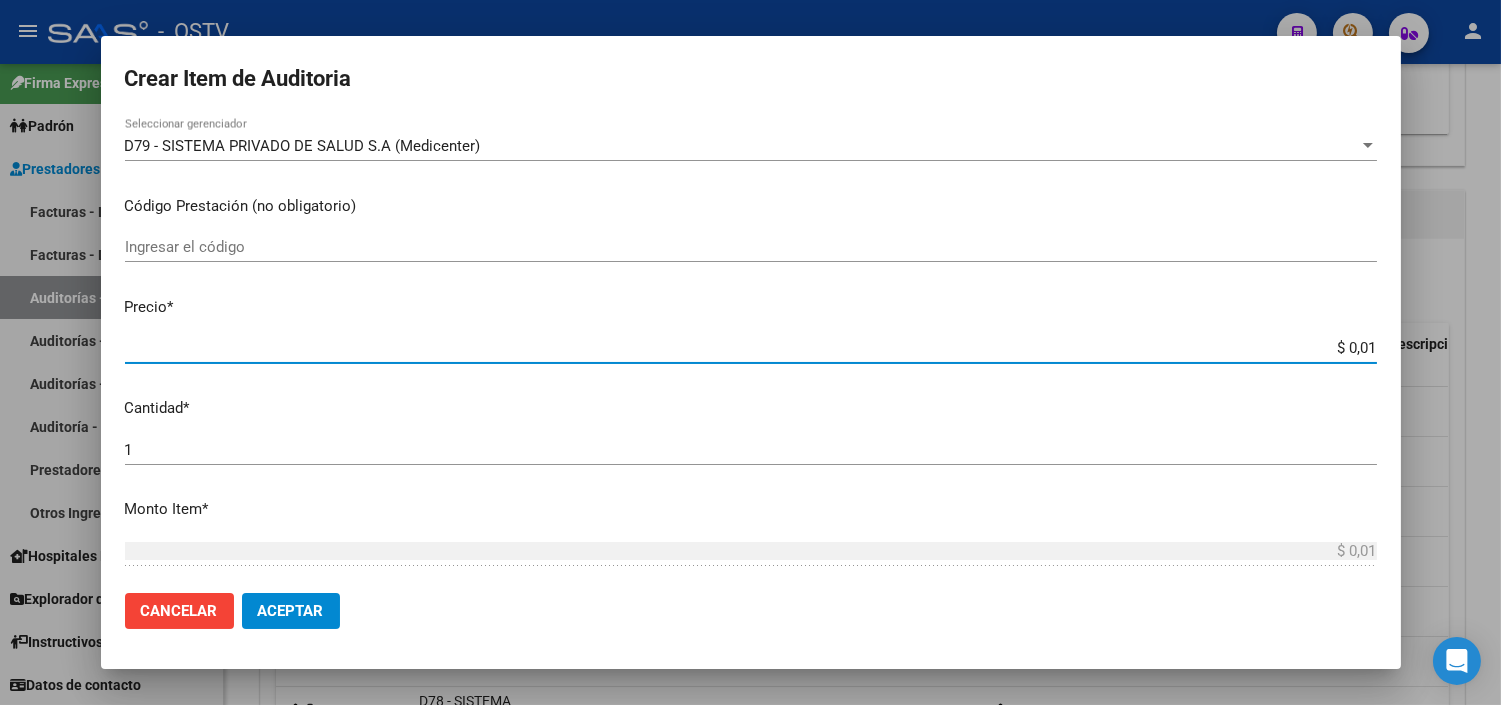 type on "$ 0,14" 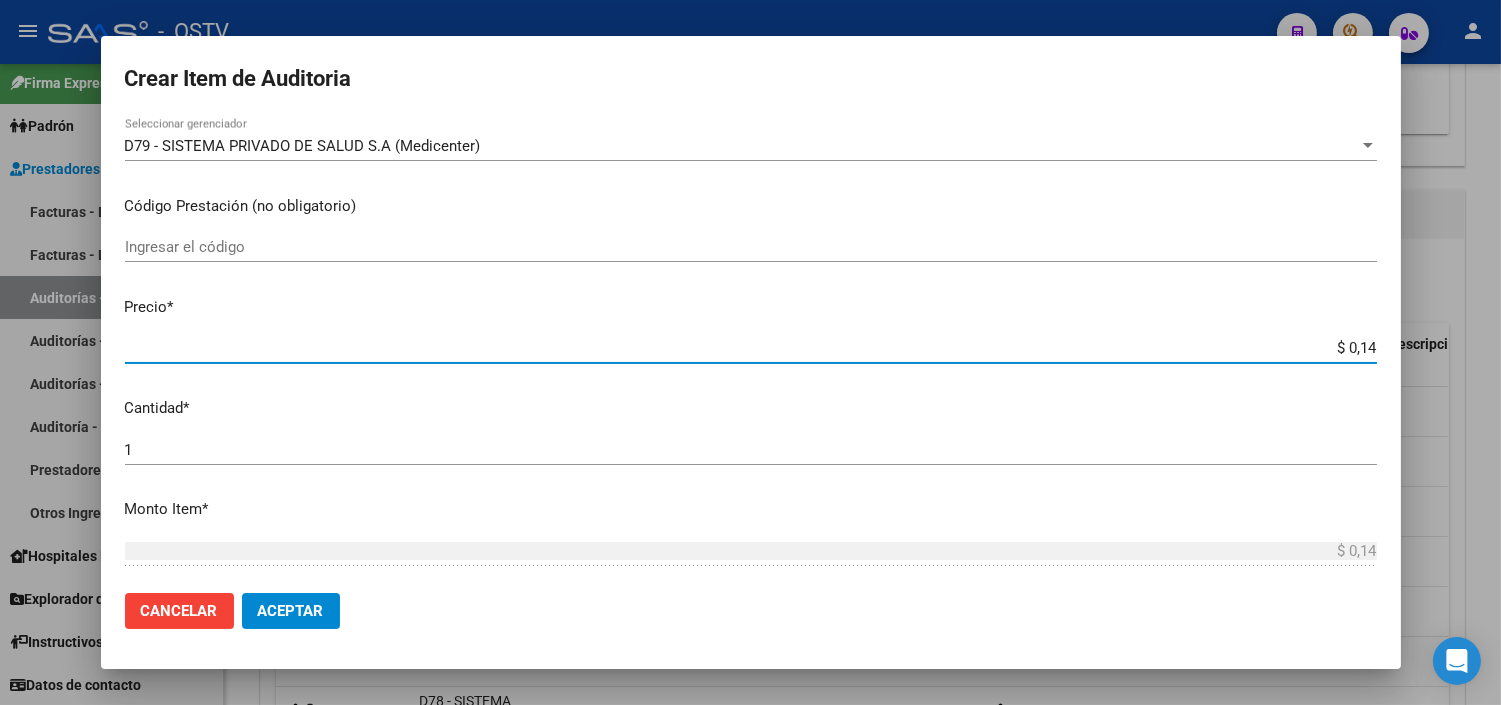 type on "$ 1,45" 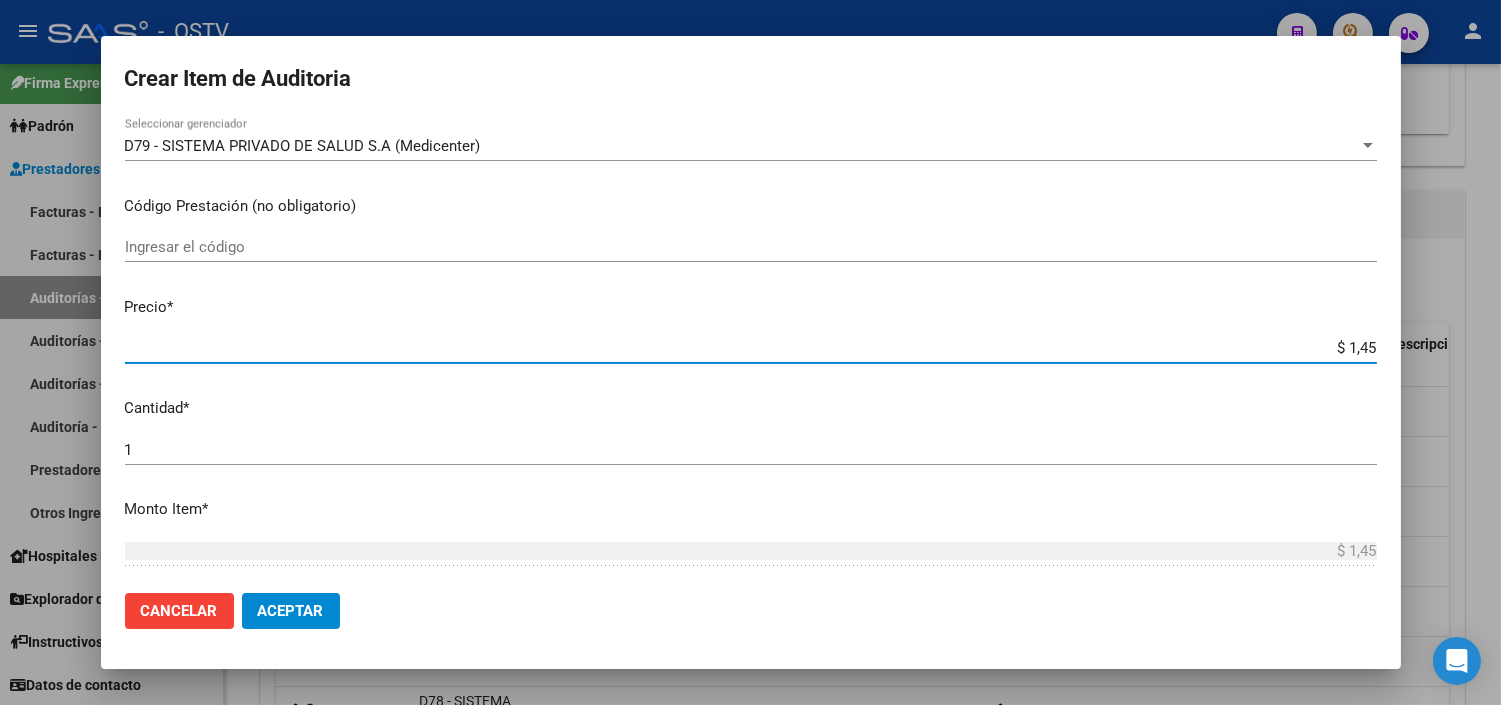 type on "$ 14,54" 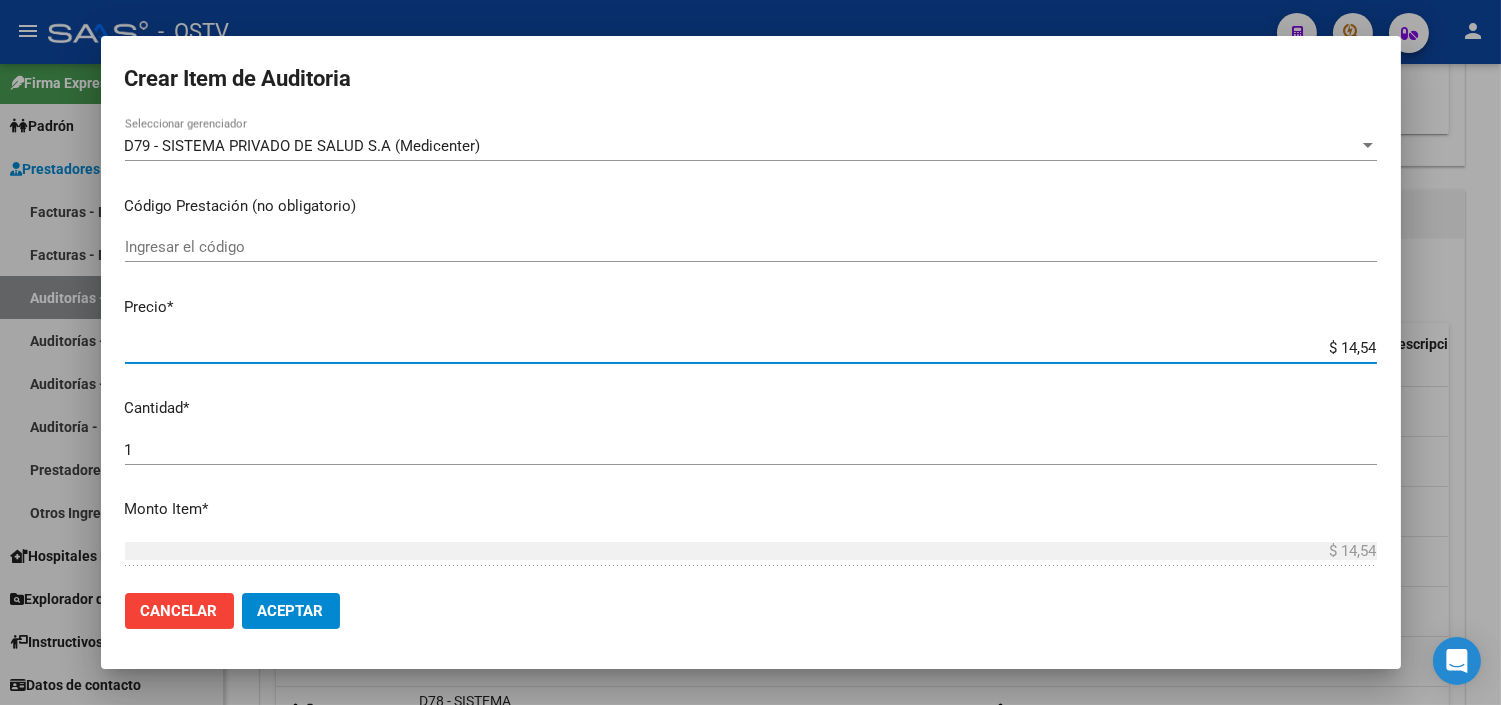 type on "$ 145,46" 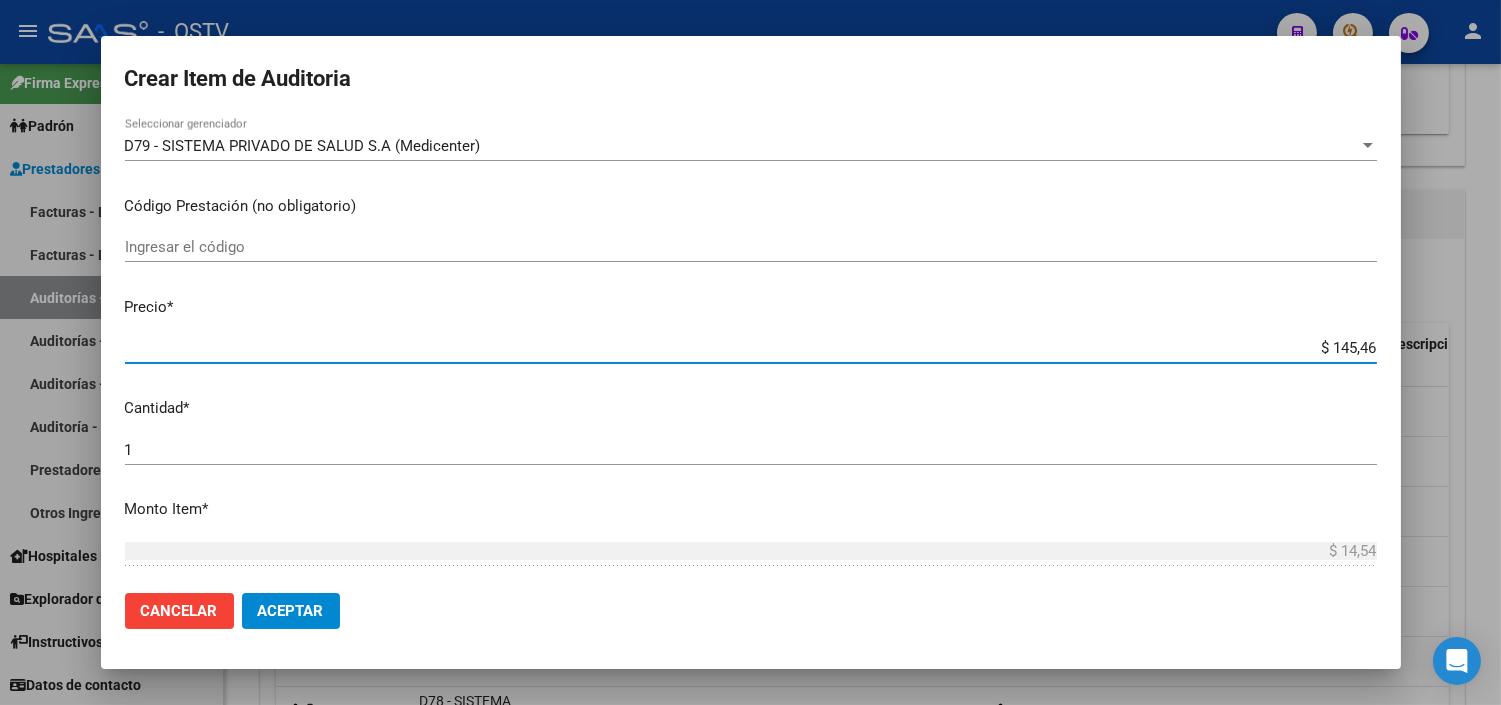 type on "$ 145,46" 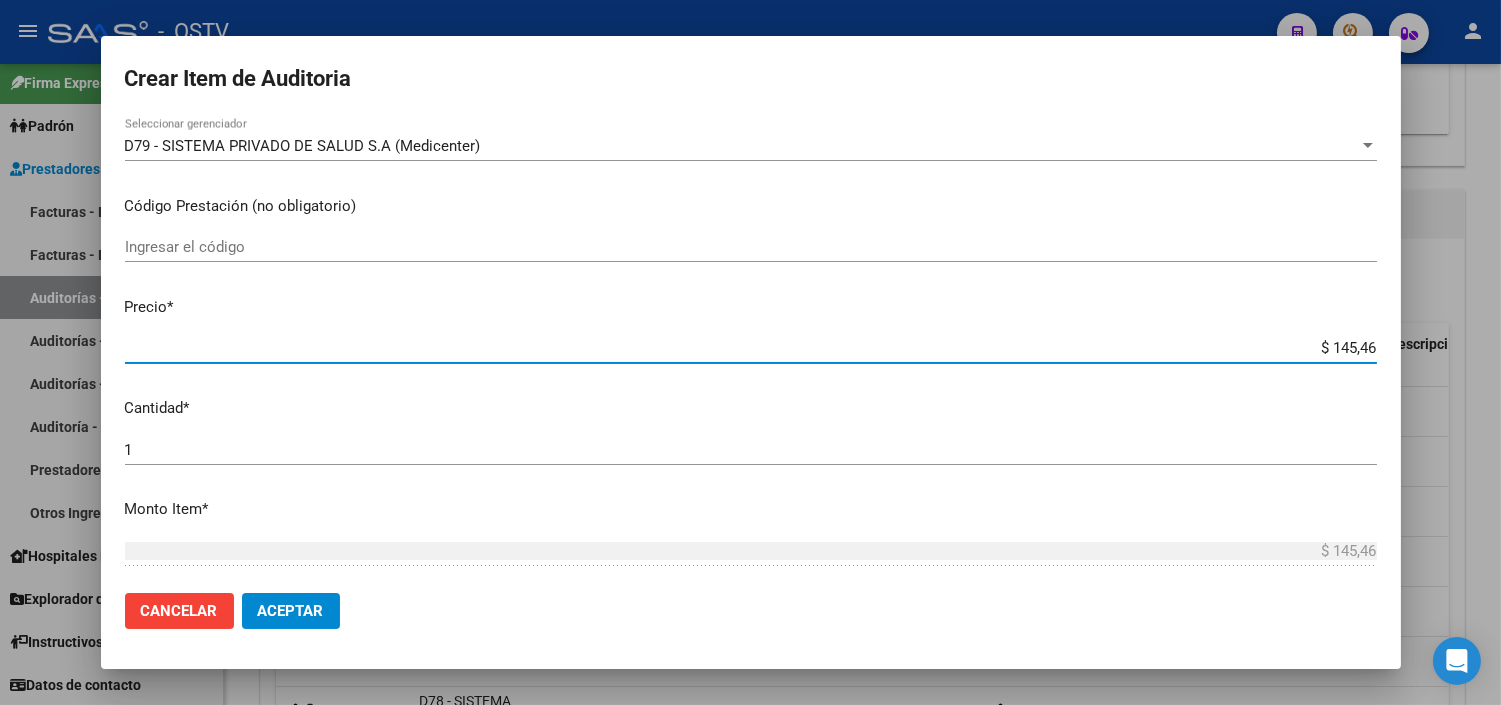 type on "$ 1.454,60" 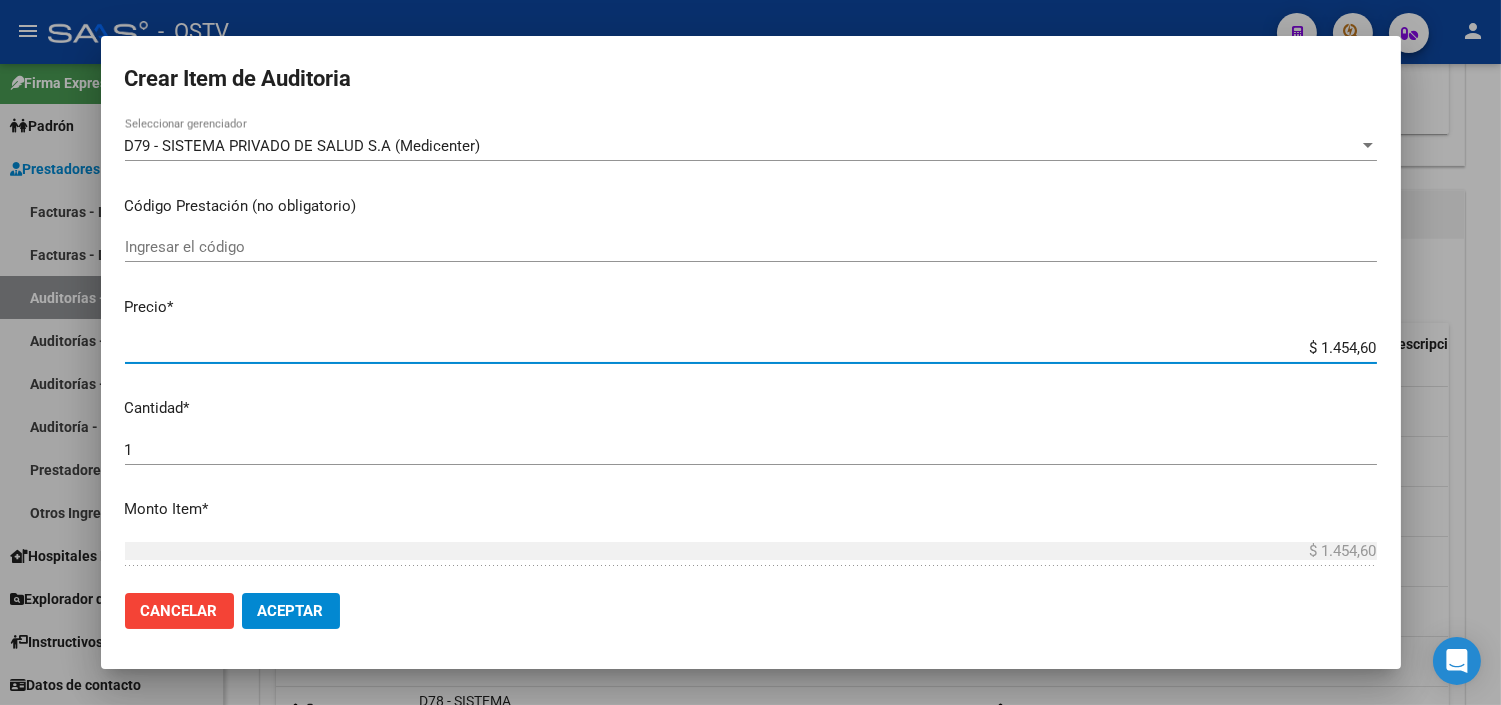 type on "$ 14.546,00" 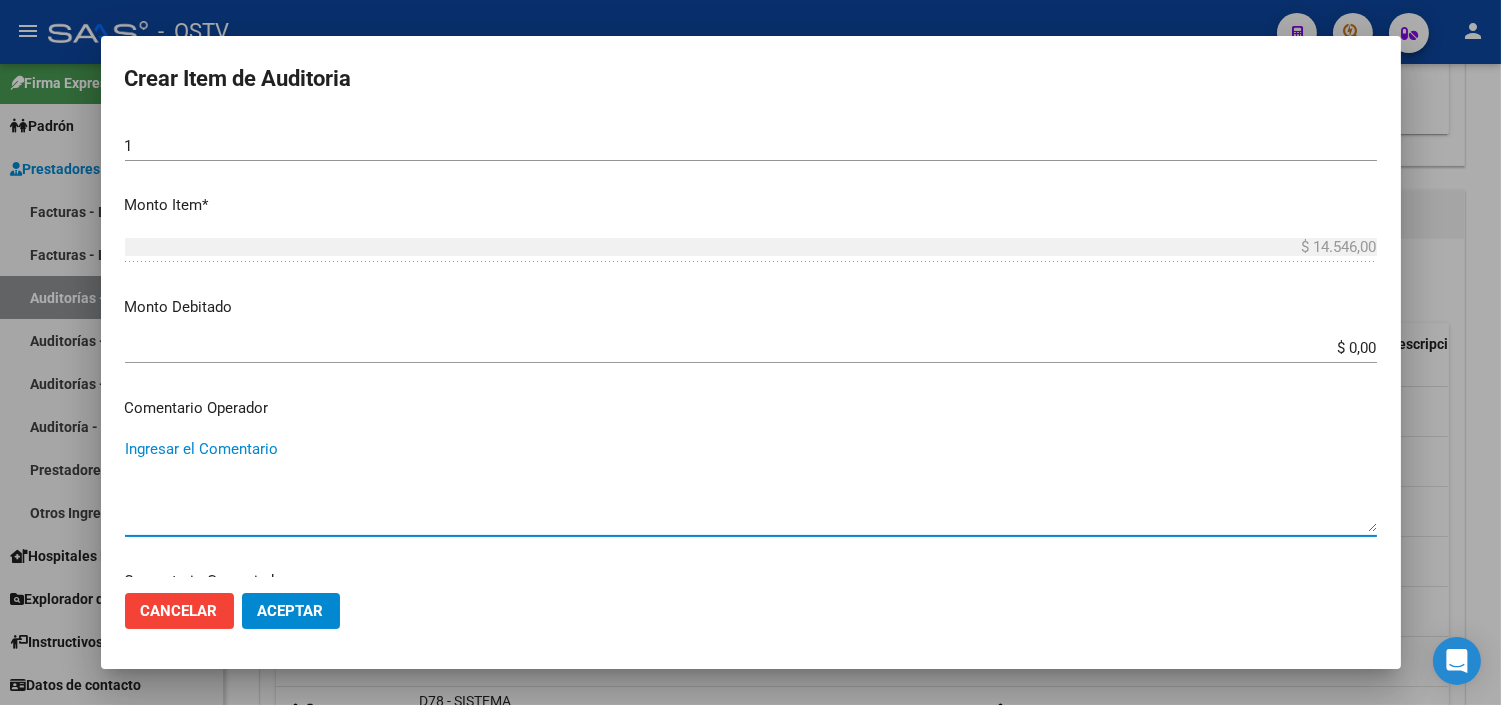 scroll, scrollTop: 1090, scrollLeft: 0, axis: vertical 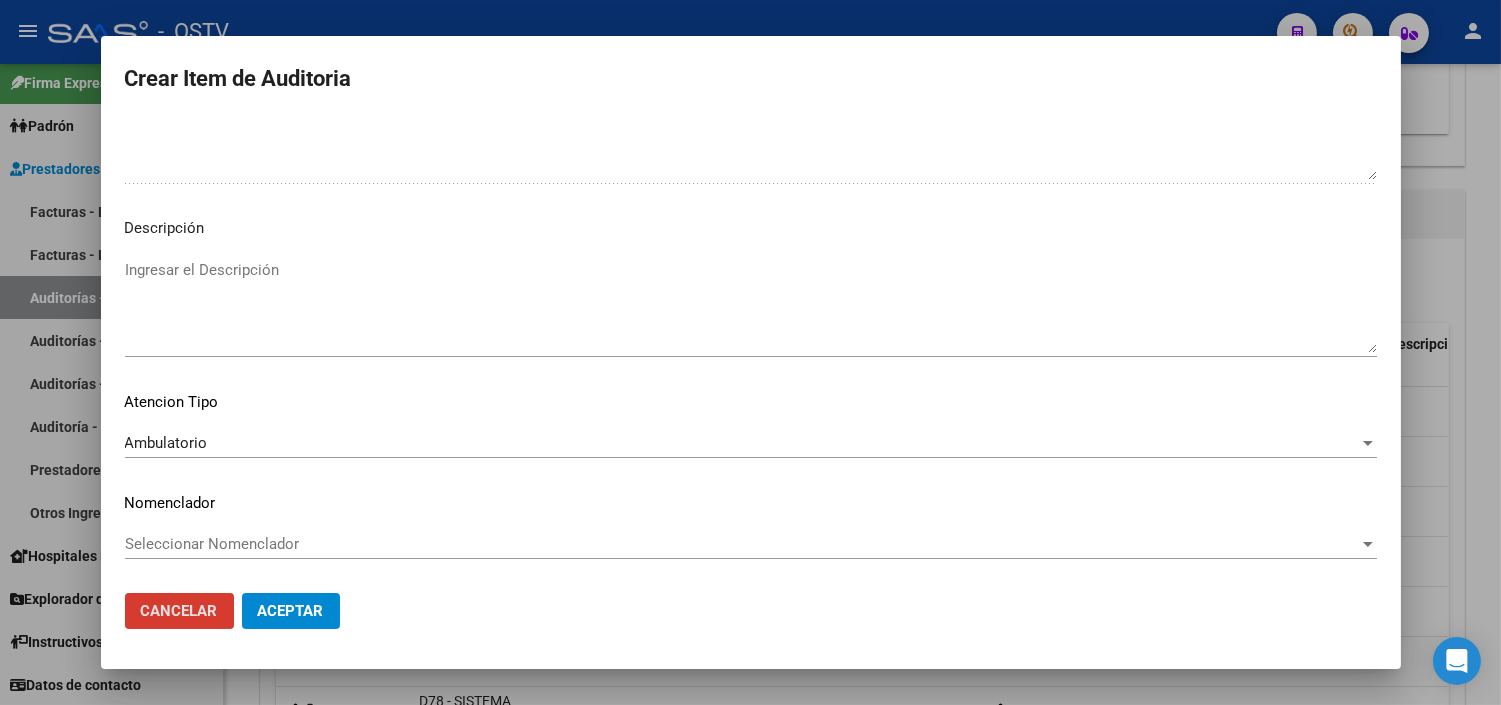 type 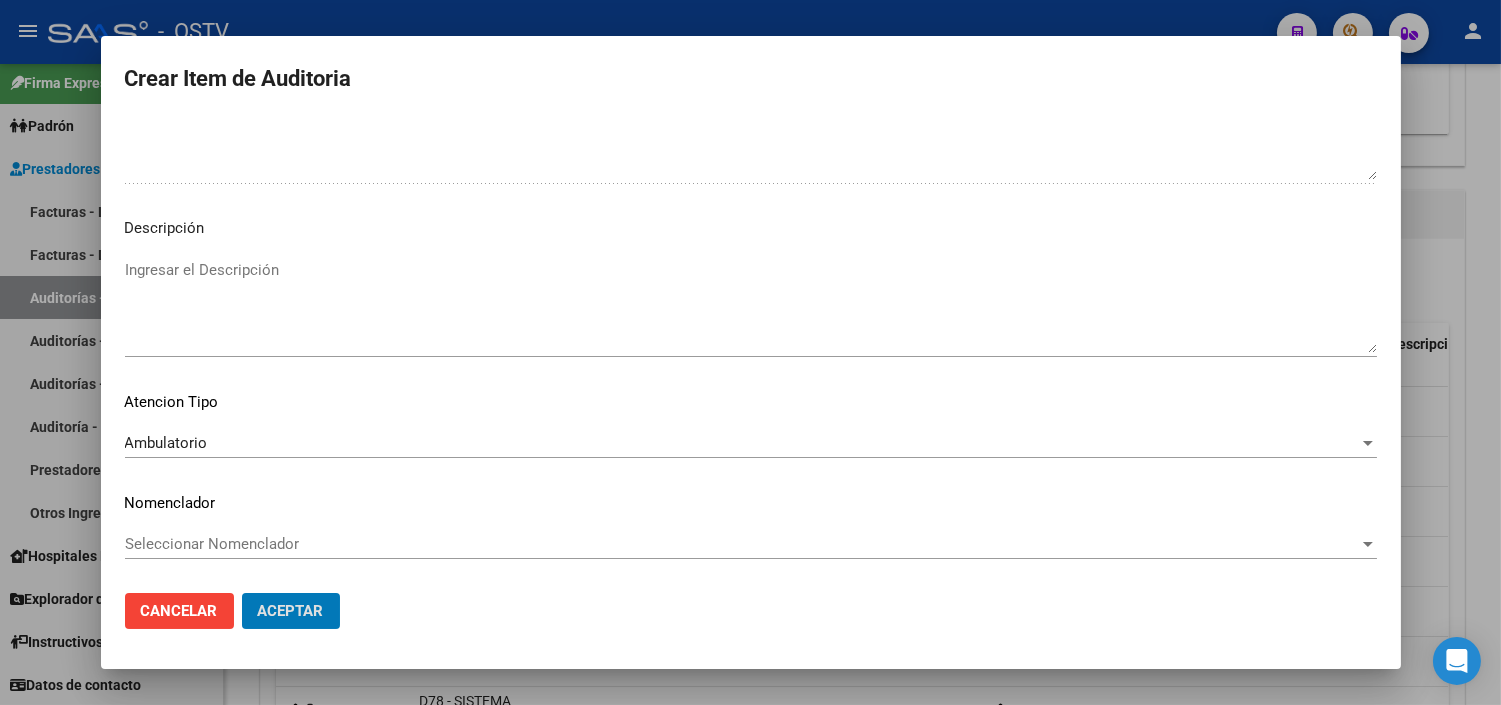 type 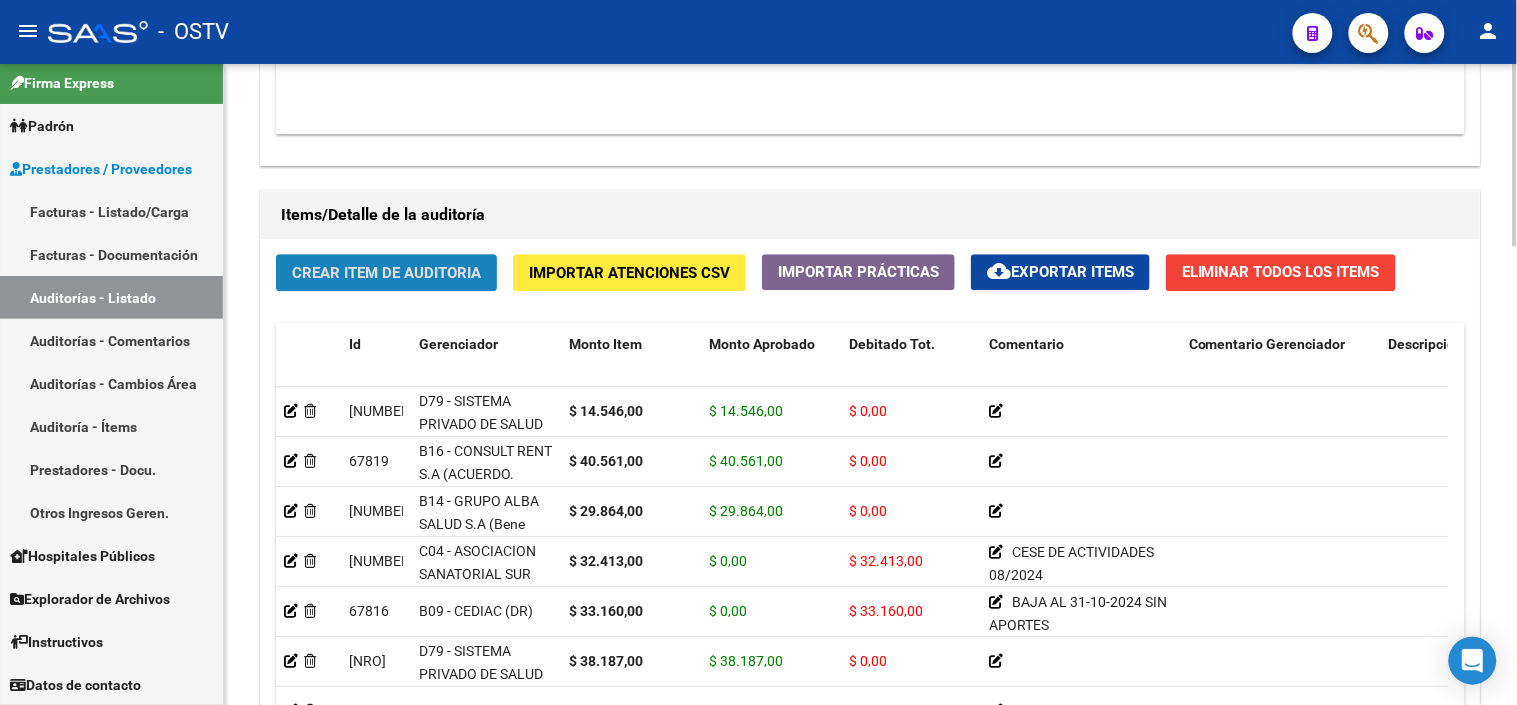 click on "Crear Item de Auditoria" 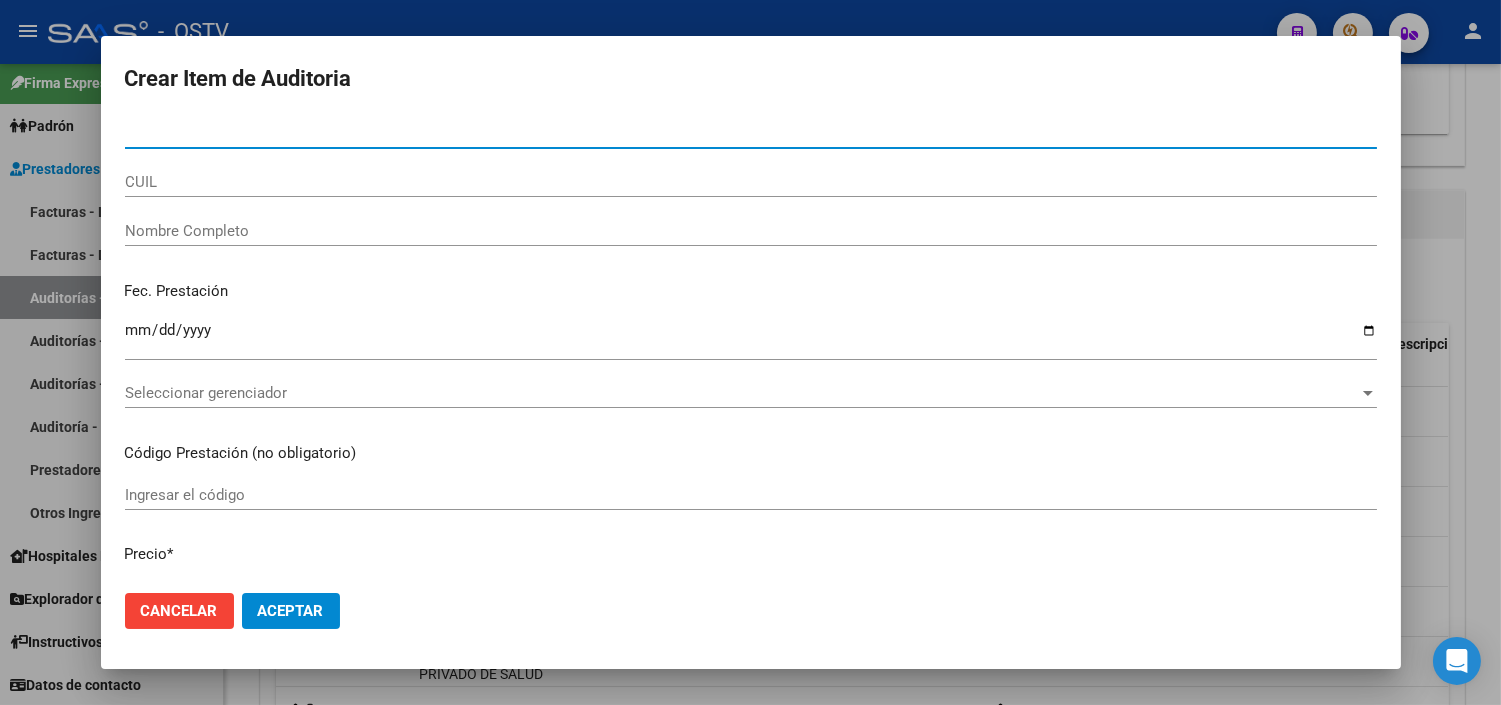type on "[NUMBER]" 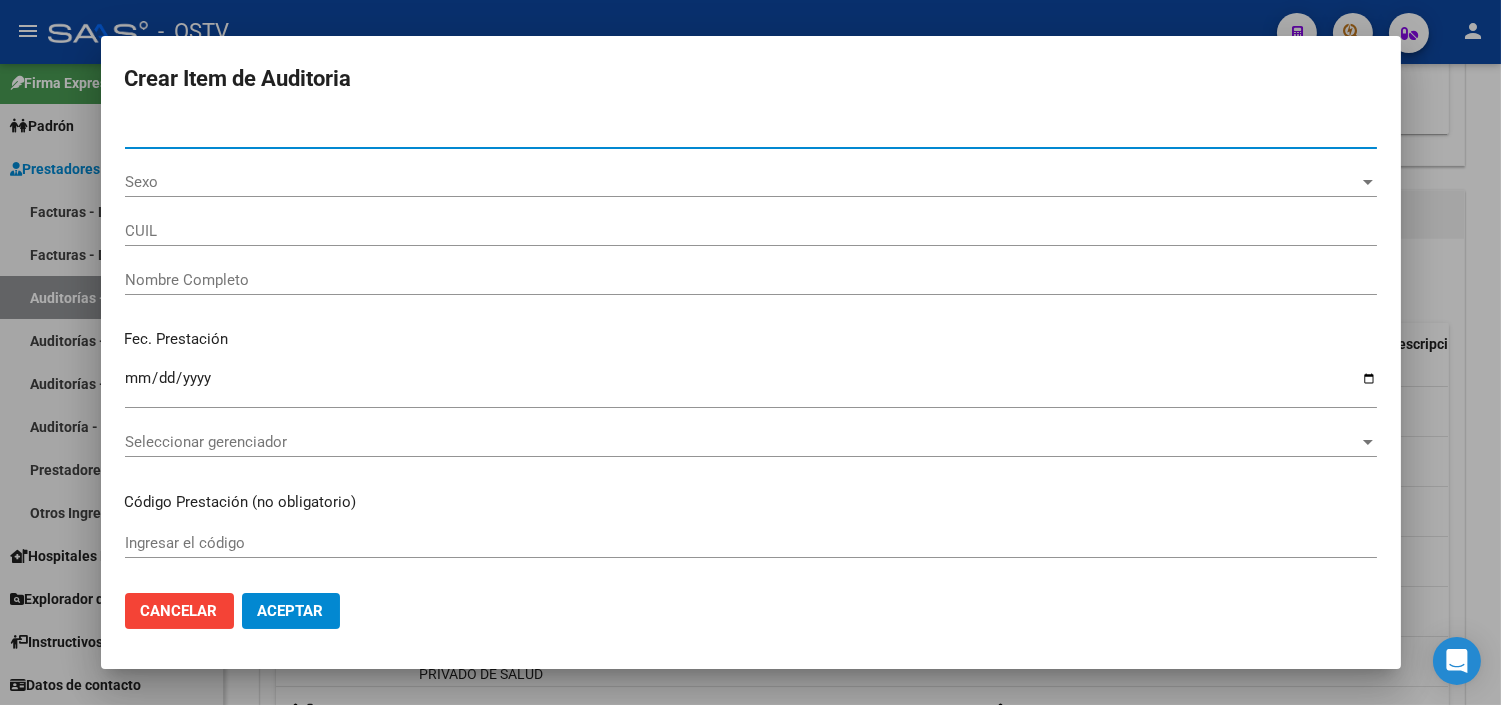 type on "[NUMBER]" 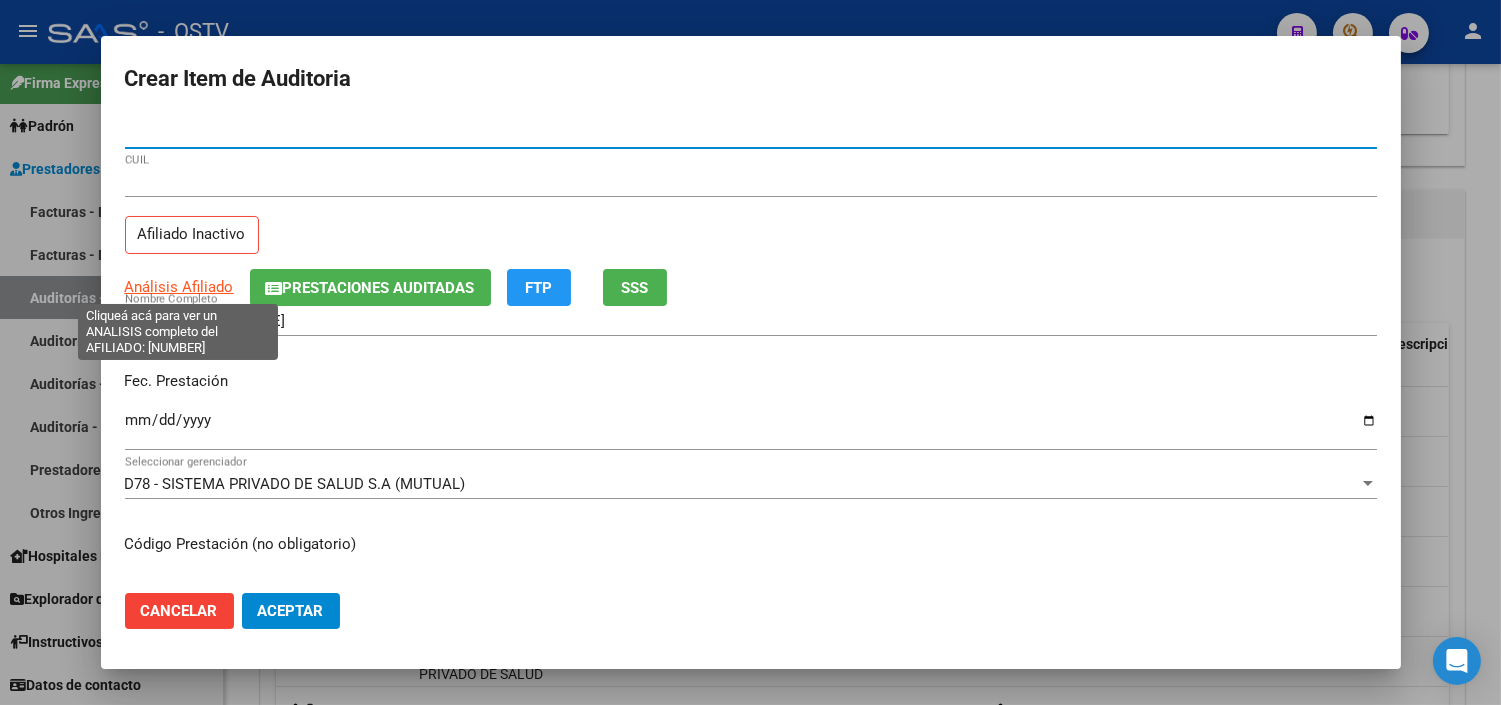 type on "[NUMBER]" 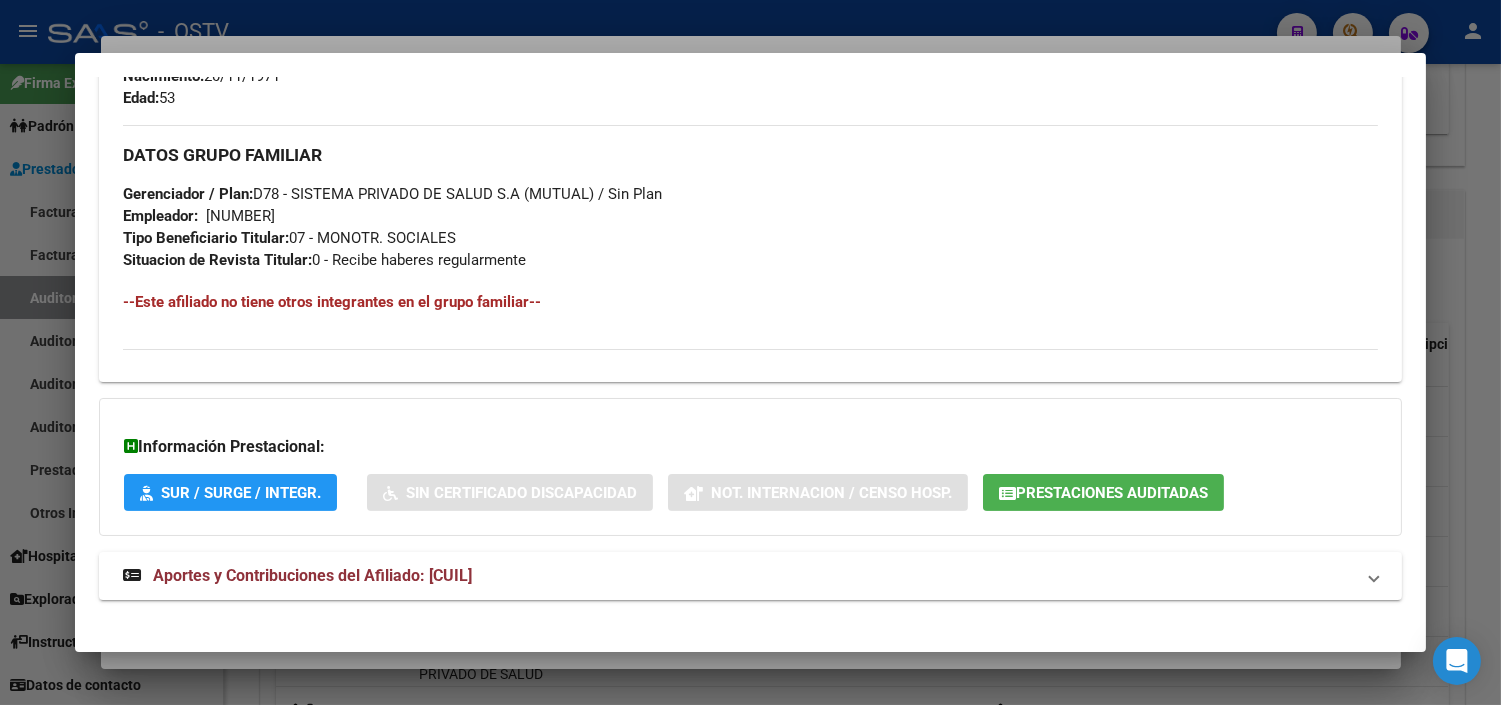 scroll, scrollTop: 971, scrollLeft: 0, axis: vertical 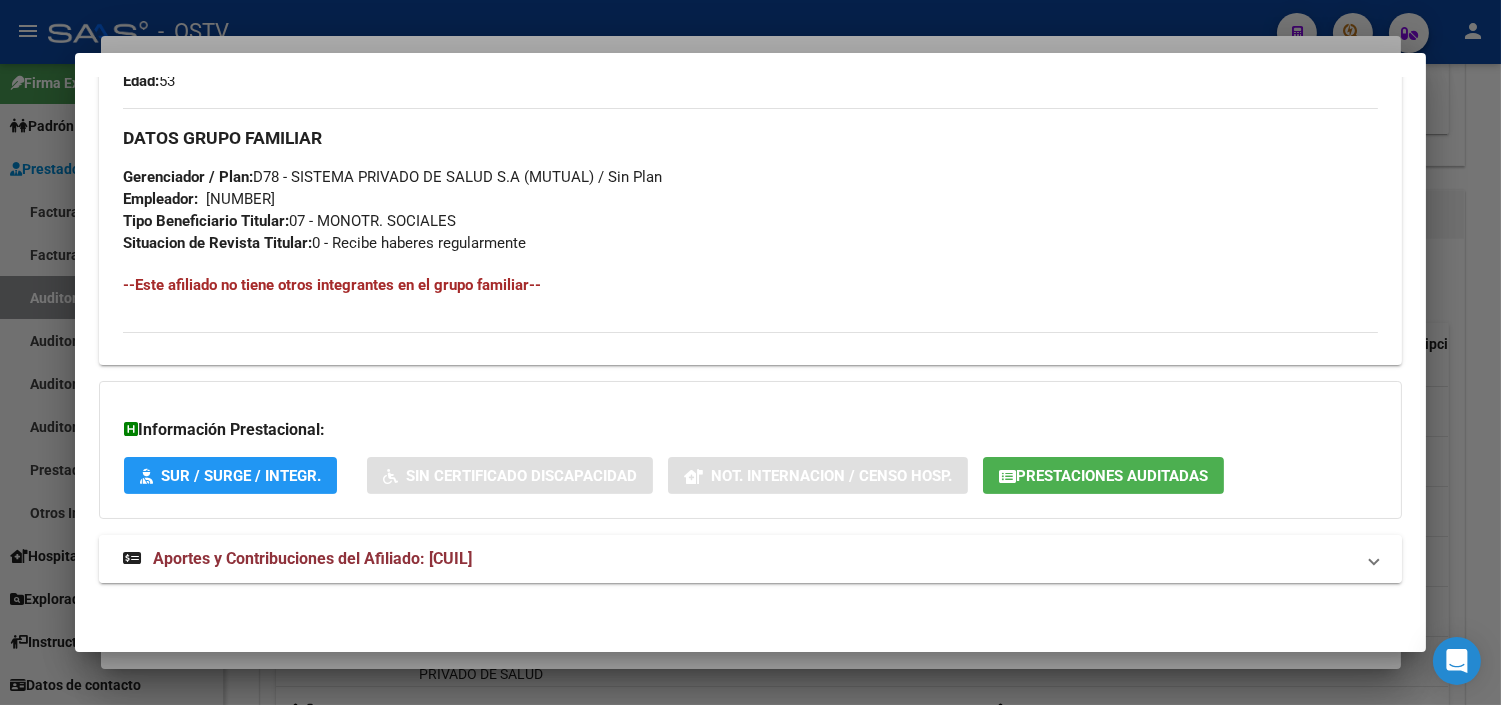 click on "Aportes y Contribuciones del Afiliado: [CUIL]" at bounding box center (312, 558) 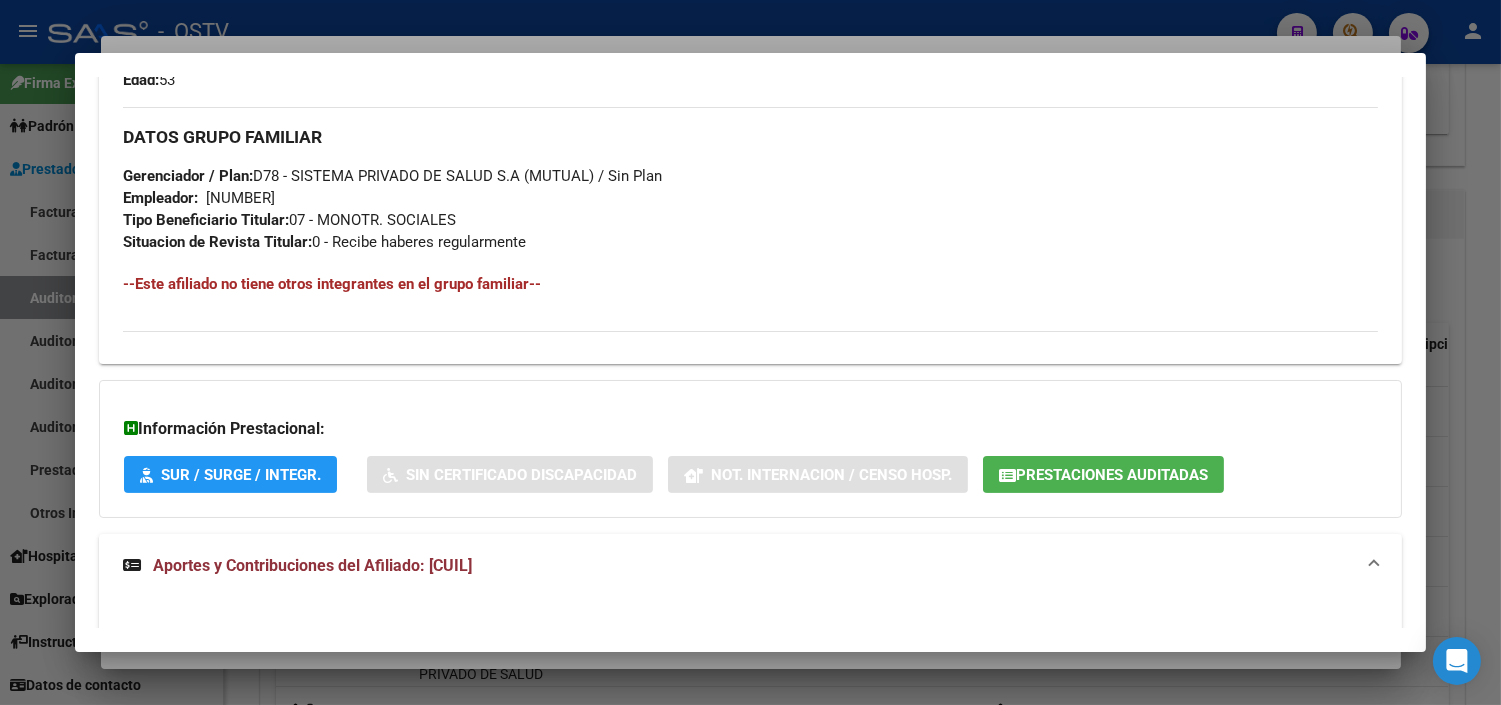click on "Prestaciones Auditadas" 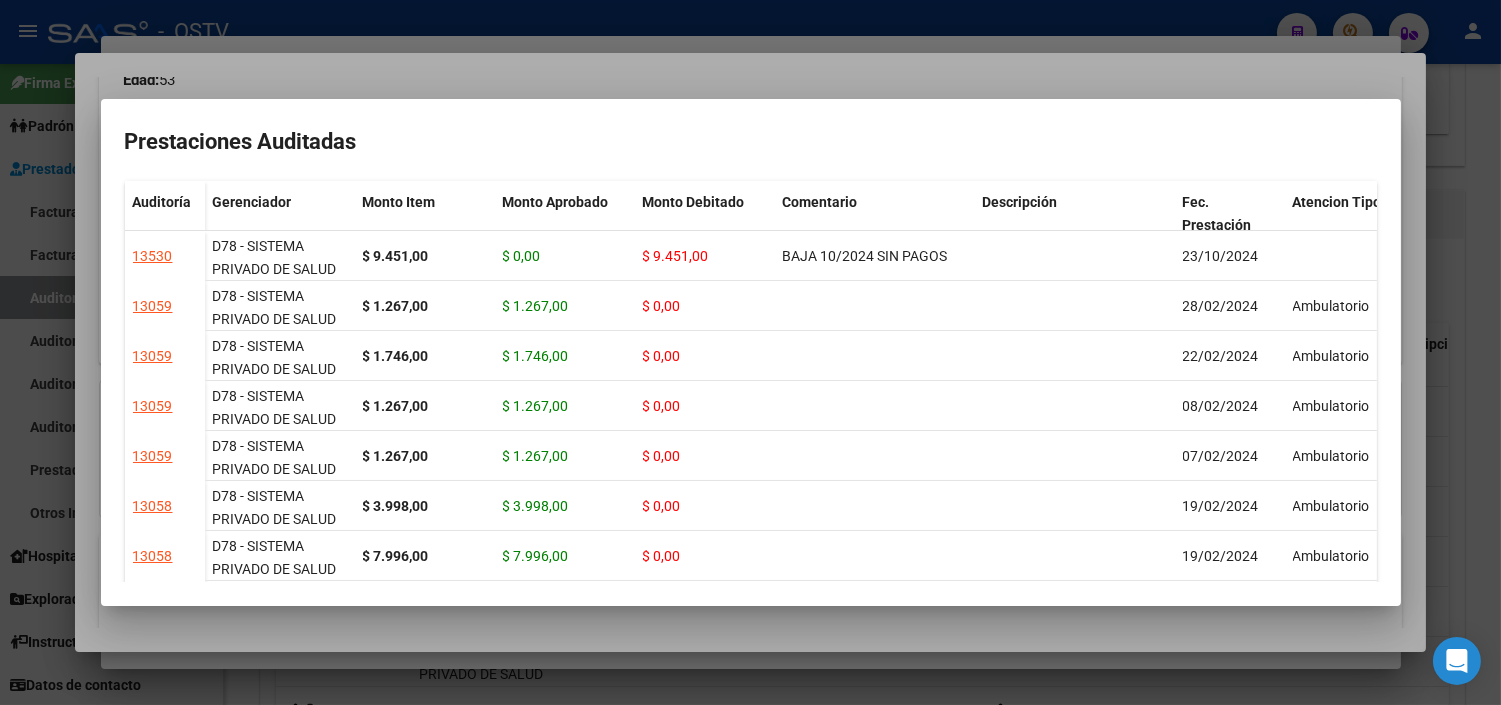 click at bounding box center [750, 352] 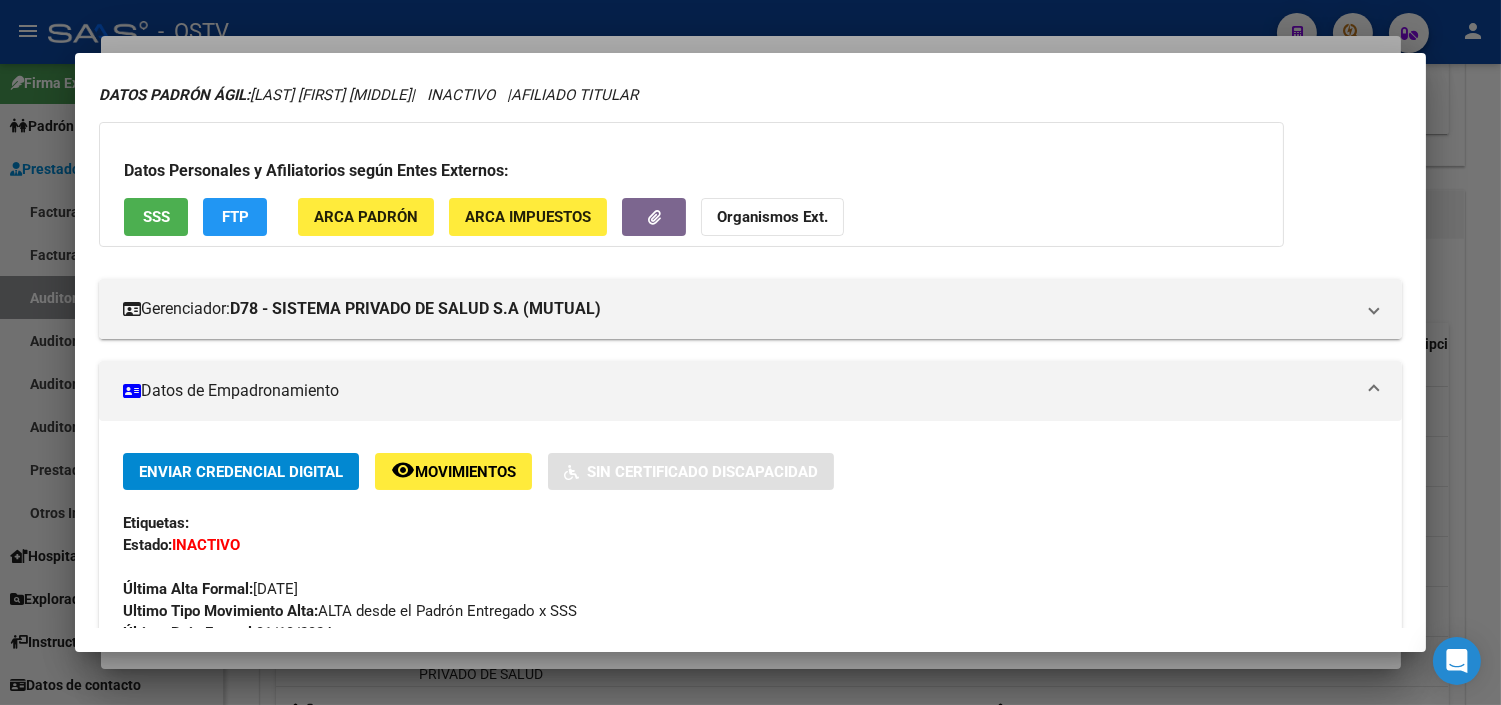 scroll, scrollTop: 0, scrollLeft: 0, axis: both 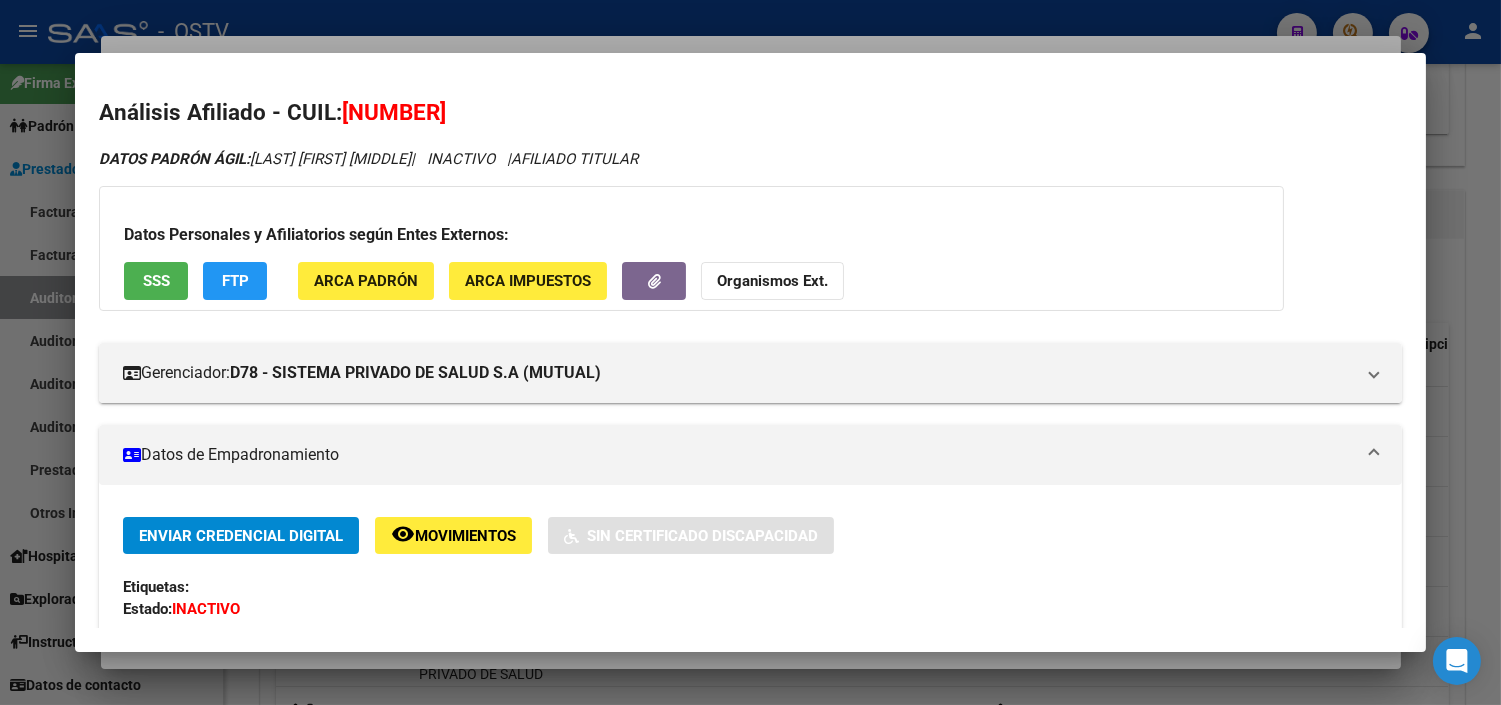 click on "SSS" at bounding box center (156, 282) 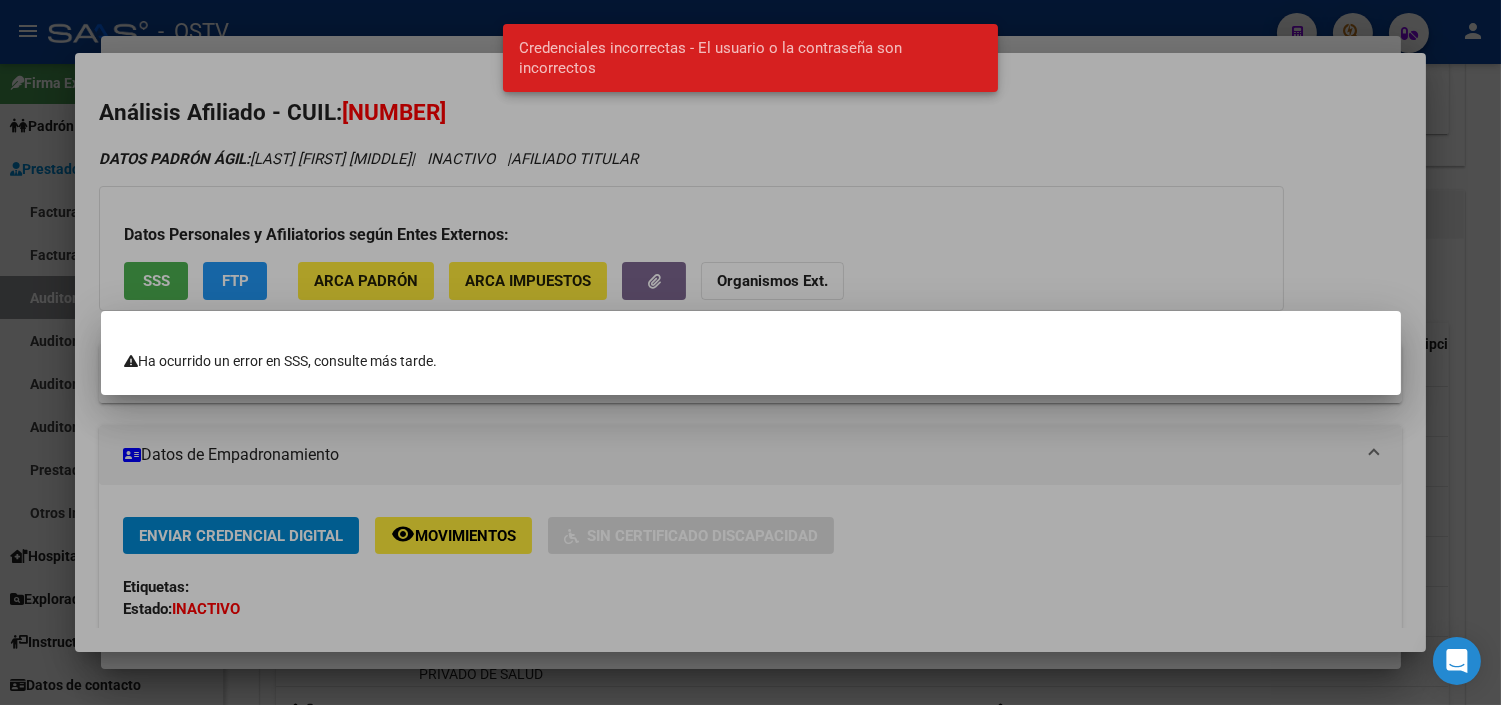 click at bounding box center [750, 352] 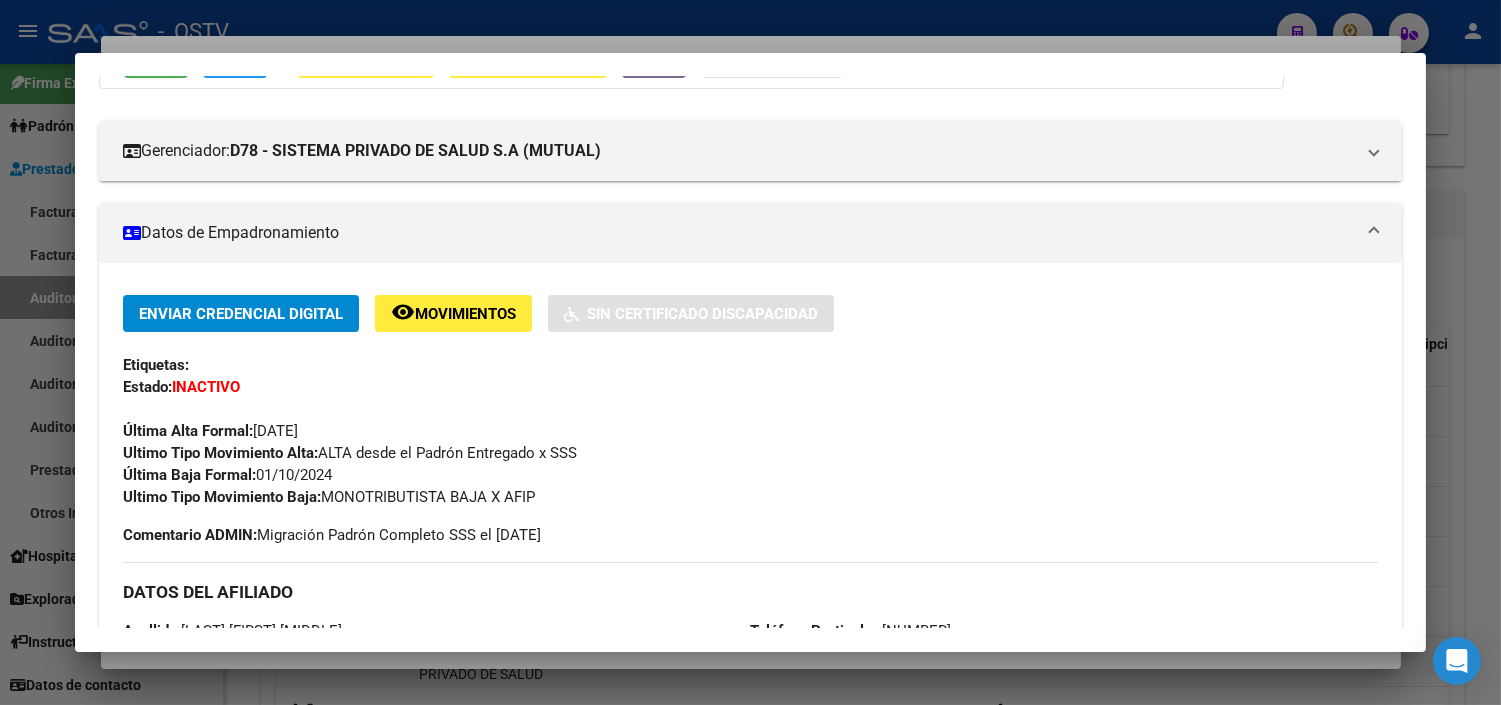 scroll, scrollTop: 0, scrollLeft: 0, axis: both 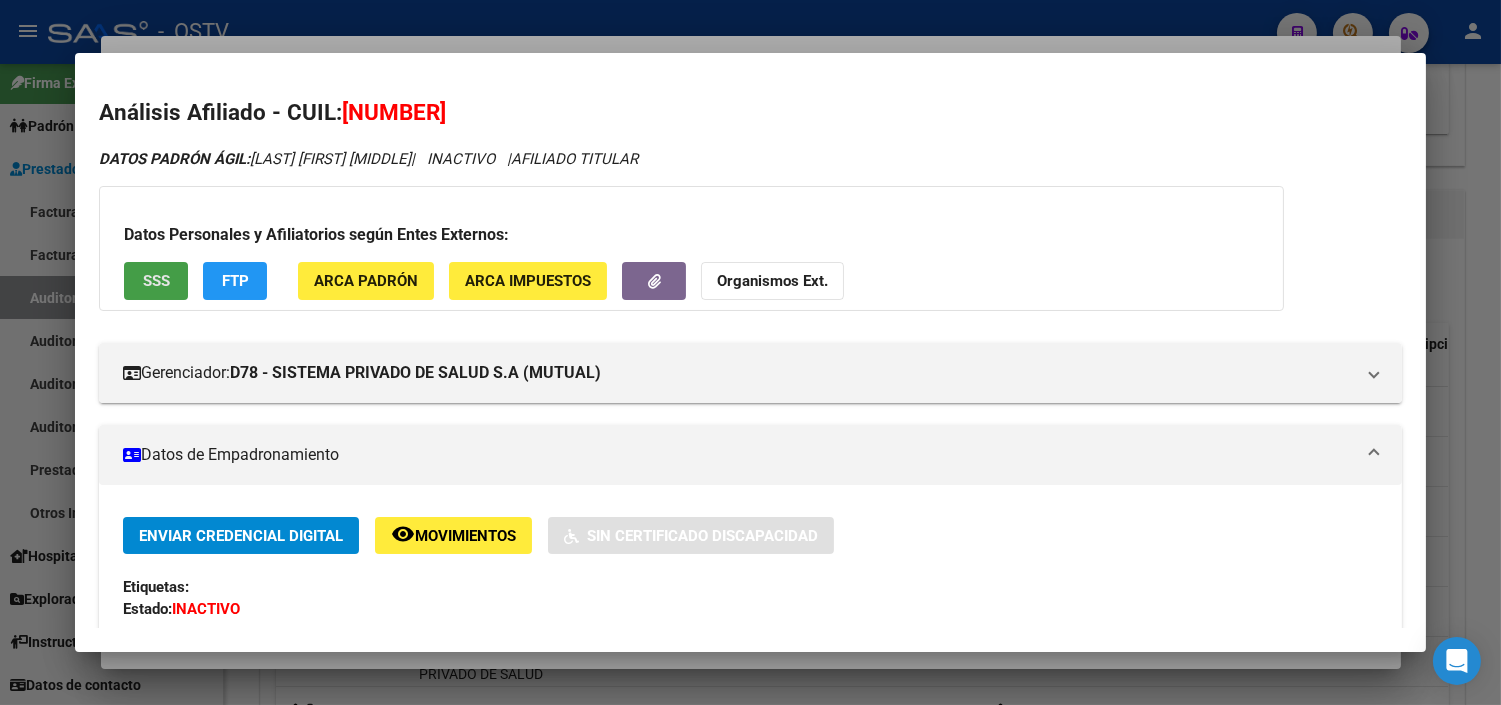 click on "SSS" at bounding box center (156, 282) 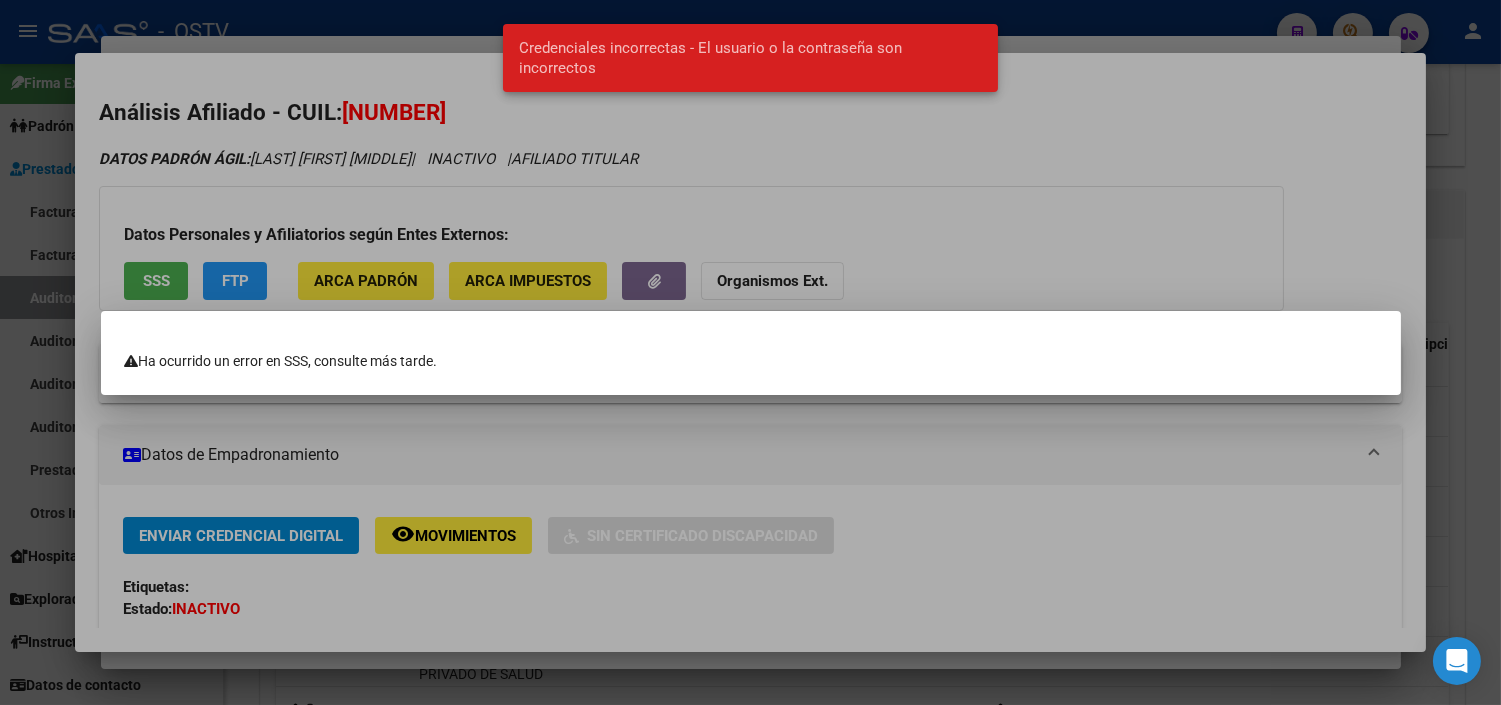 click at bounding box center [750, 352] 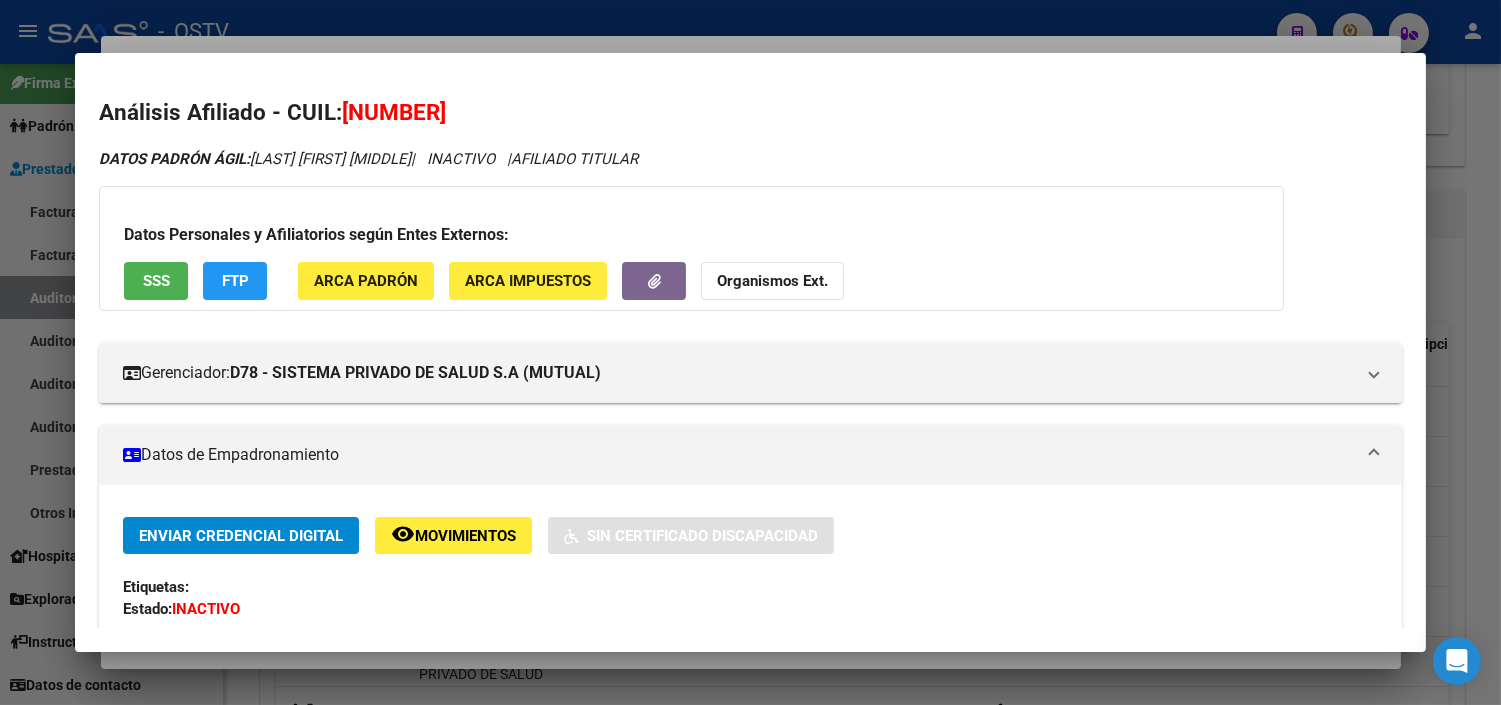drag, startPoint x: 360, startPoint y: 112, endPoint x: 462, endPoint y: 112, distance: 102 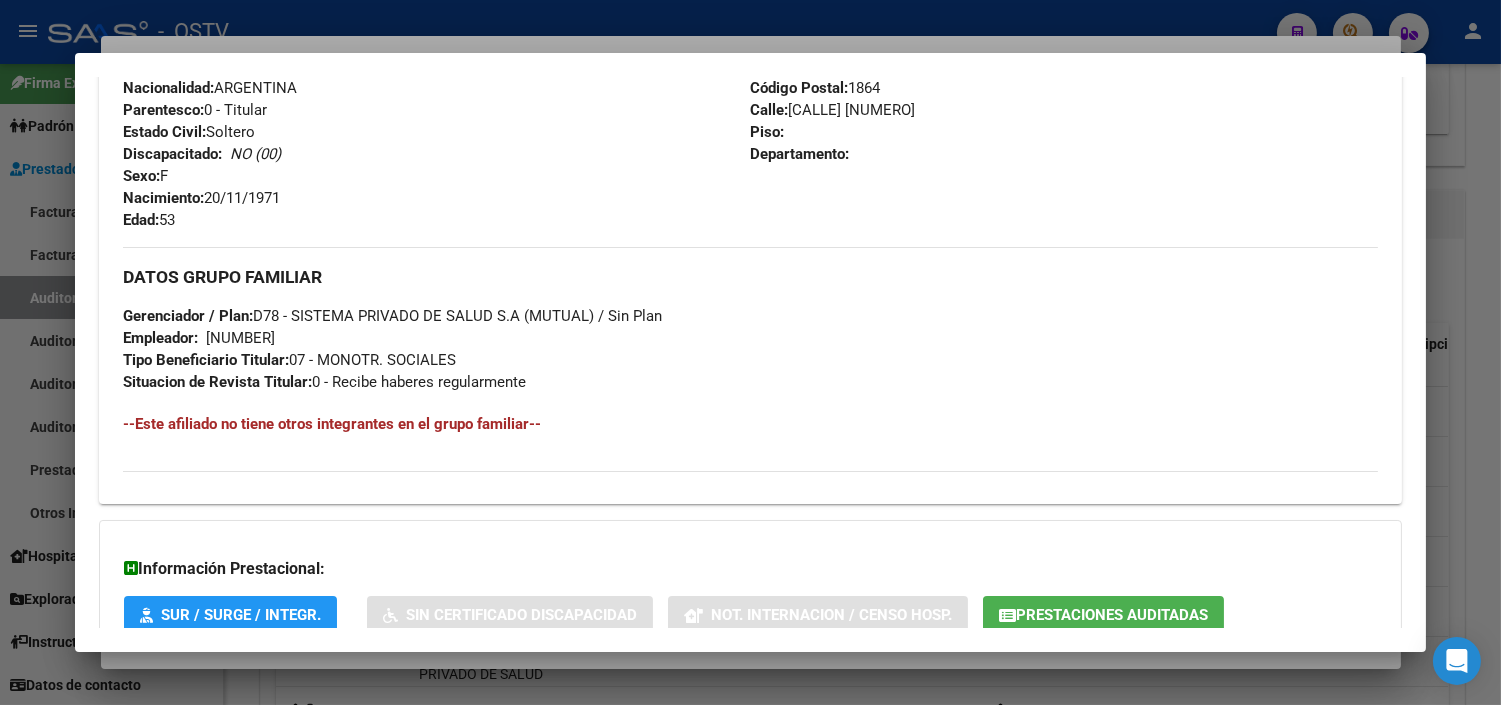 scroll, scrollTop: 1333, scrollLeft: 0, axis: vertical 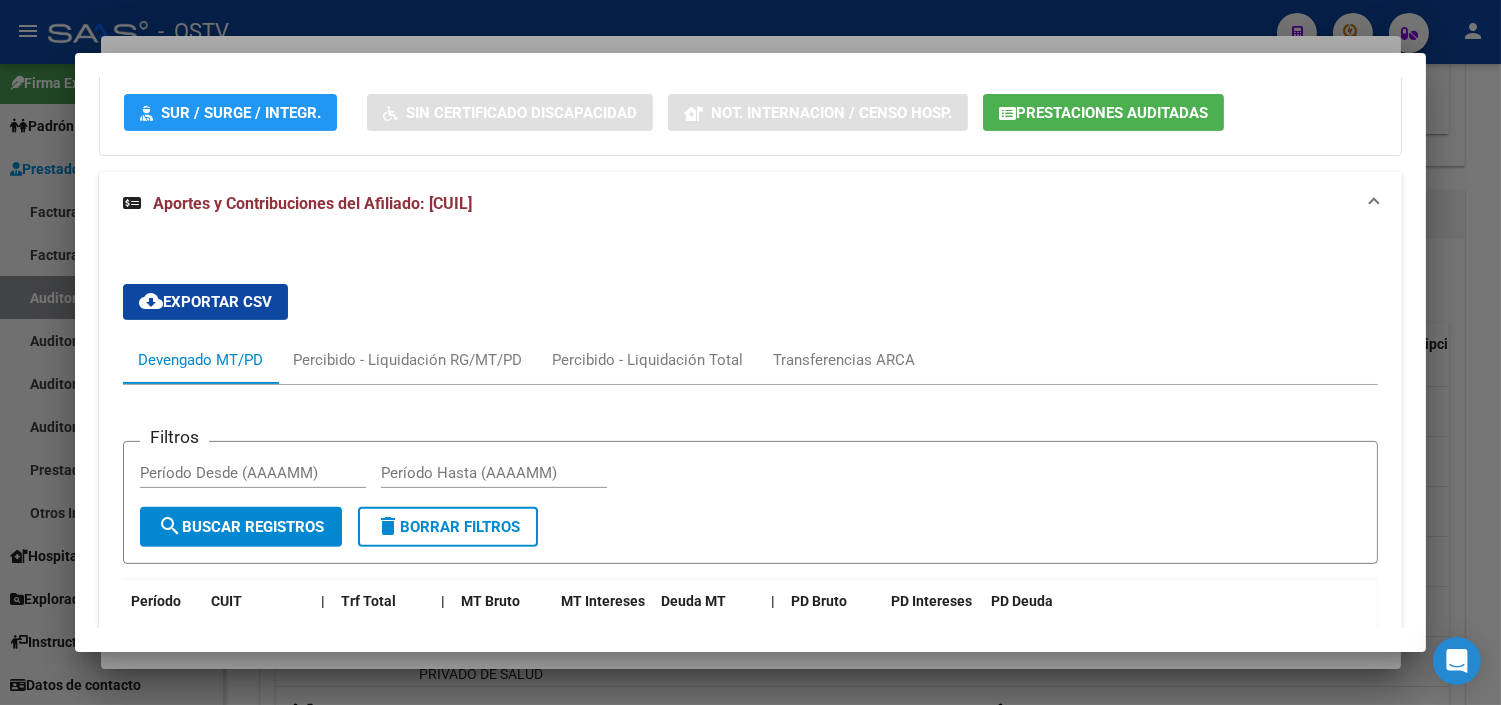 click at bounding box center [750, 352] 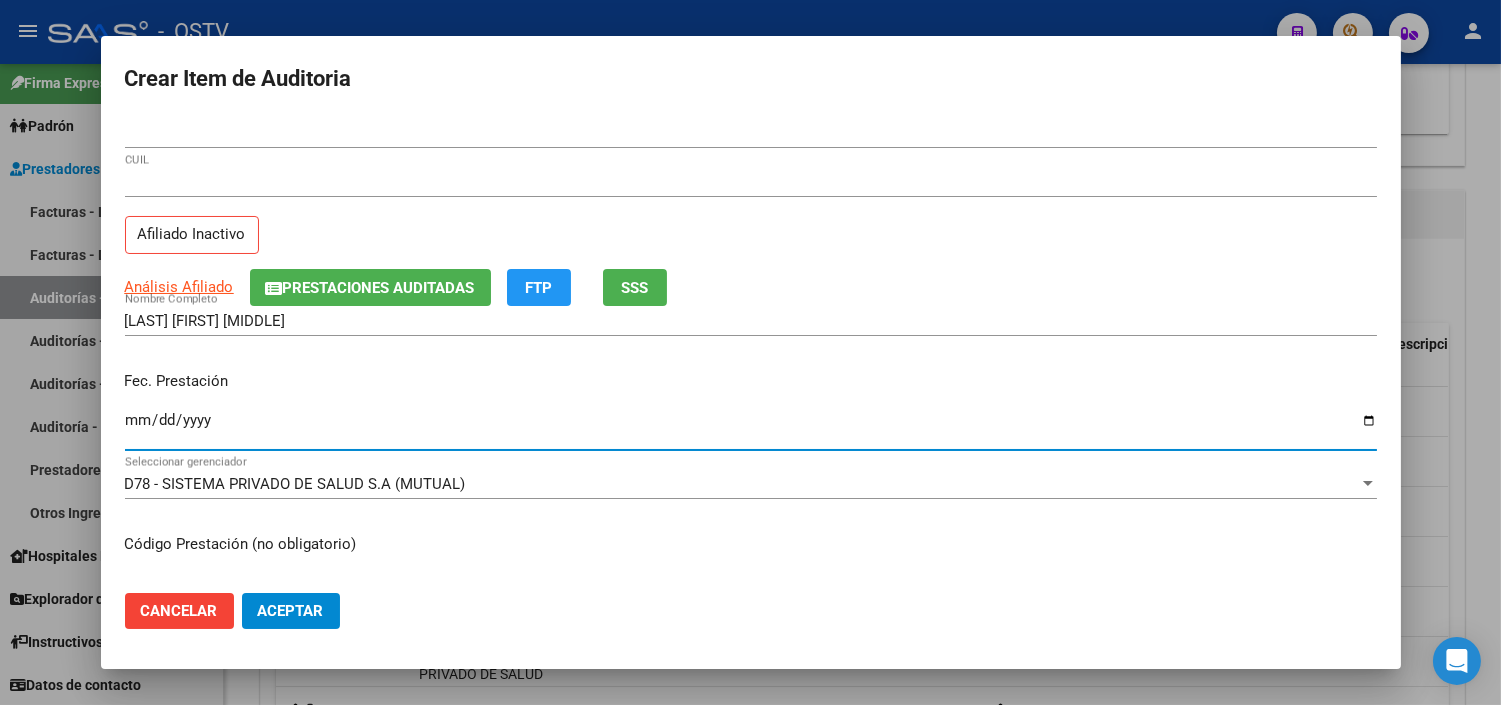 click on "Ingresar la fecha" at bounding box center (751, 428) 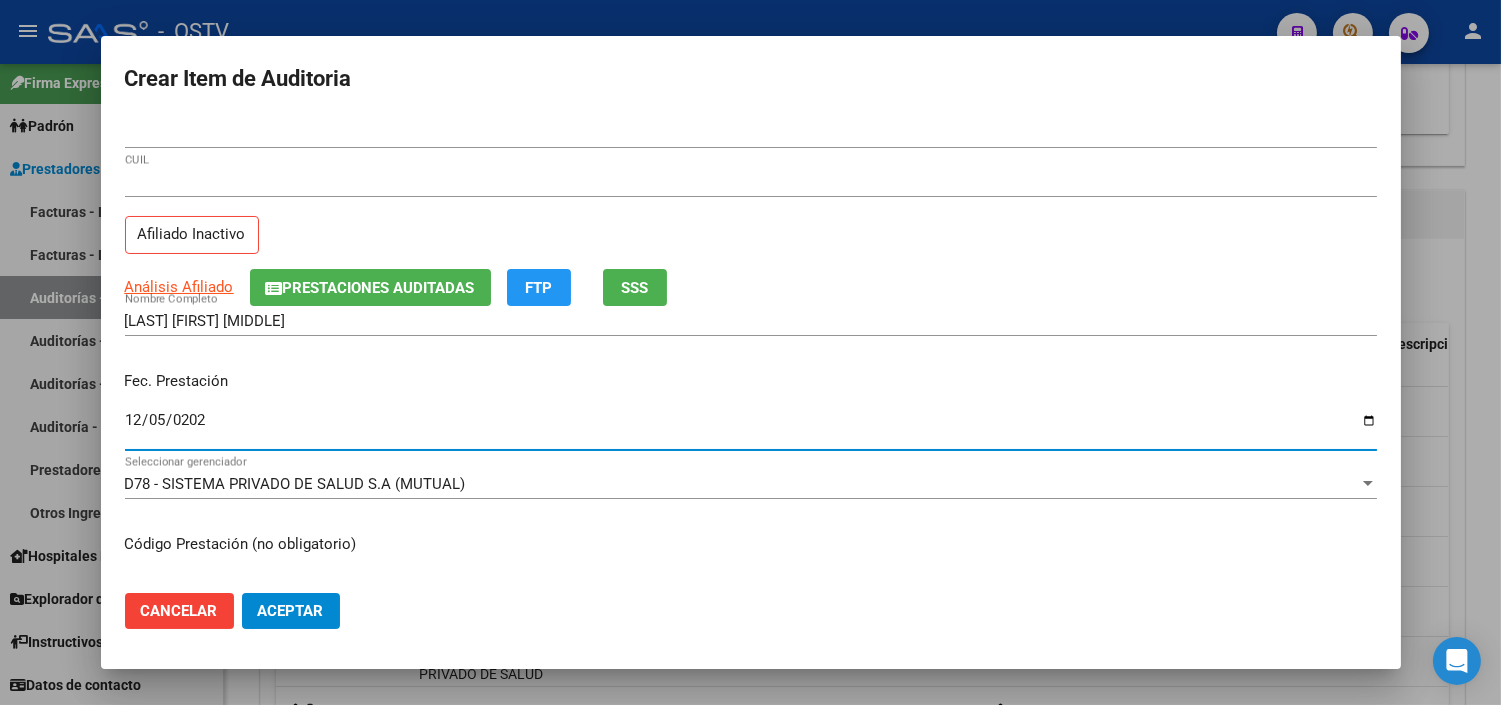 type on "2024-12-05" 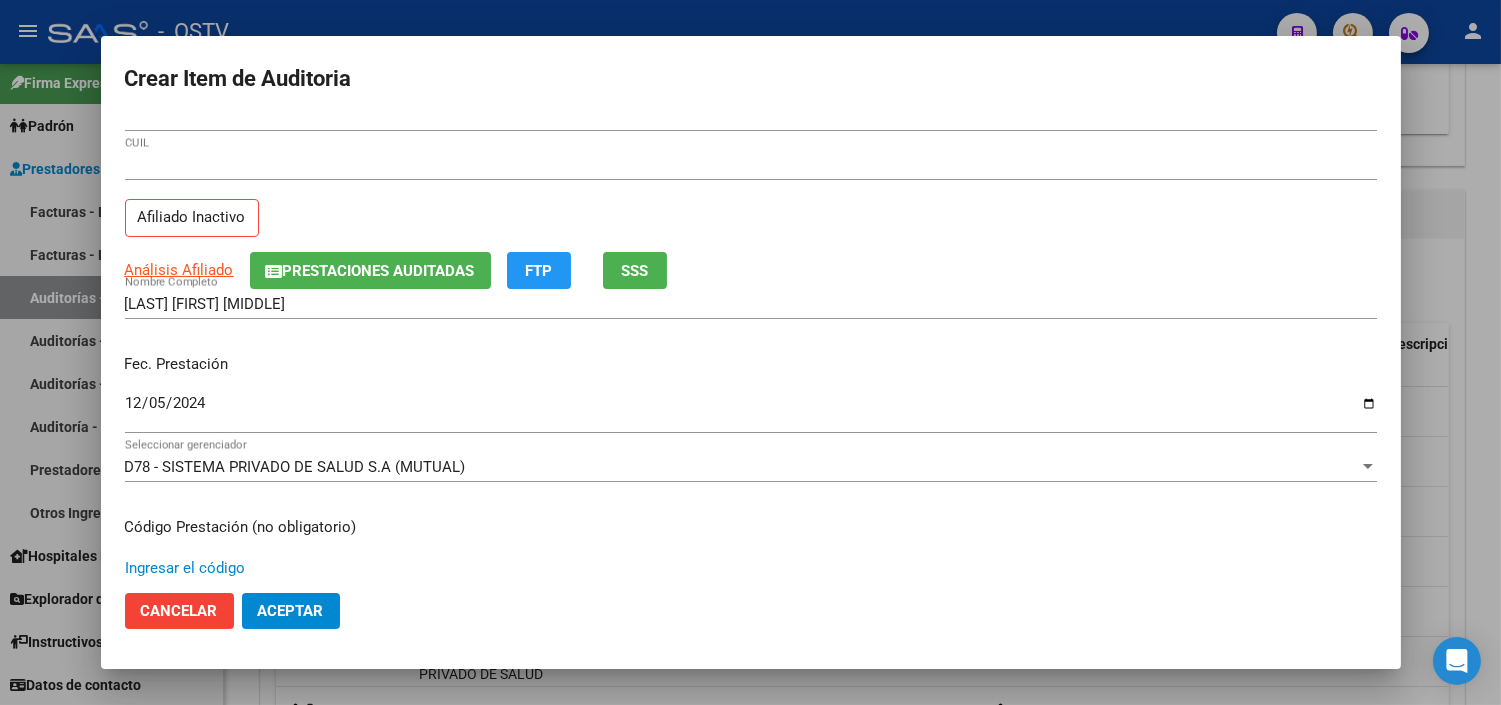 scroll, scrollTop: 338, scrollLeft: 0, axis: vertical 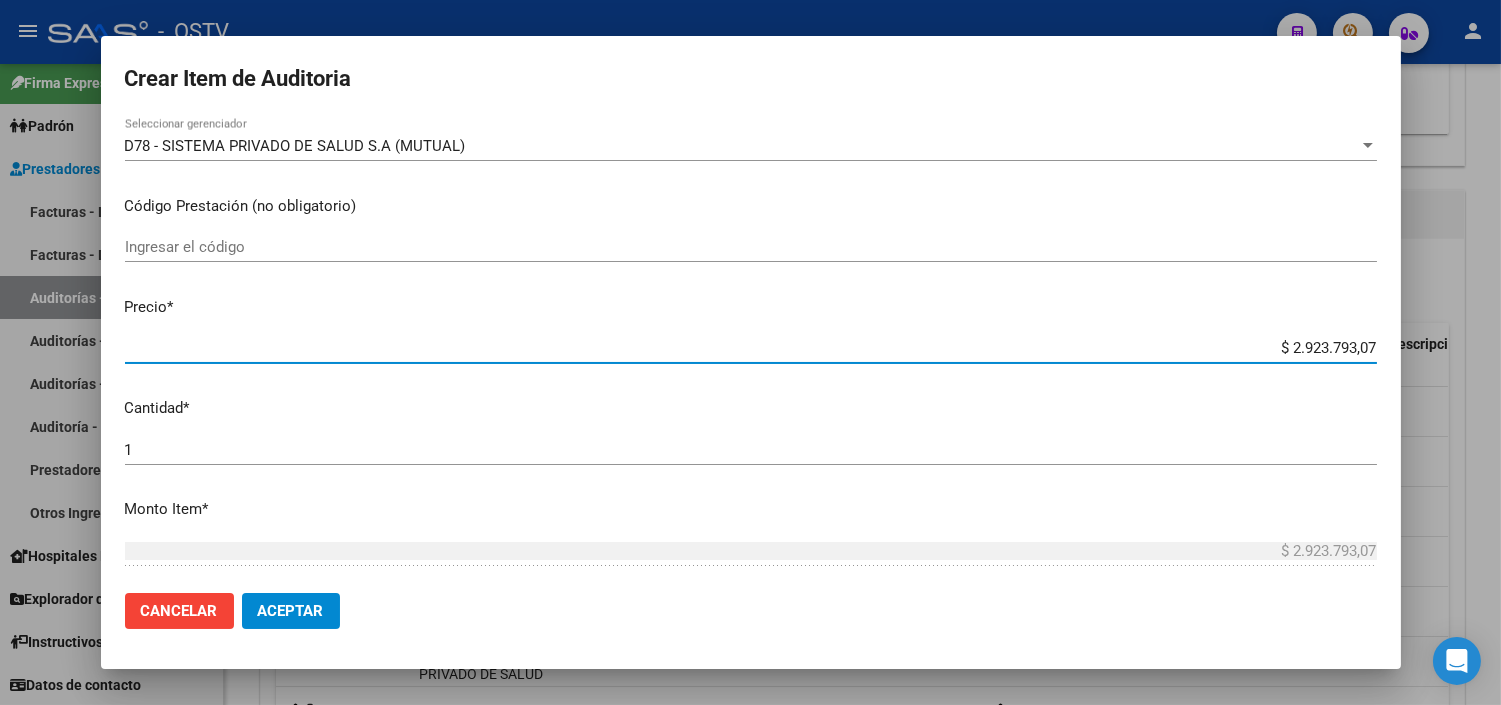 type on "$ 0,06" 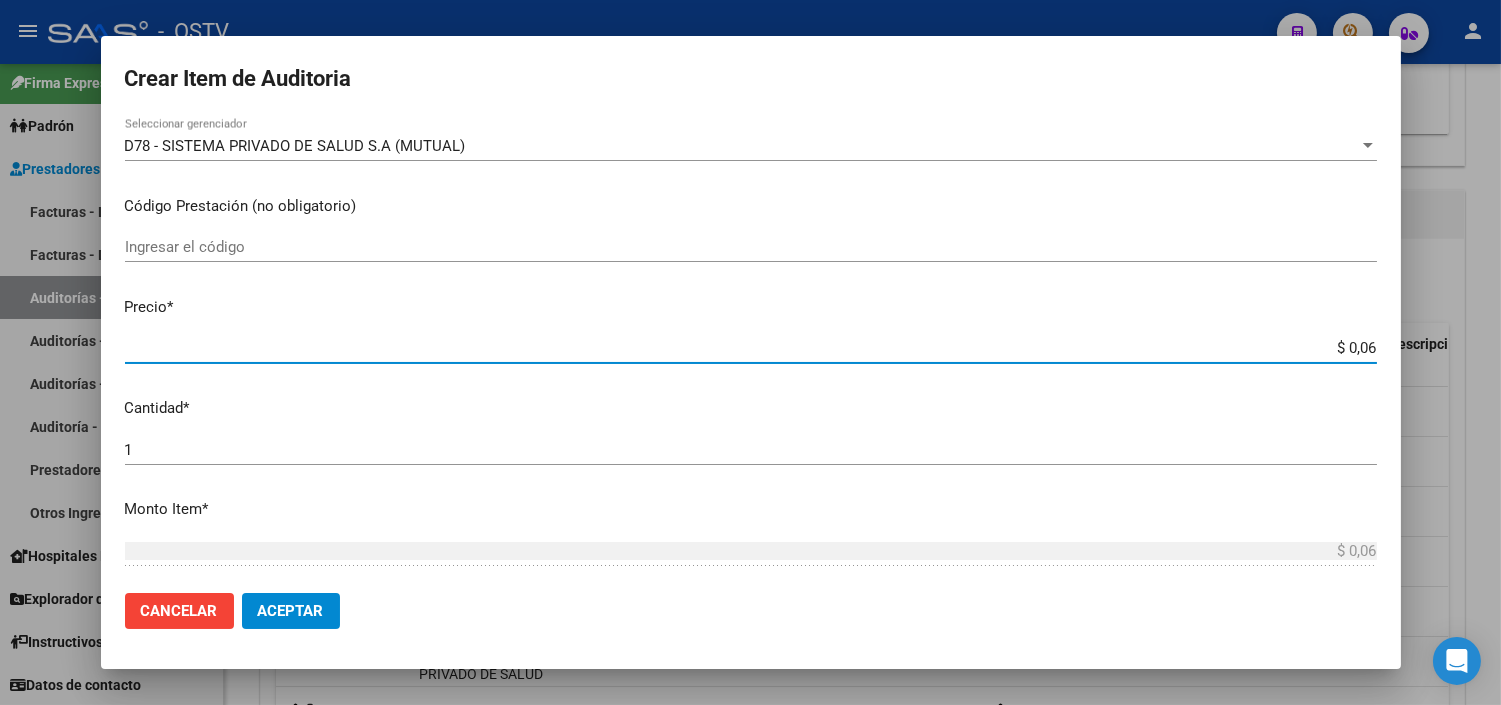 type on "$ 0,61" 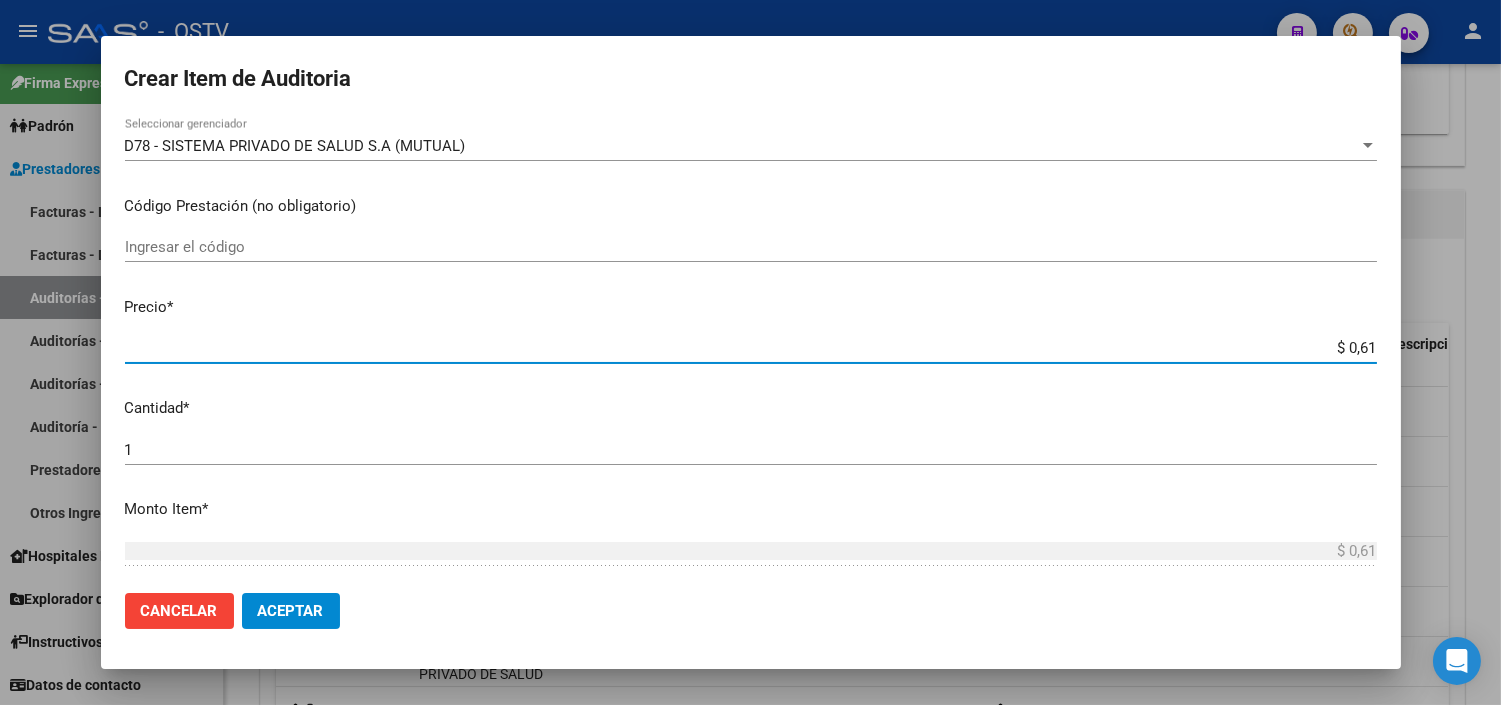 type on "$ [PRICE]" 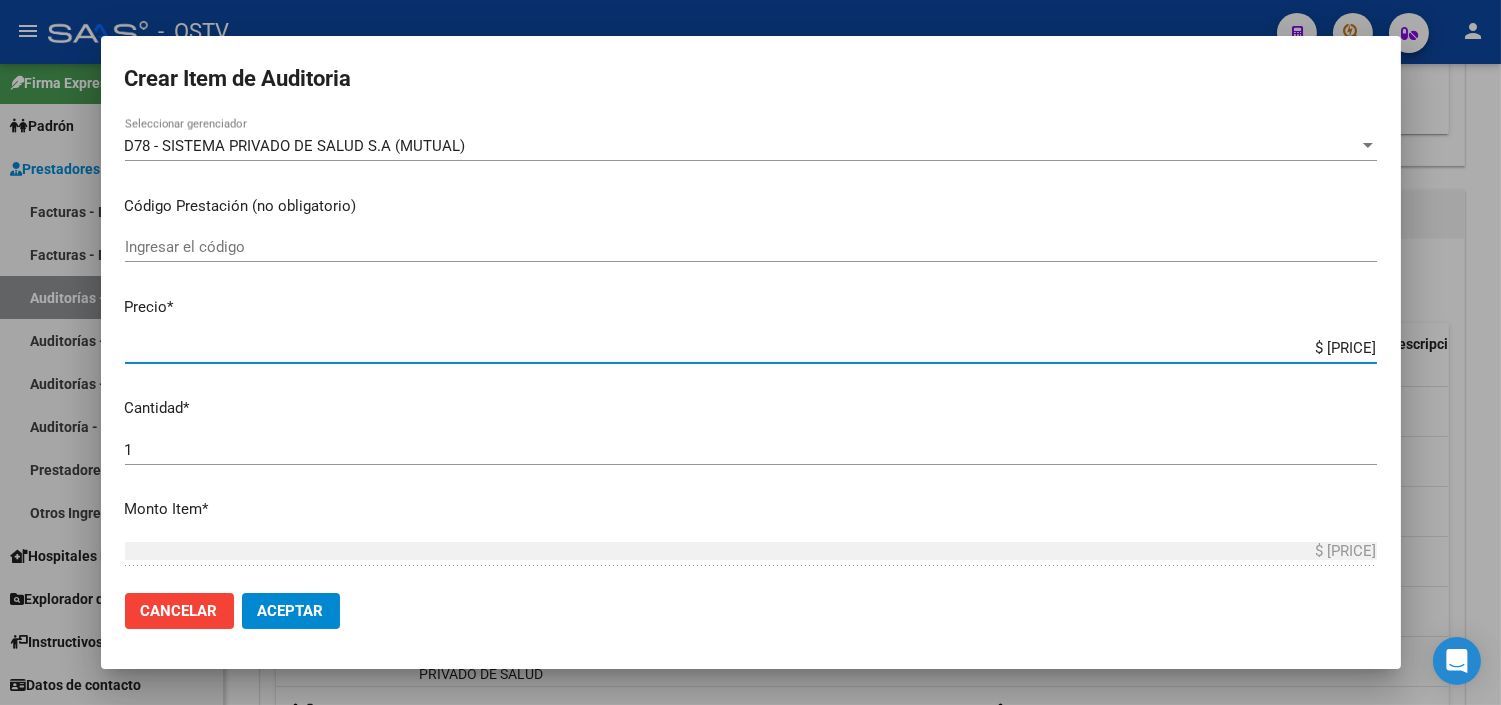 type on "$ 61,00" 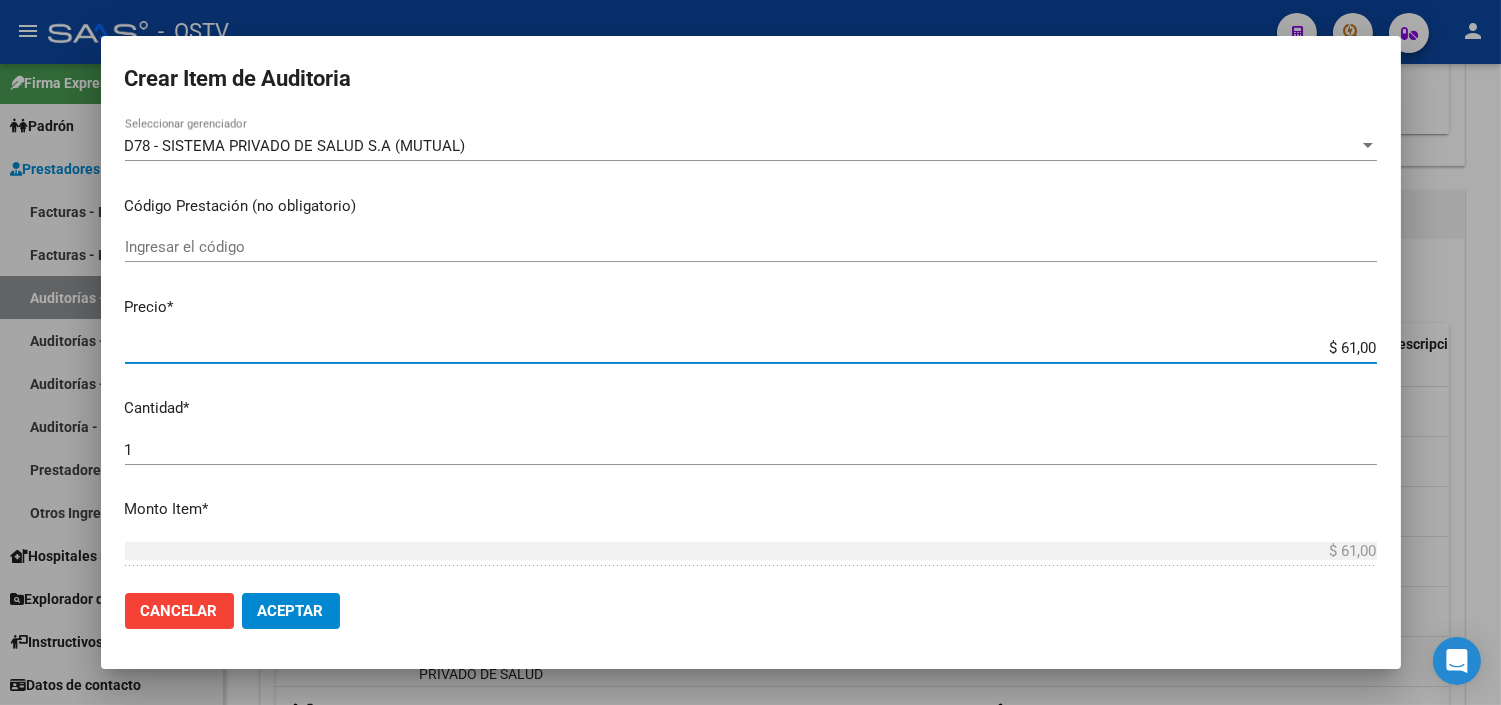 type on "$ 610,01" 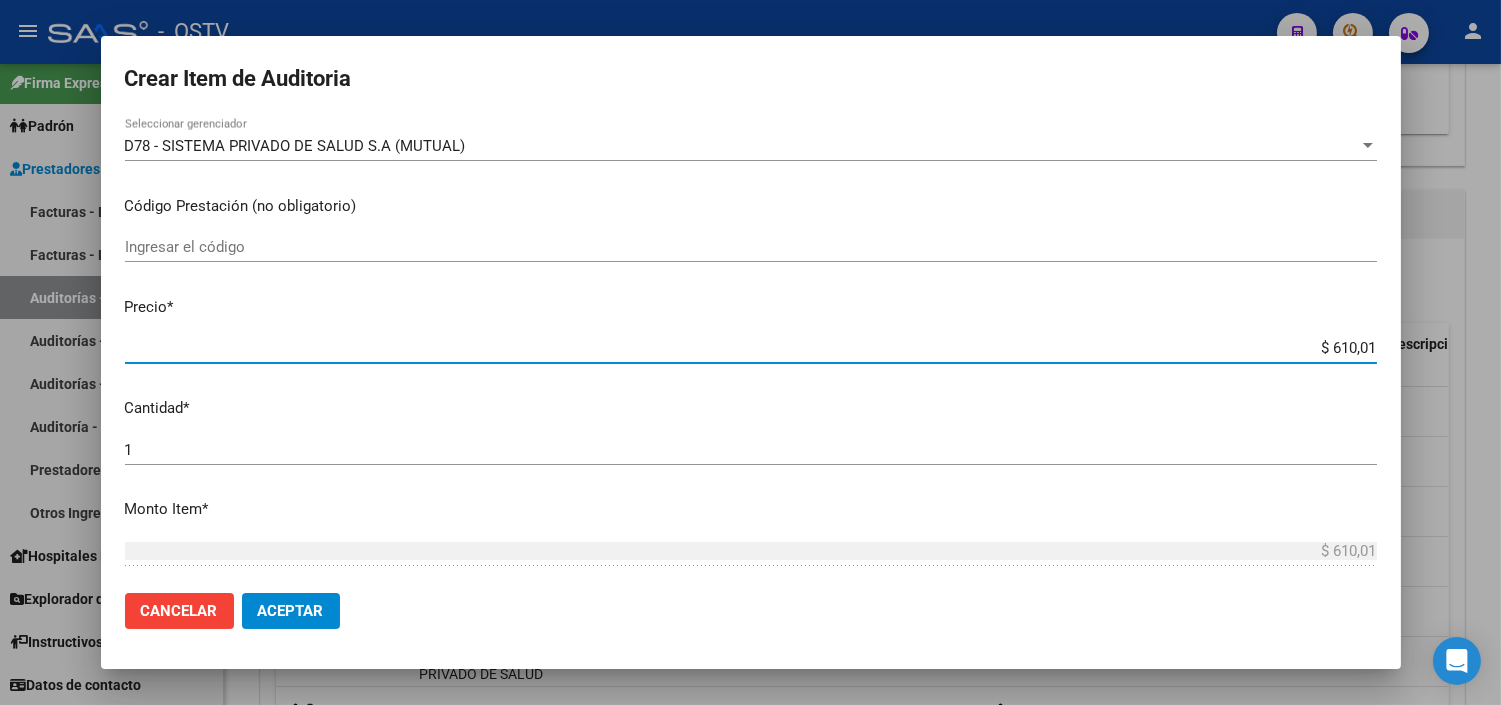 type on "$ 6.100,10" 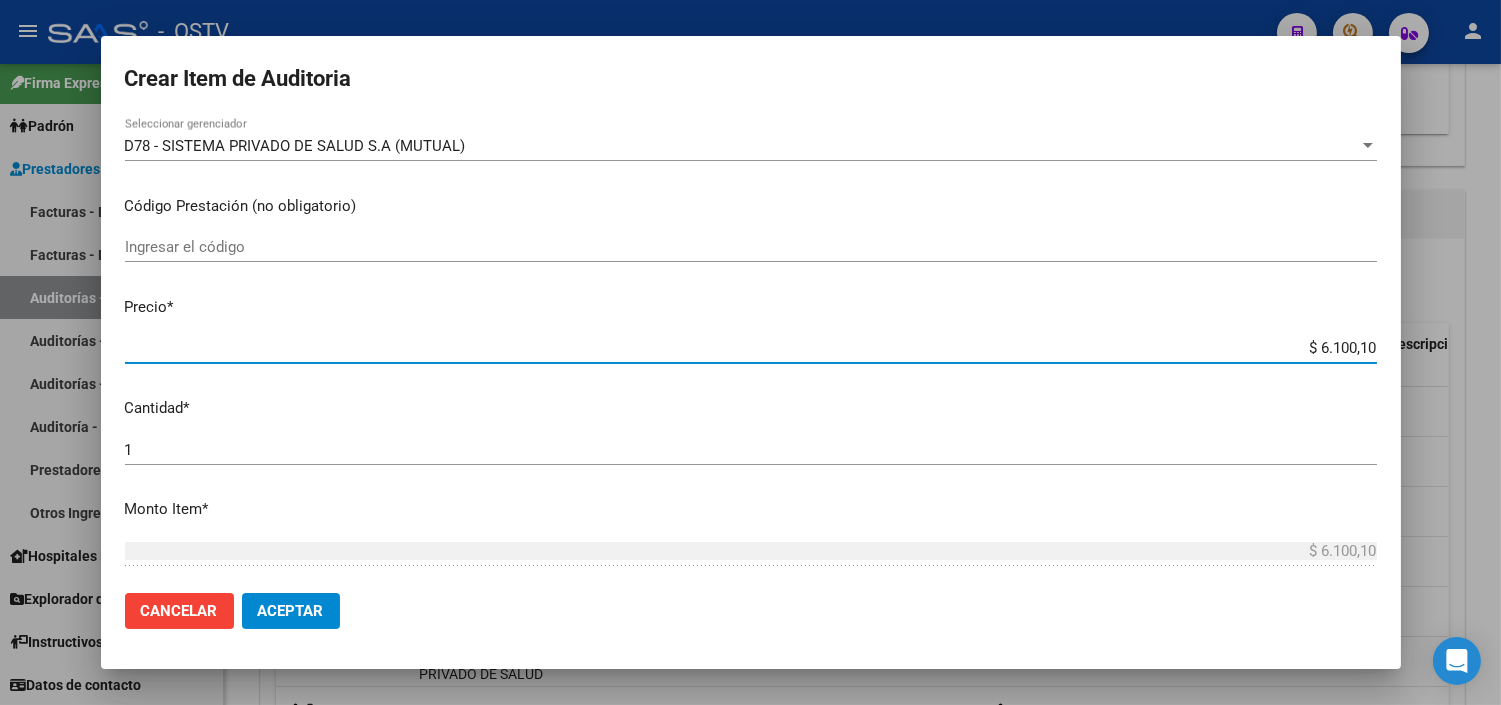 type on "$ 61.001,00" 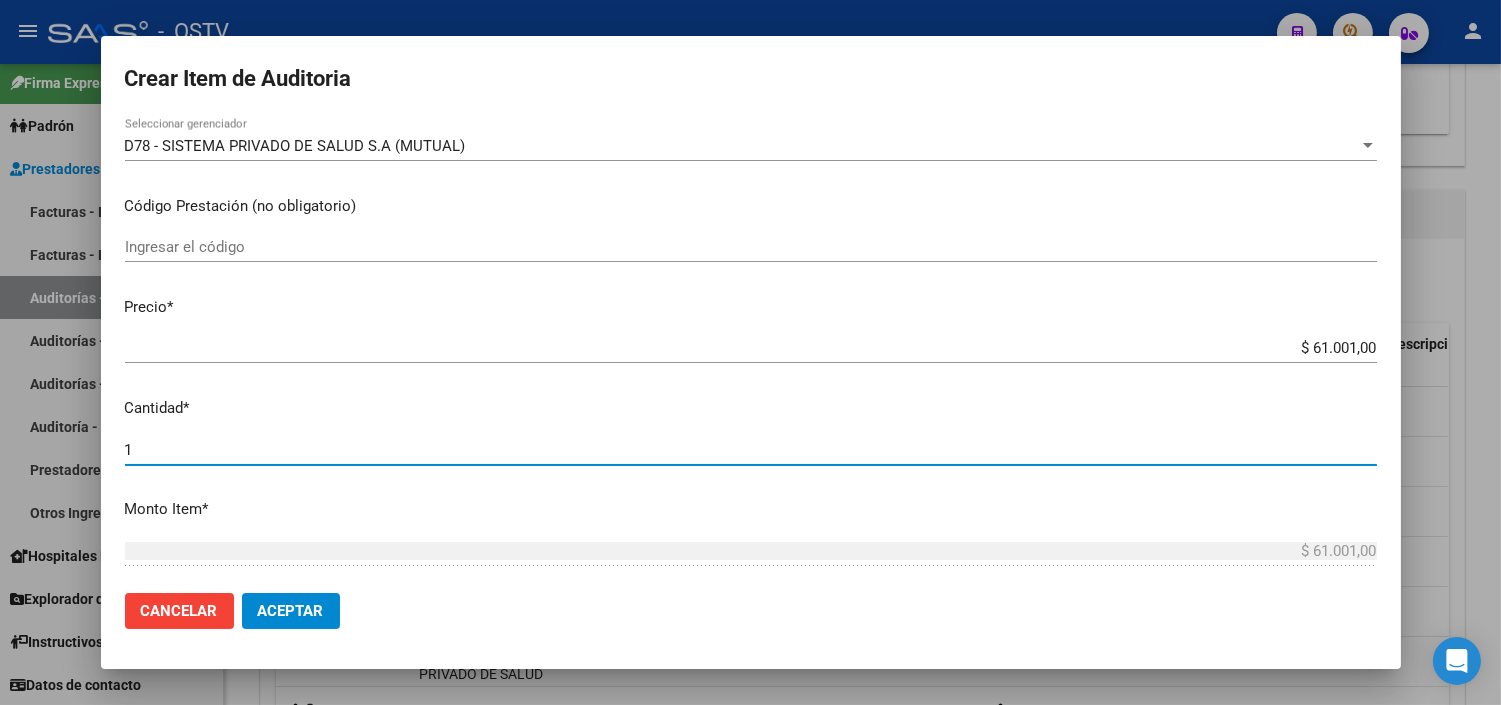 scroll, scrollTop: 642, scrollLeft: 0, axis: vertical 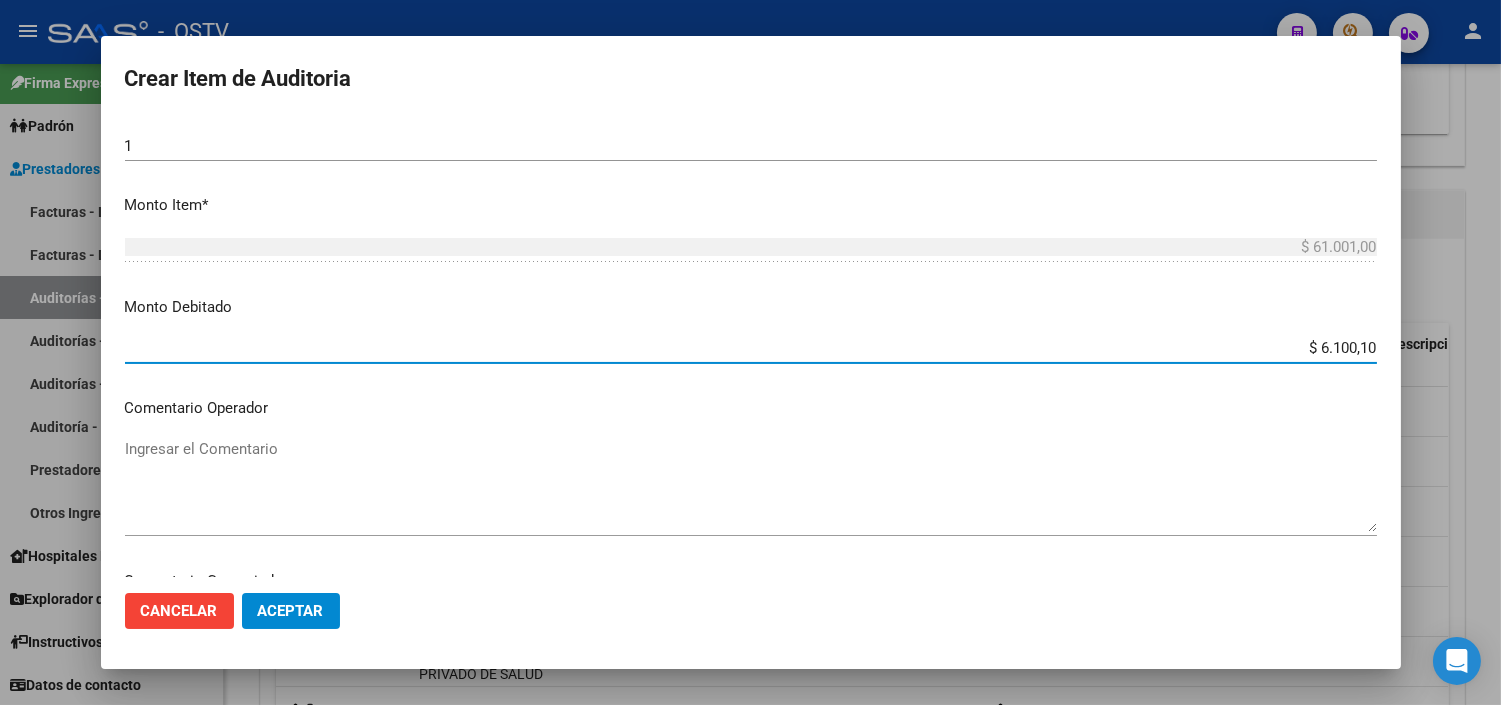 type on "$ 61.001,00" 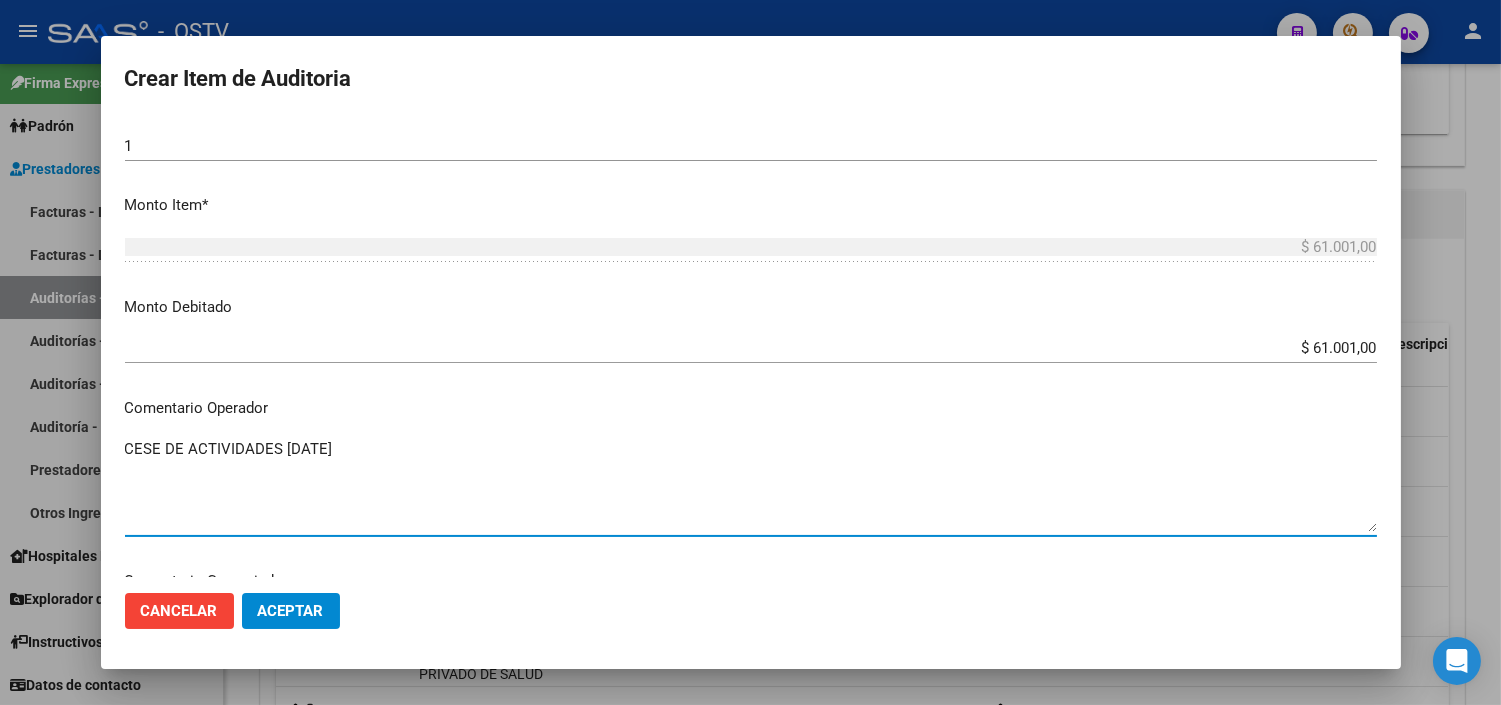 type on "CESE DE ACTIVIDADES [DATE]" 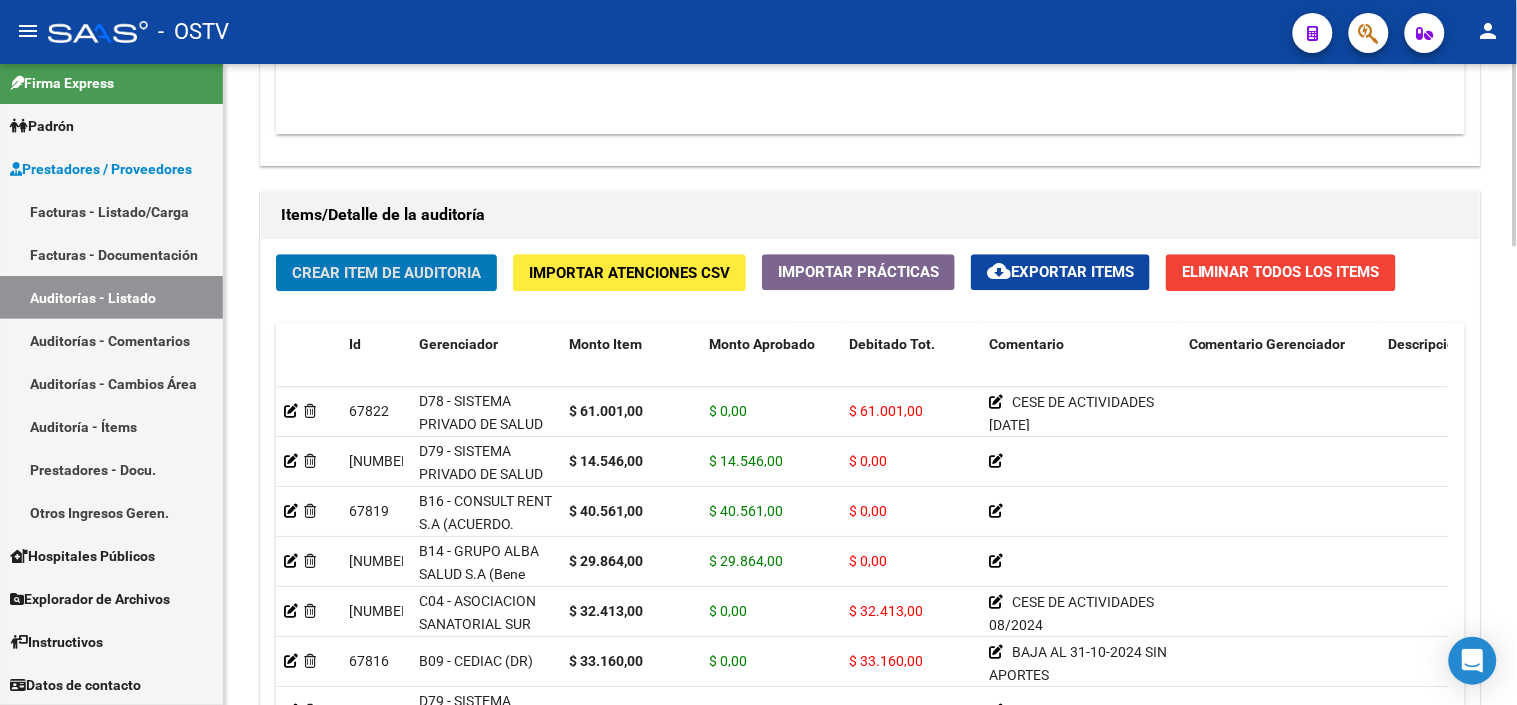 click on "Crear Item de Auditoria" 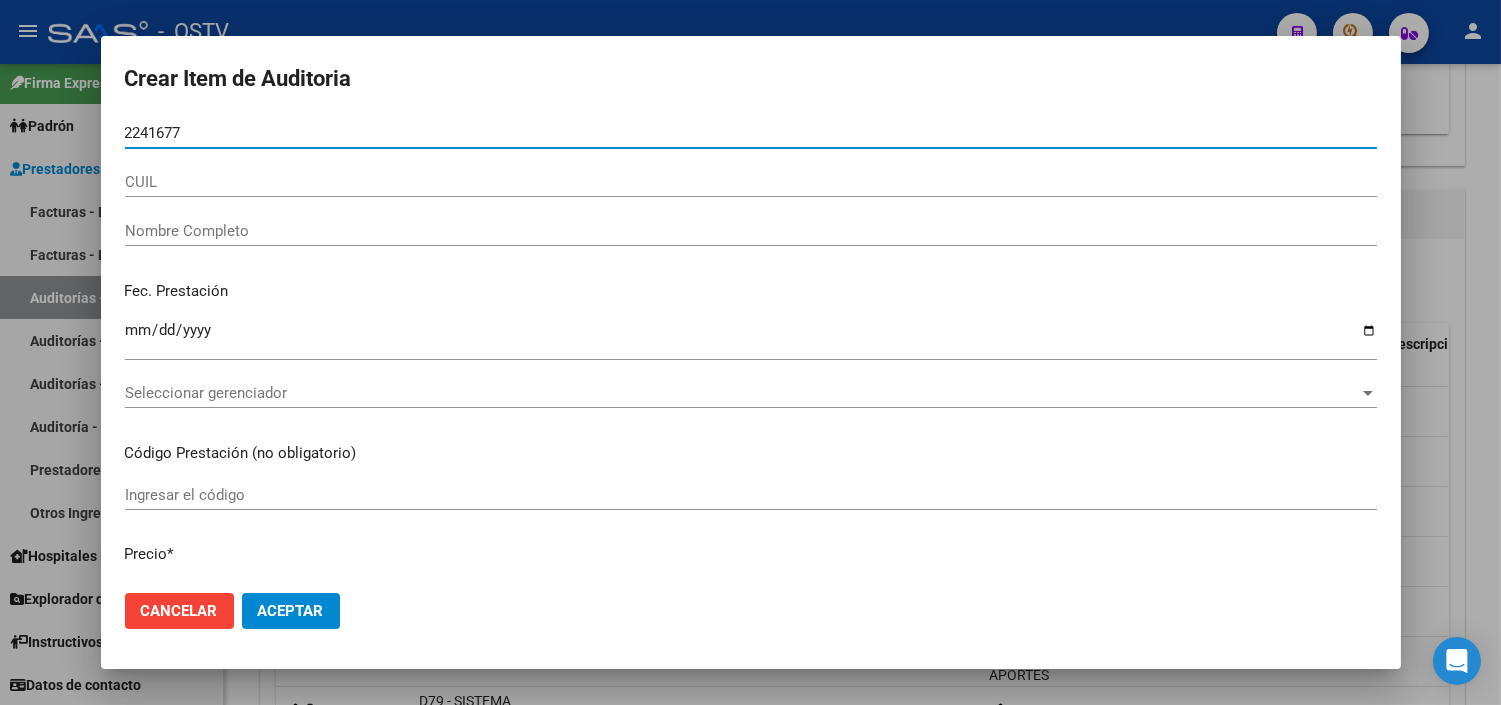 type on "[NUMBER]" 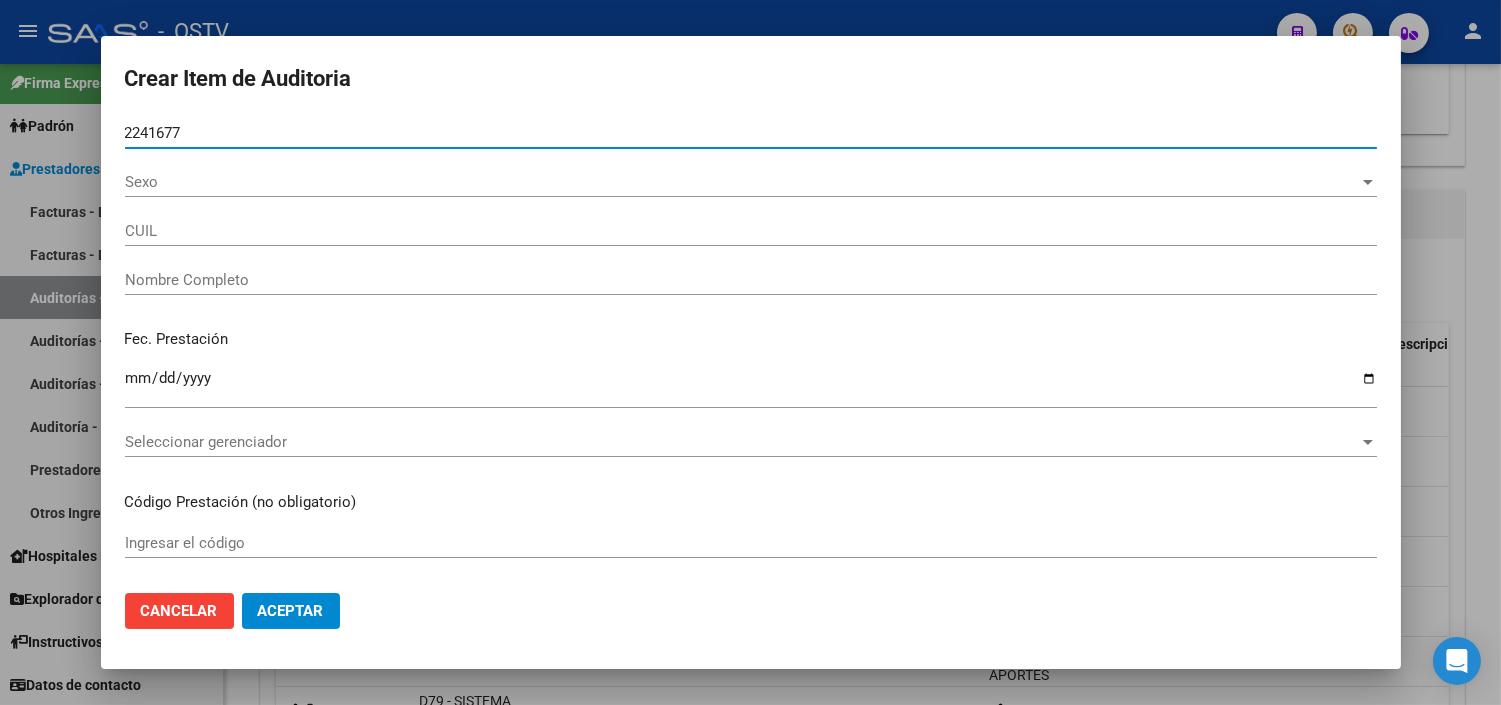 type on "[CUIL]" 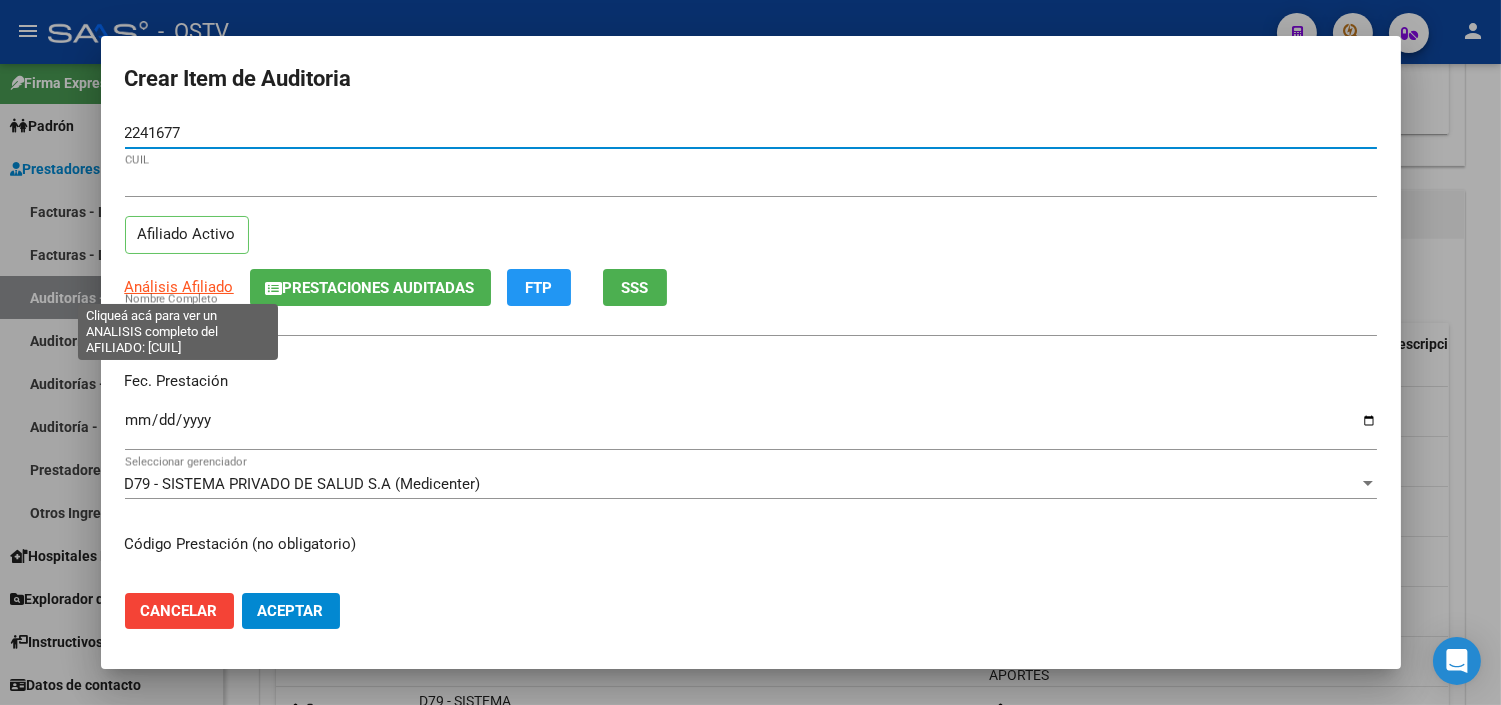 type on "[NUMBER]" 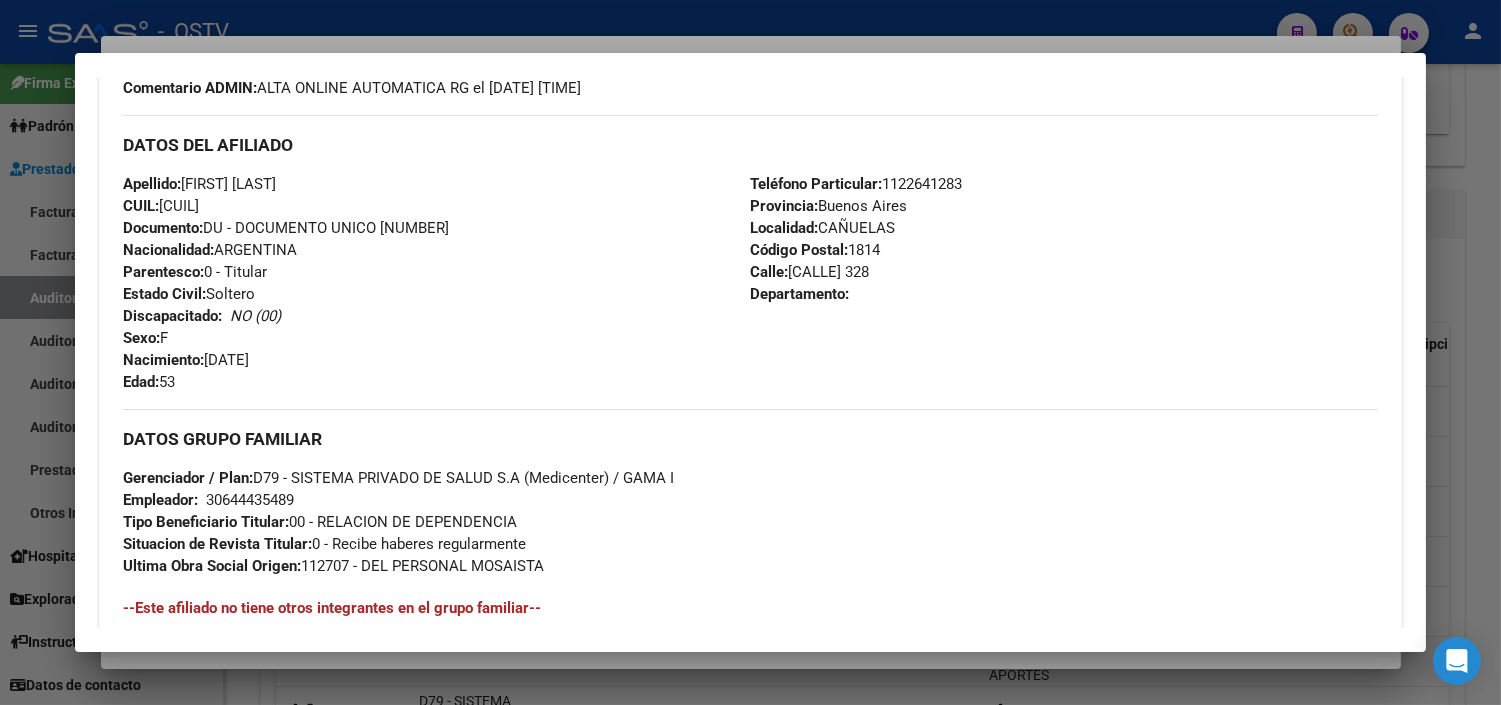 scroll, scrollTop: 948, scrollLeft: 0, axis: vertical 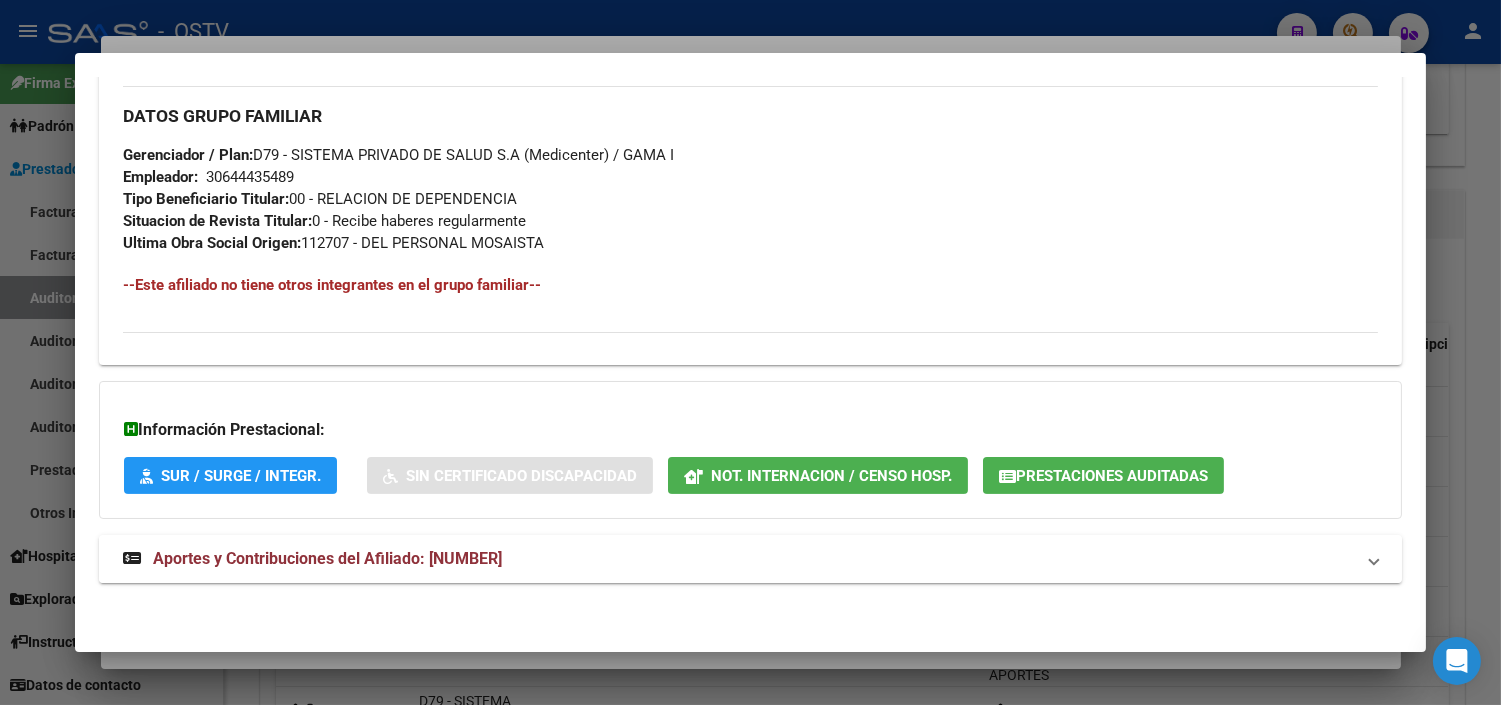 click on "Aportes y Contribuciones del Afiliado: [NUMBER]" at bounding box center [312, 559] 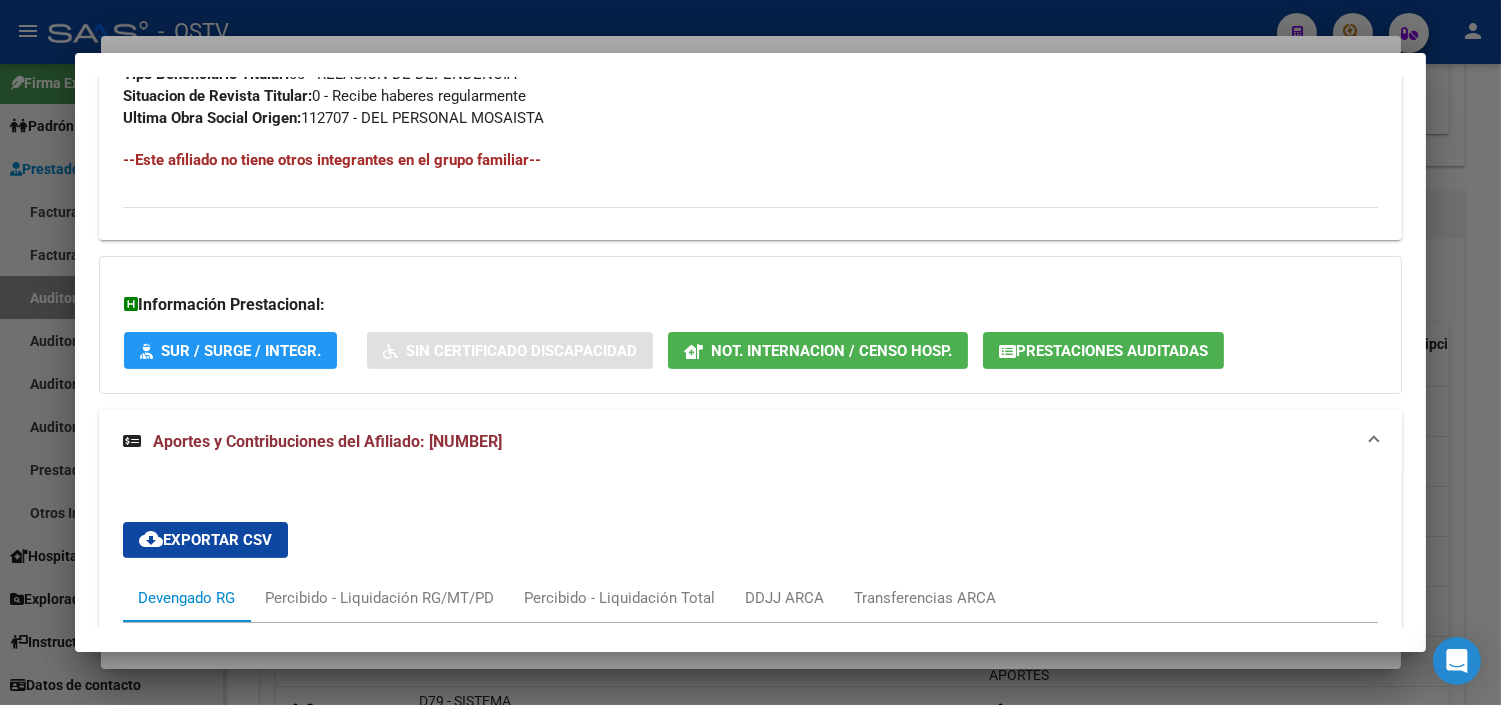 scroll, scrollTop: 1048, scrollLeft: 0, axis: vertical 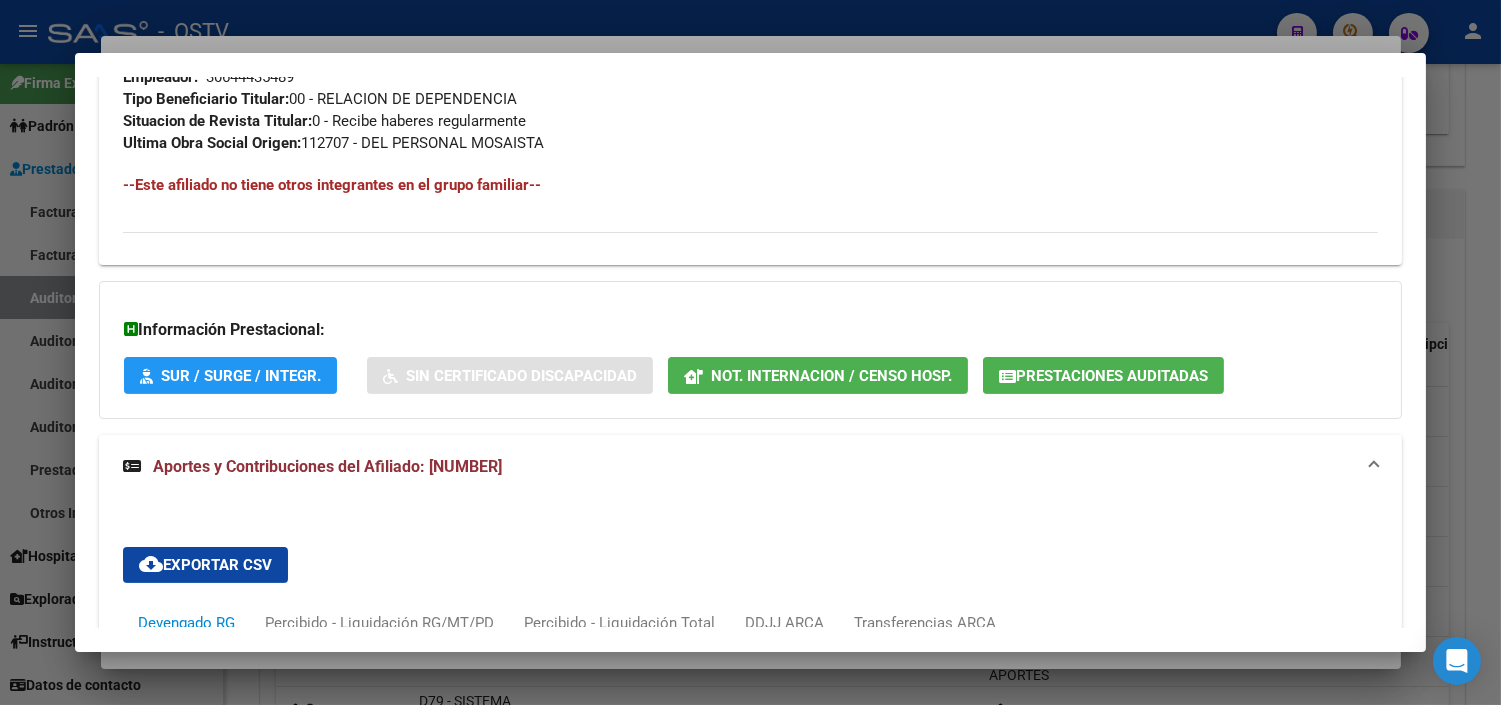 click on "Prestaciones Auditadas" 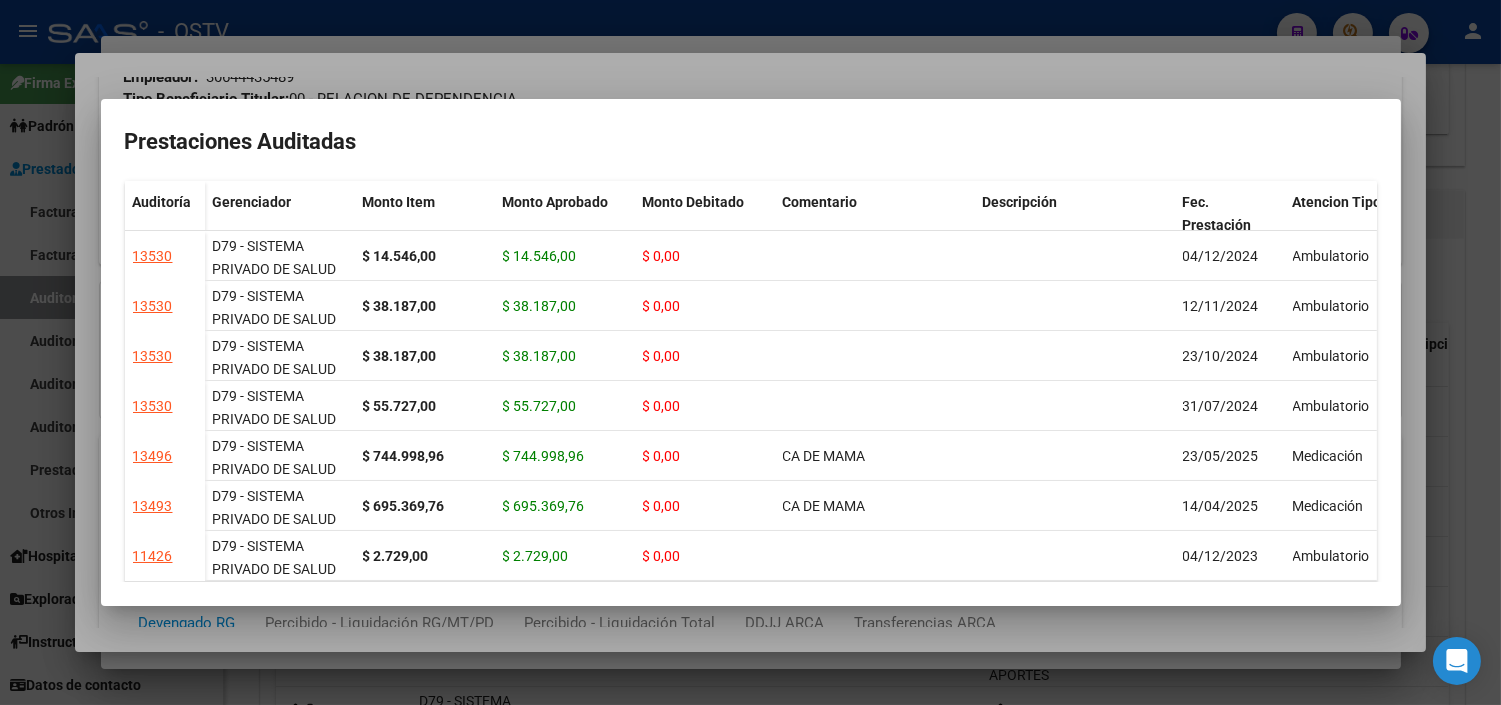 click at bounding box center [750, 352] 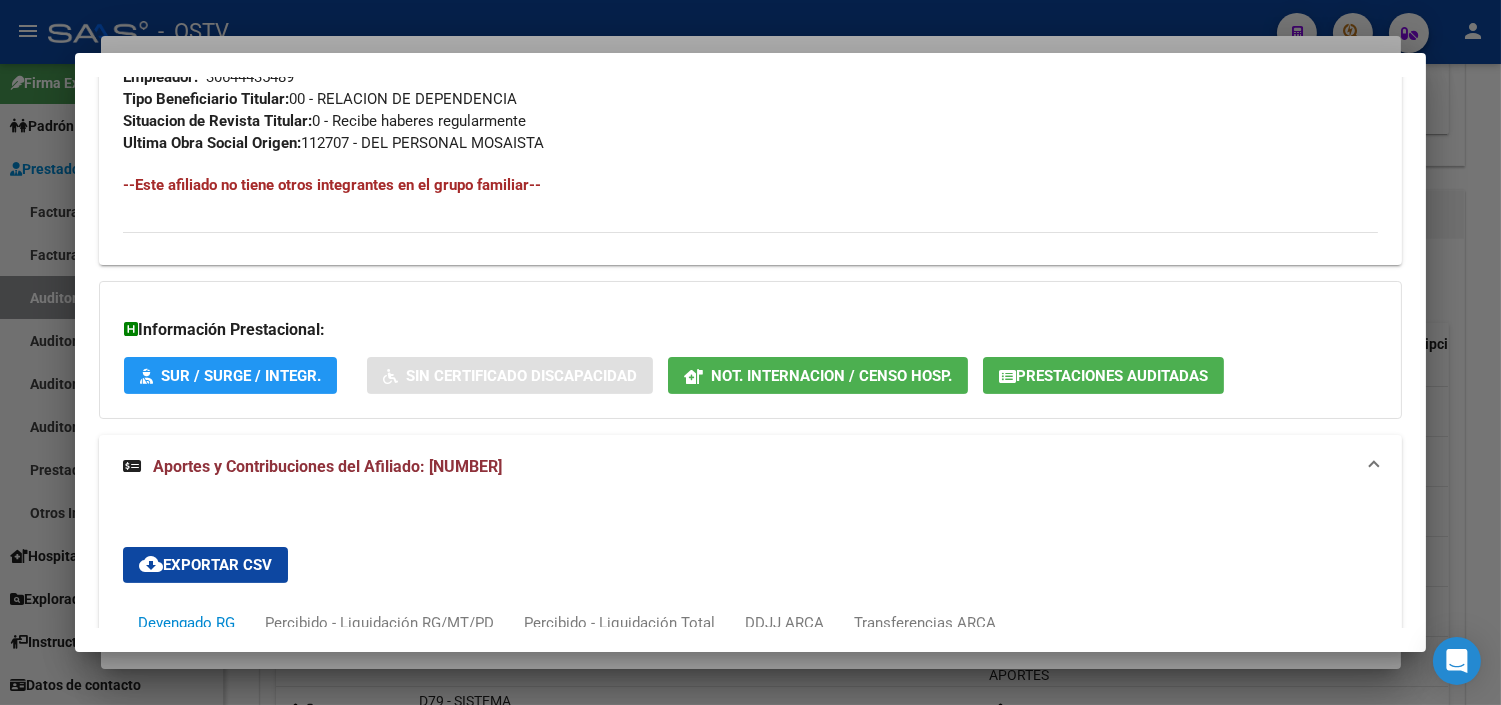 click at bounding box center (750, 352) 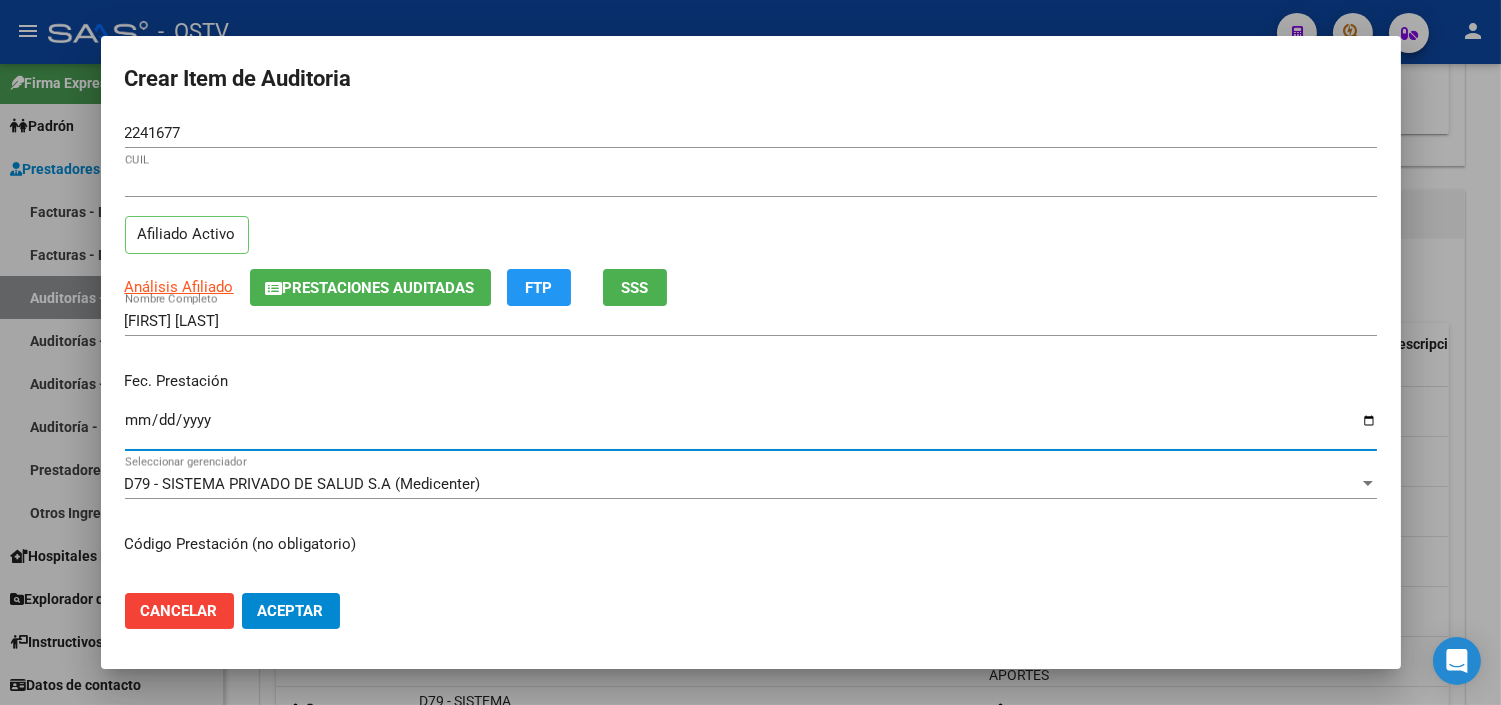 click on "Ingresar la fecha" at bounding box center (751, 428) 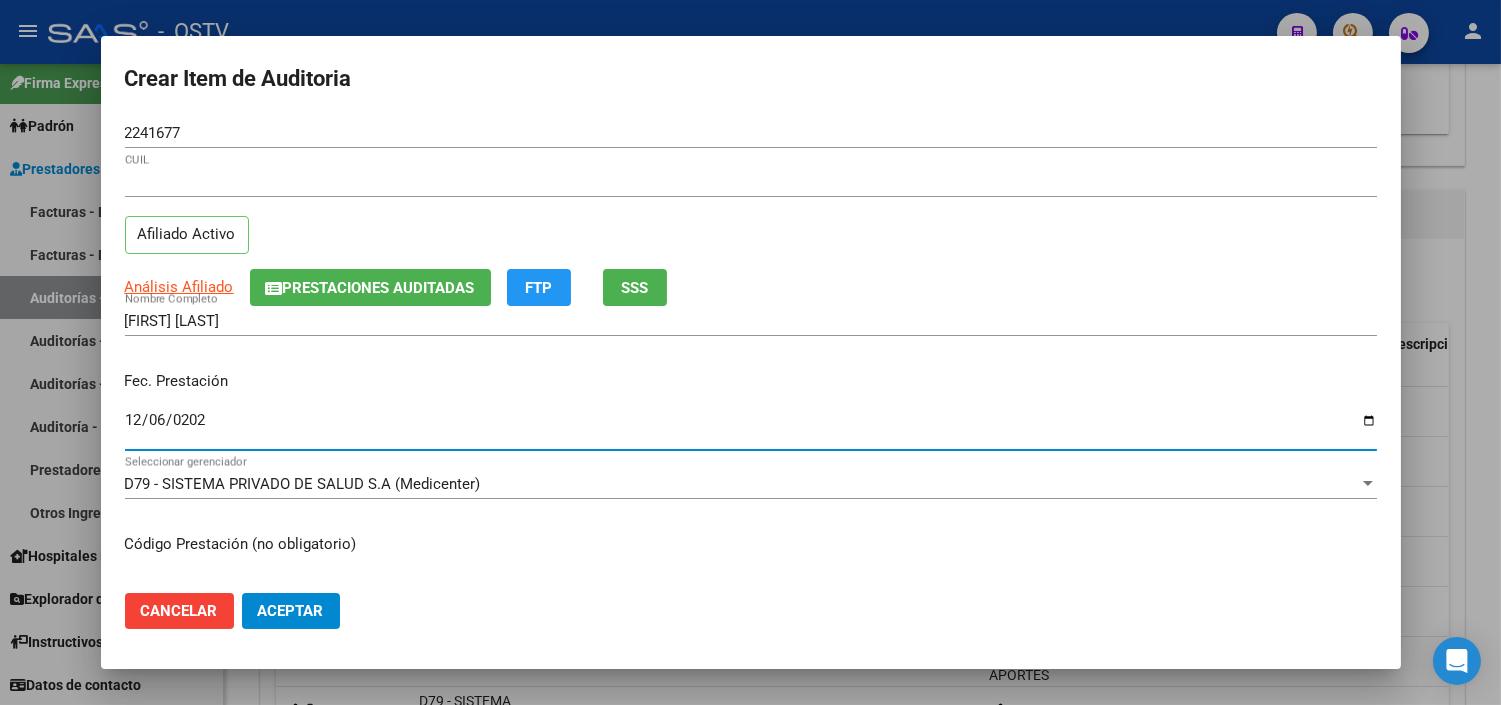 type on "[DATE]" 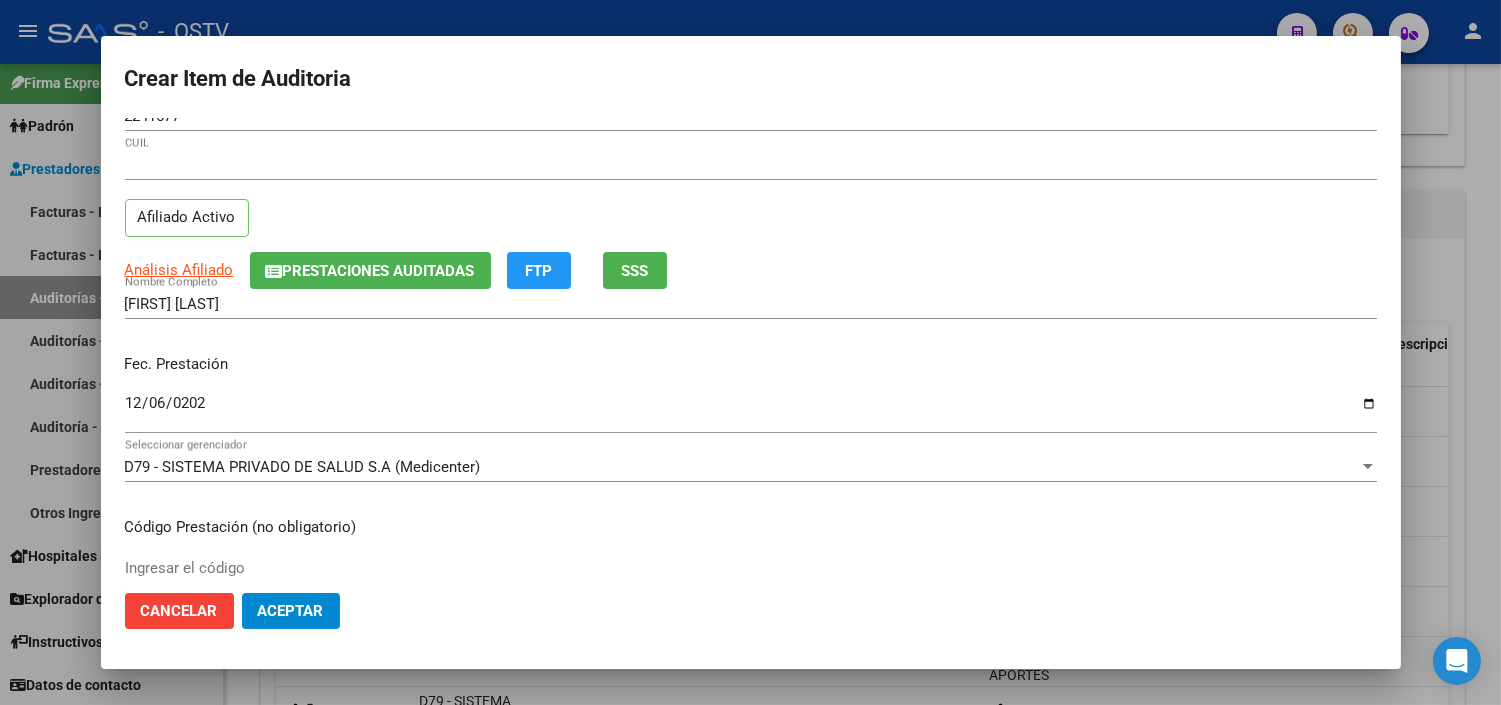 scroll, scrollTop: 338, scrollLeft: 0, axis: vertical 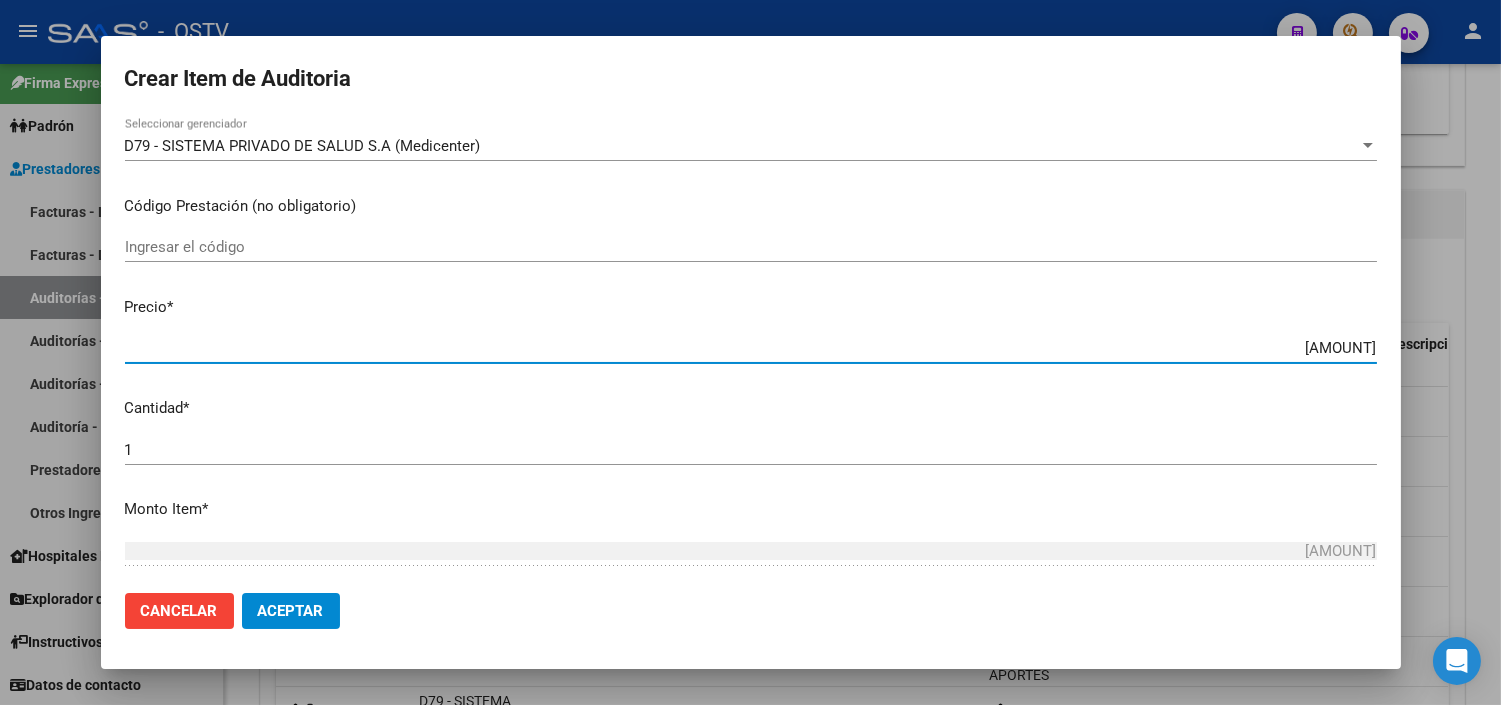 type on "$ 0,01" 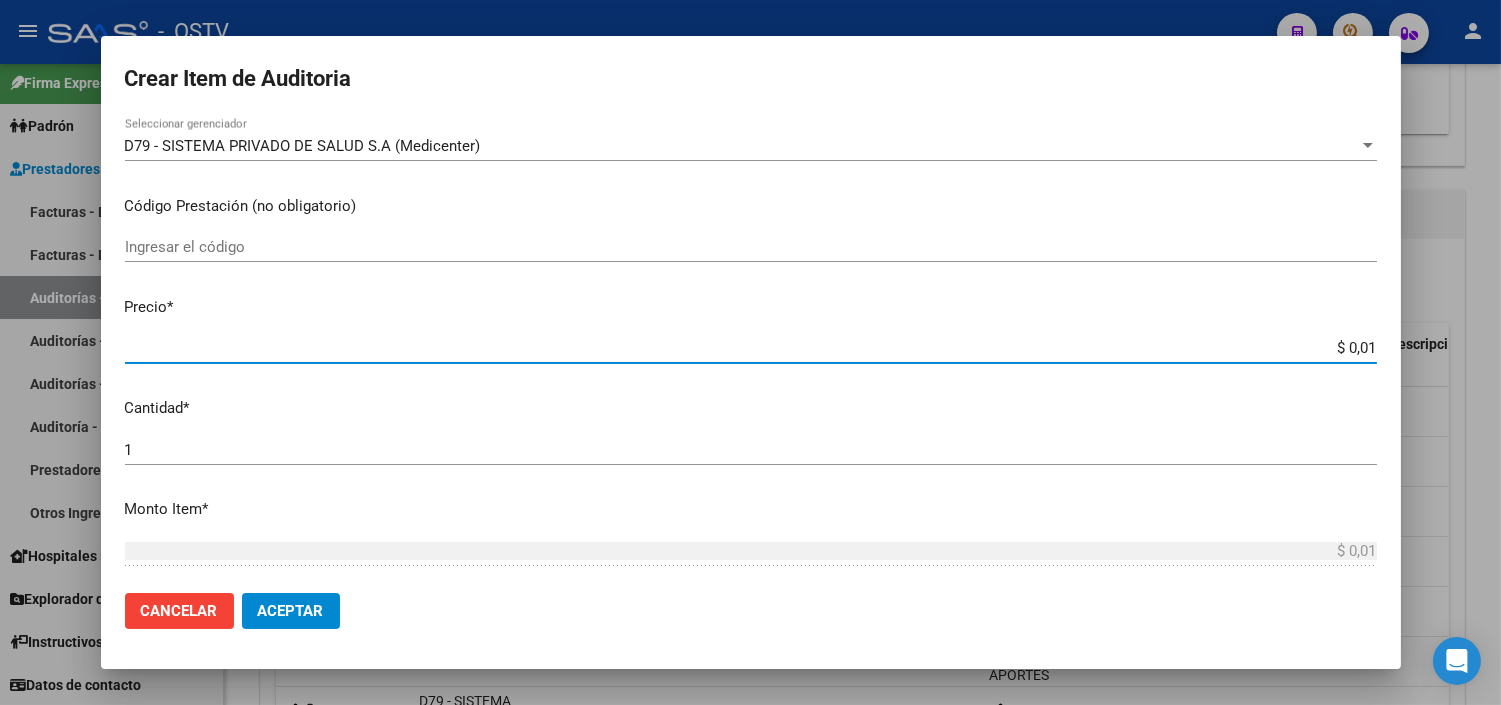 type on "$ 0,14" 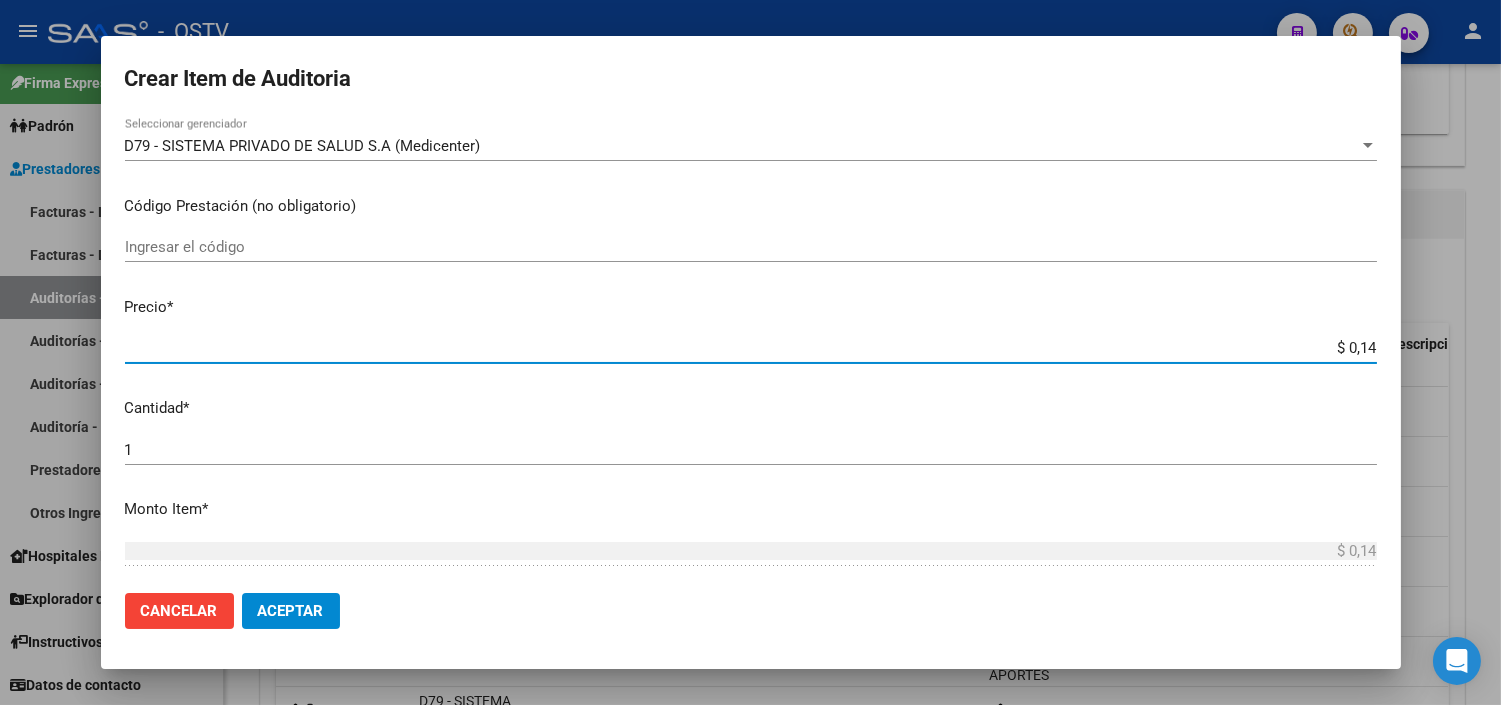 type on "$ 1,45" 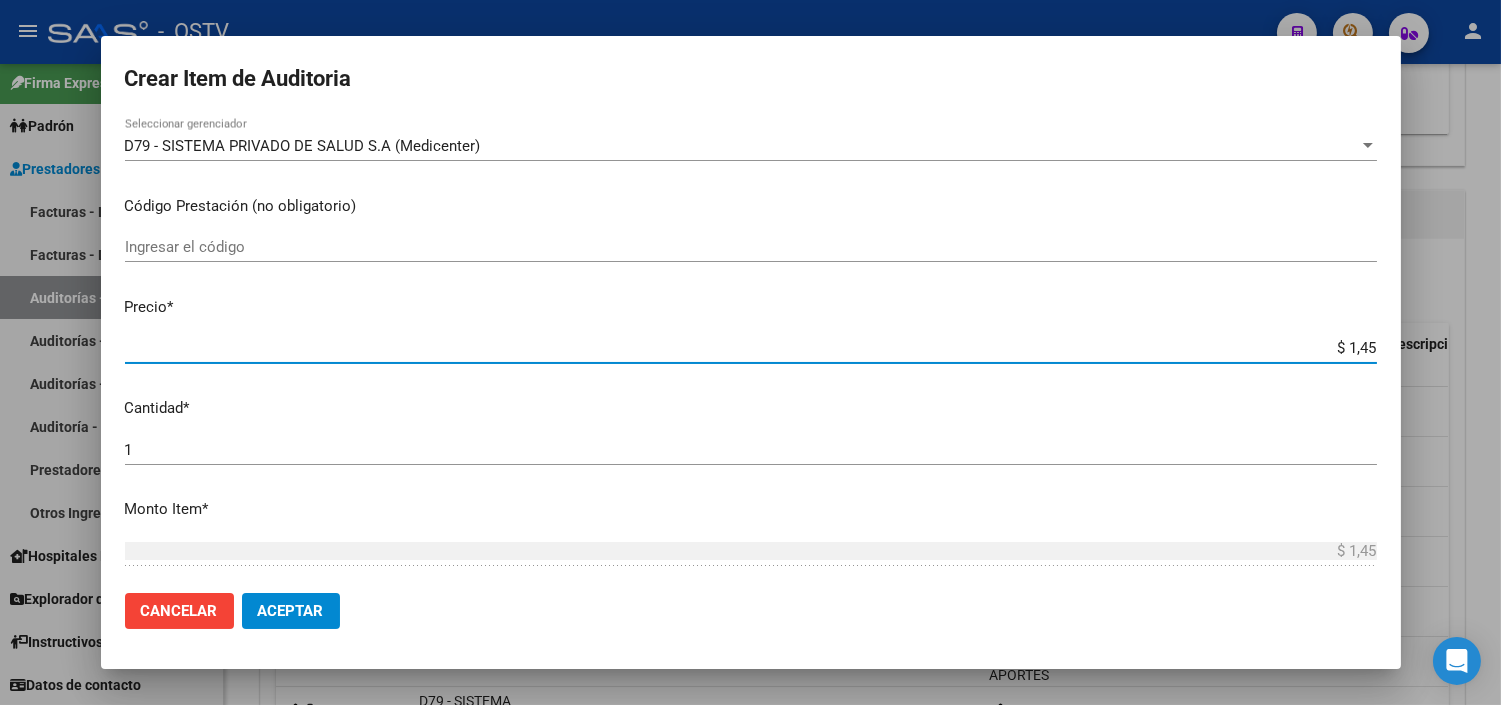 type on "$ 14,54" 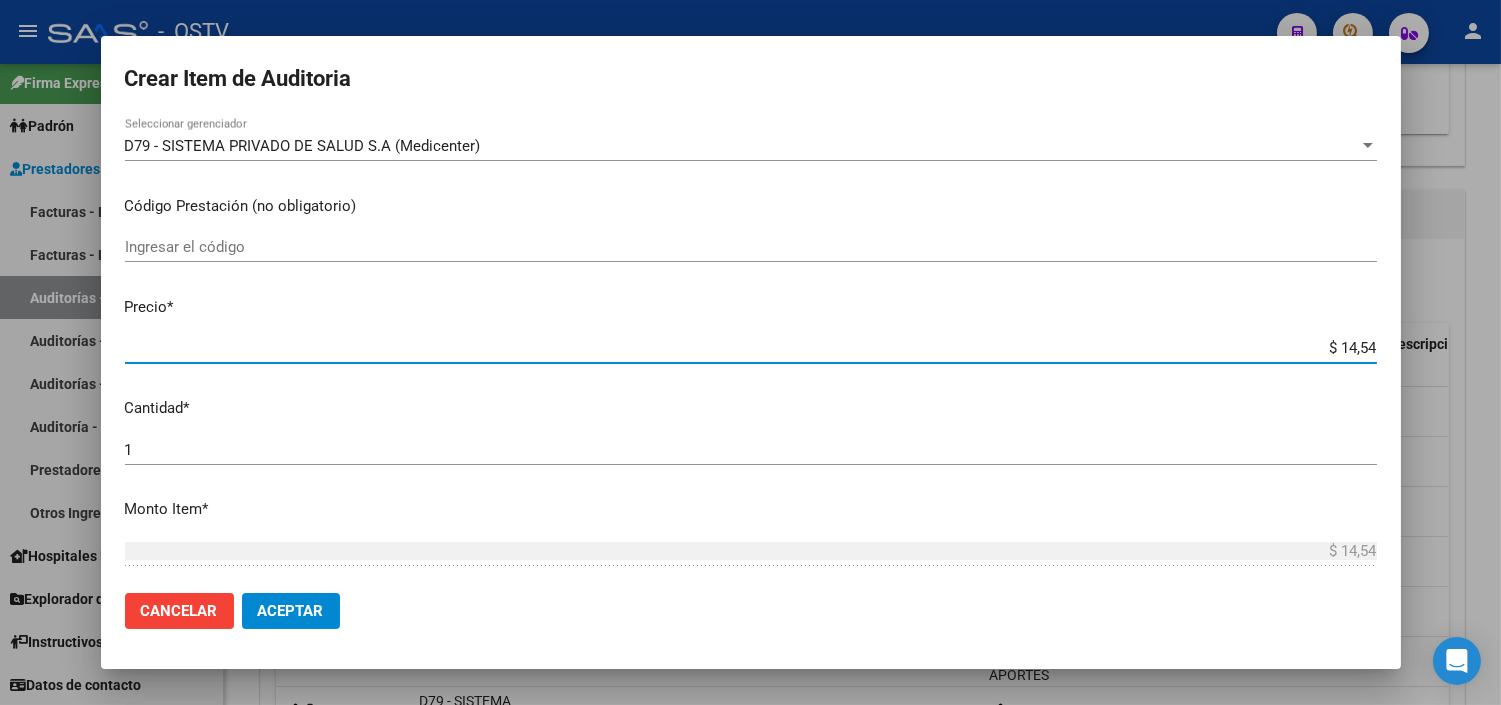 type on "$ 145,46" 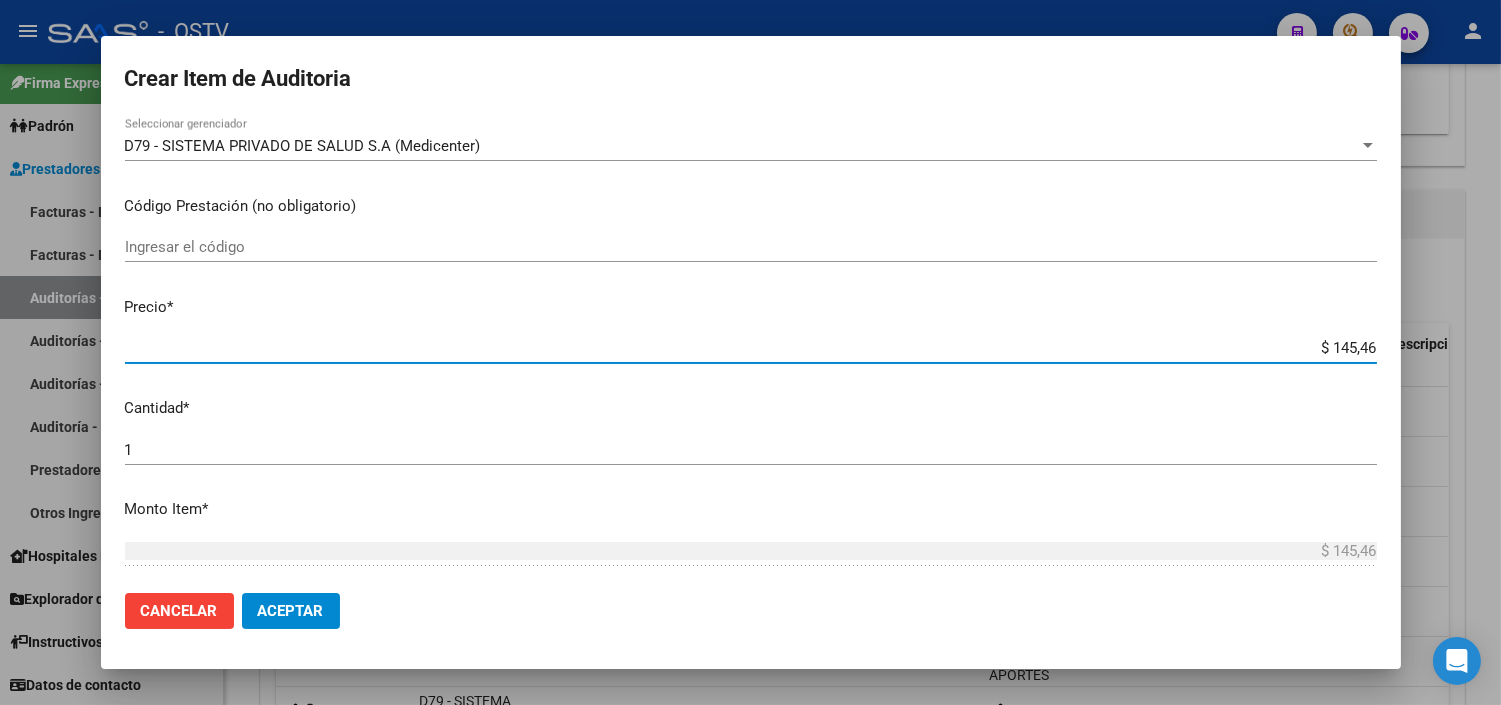 type on "$ 1.454,60" 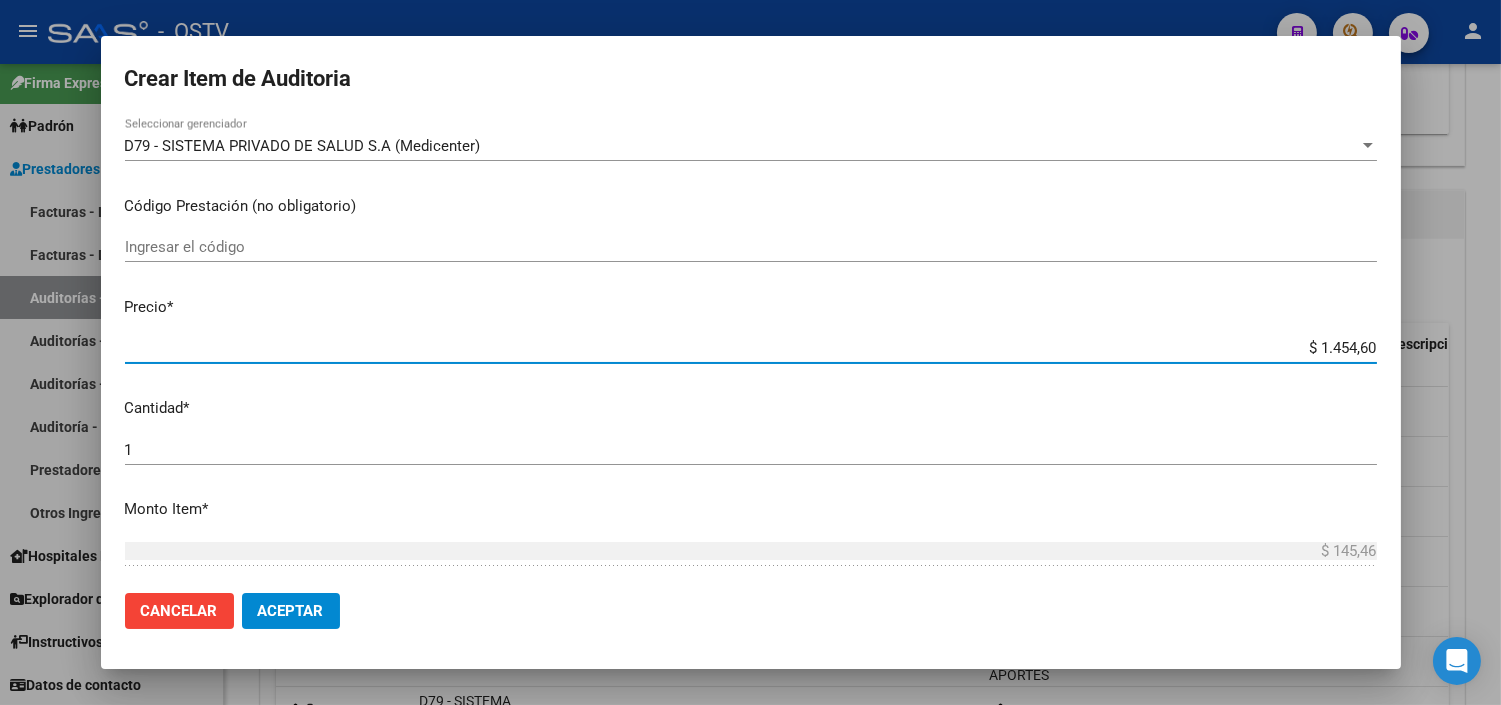 type on "$ 1.454,60" 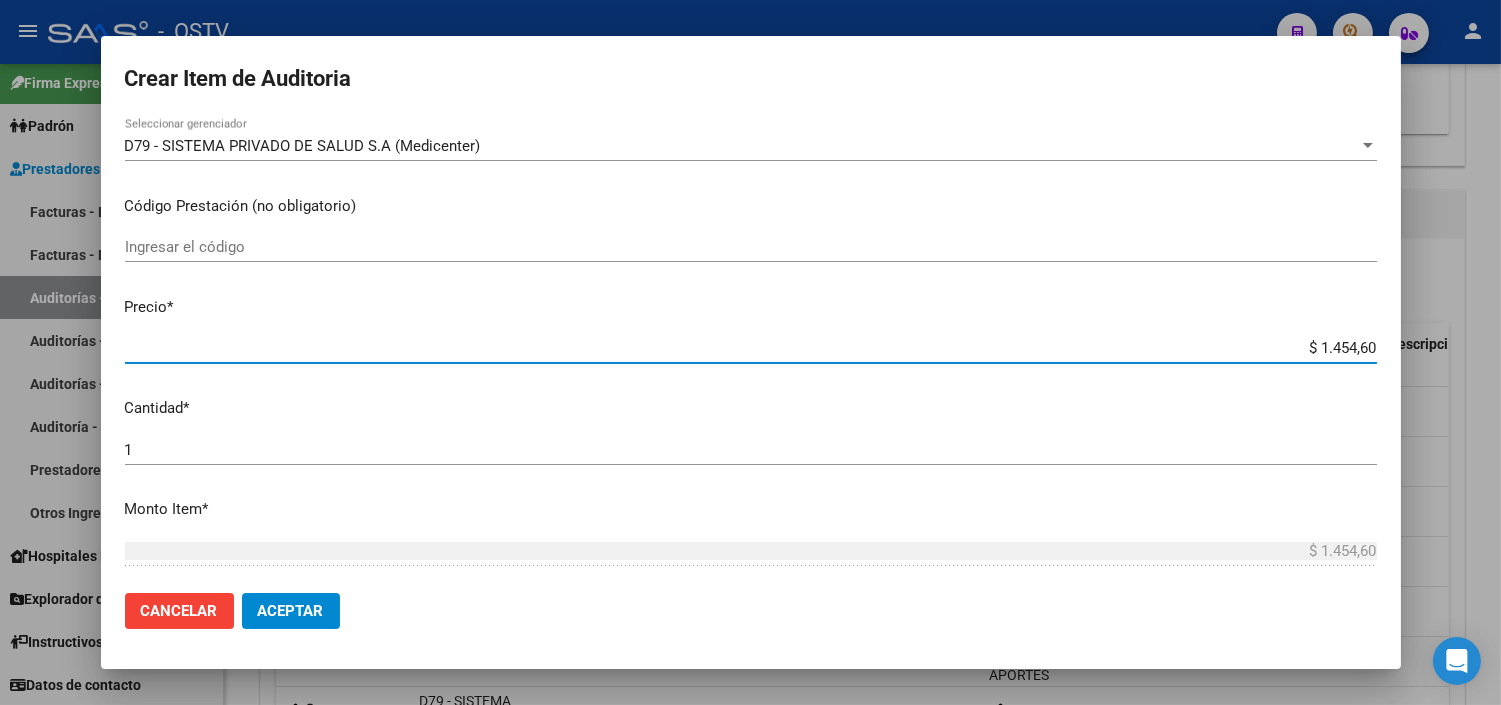 type on "$ 14.546,00" 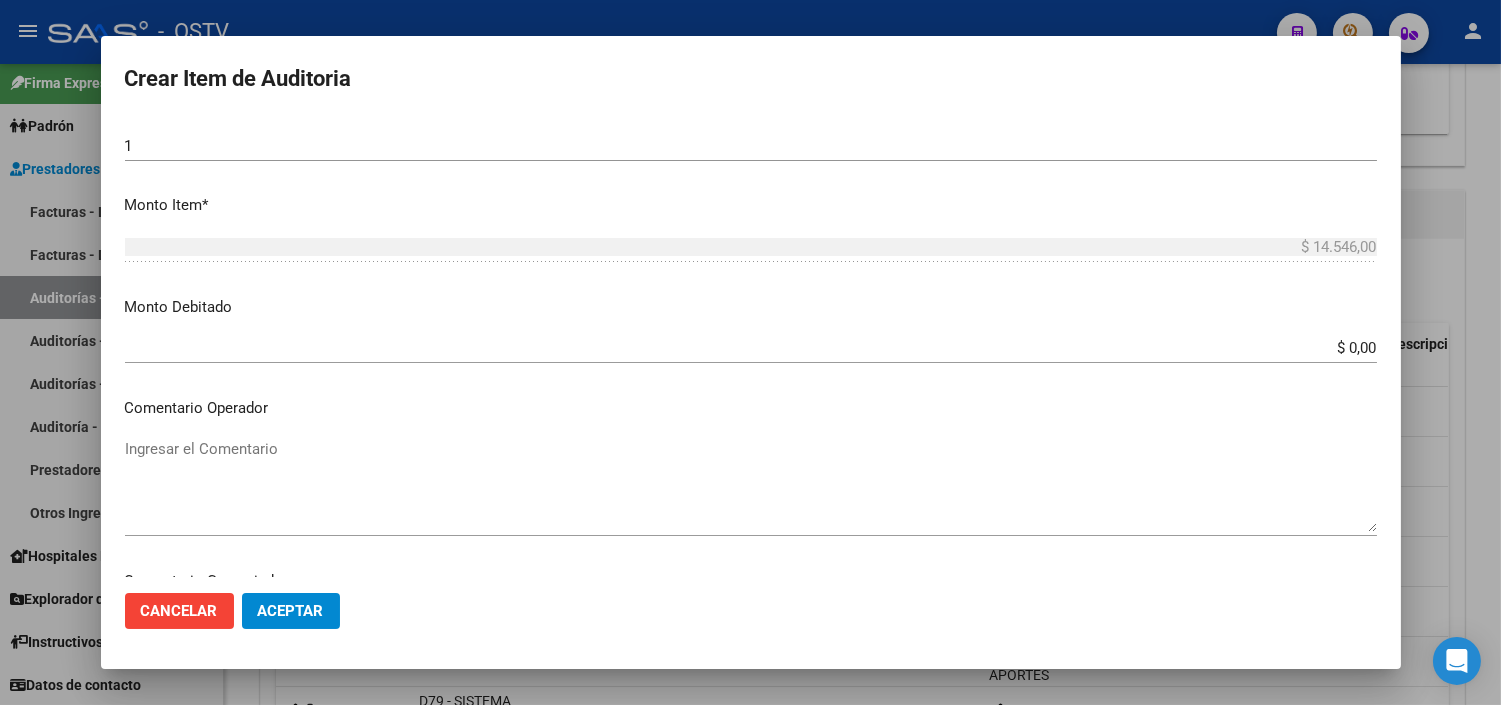 scroll, scrollTop: 1090, scrollLeft: 0, axis: vertical 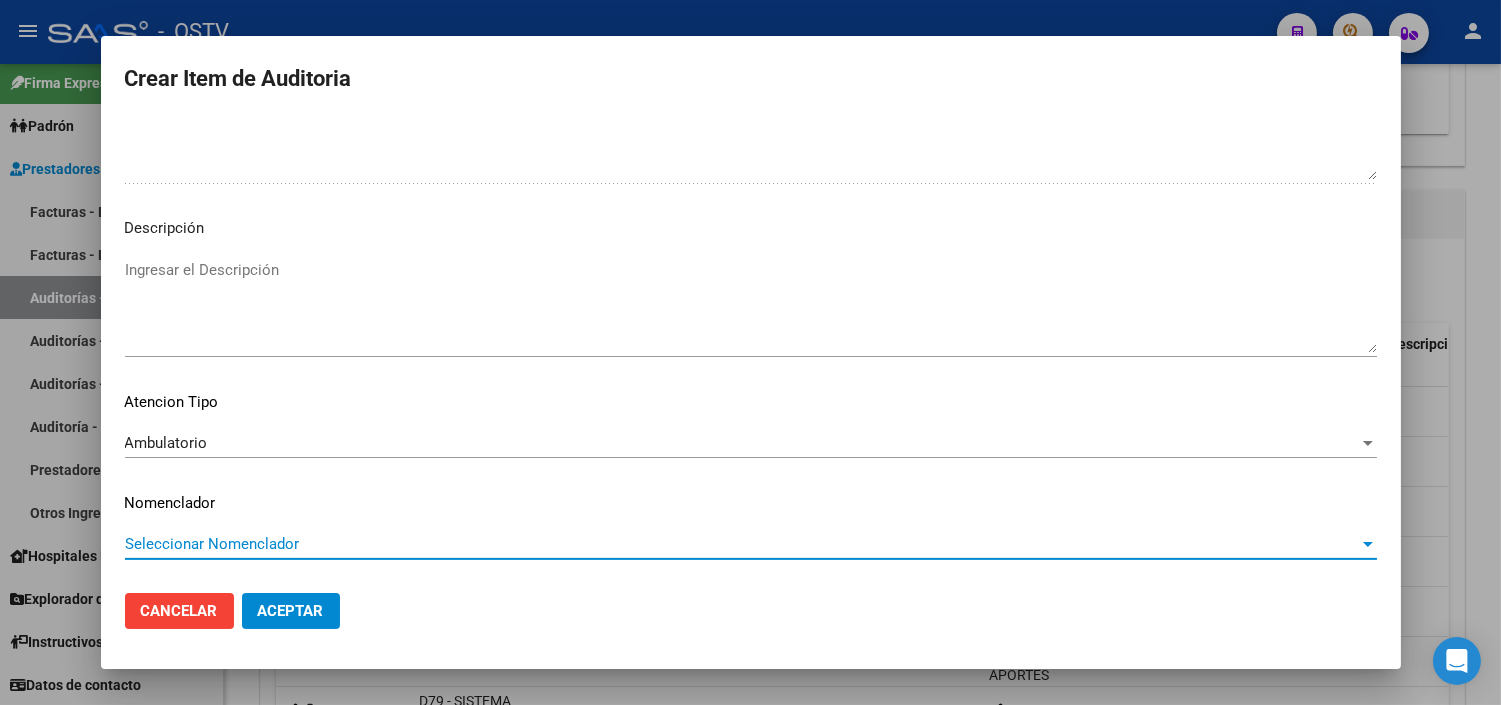 type 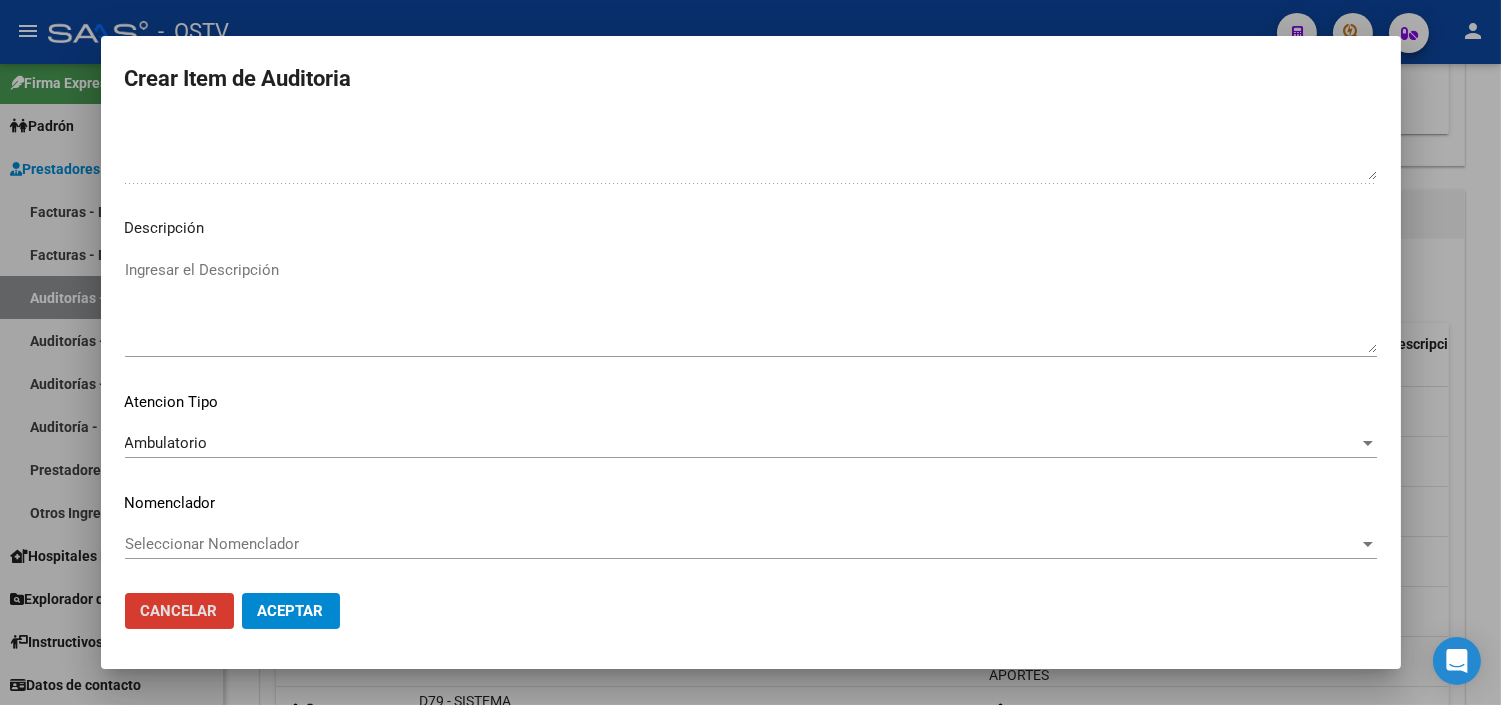 type 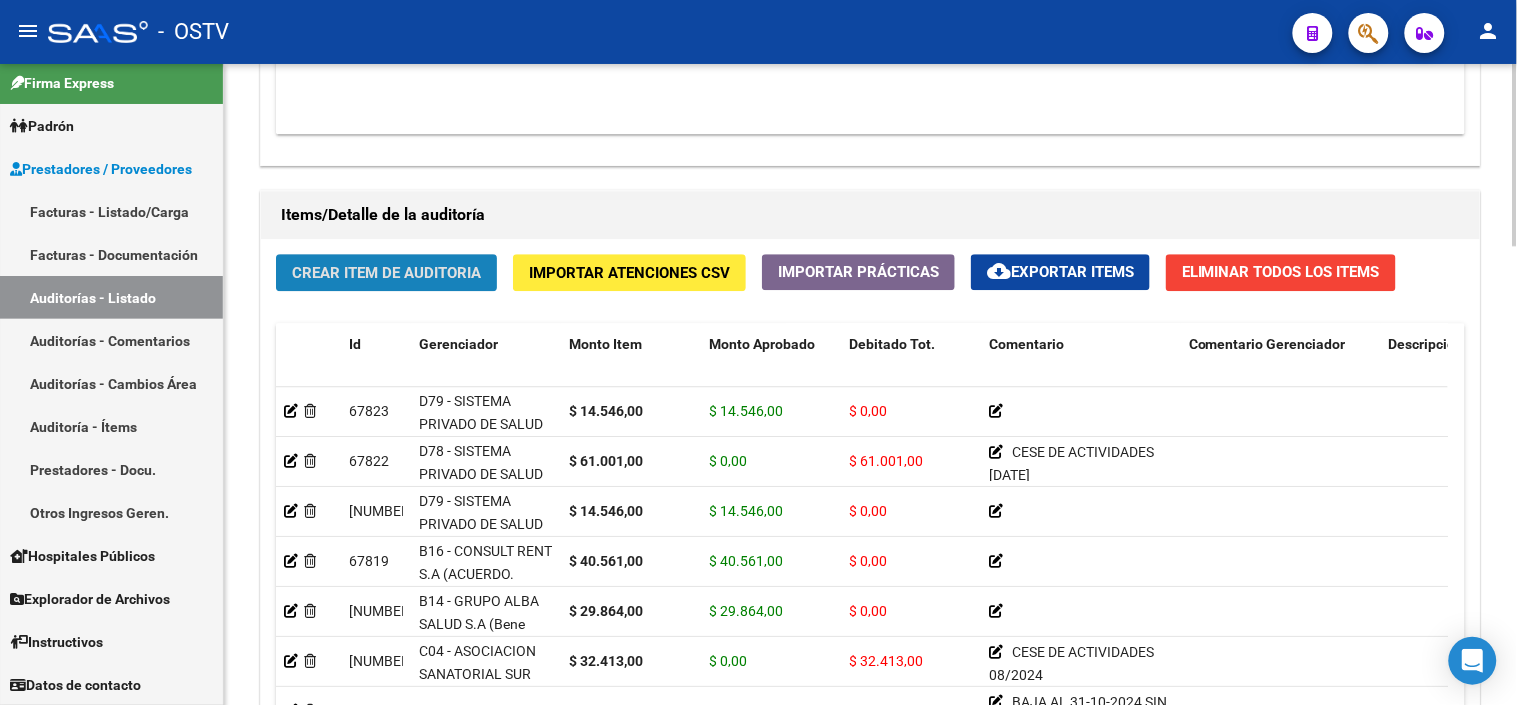 click on "Crear Item de Auditoria" 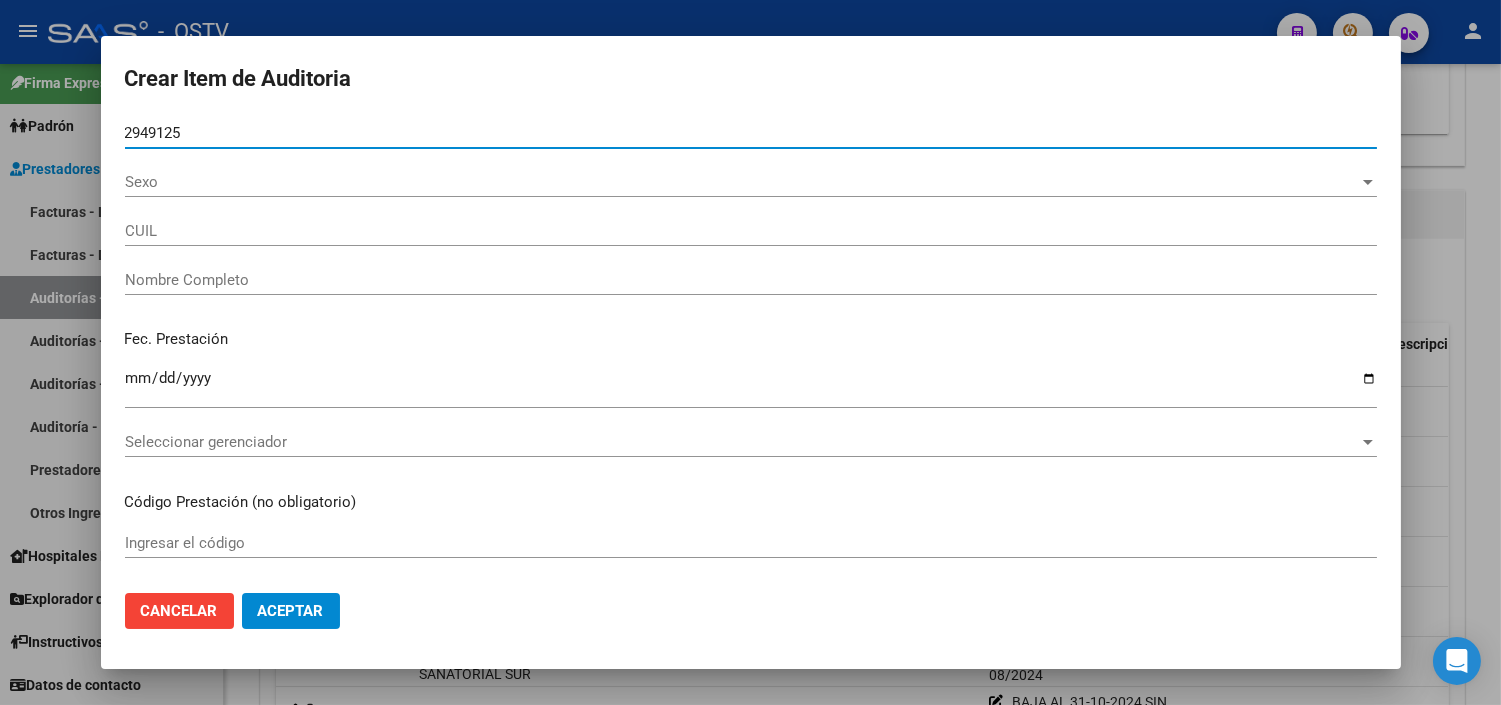 type 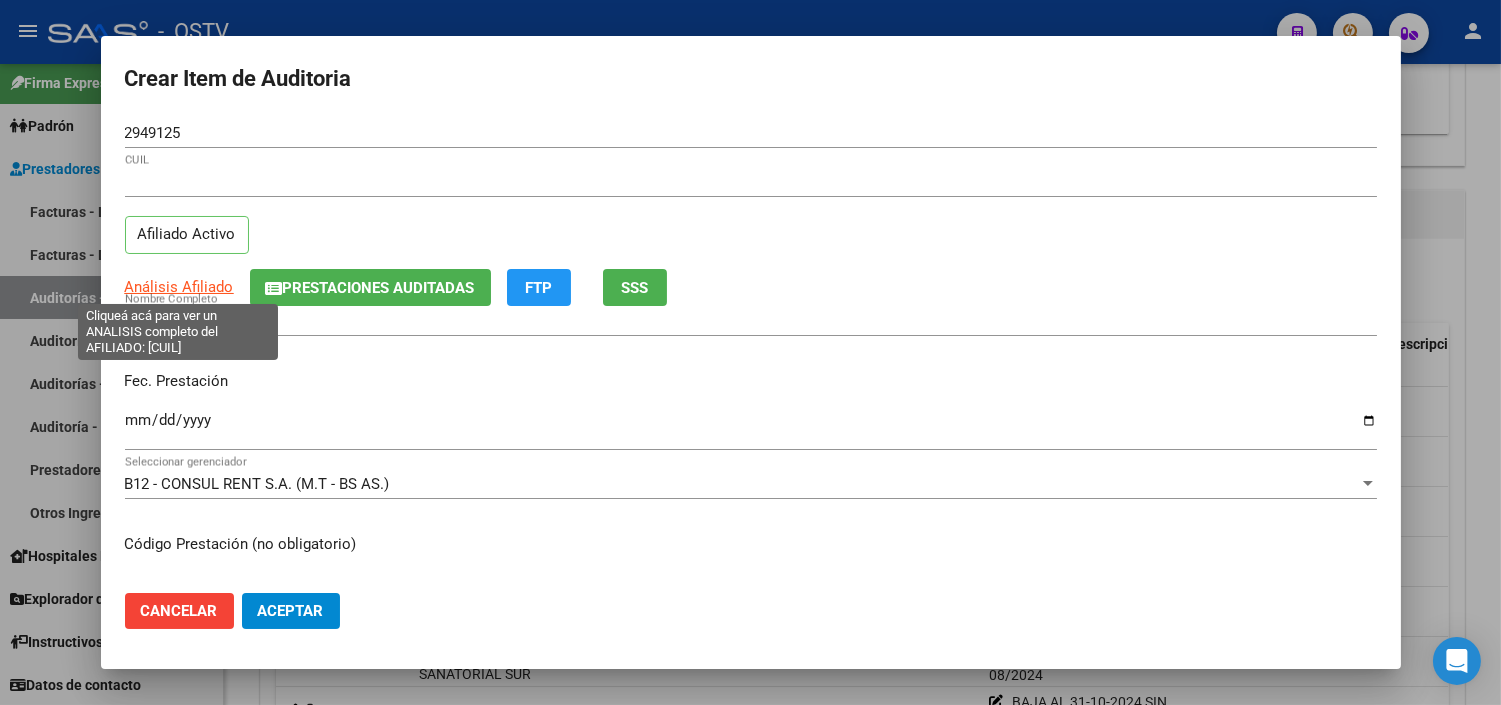 click on "Análisis Afiliado" at bounding box center [179, 287] 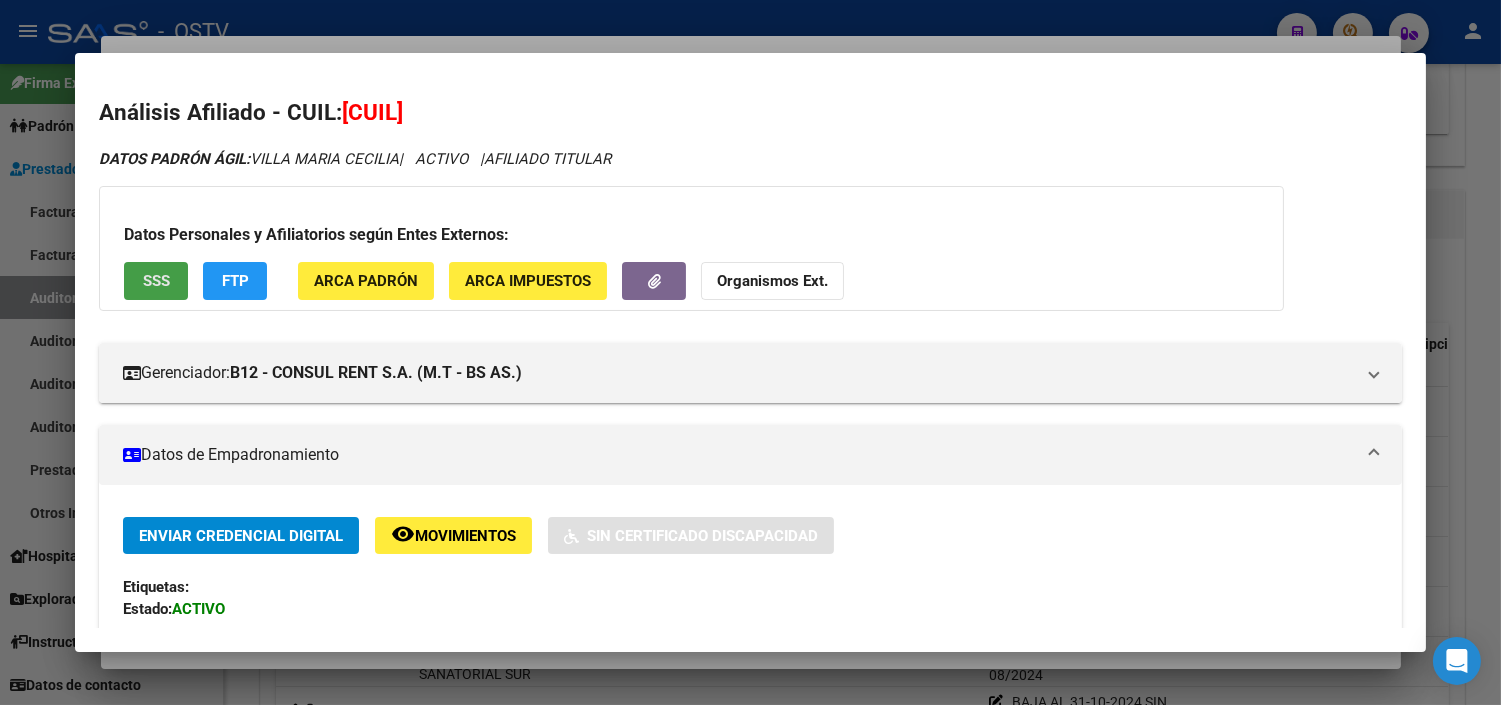 click on "SSS" at bounding box center [156, 280] 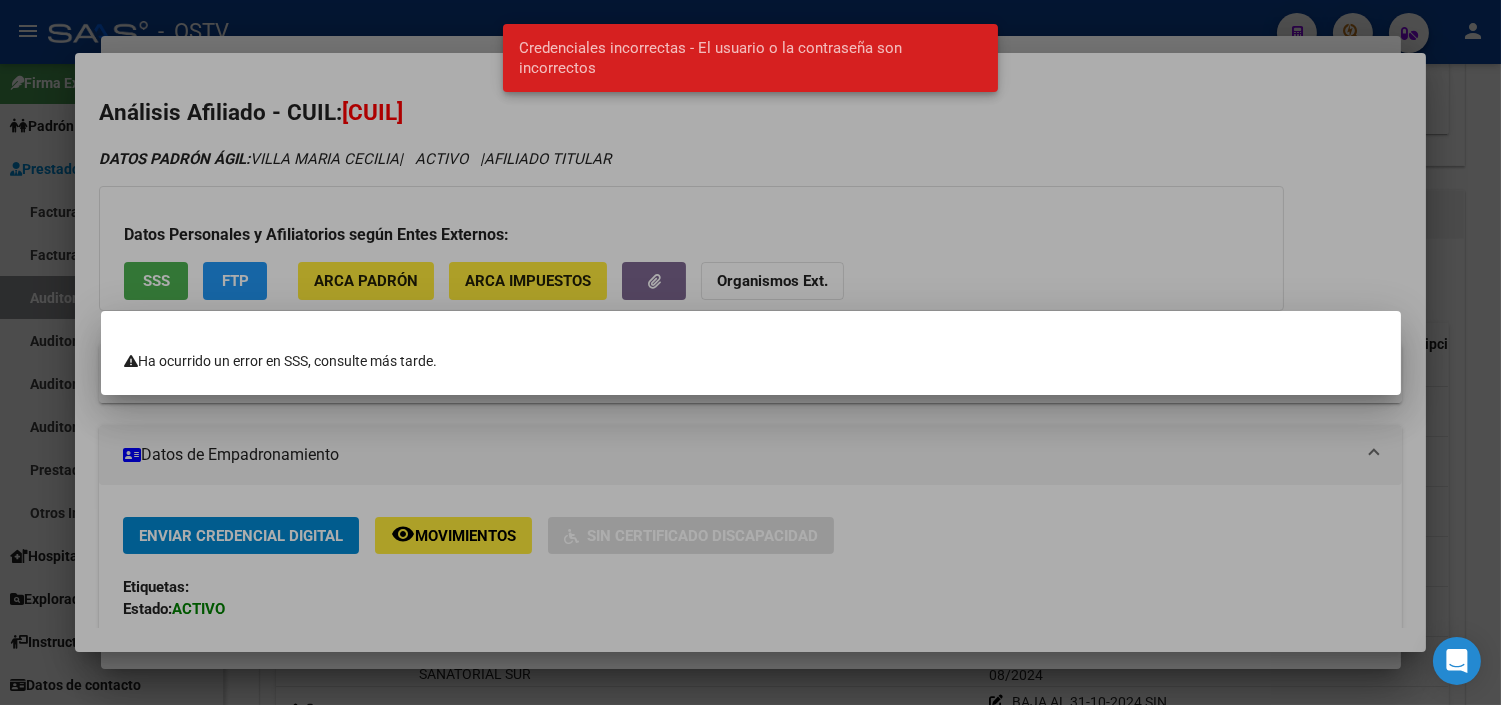 click at bounding box center [750, 352] 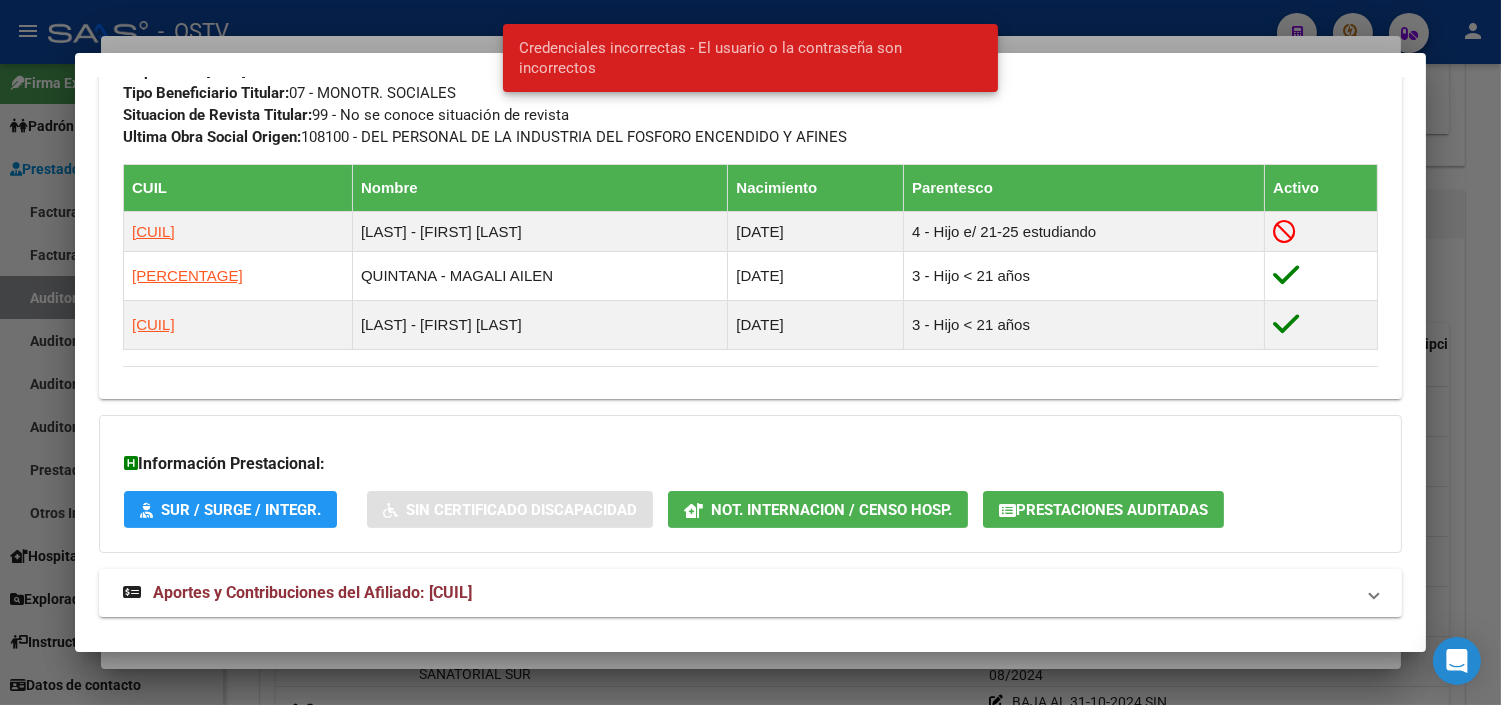 scroll, scrollTop: 1090, scrollLeft: 0, axis: vertical 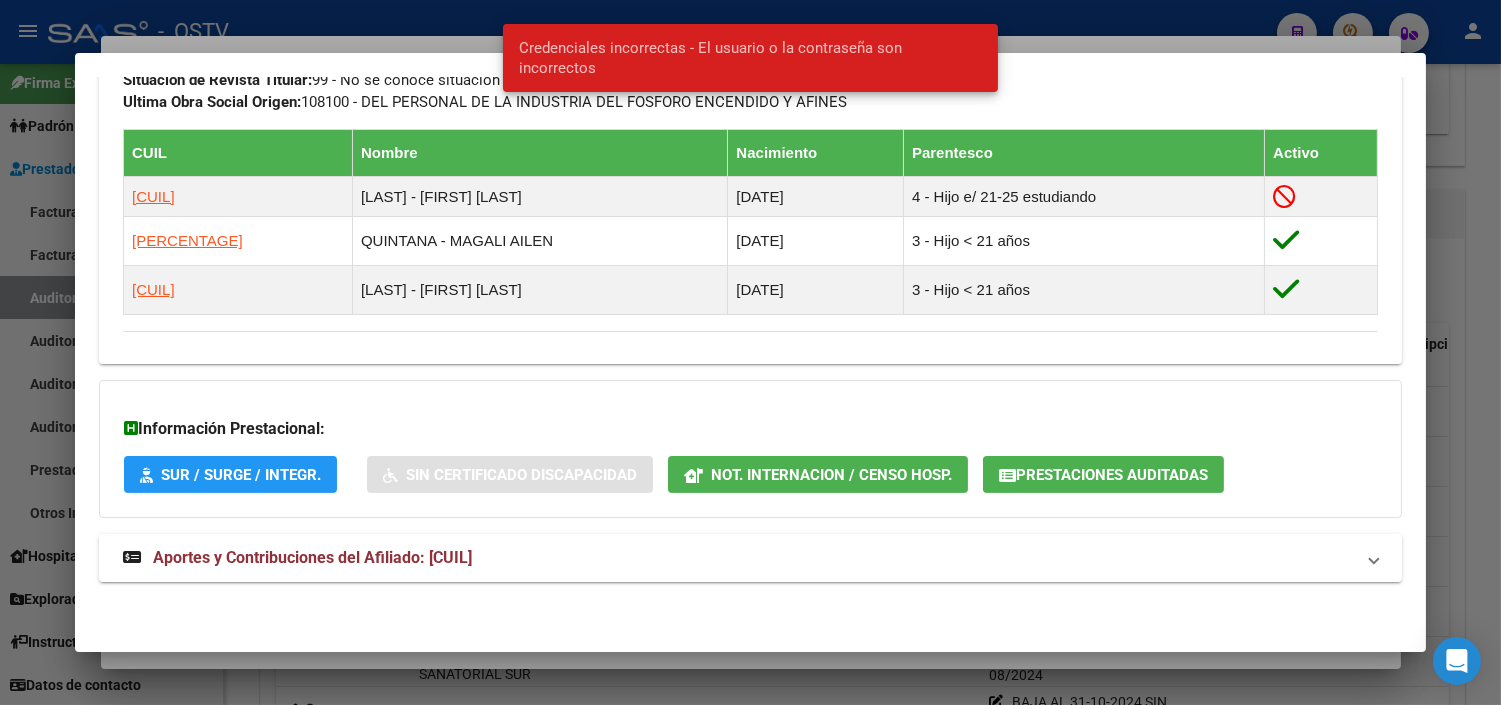 click on "Aportes y Contribuciones del Afiliado: [CUIL]" at bounding box center [312, 557] 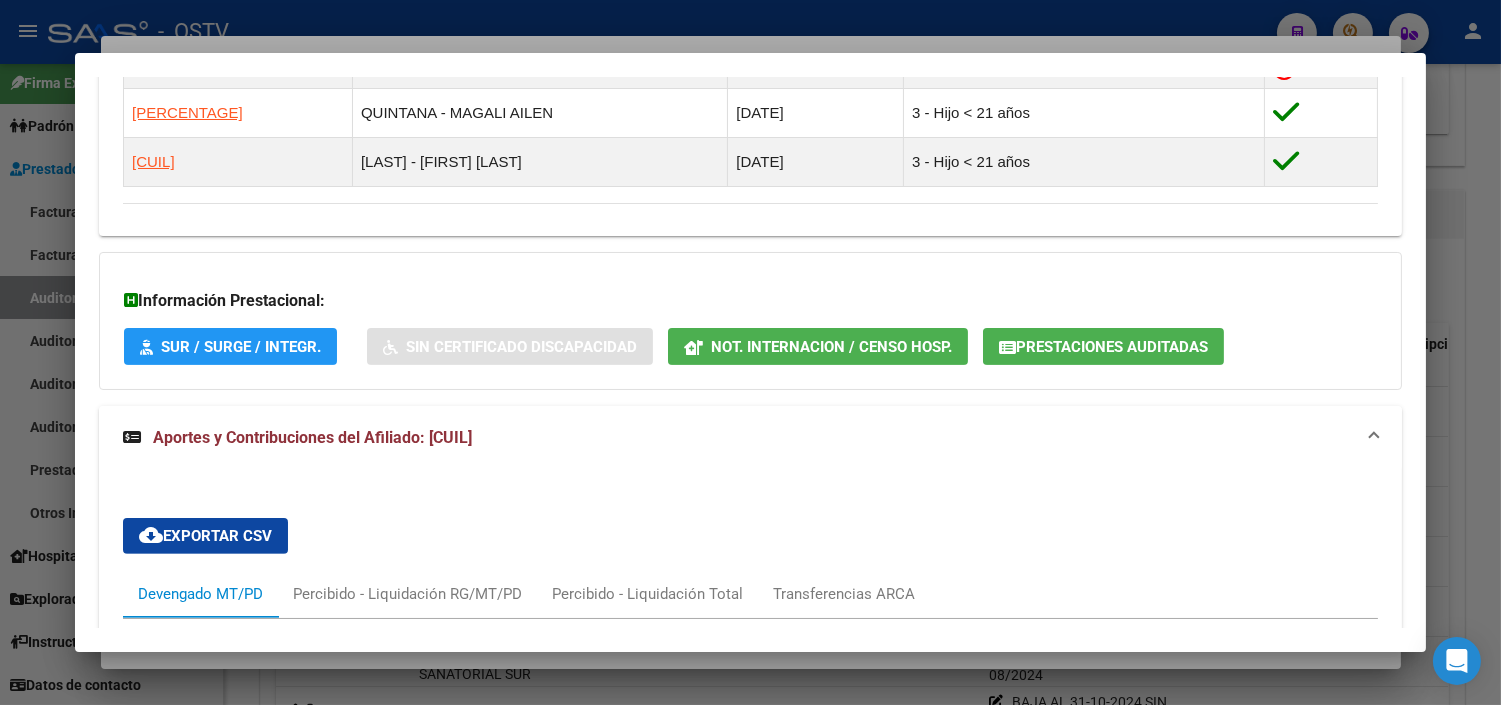 scroll, scrollTop: 984, scrollLeft: 0, axis: vertical 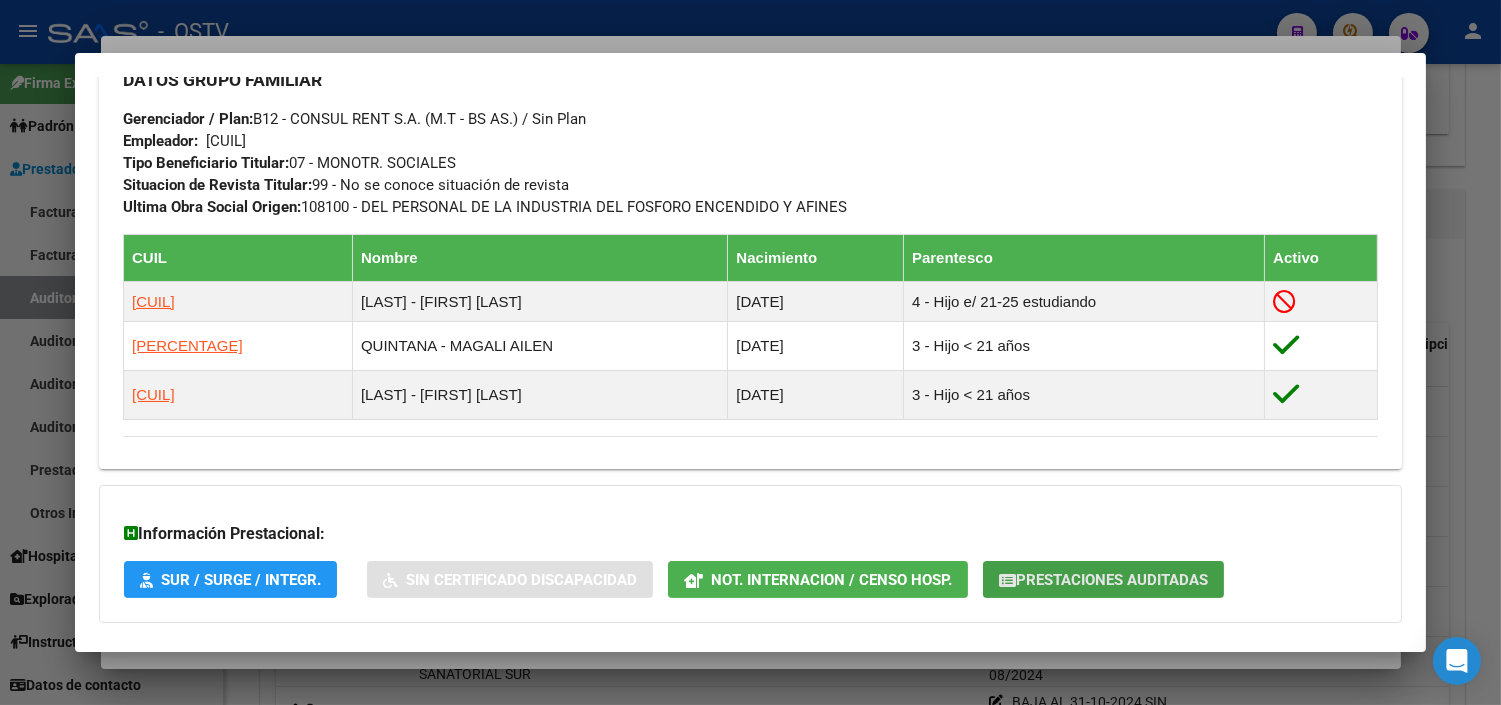 click on "Prestaciones Auditadas" 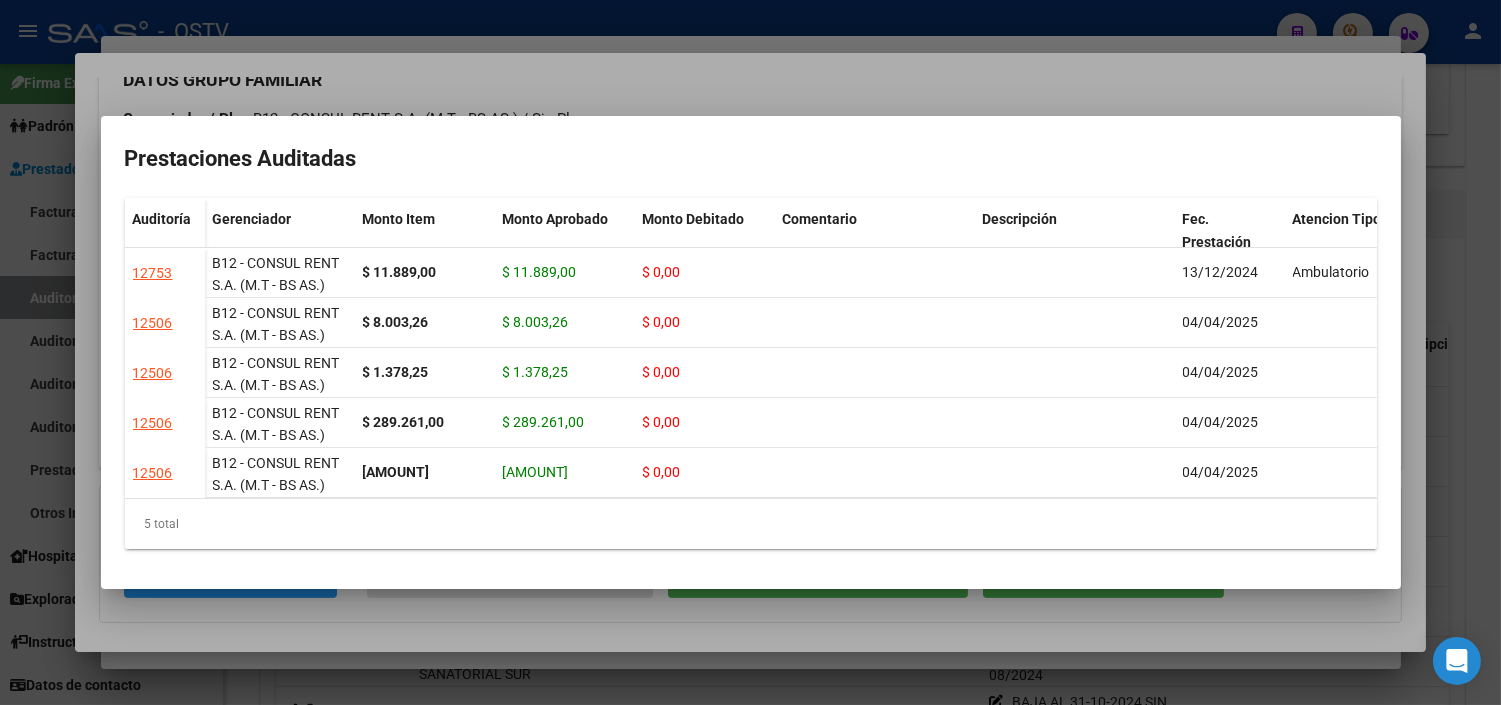 click at bounding box center [750, 352] 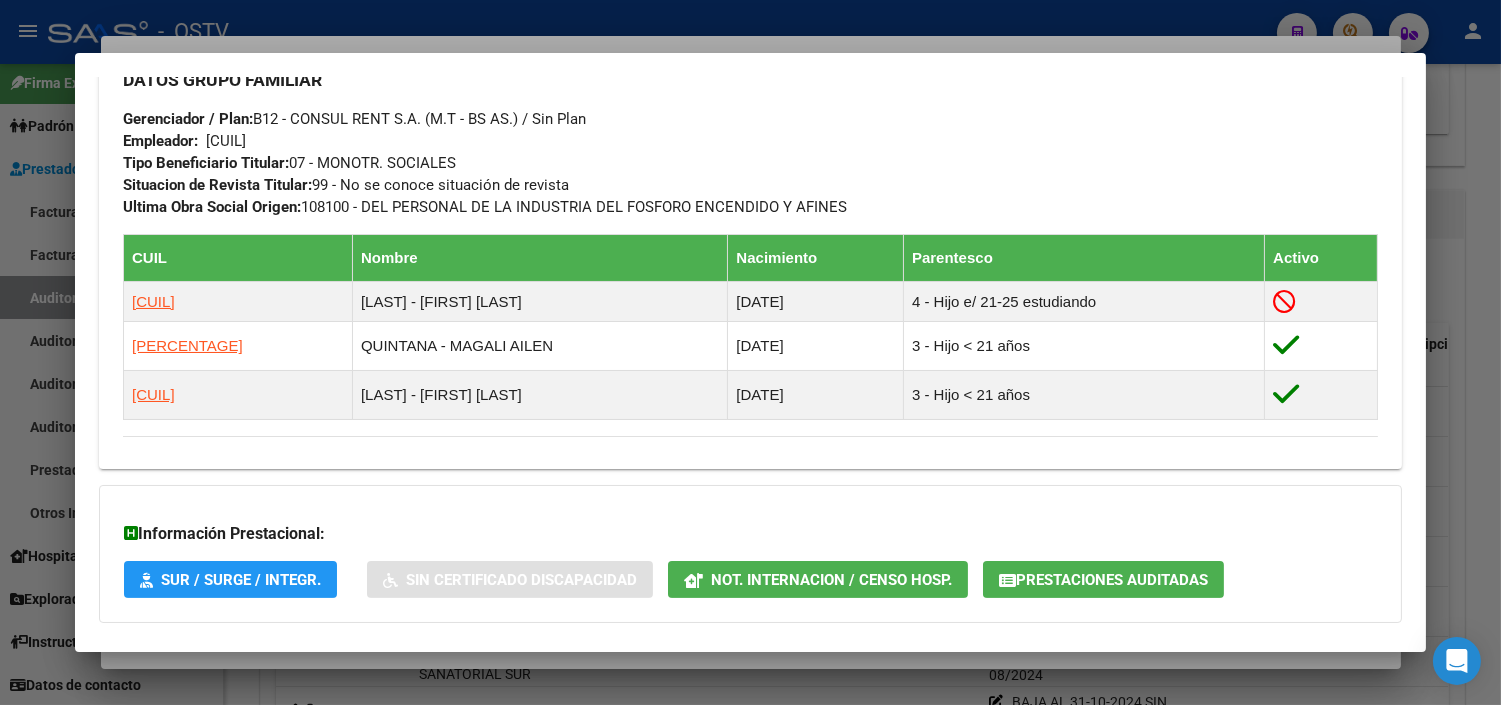 click at bounding box center [750, 352] 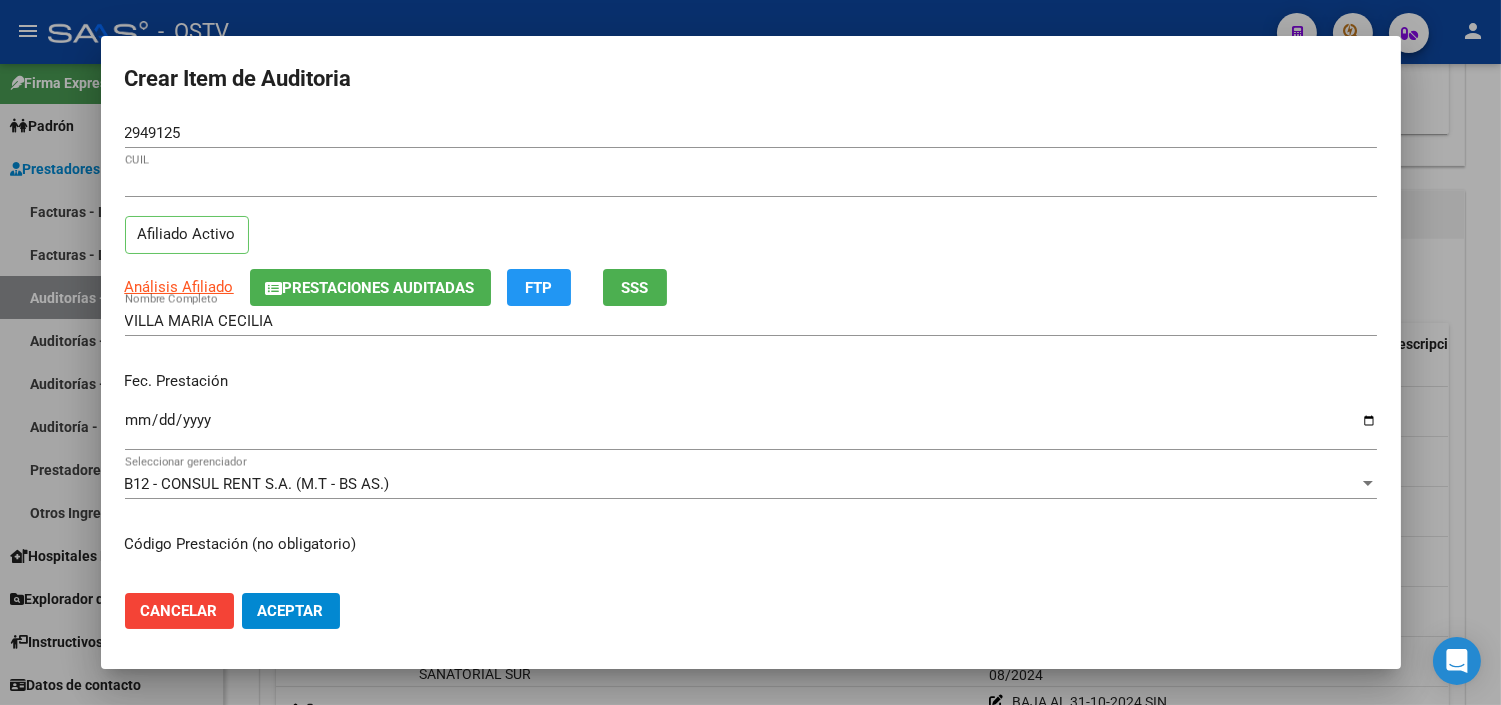 click on "Ingresar la fecha" at bounding box center (751, 428) 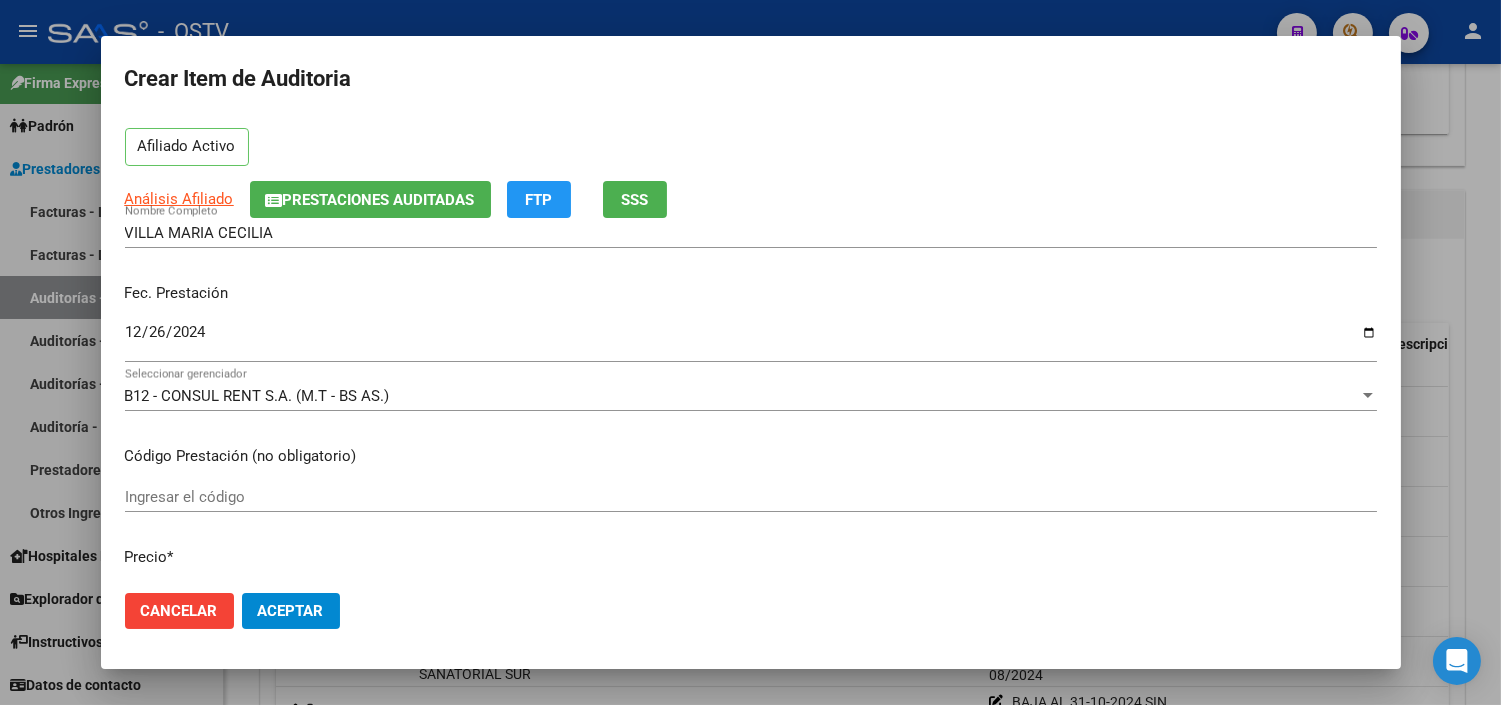 scroll, scrollTop: 0, scrollLeft: 0, axis: both 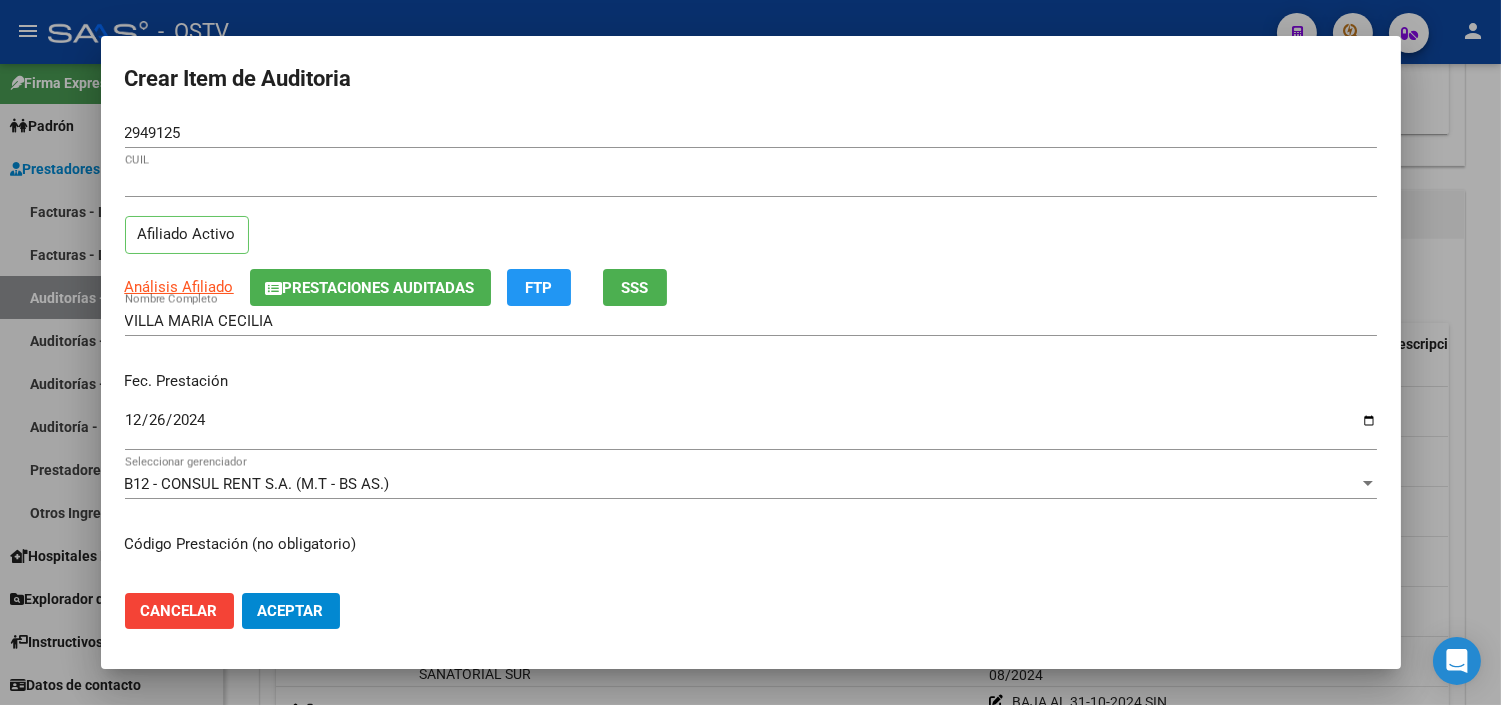 click on "[NUMBER]" at bounding box center [751, 133] 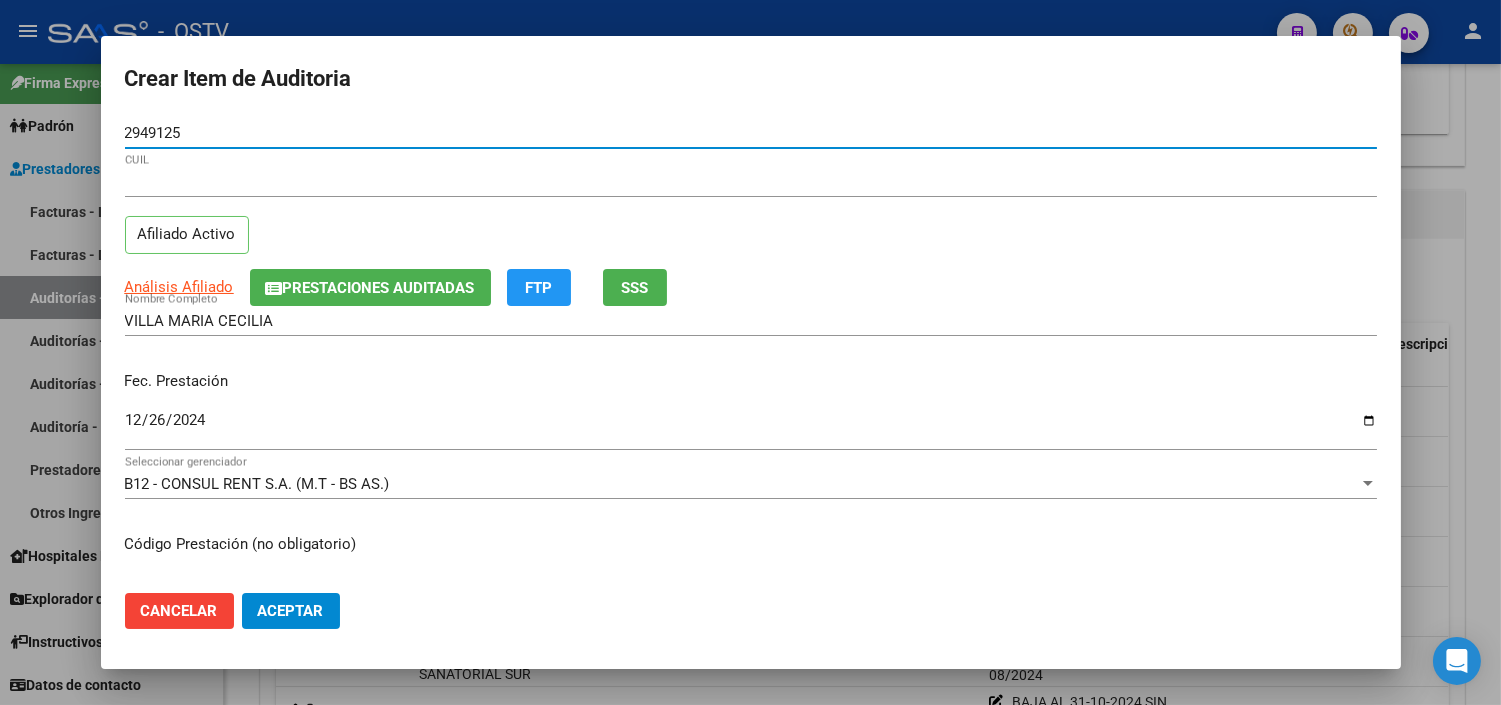 click on "[NUMBER]" at bounding box center (751, 133) 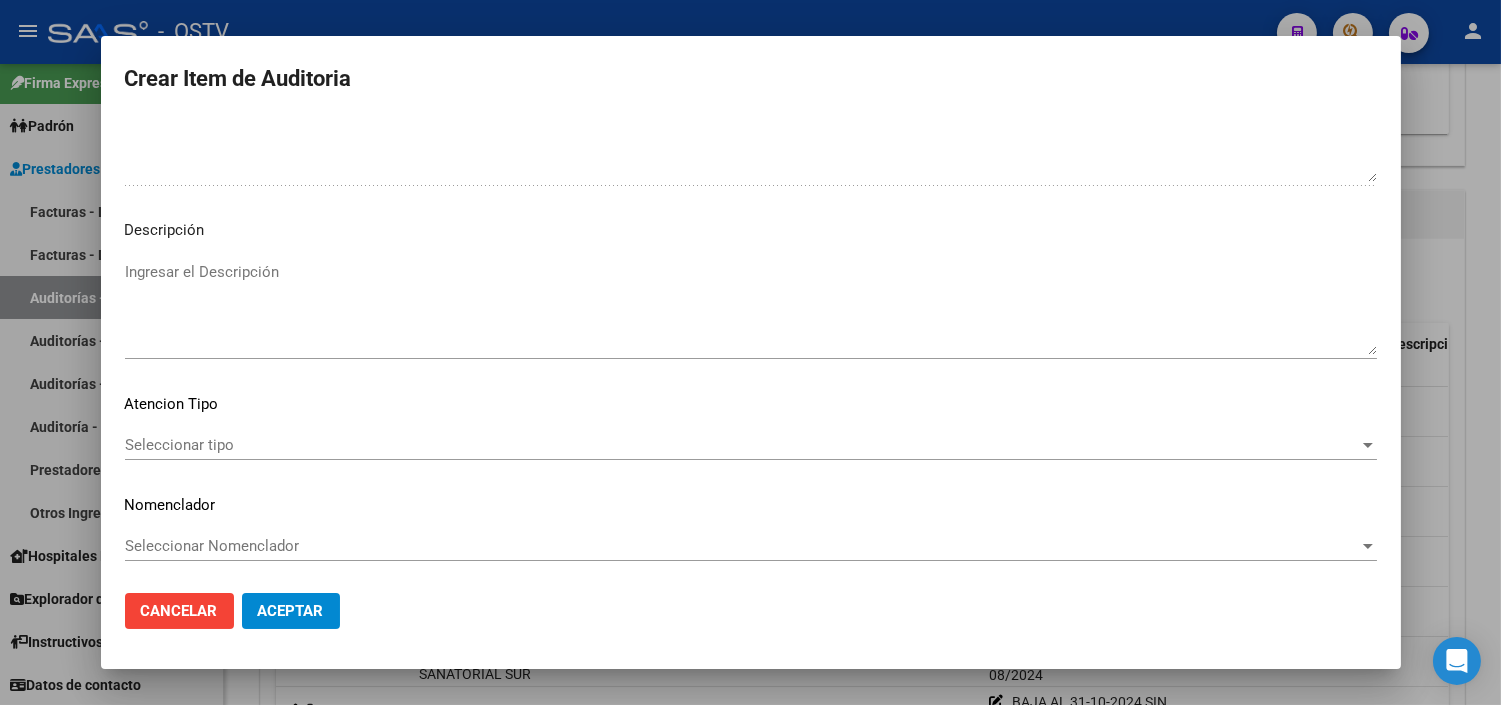 scroll, scrollTop: 1168, scrollLeft: 0, axis: vertical 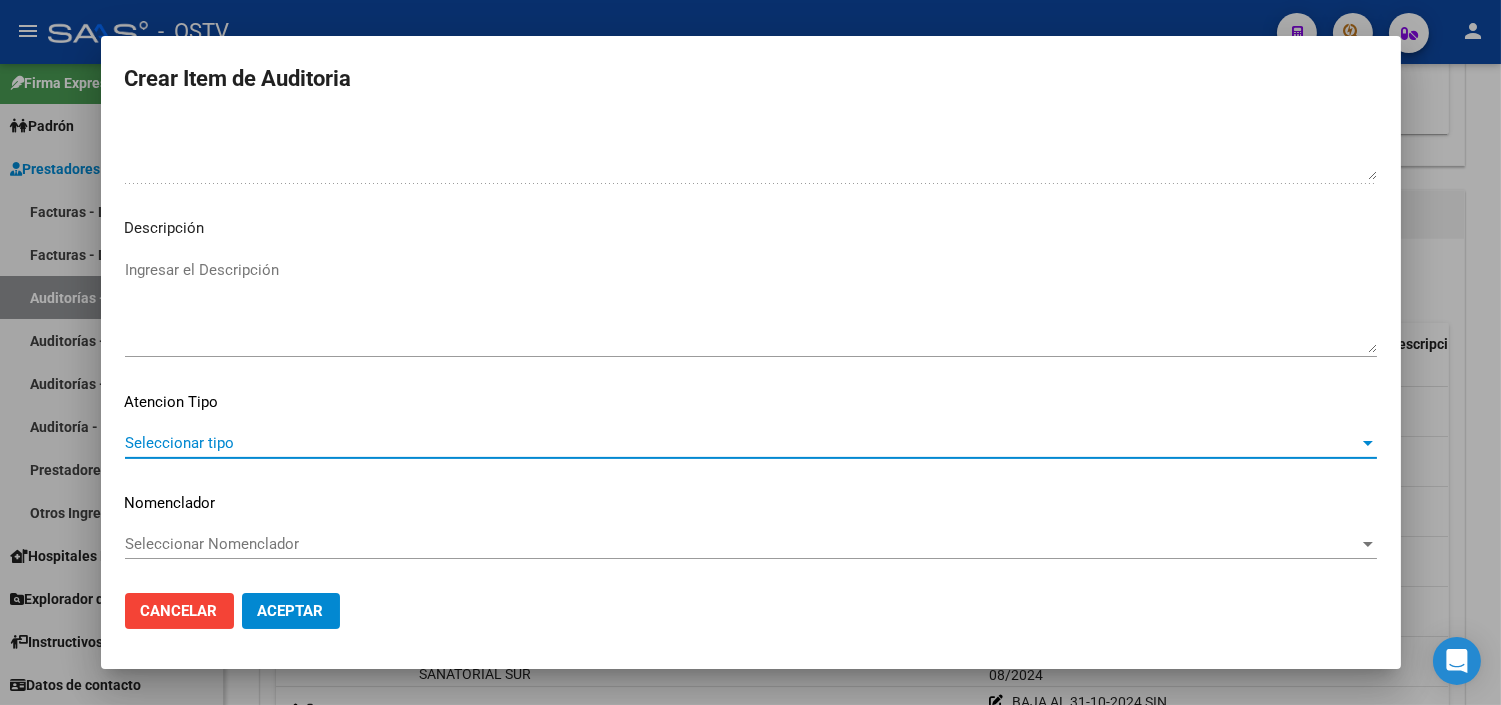 click on "Seleccionar tipo" at bounding box center (742, 443) 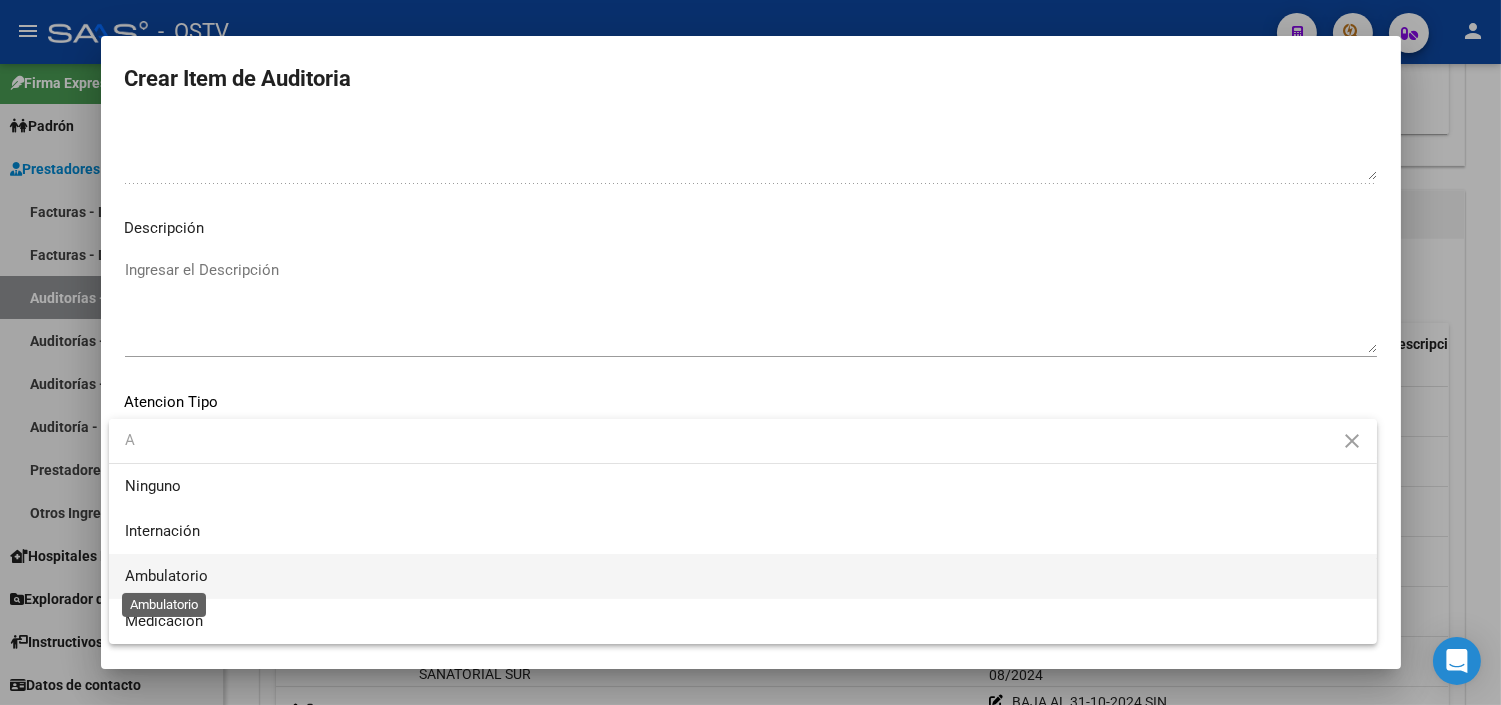 click on "Ambulatorio" at bounding box center (166, 576) 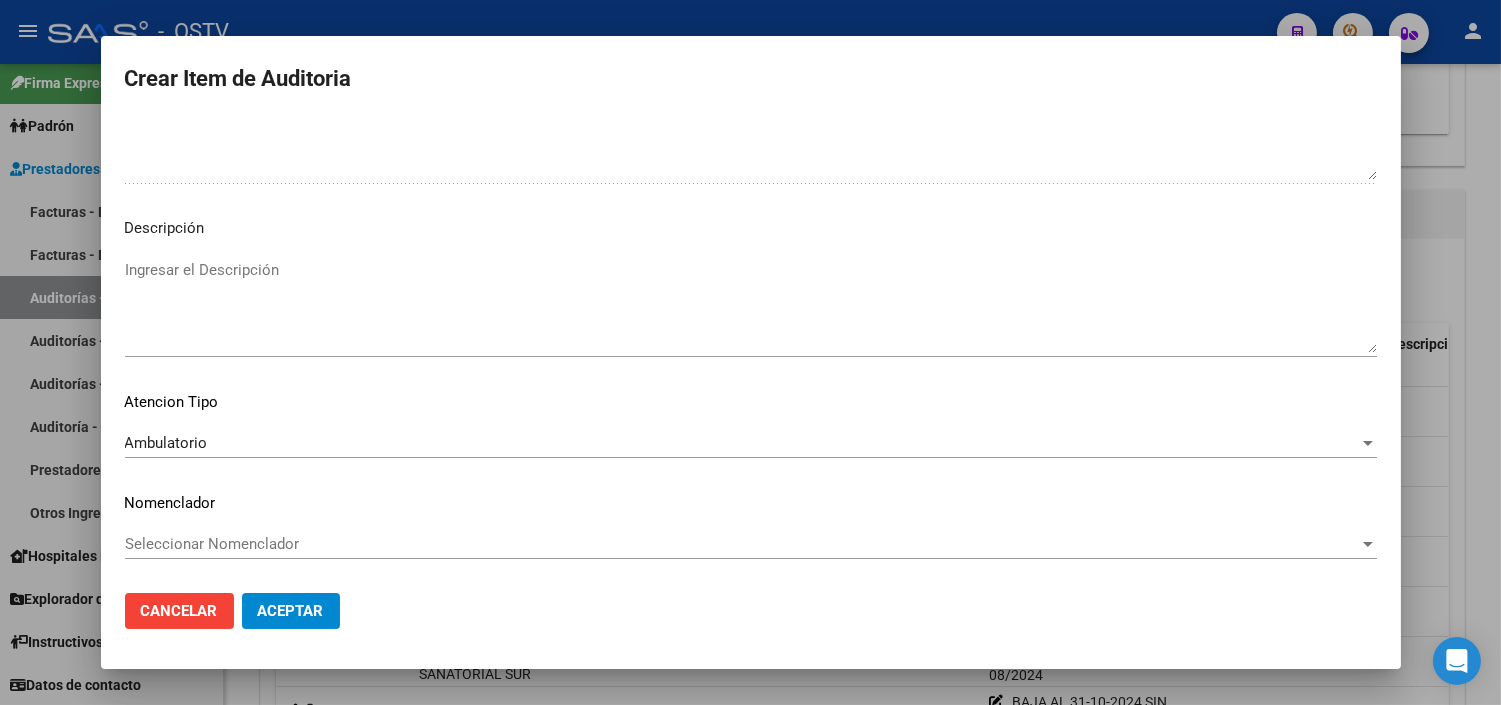 scroll, scrollTop: 0, scrollLeft: 0, axis: both 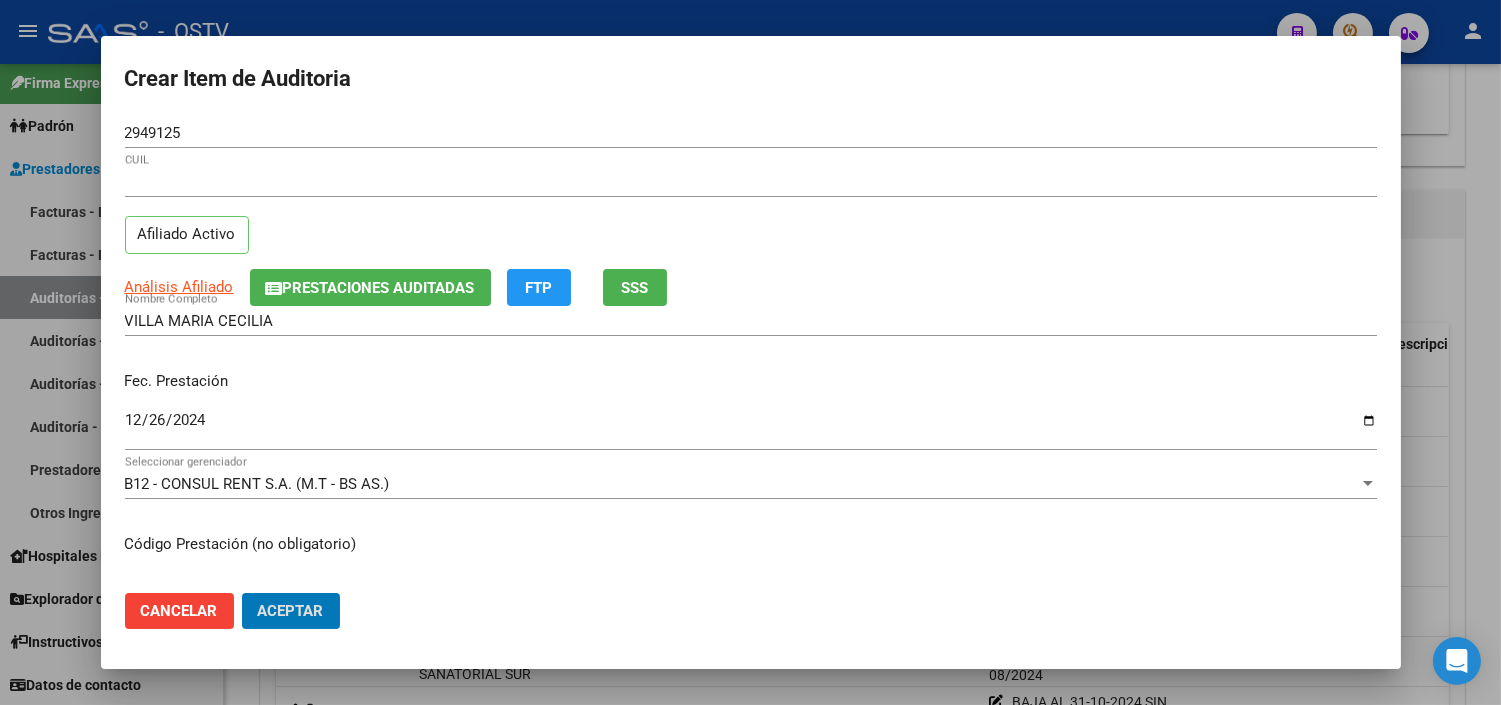click on "Aceptar" 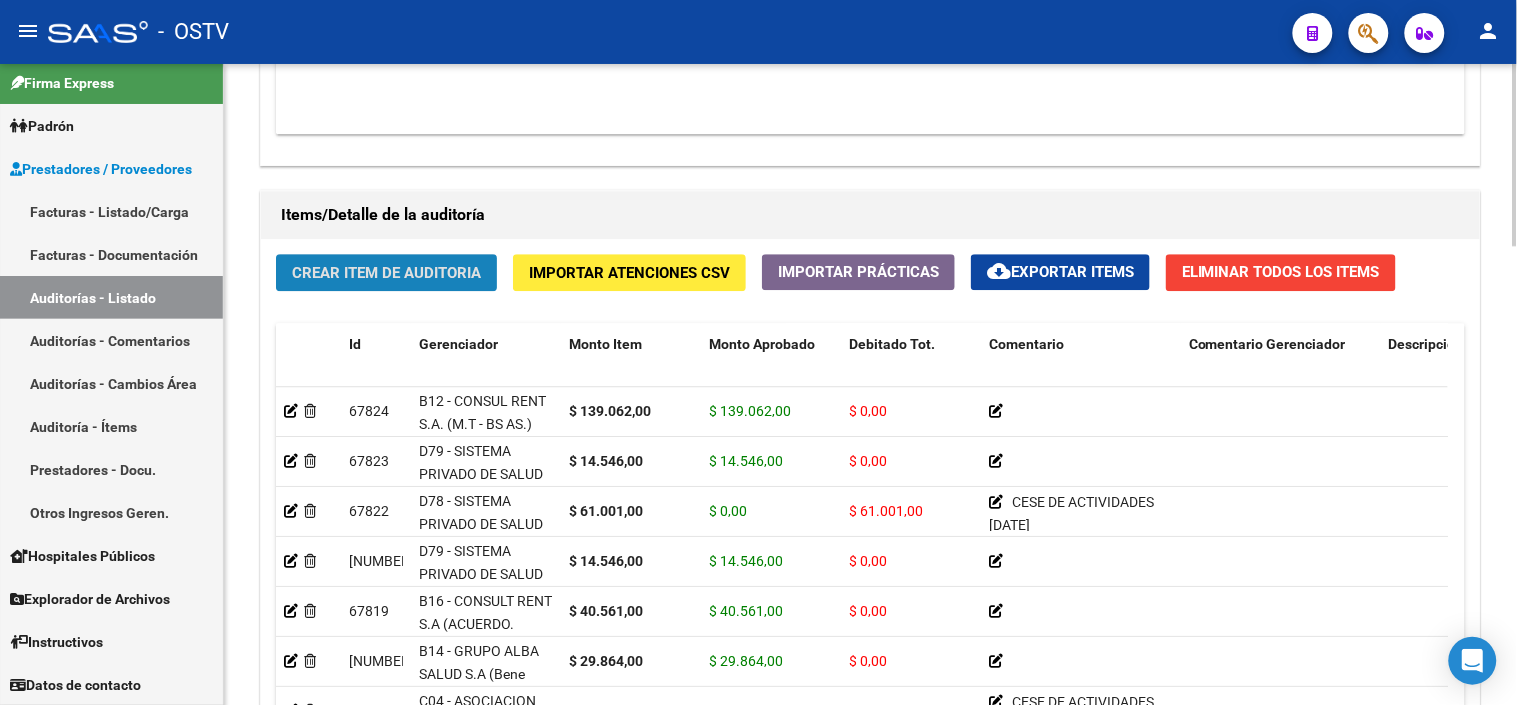 click on "Crear Item de Auditoria" 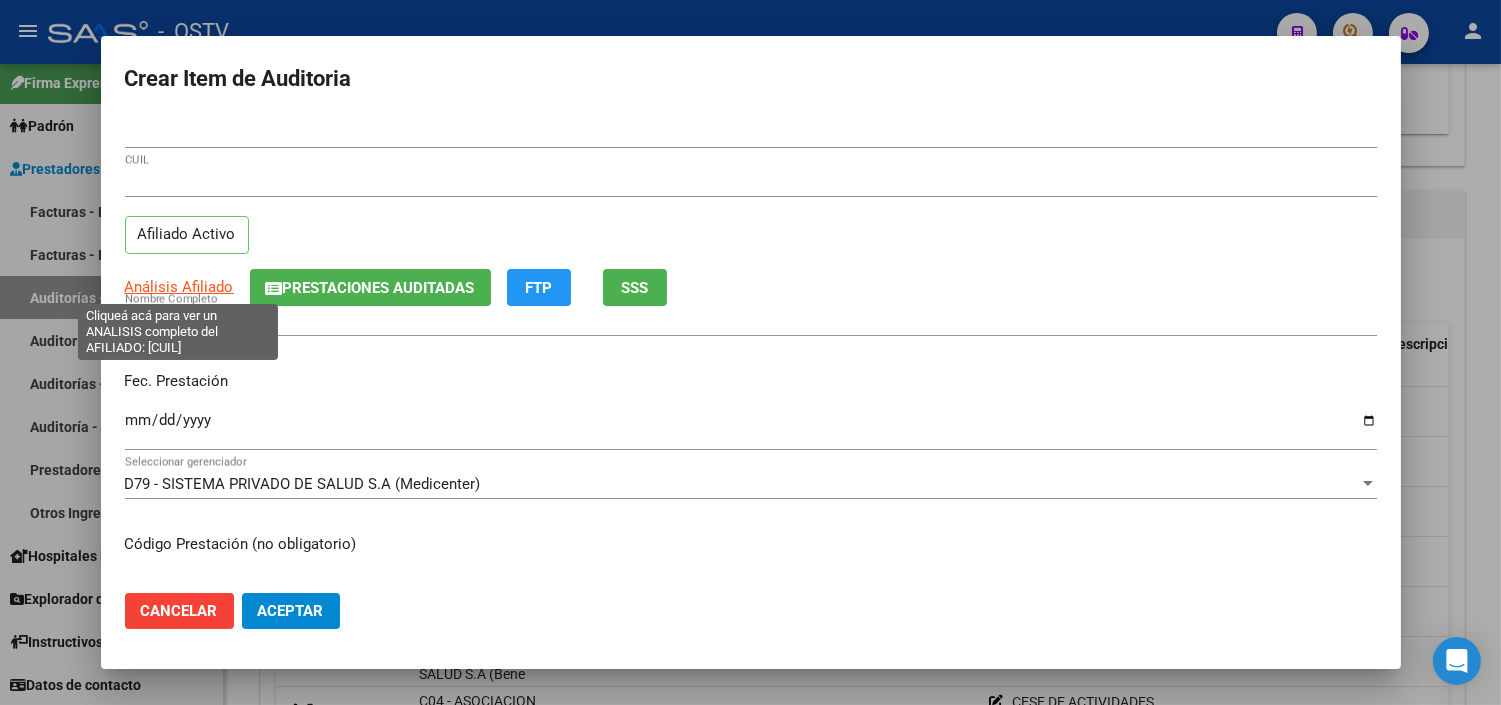 click on "Análisis Afiliado" at bounding box center [179, 287] 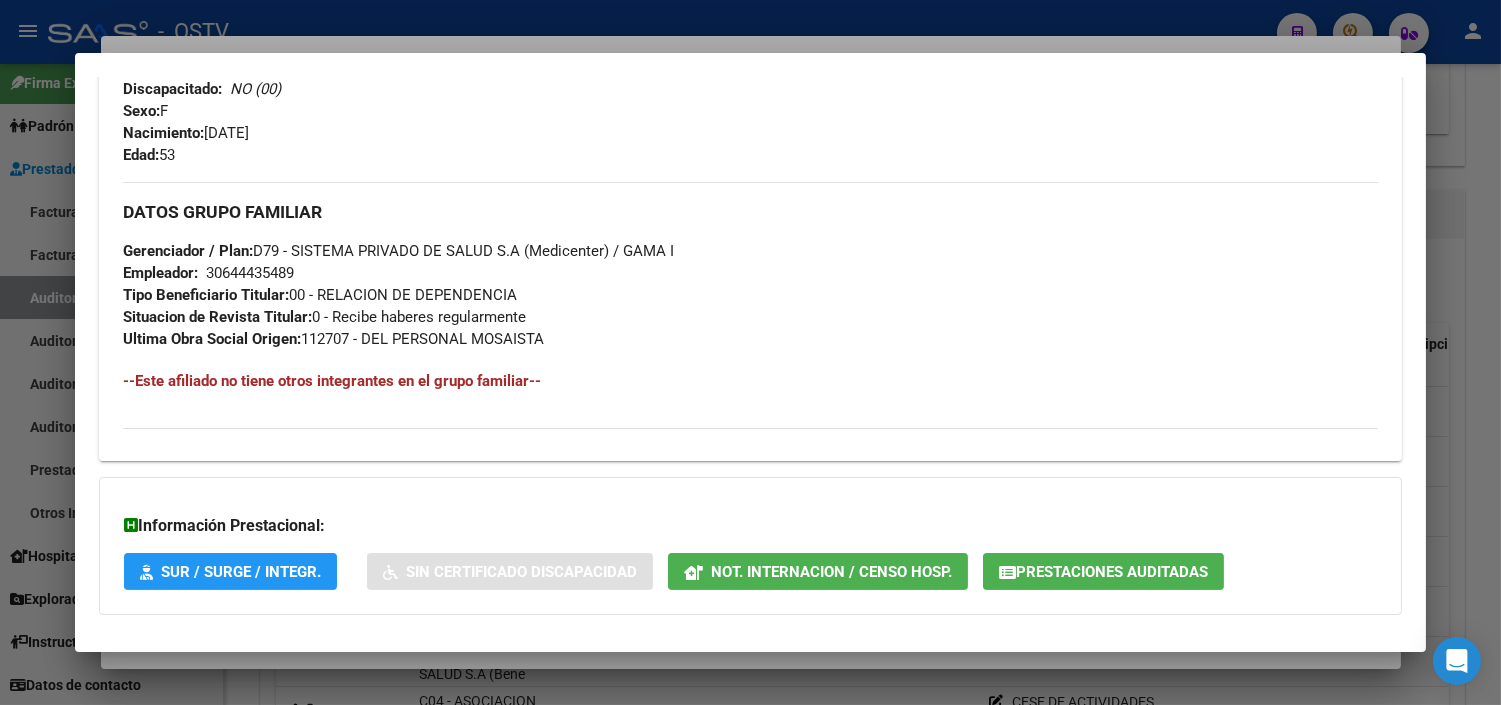 scroll, scrollTop: 948, scrollLeft: 0, axis: vertical 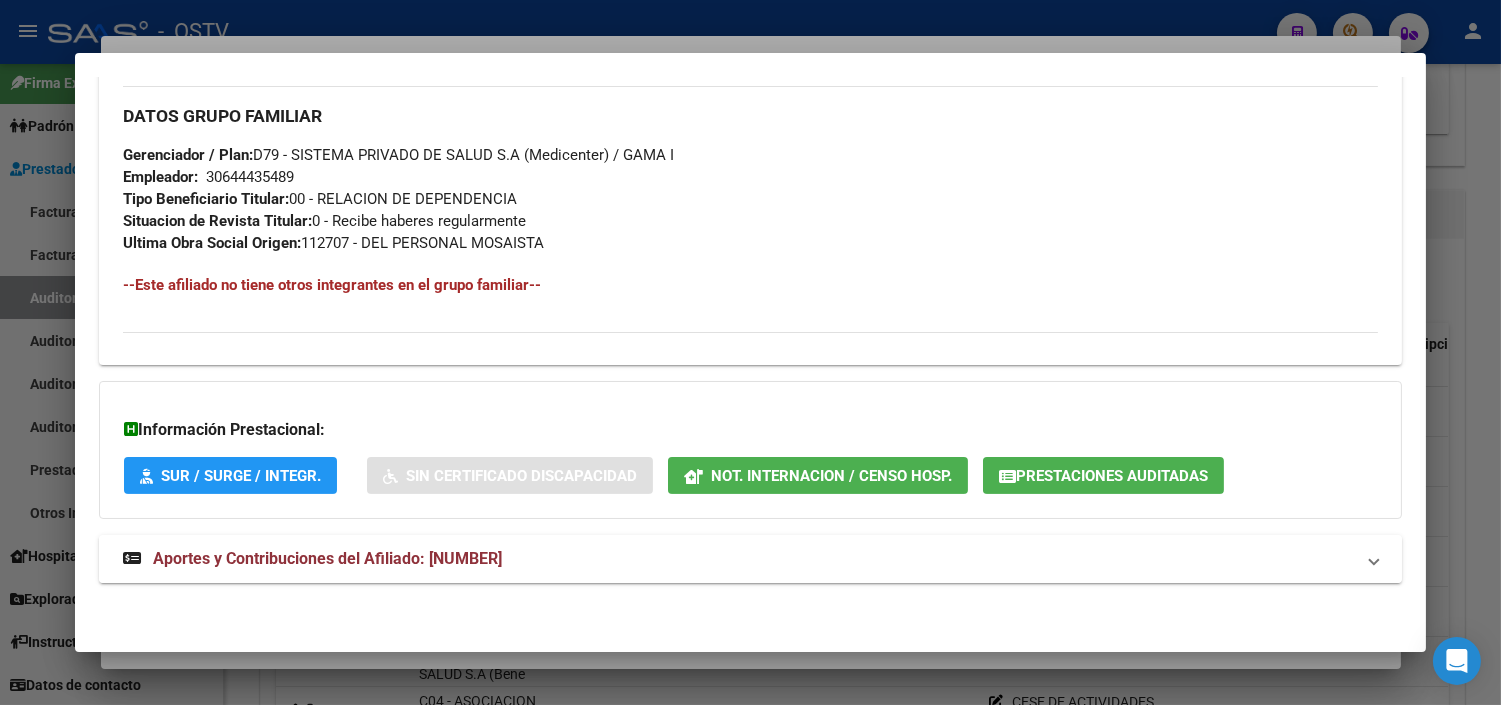 click on "Aportes y Contribuciones del Afiliado: [NUMBER]" at bounding box center [327, 558] 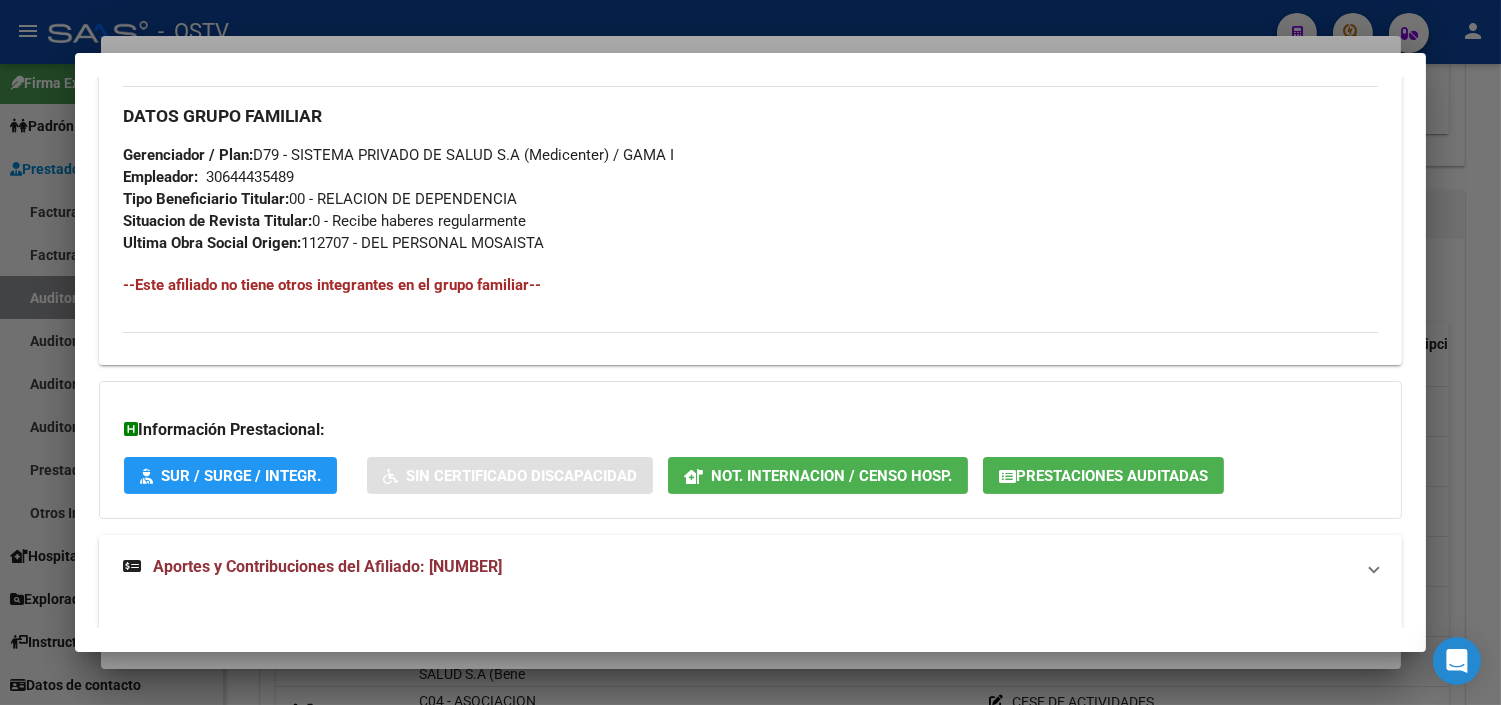 click on "Prestaciones Auditadas" 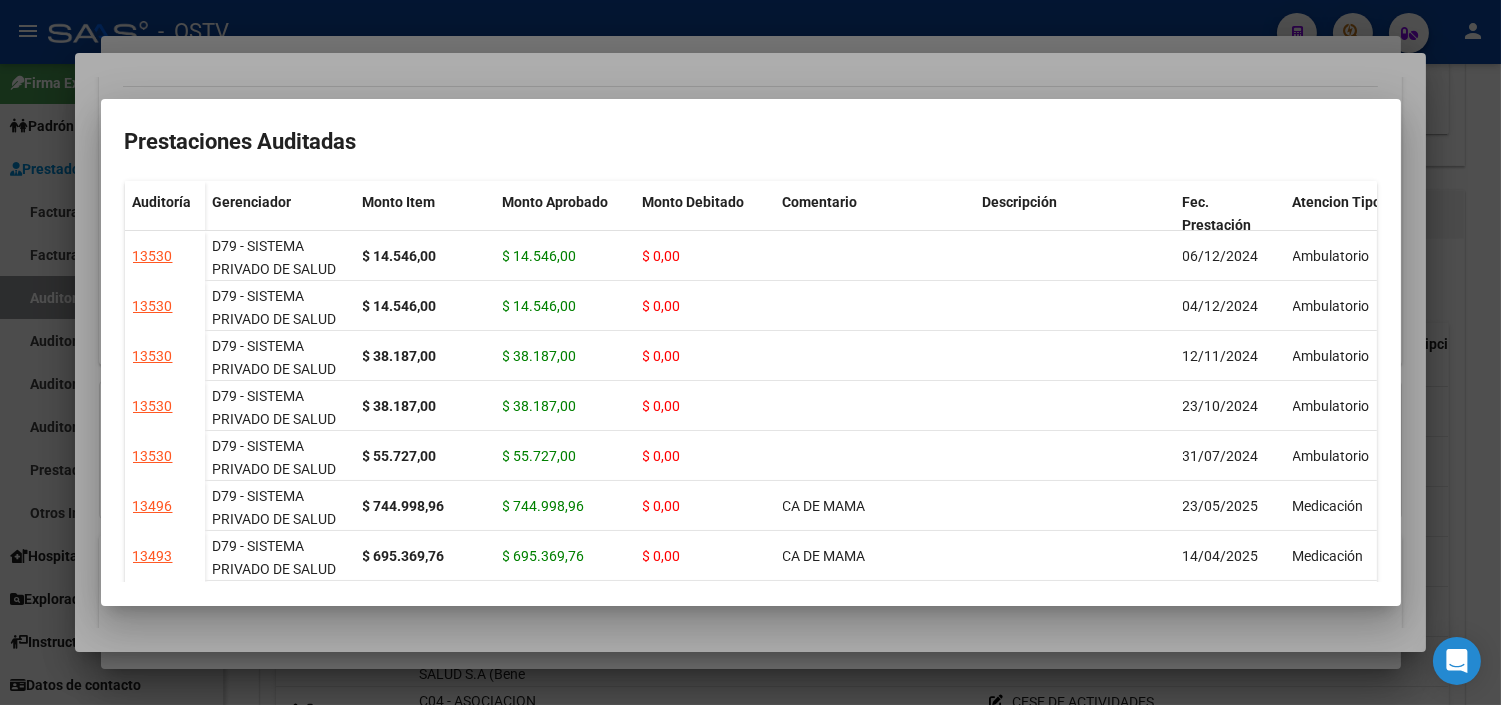 click at bounding box center [750, 352] 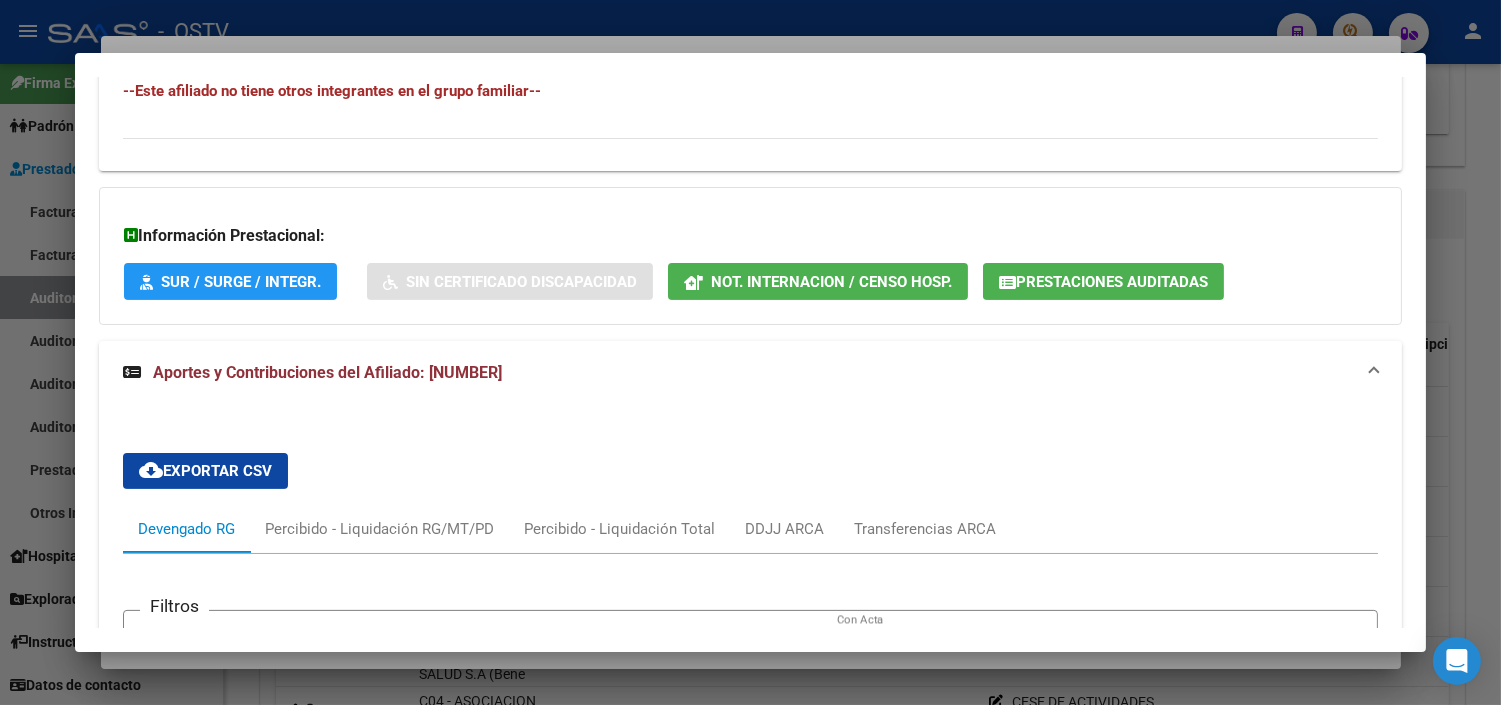 scroll, scrollTop: 1726, scrollLeft: 0, axis: vertical 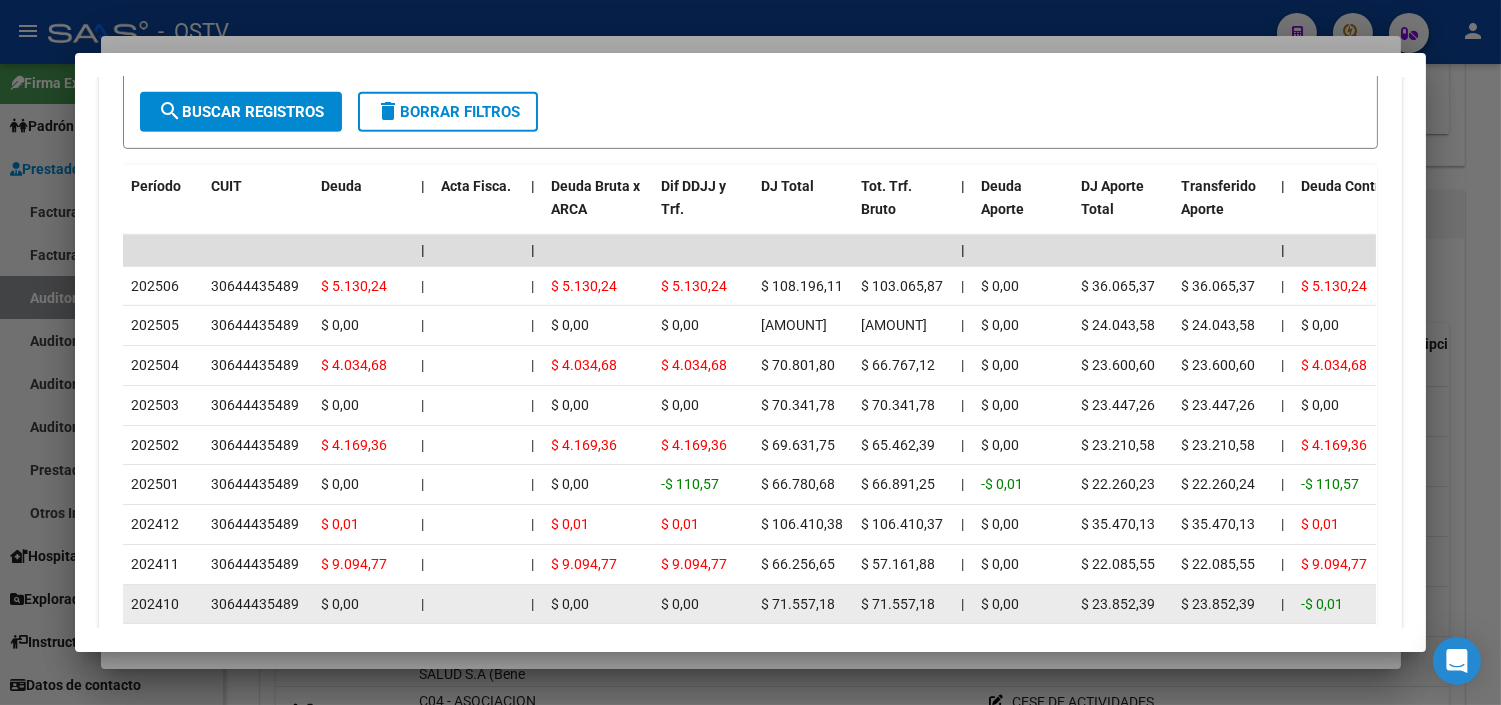 drag, startPoint x: 353, startPoint y: 661, endPoint x: 252, endPoint y: 623, distance: 107.912 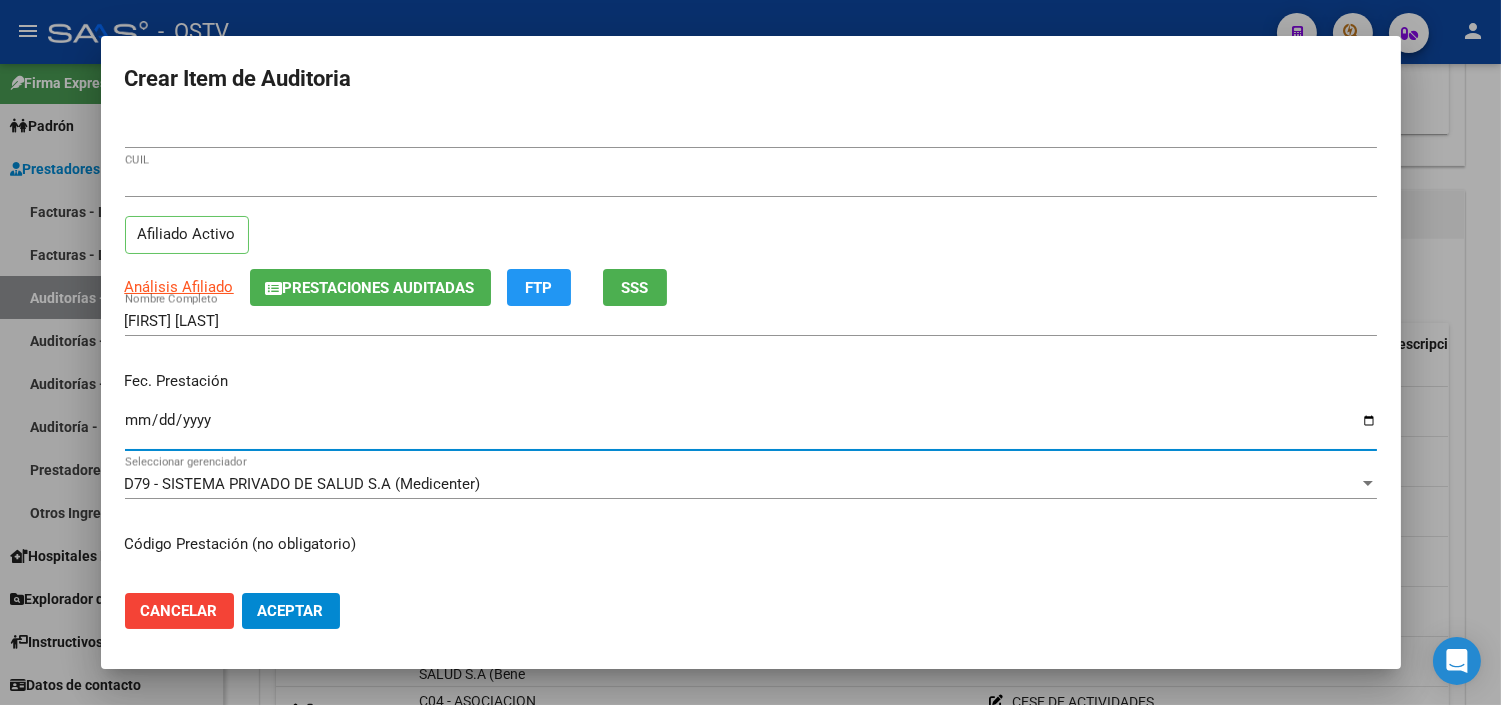click on "Ingresar la fecha" at bounding box center [751, 428] 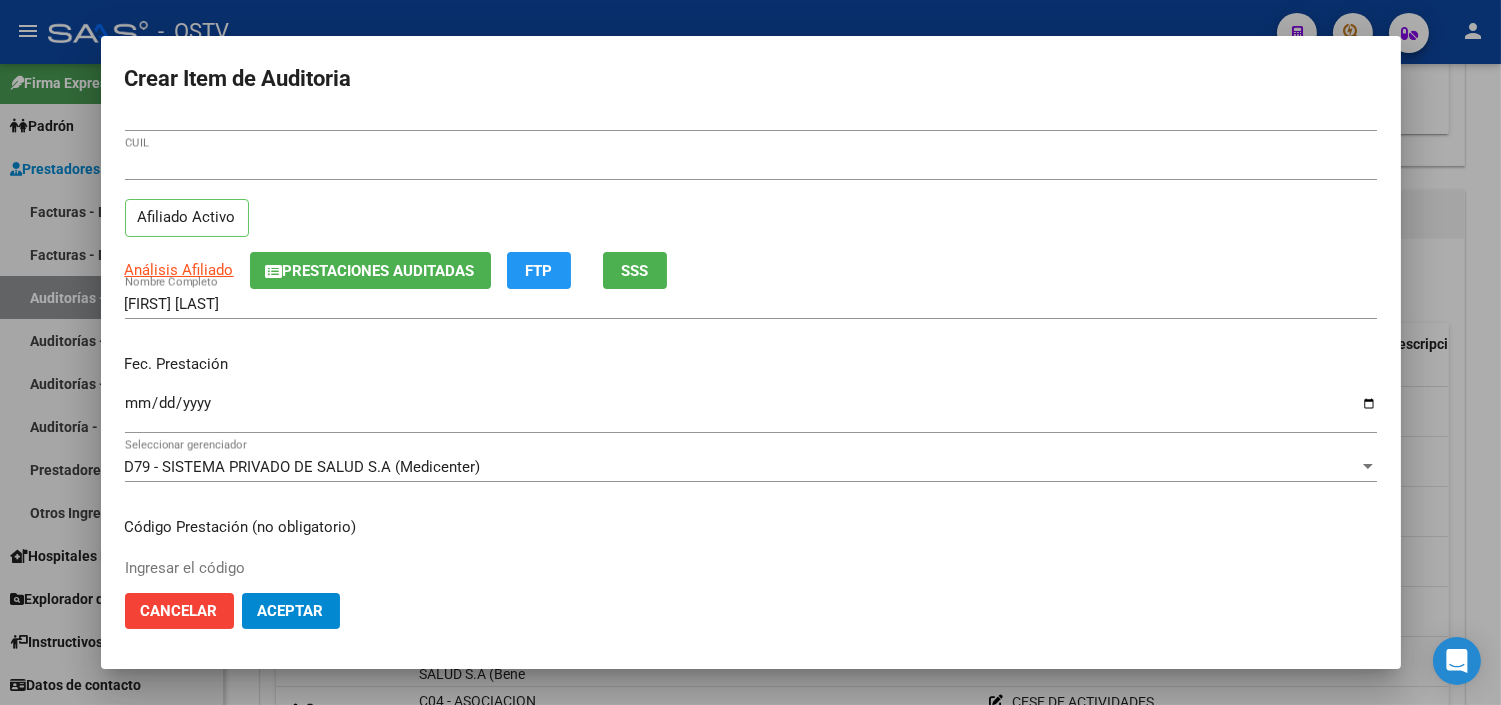 scroll, scrollTop: 338, scrollLeft: 0, axis: vertical 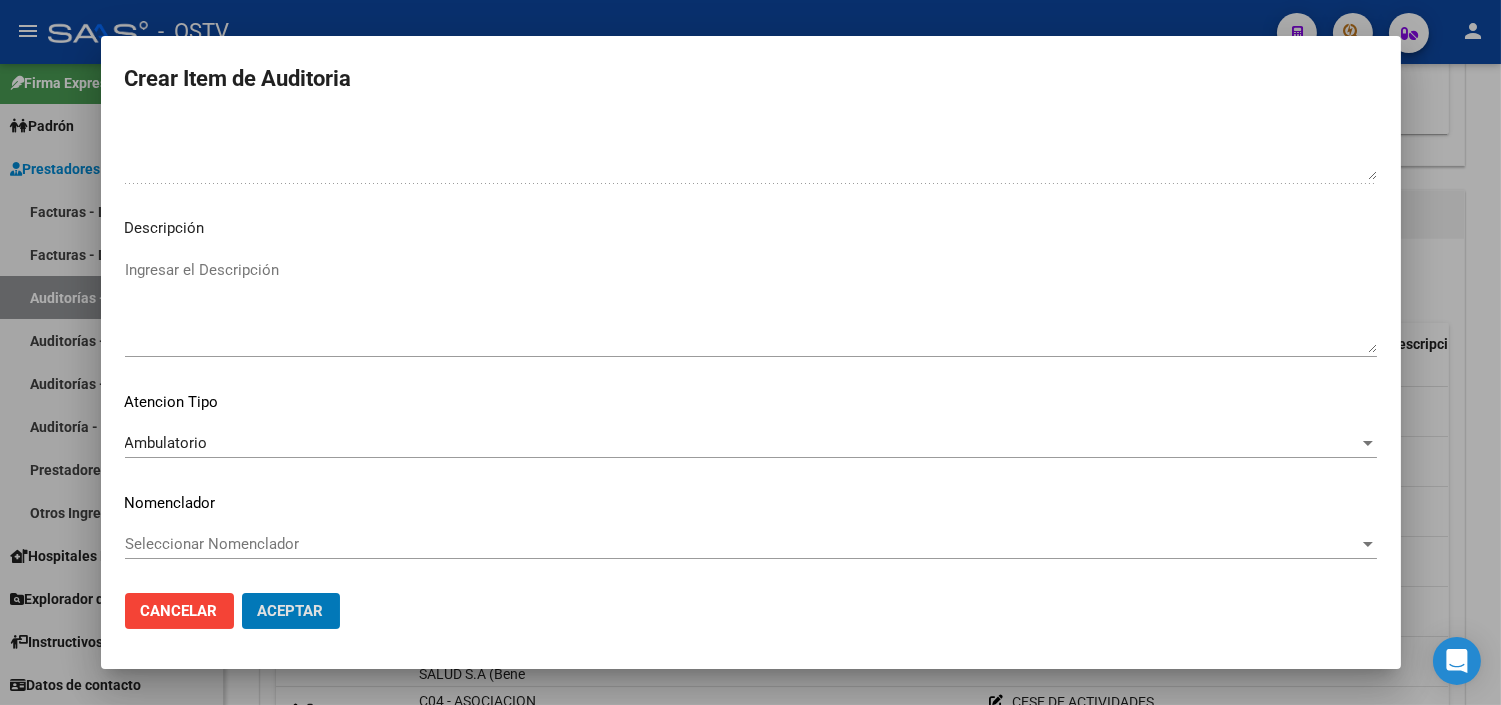 click on "Aceptar" 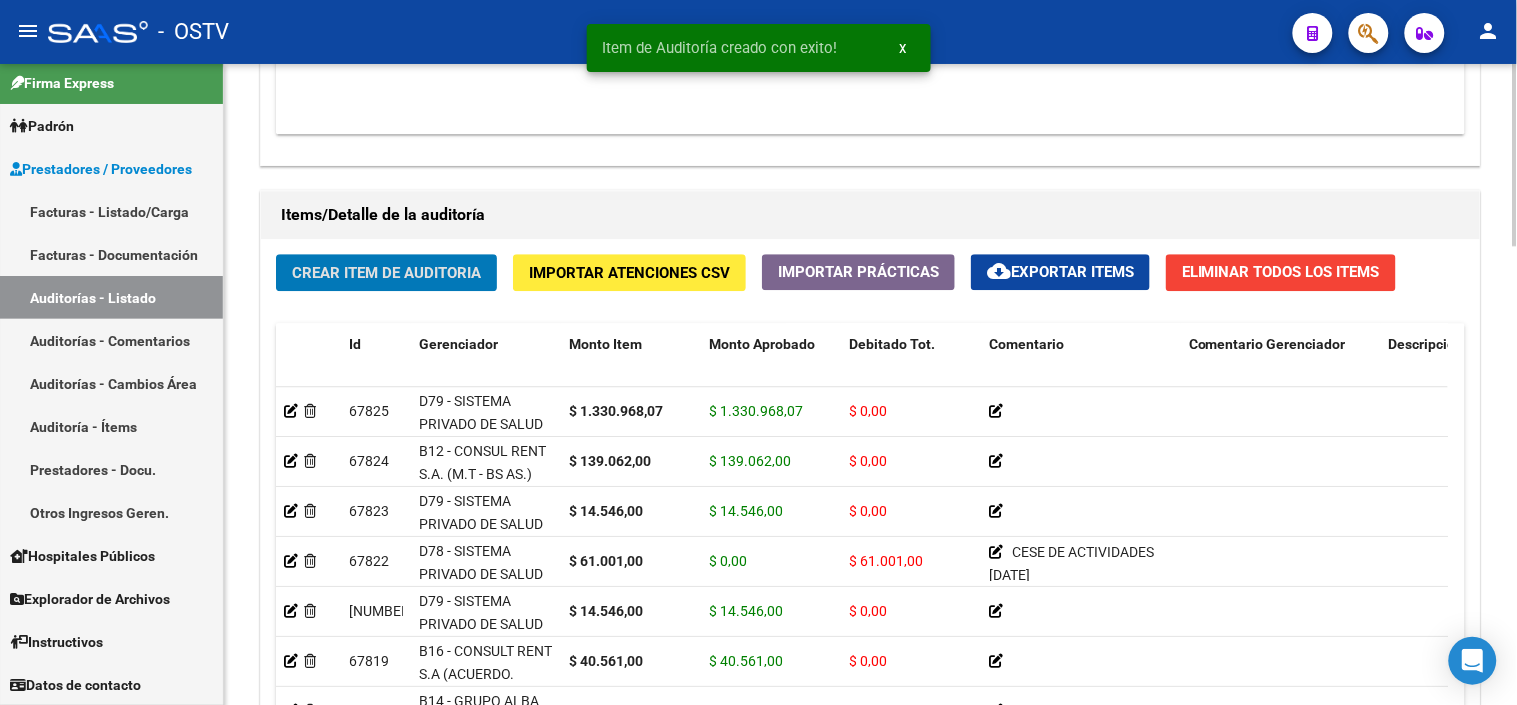 click on "Crear Item de Auditoria" 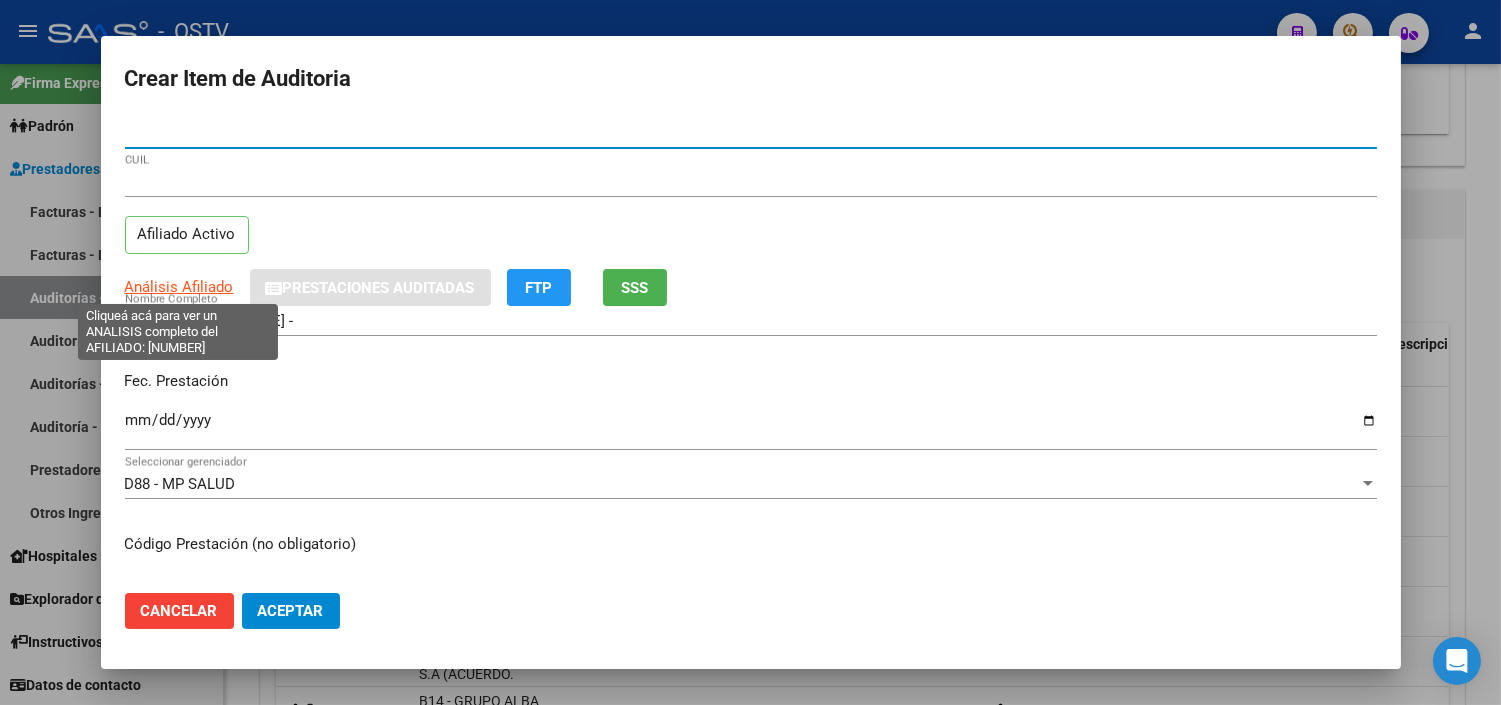 click on "Análisis Afiliado" at bounding box center (179, 287) 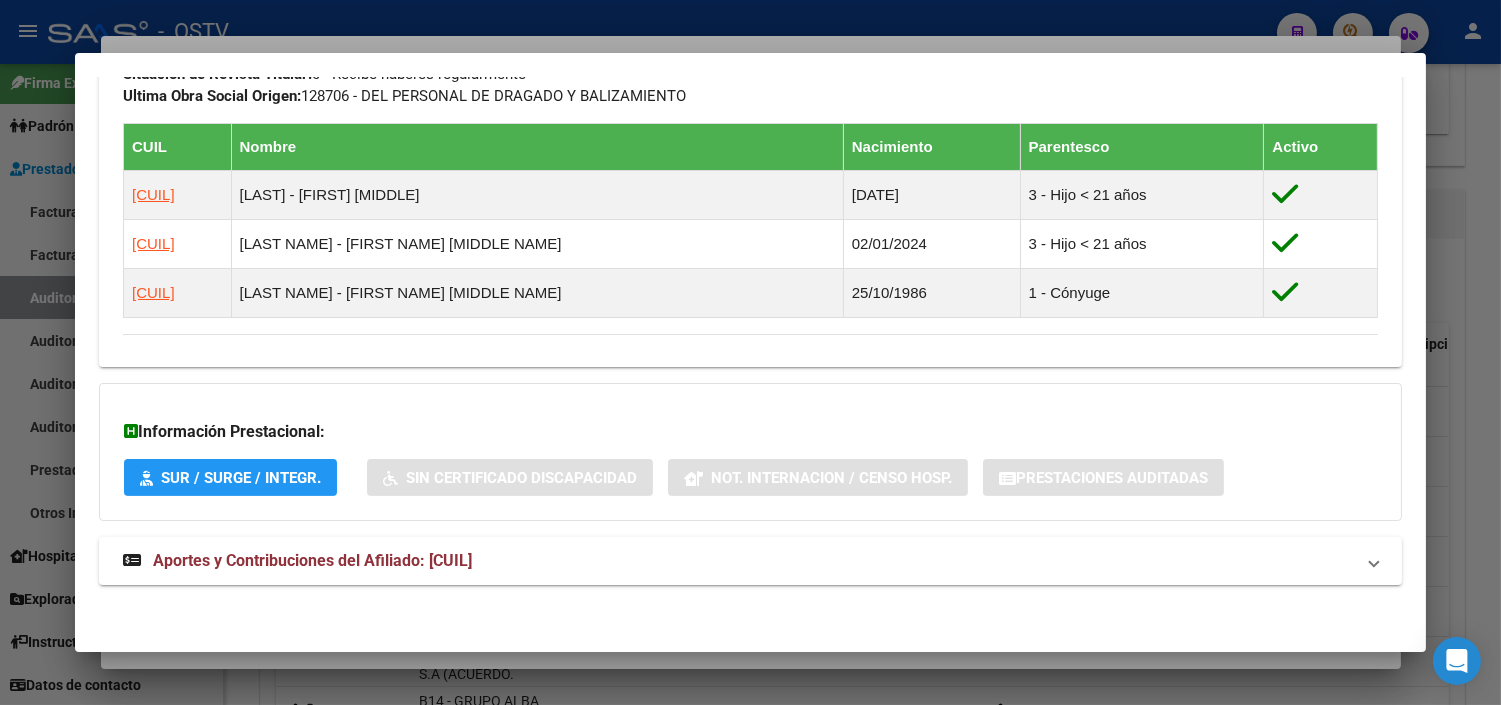 scroll, scrollTop: 1097, scrollLeft: 0, axis: vertical 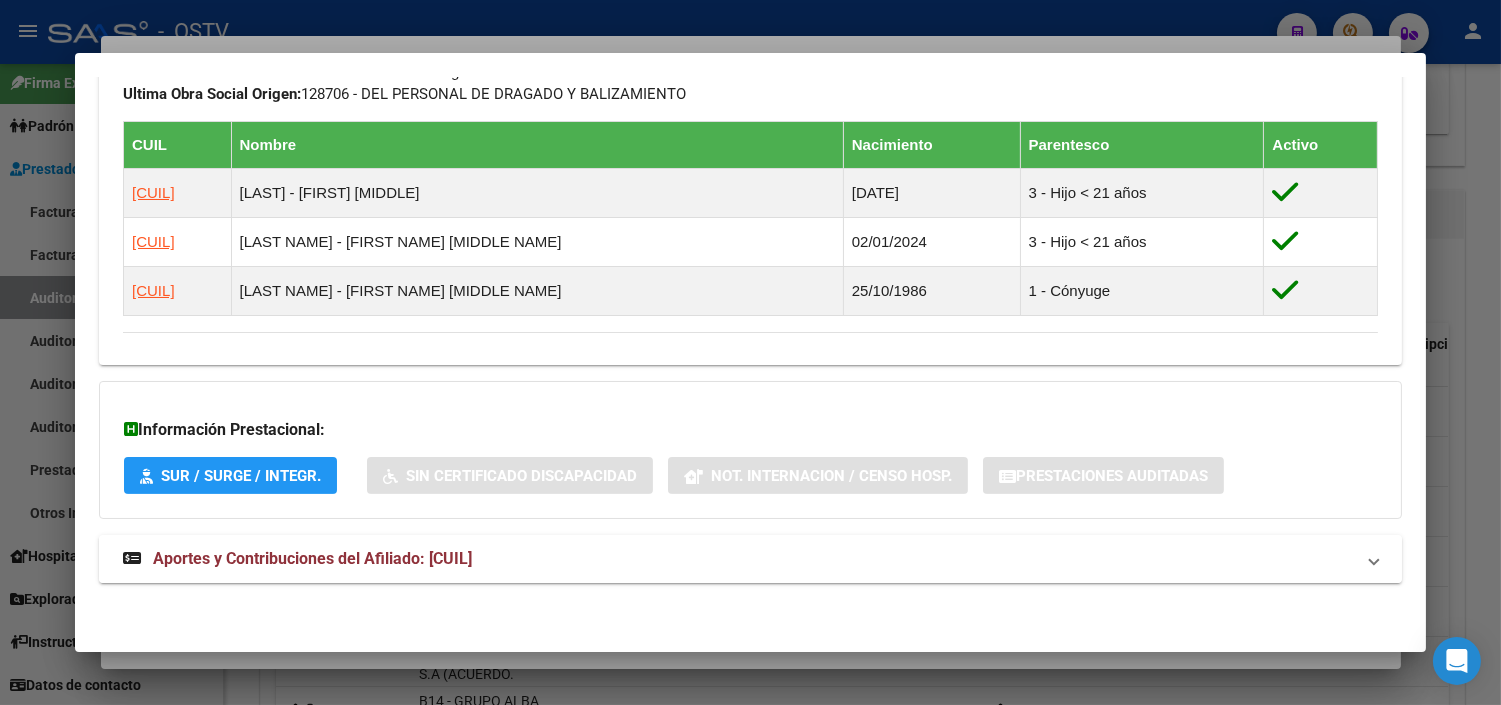 click on "Aportes y Contribuciones del Afiliado: [CUIL]" at bounding box center [750, 559] 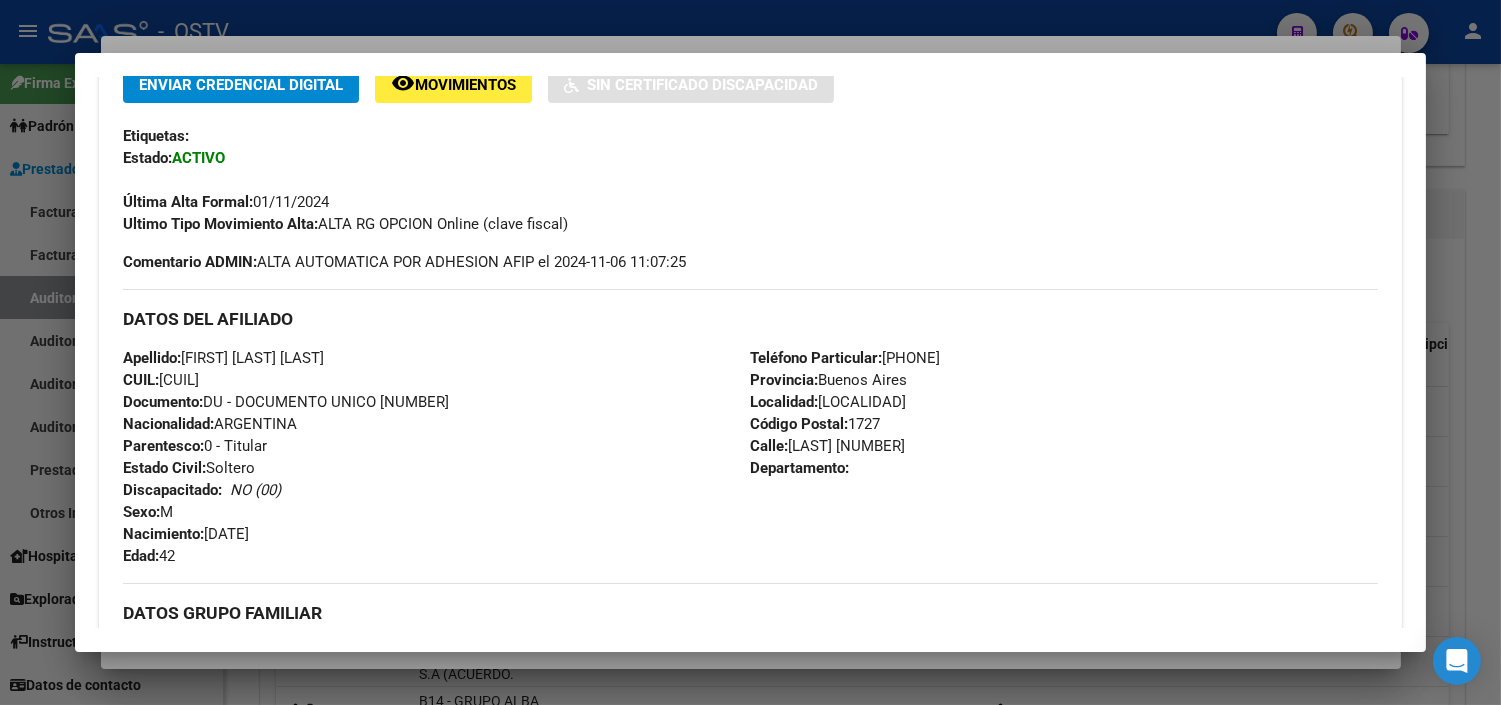 scroll, scrollTop: 0, scrollLeft: 0, axis: both 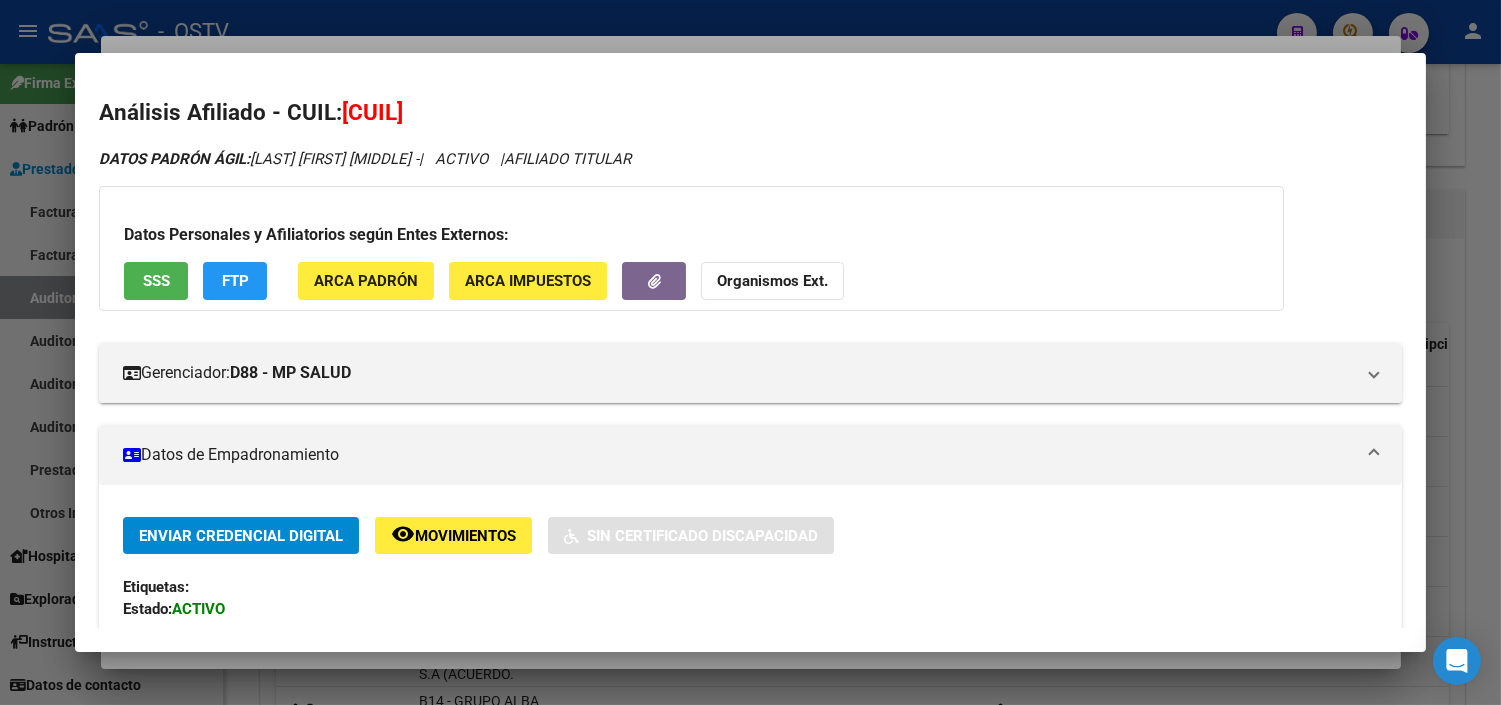 click at bounding box center (750, 352) 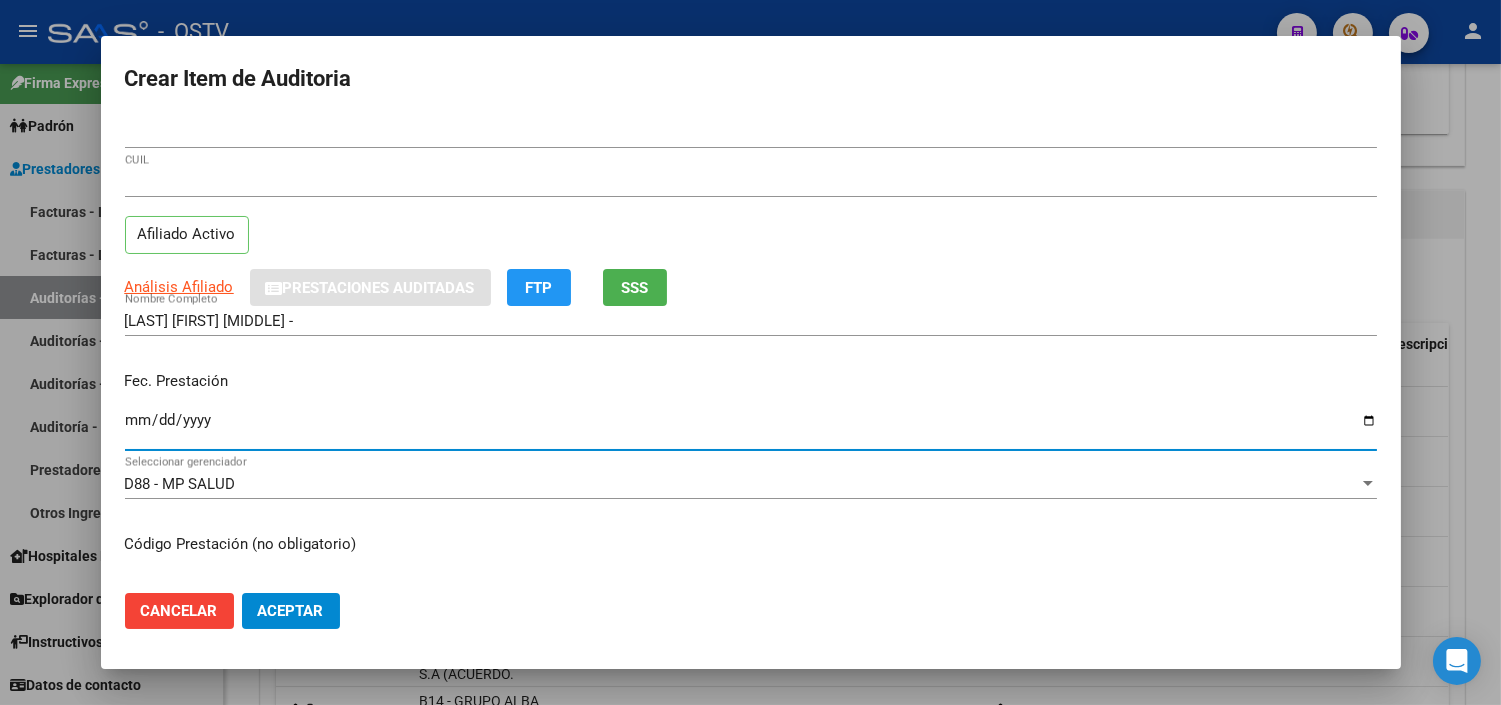 click on "Ingresar la fecha" at bounding box center (751, 428) 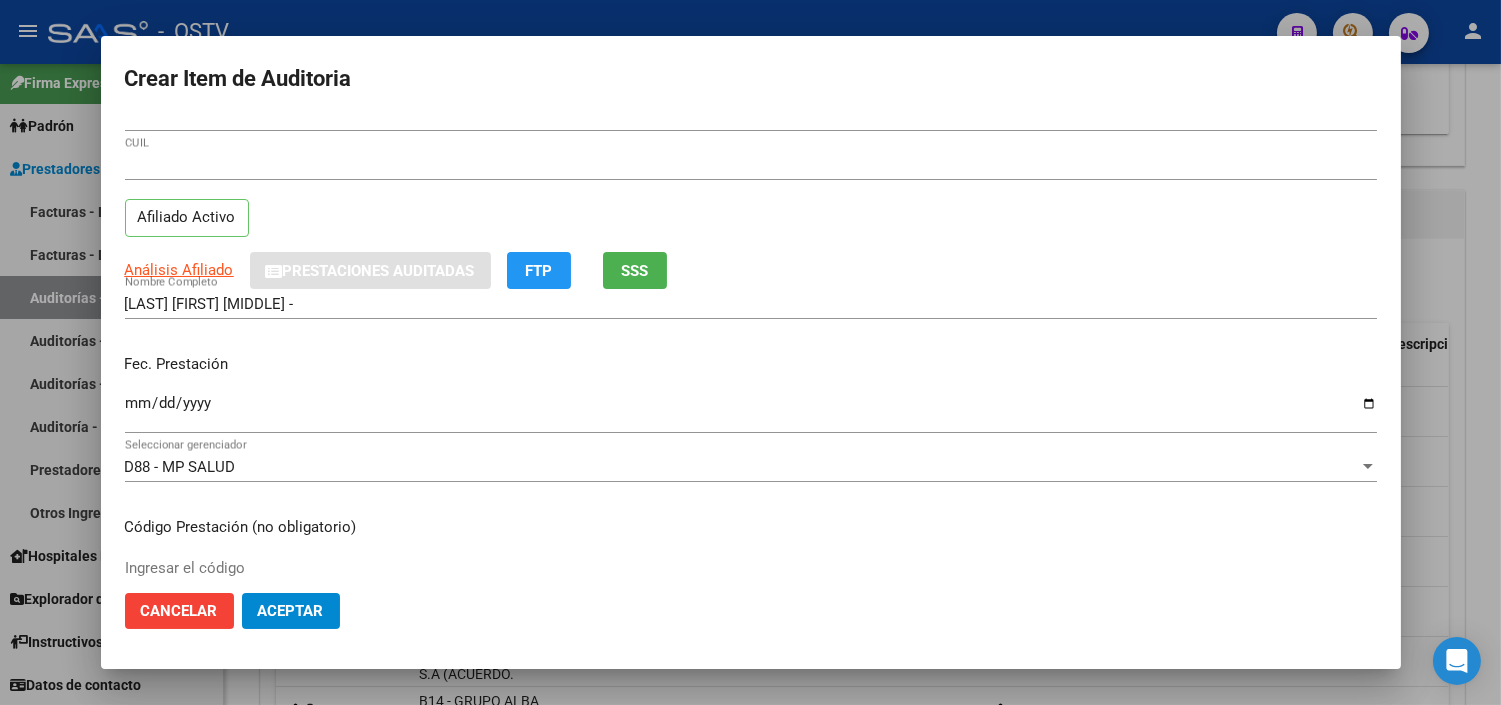 scroll, scrollTop: 338, scrollLeft: 0, axis: vertical 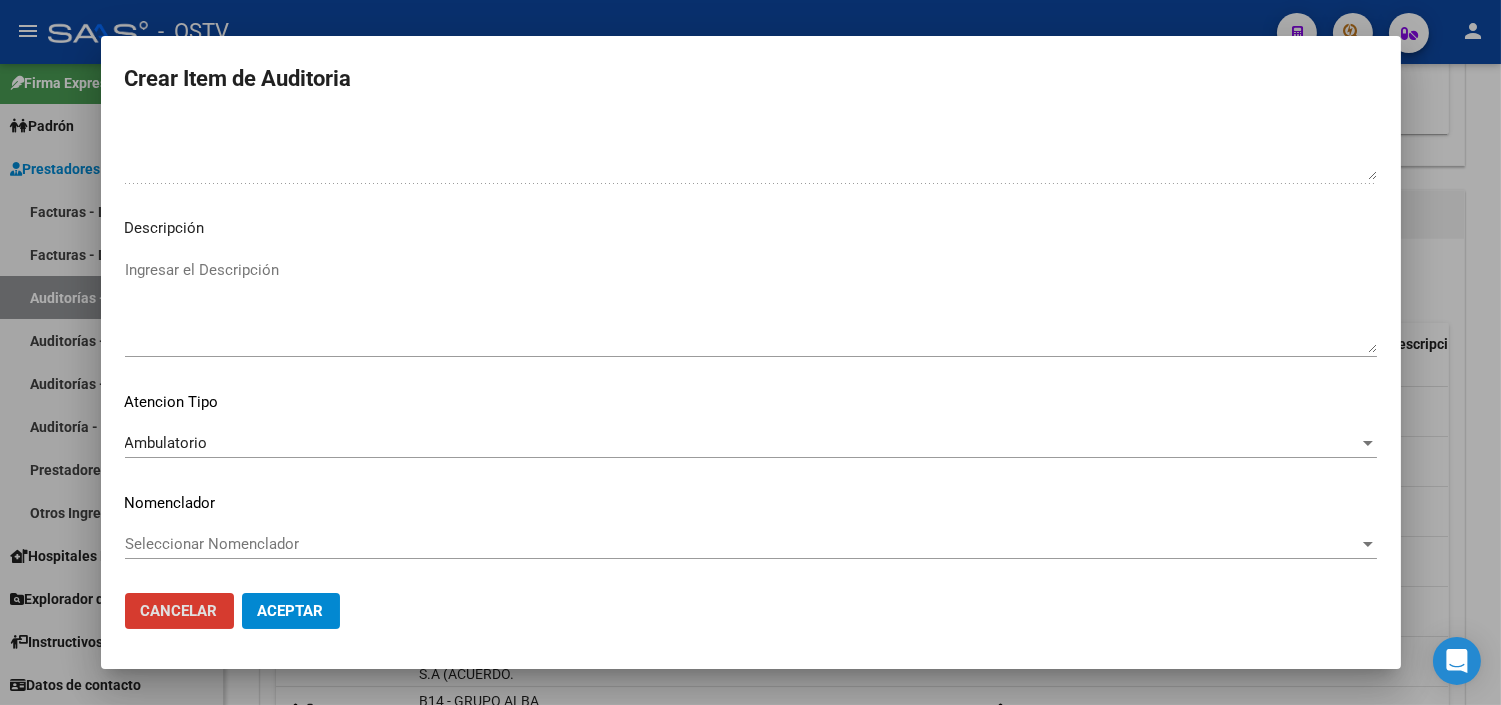 click on "Cancelar" 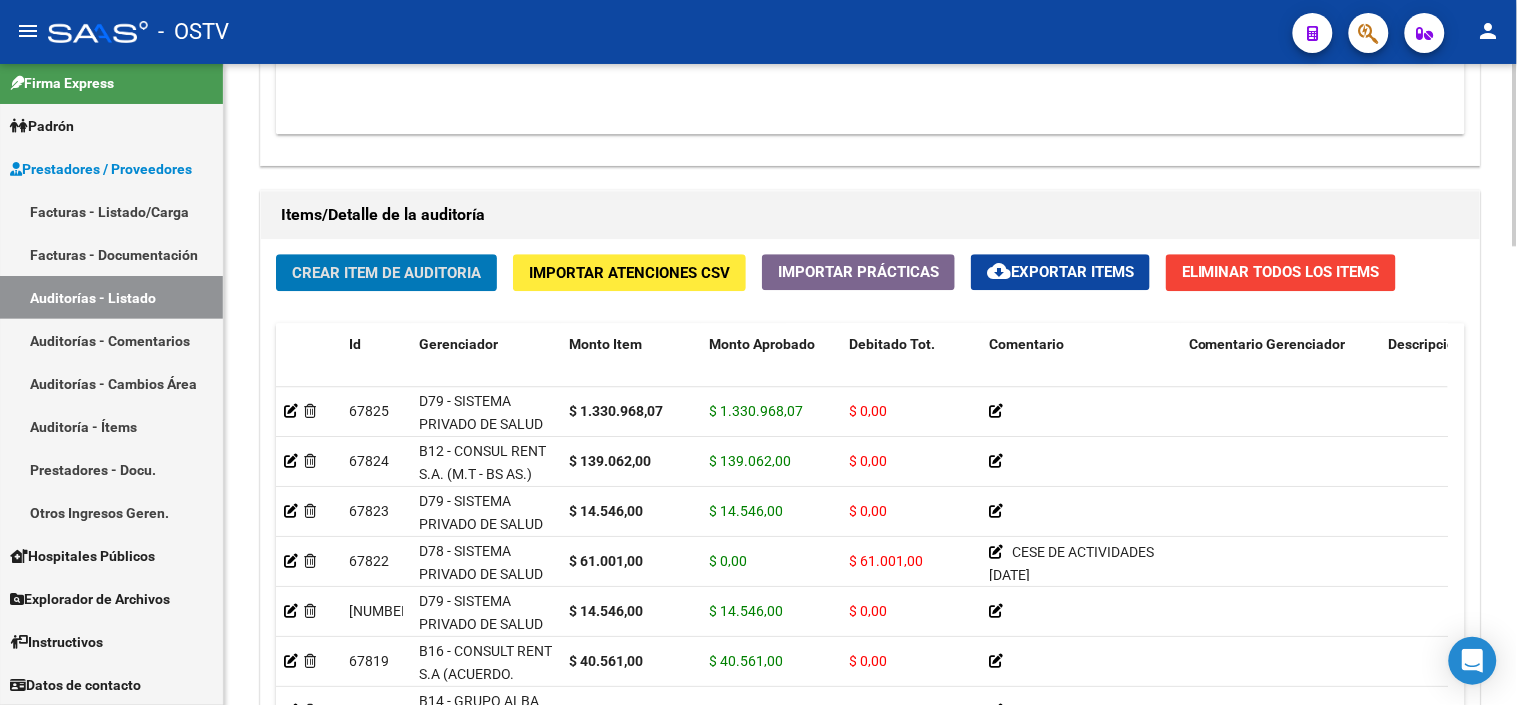click on "Crear Item de Auditoria" 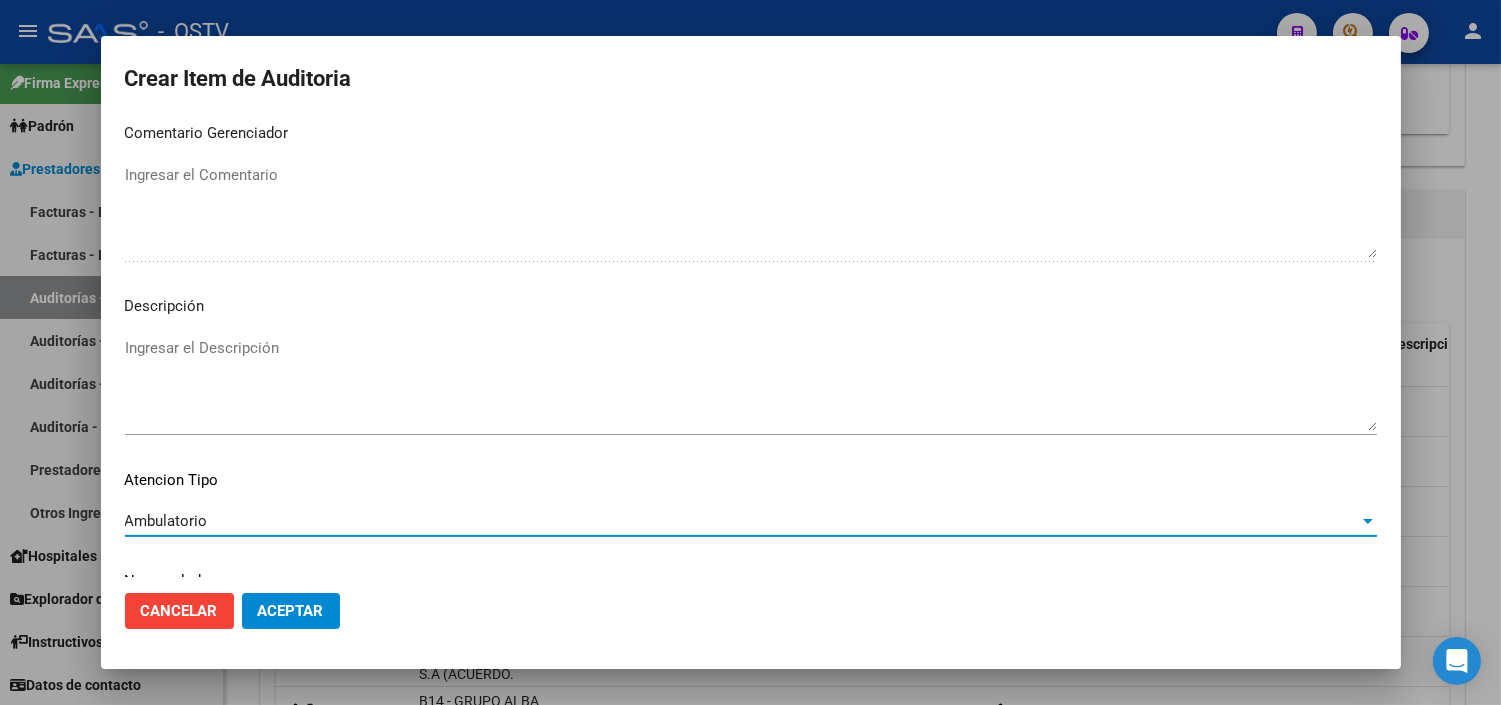 scroll, scrollTop: 1168, scrollLeft: 0, axis: vertical 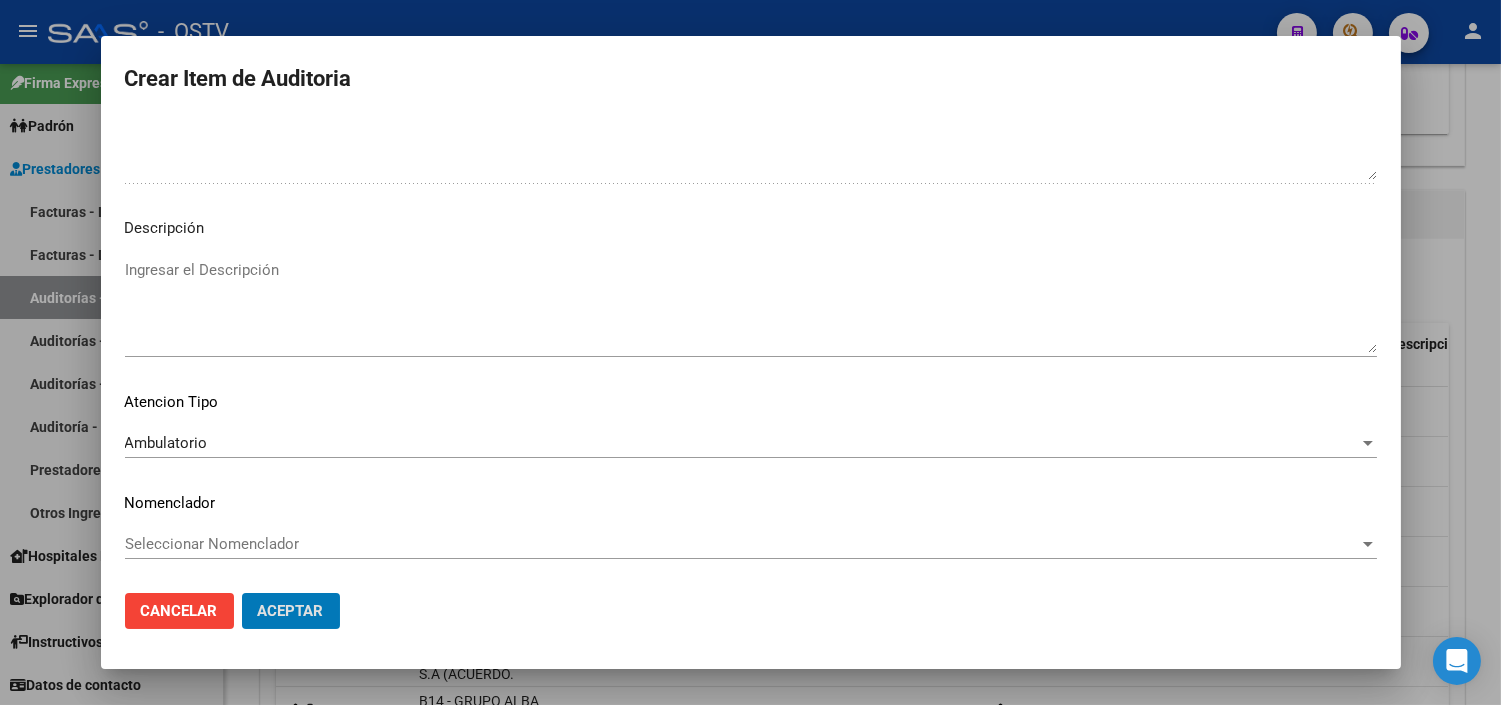 click on "Aceptar" 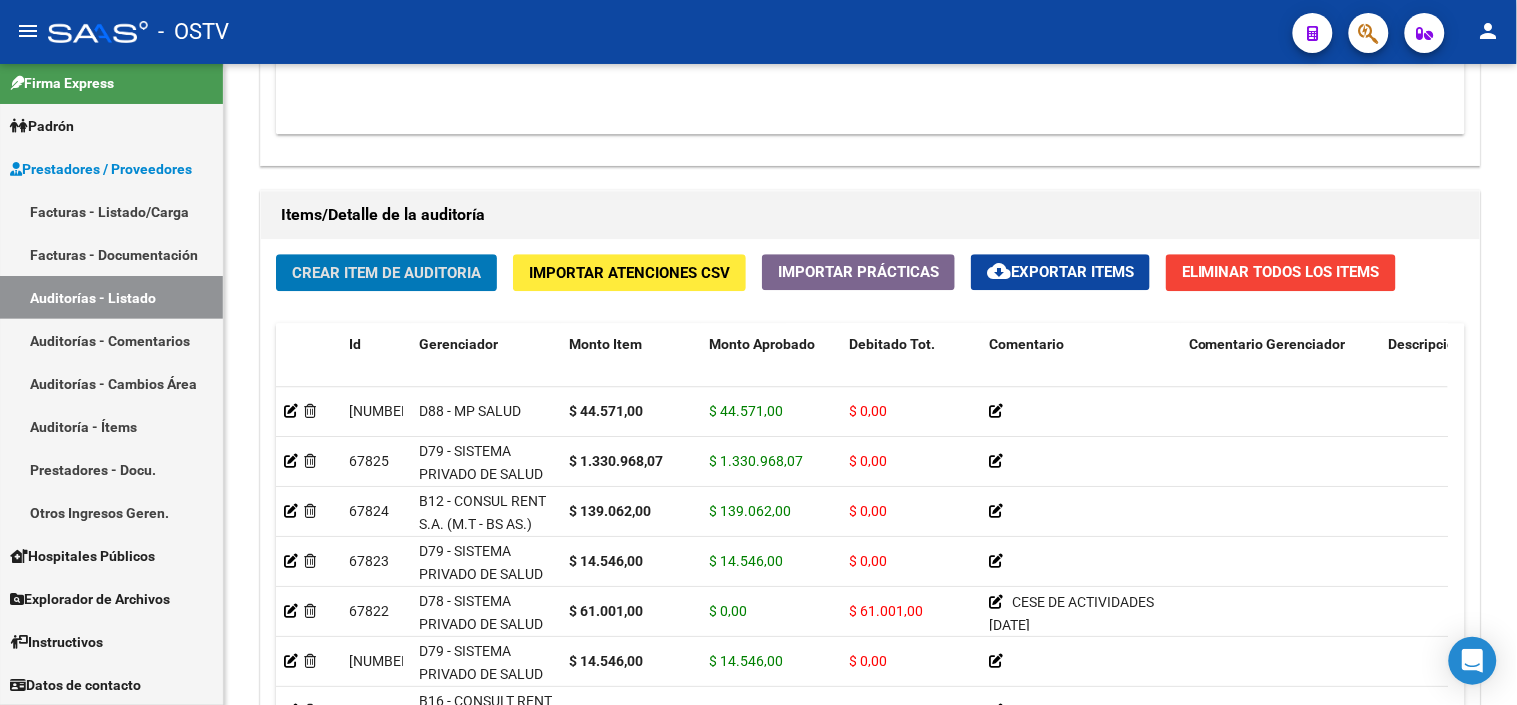 click on "Crear Item de Auditoria" 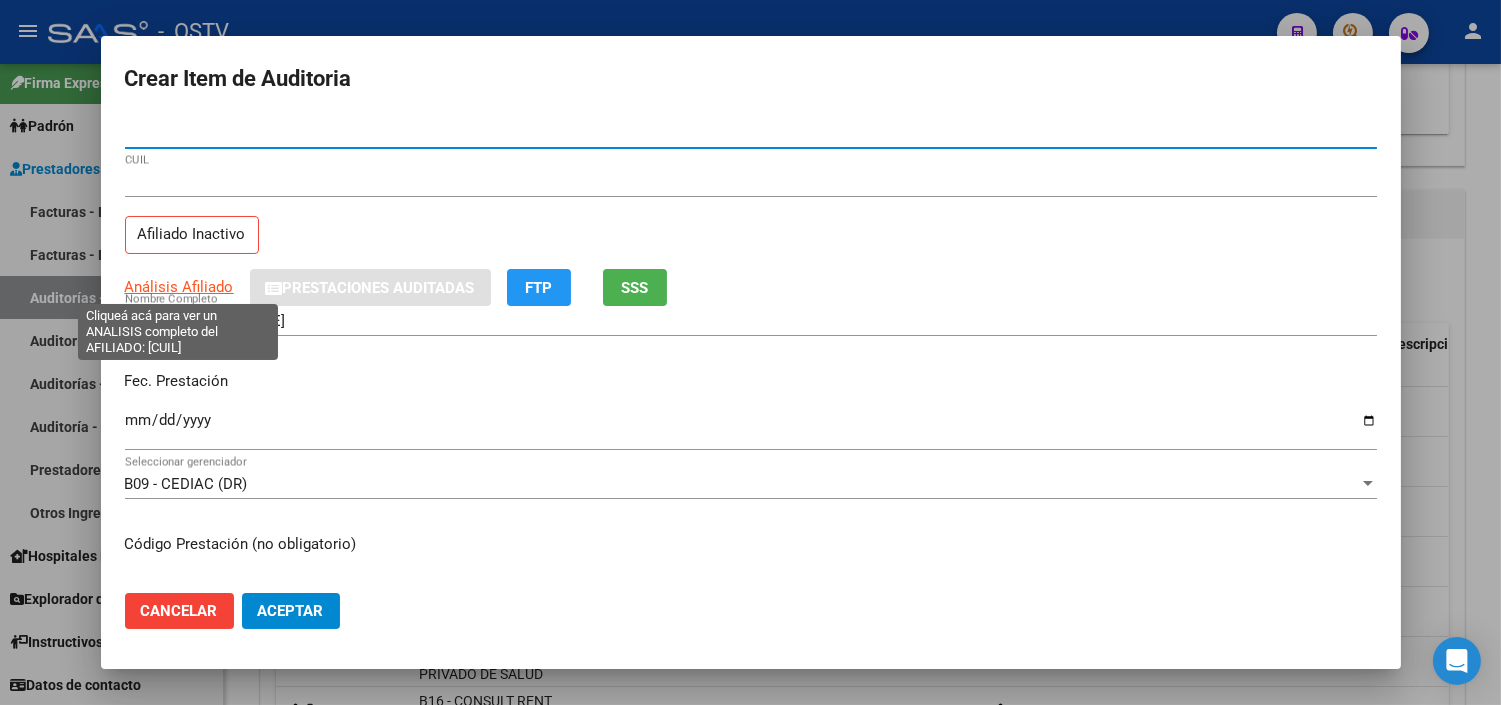 click on "Análisis Afiliado" at bounding box center [179, 287] 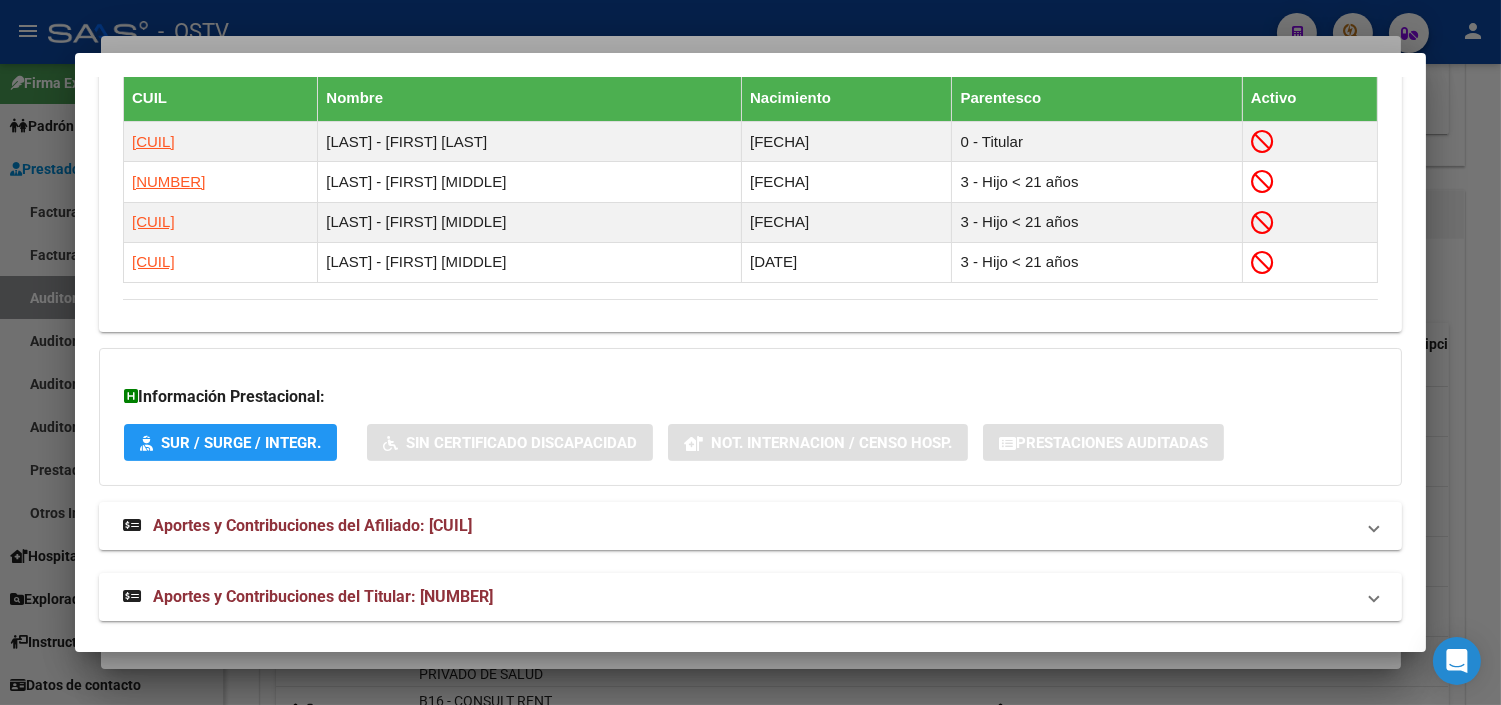 scroll, scrollTop: 1227, scrollLeft: 0, axis: vertical 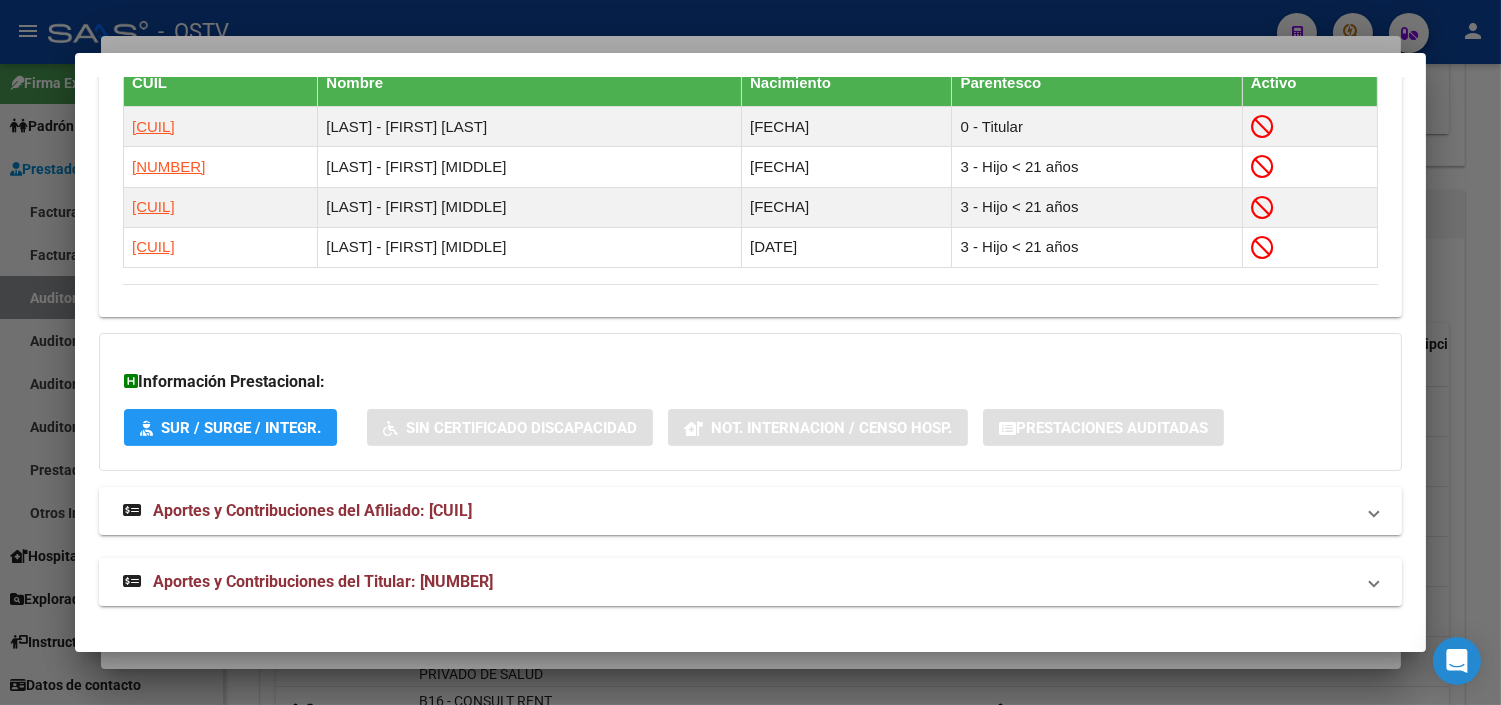 click on "Aportes y Contribuciones del Titular: [NUMBER]" at bounding box center [750, 582] 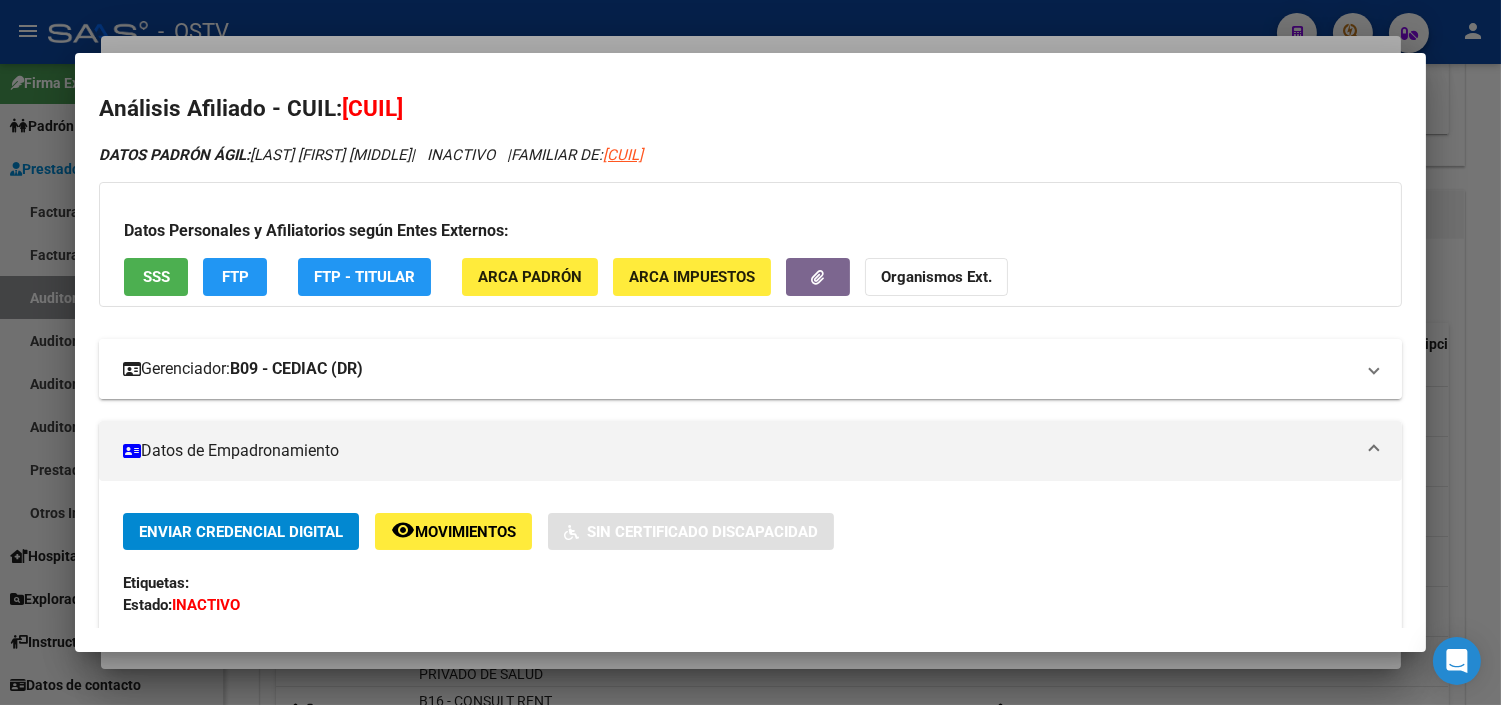 scroll, scrollTop: 0, scrollLeft: 0, axis: both 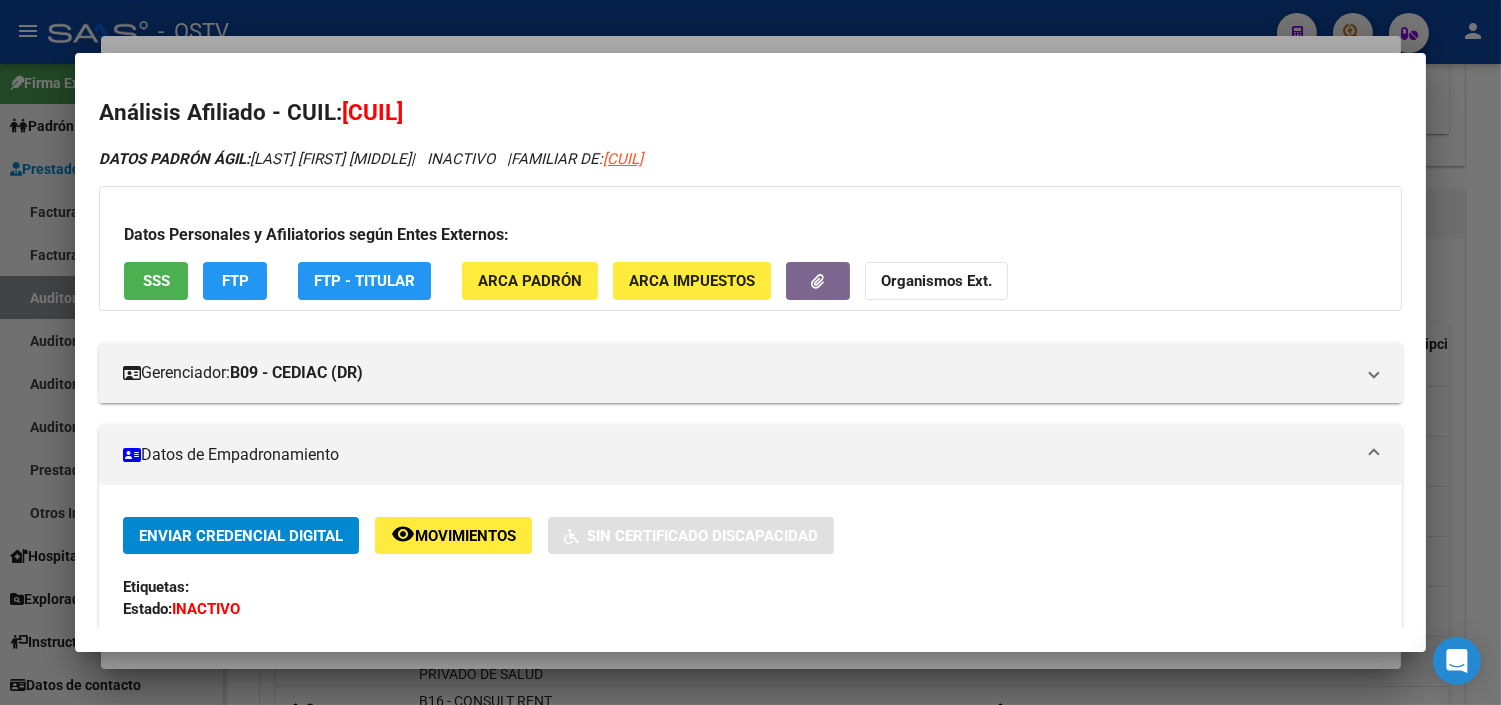 drag, startPoint x: 364, startPoint y: 113, endPoint x: 468, endPoint y: 116, distance: 104.04326 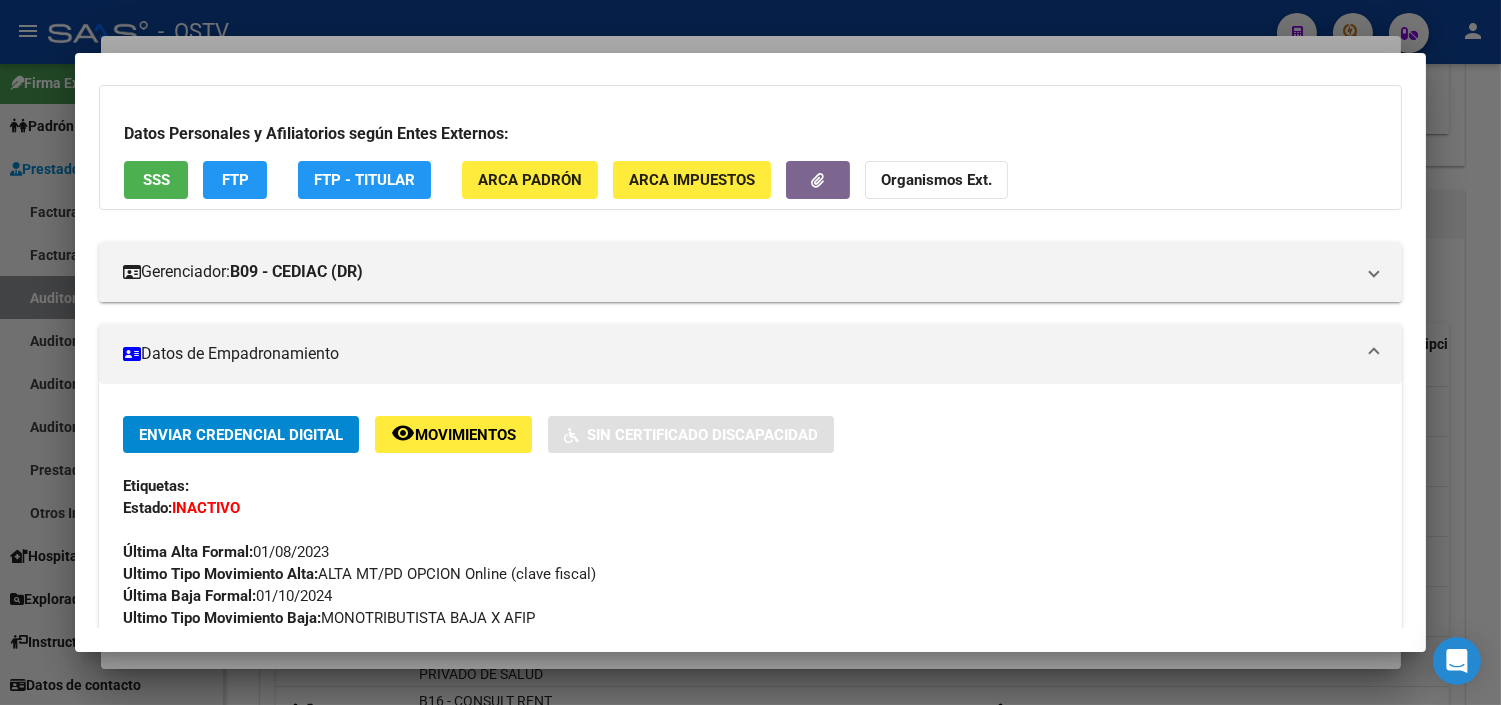 scroll, scrollTop: 333, scrollLeft: 0, axis: vertical 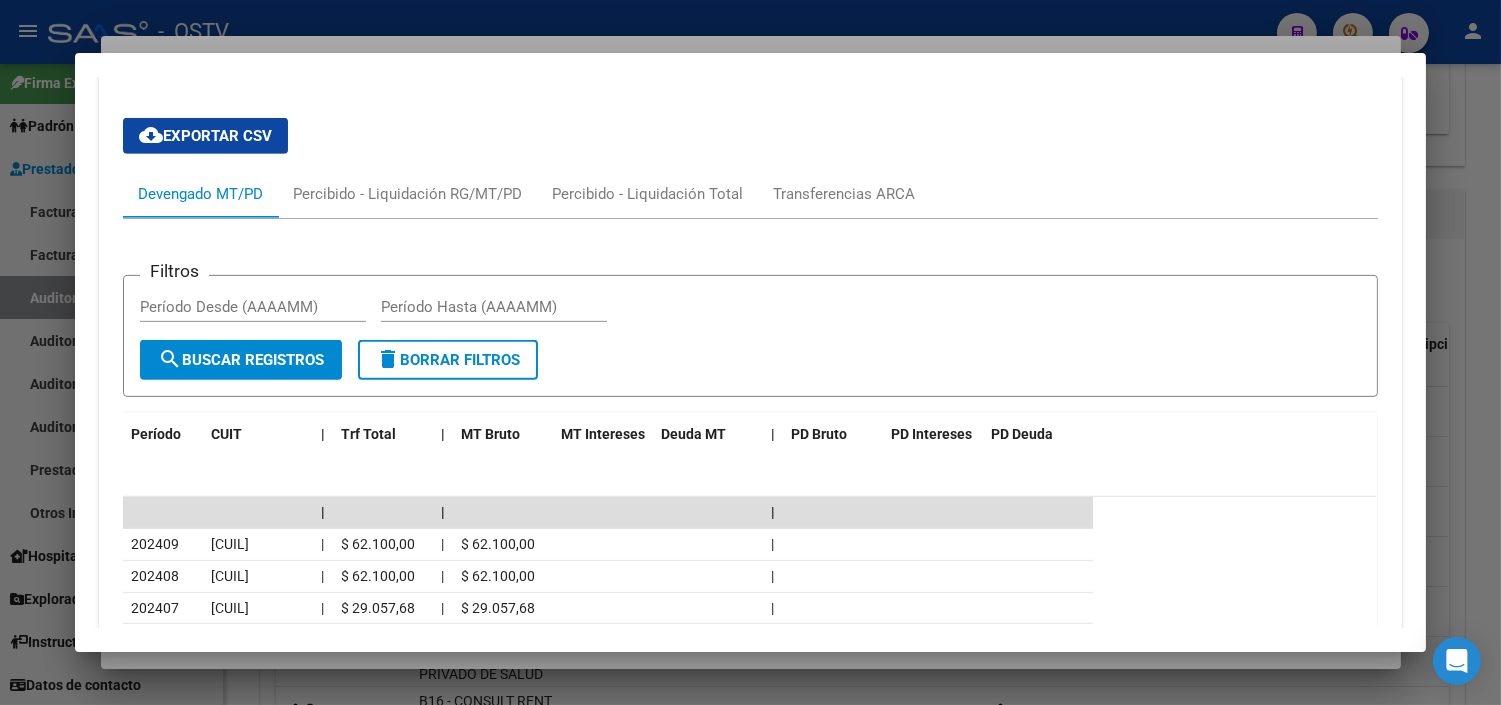 drag, startPoint x: 353, startPoint y: 661, endPoint x: 385, endPoint y: 631, distance: 43.863426 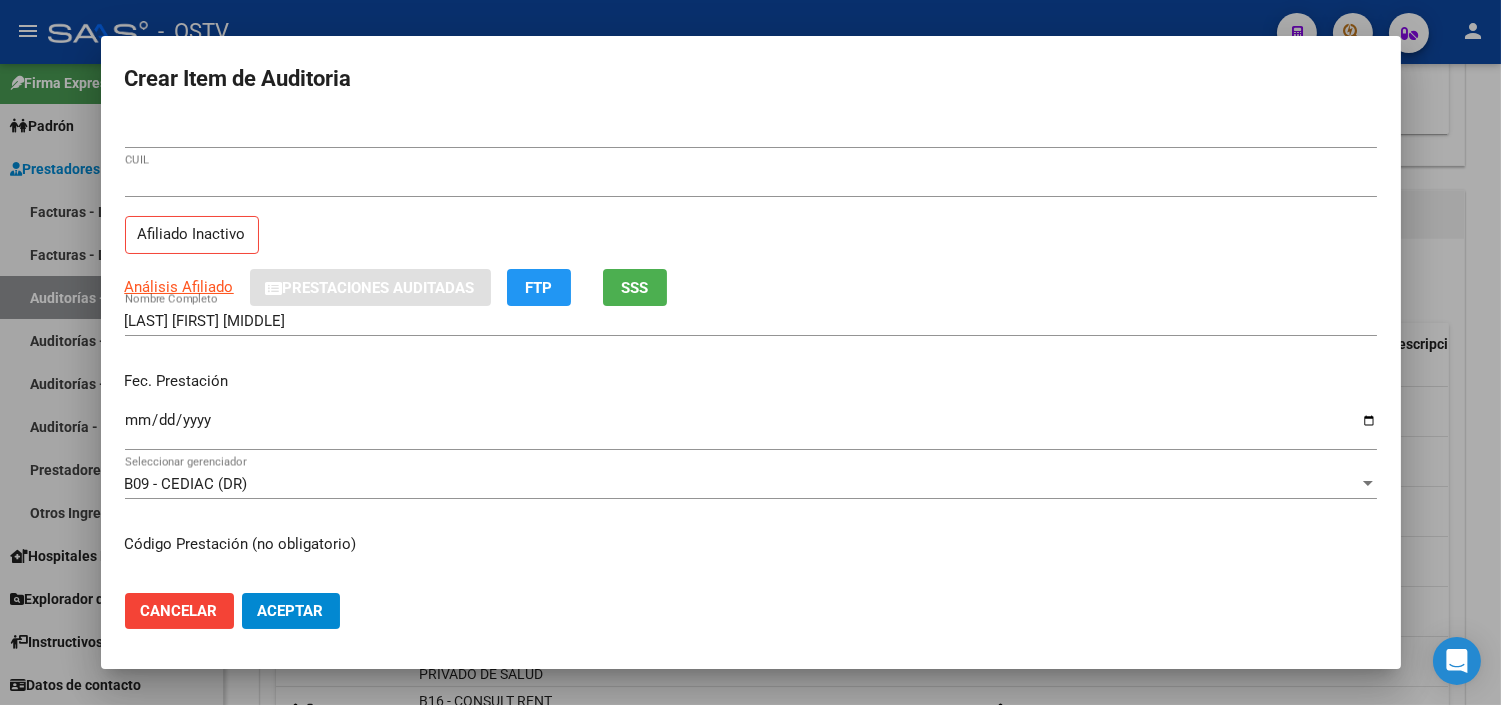 click on "Ingresar la fecha" at bounding box center [751, 428] 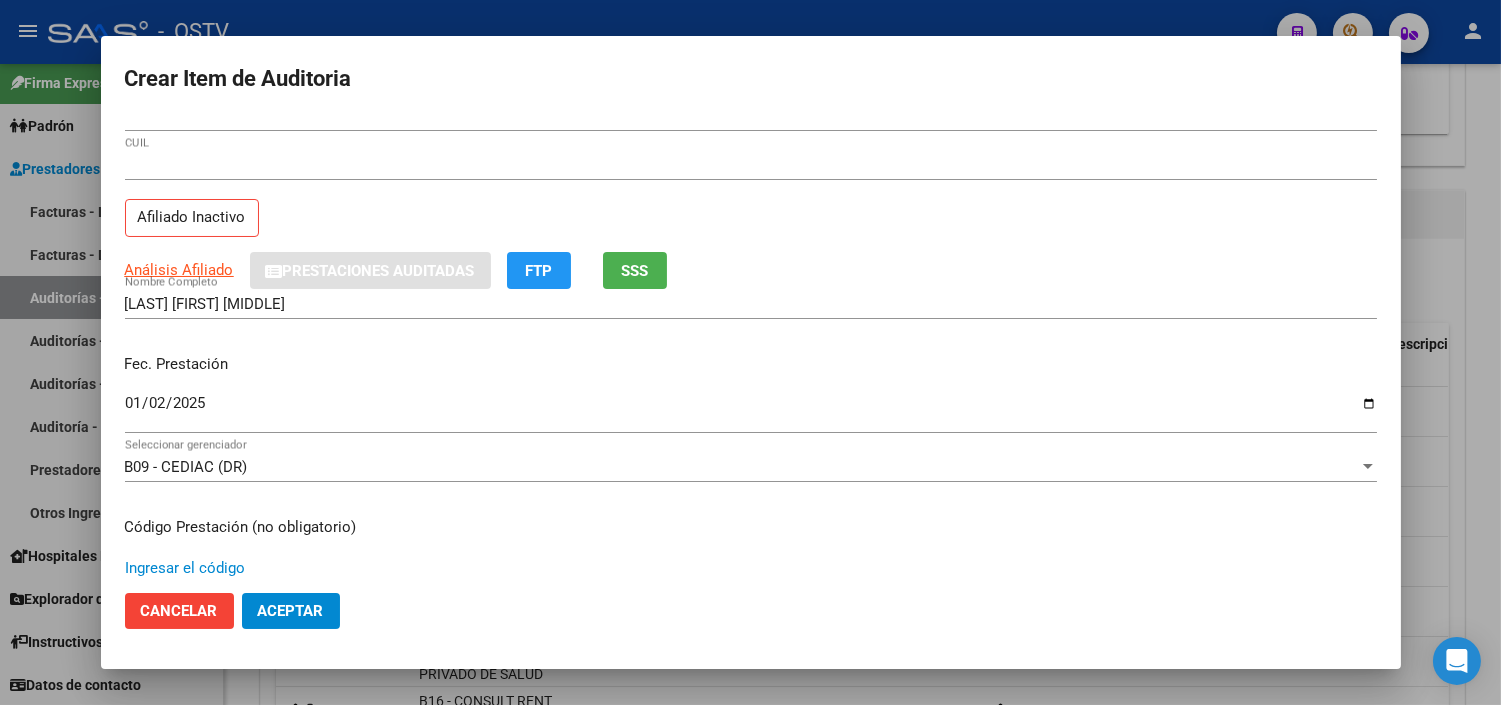 scroll, scrollTop: 338, scrollLeft: 0, axis: vertical 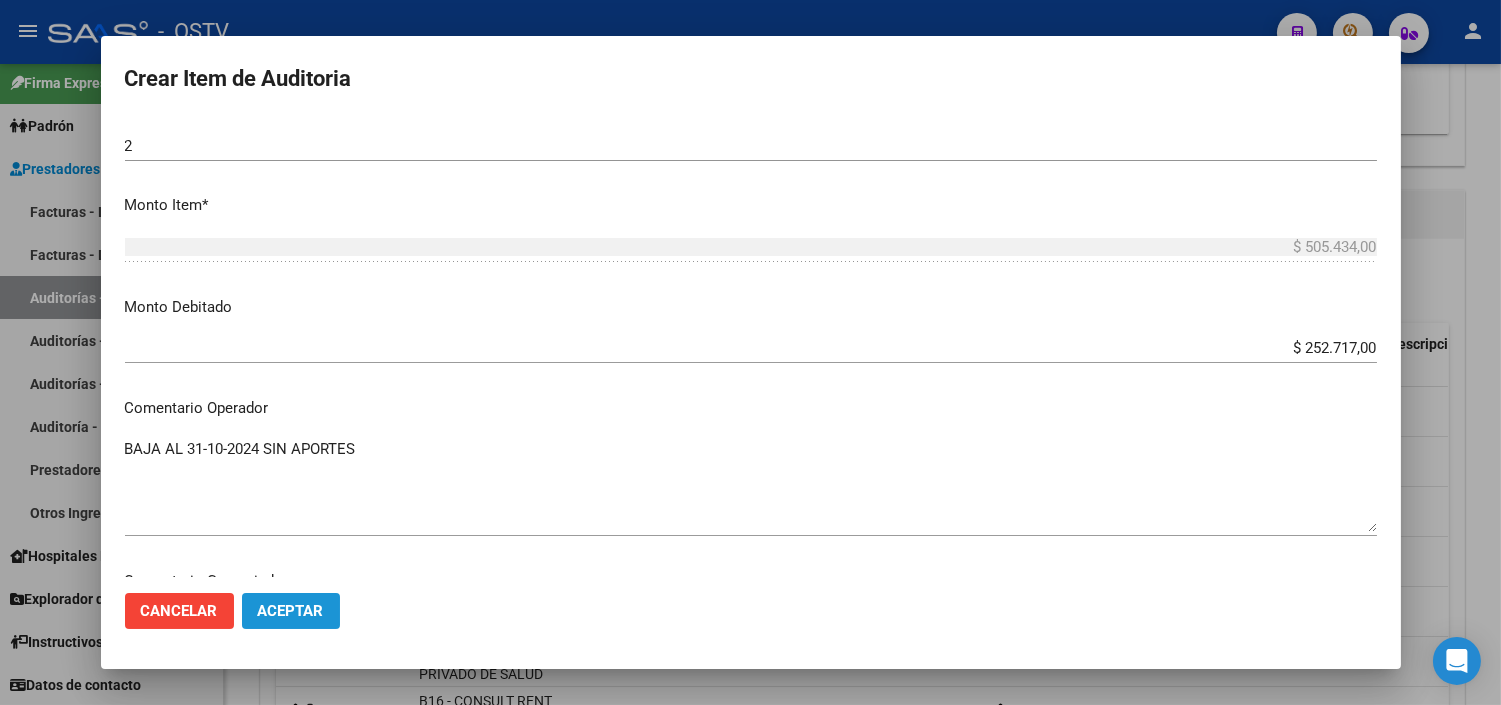 click on "Aceptar" 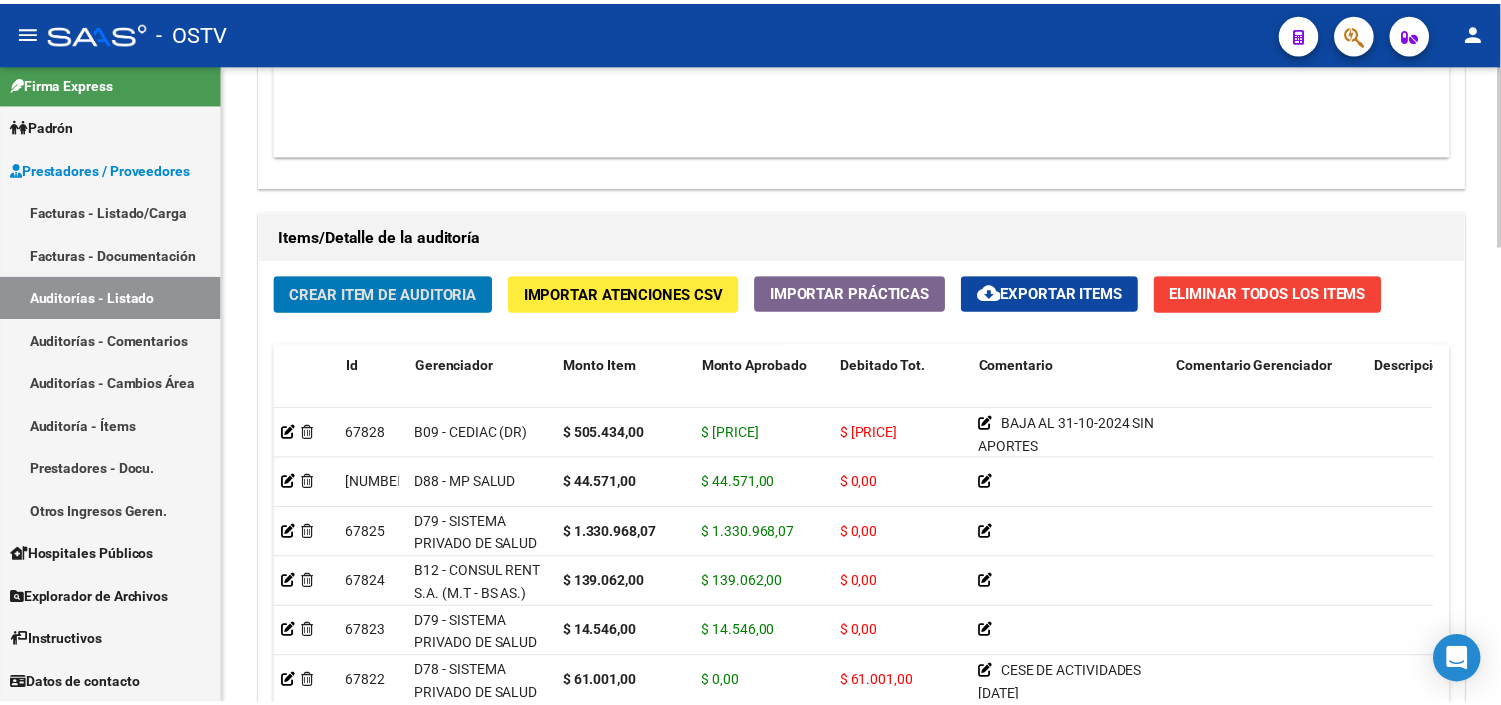 scroll, scrollTop: 1333, scrollLeft: 0, axis: vertical 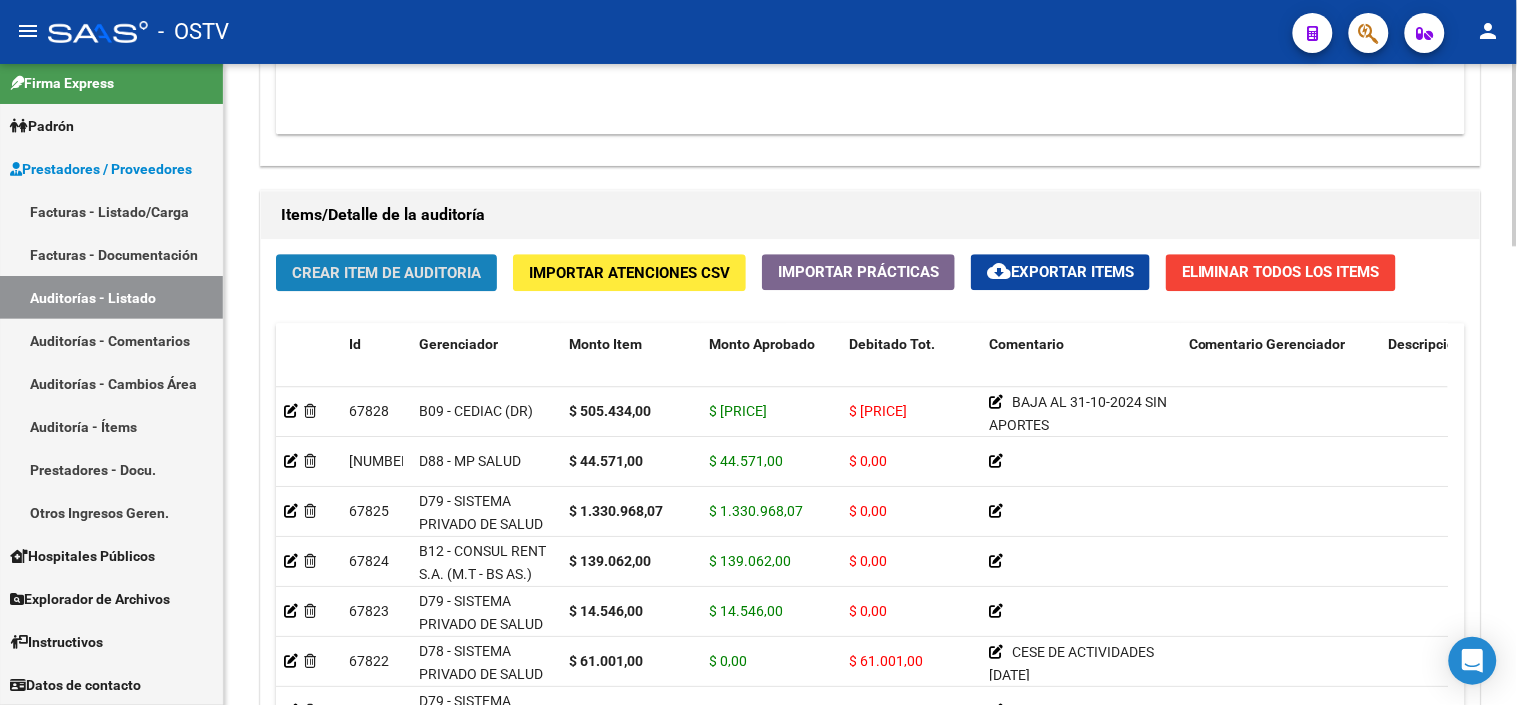 click on "Crear Item de Auditoria" 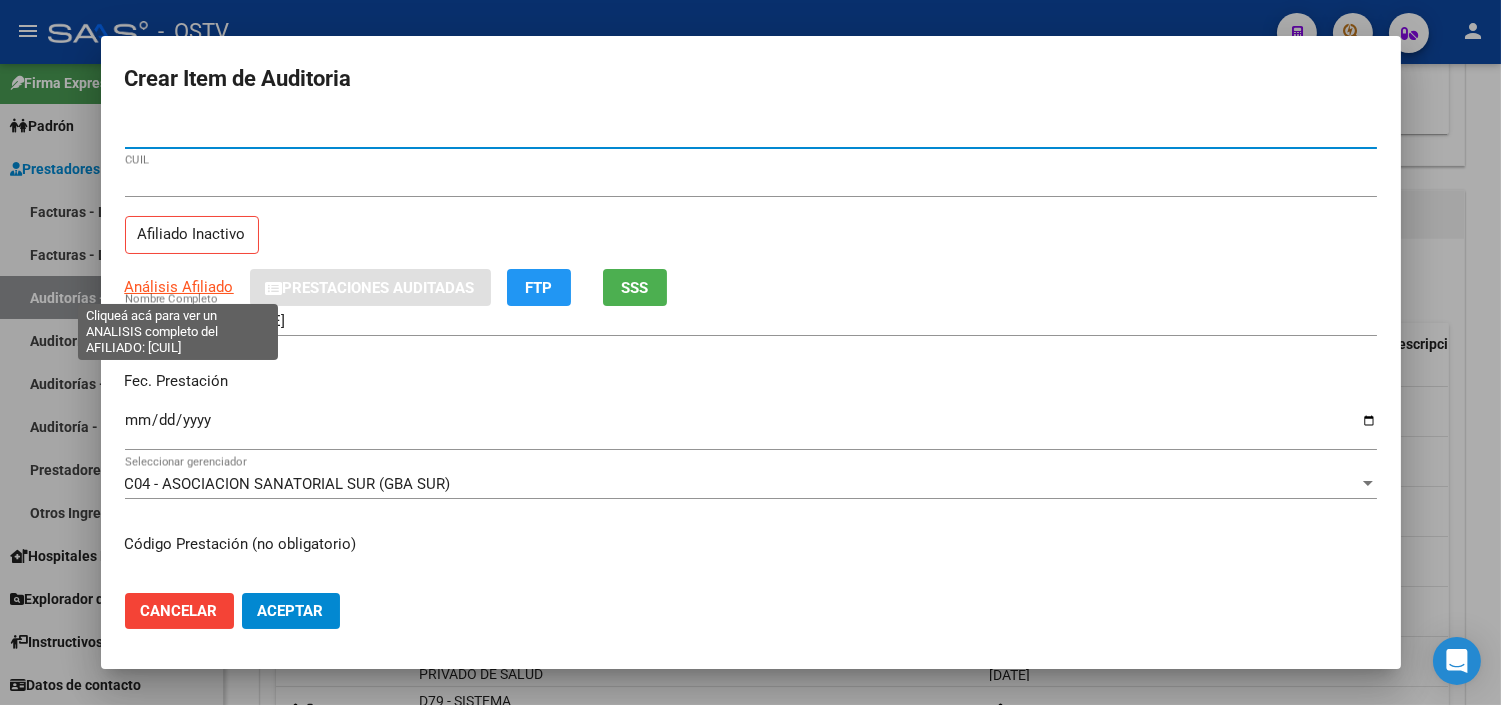 click on "Análisis Afiliado" at bounding box center [179, 287] 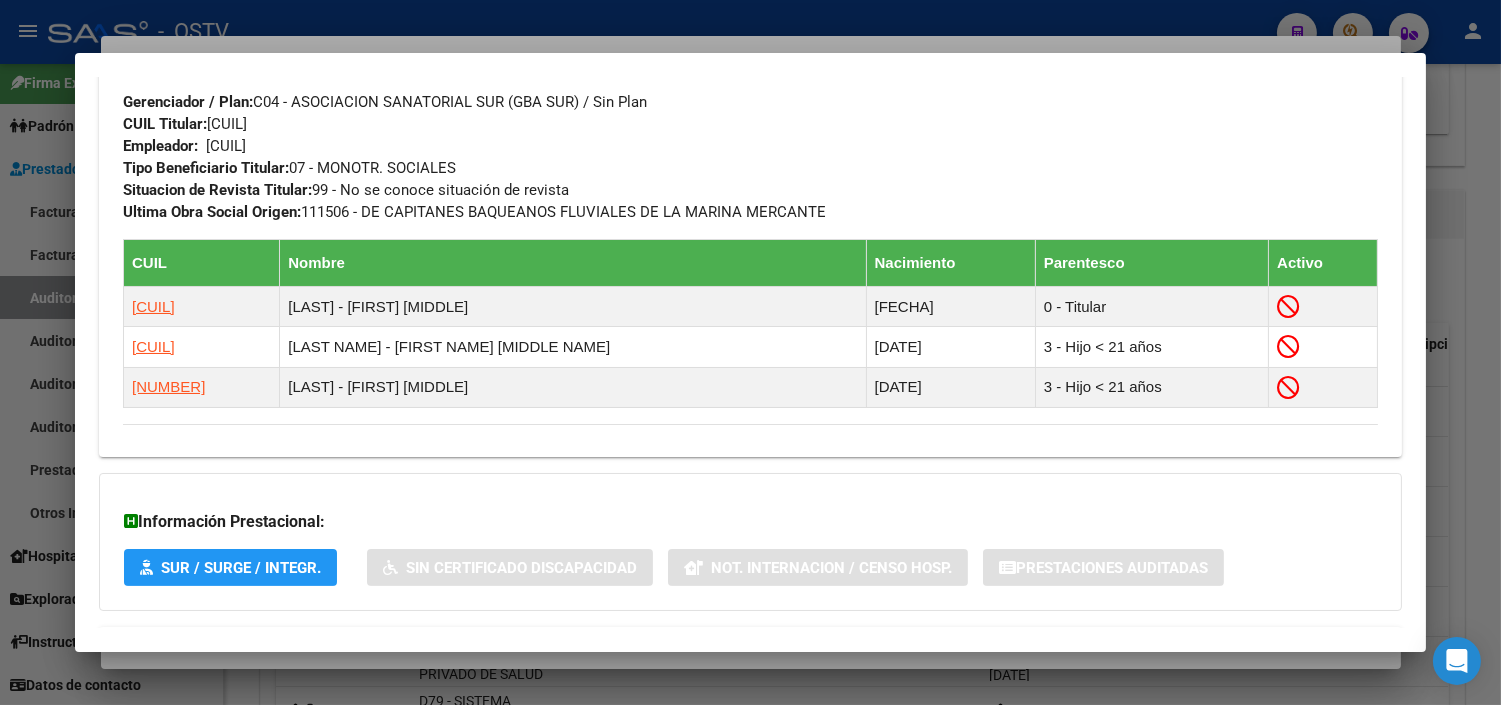 scroll, scrollTop: 1186, scrollLeft: 0, axis: vertical 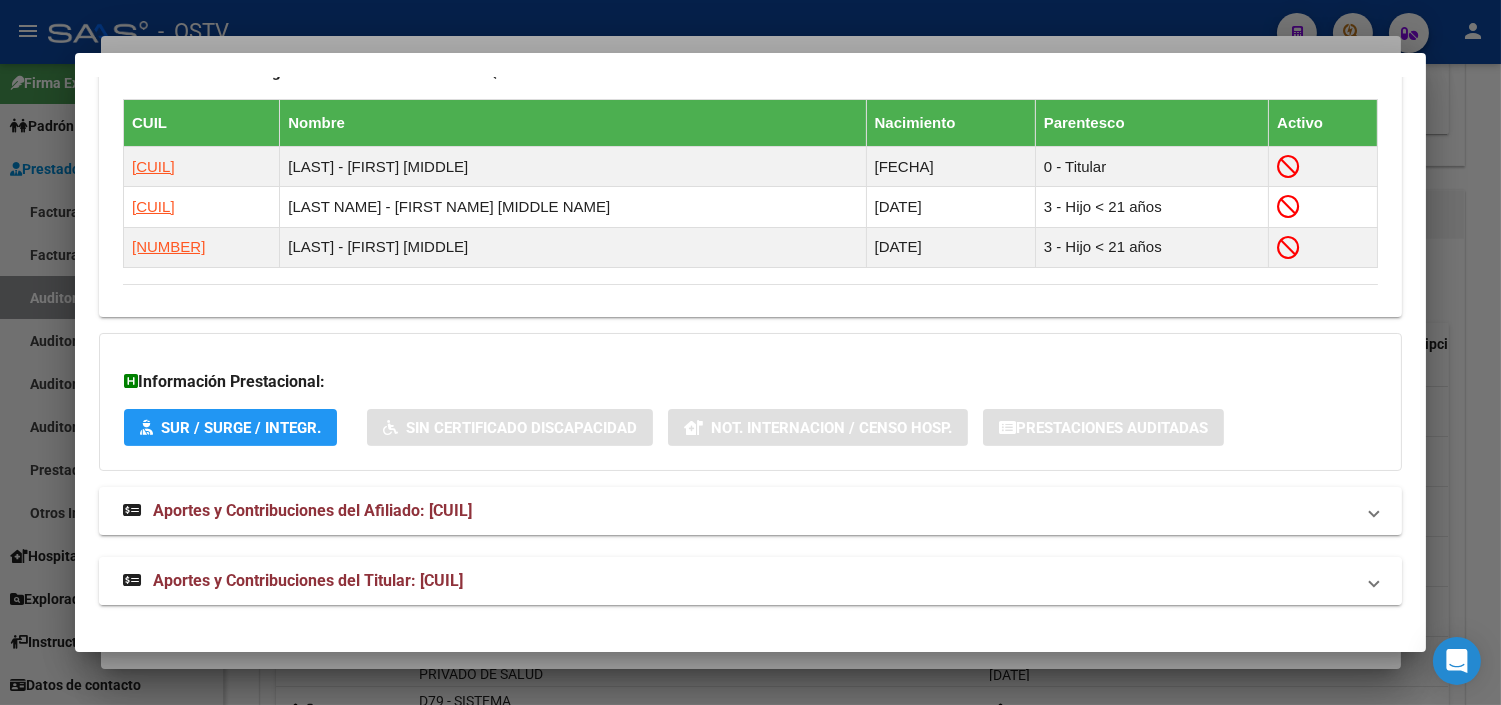 click on "Aportes y Contribuciones del Titular: [CUIL]" at bounding box center (750, 581) 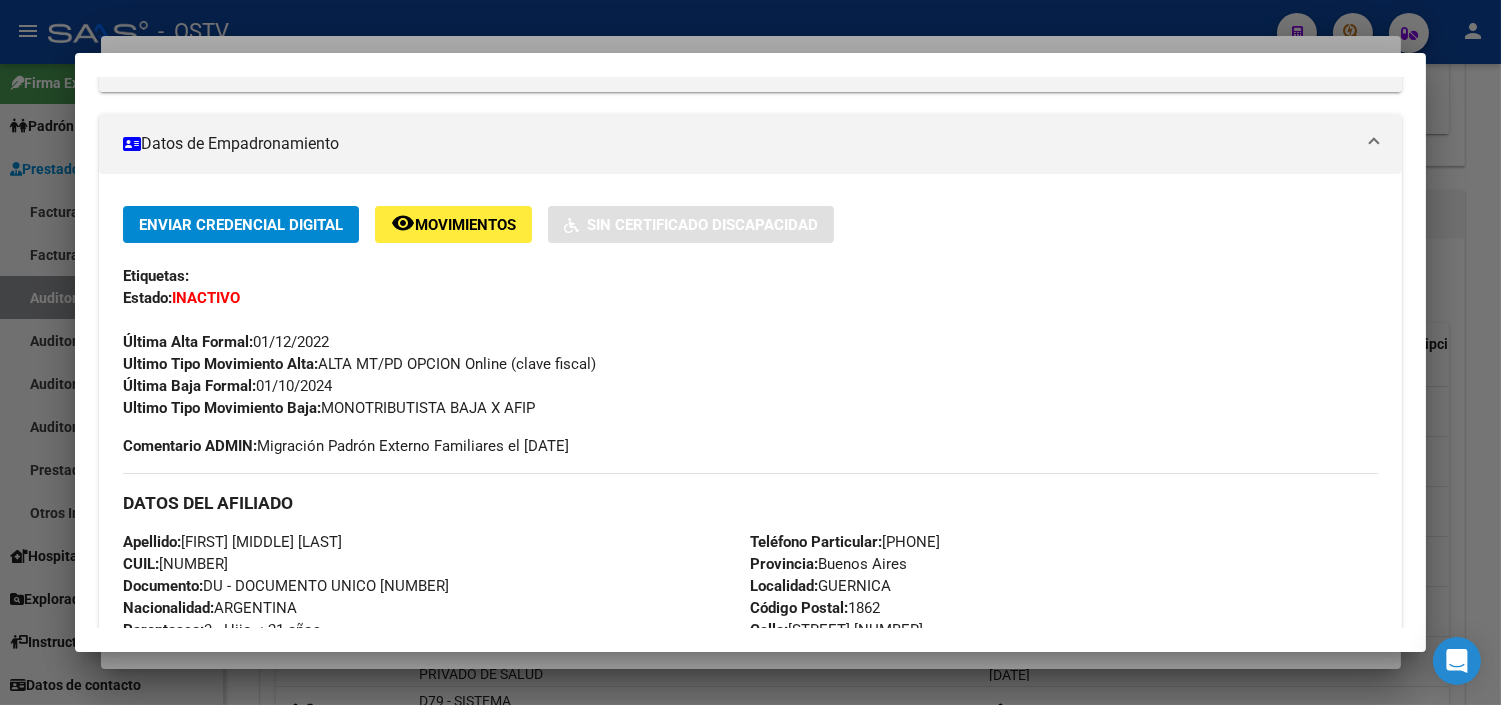 scroll, scrollTop: 0, scrollLeft: 0, axis: both 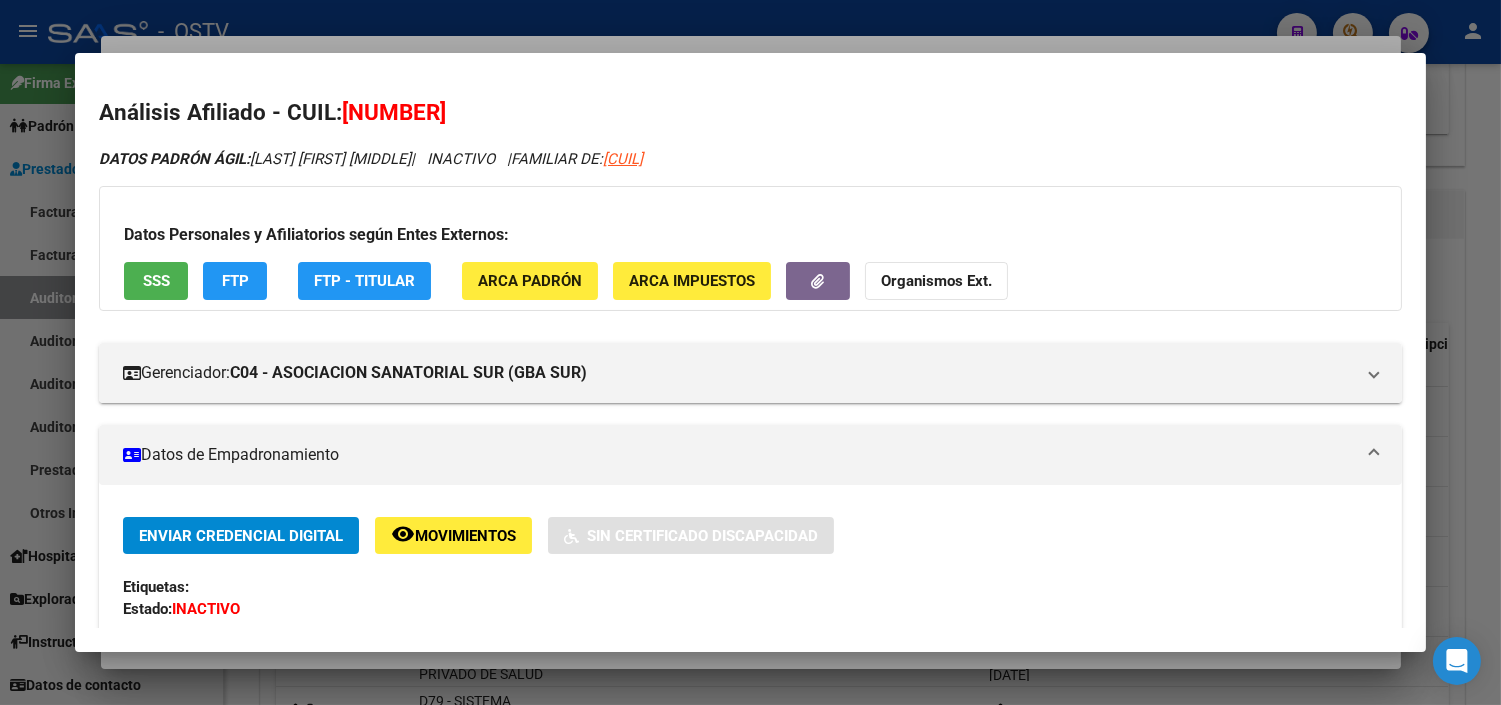 drag, startPoint x: 362, startPoint y: 114, endPoint x: 465, endPoint y: 113, distance: 103.00485 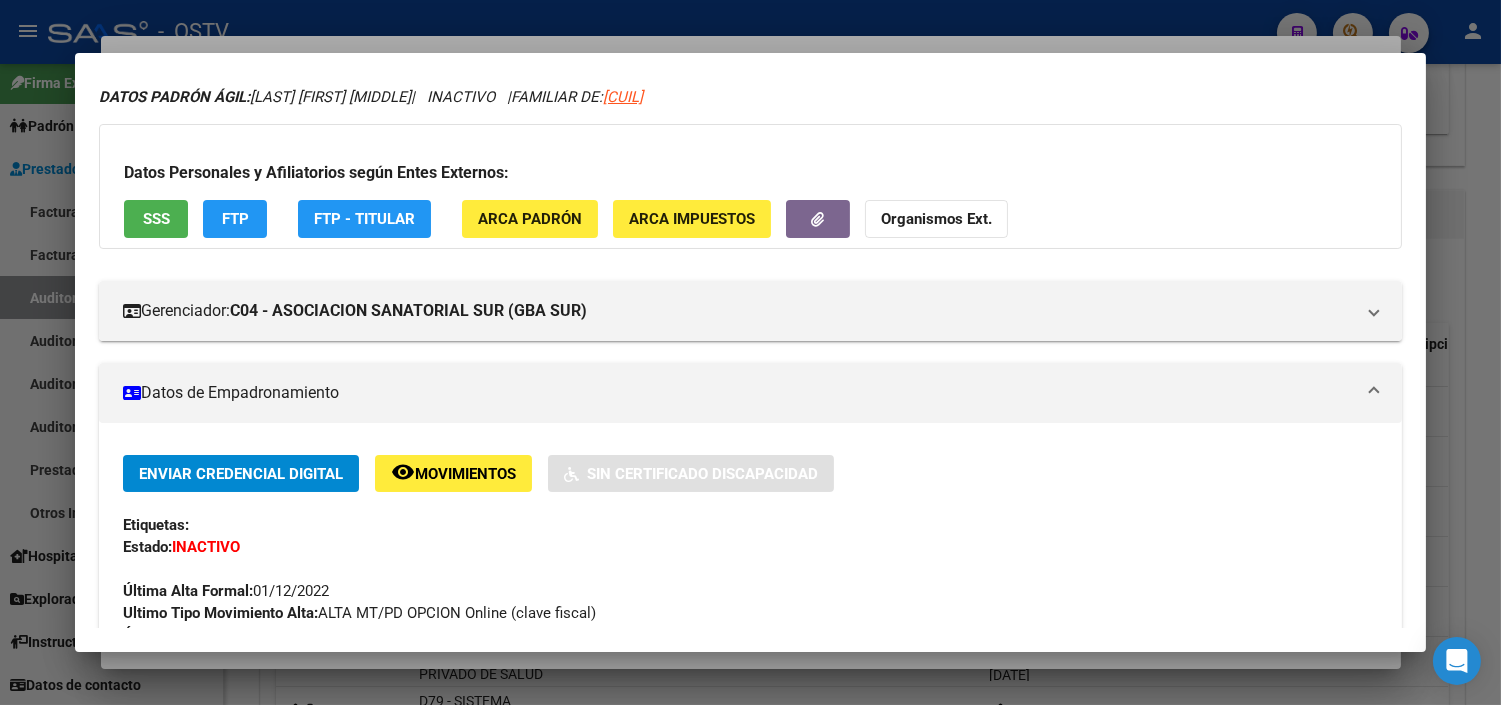 scroll, scrollTop: 111, scrollLeft: 0, axis: vertical 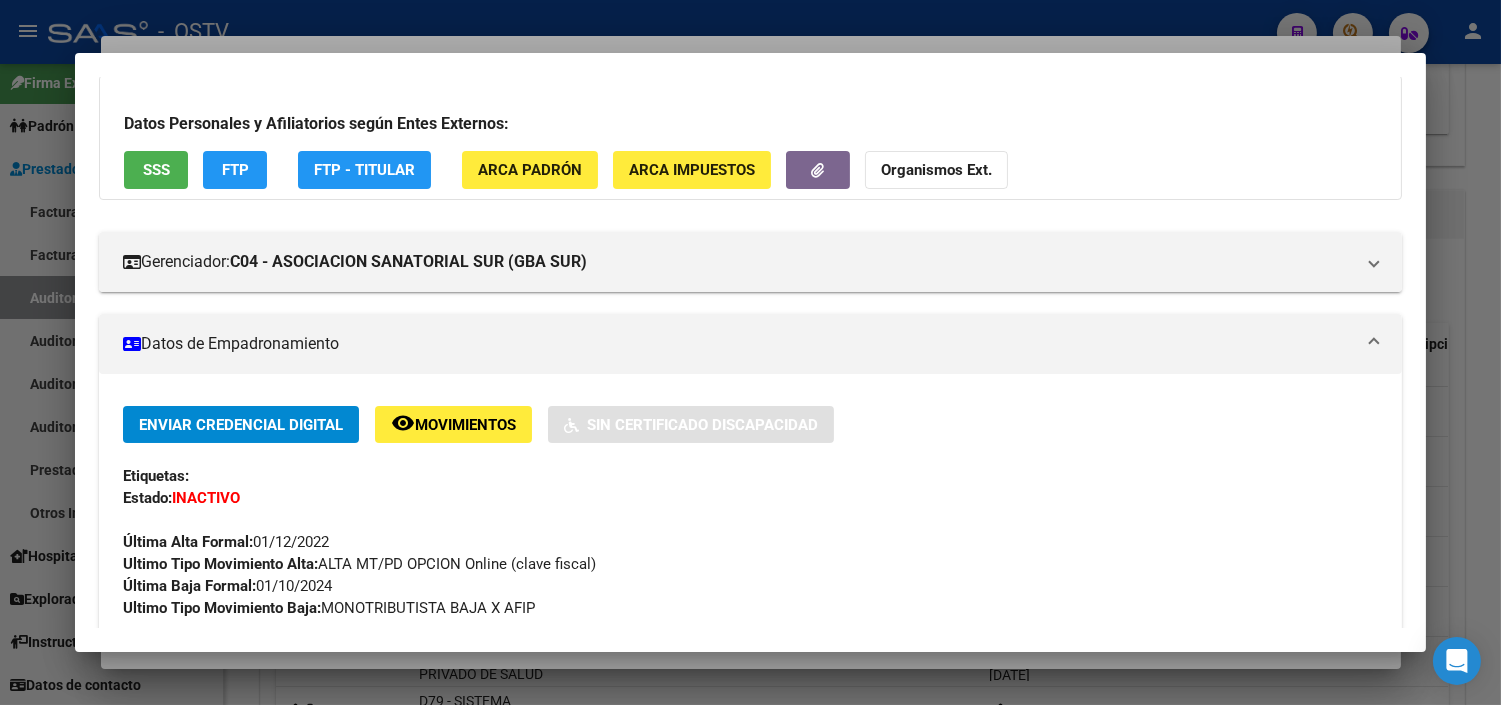 click at bounding box center [750, 352] 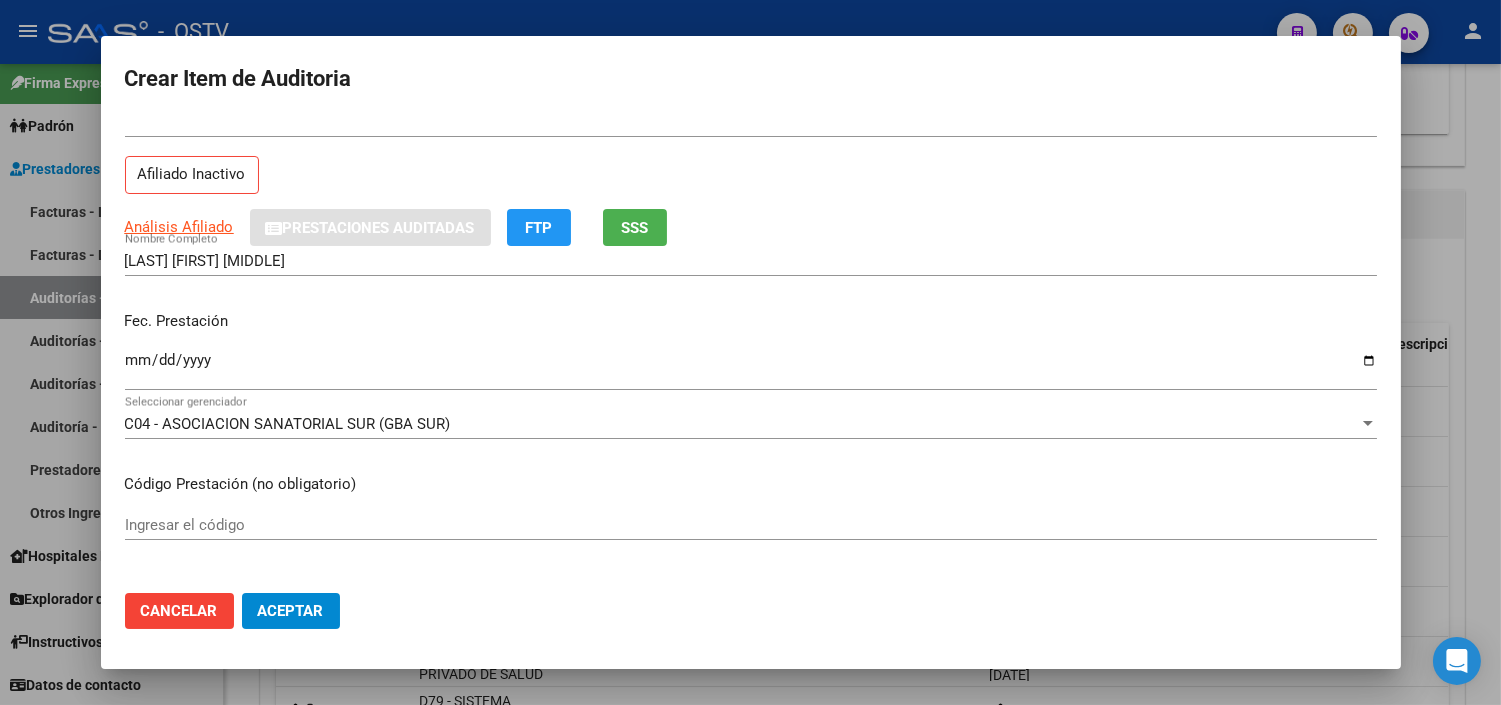 scroll, scrollTop: 111, scrollLeft: 0, axis: vertical 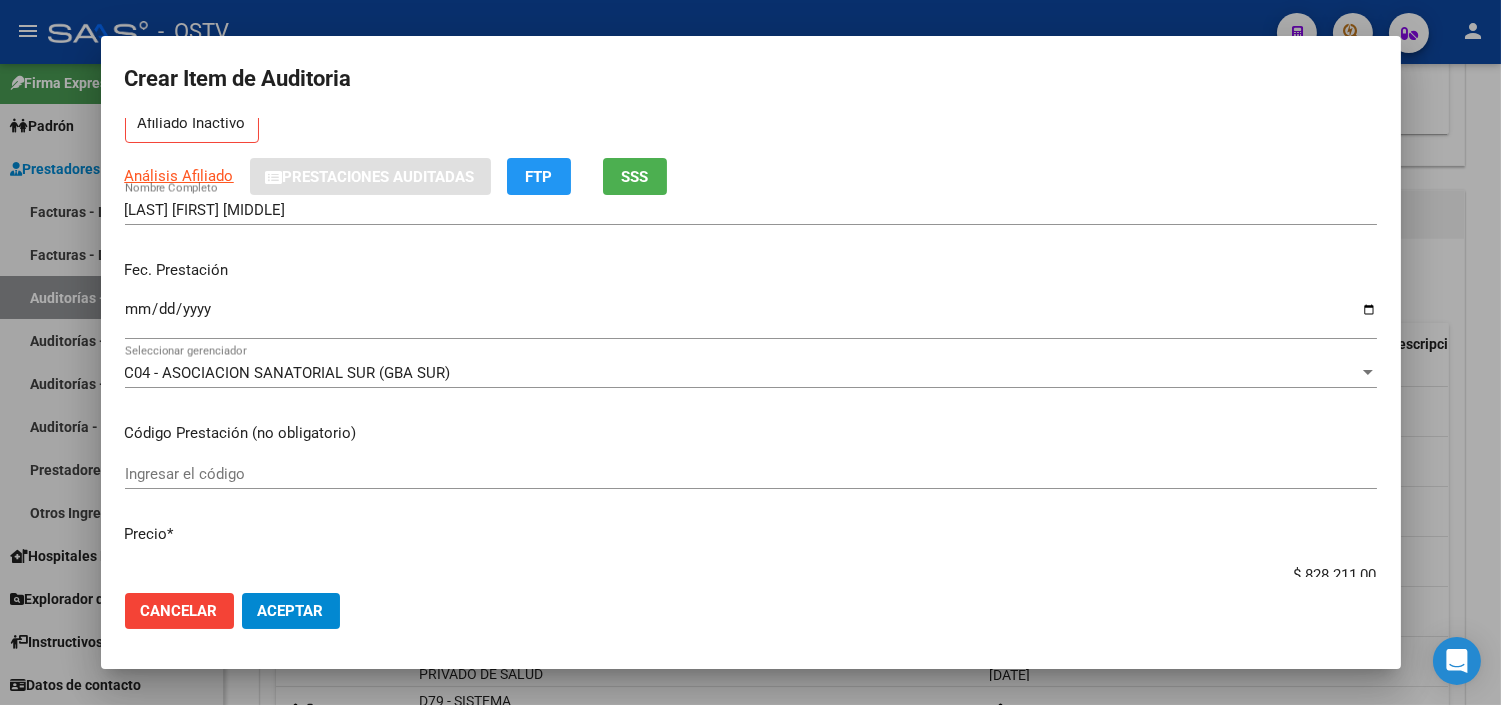 click on "Ingresar la fecha" at bounding box center (751, 318) 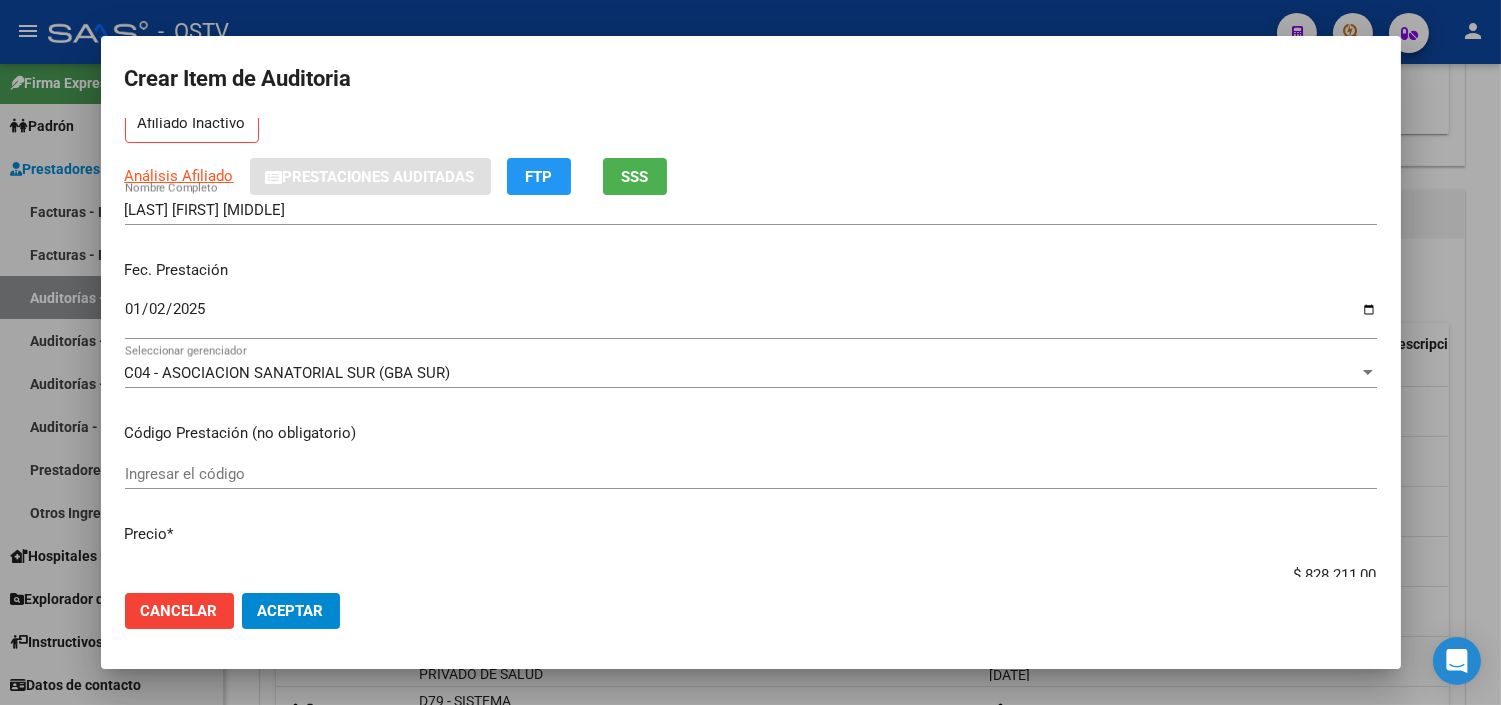 scroll, scrollTop: 118, scrollLeft: 0, axis: vertical 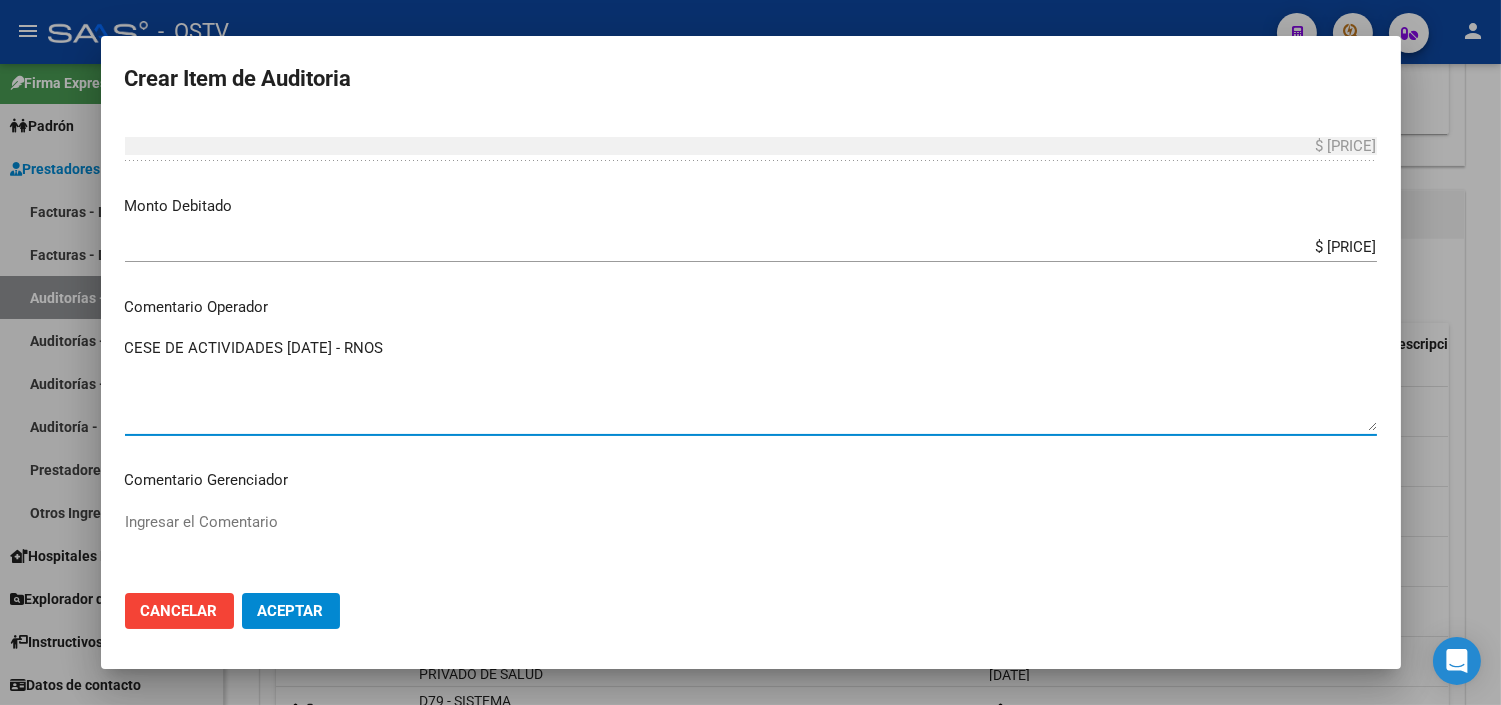 paste on "RELACION DE DEPENDENCIA" 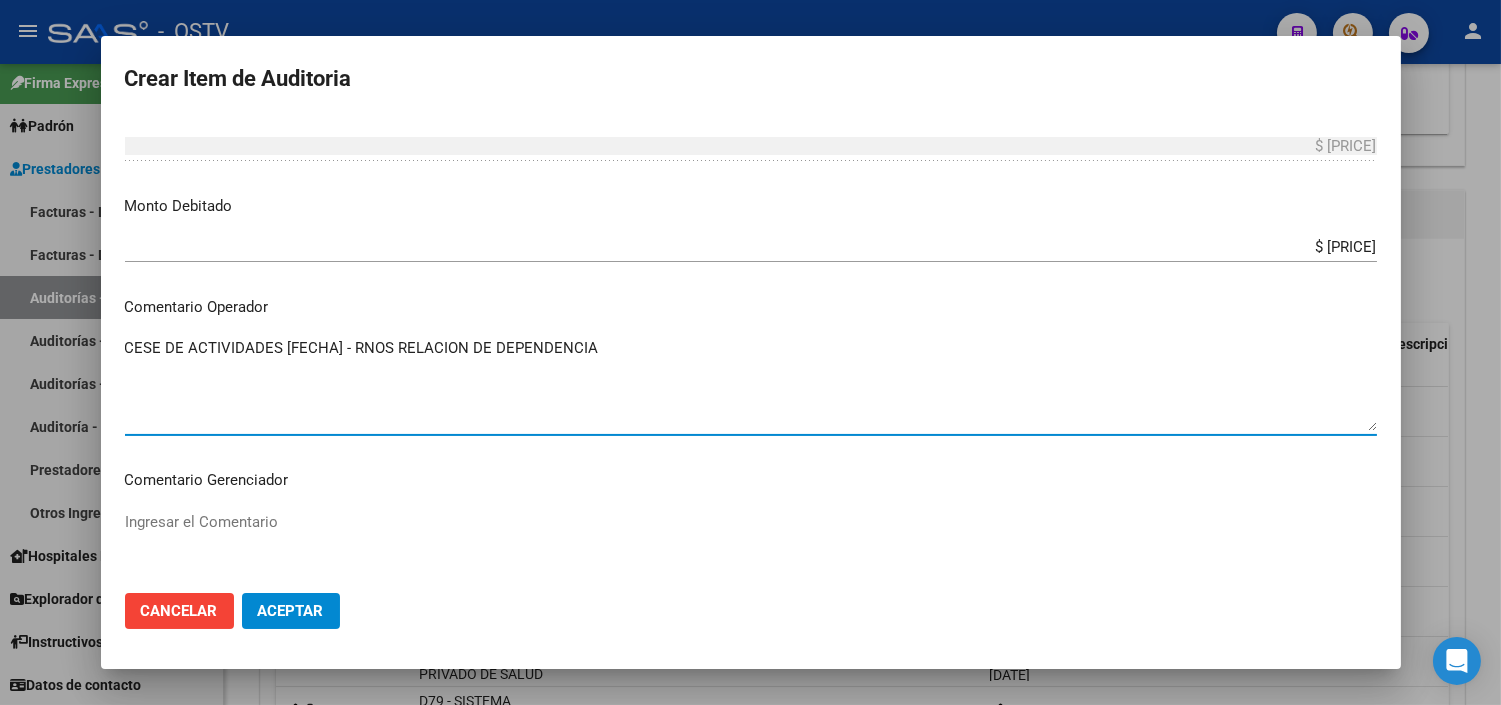 paste on "1-1950-0" 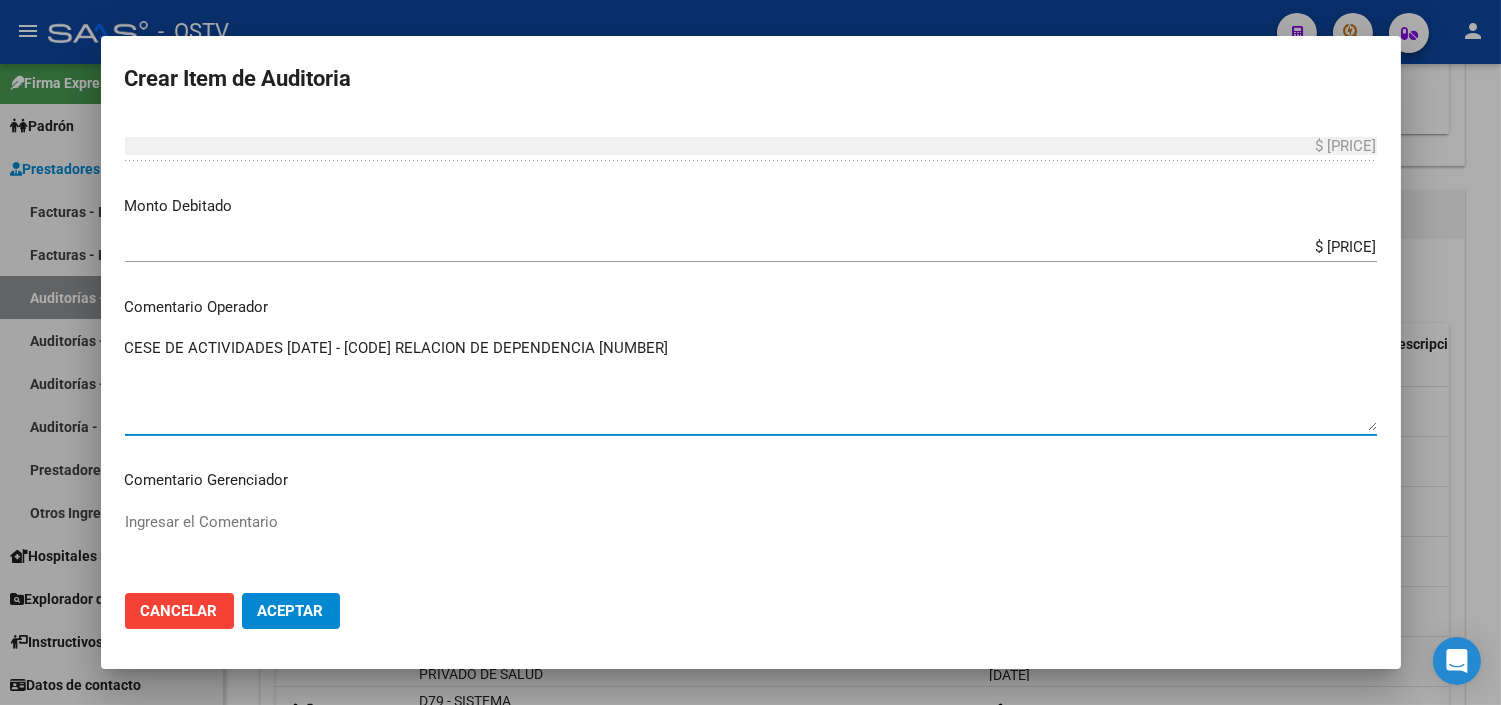 drag, startPoint x: 394, startPoint y: 347, endPoint x: 353, endPoint y: 347, distance: 41 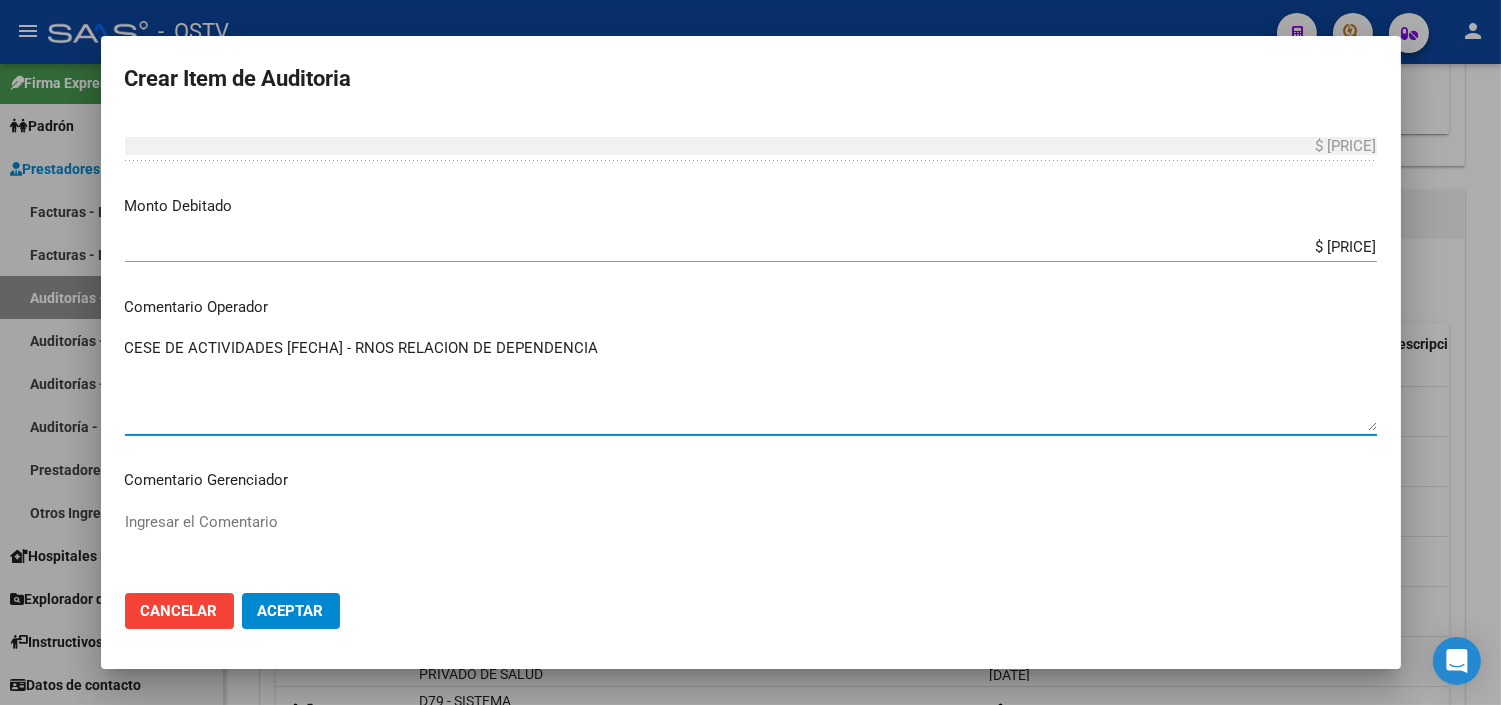 click on "CESE DE ACTIVIDADES [FECHA] - RNOS RELACION DE DEPENDENCIA" at bounding box center [751, 384] 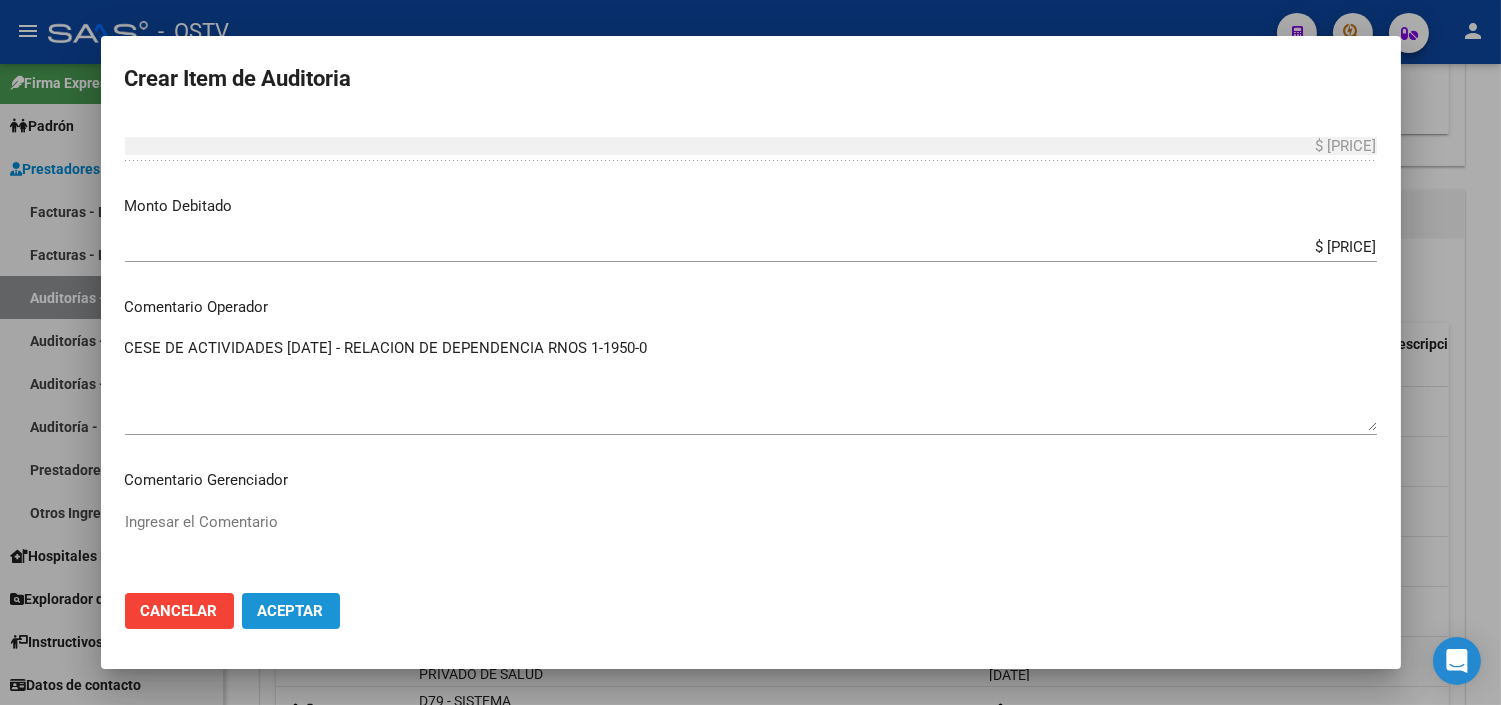 click on "Aceptar" 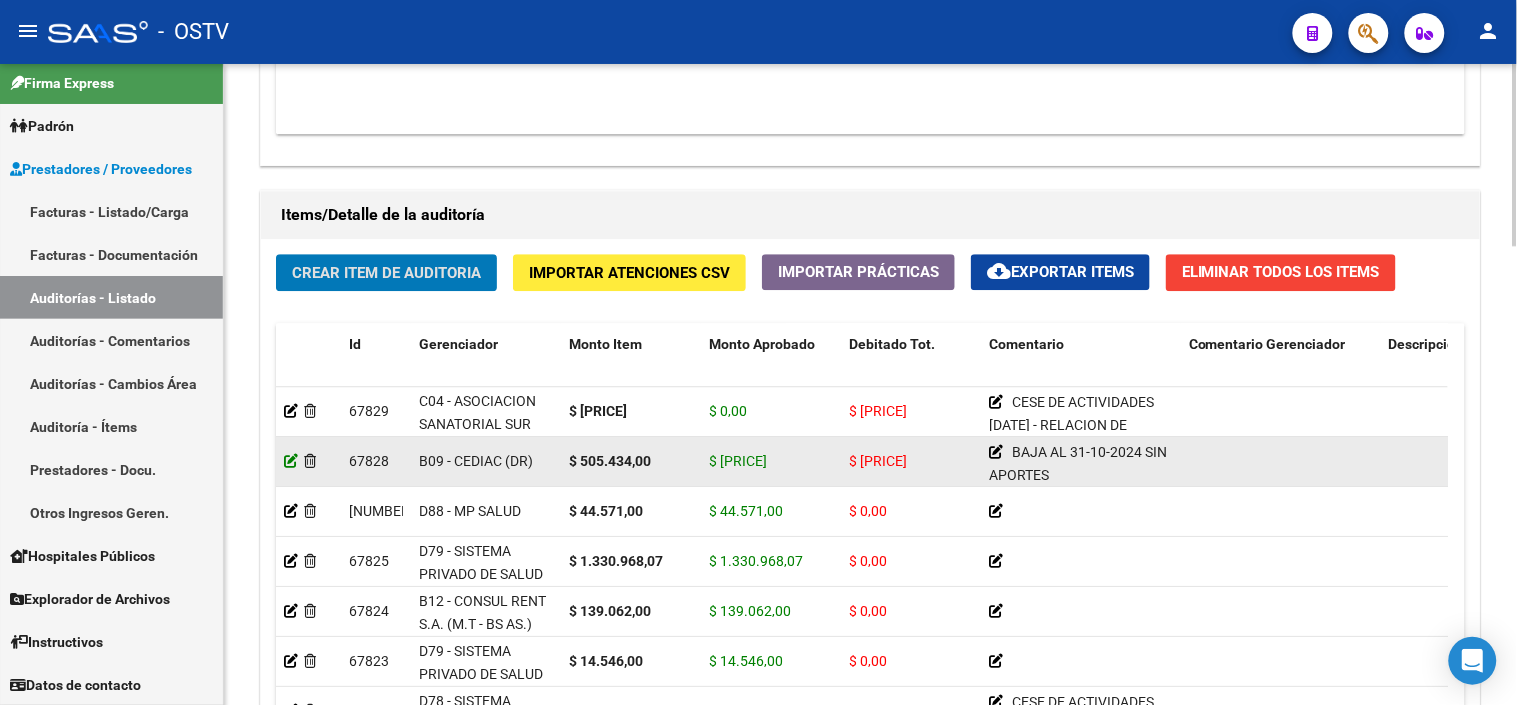 click 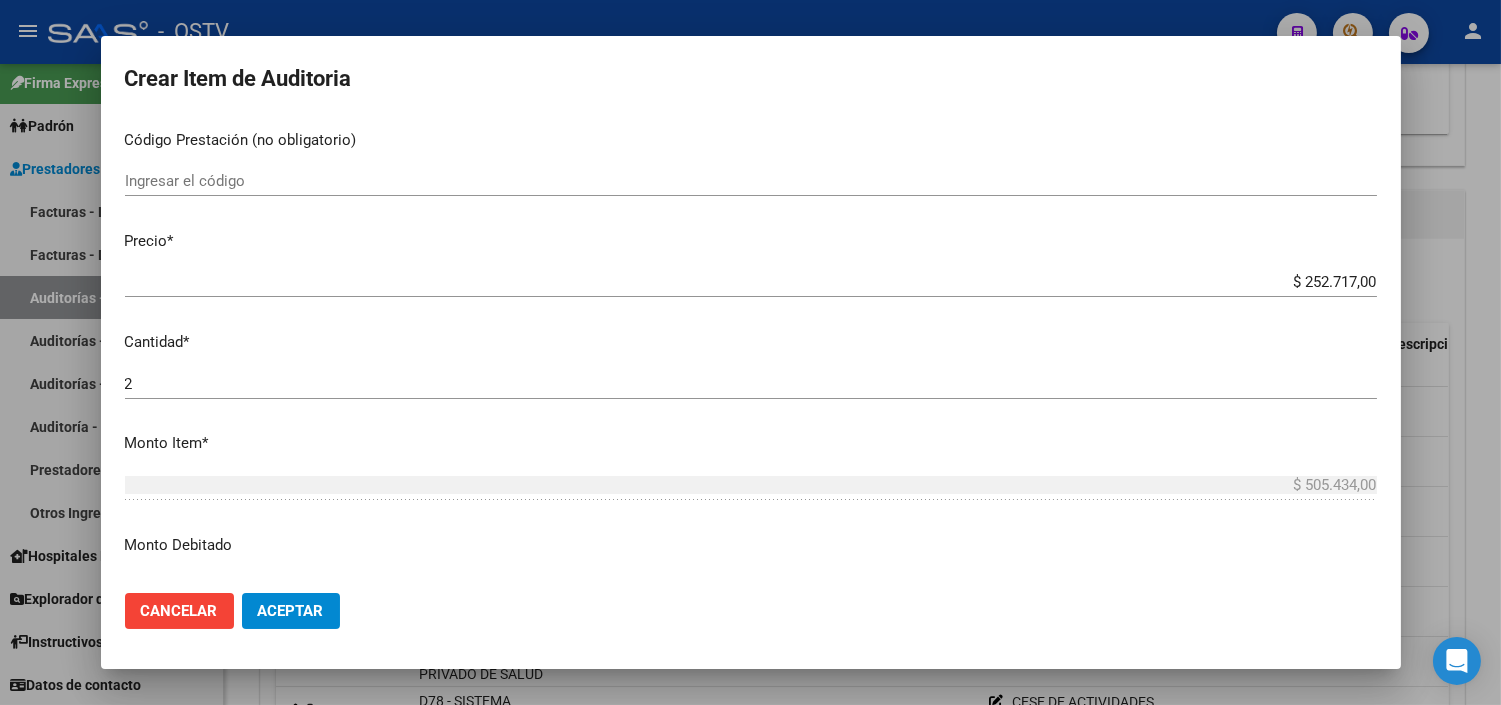 scroll, scrollTop: 333, scrollLeft: 0, axis: vertical 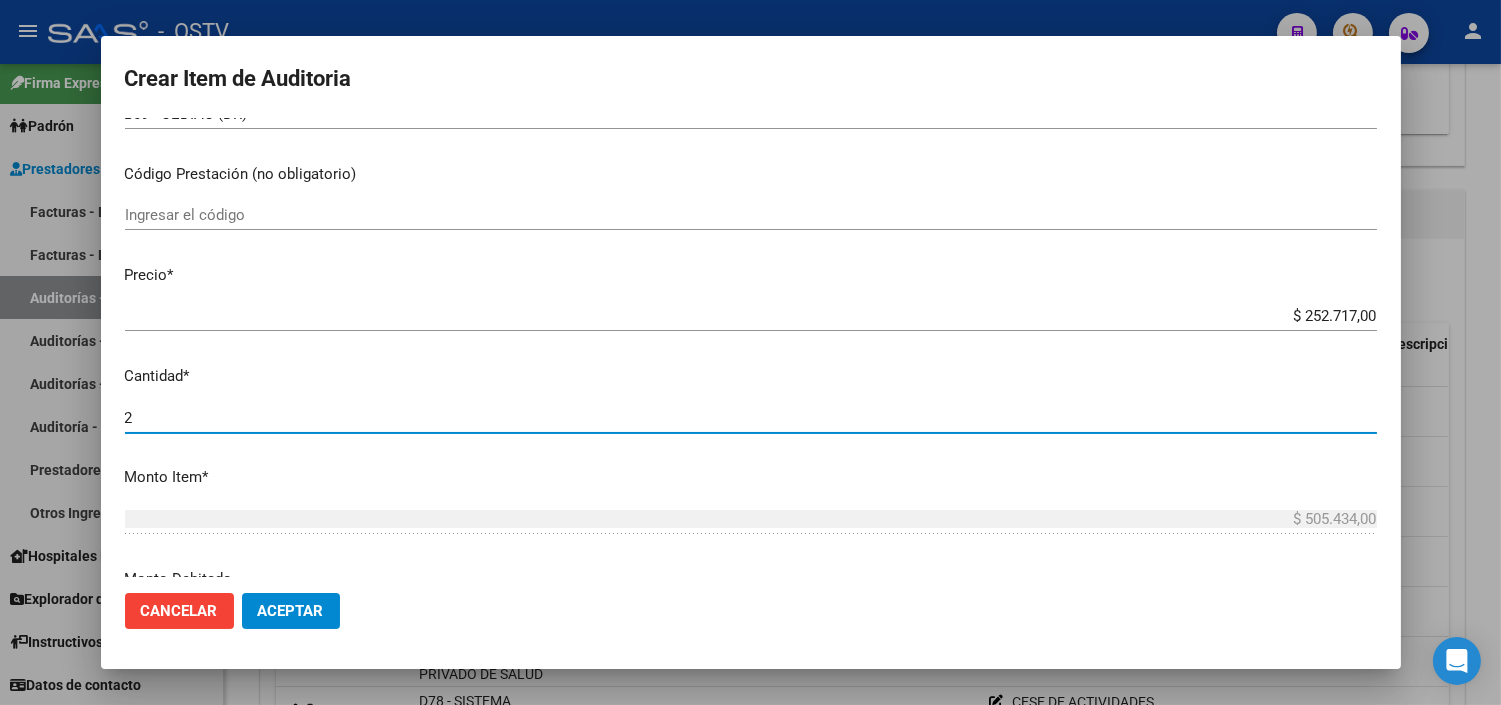 click on "2" at bounding box center [751, 418] 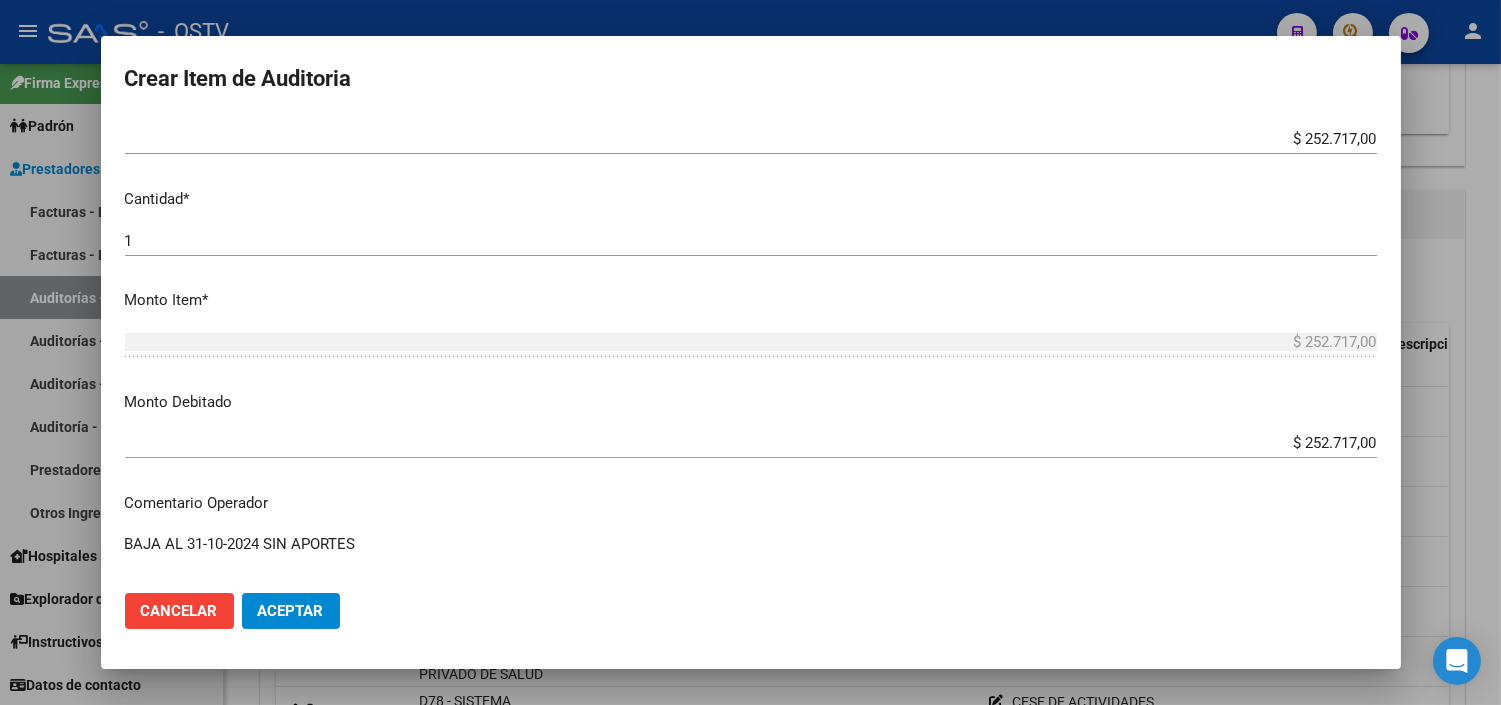 scroll, scrollTop: 555, scrollLeft: 0, axis: vertical 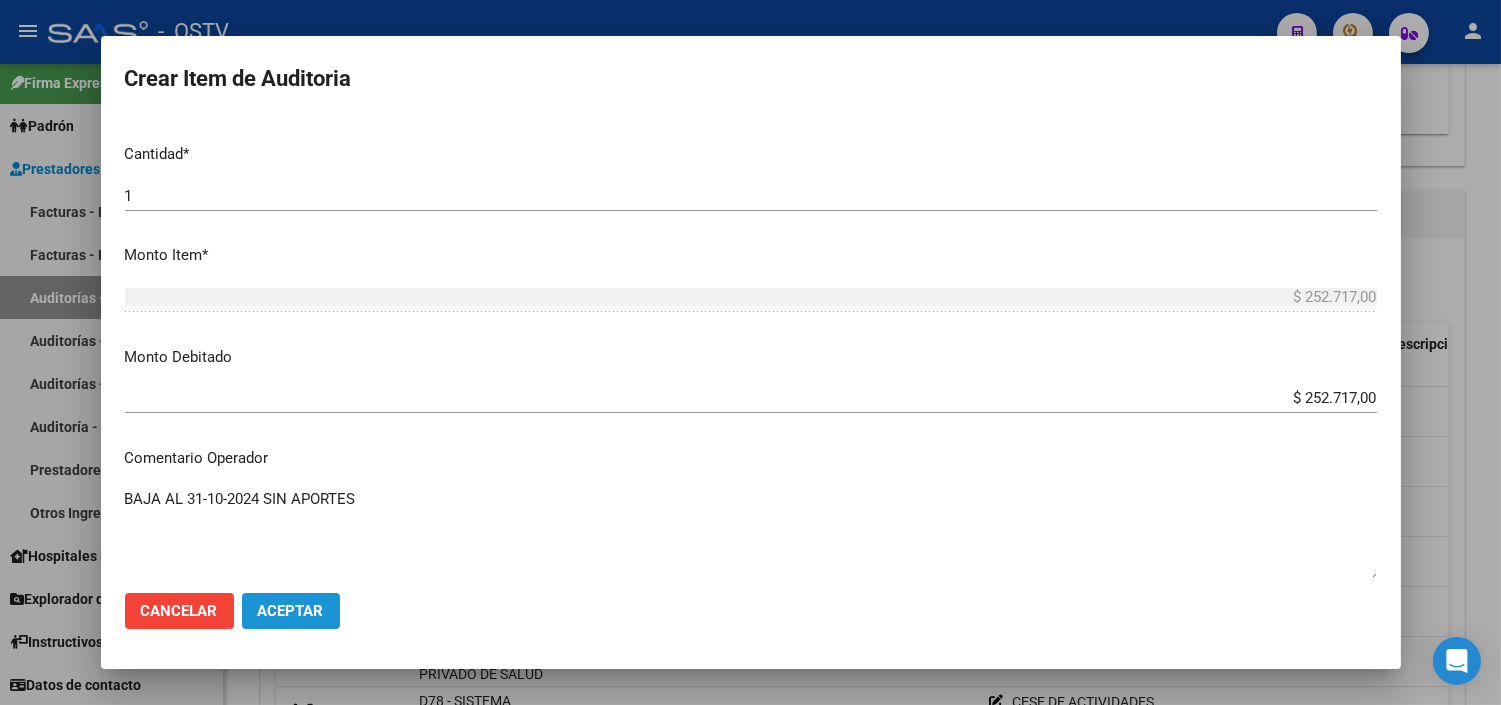 click on "Aceptar" 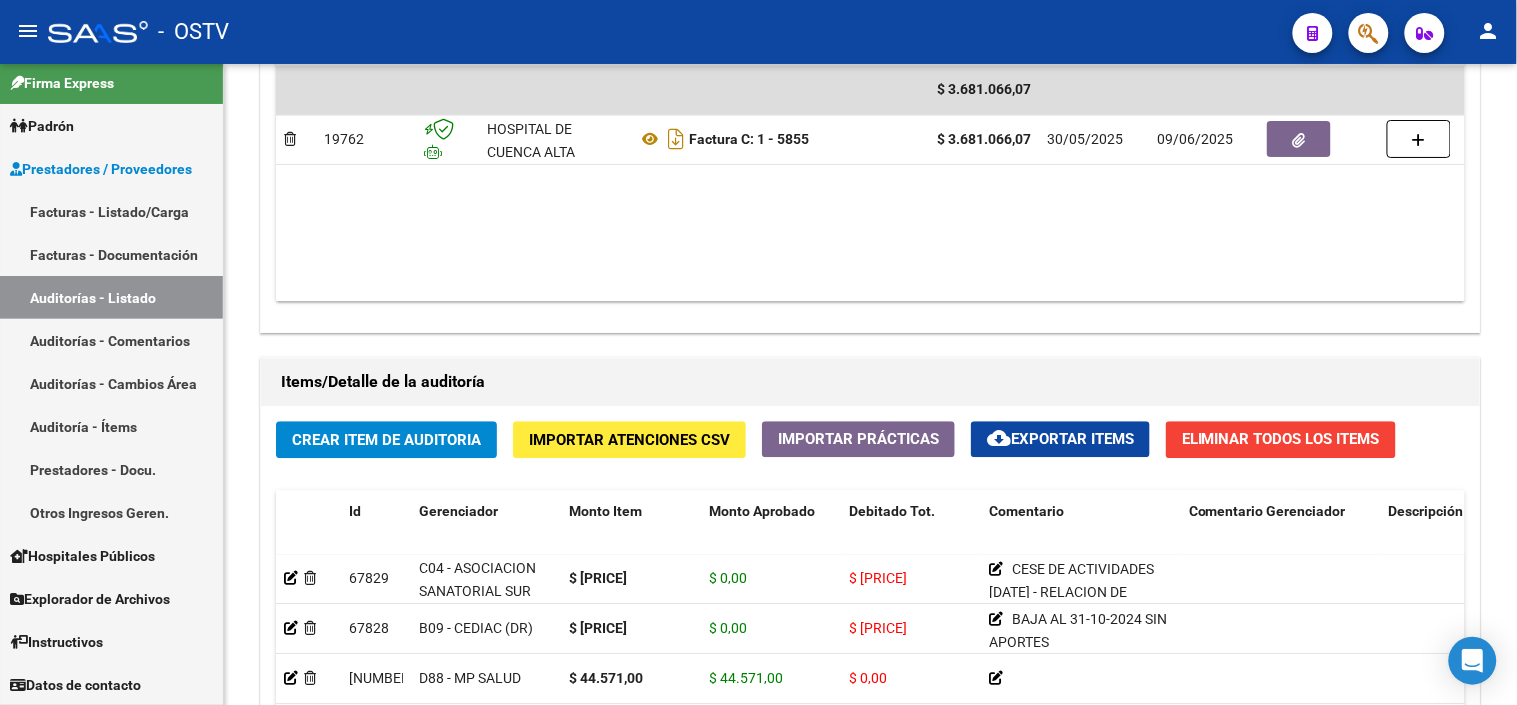 scroll, scrollTop: 1222, scrollLeft: 0, axis: vertical 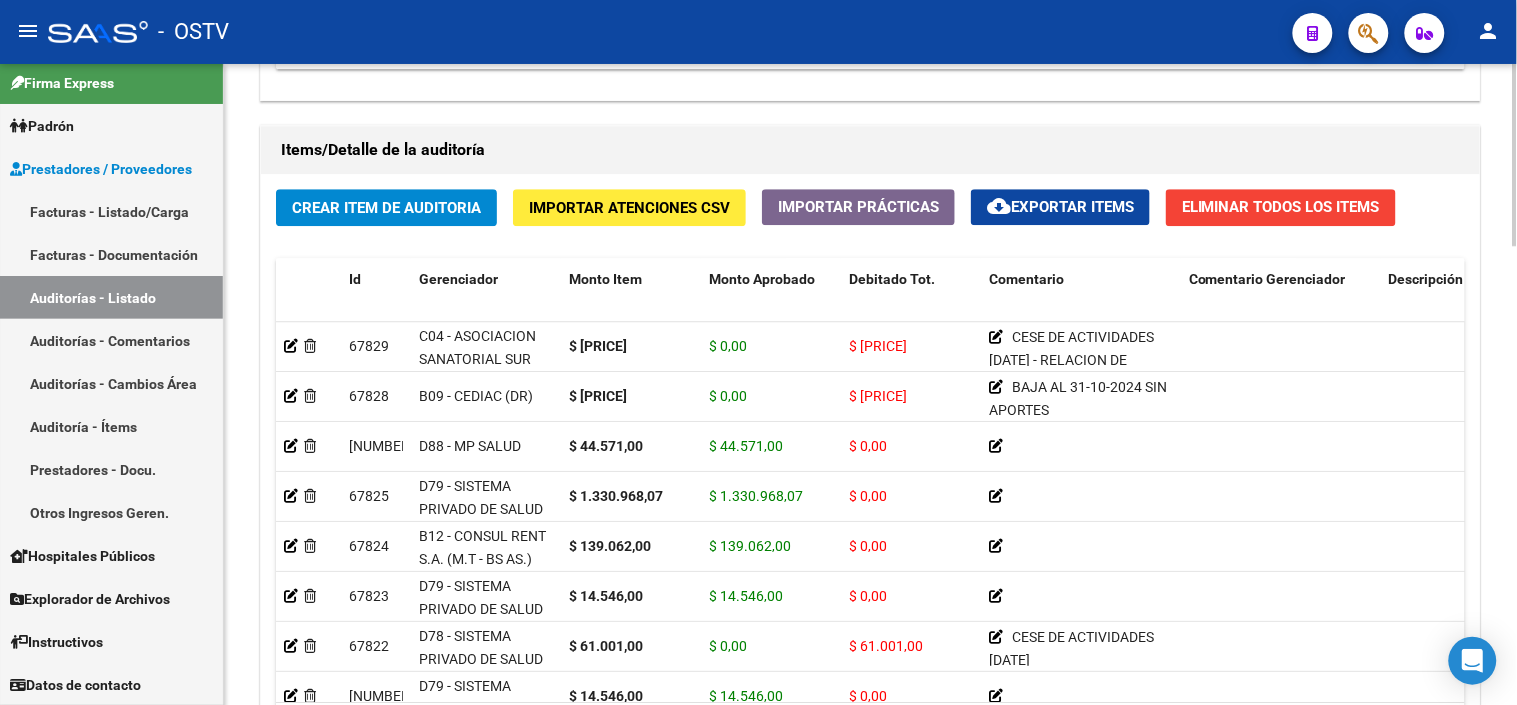 click on "Crear Item de Auditoria" 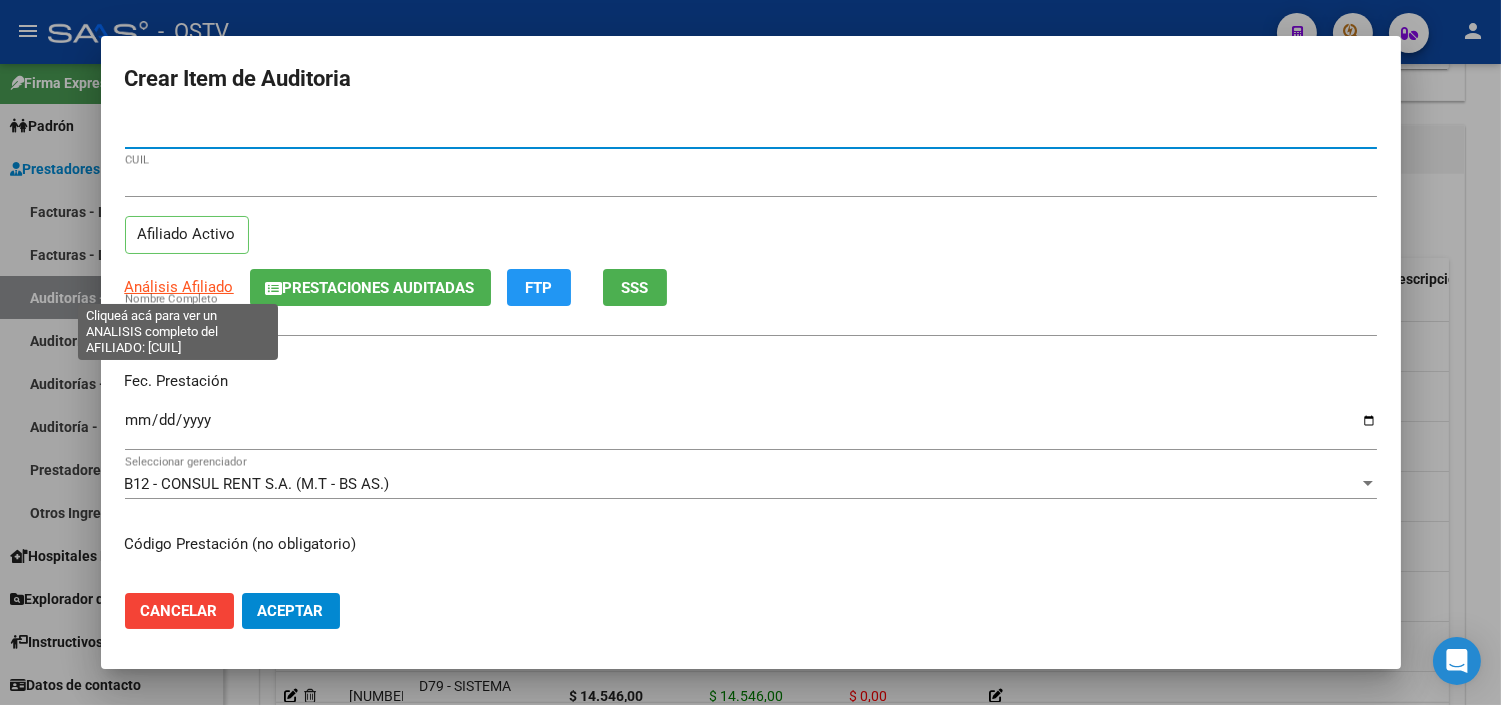 click on "Análisis Afiliado" at bounding box center (179, 287) 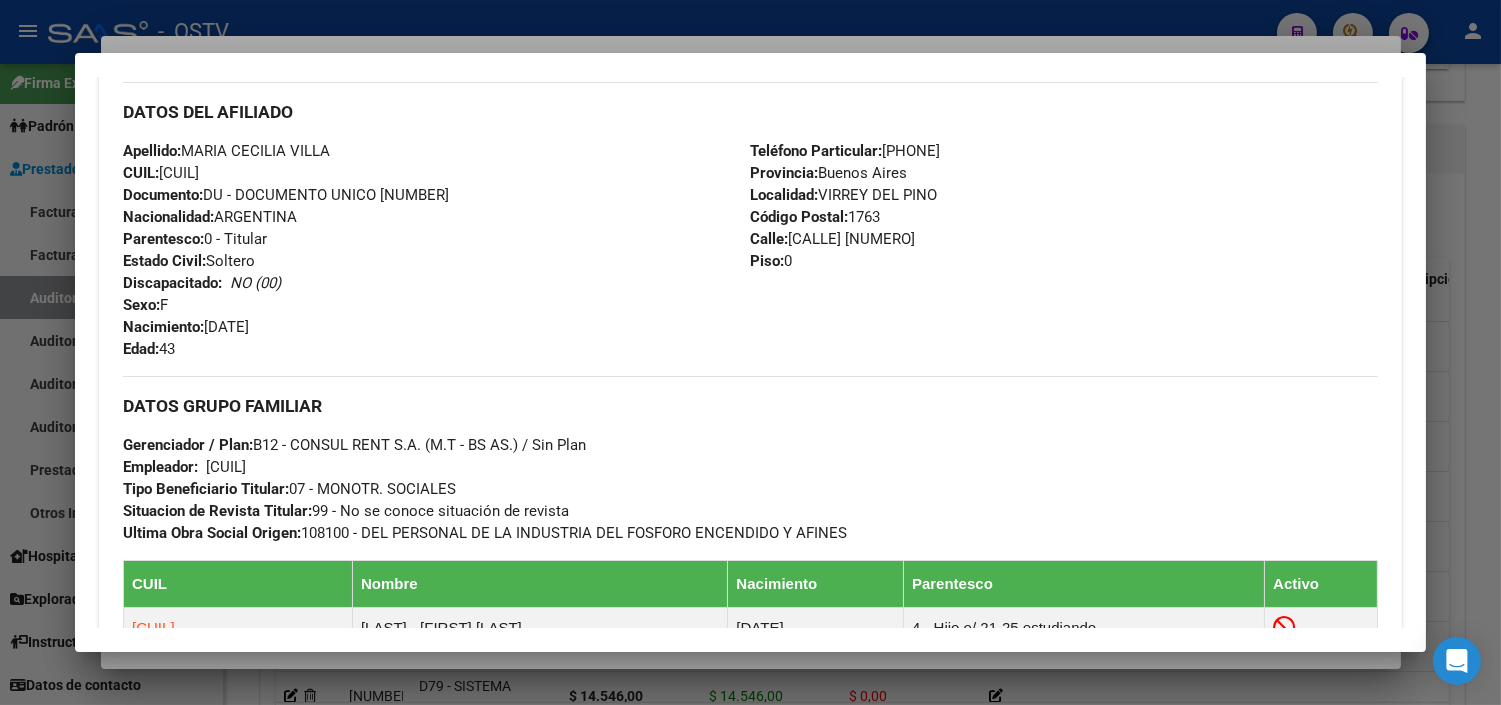 scroll, scrollTop: 1090, scrollLeft: 0, axis: vertical 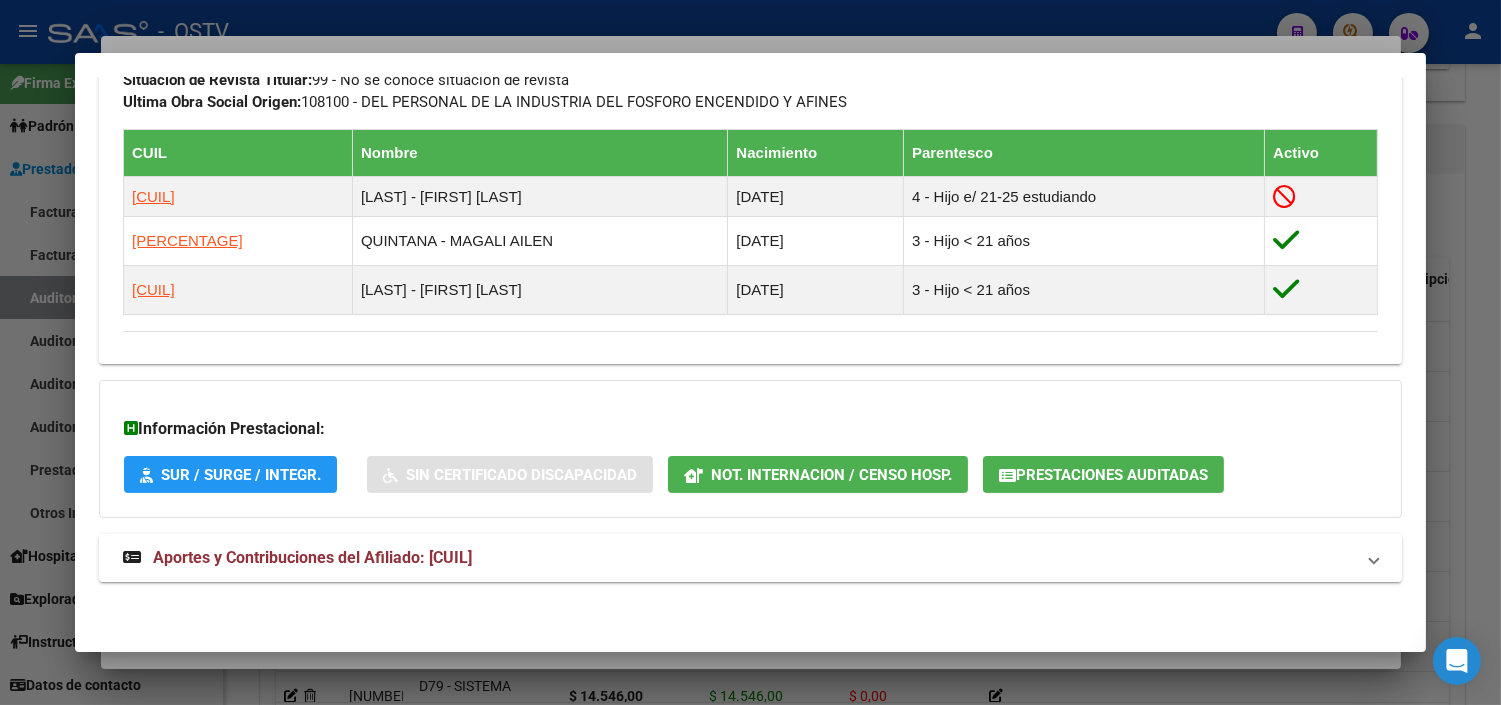 click on "Aportes y Contribuciones del Afiliado: [CUIL]" at bounding box center (312, 557) 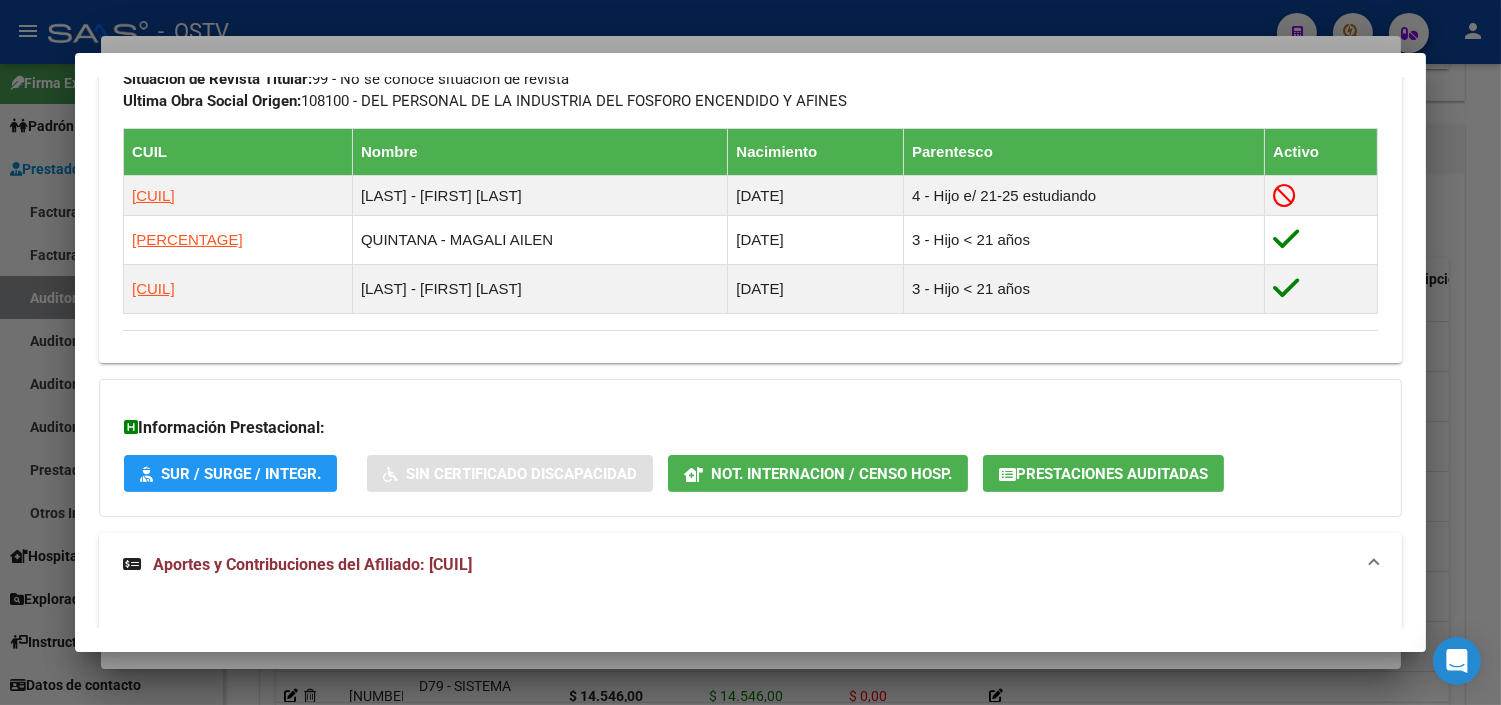 click on "Prestaciones Auditadas" 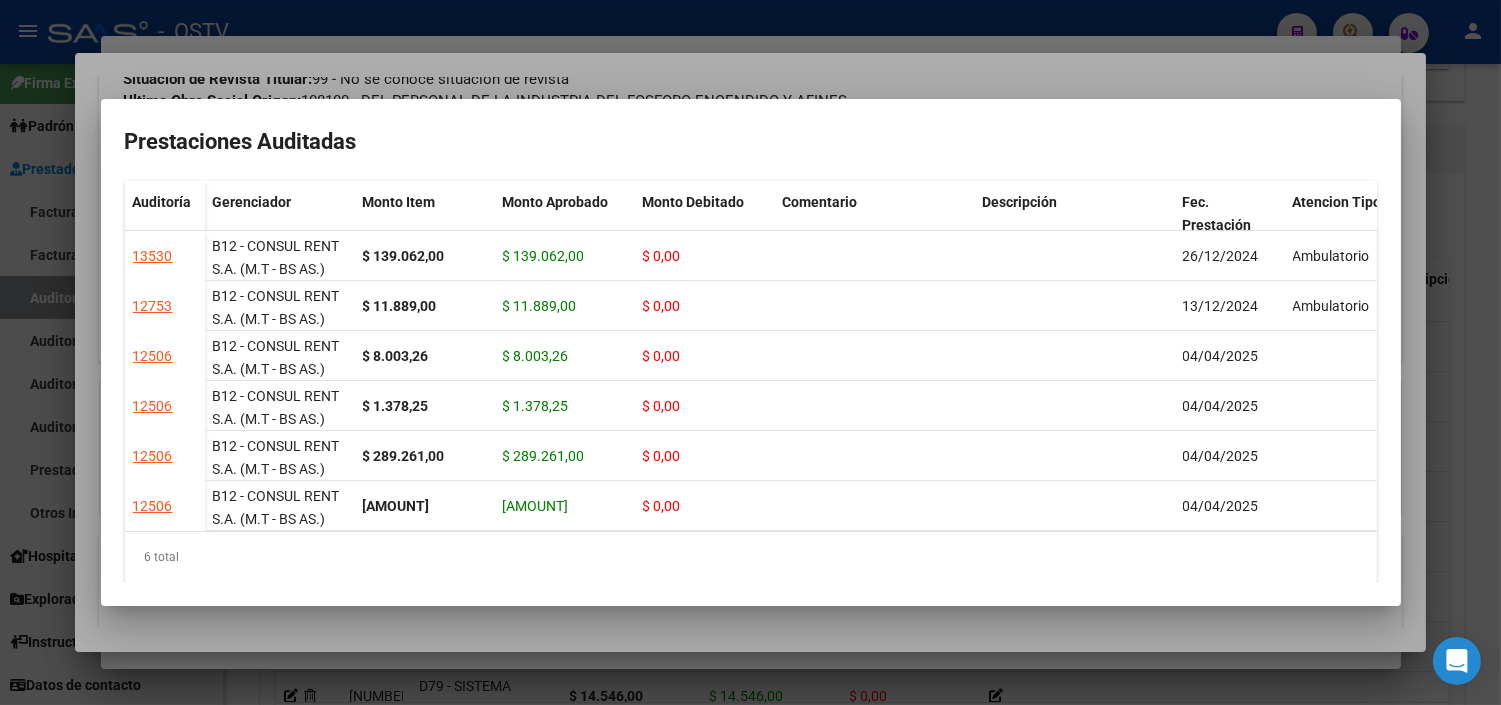 click on "Prestaciones Auditadas Auditoría Gerenciador Monto Item Monto Aprobado Monto Debitado Comentario Descripción Fec. Prestación Atencion Tipo Nomenclador Código Auditado Creado [NUMBER] B12 - CONSUL RENT S.A. (M.T - BS  AS.) $[AMOUNT] $[AMOUNT] $[AMOUNT]  [DATE]   Ambulatorio  Control y Gestion  Hospitales Públicos (OSTV)   [DATE]  [NUMBER] B12 - CONSUL RENT S.A. (M.T - BS  AS.) $[AMOUNT] $[AMOUNT] $[AMOUNT]  [DATE]   Ambulatorio  Control y Gestion  Hospitales Públicos (OSTV)   [DATE]  [NUMBER] B12 - CONSUL RENT S.A. (M.T - BS  AS.) $[AMOUNT] $[AMOUNT] $[AMOUNT]  [DATE]  Control y Gestion  Hospitales Públicos (OSTV)   [DATE]  [NUMBER] B12 - CONSUL RENT S.A. (M.T - BS  AS.) $[AMOUNT] $[AMOUNT] $[AMOUNT]  [DATE]  Control y Gestion  Hospitales Públicos (OSTV)   [DATE]  [NUMBER] B12 - CONSUL RENT S.A. (M.T - BS  AS.) $[AMOUNT] $[AMOUNT] $[AMOUNT]  [DATE]  Control y Gestion  Hospitales Públicos (OSTV)   [DATE]  [NUMBER] B12 - CONSUL RENT S.A. (M.T - BS  AS.) $[AMOUNT]" at bounding box center [751, 352] 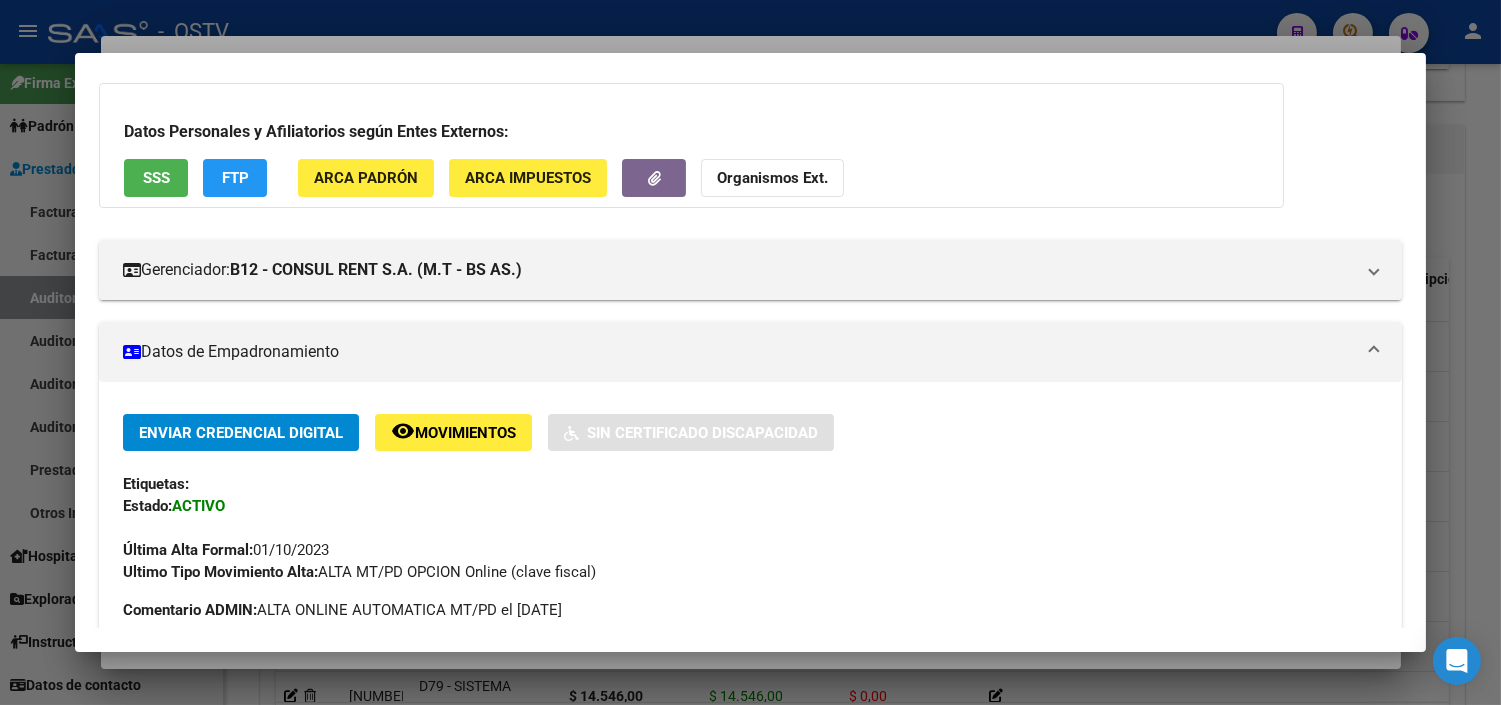 scroll, scrollTop: 0, scrollLeft: 0, axis: both 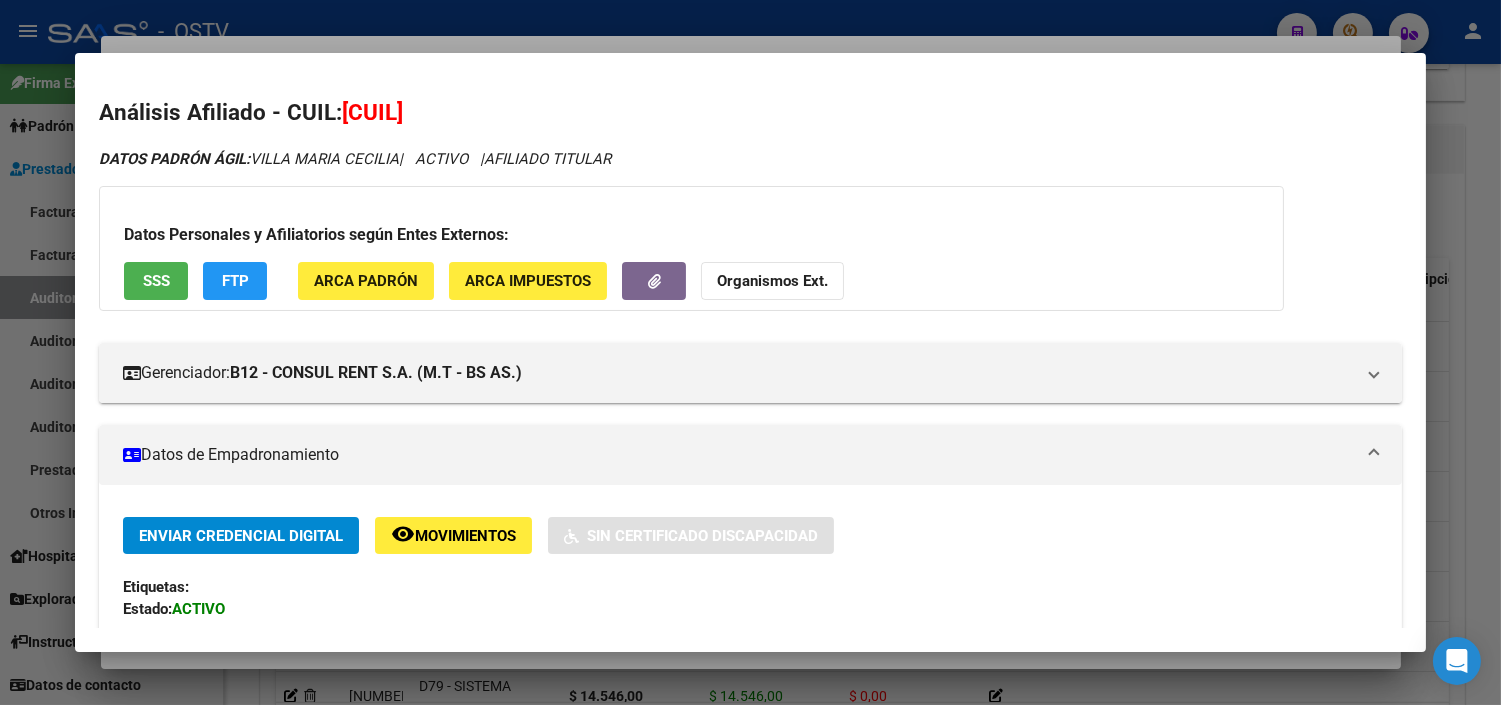 click at bounding box center [750, 352] 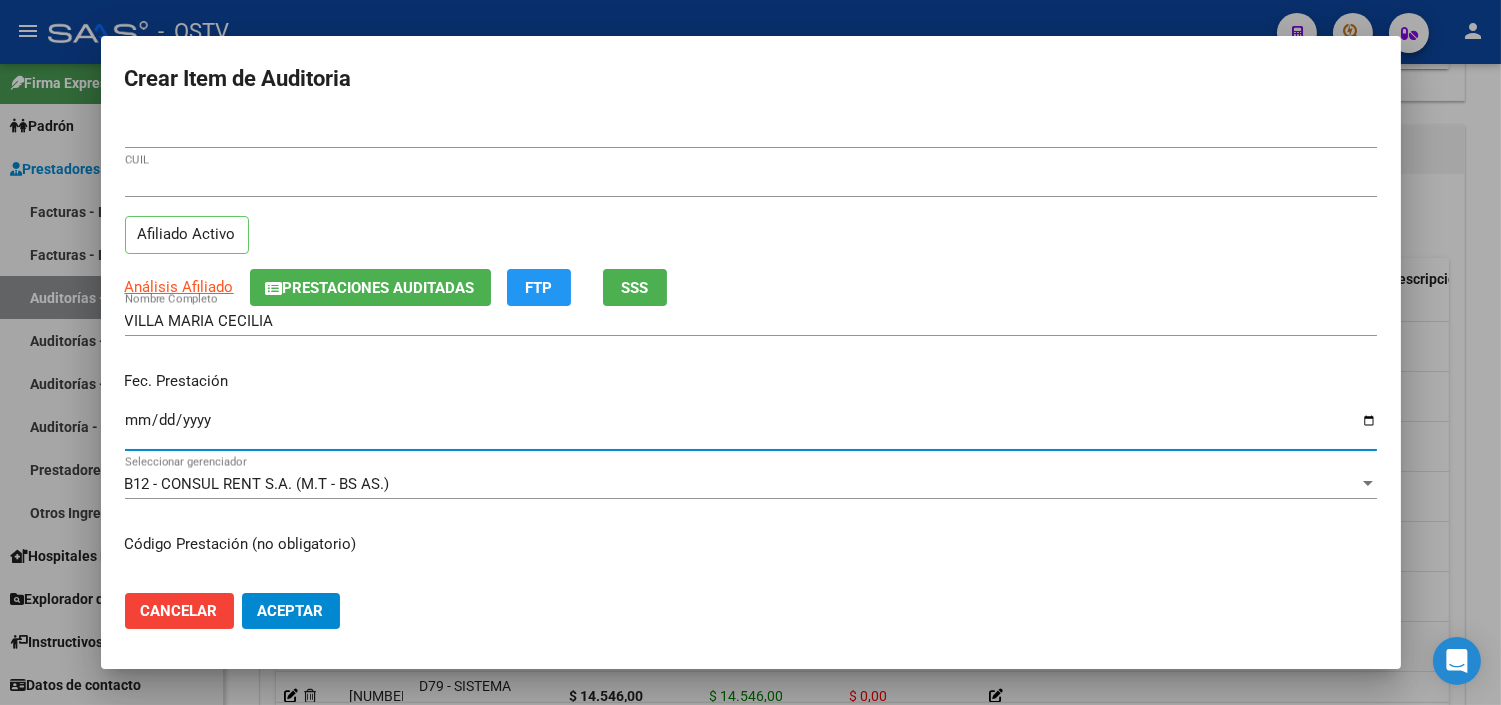 click on "Ingresar la fecha" at bounding box center [751, 428] 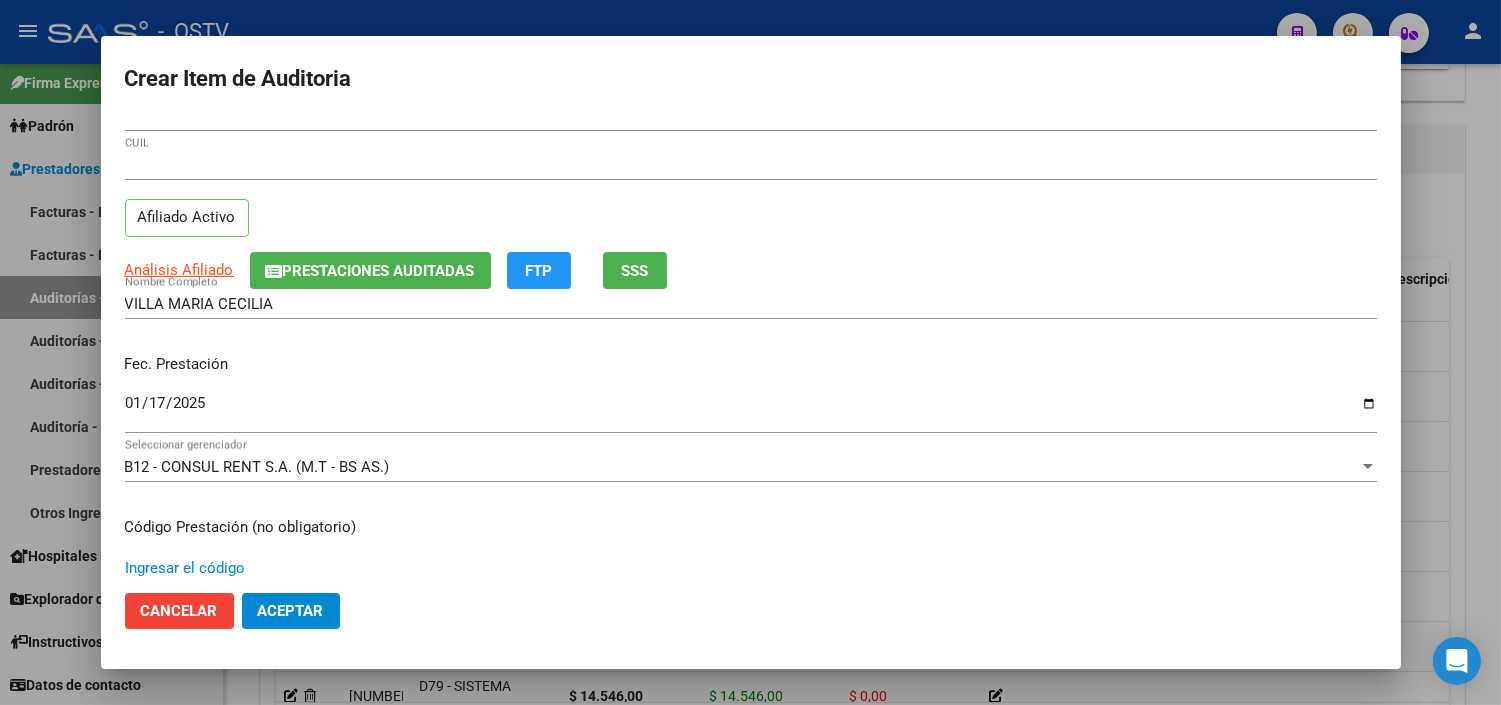 scroll, scrollTop: 338, scrollLeft: 0, axis: vertical 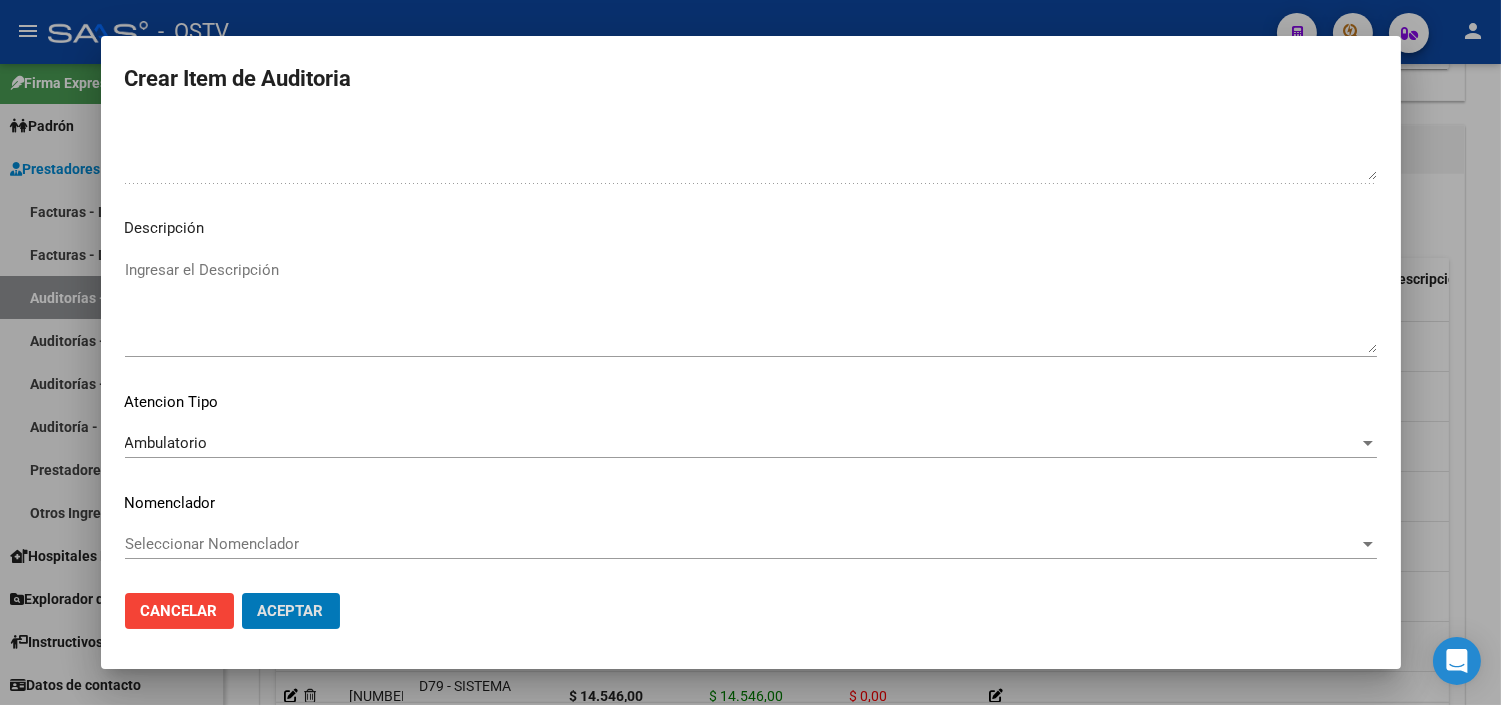 click on "Aceptar" 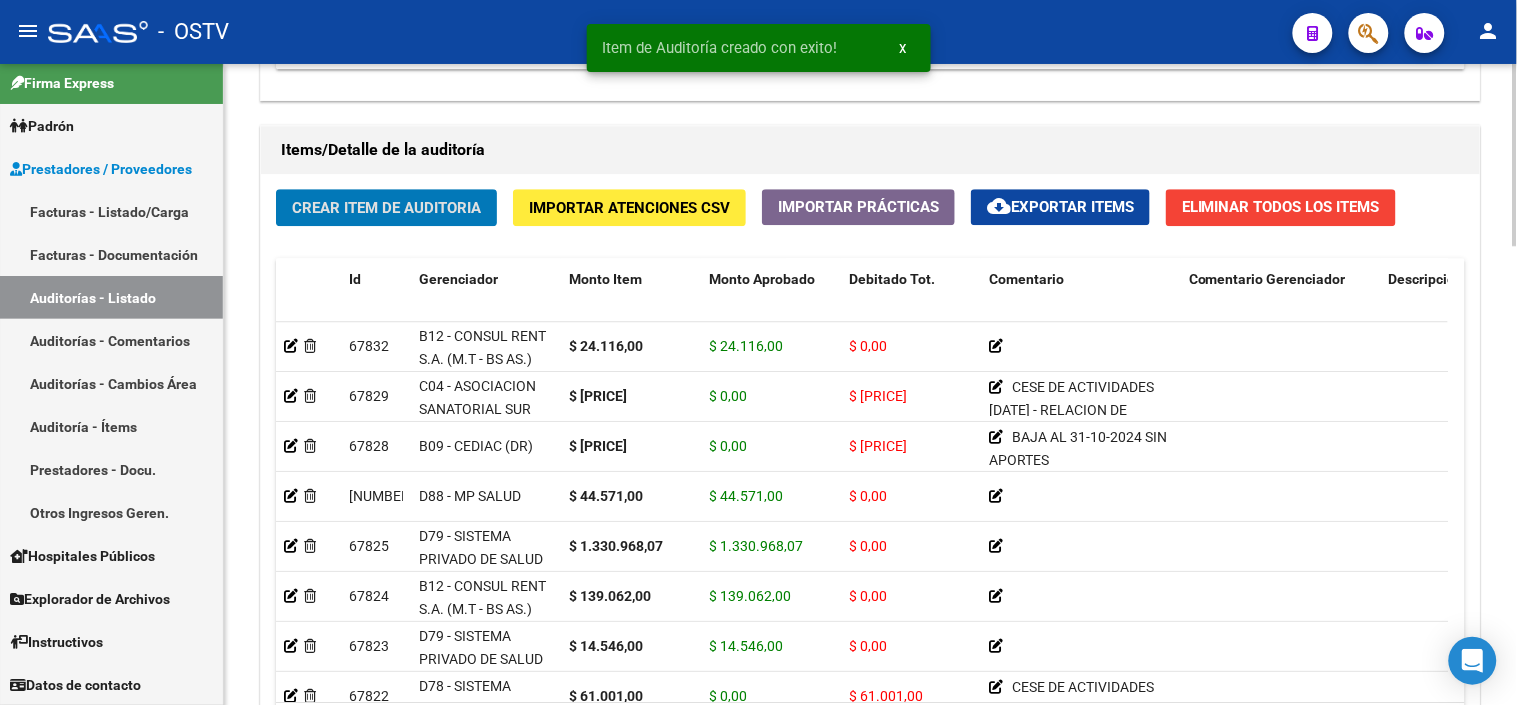 click on "Crear Item de Auditoria" 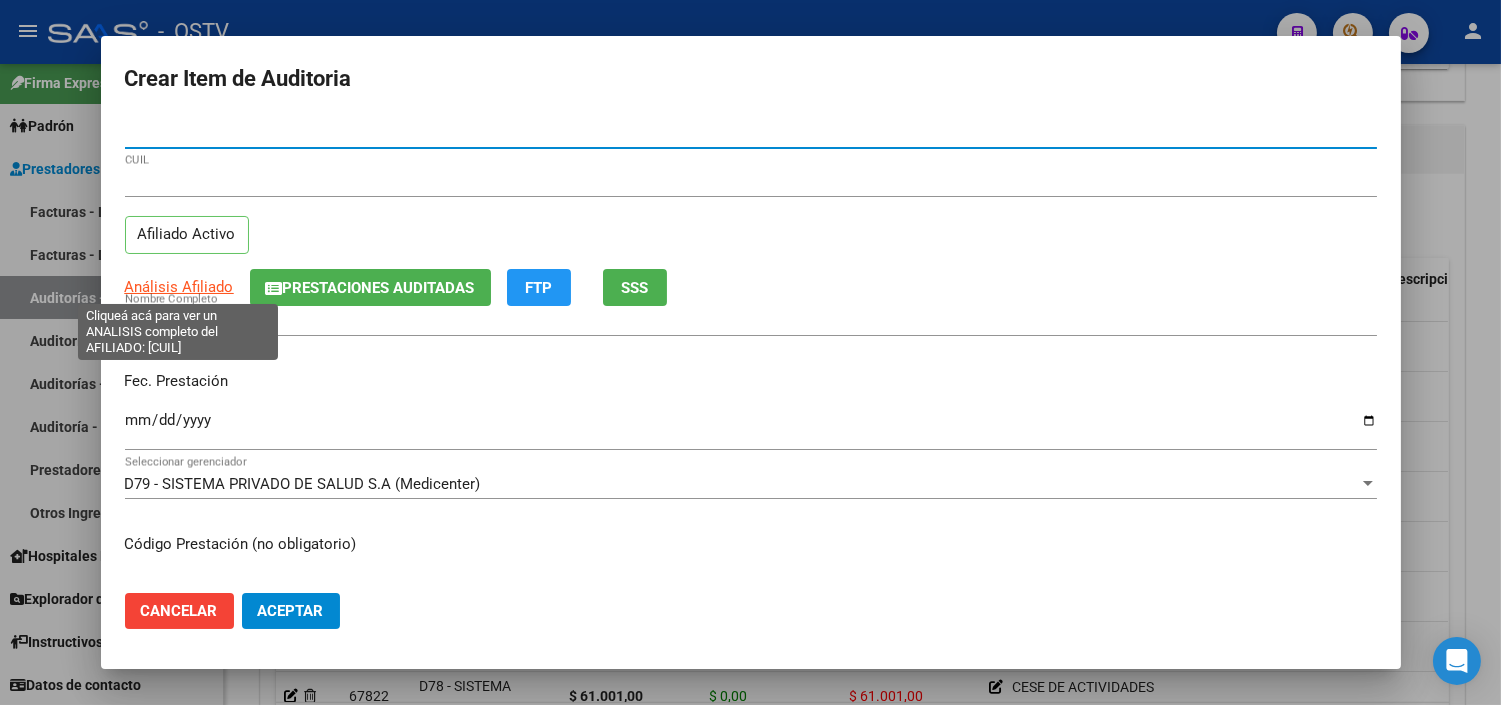click on "Análisis Afiliado" at bounding box center [179, 287] 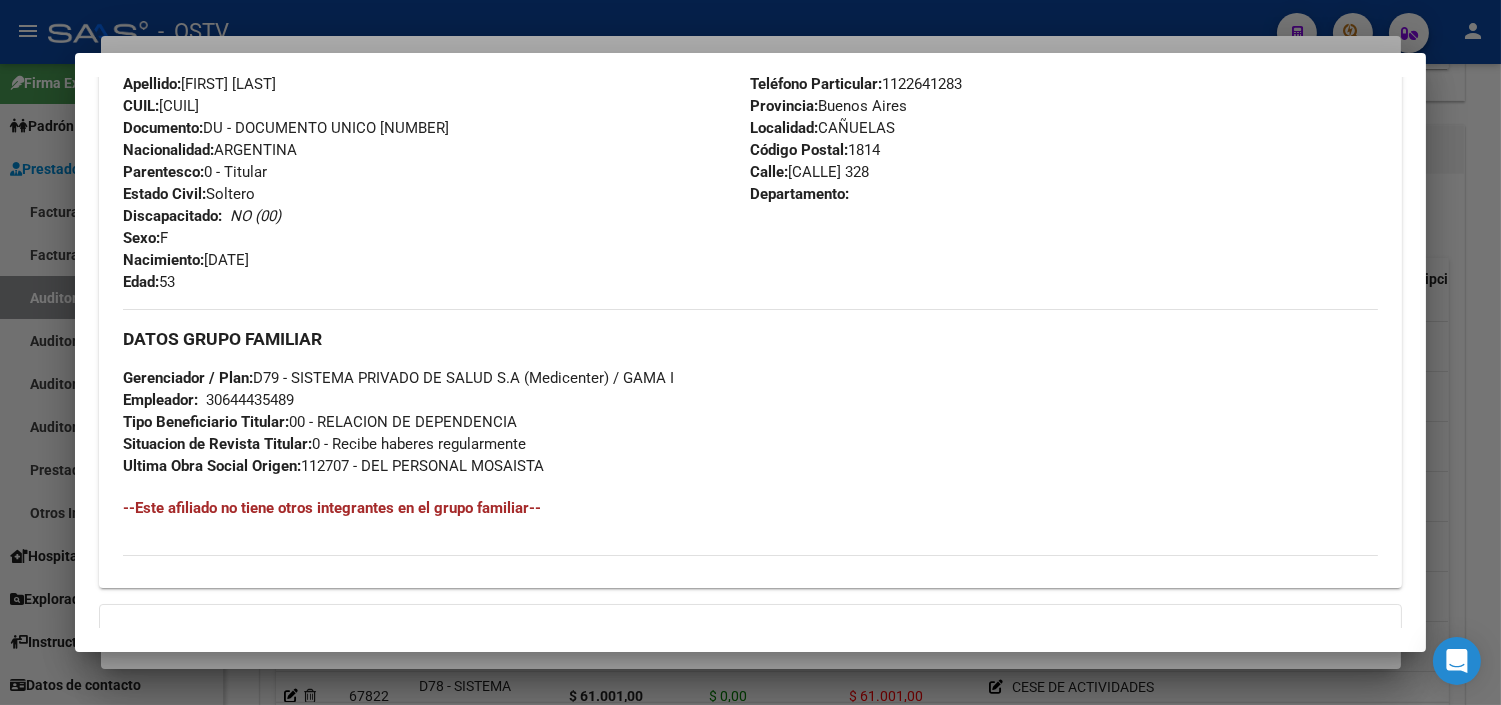 scroll, scrollTop: 948, scrollLeft: 0, axis: vertical 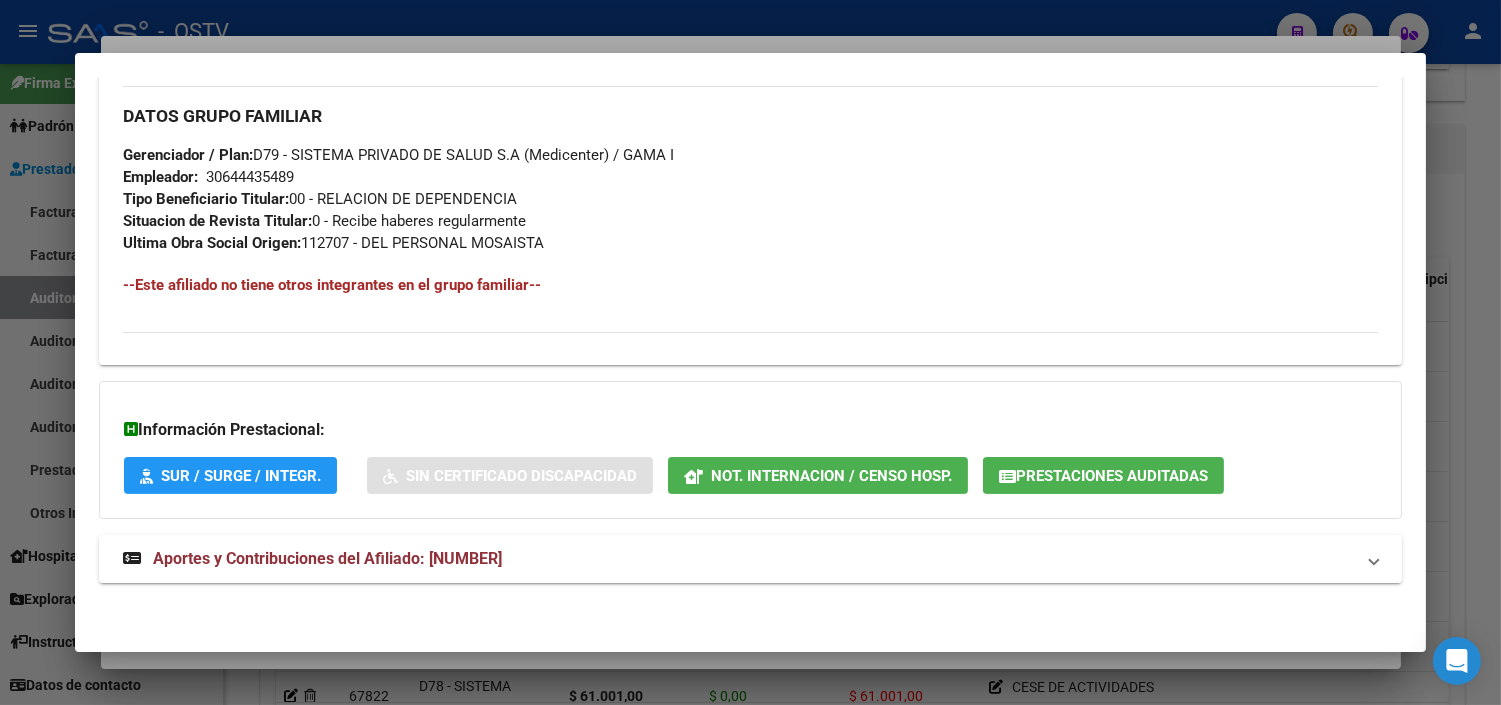 click on "Aportes y Contribuciones del Afiliado: [NUMBER]" at bounding box center (312, 559) 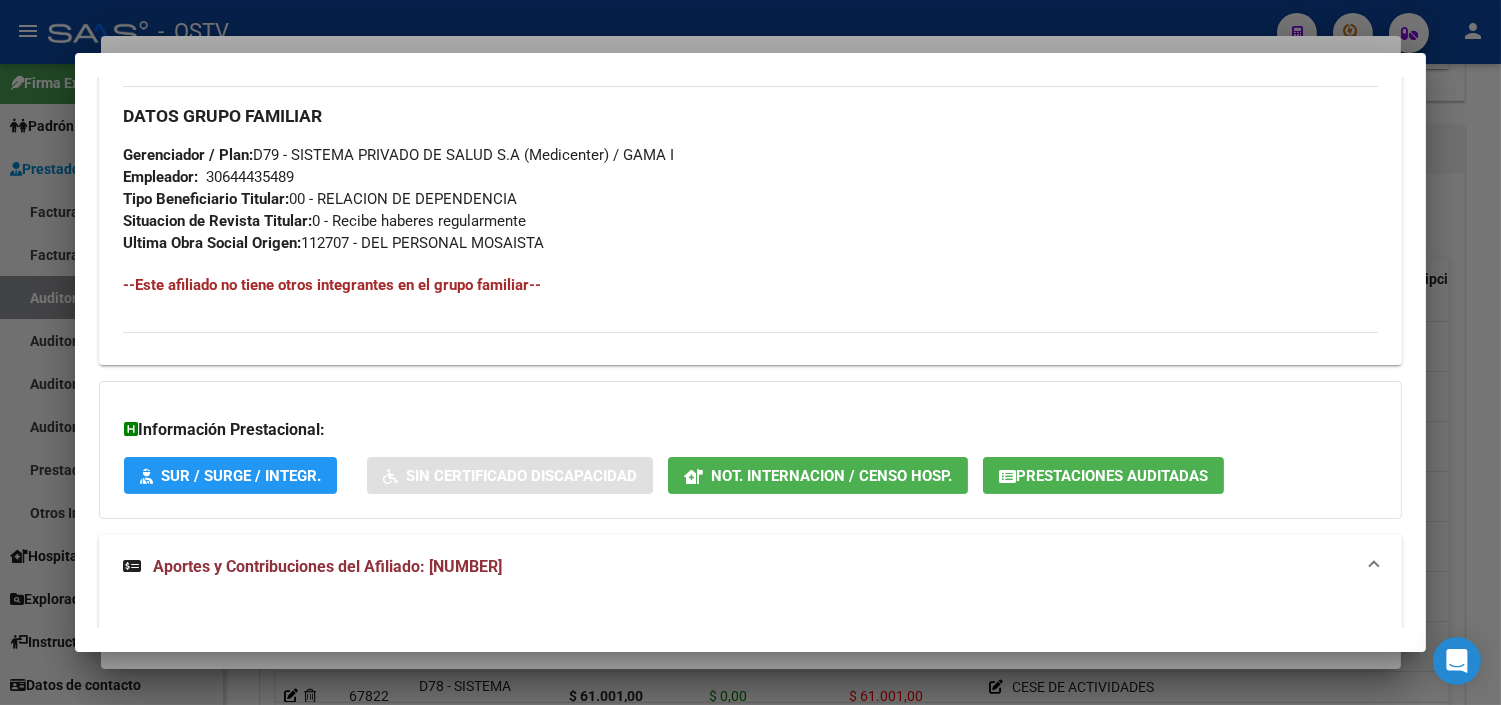 click on "Prestaciones Auditadas" 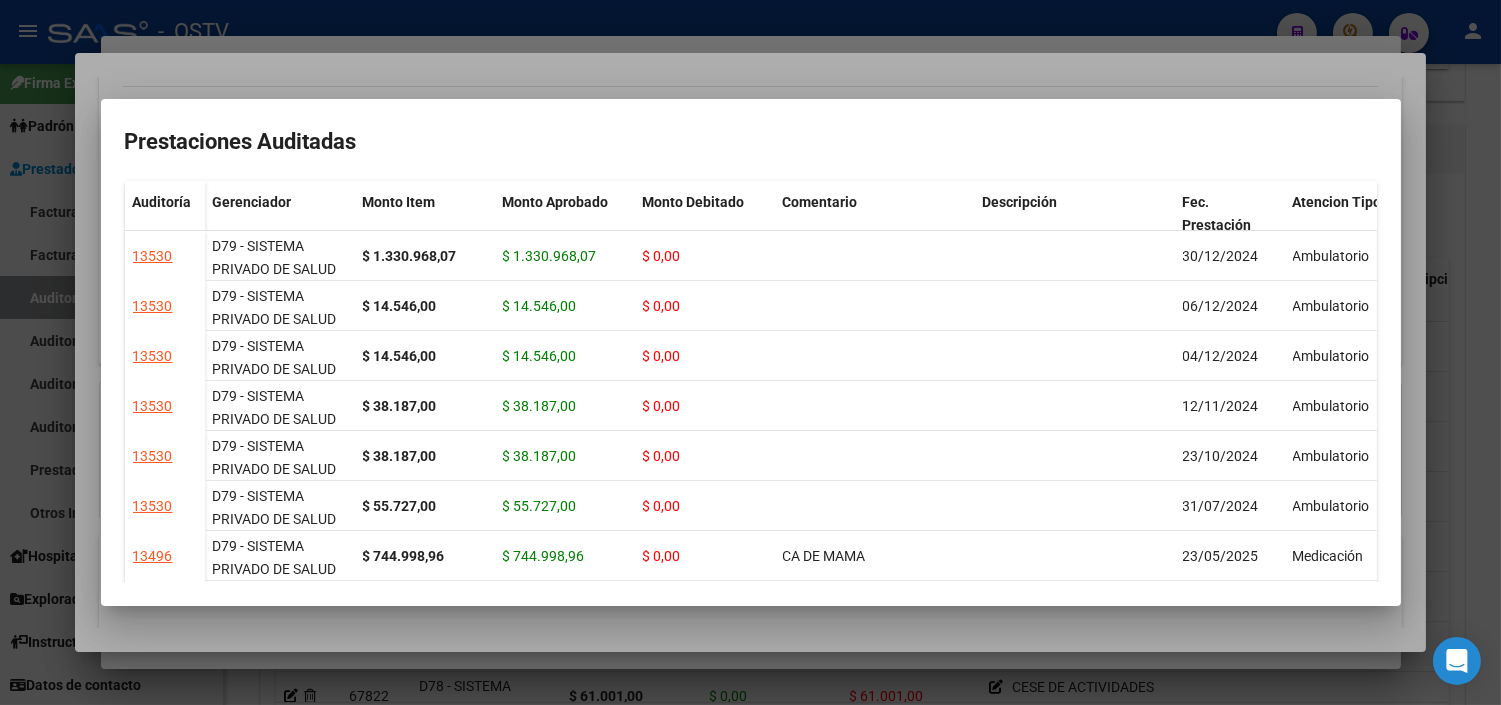 click at bounding box center [750, 352] 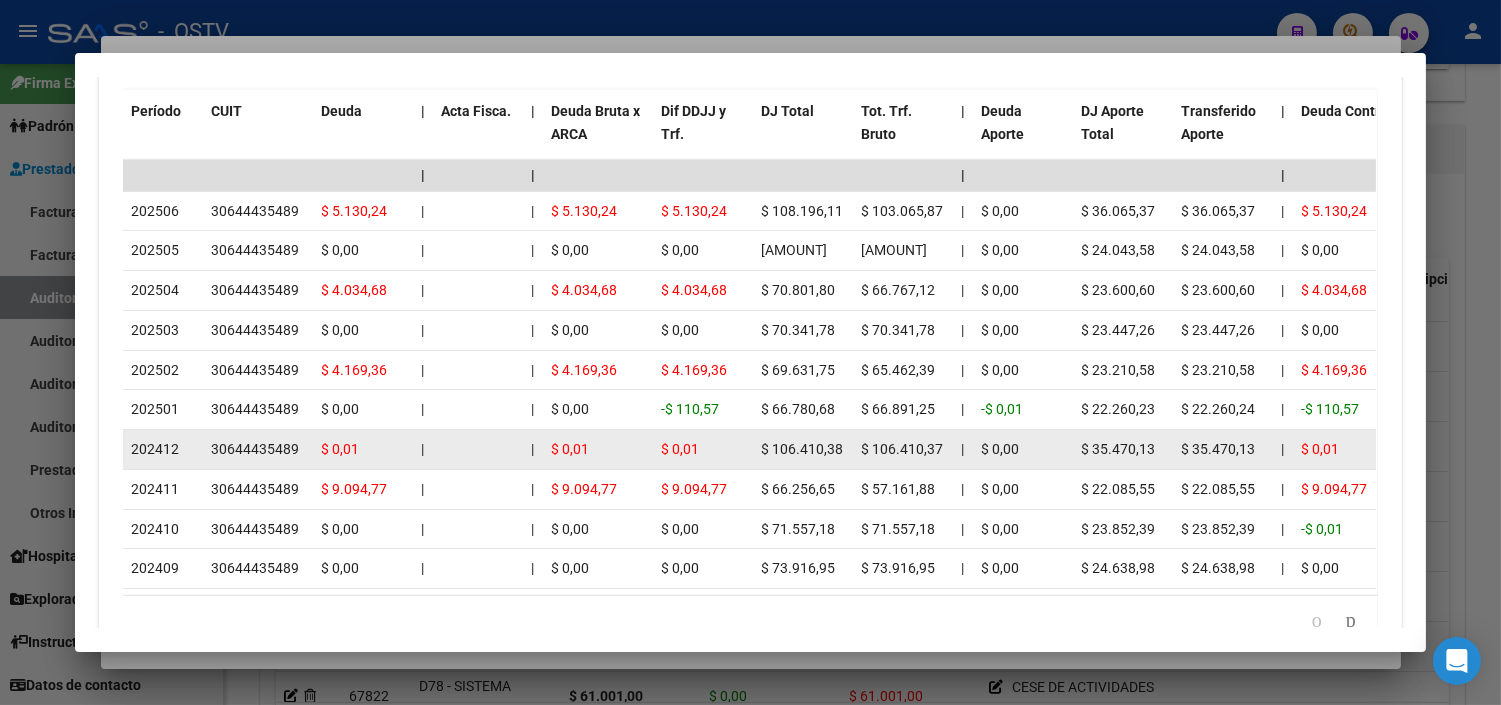 scroll, scrollTop: 1837, scrollLeft: 0, axis: vertical 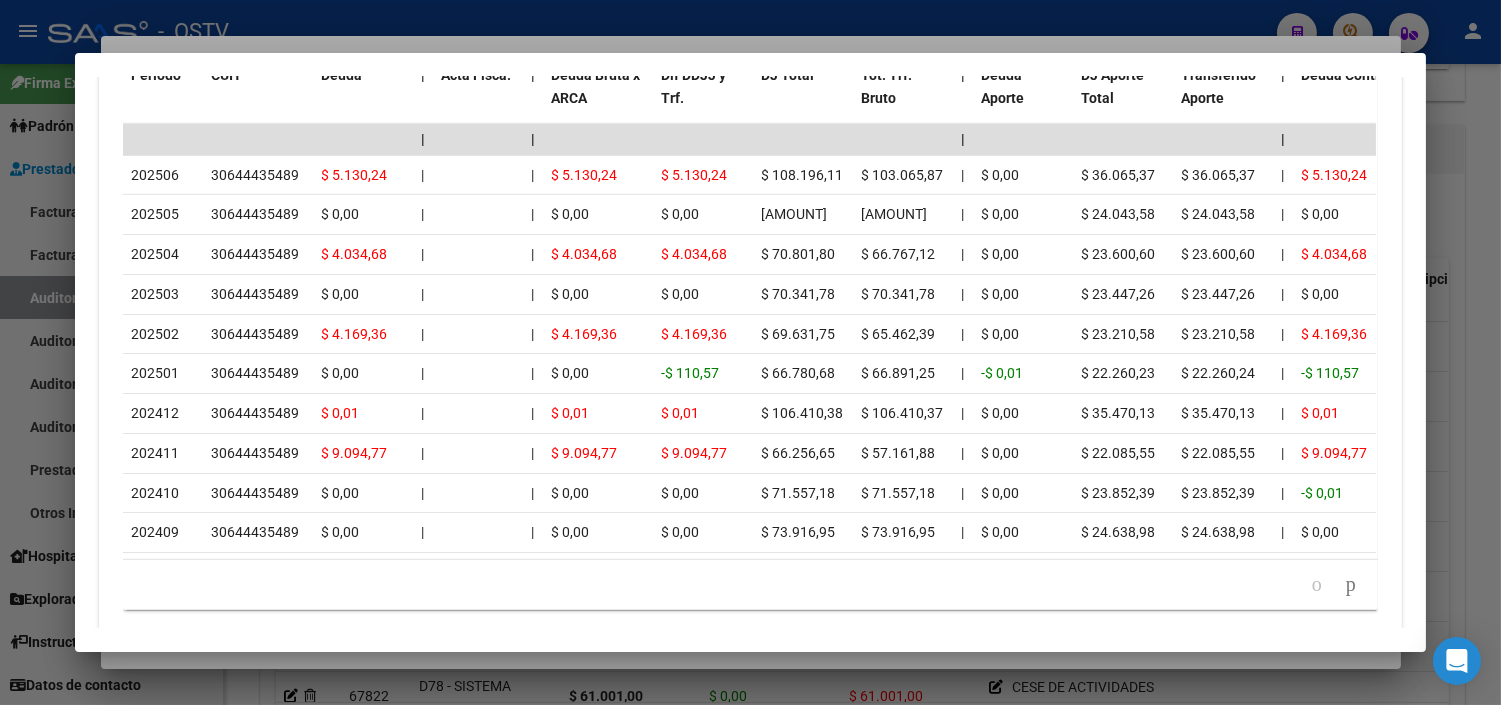 click at bounding box center [750, 352] 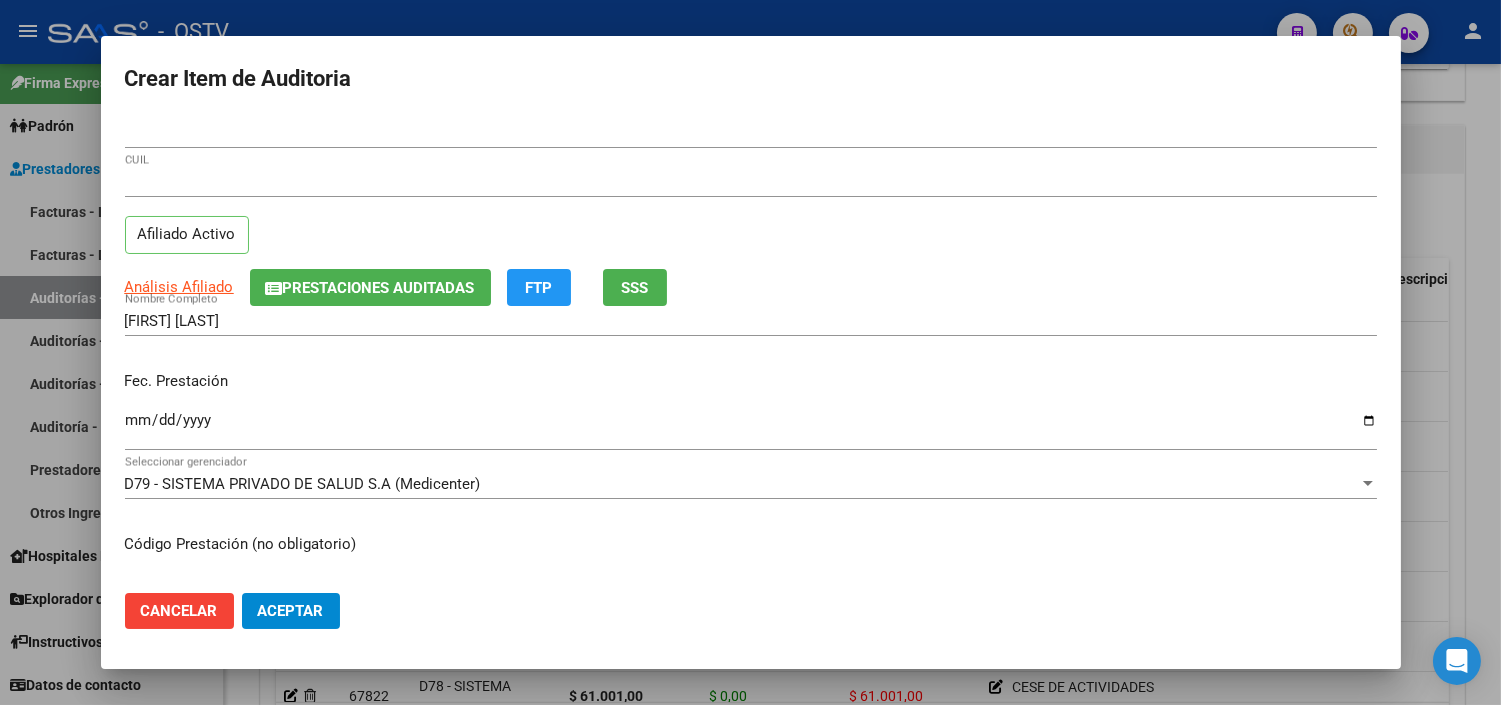 click on "Ingresar la fecha" at bounding box center [751, 428] 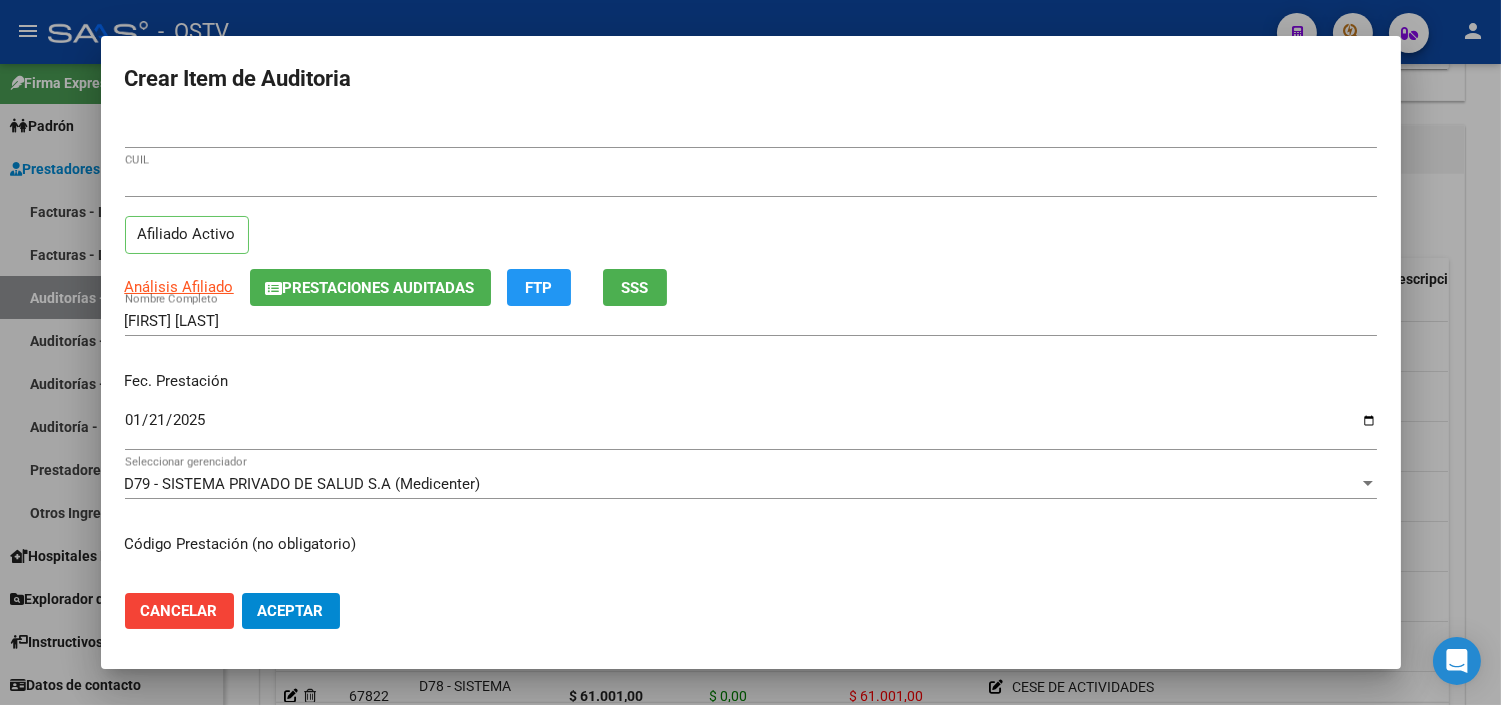 scroll, scrollTop: 17, scrollLeft: 0, axis: vertical 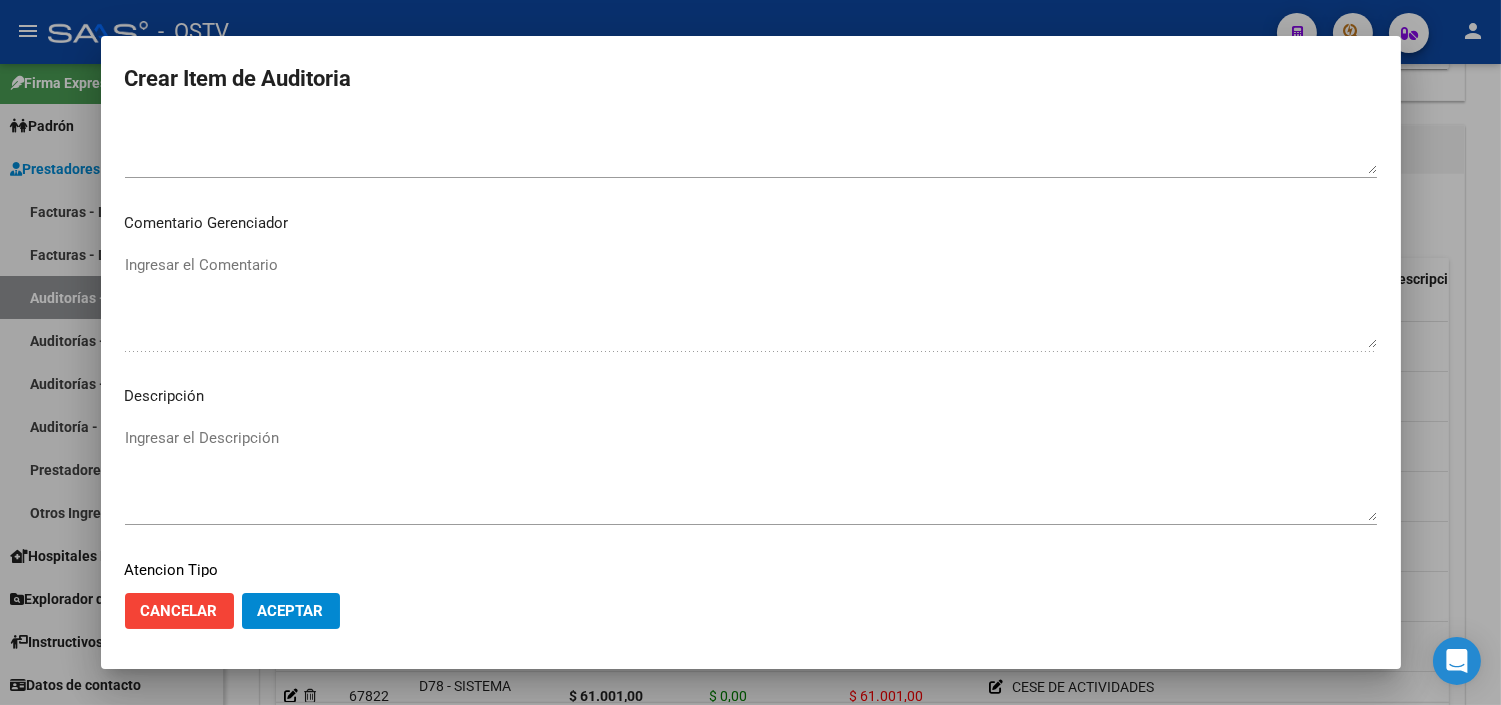 click on "Ingresar el Descripción" at bounding box center [751, 474] 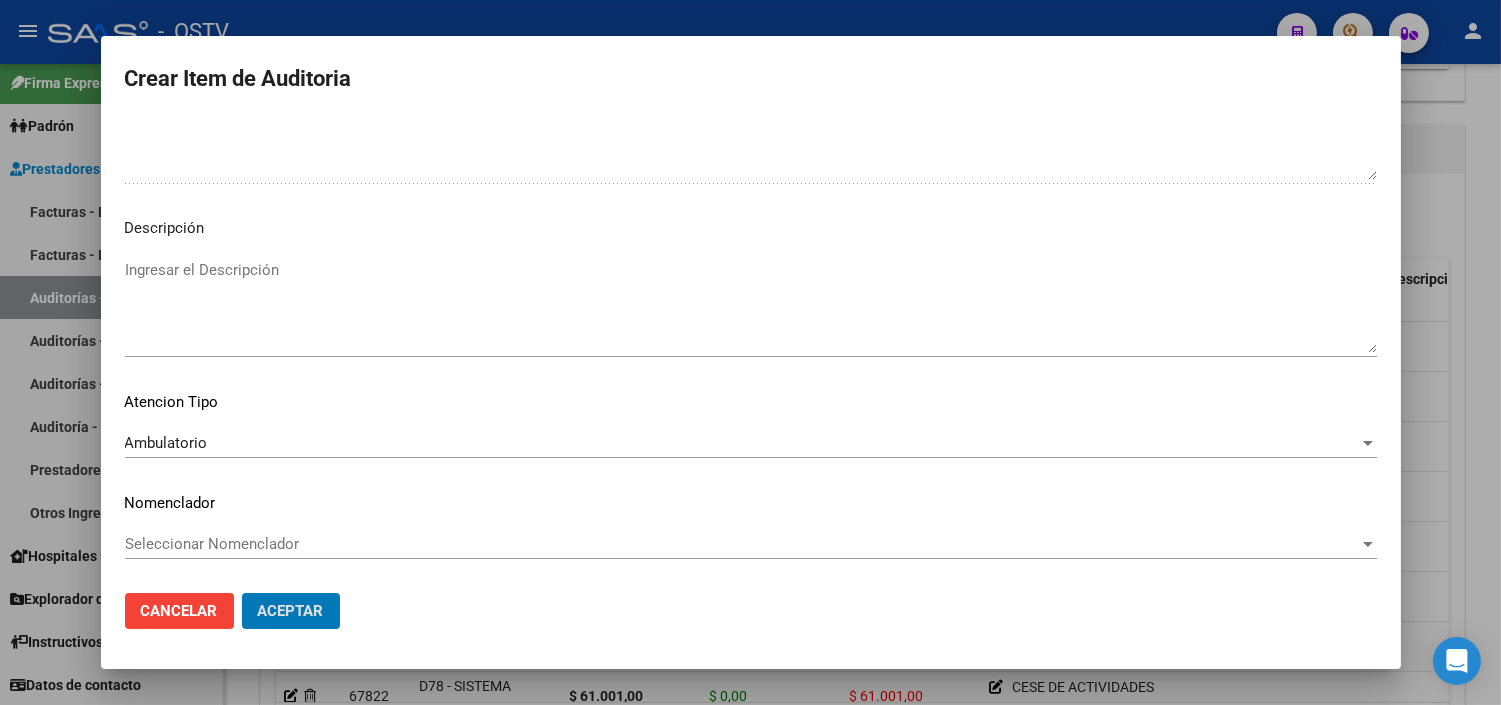 click on "Aceptar" 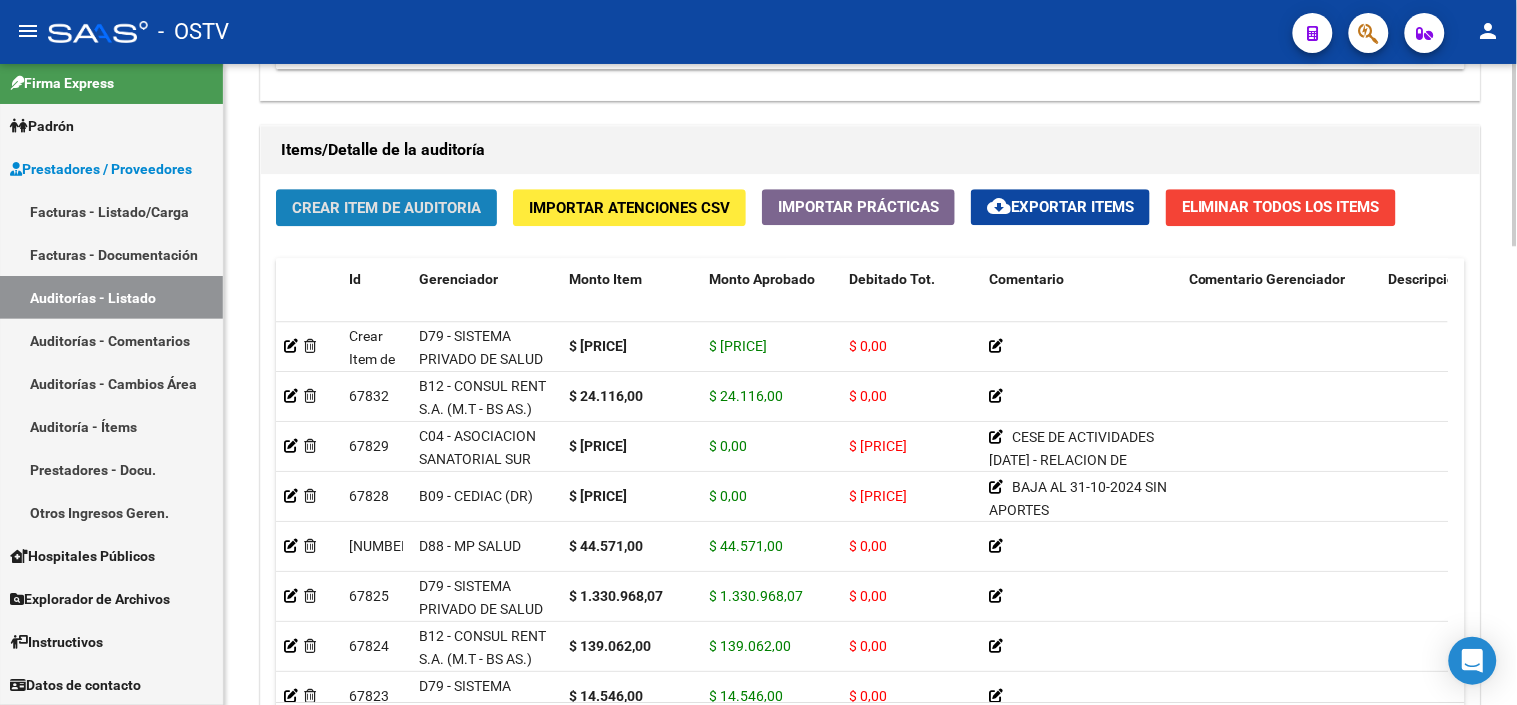 click on "Crear Item de Auditoria" 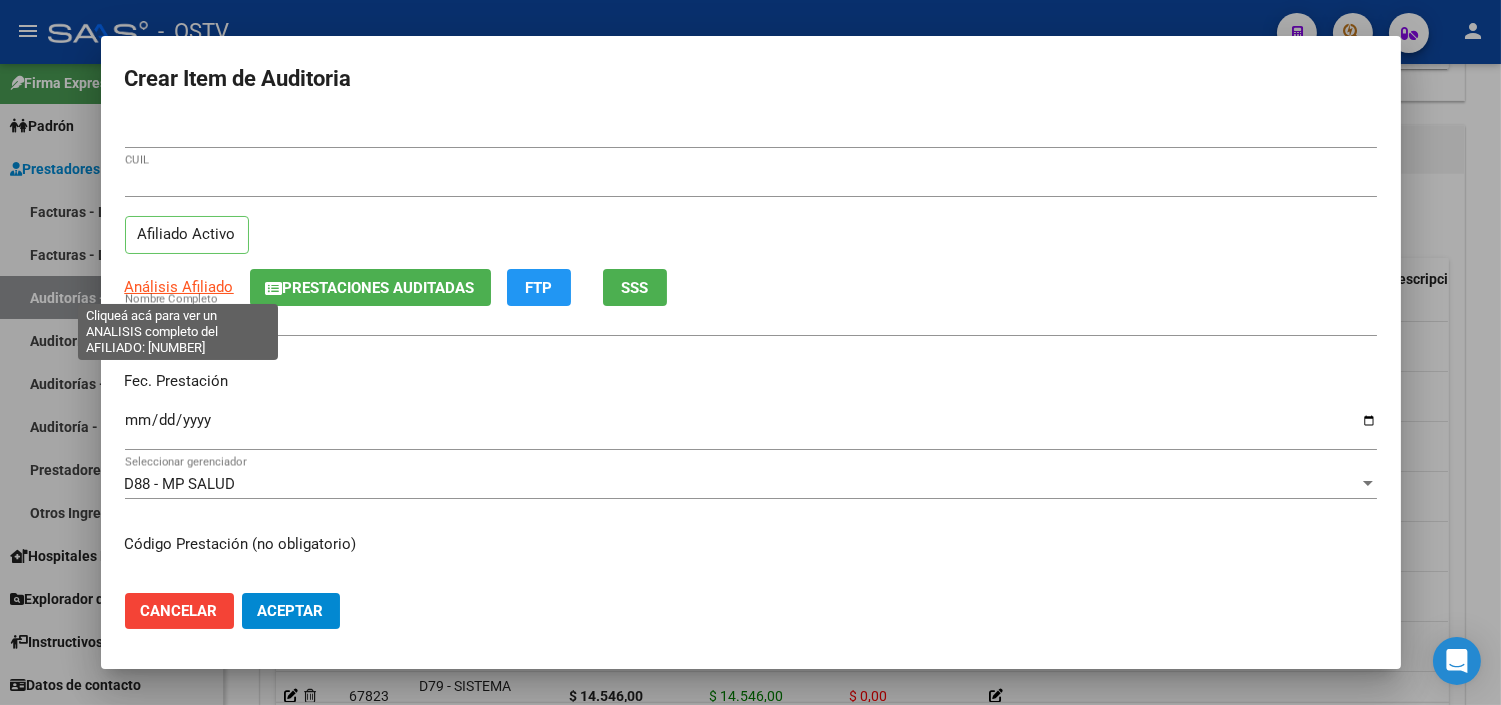 click on "Análisis Afiliado" at bounding box center (179, 287) 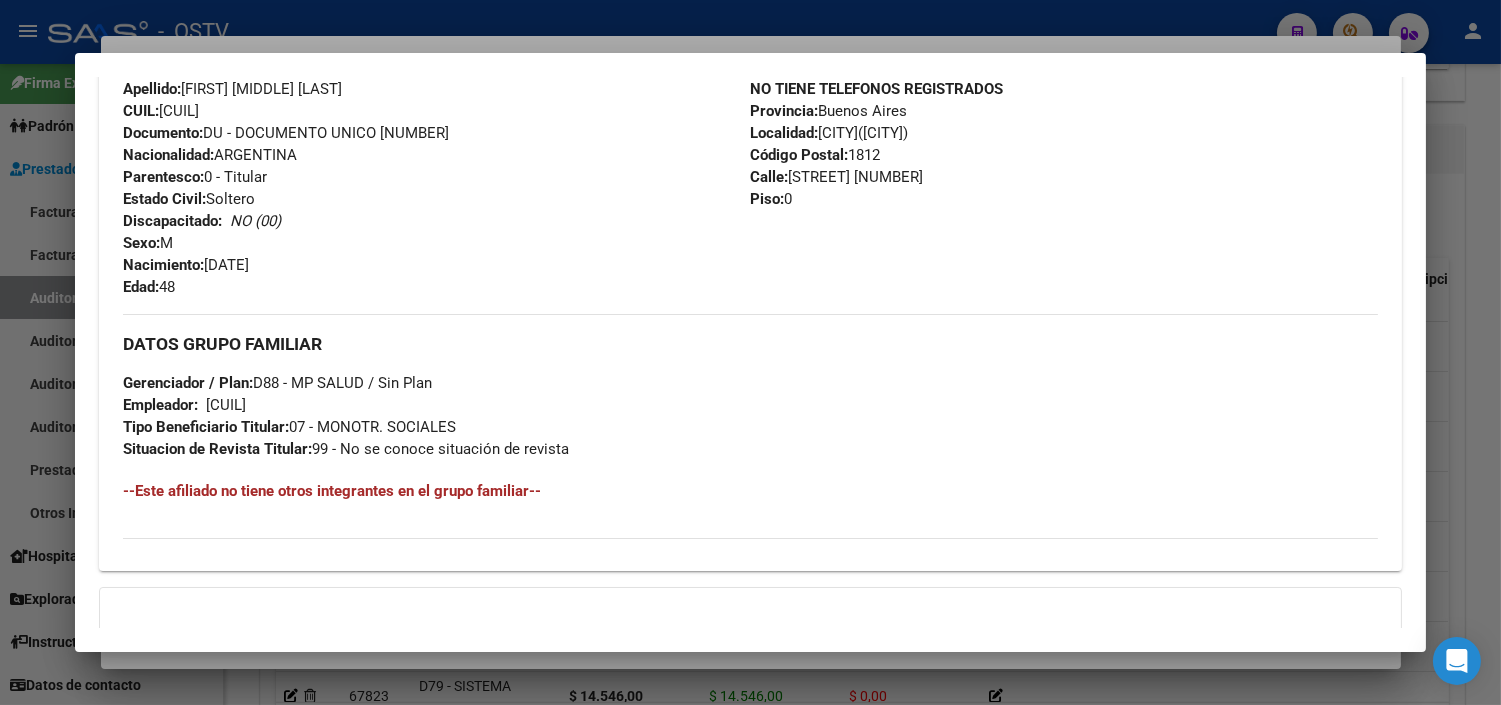scroll, scrollTop: 948, scrollLeft: 0, axis: vertical 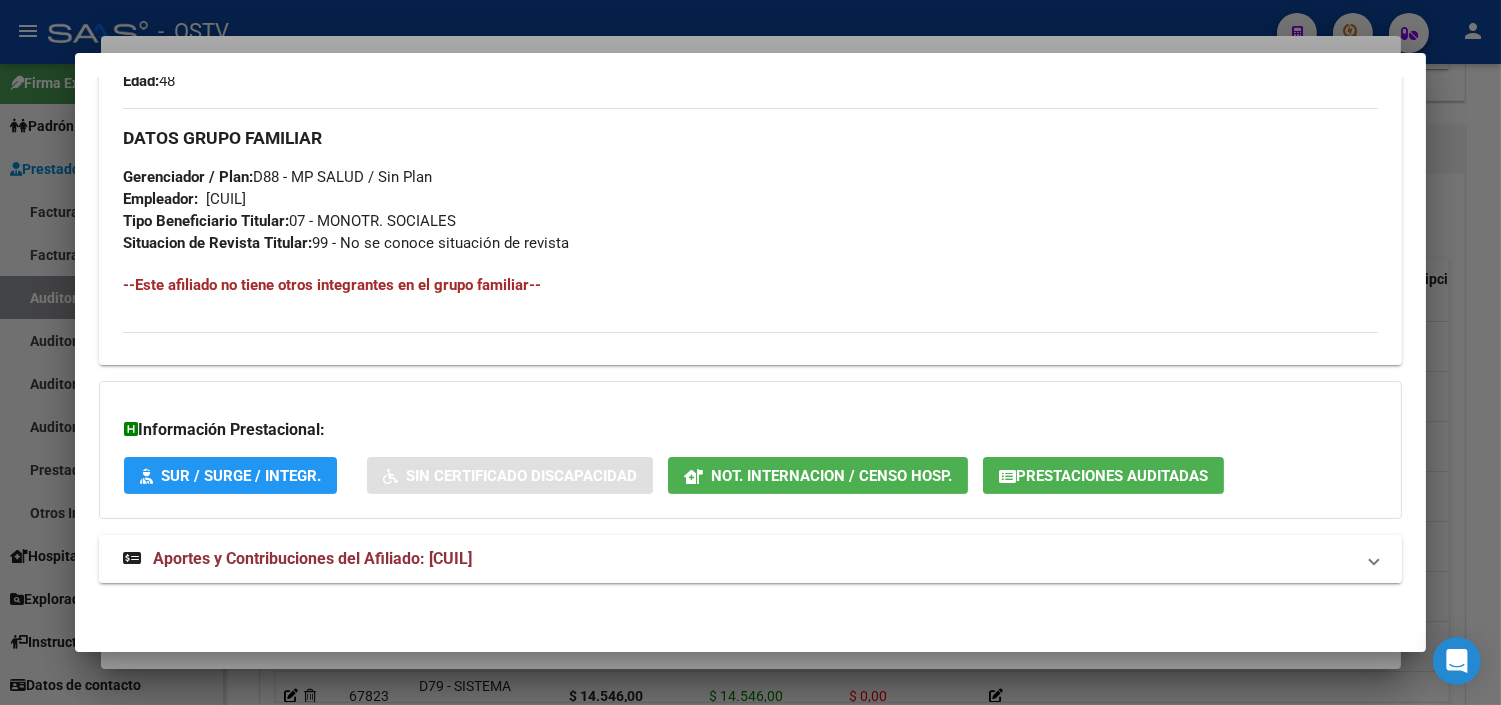 click on "Aportes y Contribuciones del Afiliado: [CUIL]" at bounding box center [312, 558] 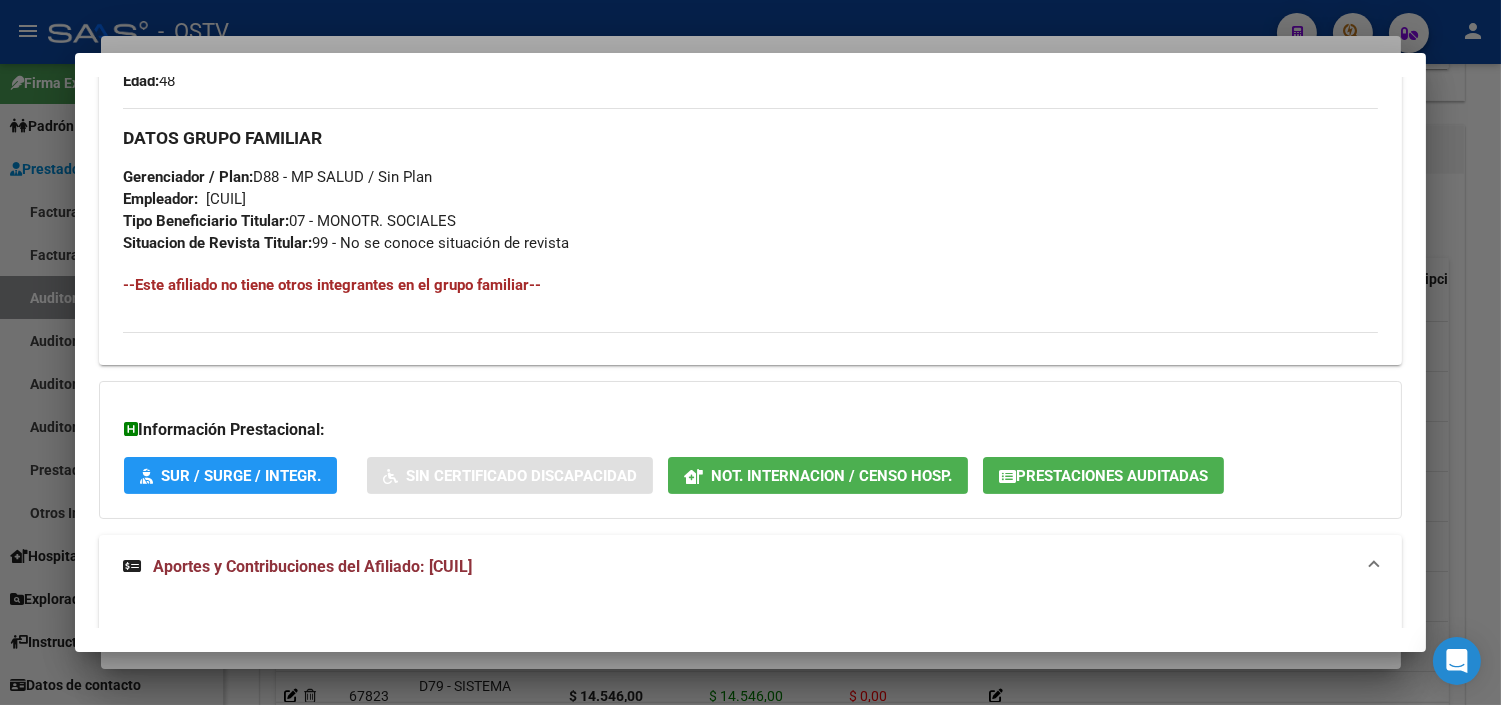 click on "Prestaciones Auditadas" 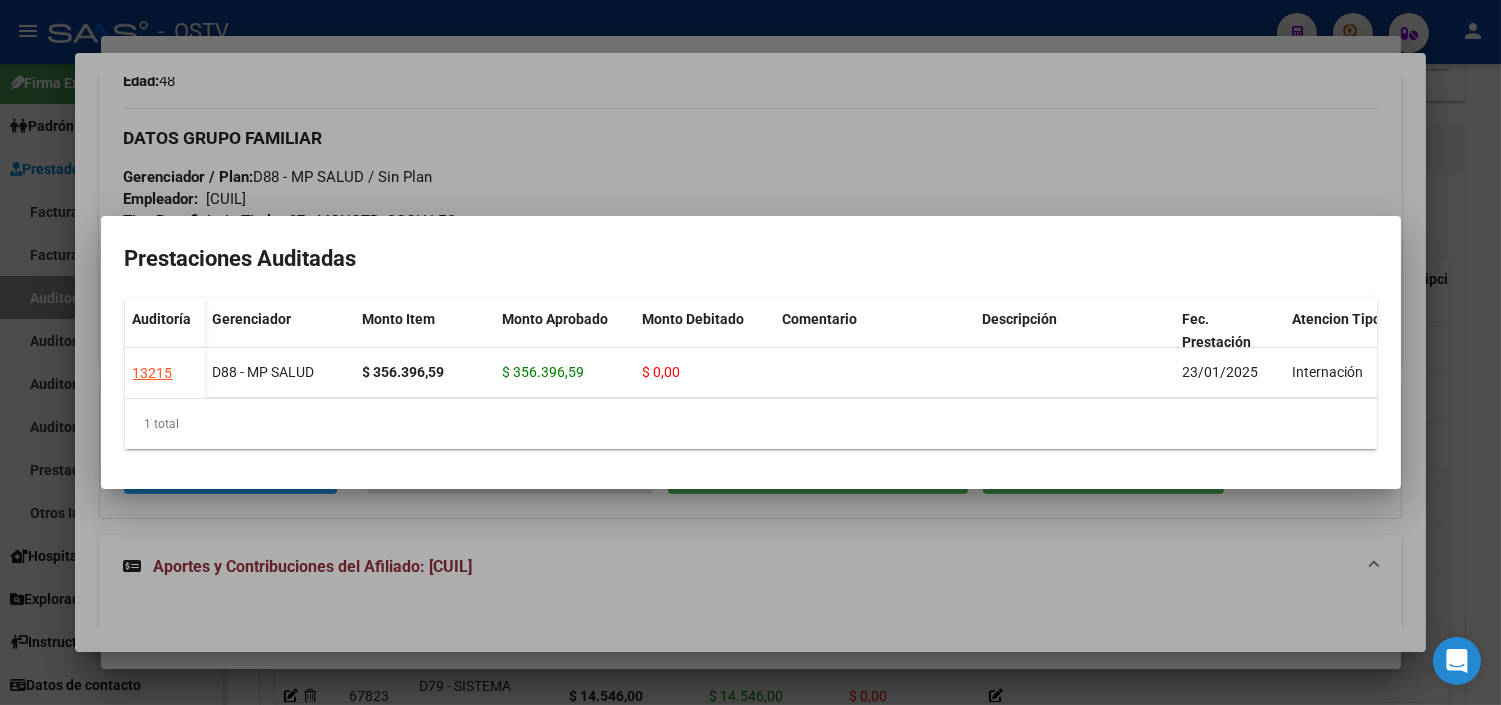 click at bounding box center (750, 352) 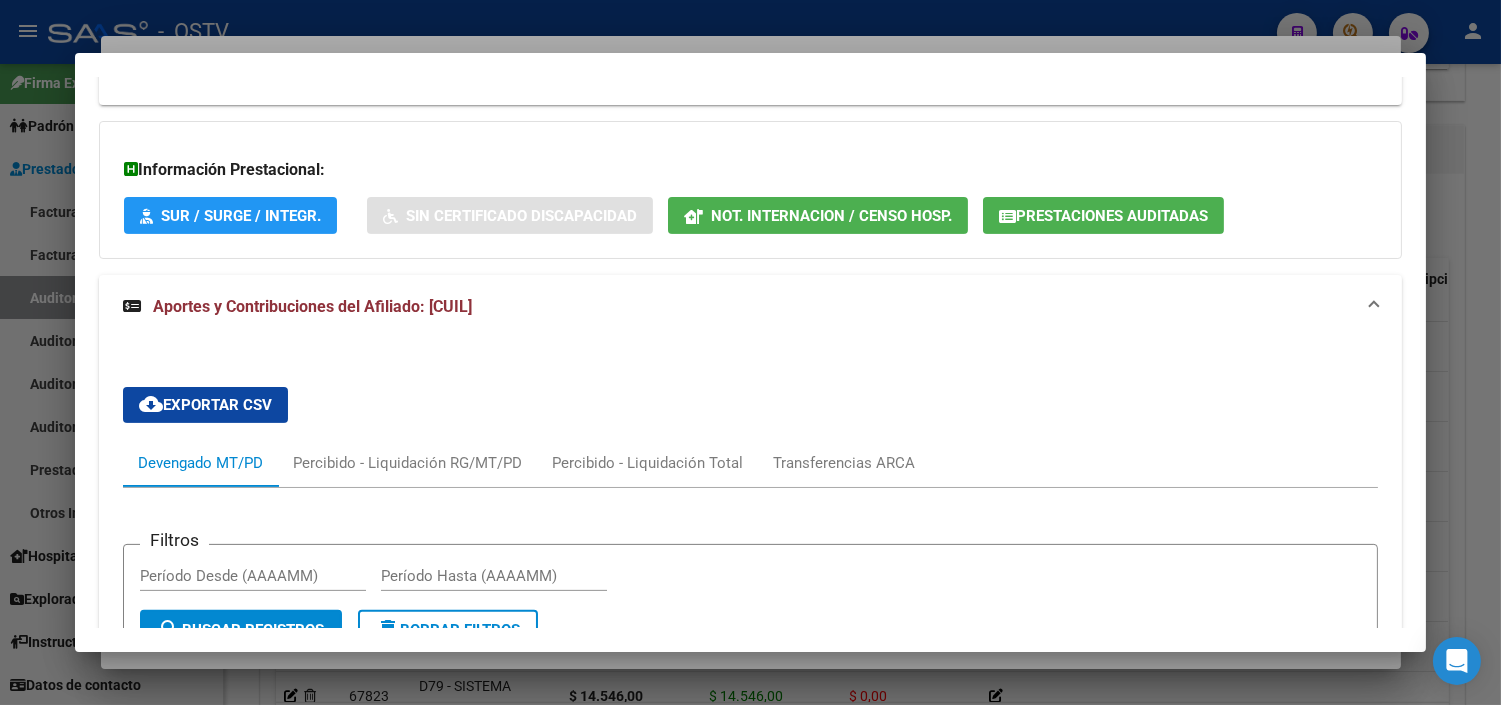 scroll, scrollTop: 1111, scrollLeft: 0, axis: vertical 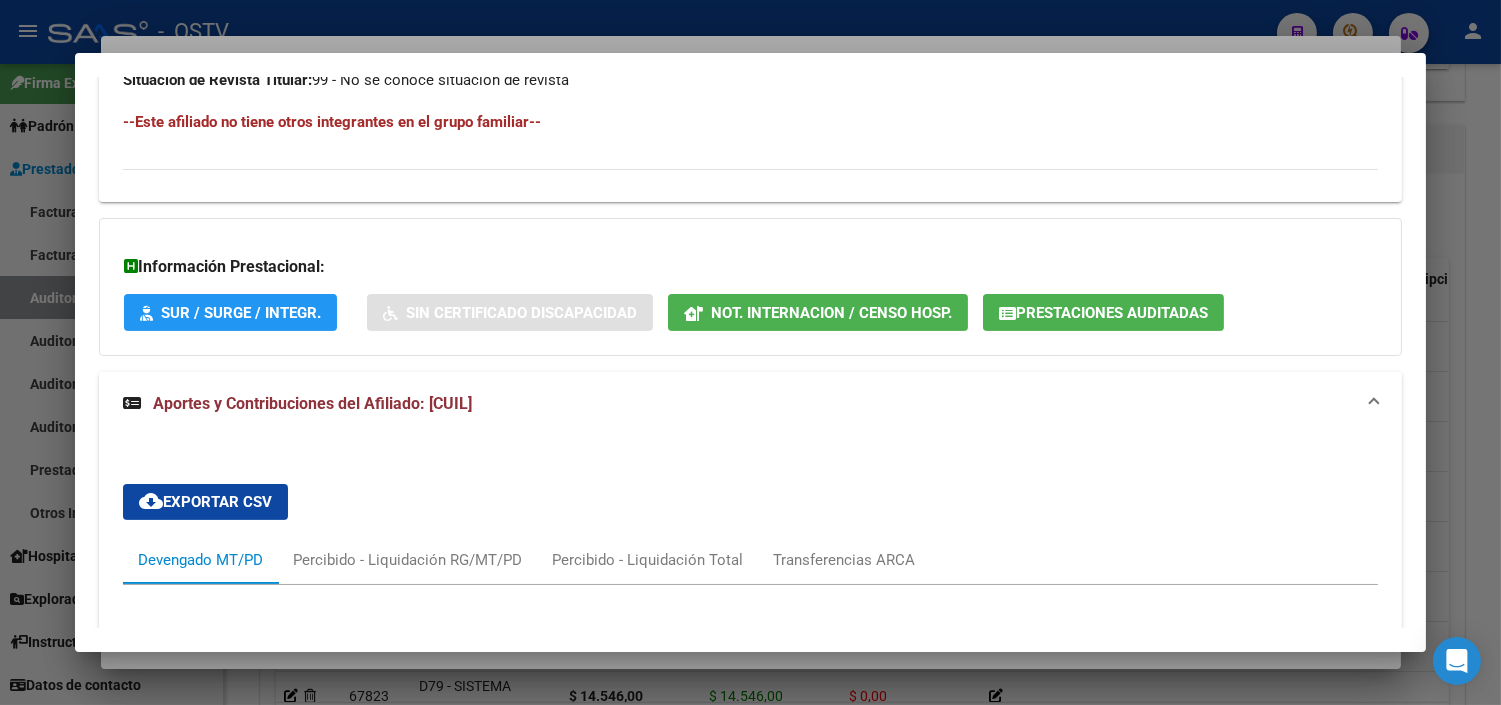 click on "Prestaciones Auditadas" 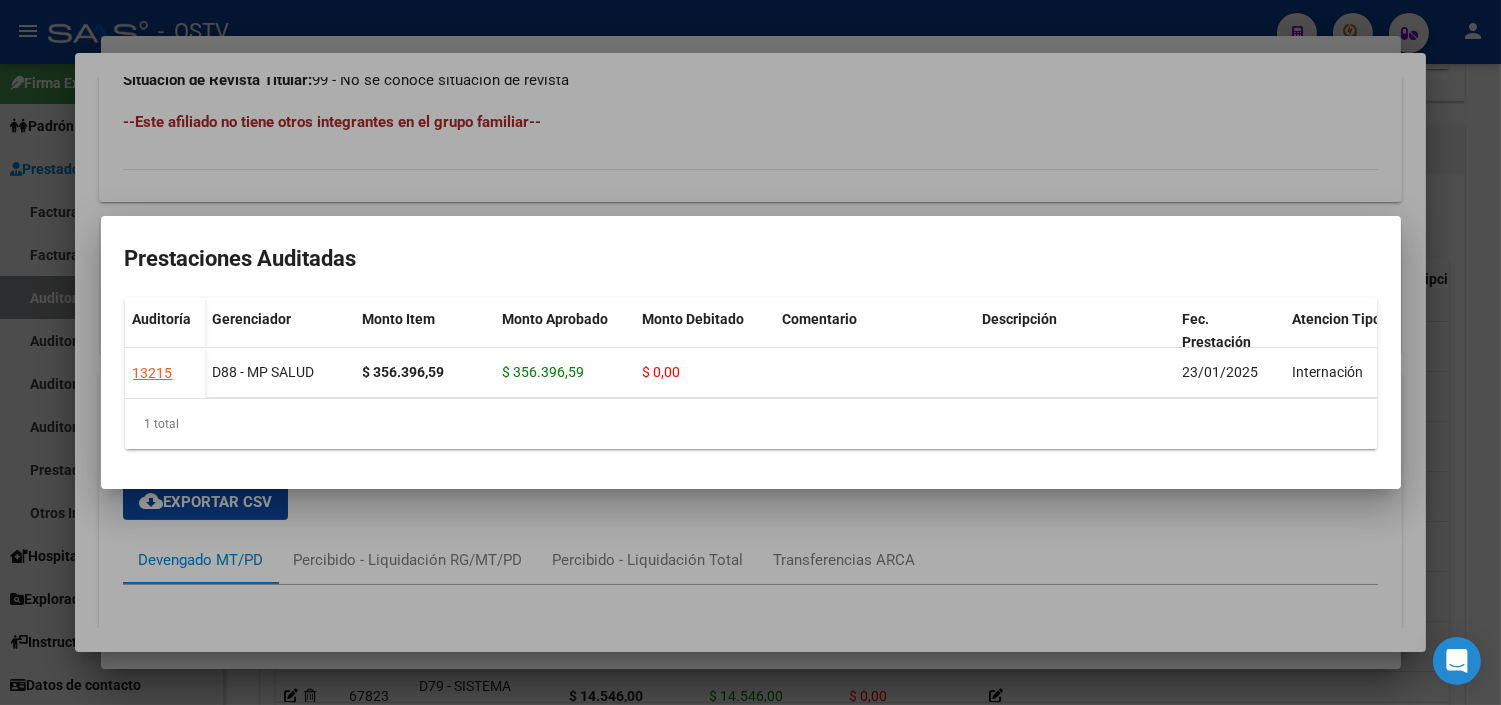 click at bounding box center (750, 352) 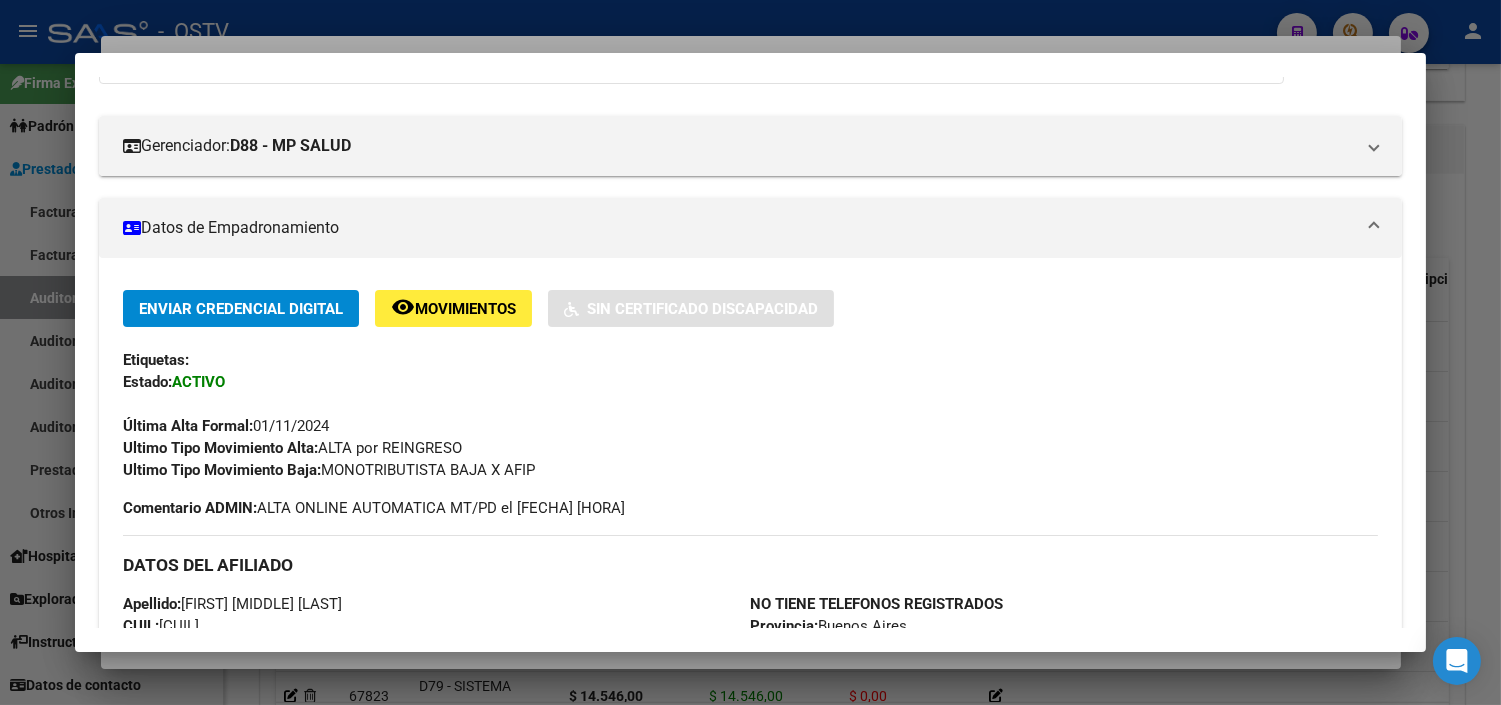scroll, scrollTop: 0, scrollLeft: 0, axis: both 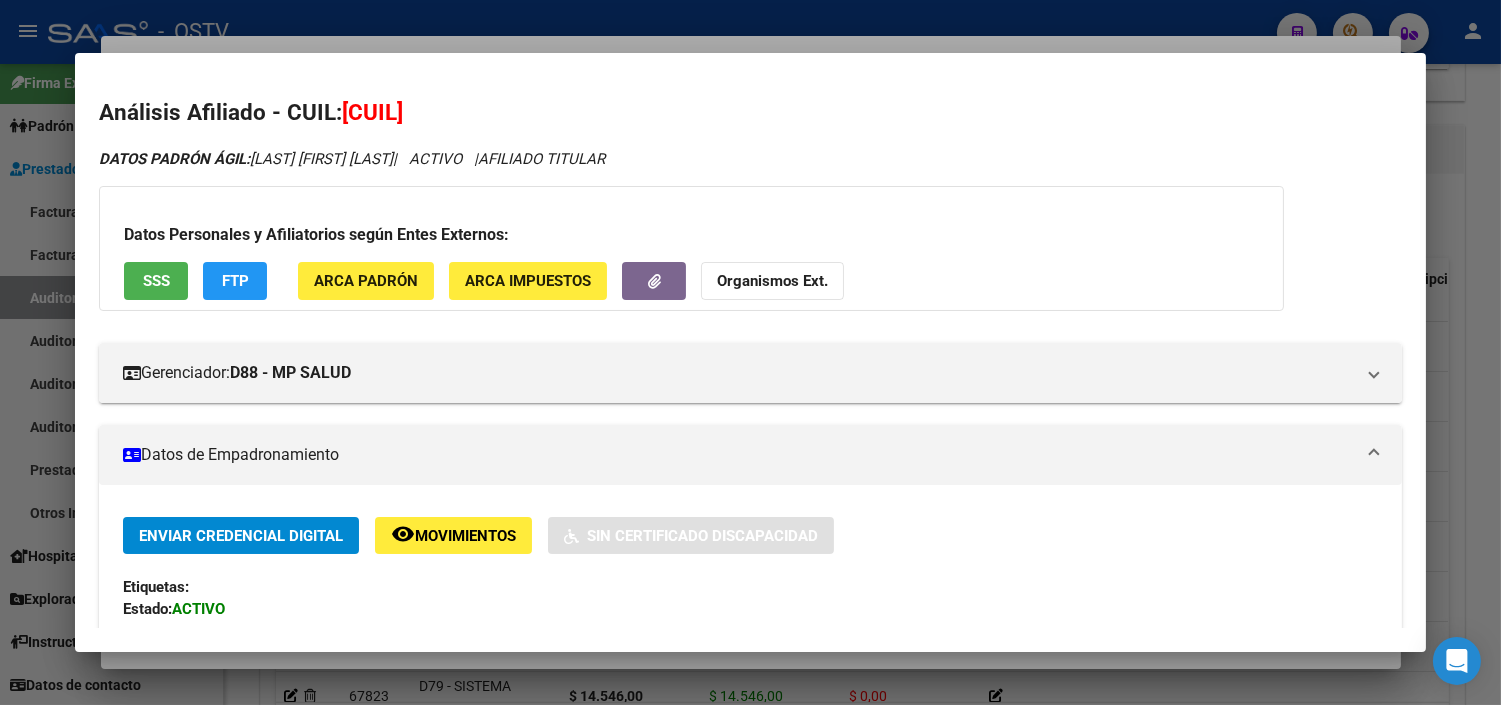 click at bounding box center (750, 352) 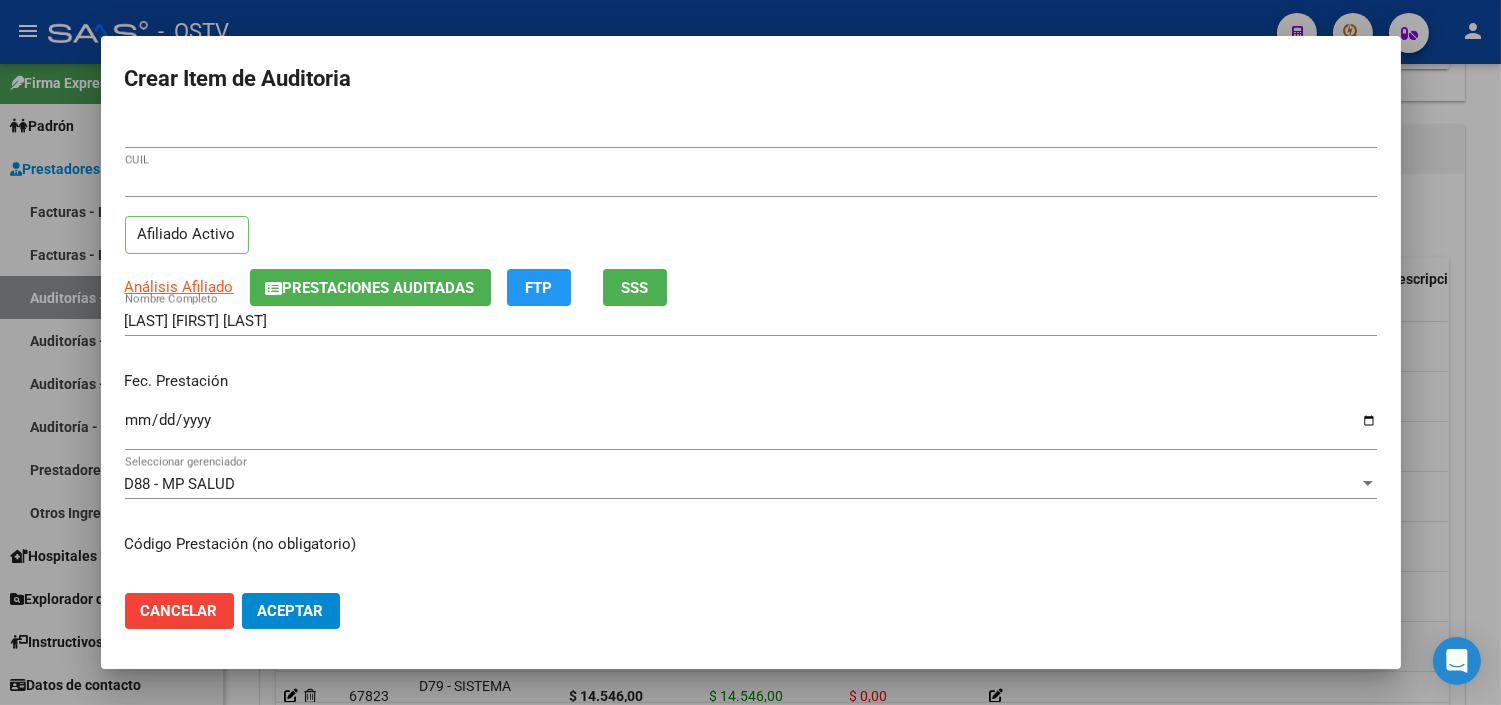 click on "Ingresar la fecha" at bounding box center [751, 429] 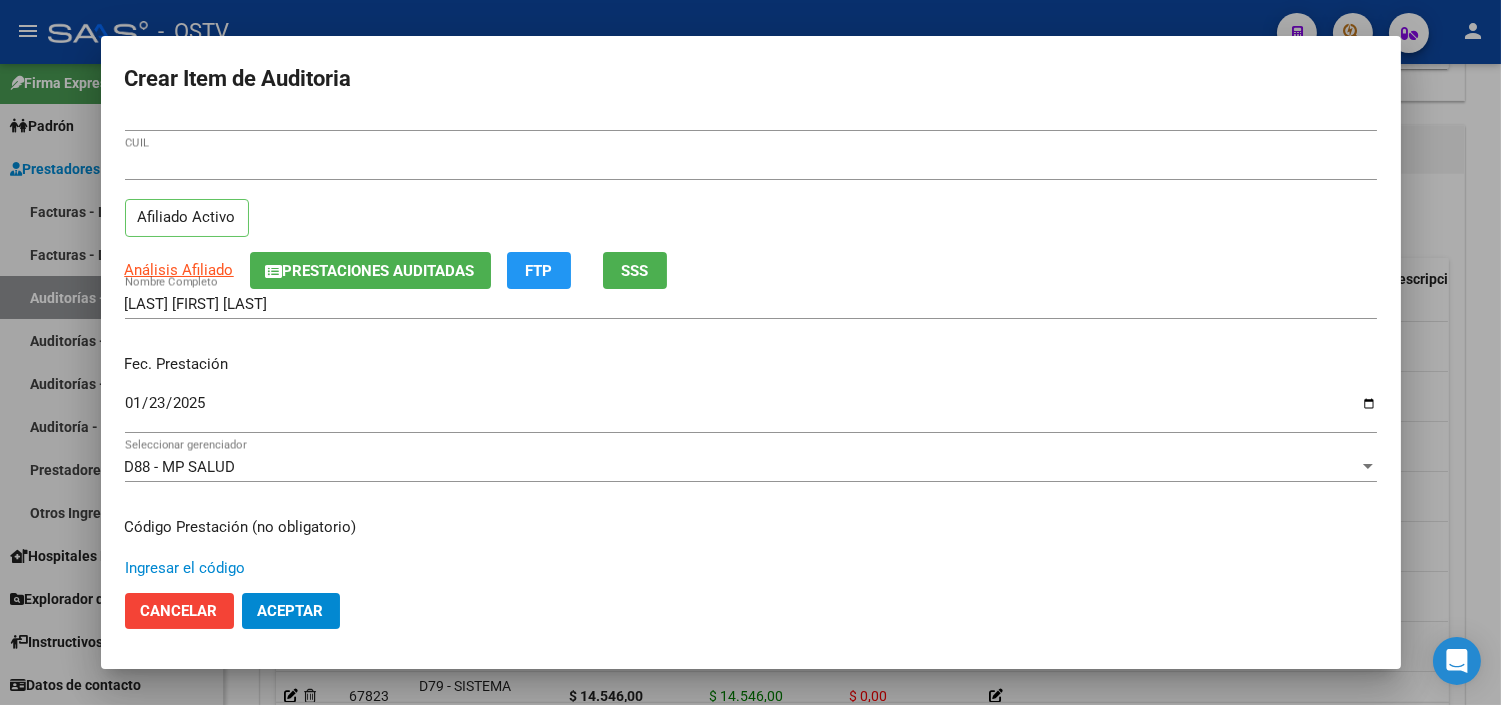 scroll, scrollTop: 338, scrollLeft: 0, axis: vertical 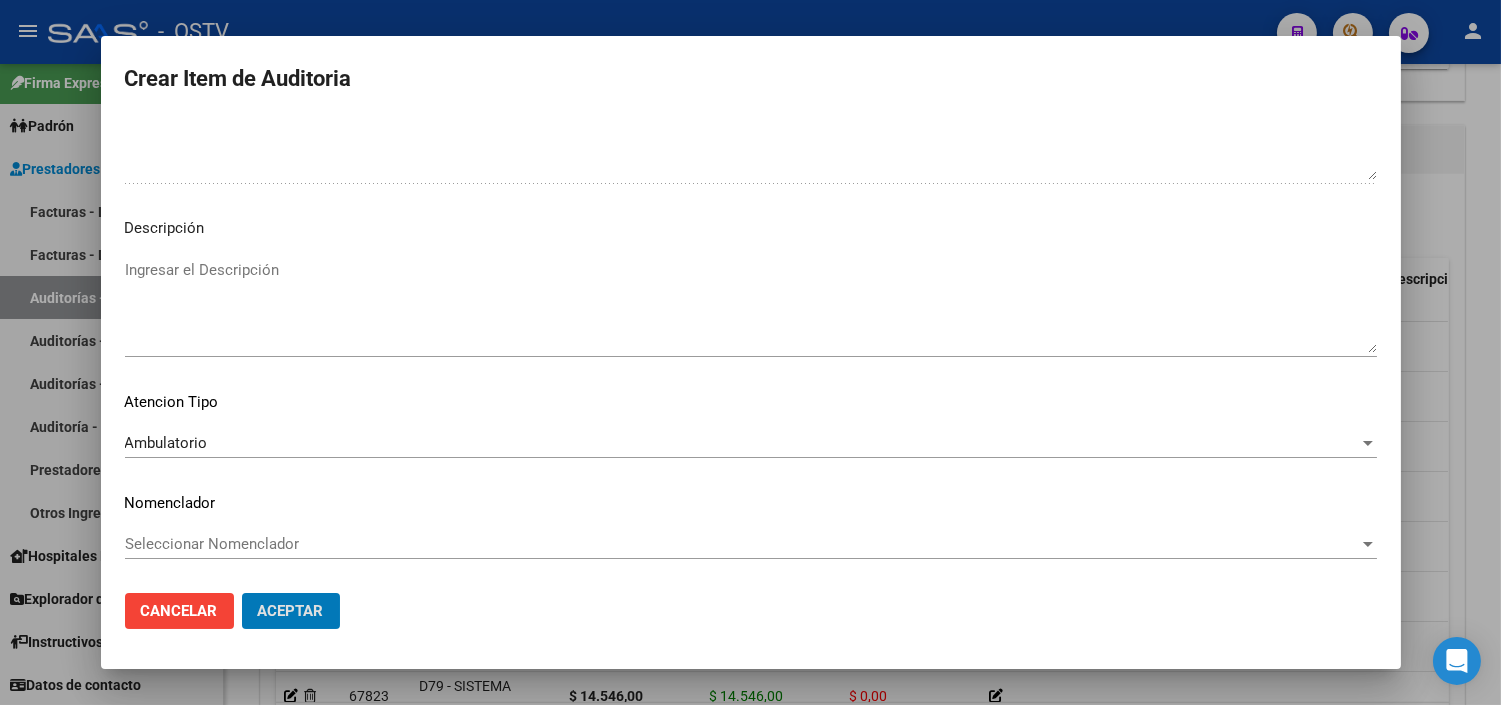 click on "Aceptar" 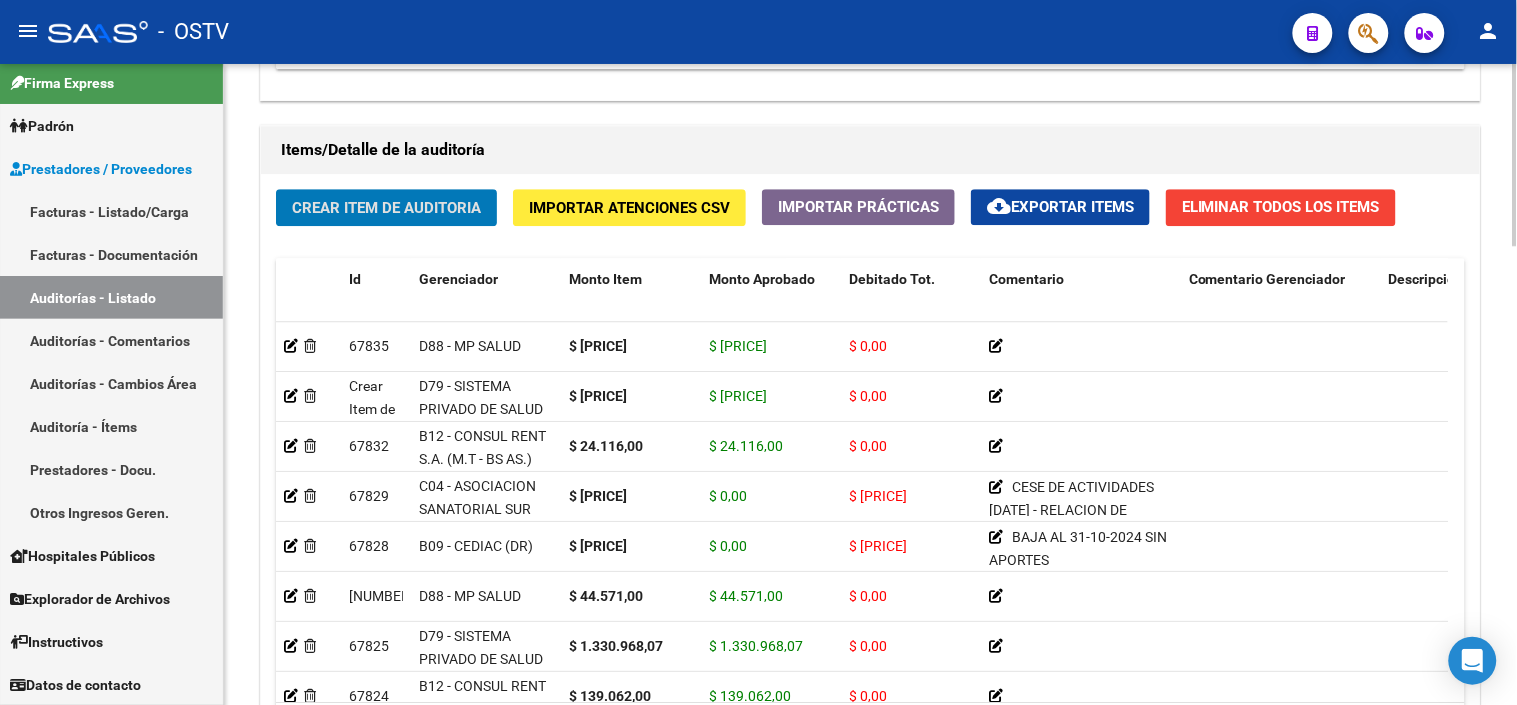 click on "Crear Item de Auditoria" 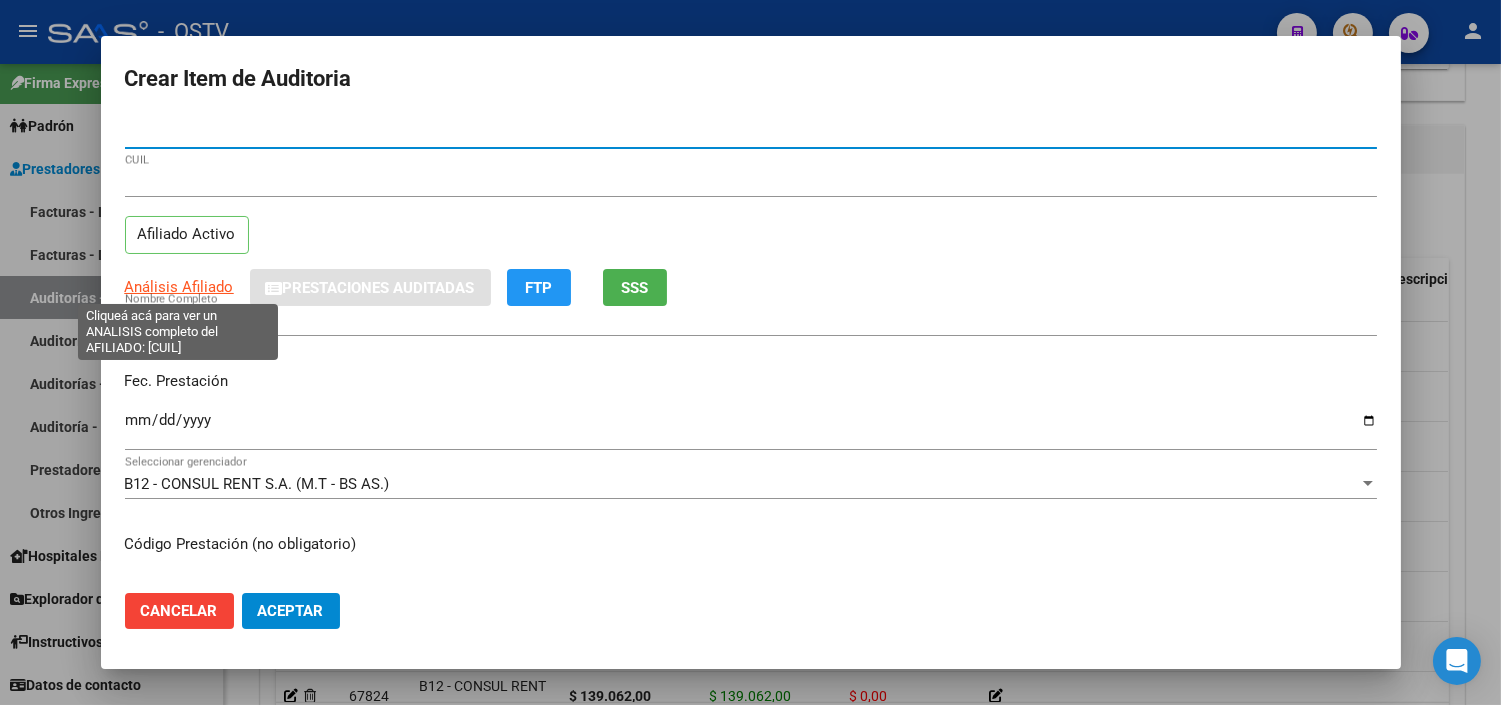click on "Análisis Afiliado" at bounding box center [179, 287] 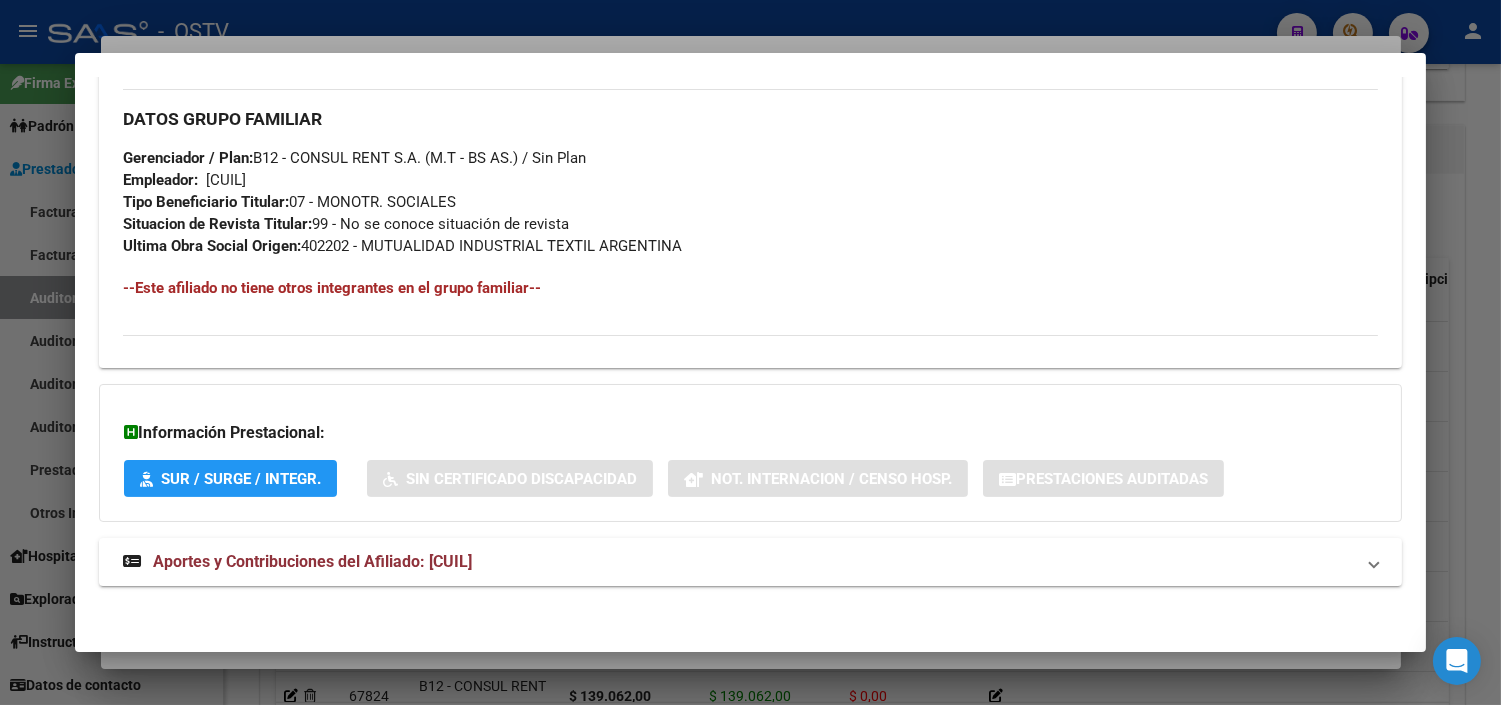 scroll, scrollTop: 948, scrollLeft: 0, axis: vertical 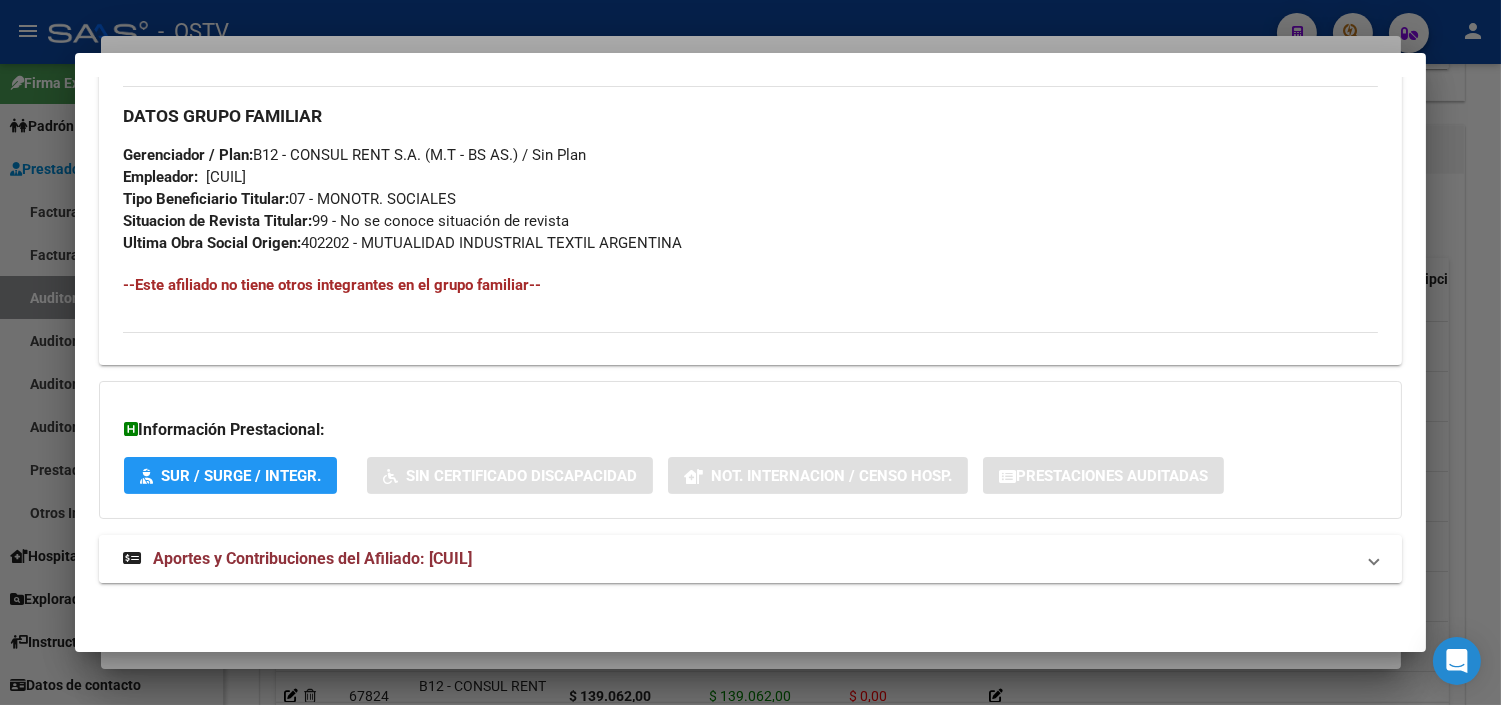 click on "Aportes y Contribuciones del Afiliado: [CUIL]" at bounding box center [312, 558] 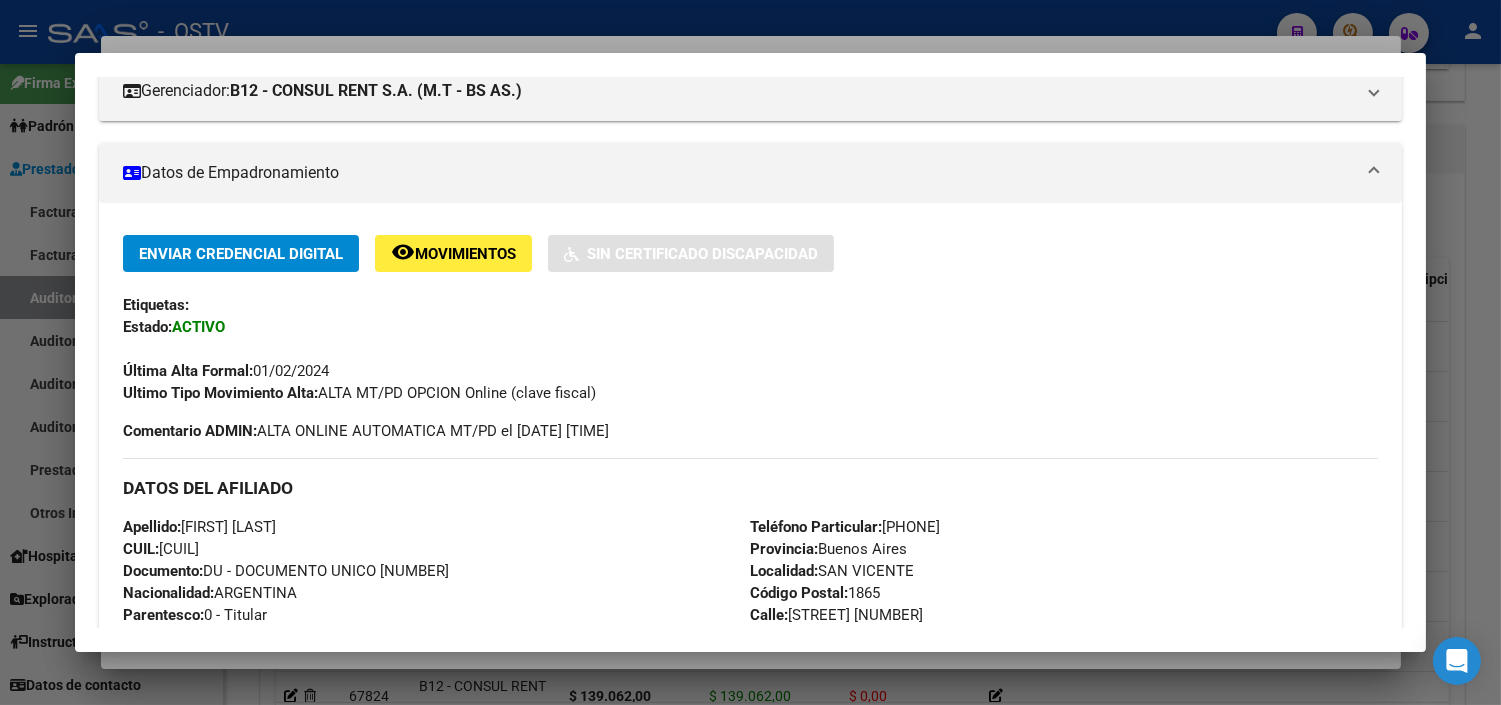scroll, scrollTop: 0, scrollLeft: 0, axis: both 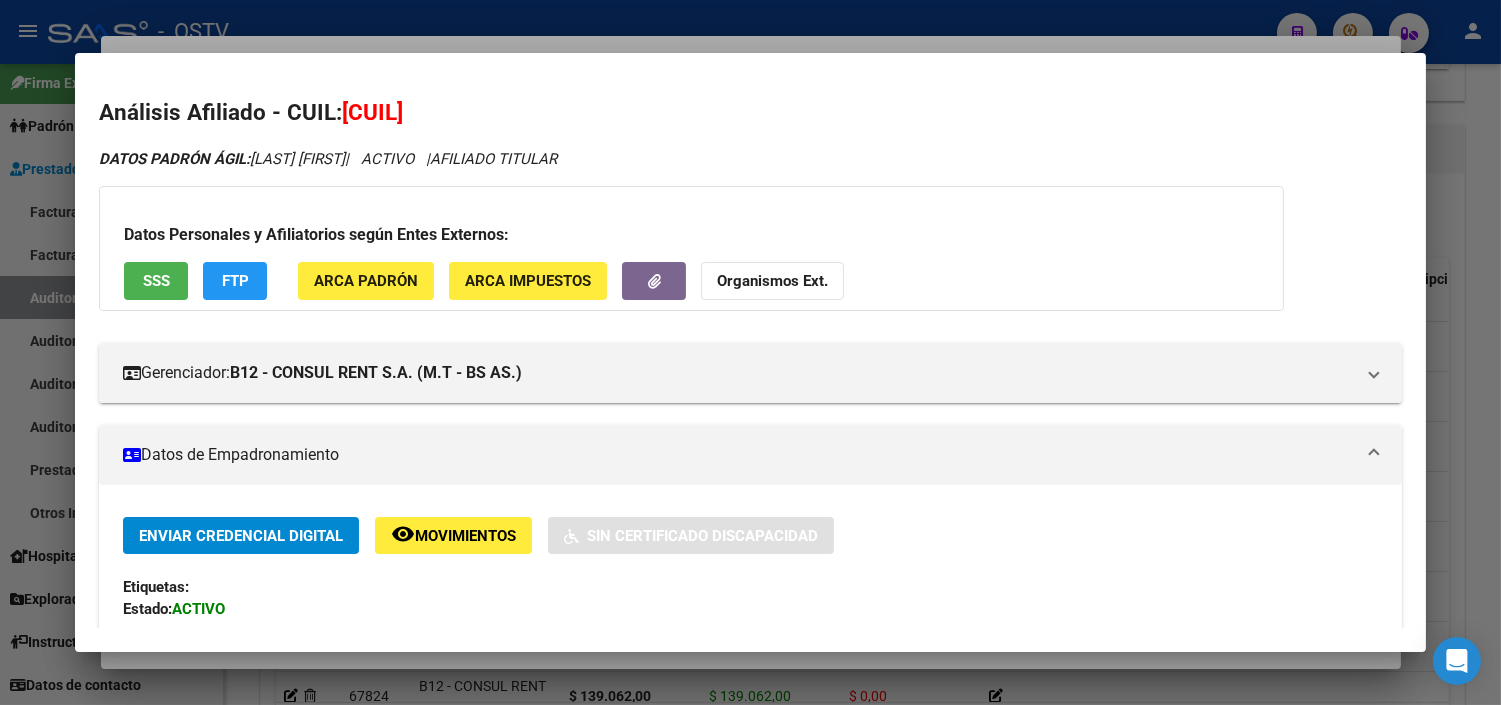 click at bounding box center (750, 352) 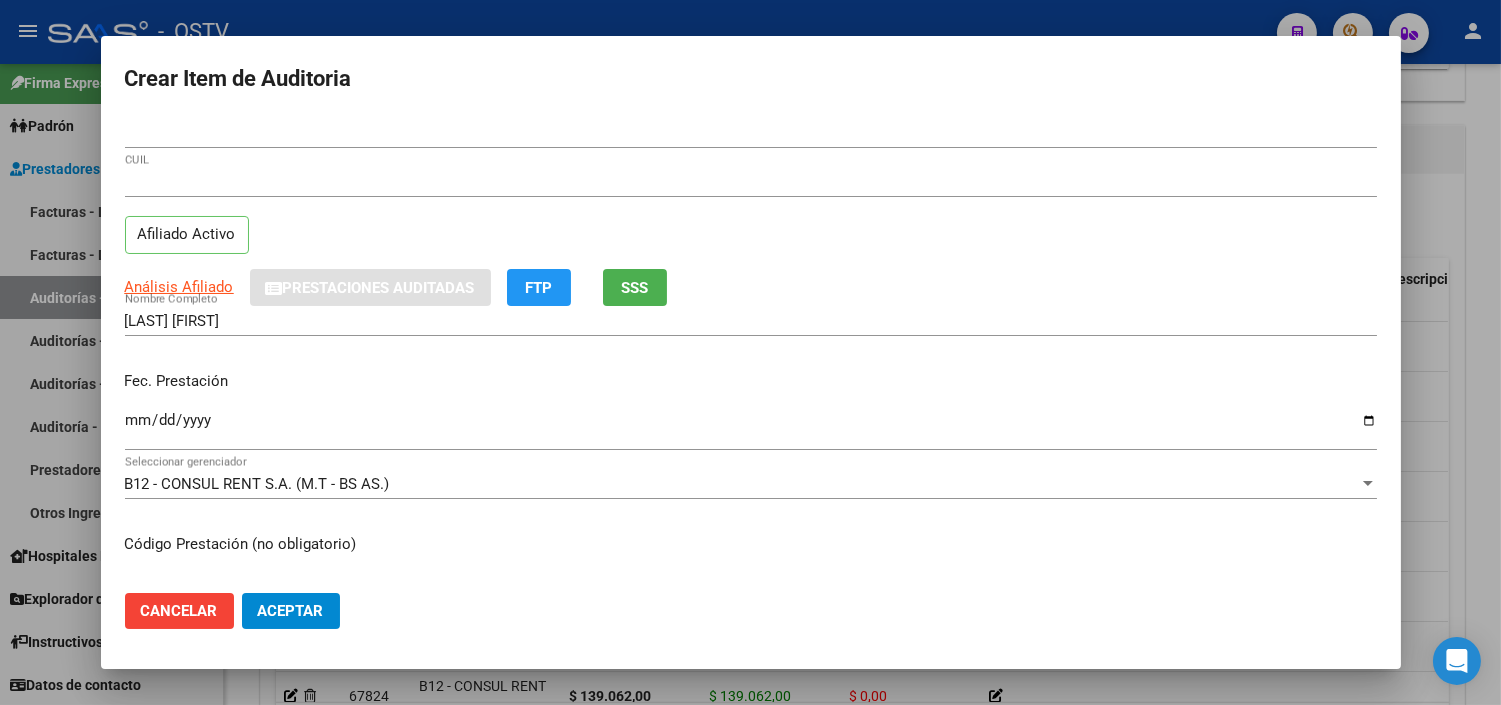 click on "Ingresar la fecha" at bounding box center (751, 428) 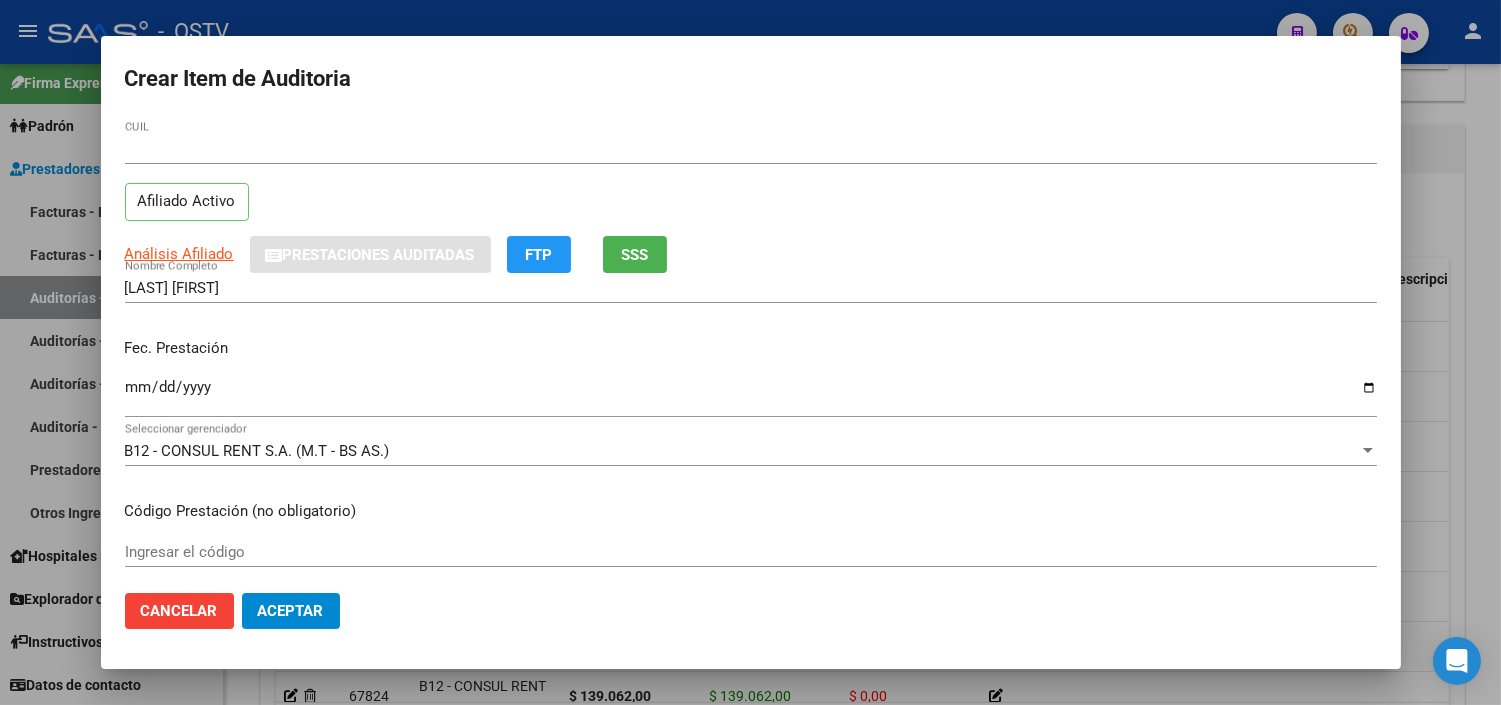 scroll, scrollTop: 0, scrollLeft: 0, axis: both 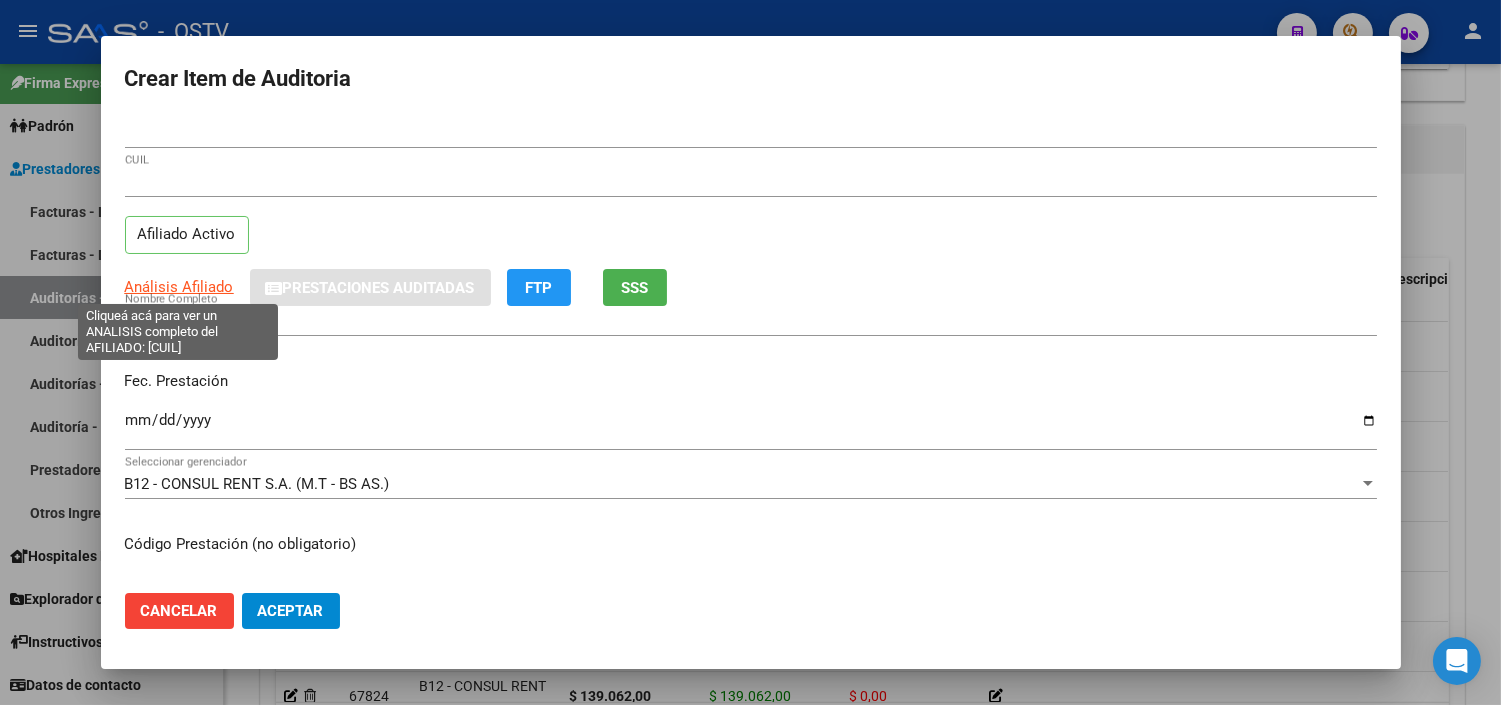 click on "Análisis Afiliado" at bounding box center (179, 287) 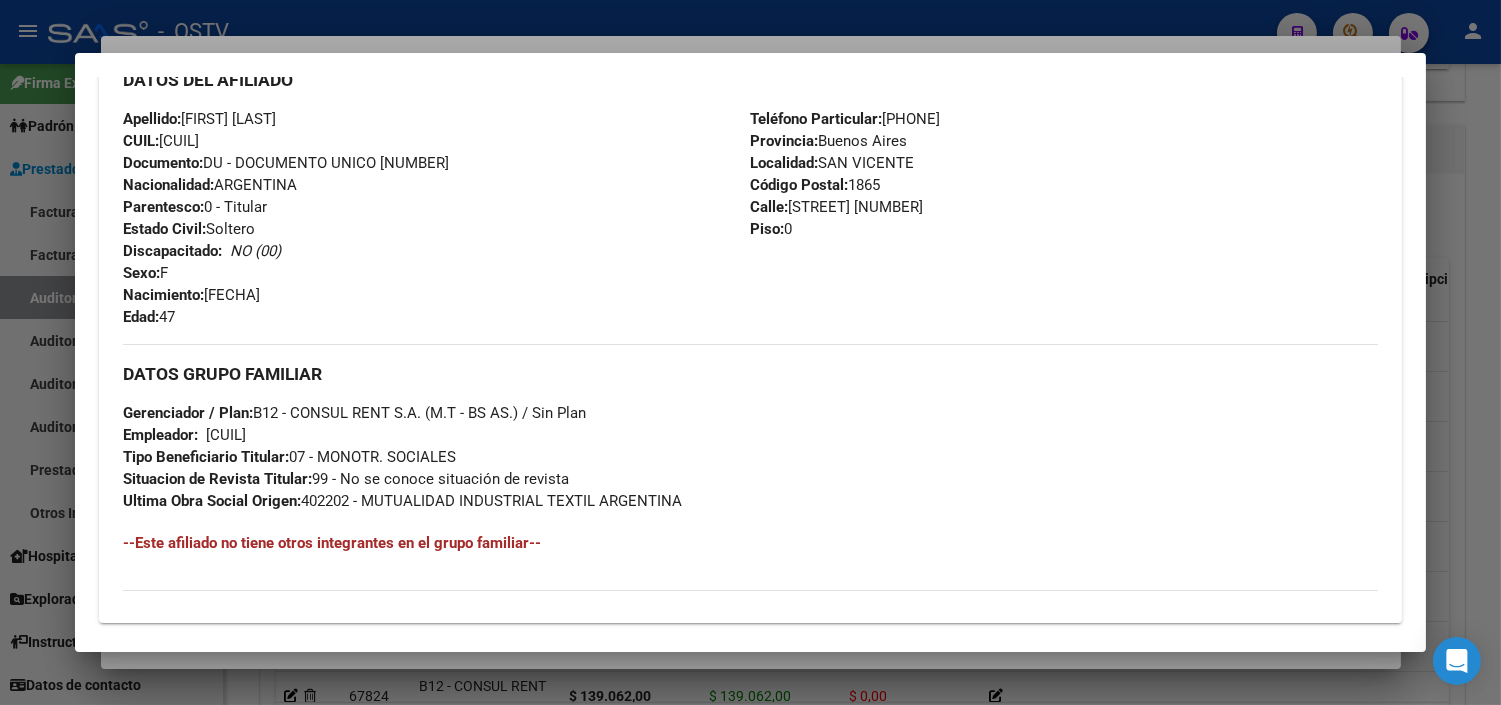 scroll, scrollTop: 948, scrollLeft: 0, axis: vertical 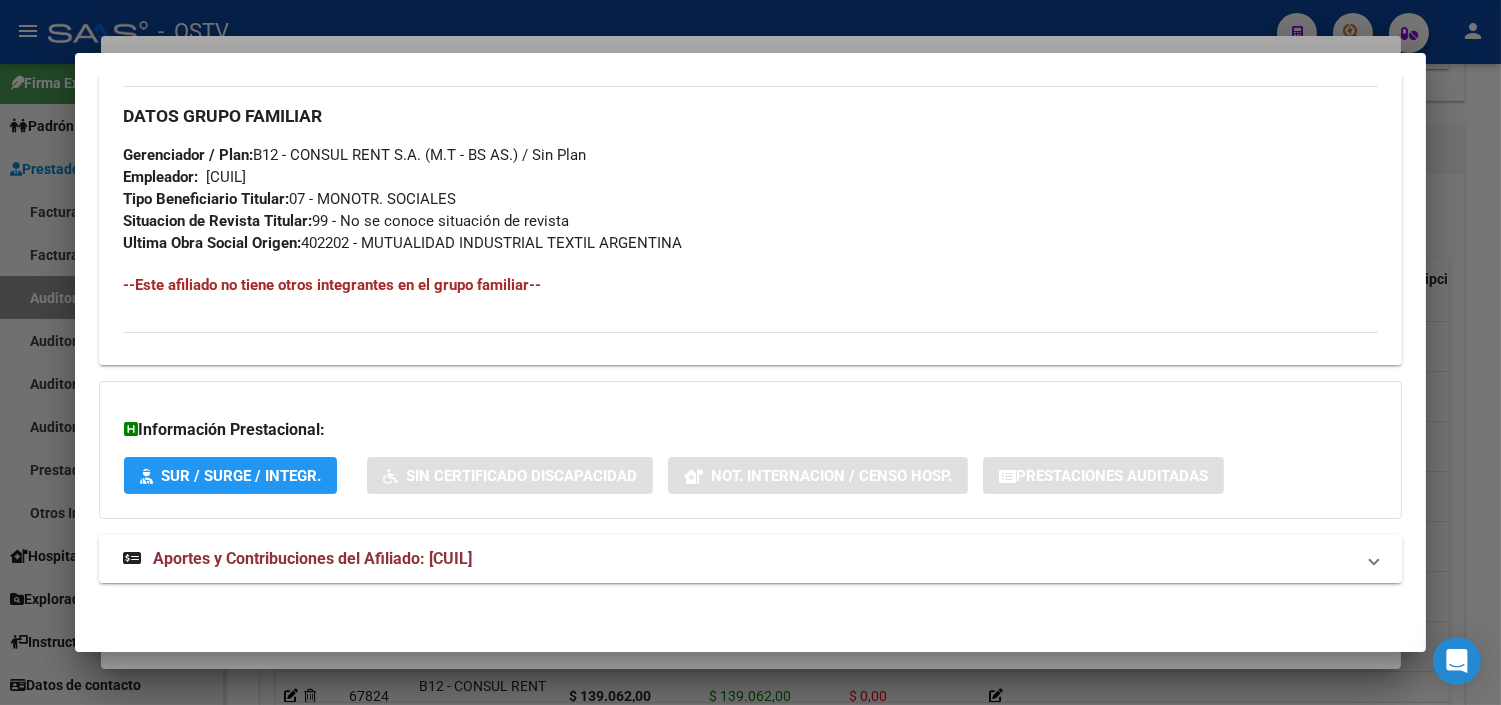 click on "Aportes y Contribuciones del Afiliado: [CUIL]" at bounding box center [312, 558] 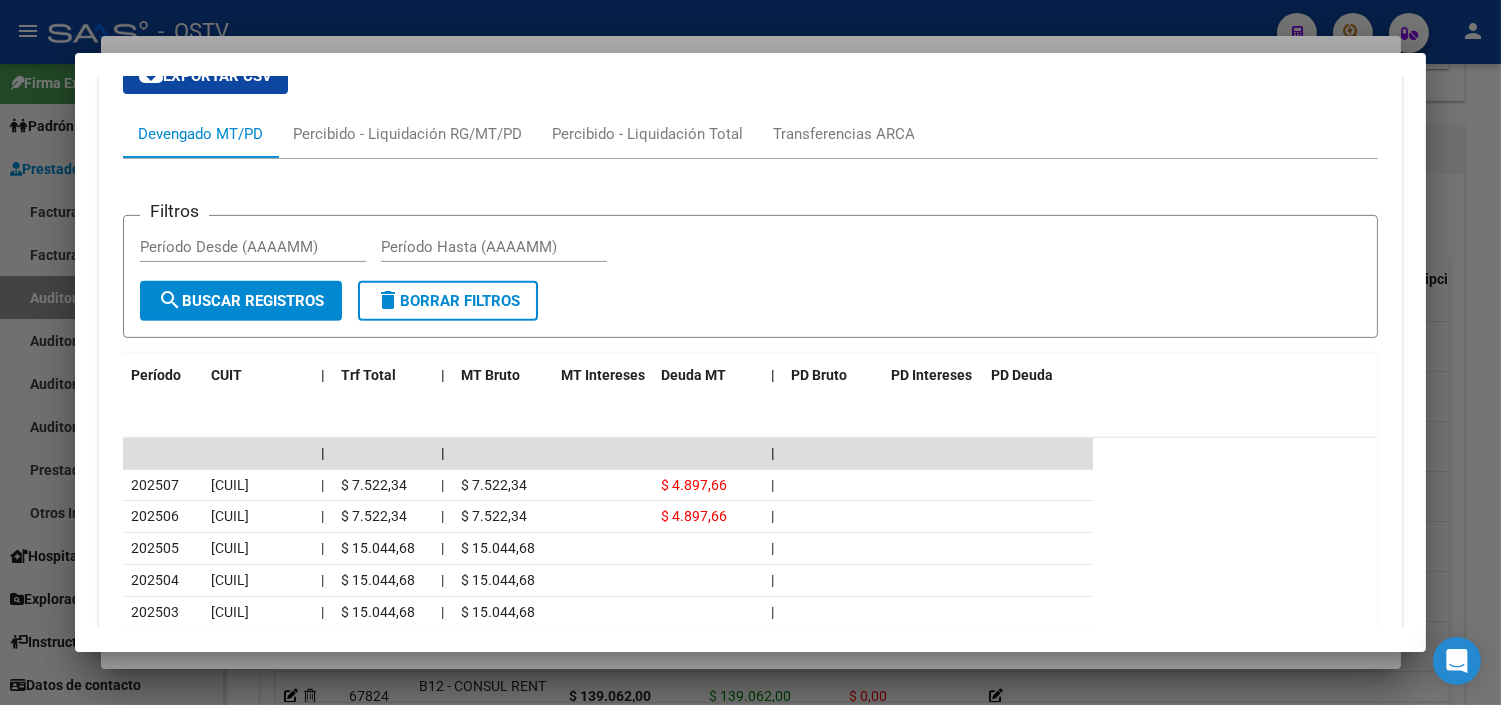 scroll, scrollTop: 1846, scrollLeft: 0, axis: vertical 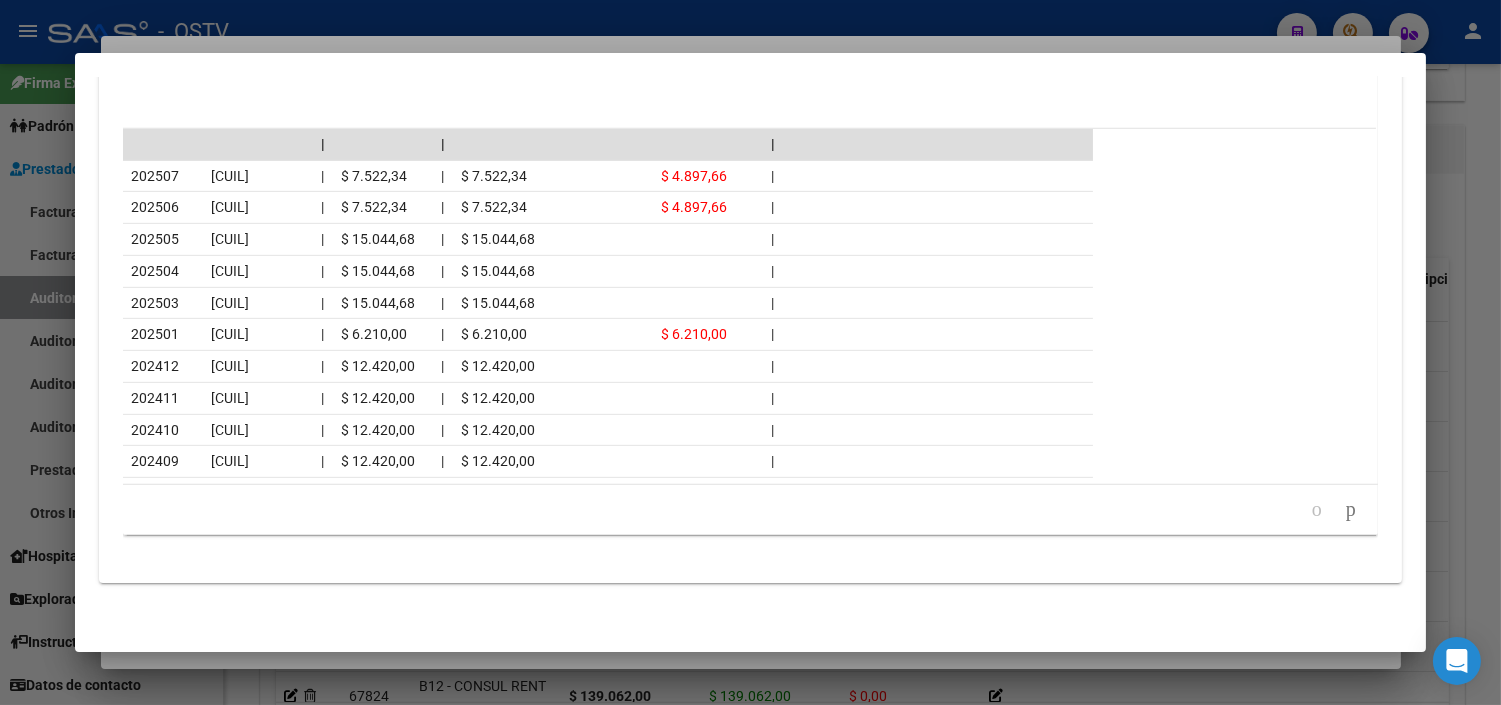 click at bounding box center [750, 352] 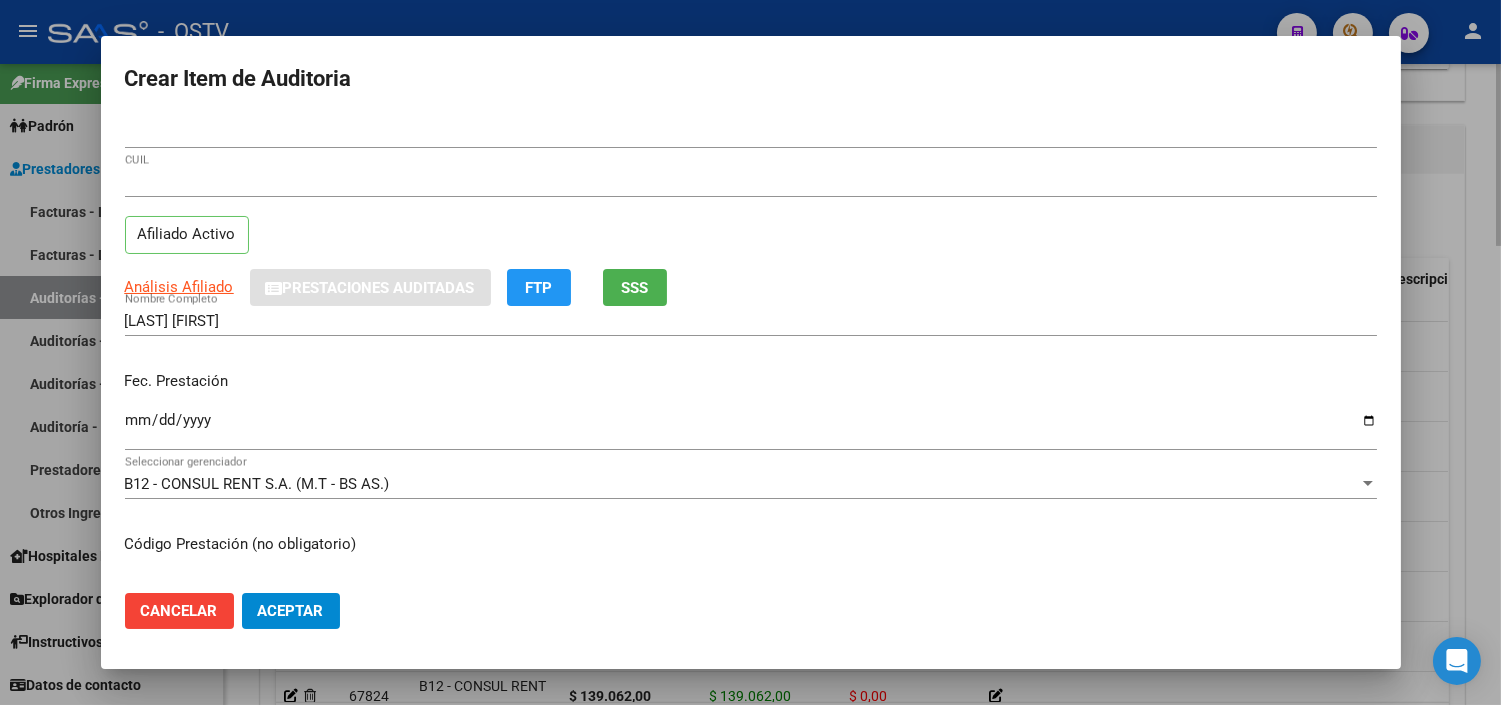 click at bounding box center (750, 352) 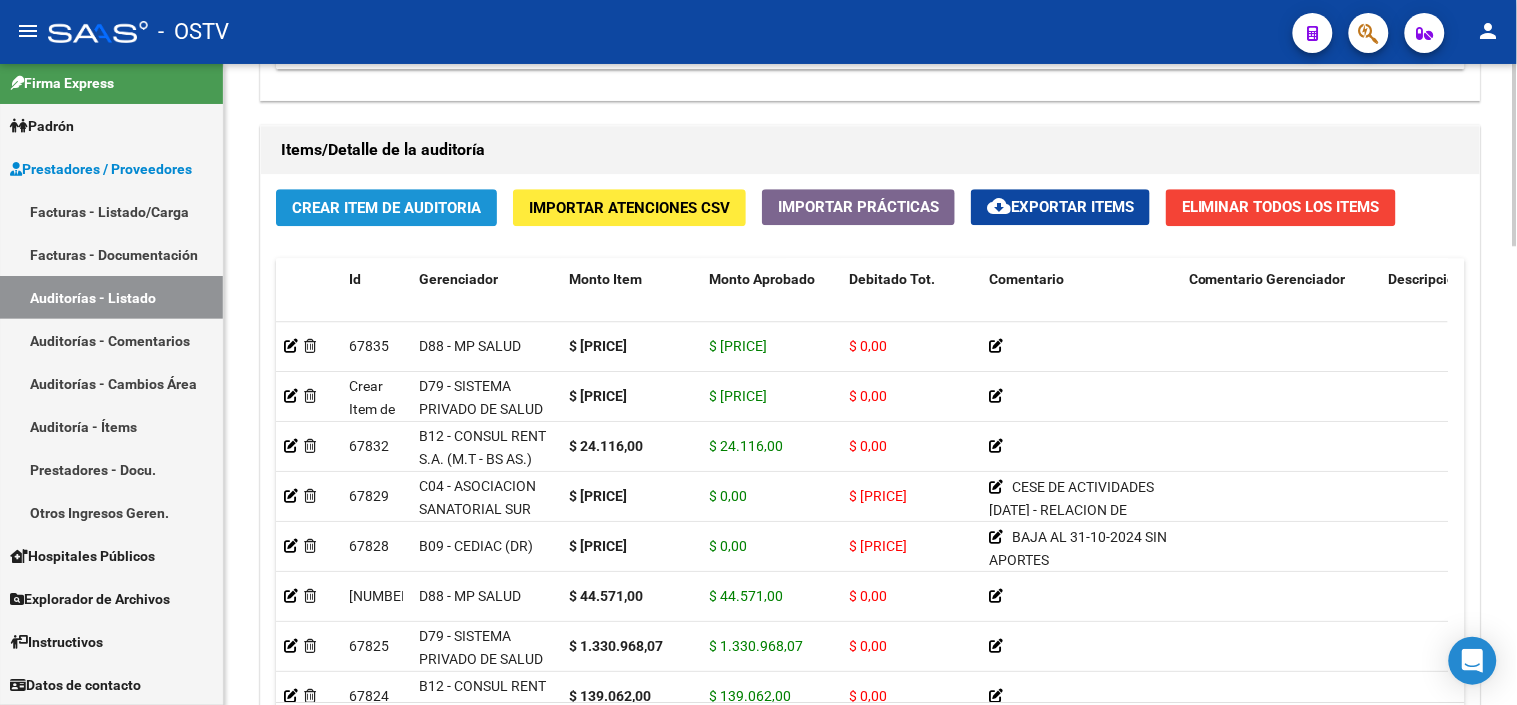 click on "Crear Item de Auditoria" 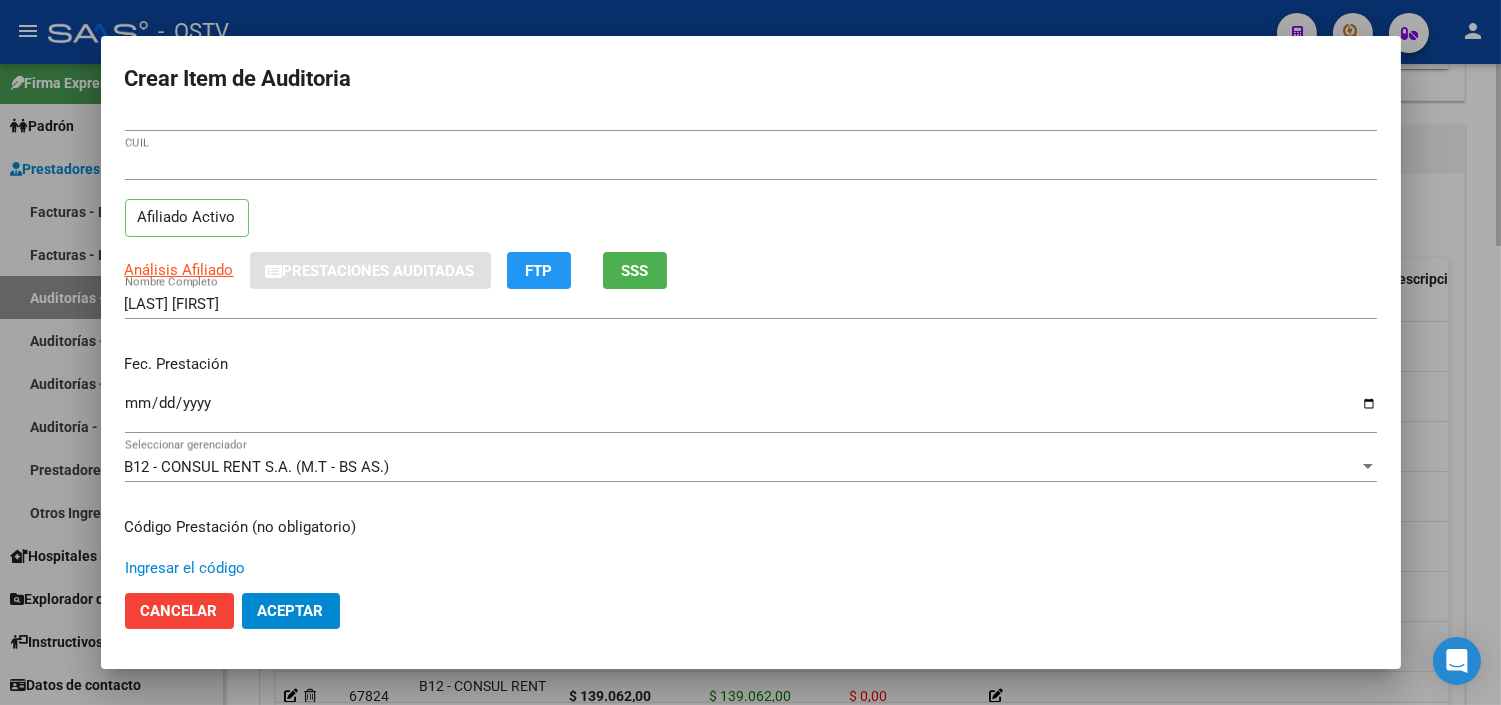 scroll, scrollTop: 338, scrollLeft: 0, axis: vertical 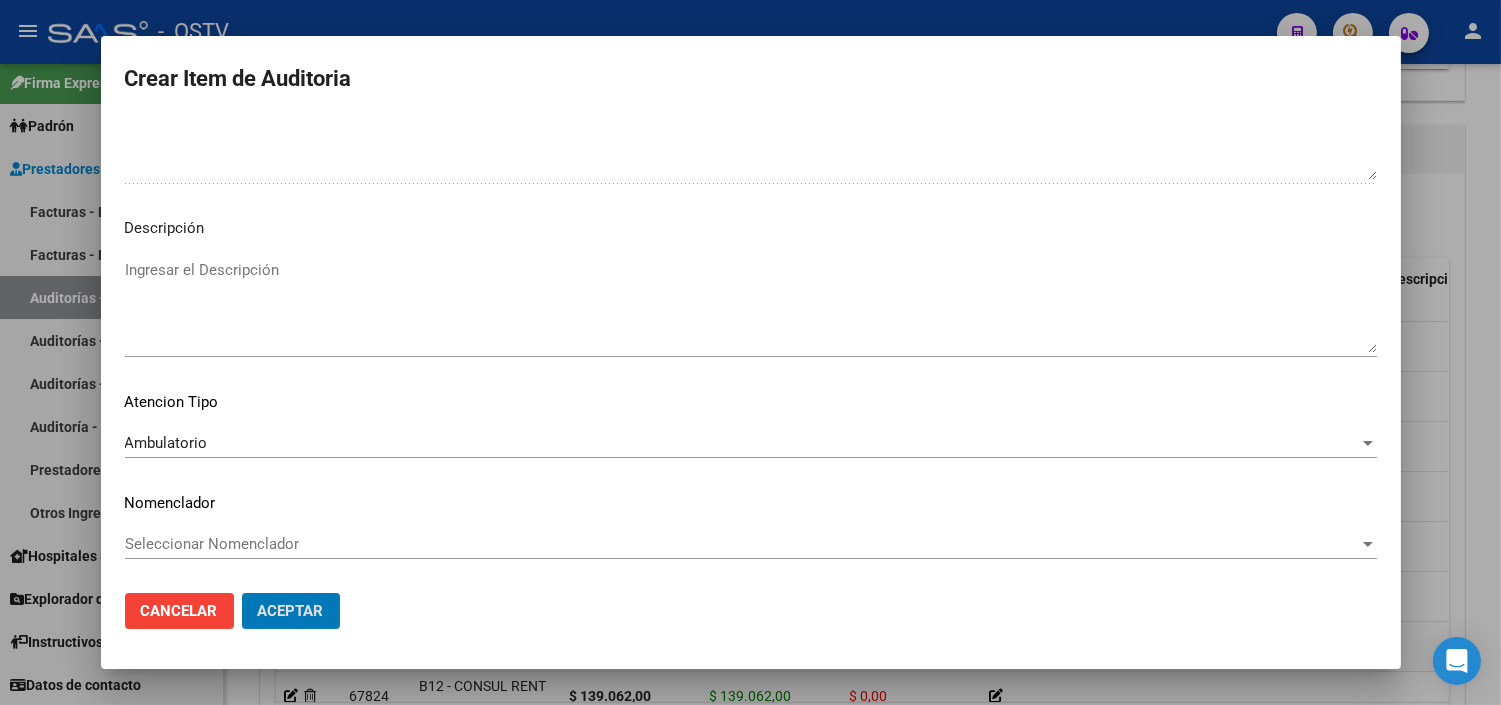 click on "Aceptar" 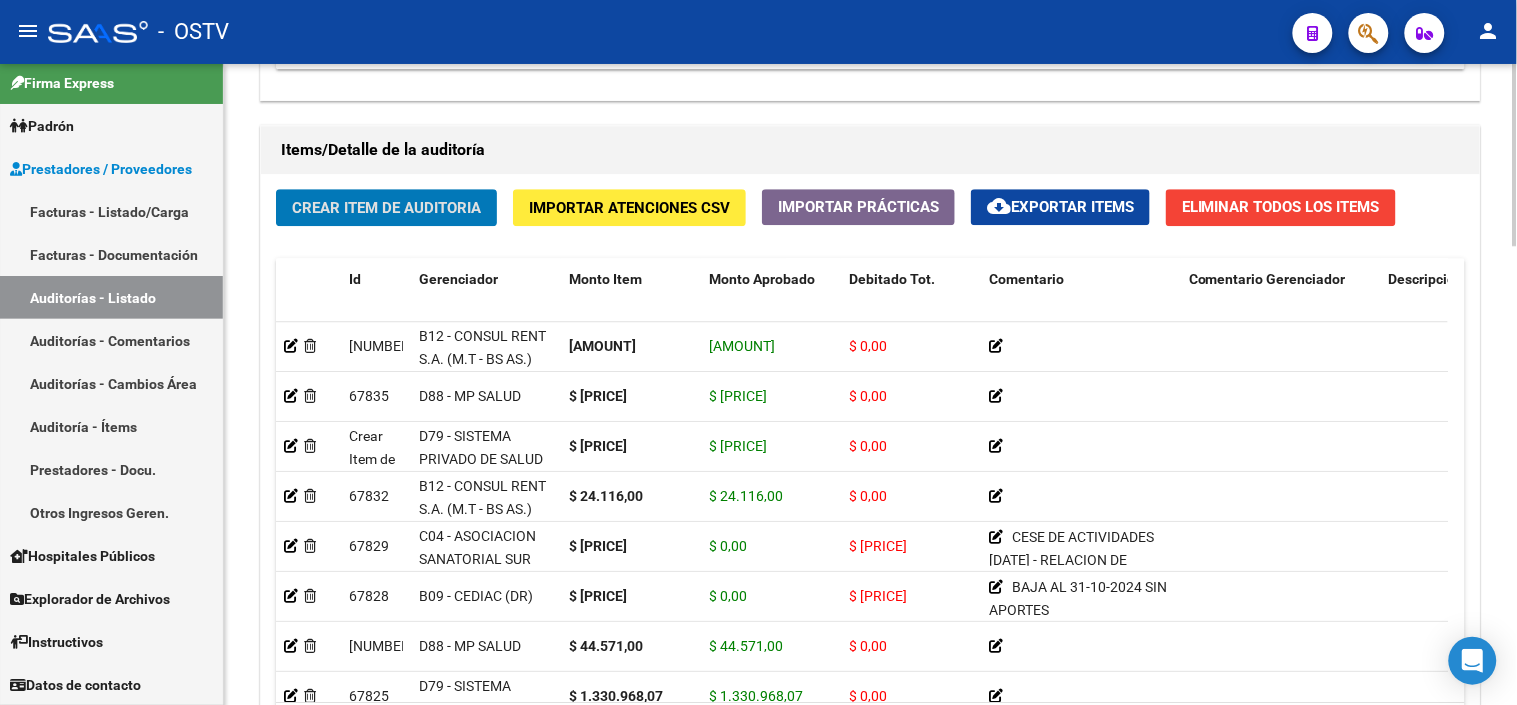 click on "Crear Item de Auditoria" 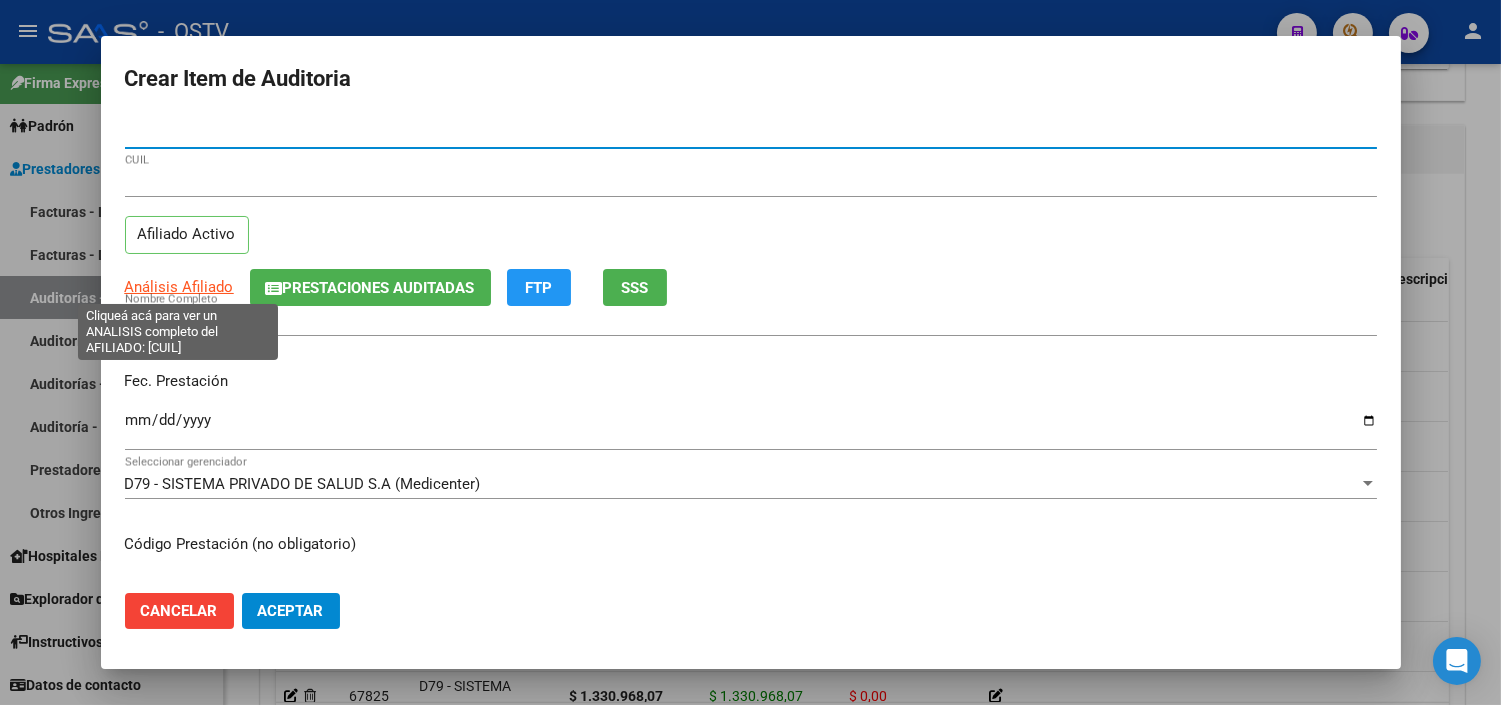 click on "Análisis Afiliado" at bounding box center (179, 287) 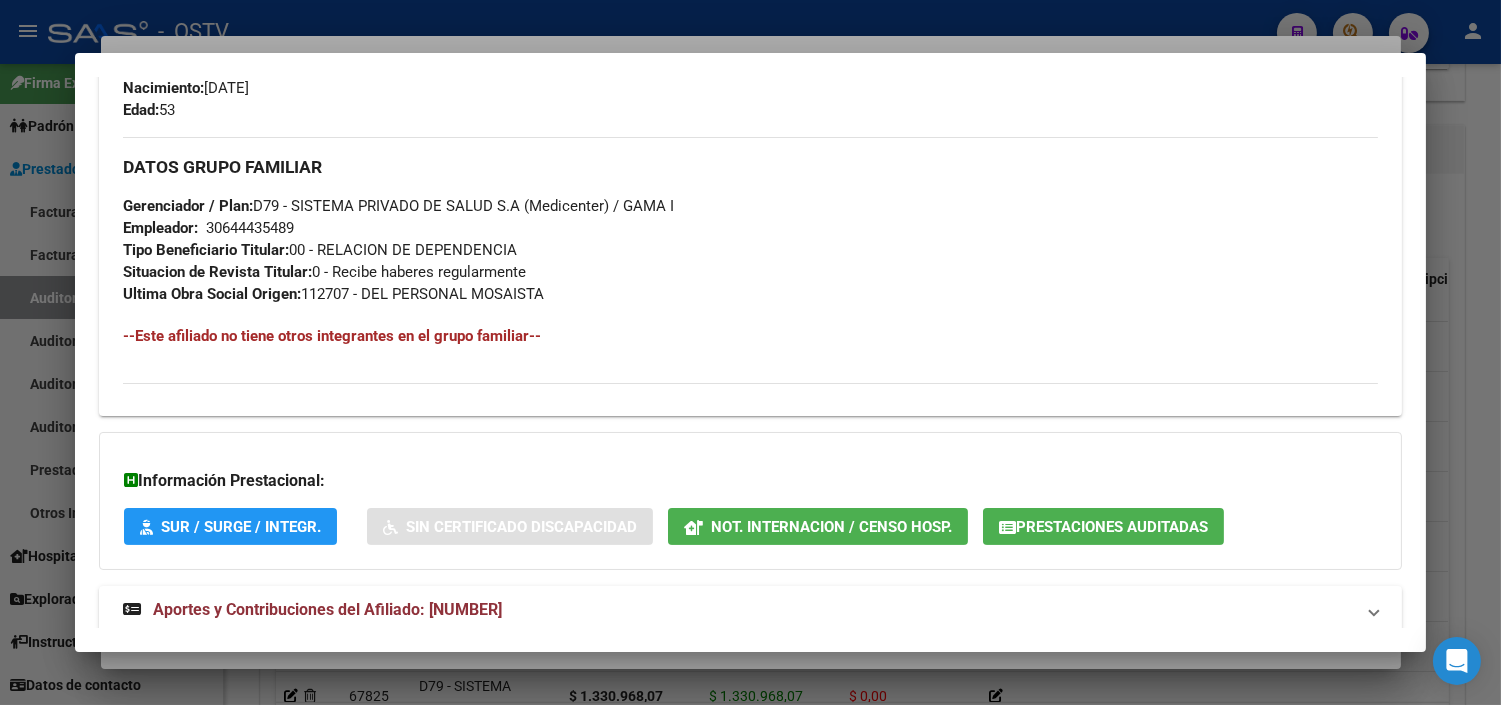 scroll, scrollTop: 948, scrollLeft: 0, axis: vertical 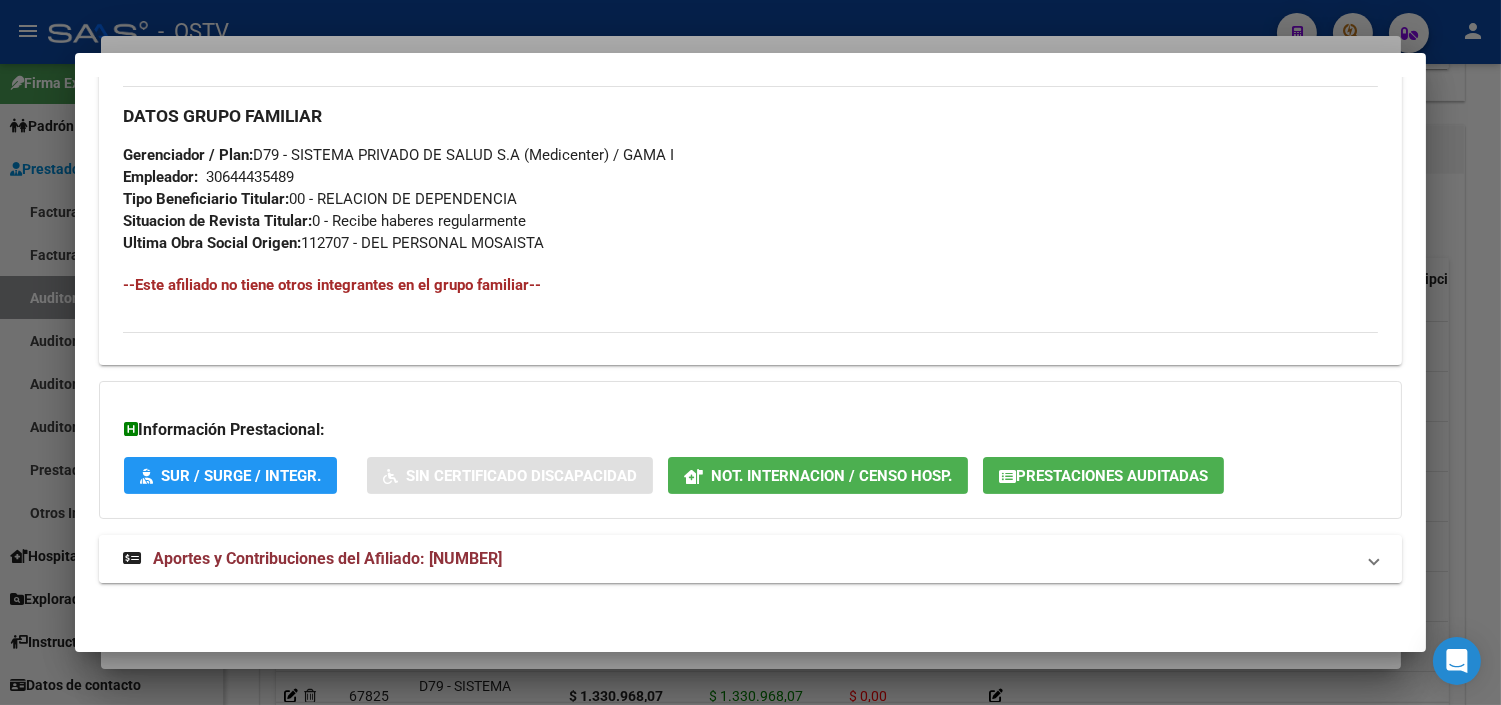 click on "Aportes y Contribuciones del Afiliado: [NUMBER]" at bounding box center [327, 558] 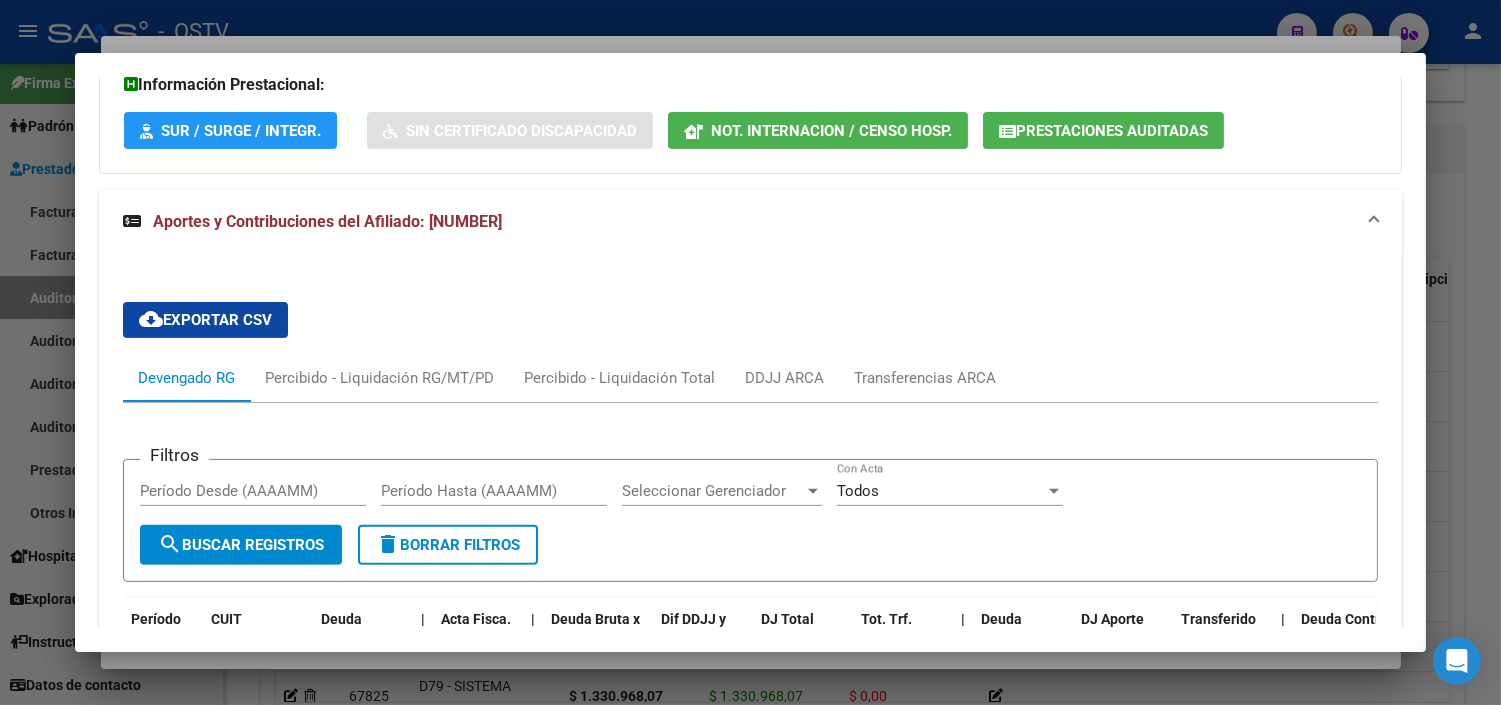 scroll, scrollTop: 1282, scrollLeft: 0, axis: vertical 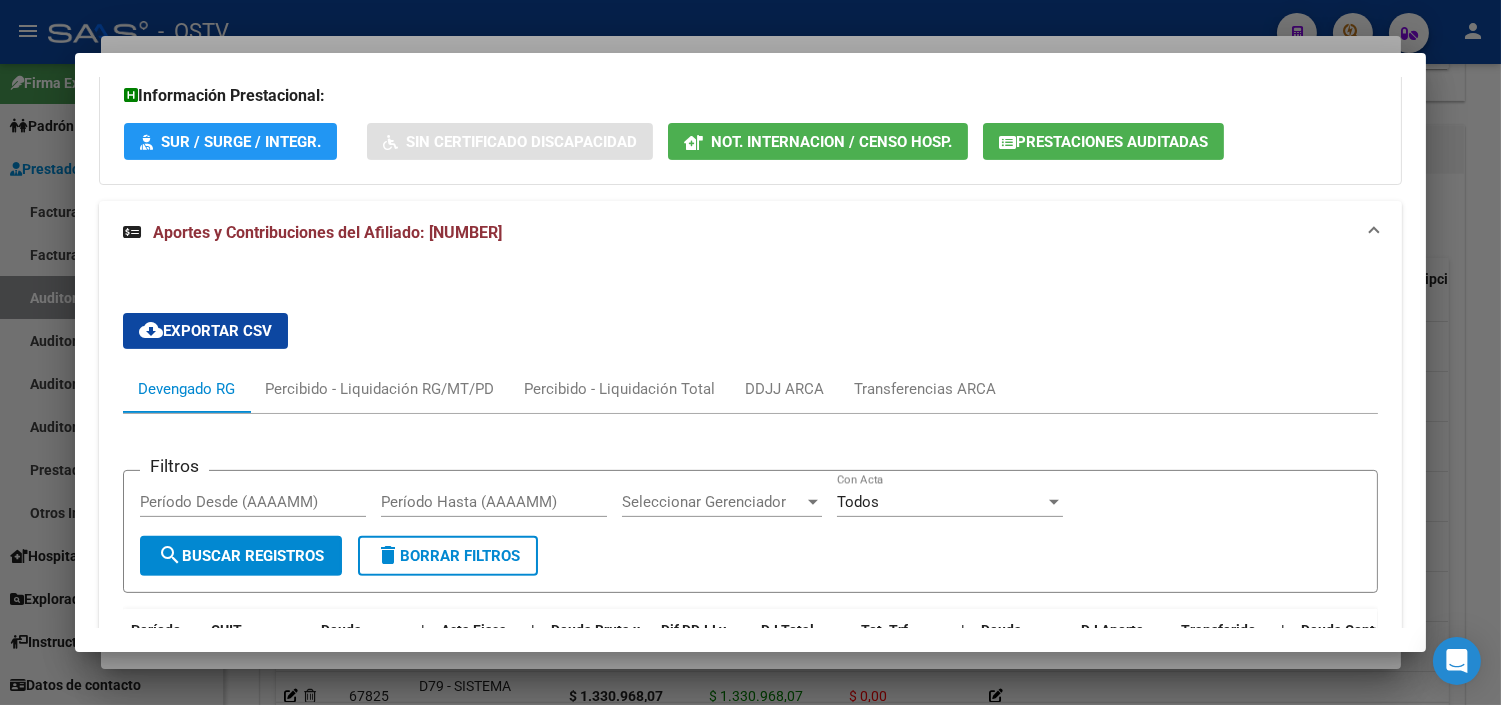 click on "Prestaciones Auditadas" 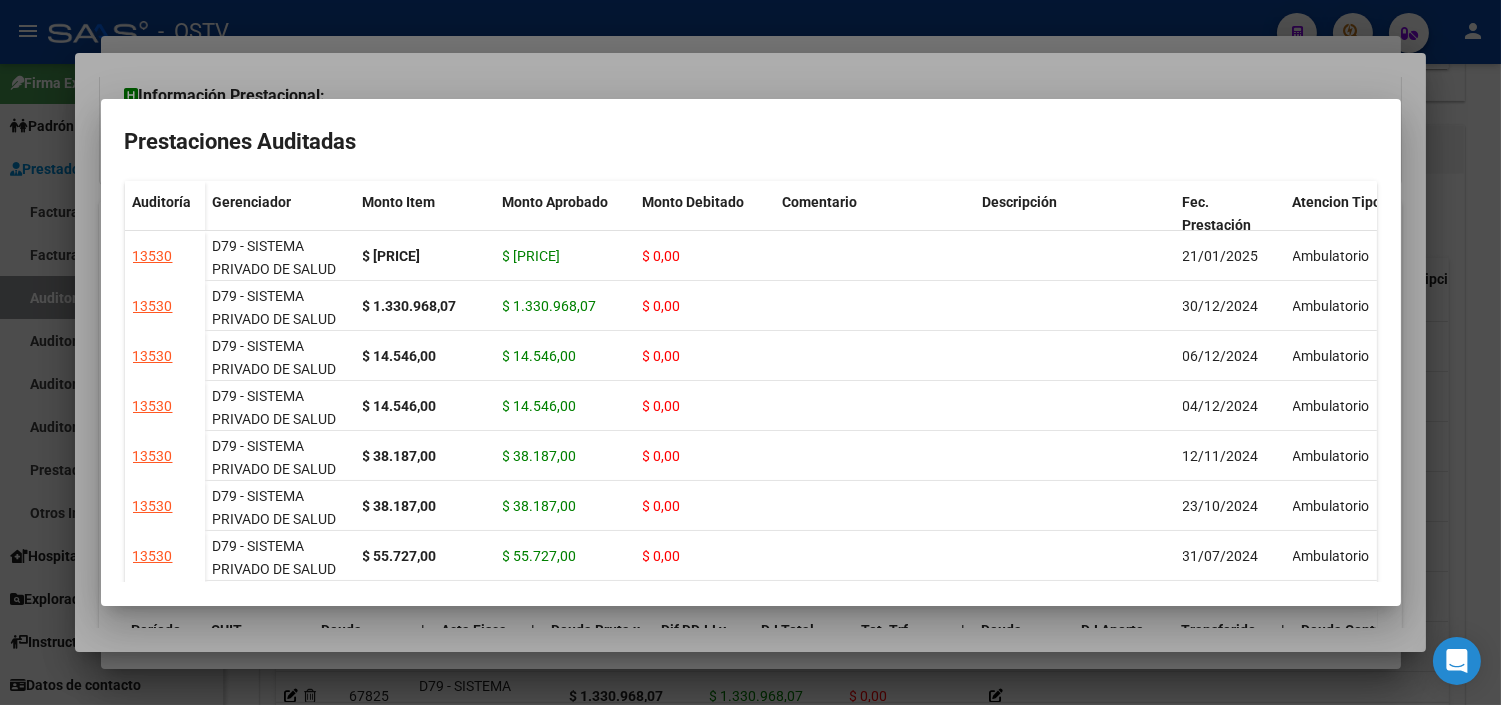 click at bounding box center [750, 352] 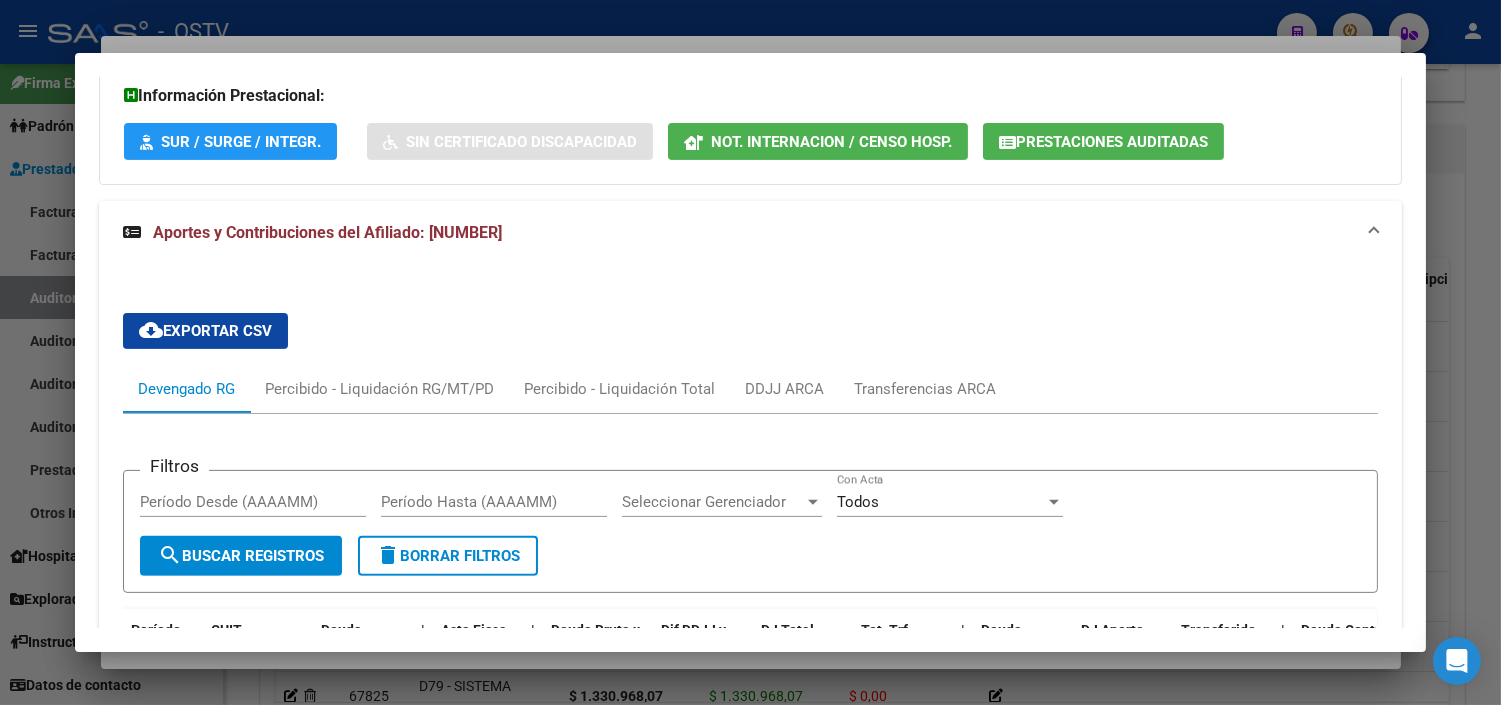 click at bounding box center (750, 352) 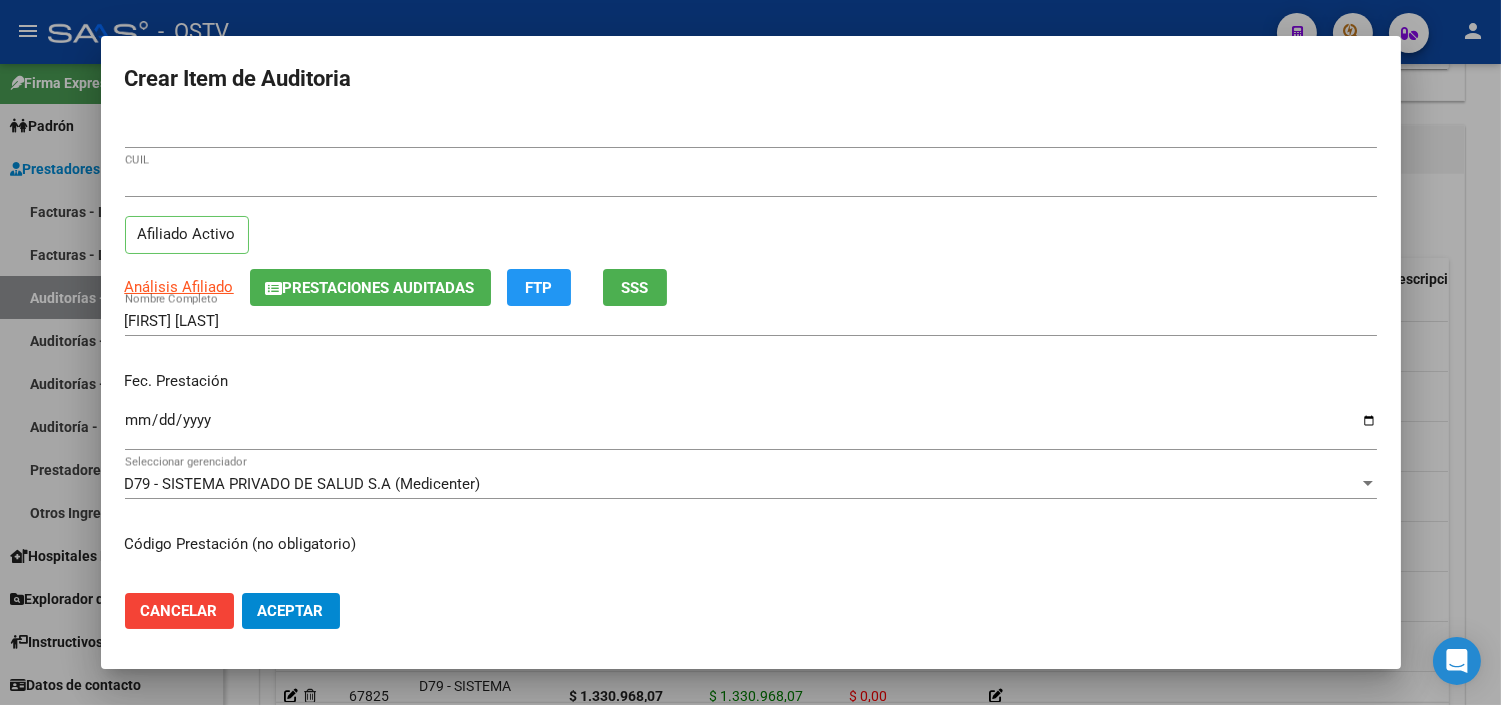 click on "Ingresar la fecha" at bounding box center [751, 428] 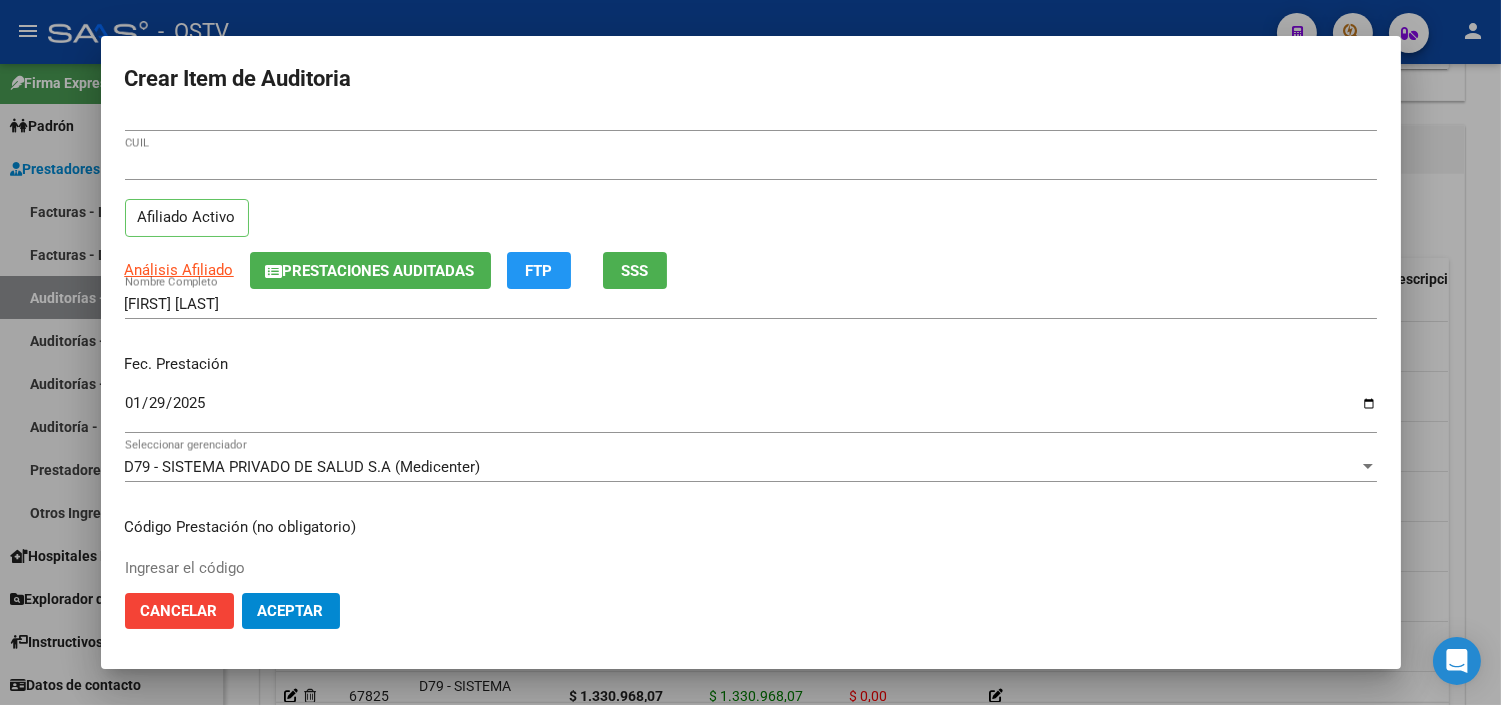 scroll, scrollTop: 338, scrollLeft: 0, axis: vertical 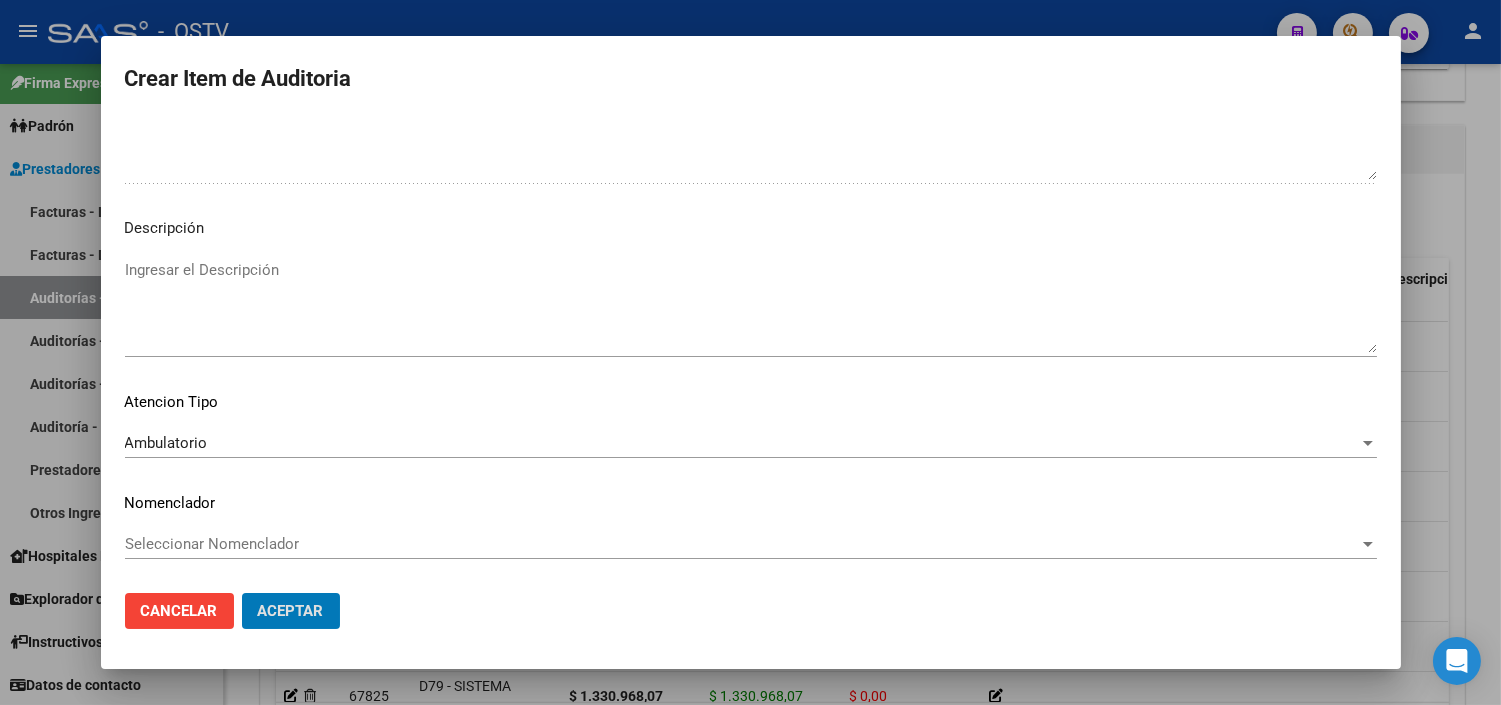 click on "Aceptar" 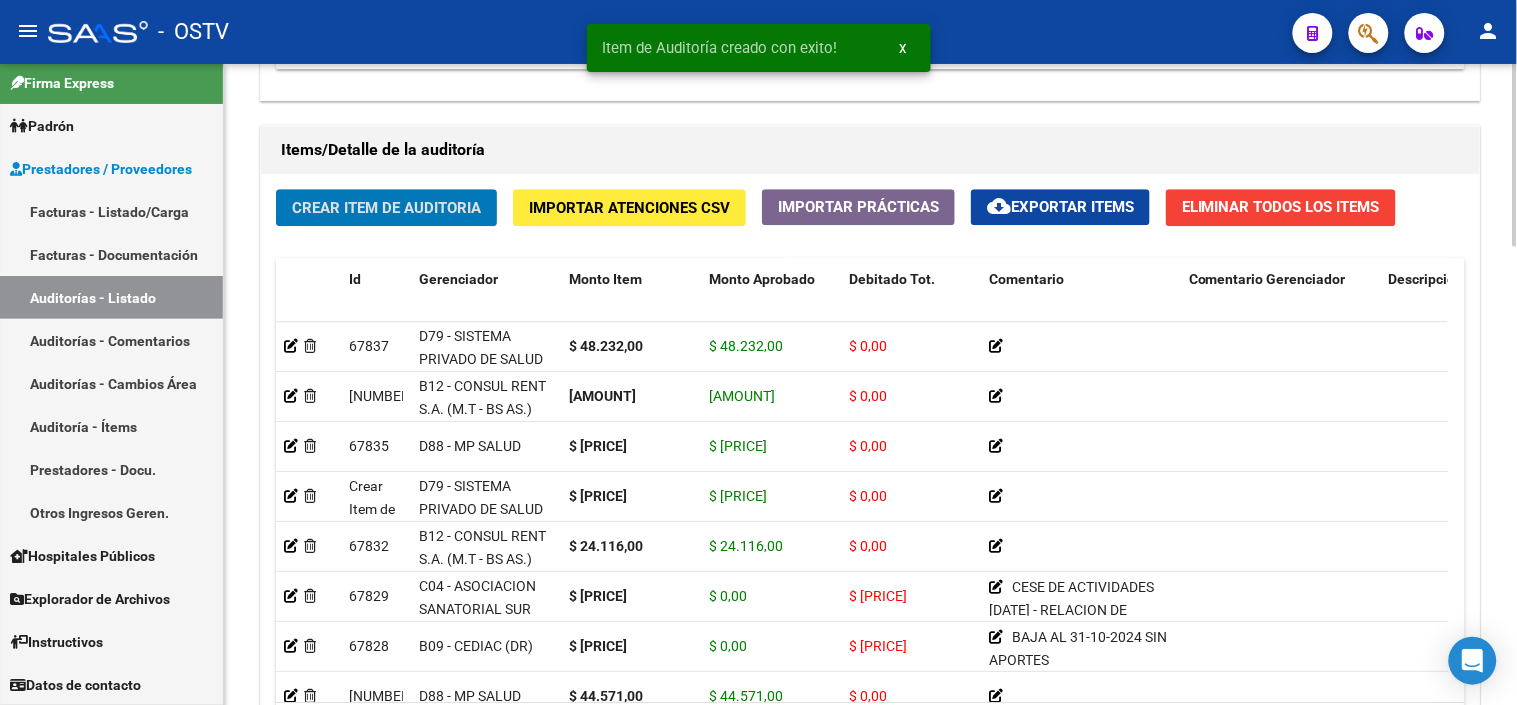 click on "Crear Item de Auditoria" 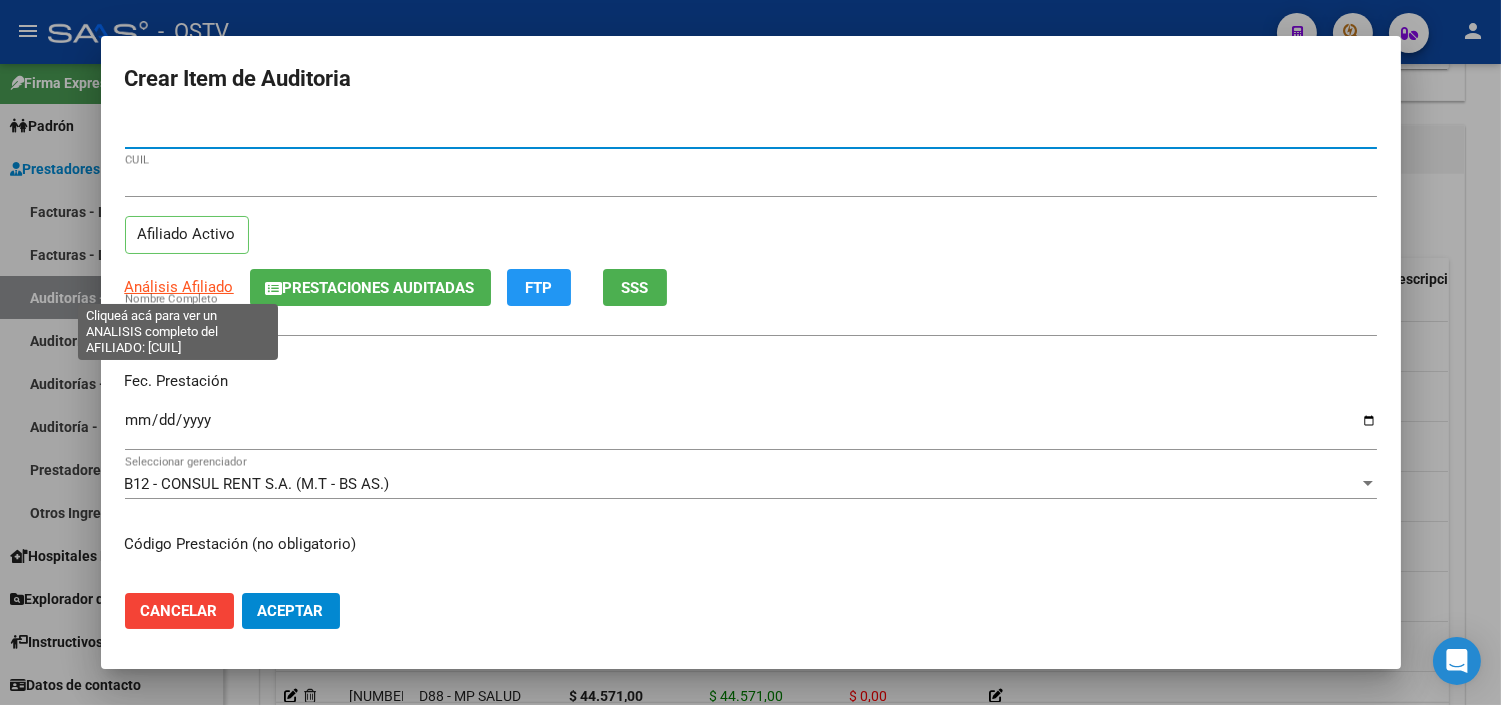 click on "Análisis Afiliado" at bounding box center [179, 287] 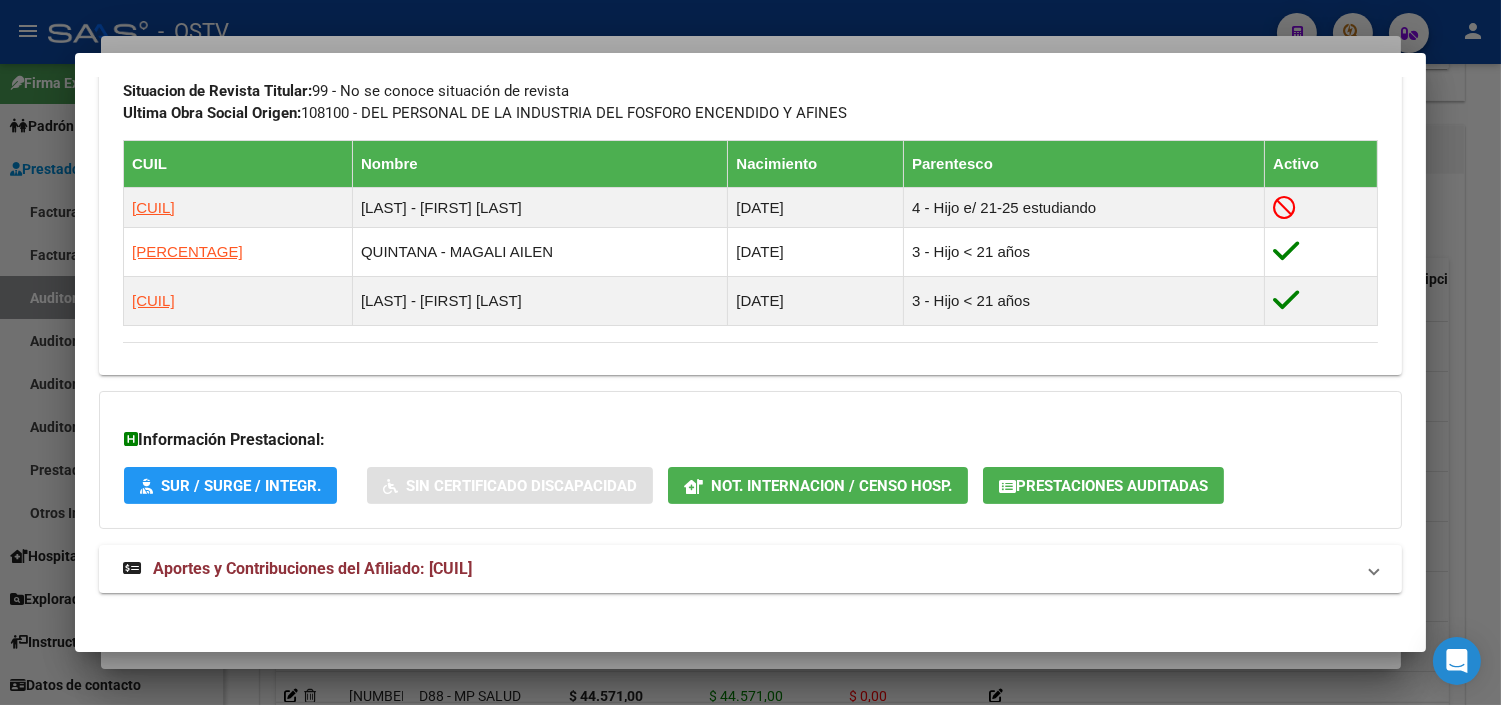 scroll, scrollTop: 1090, scrollLeft: 0, axis: vertical 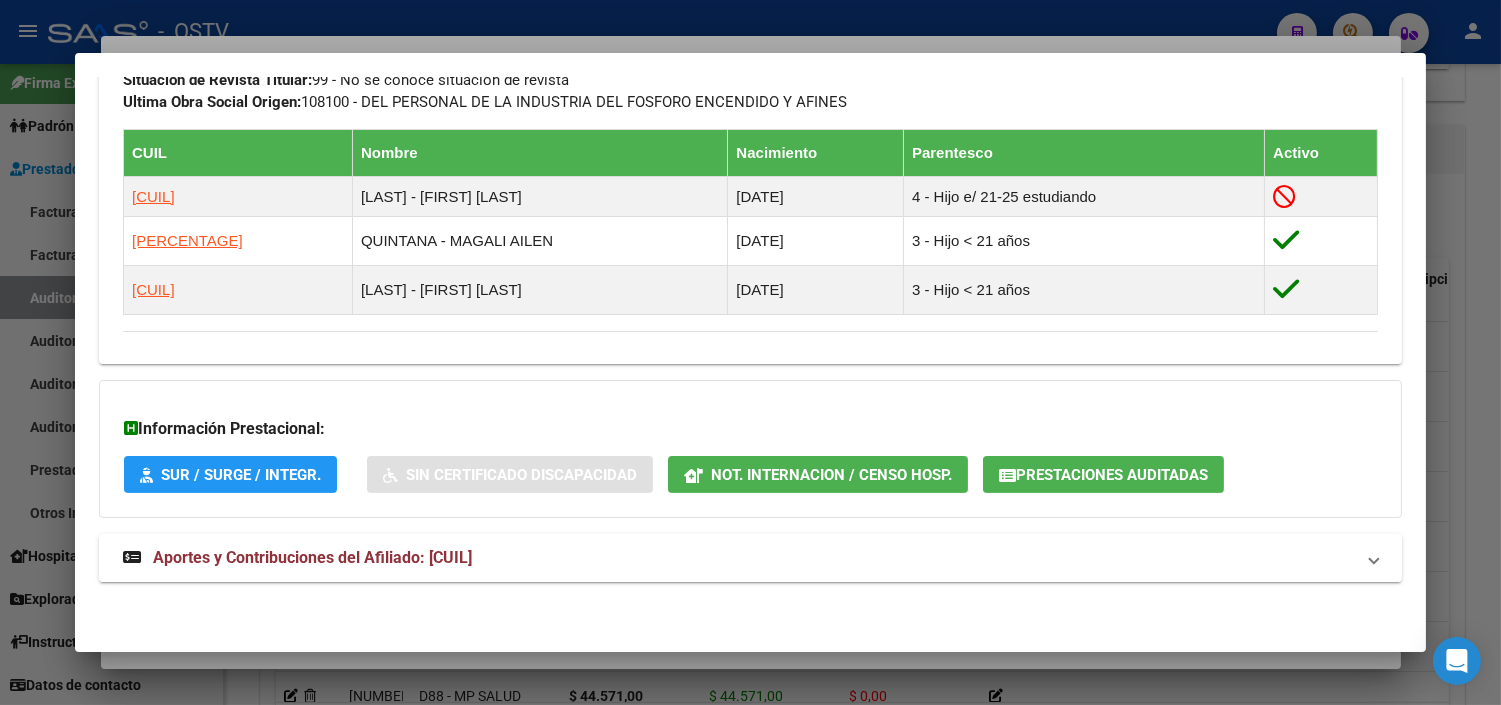 click on "Aportes y Contribuciones del Afiliado: [CUIL]" at bounding box center [750, 558] 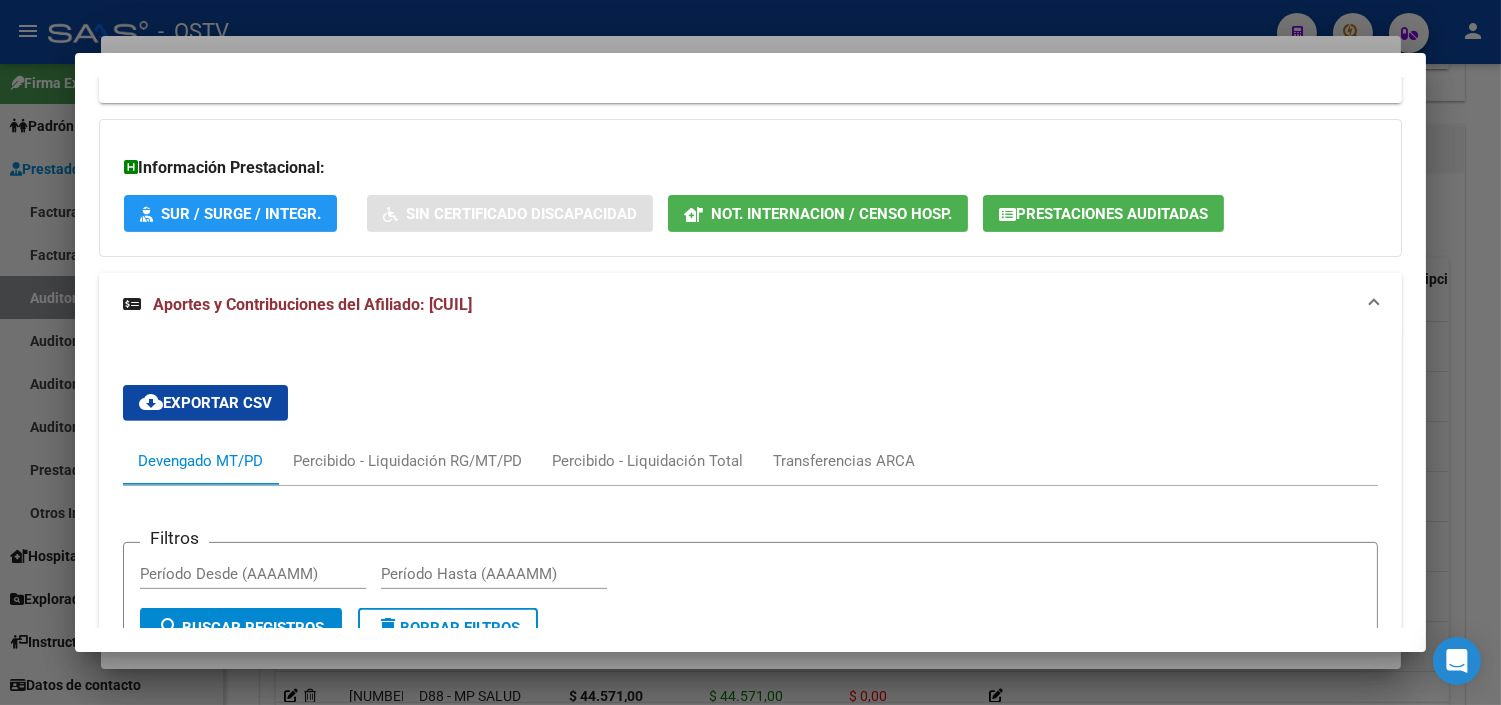 scroll, scrollTop: 1312, scrollLeft: 0, axis: vertical 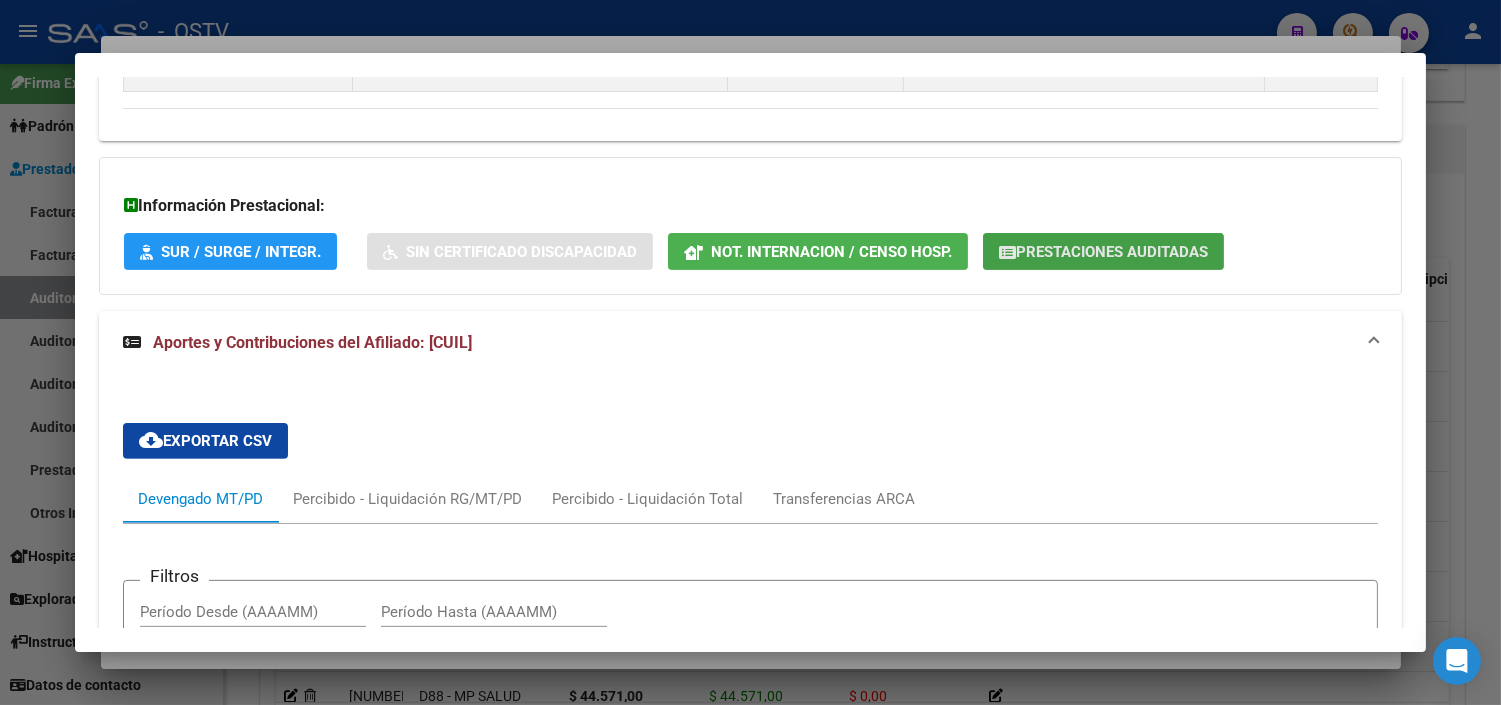 click on "Prestaciones Auditadas" 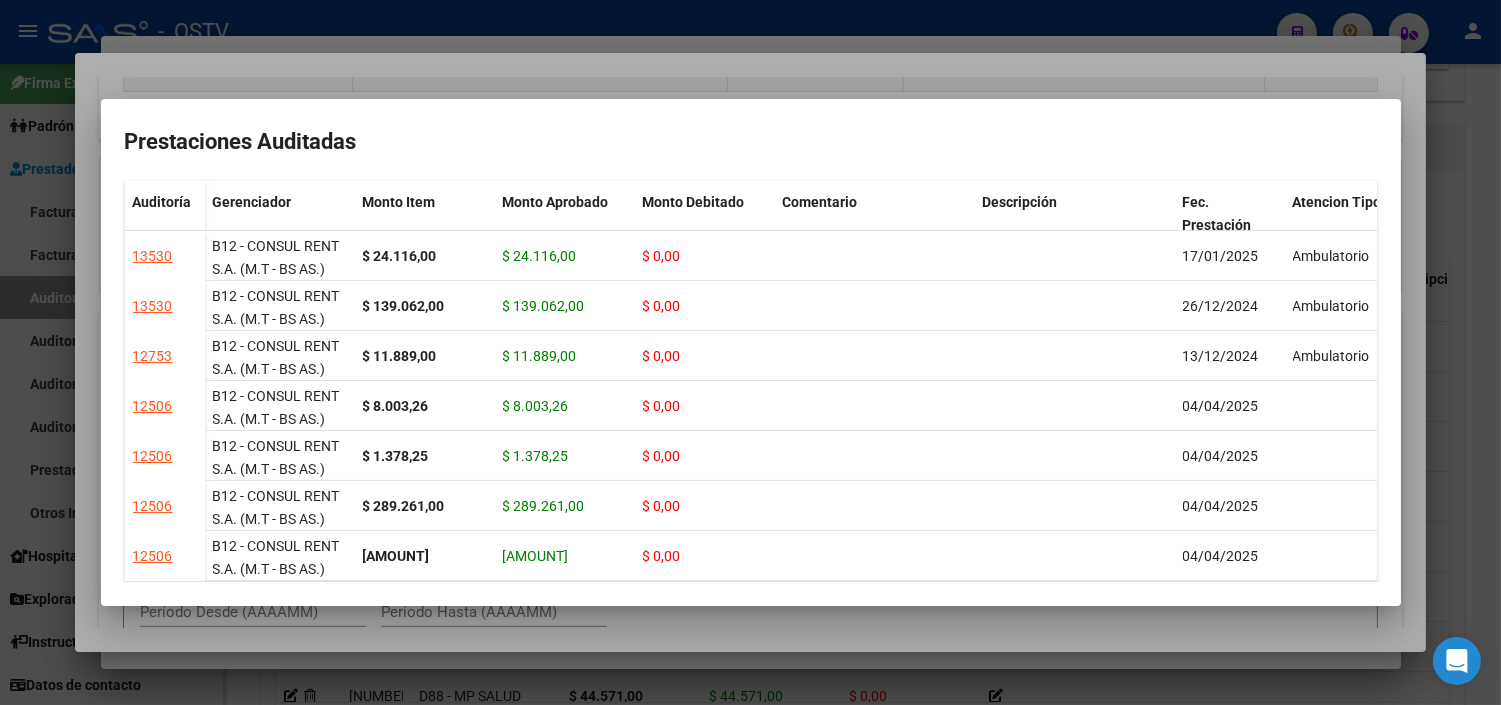 drag, startPoint x: 712, startPoint y: 626, endPoint x: 684, endPoint y: 634, distance: 29.12044 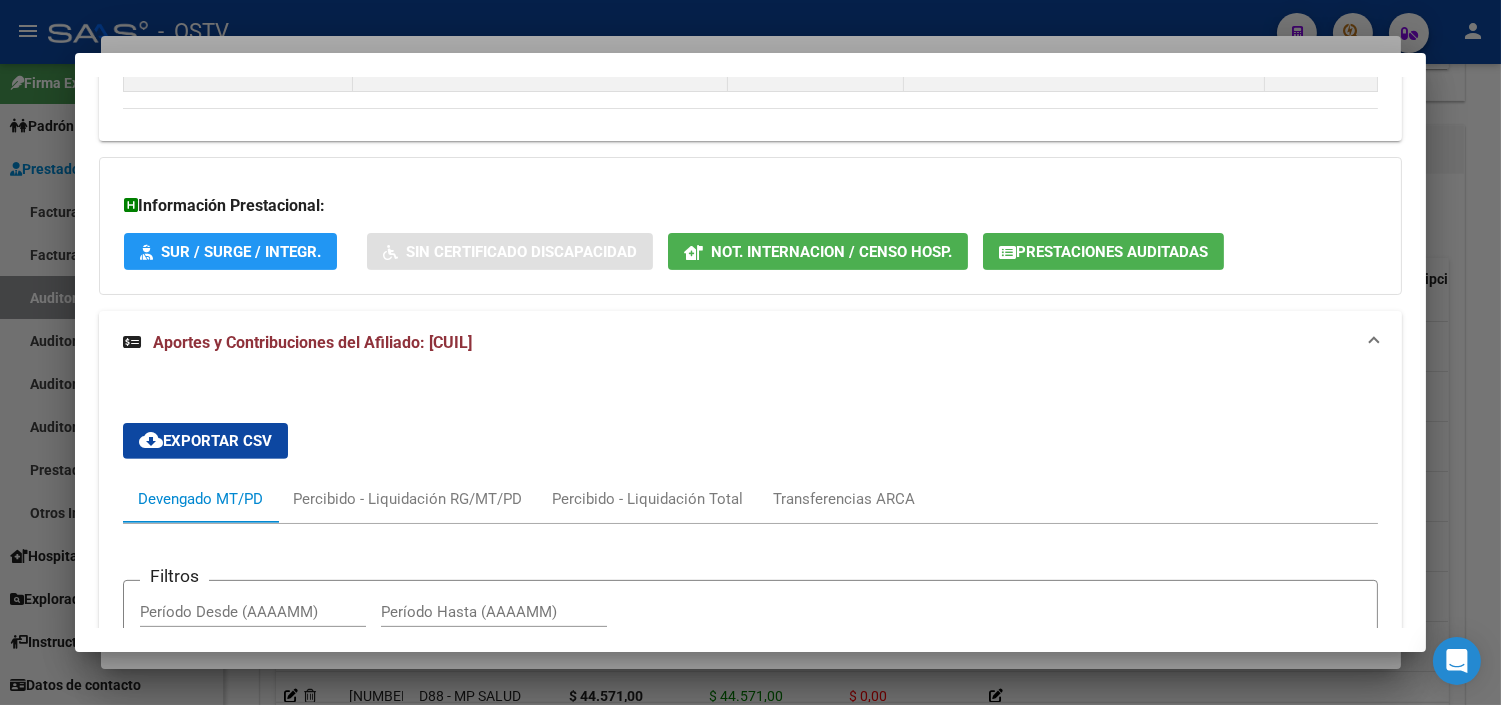 click at bounding box center (750, 352) 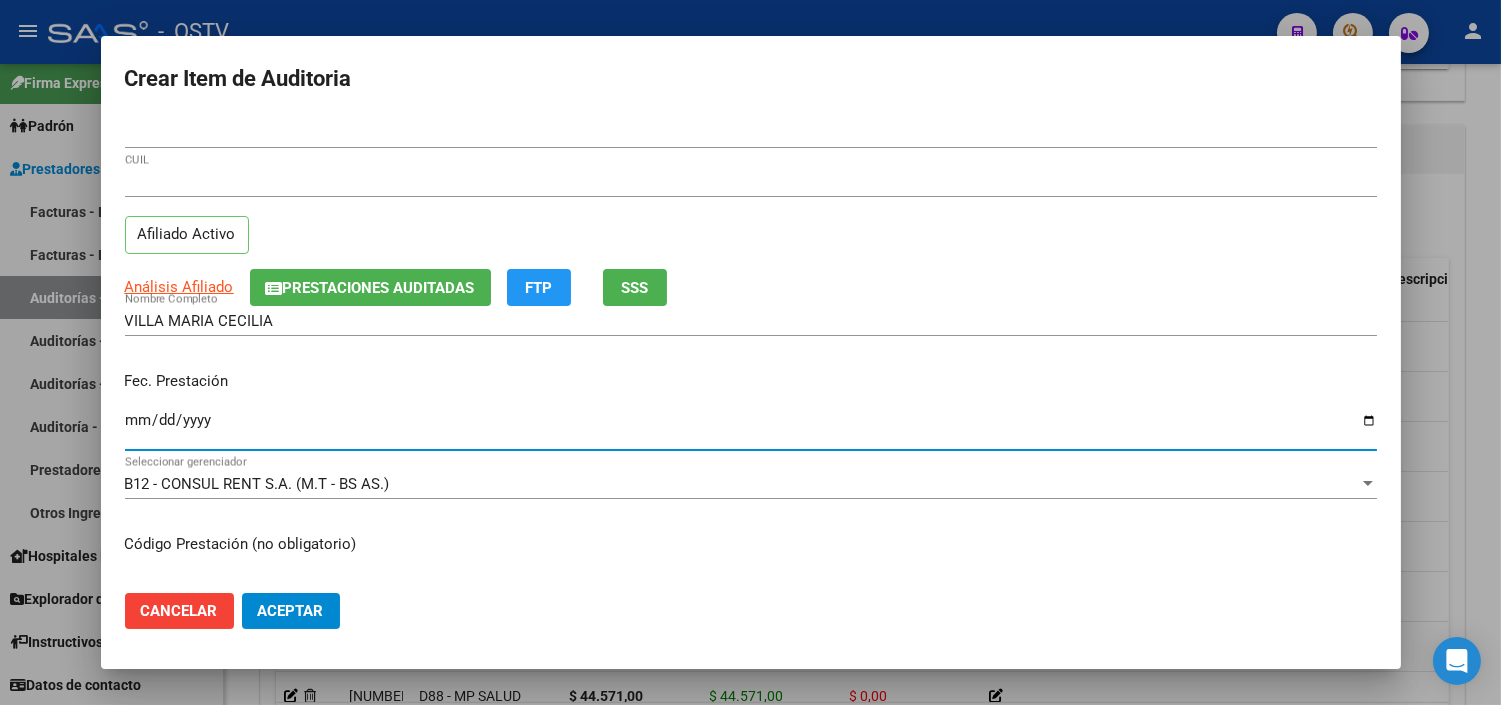 click on "Ingresar la fecha" at bounding box center (751, 428) 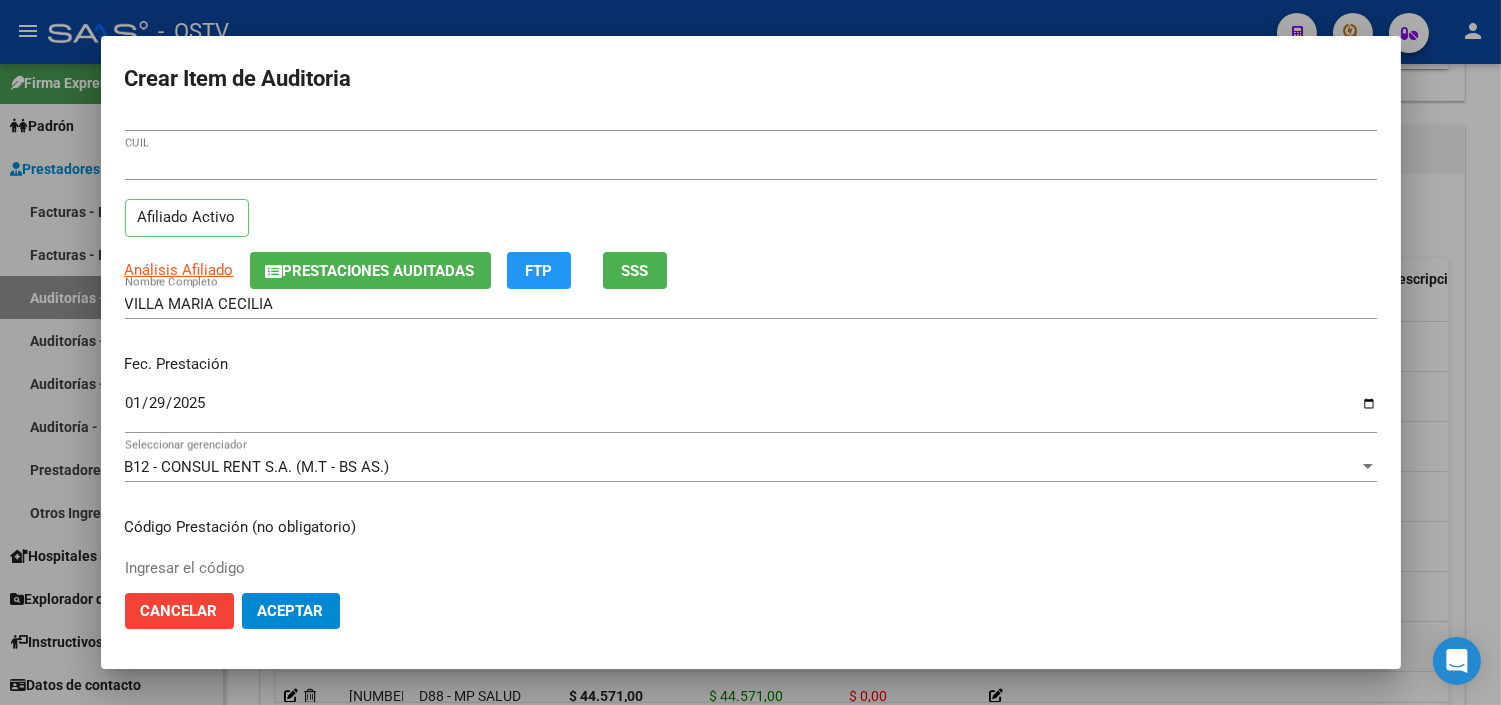 scroll, scrollTop: 338, scrollLeft: 0, axis: vertical 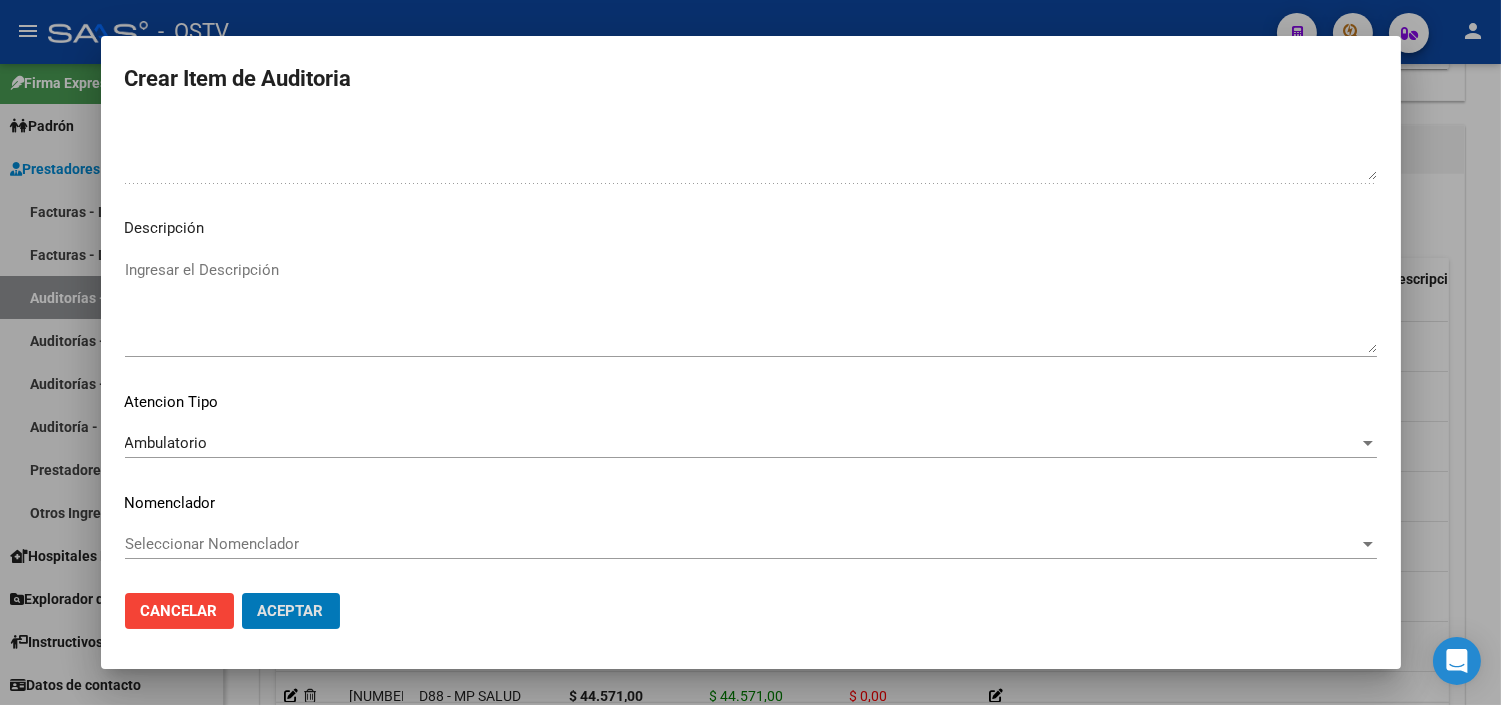 click on "Aceptar" 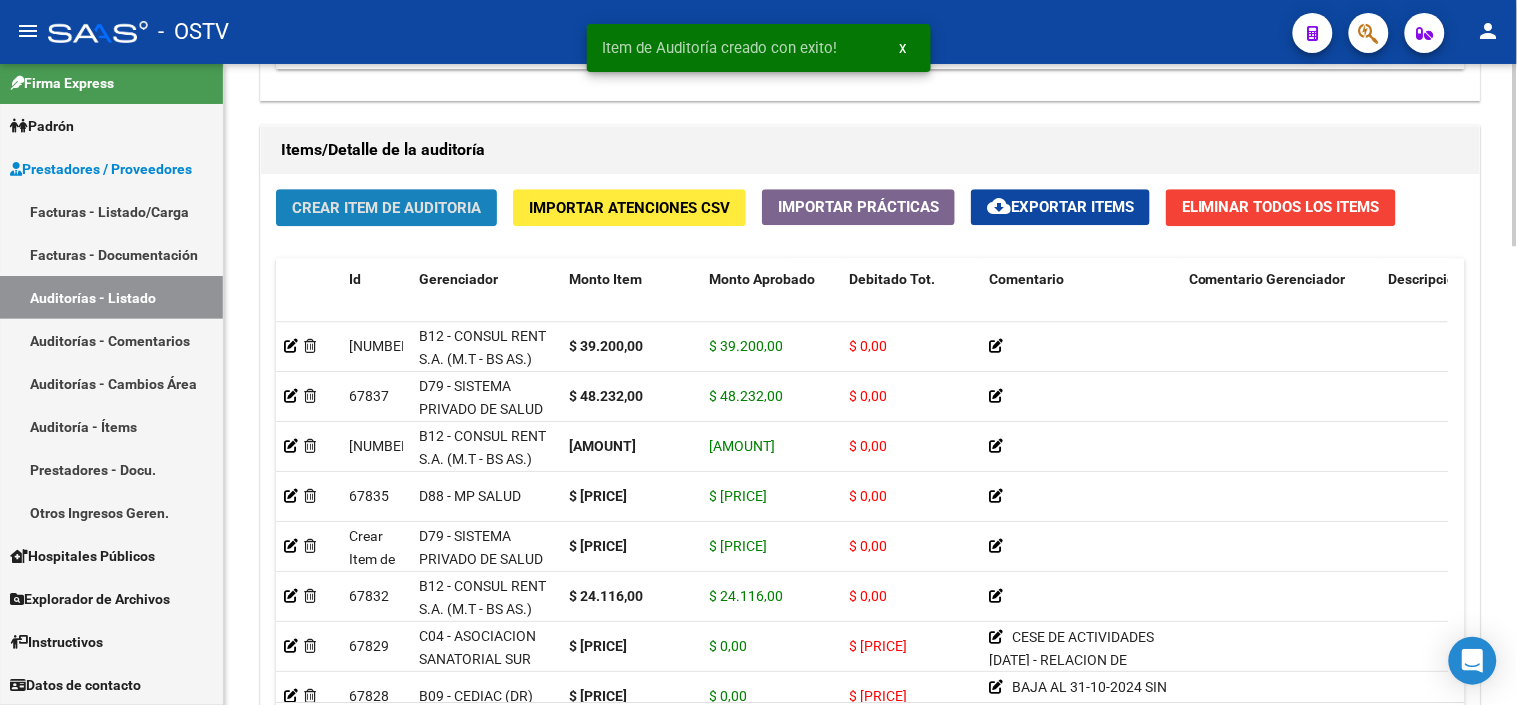 click on "Crear Item de Auditoria" 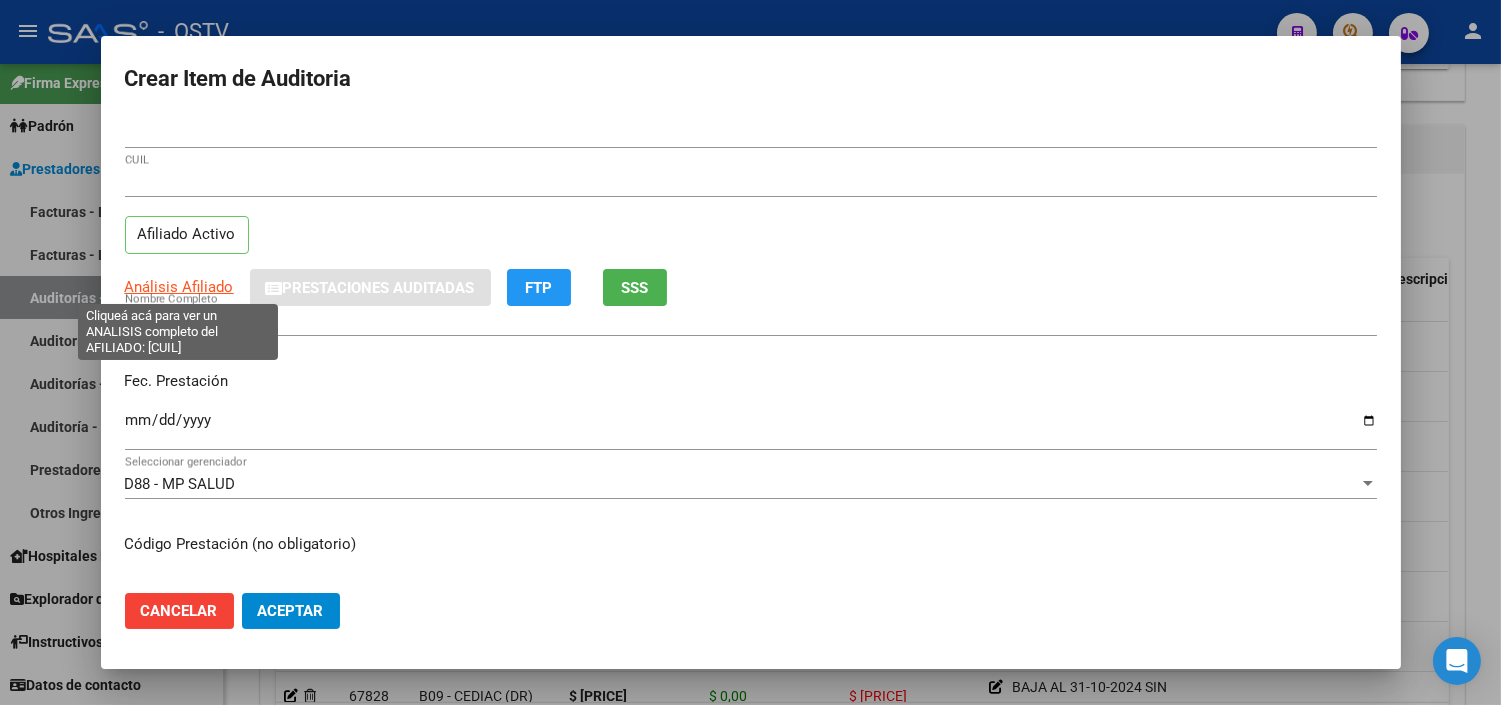 click on "Análisis Afiliado" at bounding box center (179, 287) 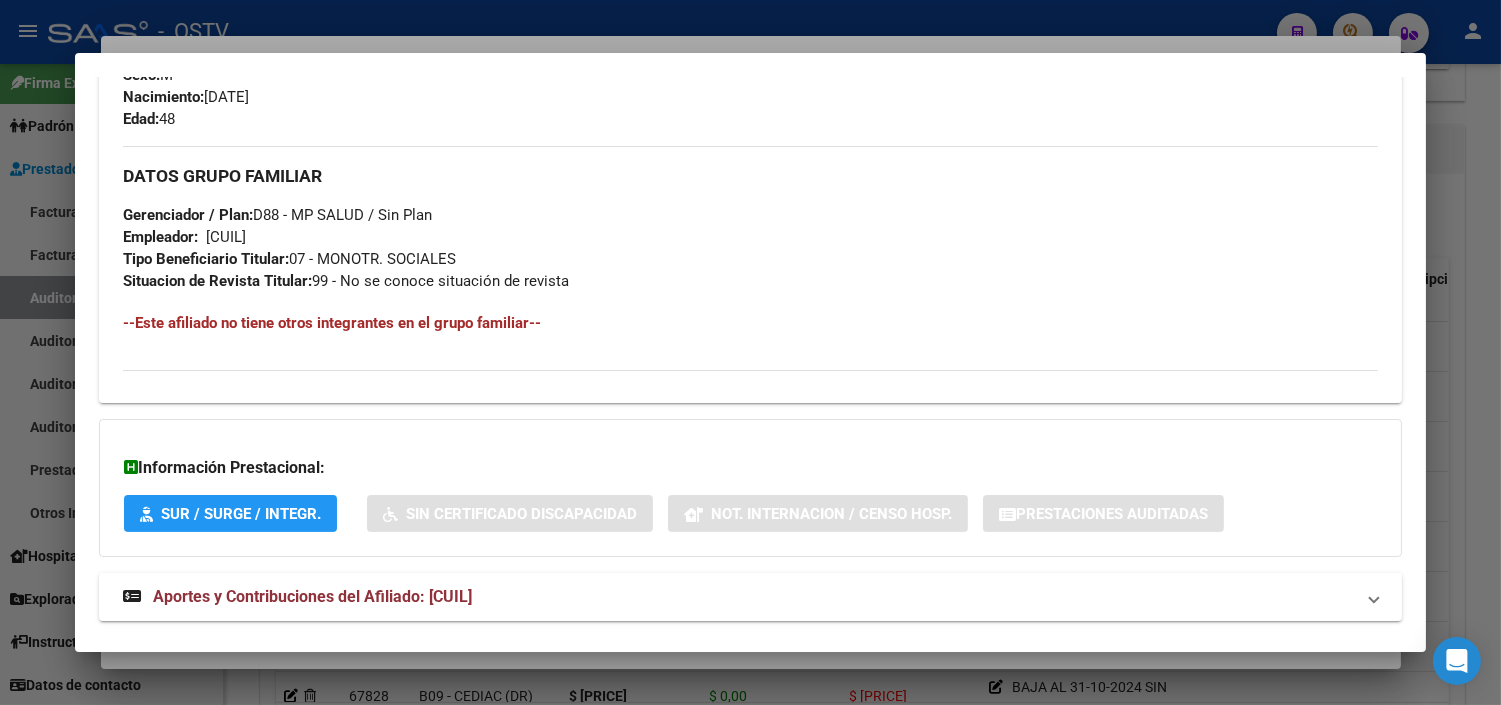 scroll, scrollTop: 948, scrollLeft: 0, axis: vertical 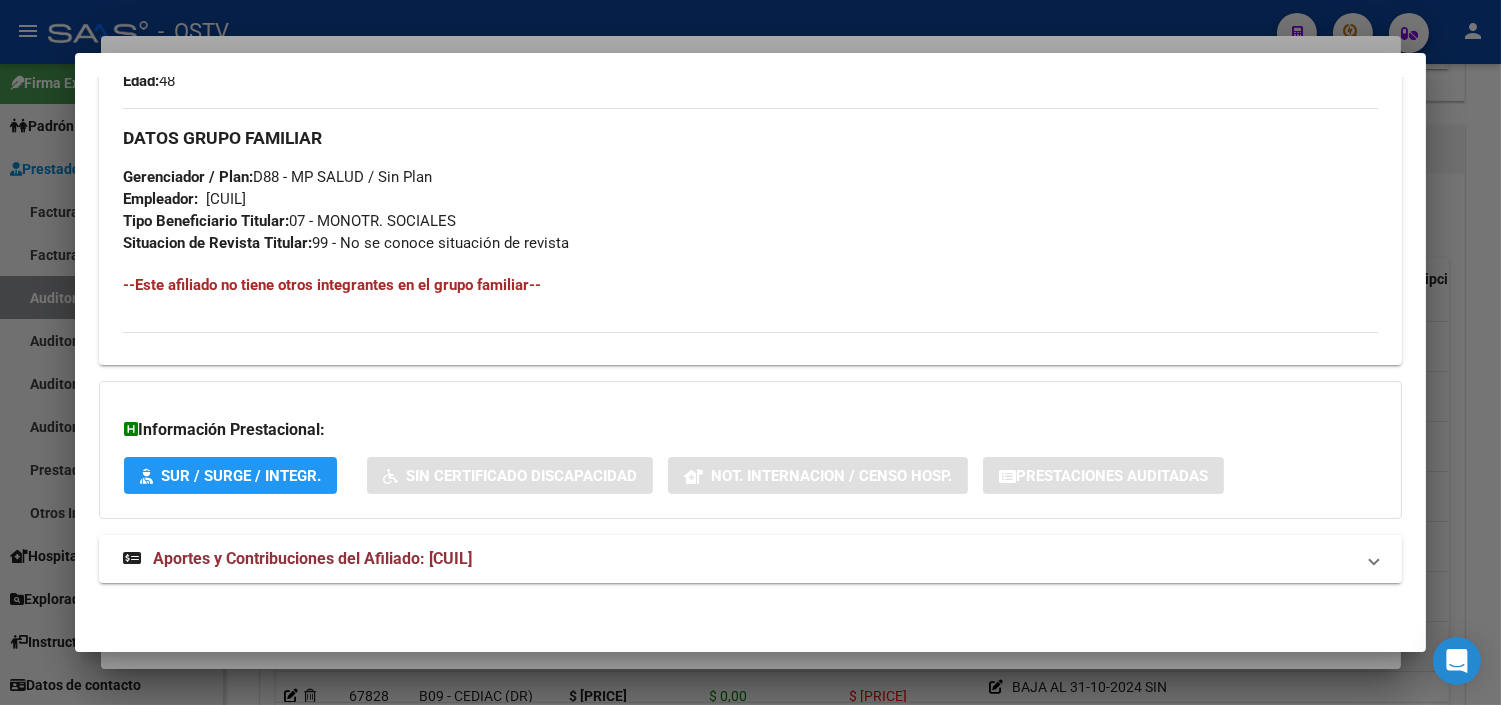 click on "Aportes y Contribuciones del Afiliado: [CUIL]" at bounding box center (312, 558) 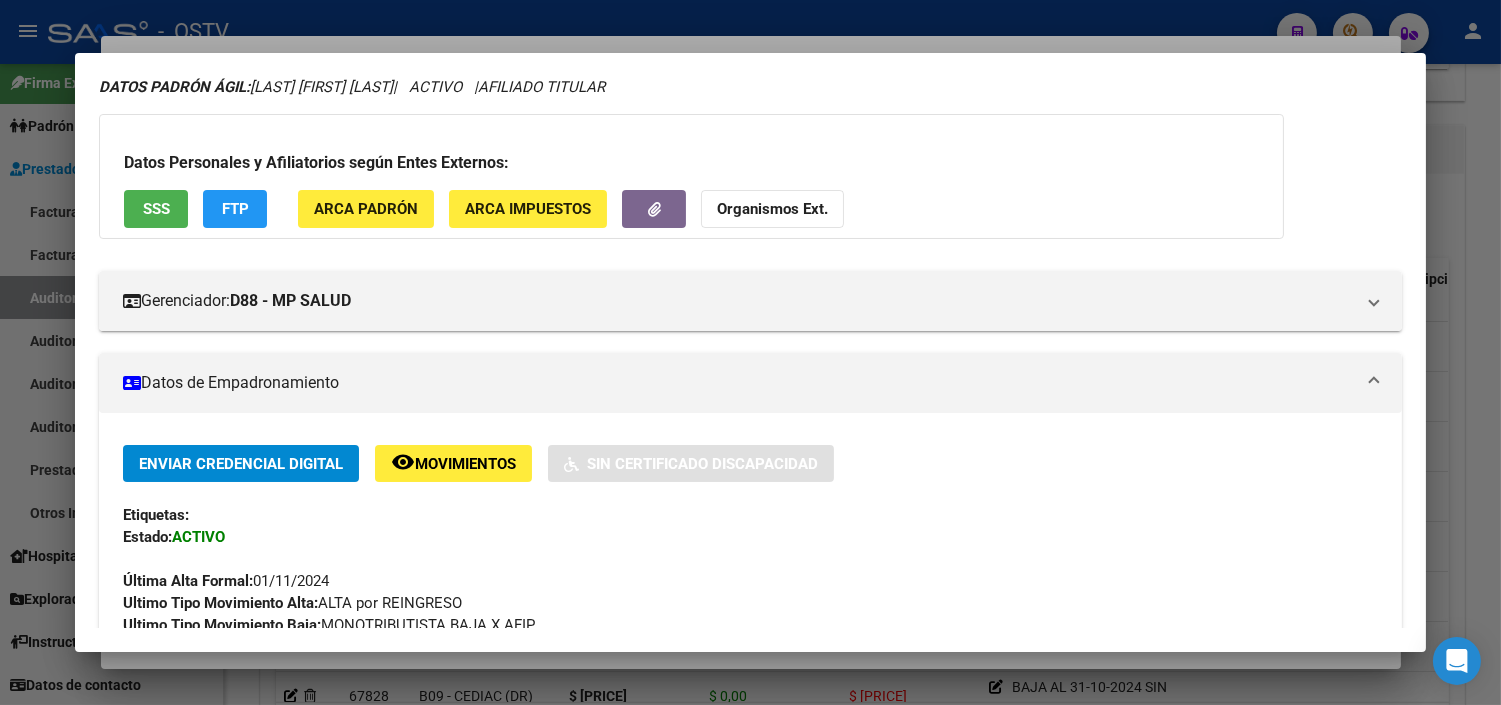 scroll, scrollTop: 0, scrollLeft: 0, axis: both 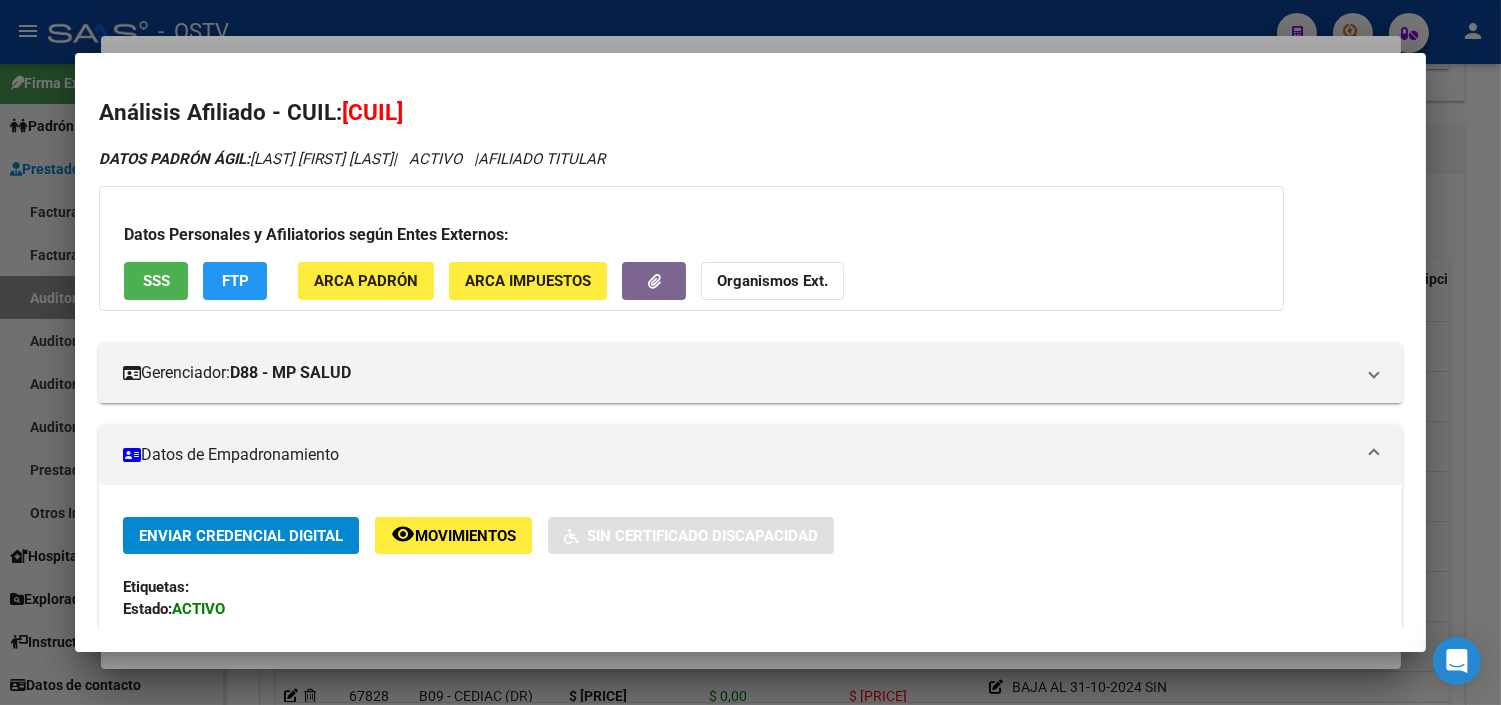 click on "SSS" at bounding box center (156, 280) 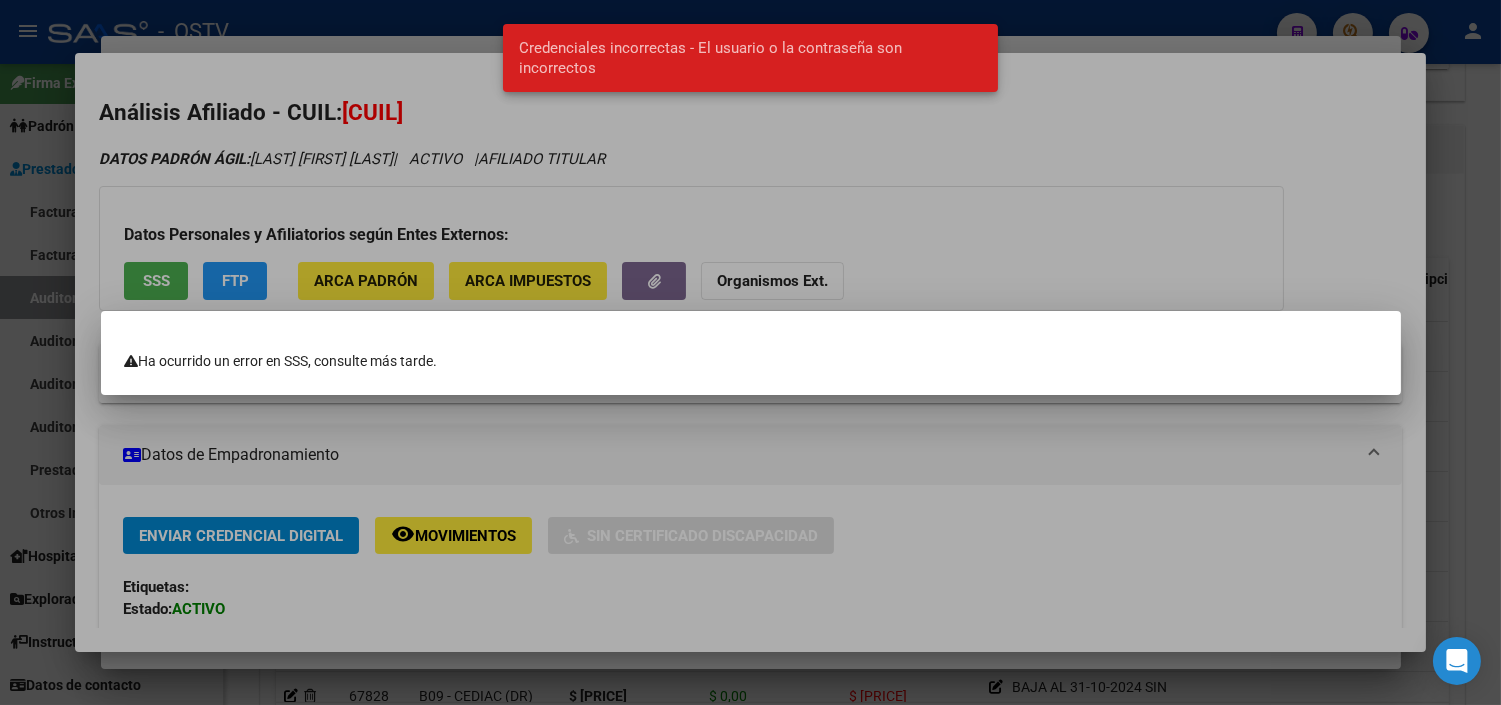 click at bounding box center (750, 352) 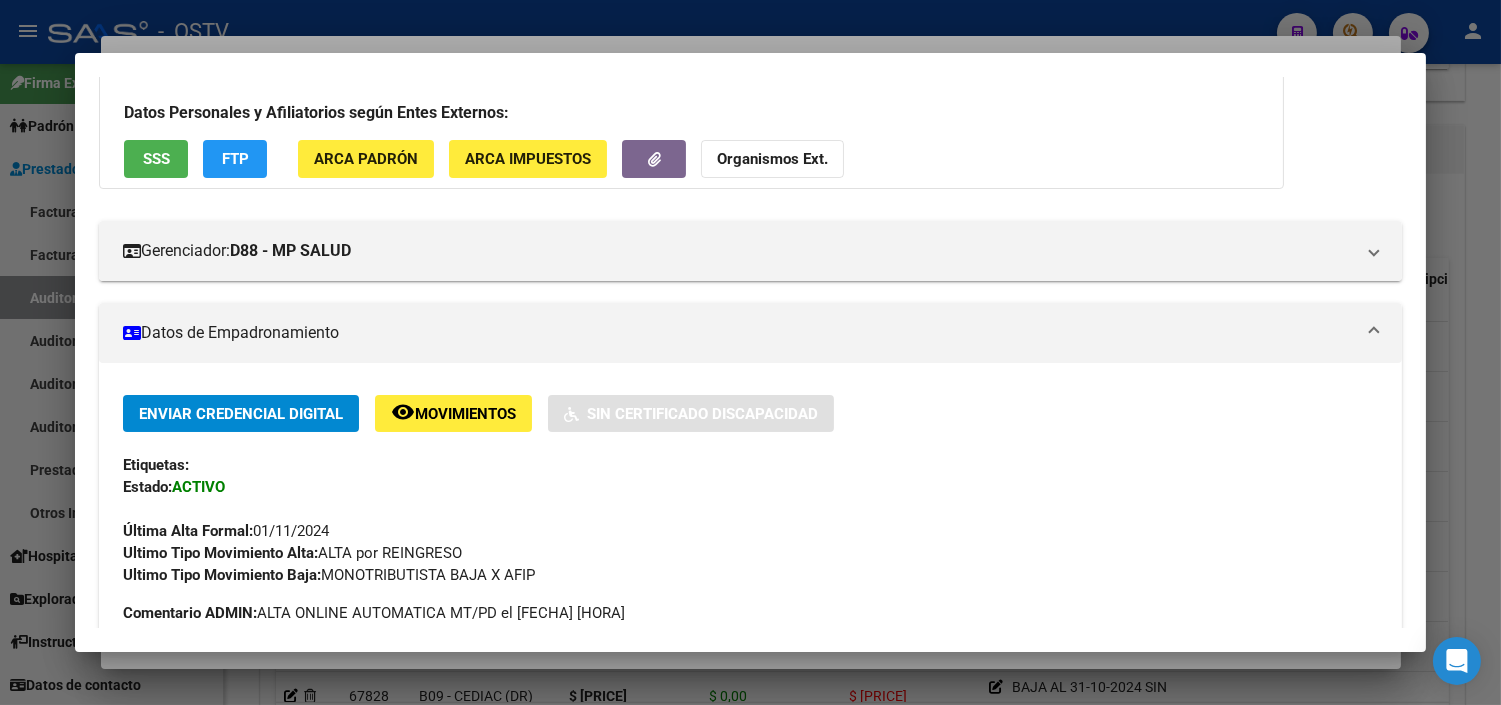 scroll, scrollTop: 0, scrollLeft: 0, axis: both 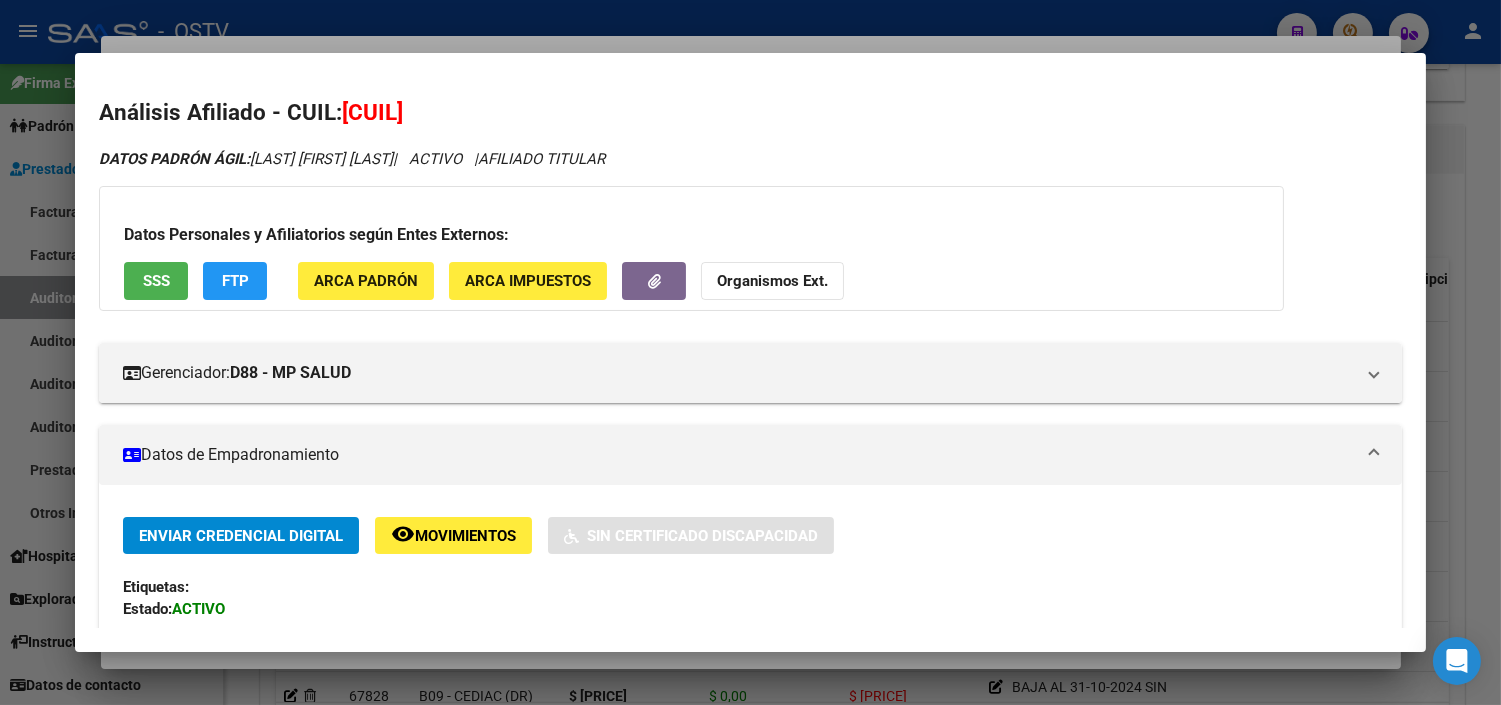 drag, startPoint x: 364, startPoint y: 111, endPoint x: 464, endPoint y: 106, distance: 100.12492 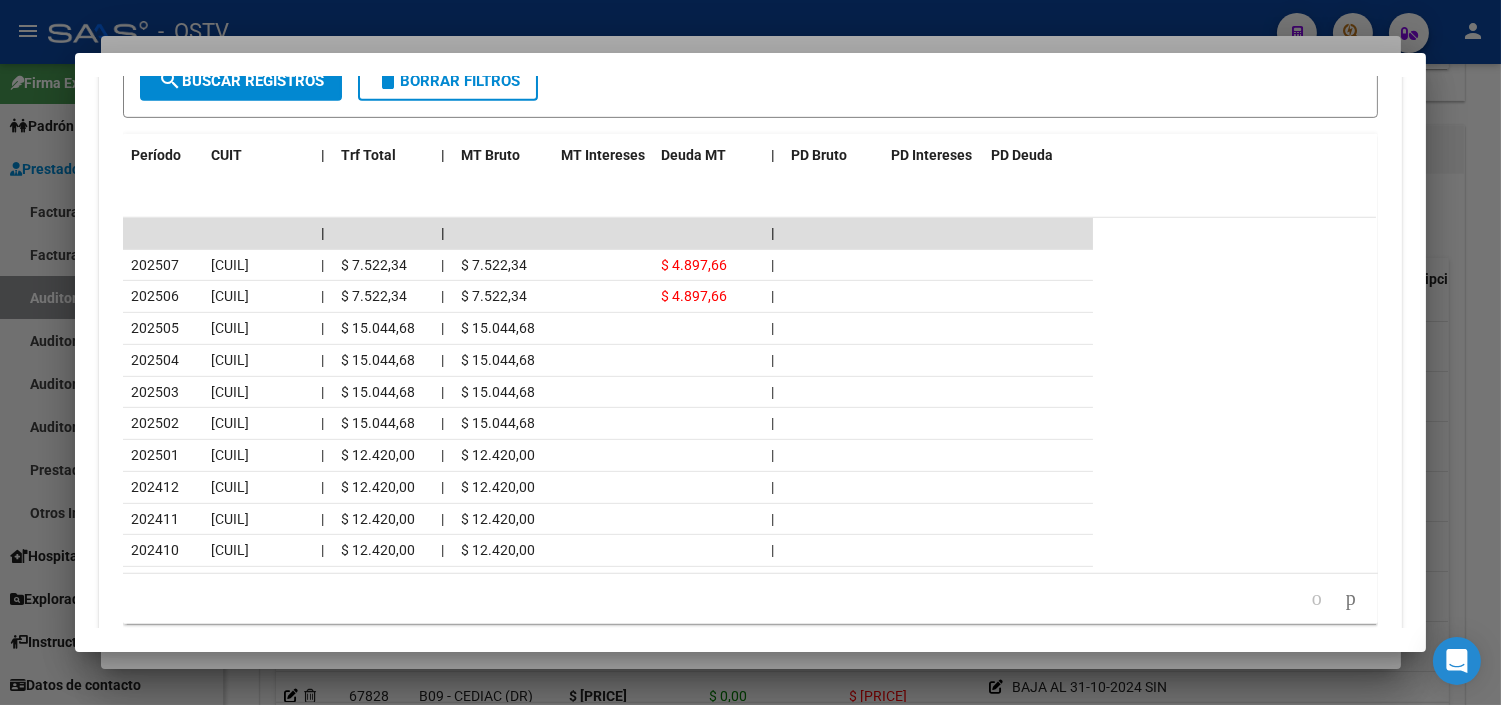 scroll, scrollTop: 1777, scrollLeft: 0, axis: vertical 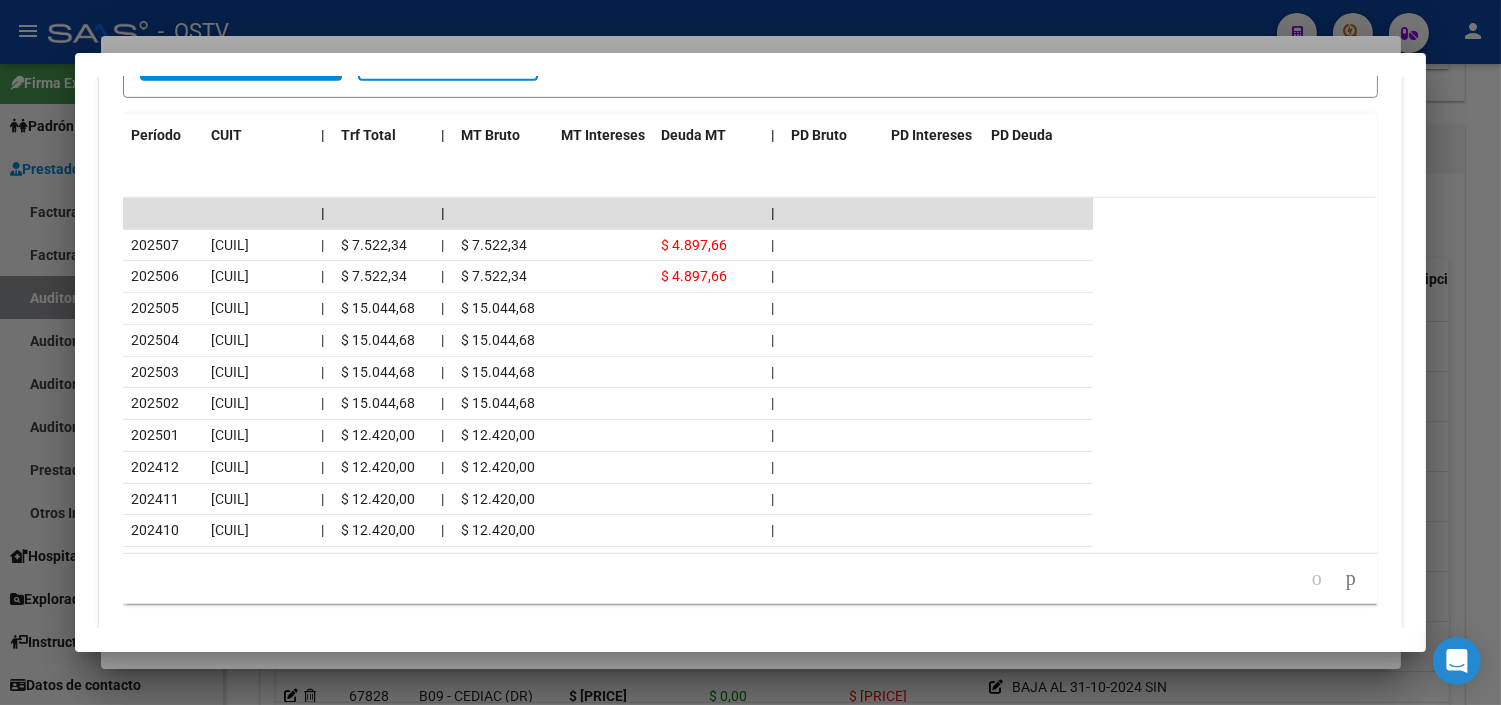 click at bounding box center [750, 352] 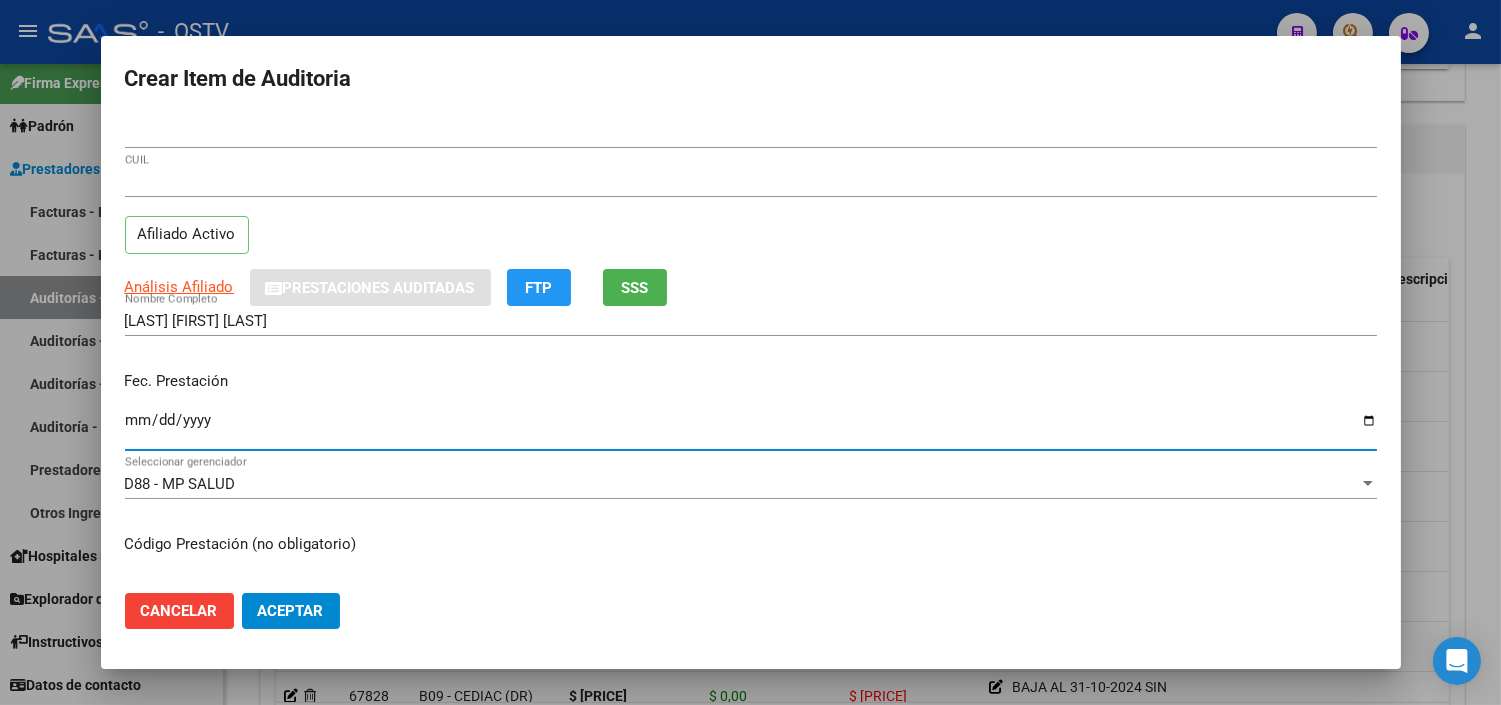 click on "Ingresar la fecha" at bounding box center [751, 428] 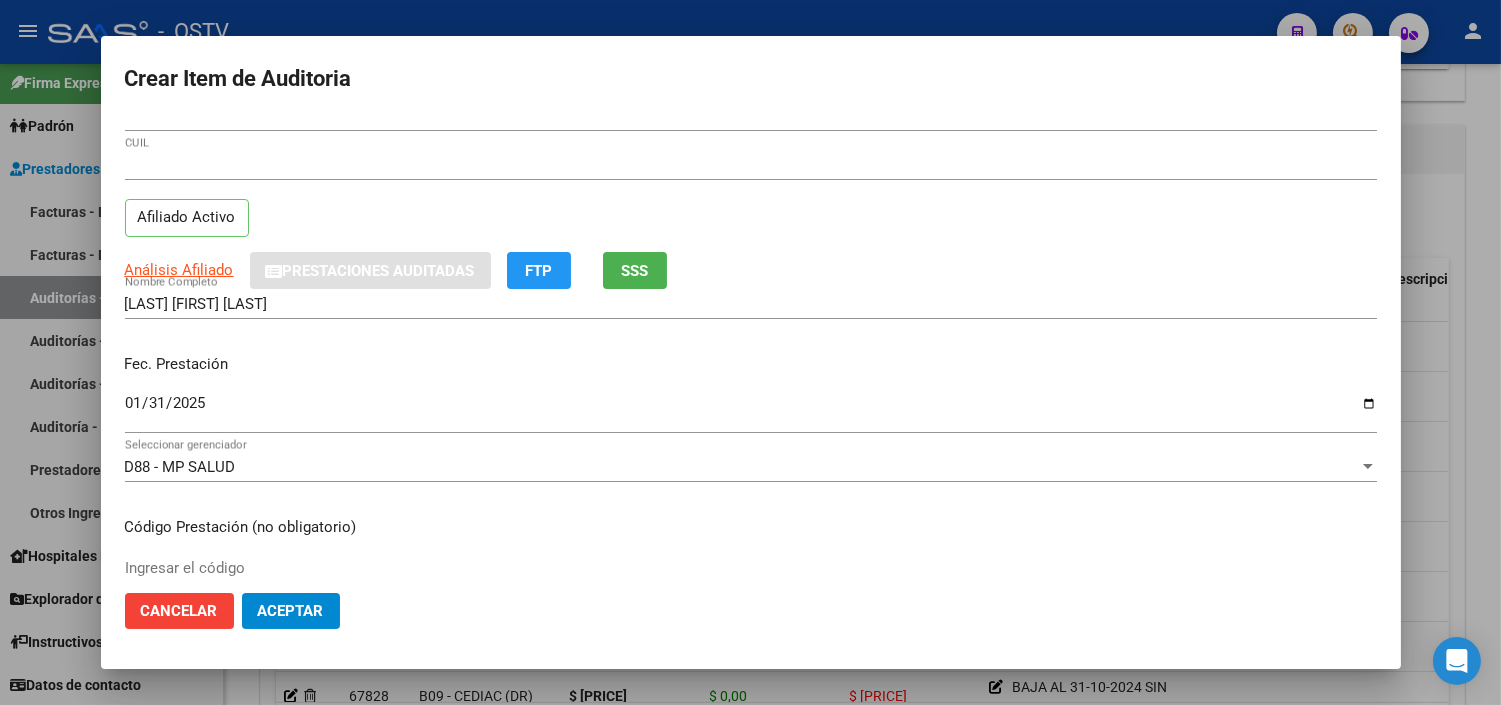 scroll, scrollTop: 338, scrollLeft: 0, axis: vertical 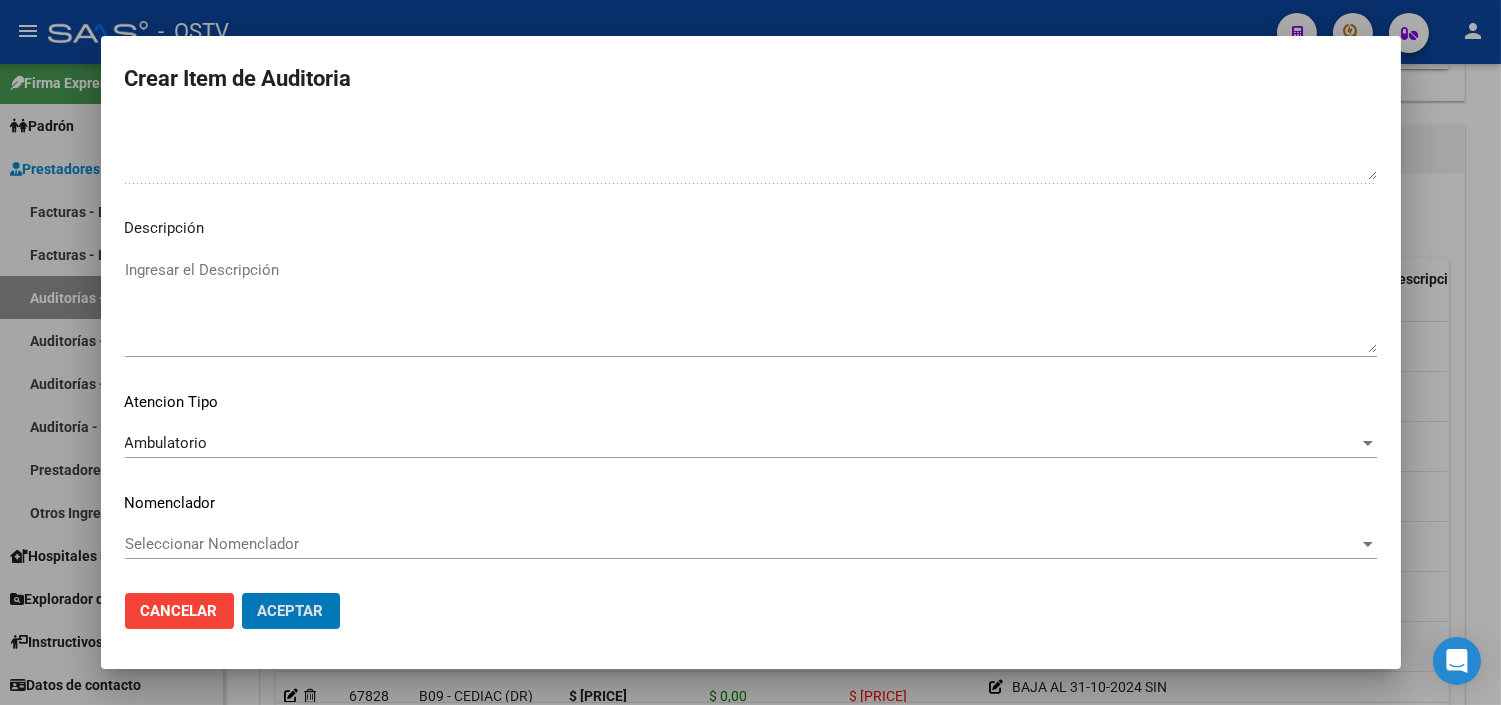 click on "Aceptar" 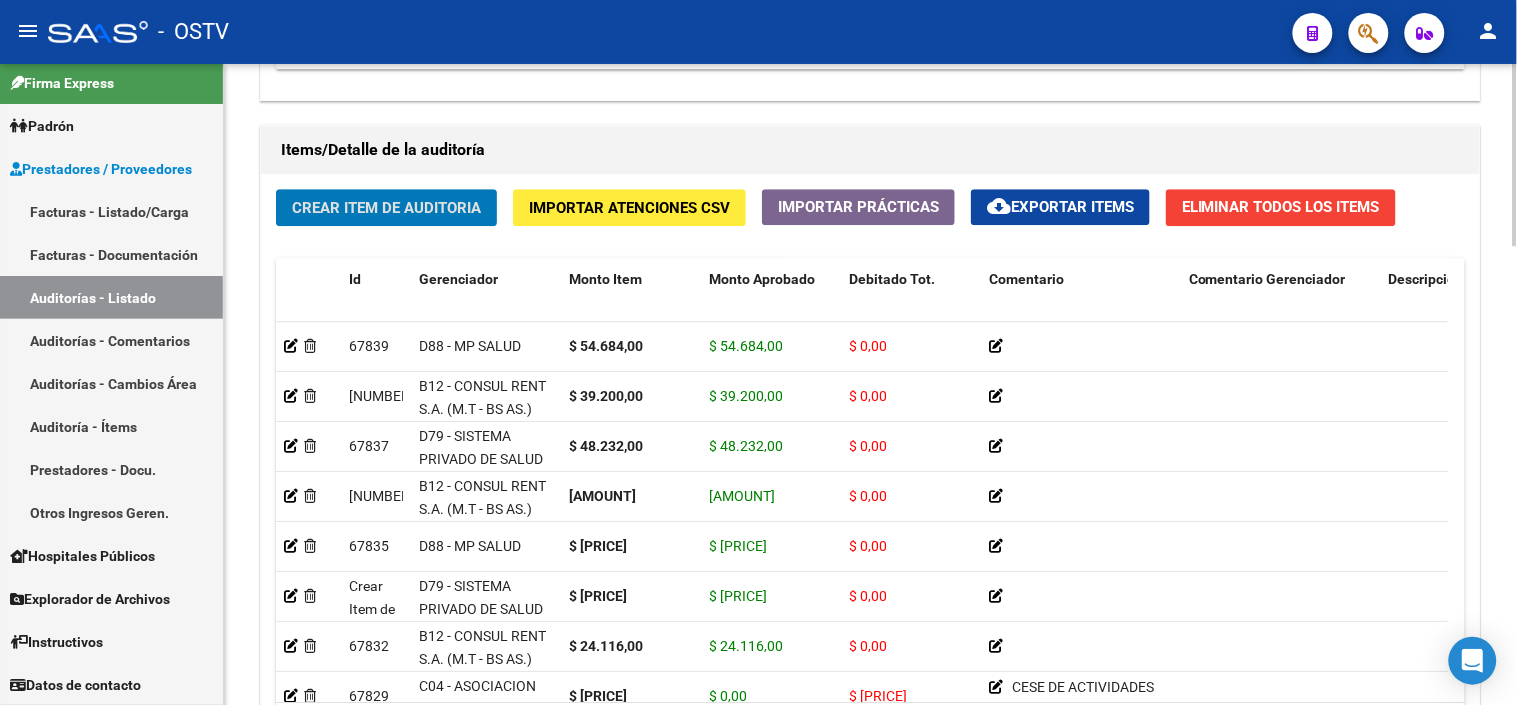 click on "Crear Item de Auditoria" 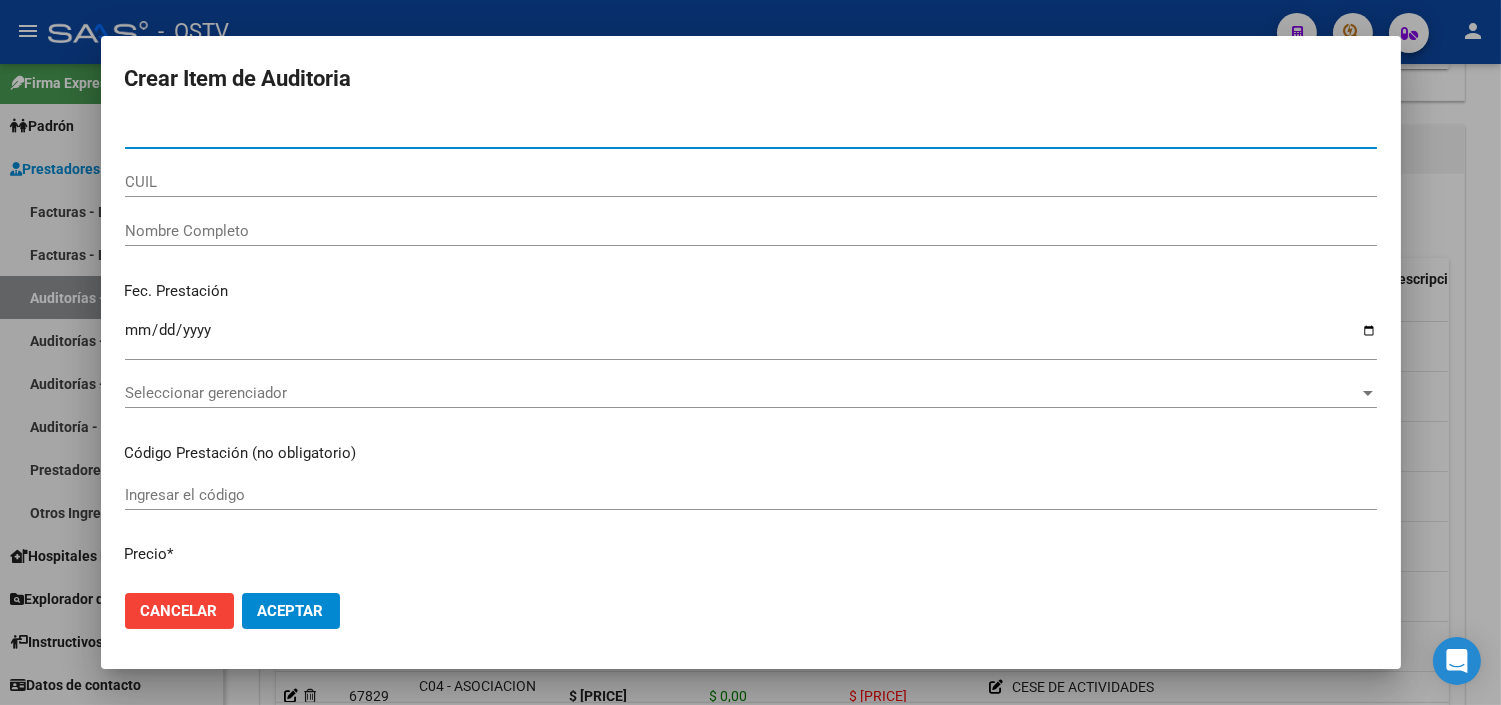 click on "[NRO]" at bounding box center (751, 133) 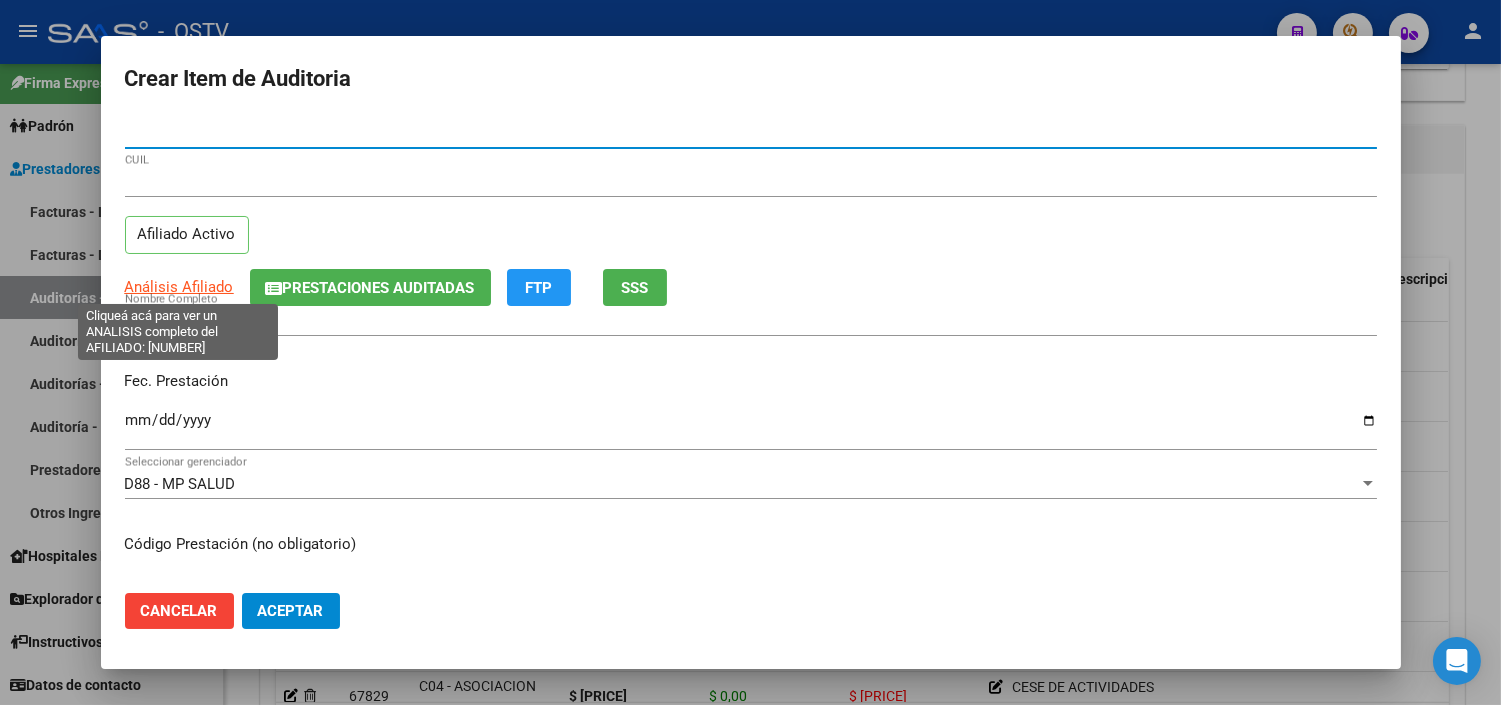 click on "Análisis Afiliado" at bounding box center (179, 287) 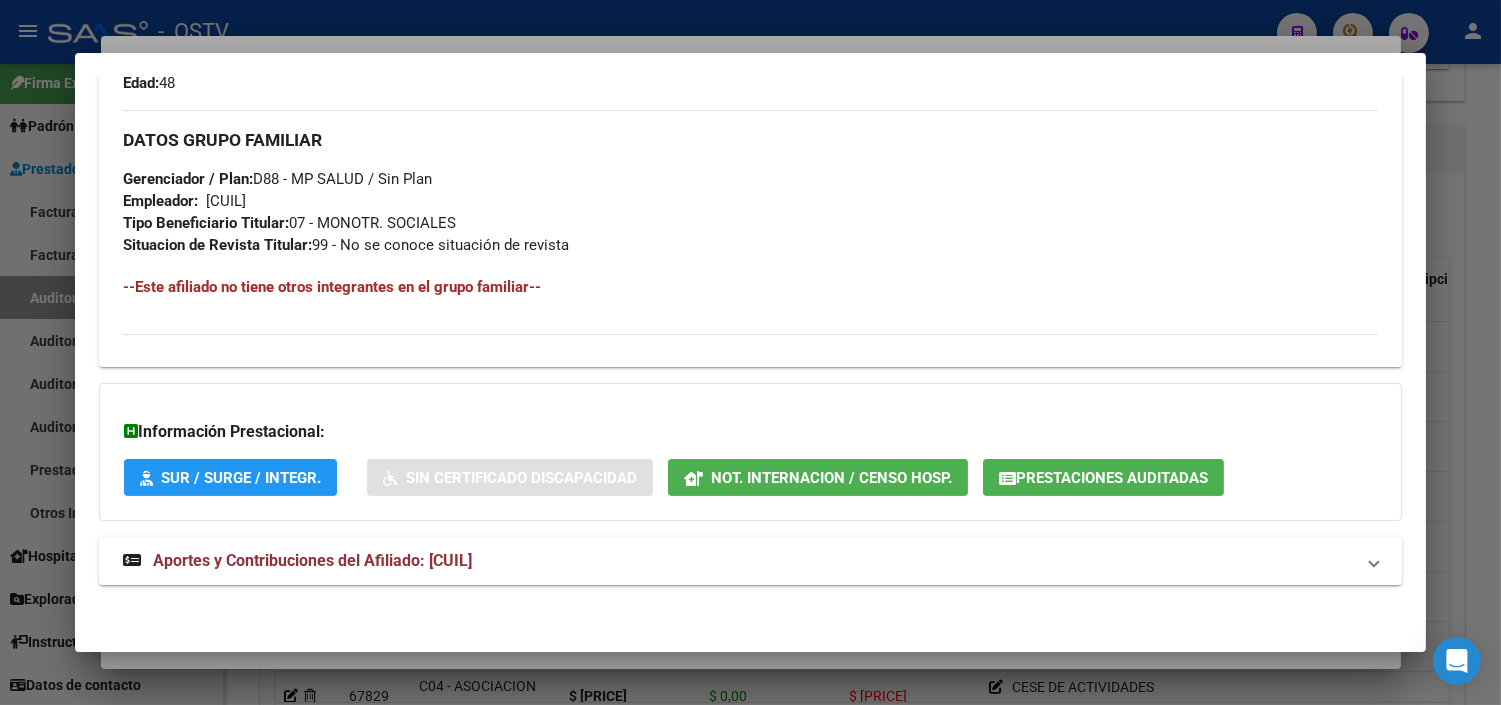 scroll, scrollTop: 948, scrollLeft: 0, axis: vertical 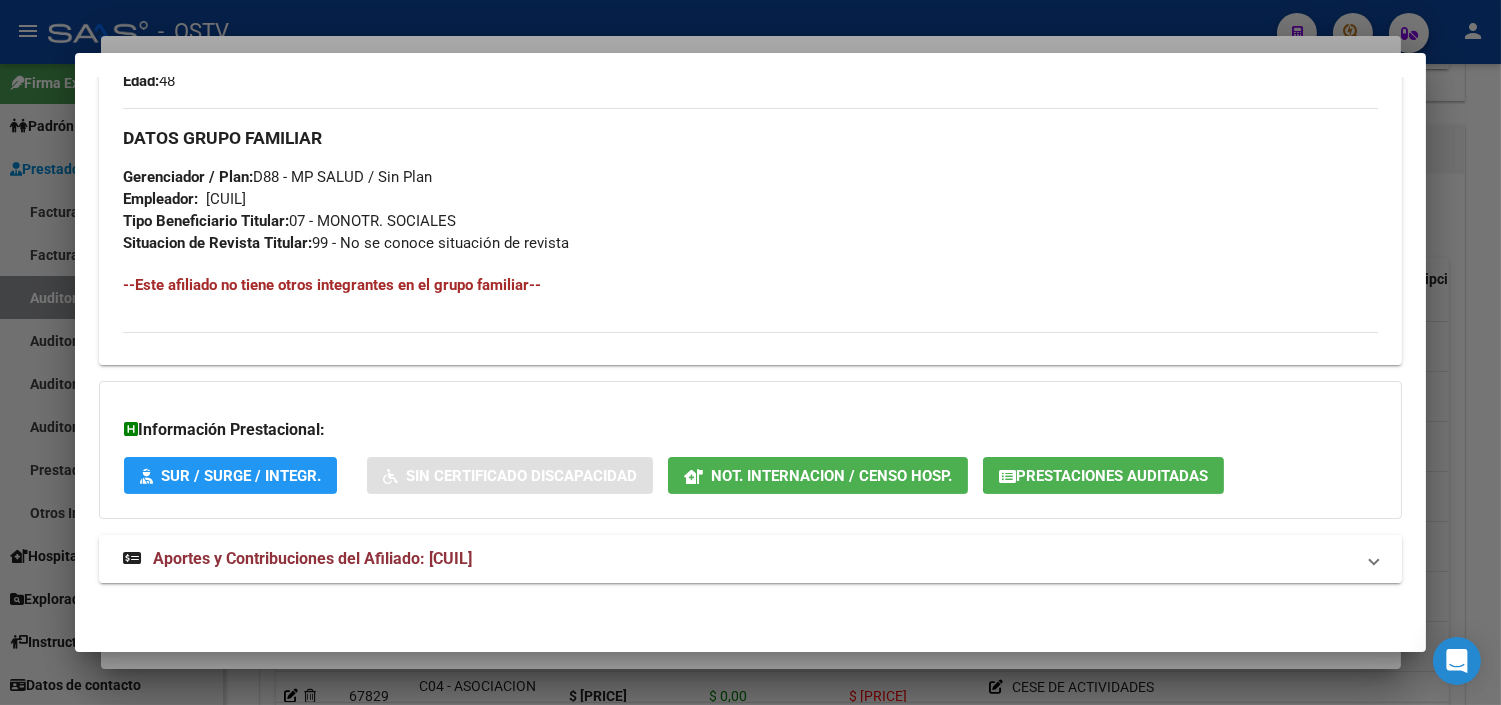 click on "Aportes y Contribuciones del Afiliado: [CUIL]" at bounding box center [312, 558] 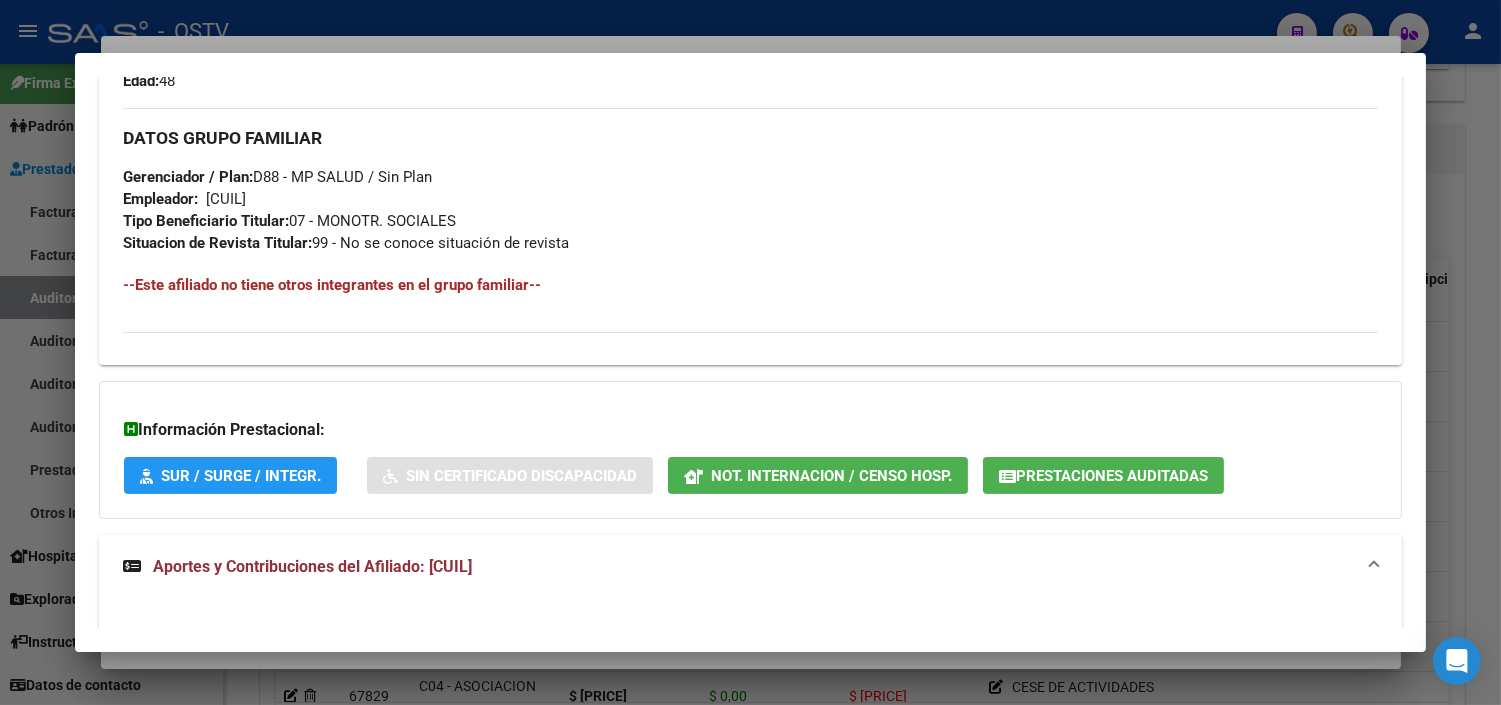 click on "Prestaciones Auditadas" 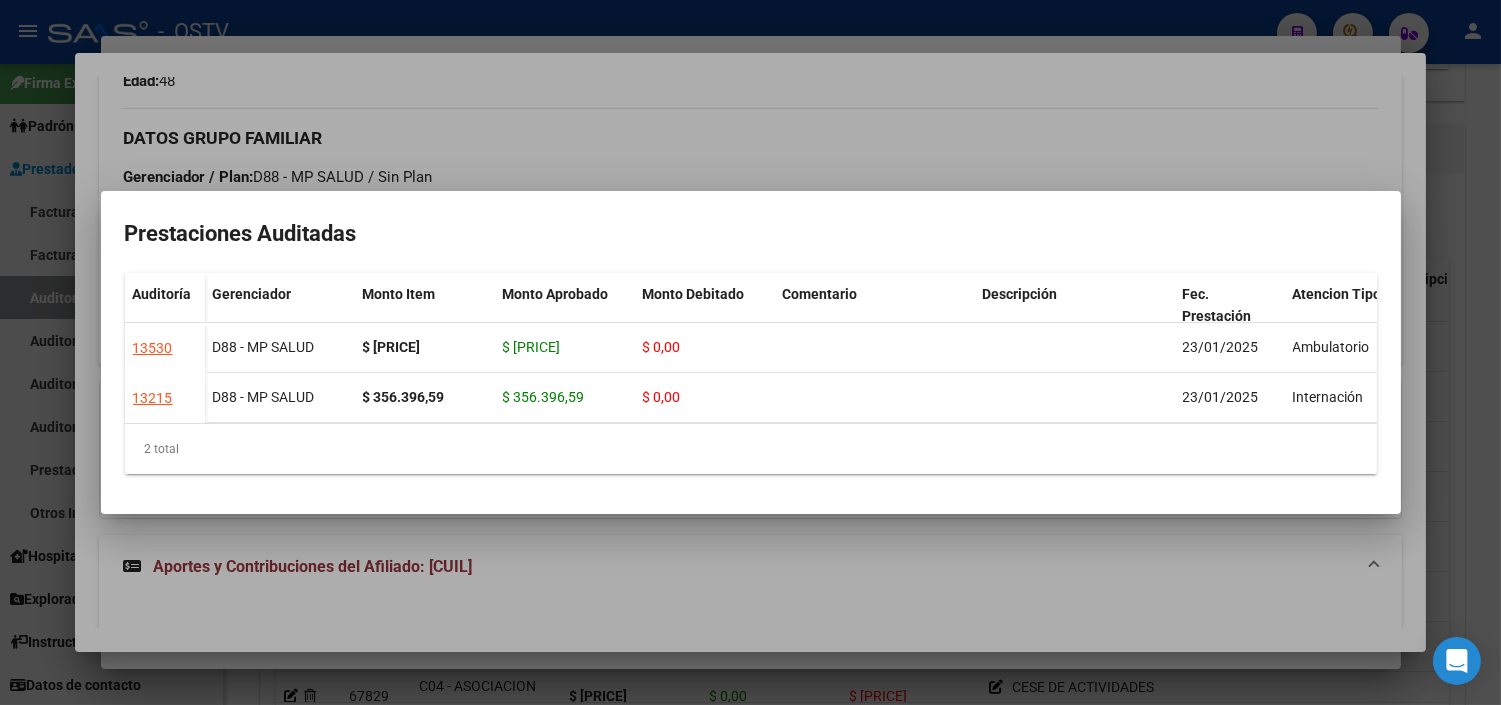 click at bounding box center (750, 352) 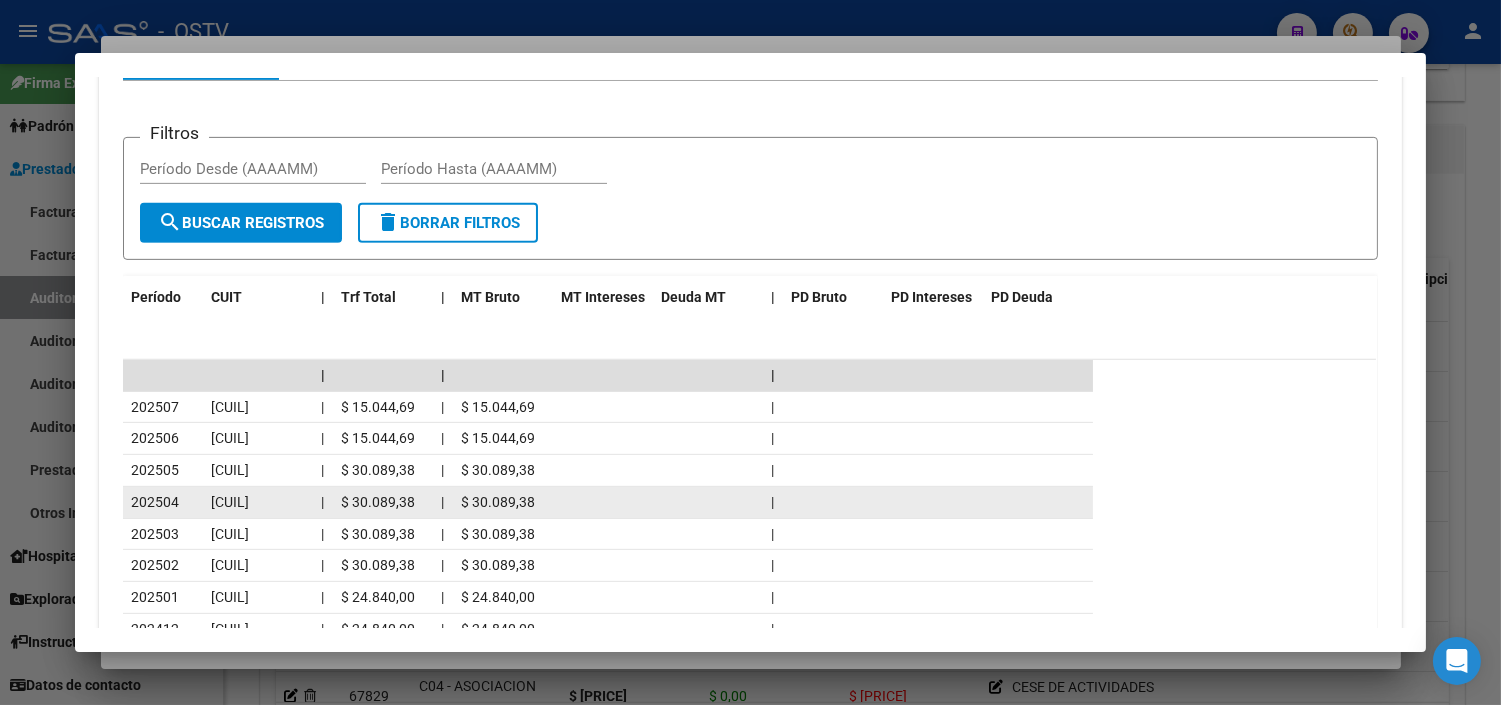 scroll, scrollTop: 1837, scrollLeft: 0, axis: vertical 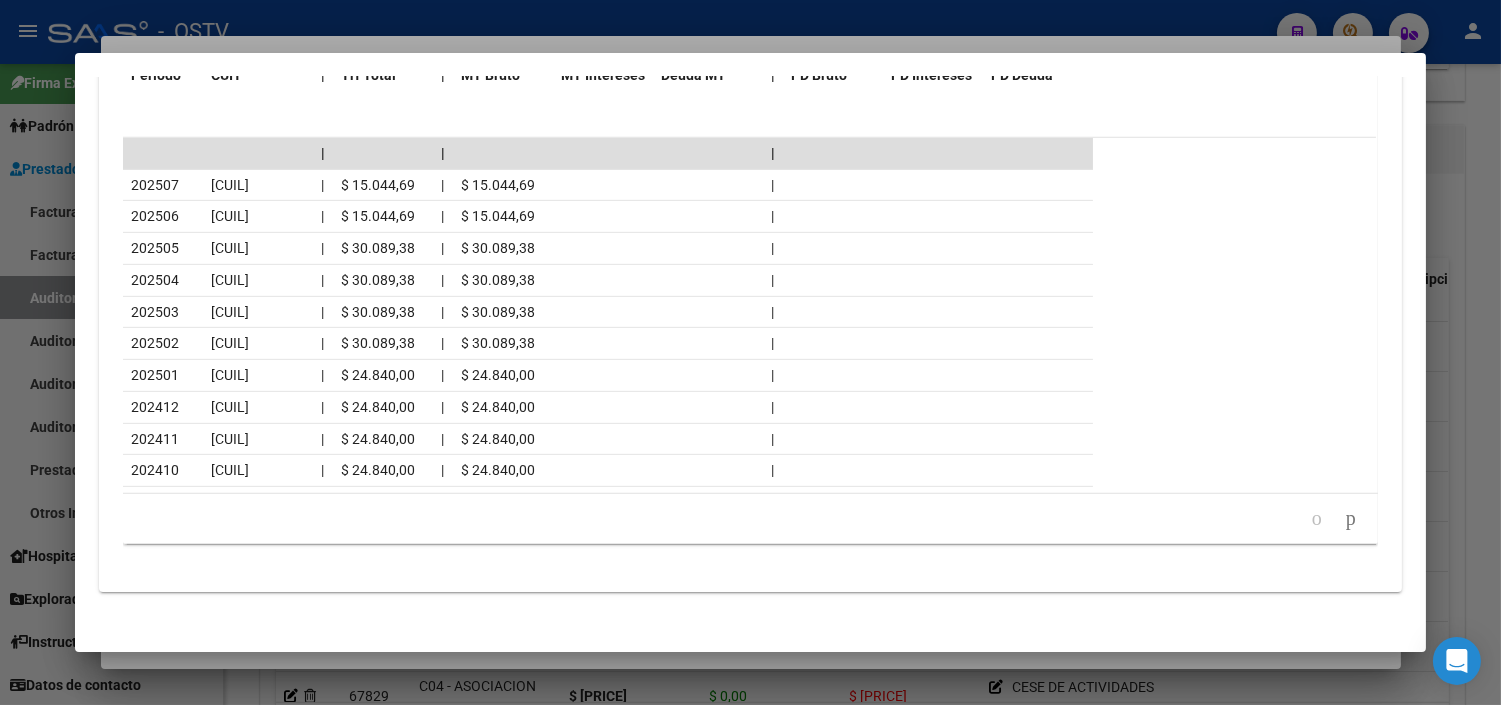 click at bounding box center (750, 352) 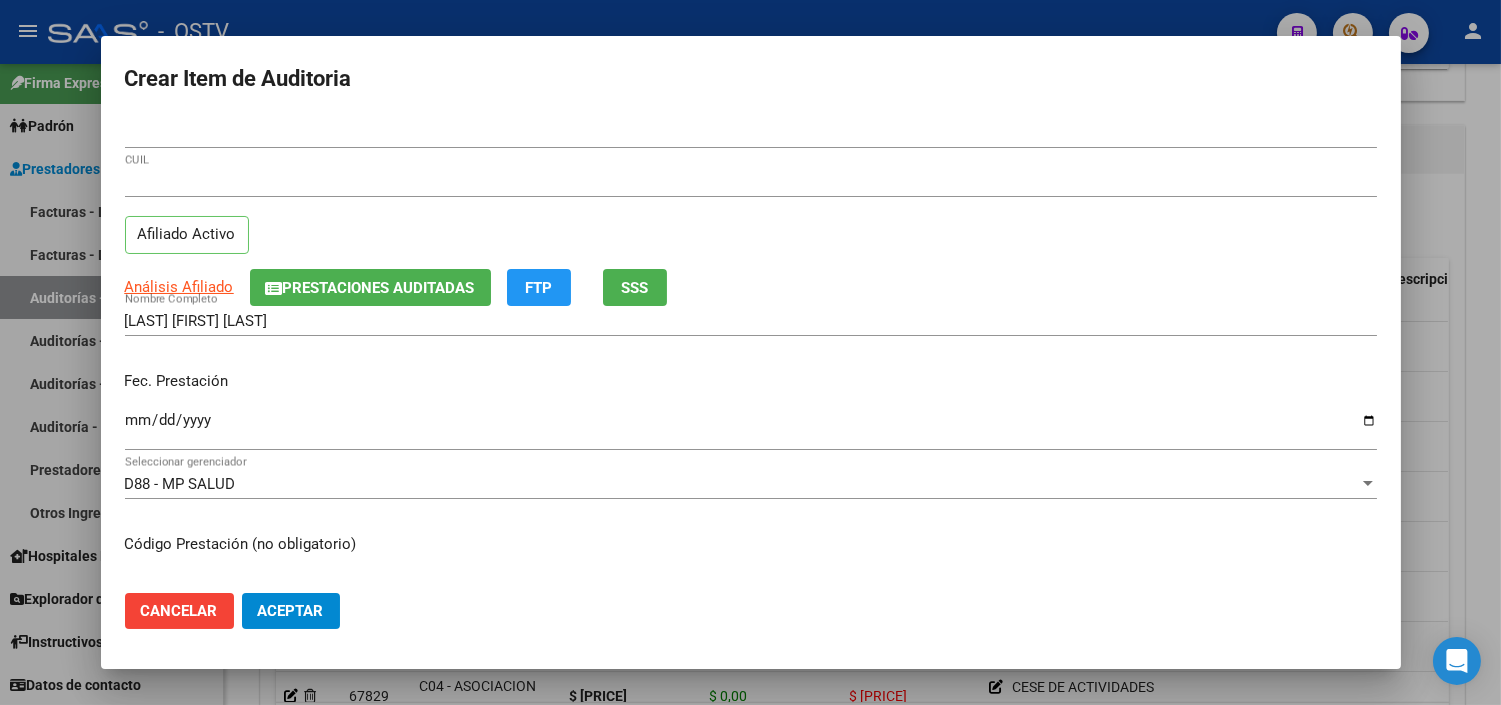 click on "[NRO] [DOCUMENTO]    [CUIL]   Afiliado Activo  Análisis Afiliado  Prestaciones Auditadas FTP SSS   [LAST] [FIRST] [LAST] Nombre Completo  Fec. Prestación    Ingresar la fecha  D88 - MP SALUD Seleccionar gerenciador Código Prestación (no obligatorio)    Ingresar el código  Precio  *   $ 527.943,00 Ingresar el precio  Cantidad  *   1 Ingresar la cantidad  Monto Item  *   $ 527.943,00 Ingresar el monto  Monto Debitado    $ 0,00 Ingresar el monto  Comentario Operador    Ingresar el Comentario  Comentario Gerenciador    Ingresar el Comentario  Descripción    Ingresar el Descripción   Atencion Tipo  Seleccionar tipo Seleccionar tipo  Nomenclador  Seleccionar Nomenclador Seleccionar Nomenclador" at bounding box center (751, 347) 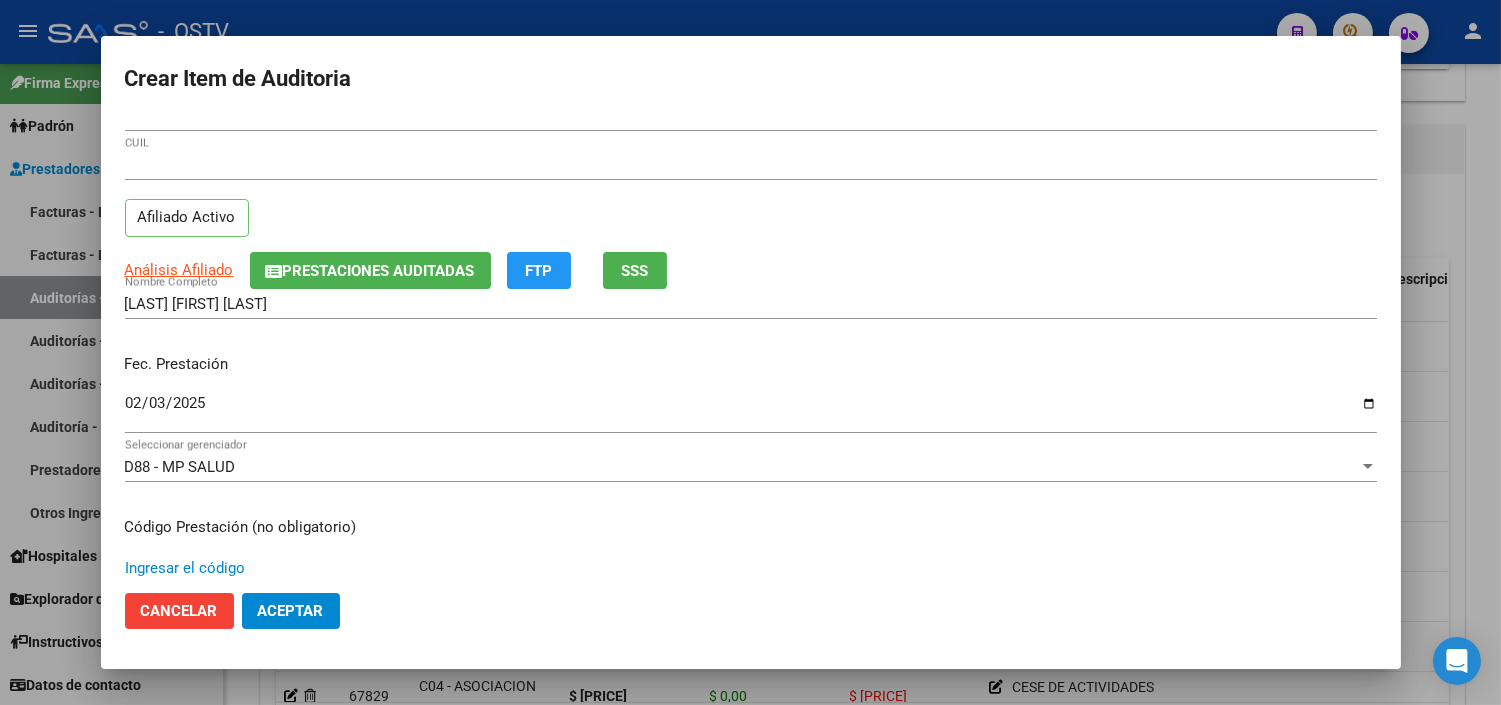 scroll, scrollTop: 338, scrollLeft: 0, axis: vertical 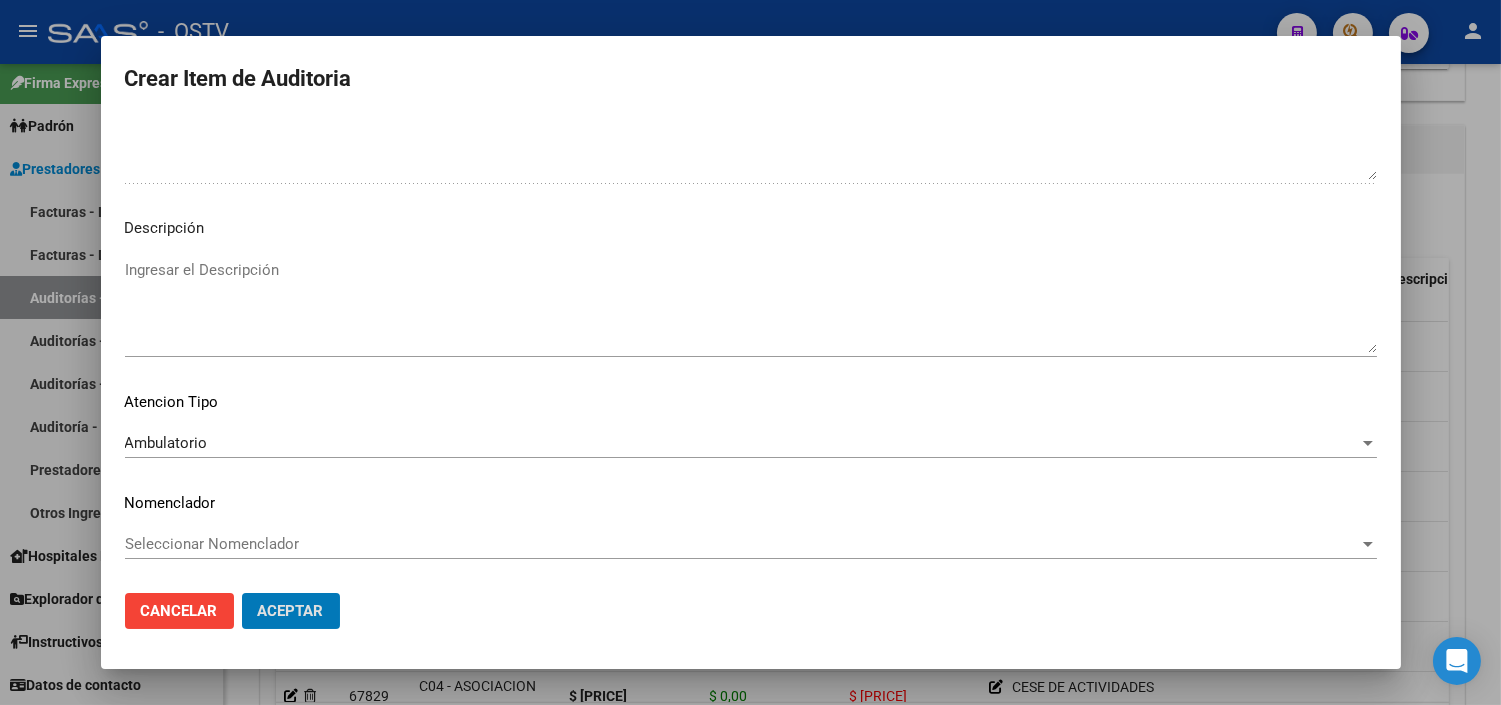 click on "Aceptar" 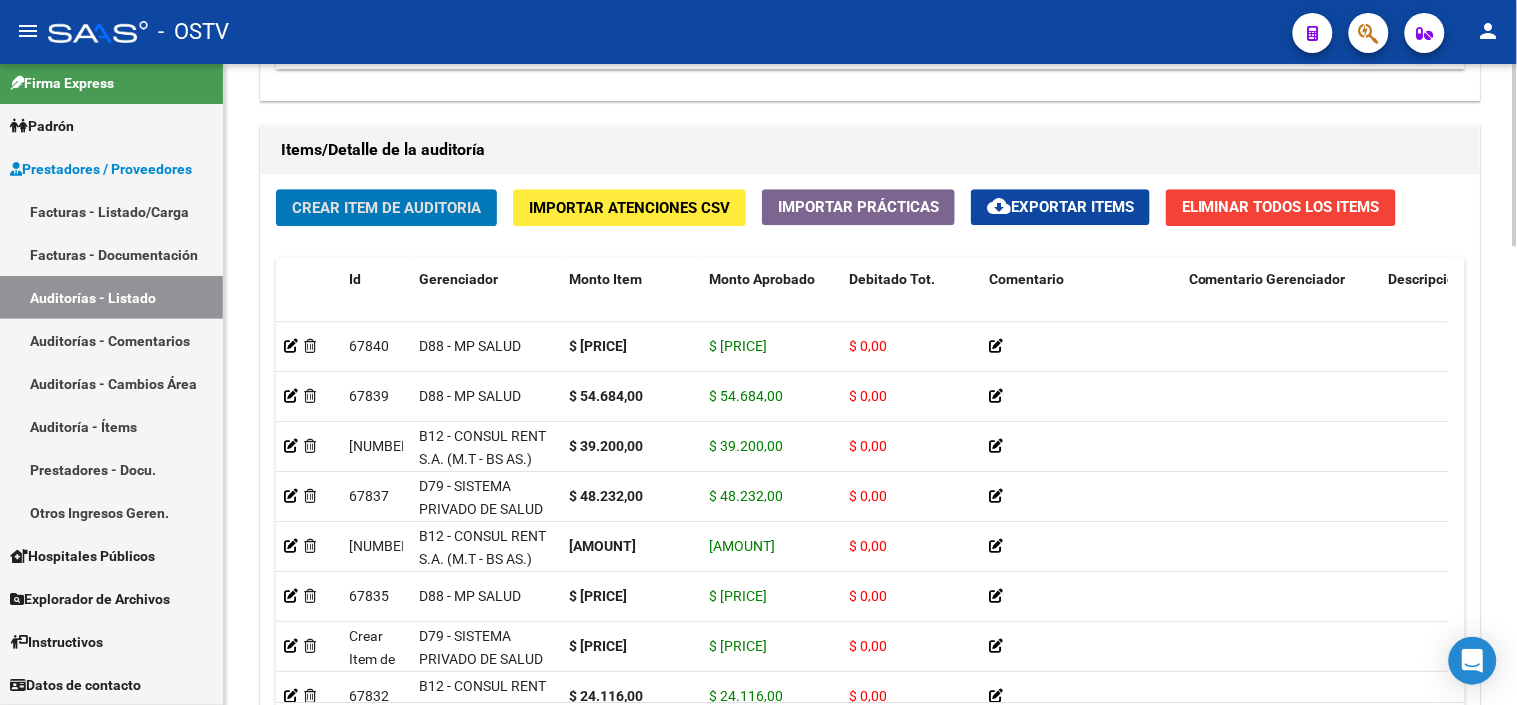 click on "Crear Item de Auditoria" 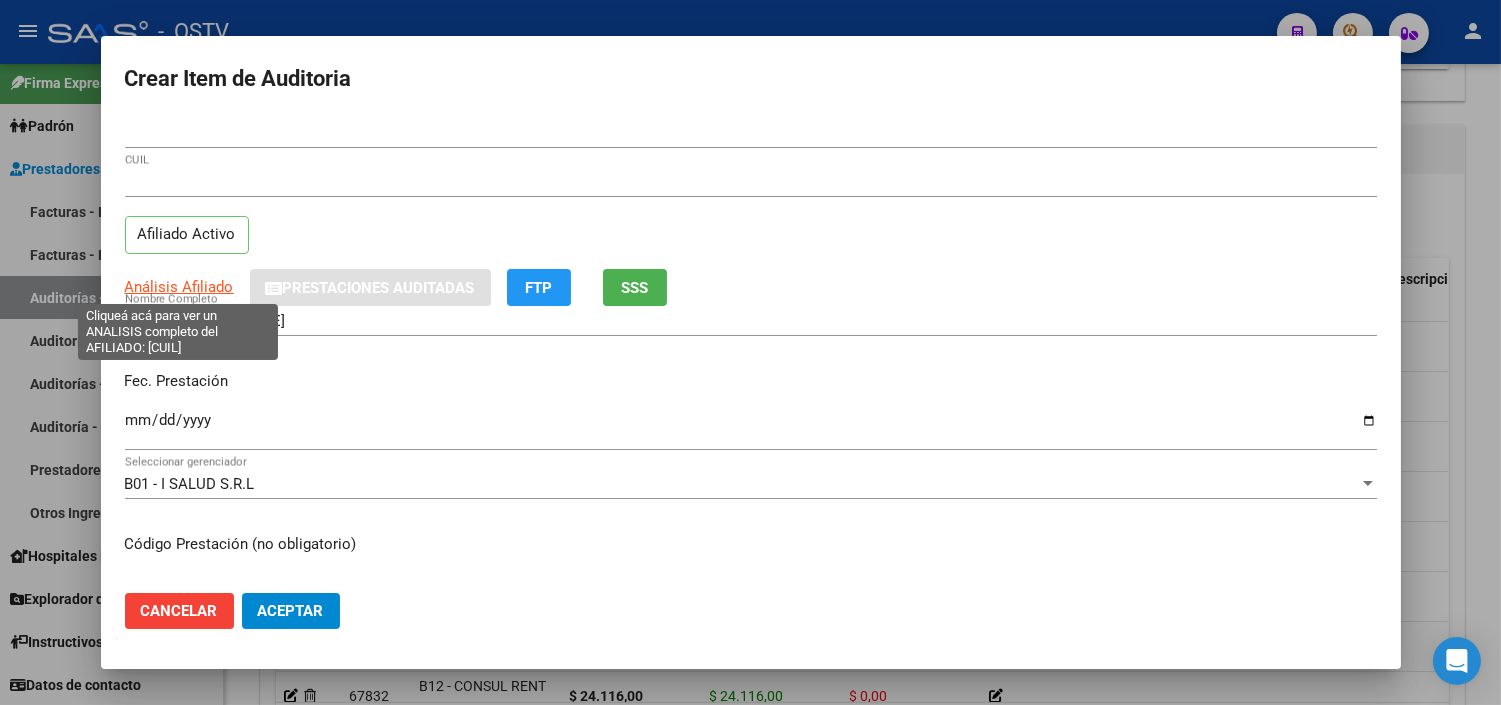 click on "Análisis Afiliado" at bounding box center [179, 287] 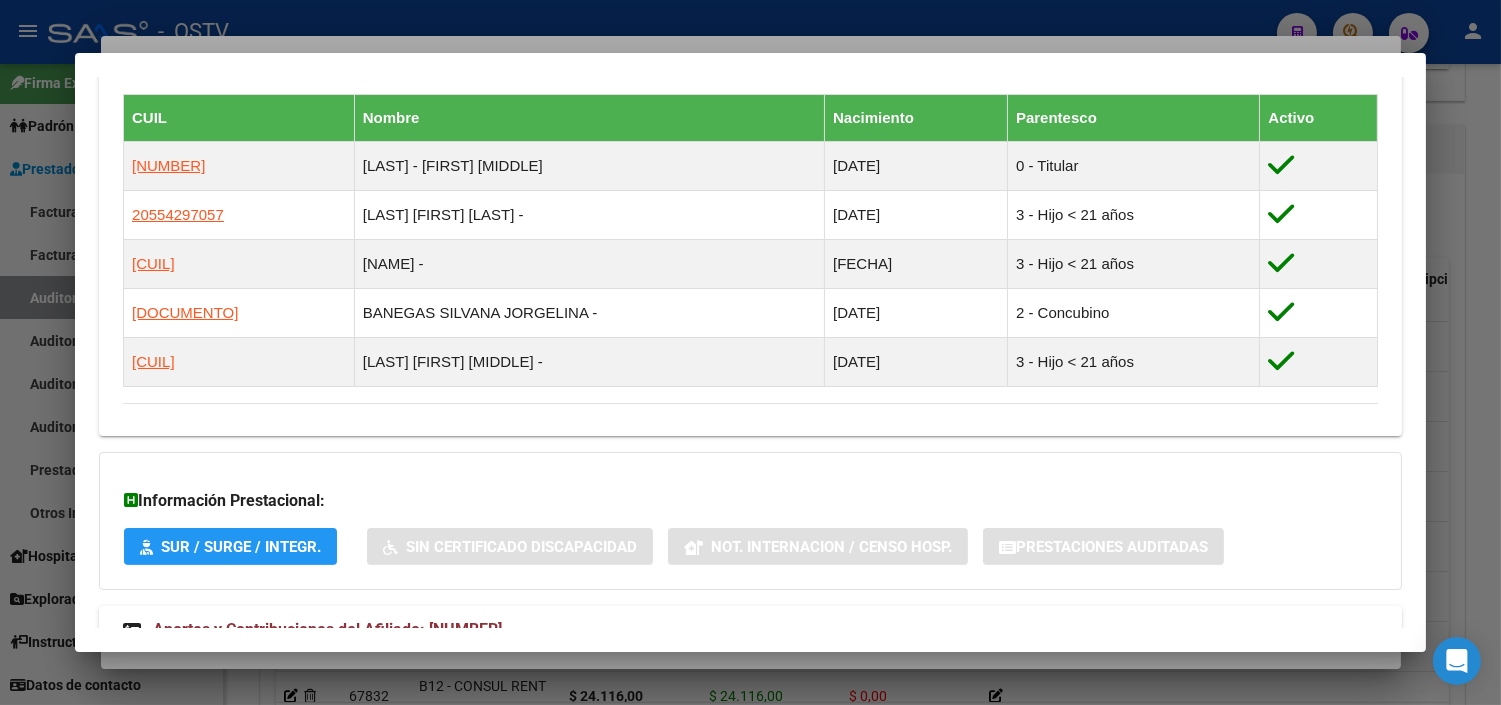 scroll, scrollTop: 1288, scrollLeft: 0, axis: vertical 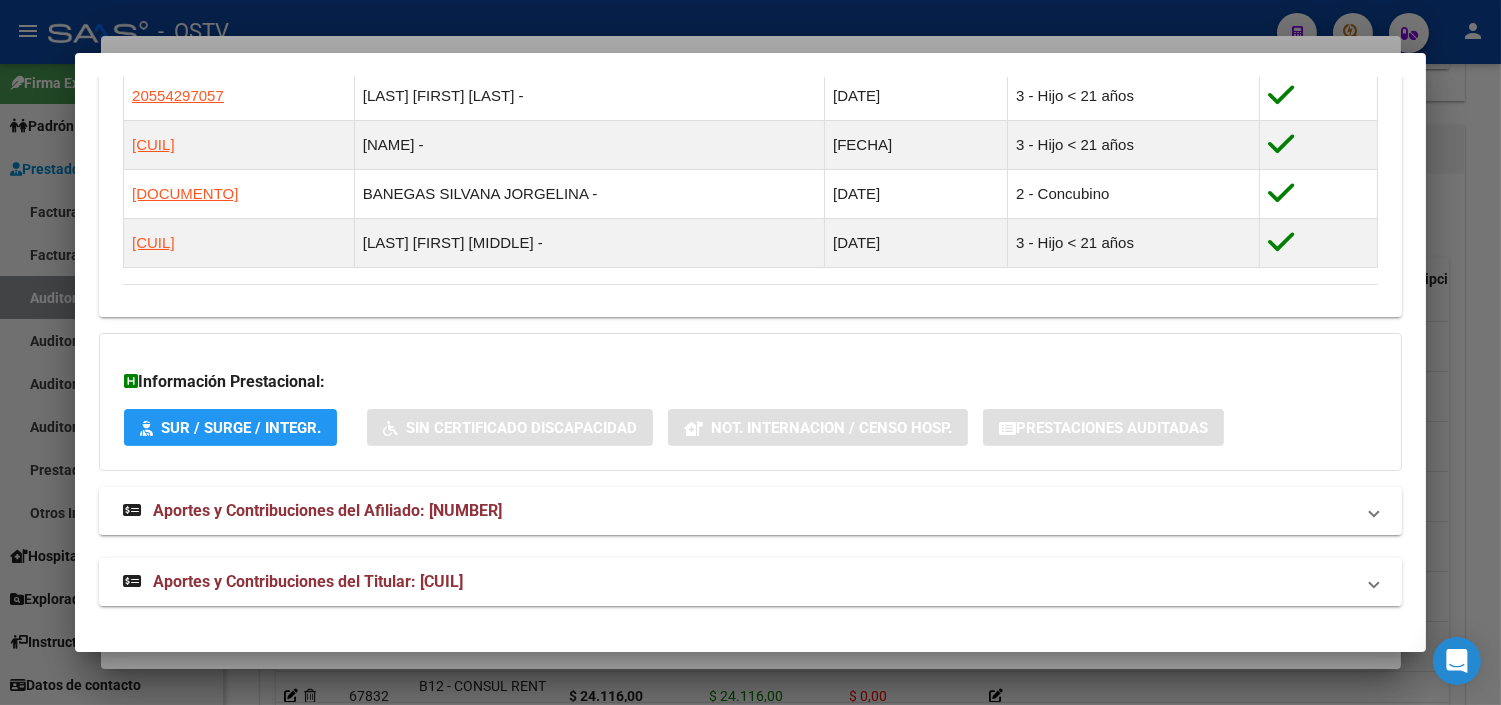 click on "Aportes y Contribuciones del Titular: [CUIL]" at bounding box center [750, 582] 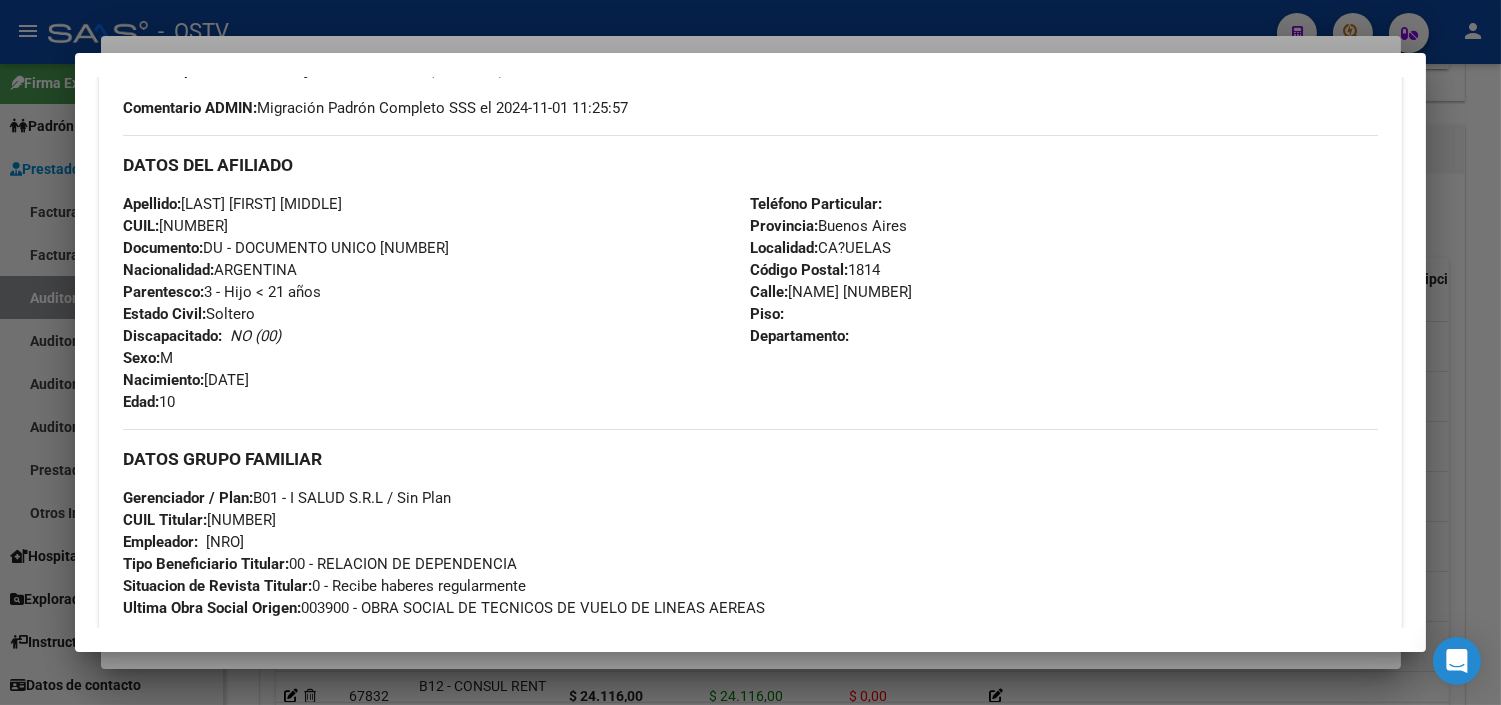 scroll, scrollTop: 0, scrollLeft: 0, axis: both 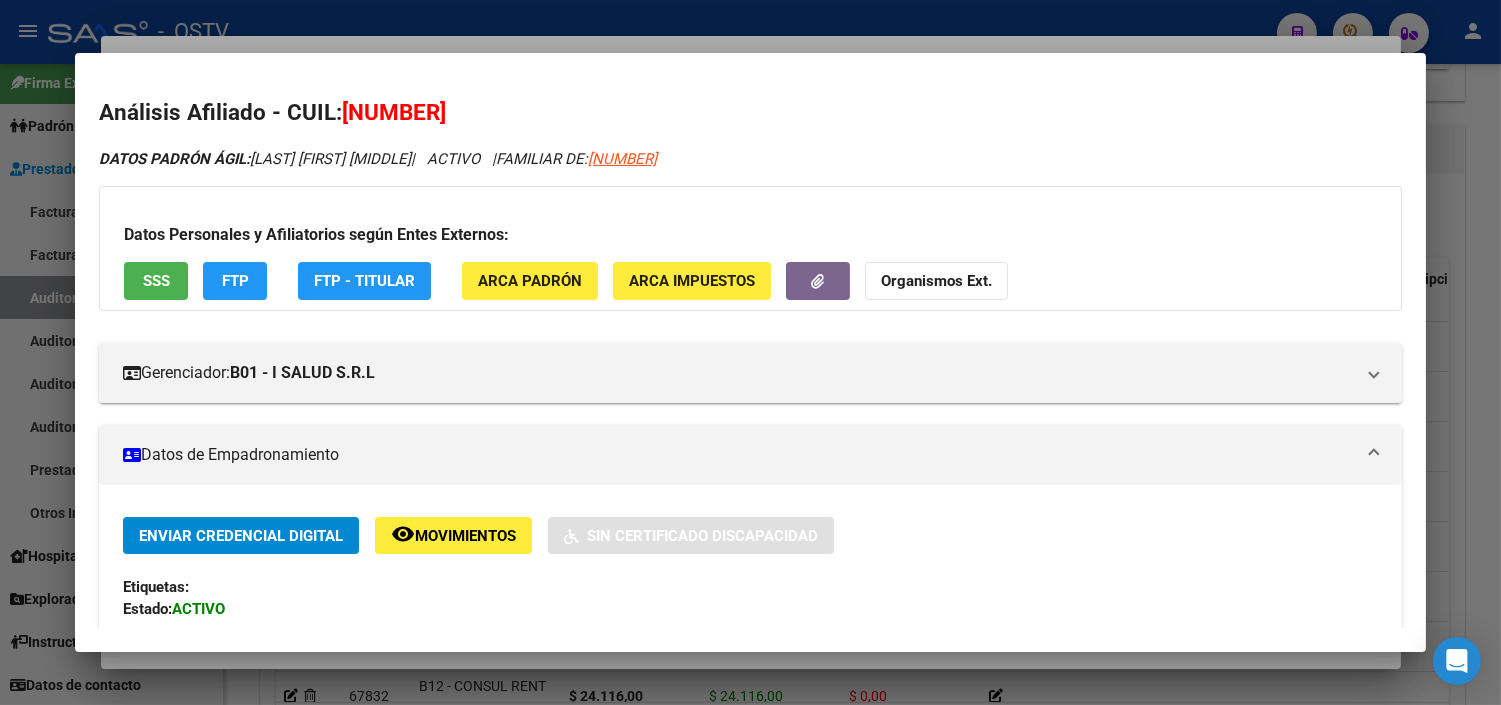 drag, startPoint x: 361, startPoint y: 111, endPoint x: 464, endPoint y: 114, distance: 103.04368 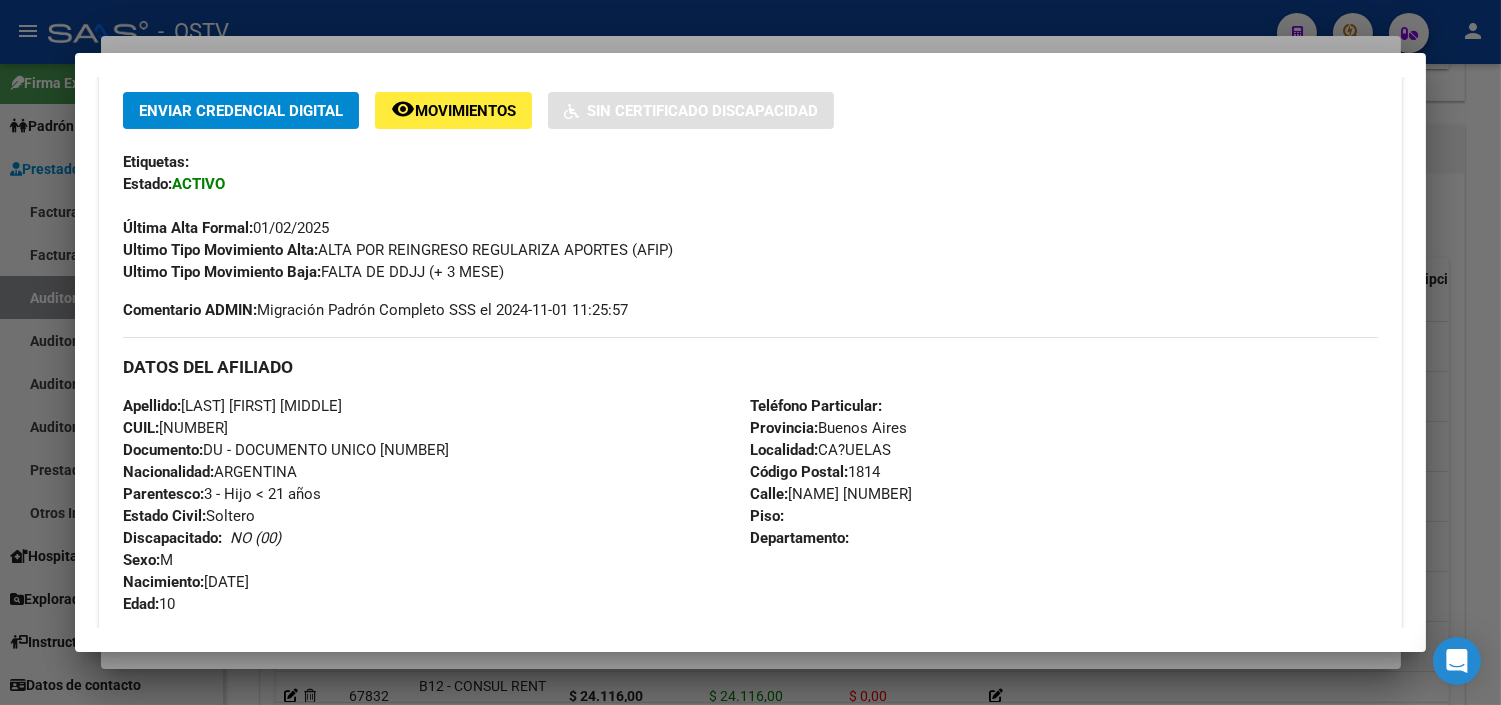 scroll, scrollTop: 444, scrollLeft: 0, axis: vertical 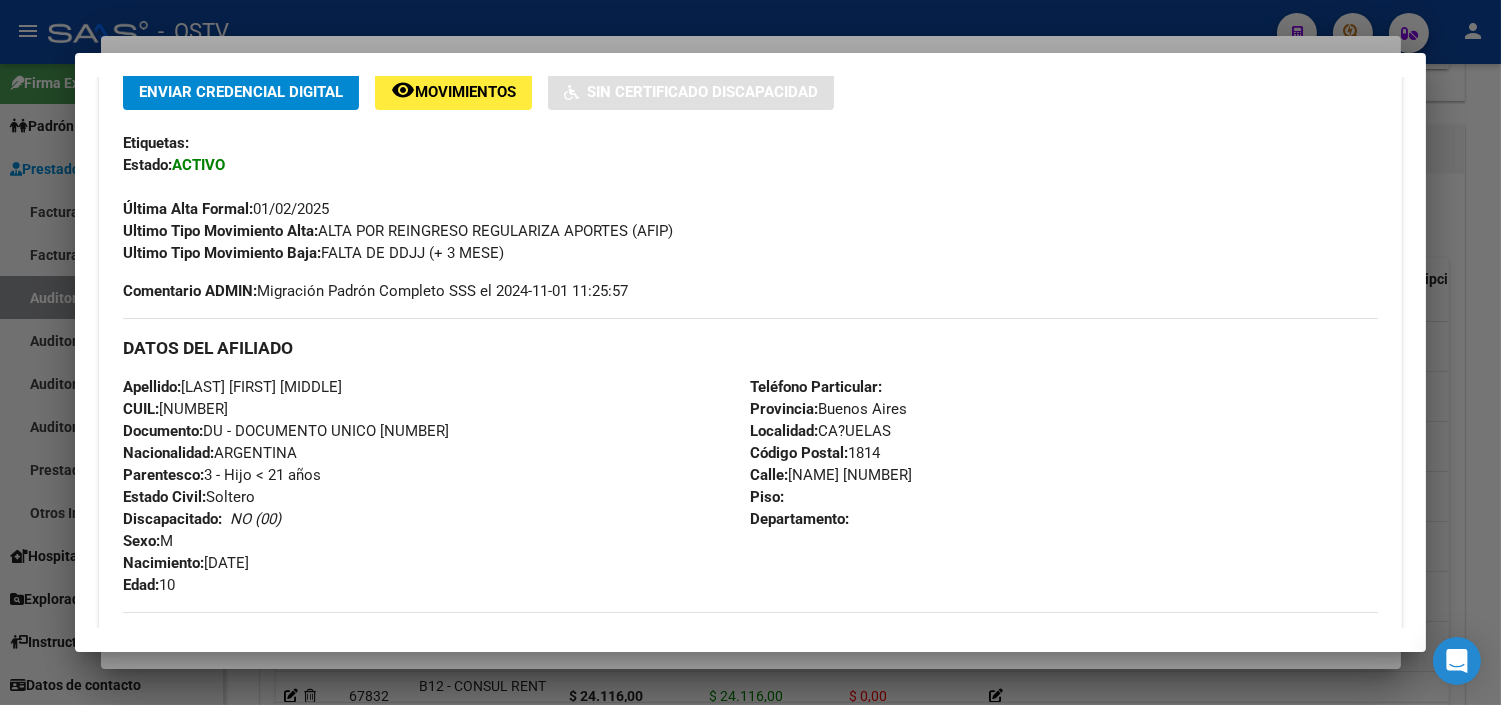 click on "Análisis Afiliado - CUIL:  [CUIL] DATOS PADRÓN ÁGIL:  [LAST] [FIRST]          |   ACTIVO   |     FAMILIAR DE:  [CUIL] Datos Personales y Afiliatorios según Entes Externos: SSS FTP  FTP - Titular ARCA Padrón ARCA Impuestos Organismos Ext.    Gerenciador:      B01 - I SALUD S.R.L Atención telefónica: Direccion Oficina:   [STREET] [NUMBER] - [FLOOR] - [CITY] Atencion al afiliado:   [PHONE] Atencion al afiliado:   [PHONE] Atencion al afiliado:   [PHONE]/[PHONE]/[PHONE] Atencion al afiliado:   [PHONE]/[PHONE]-[PHONE] WhatsApp:   [PHONE] Atencion al afiliado:   [PHONE] Atencion al afiliado:   [PHONE] Atencion al afiliado:   [PHONE]/[PHONE]/[PHONE] Atencion al afiliado:   [PHONE]/[PHONE]-[PHONE] WhatsApp:   [PHONE] Atención emergencias:Emergencia:   [PHONE] Emergencia:   [PHONE] Otros Datos Útiles: Cartilla:  LINK    Datos de Empadronamiento  Enviar Credencial Digital remove_red_eye Movimientos    Sin Certificado Discapacidad Etiquetas: Estado: ACTIVO  [DATE]" at bounding box center (750, 352) 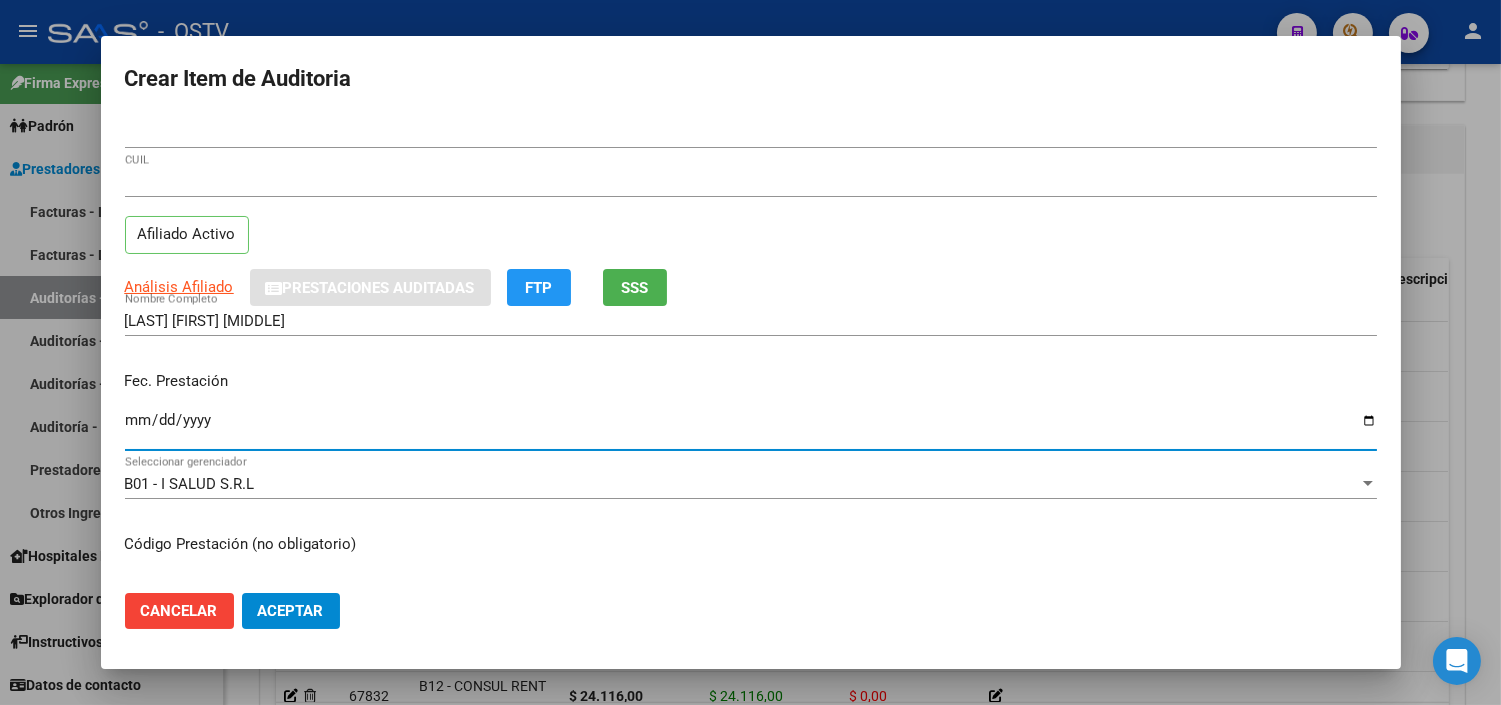click on "Ingresar la fecha" at bounding box center [751, 428] 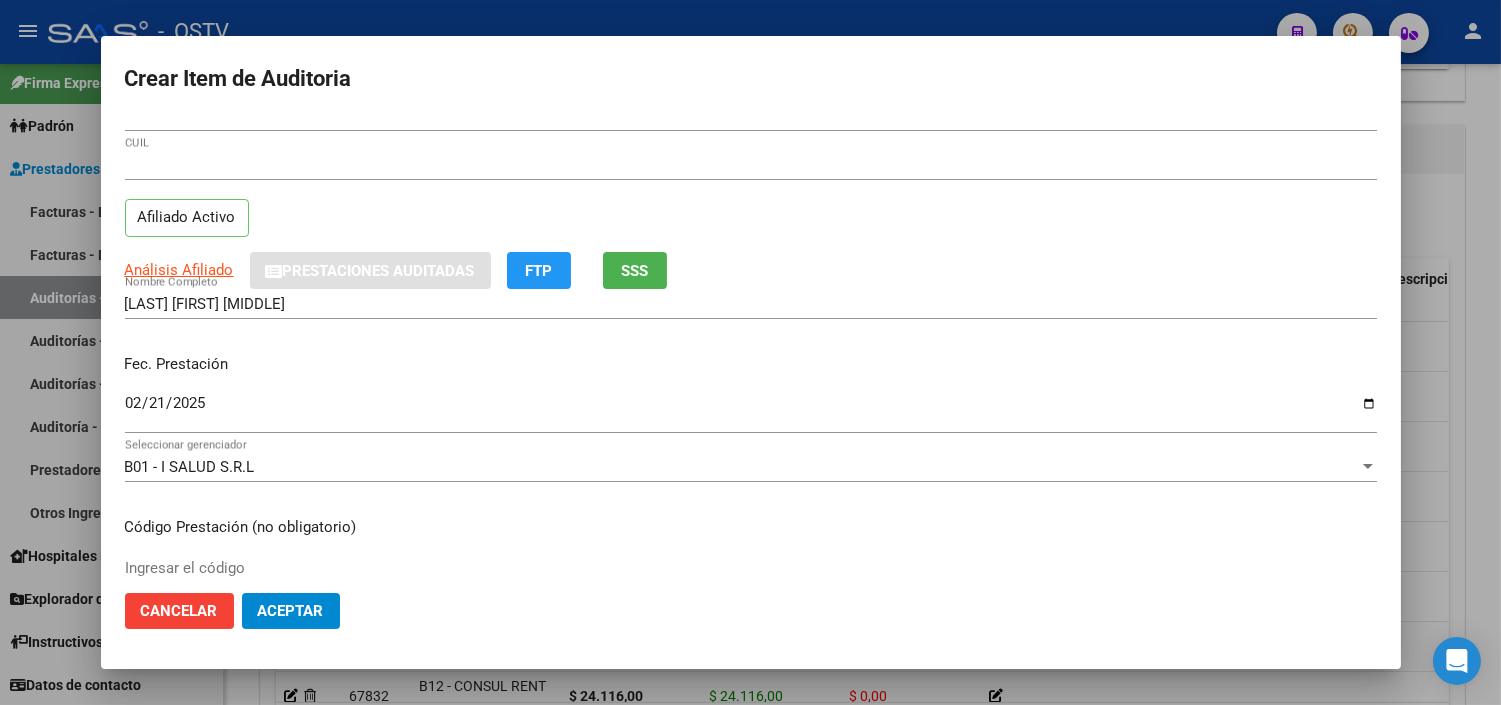 scroll, scrollTop: 338, scrollLeft: 0, axis: vertical 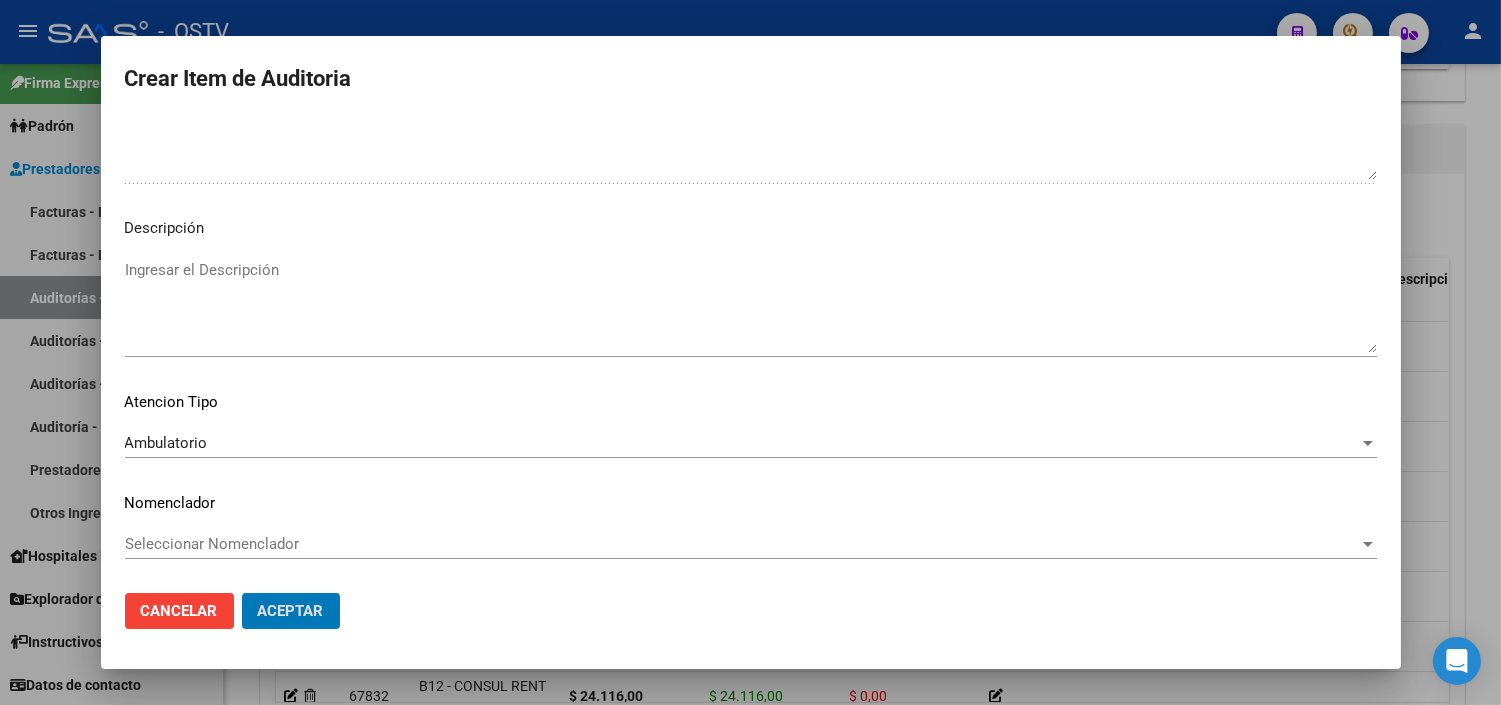 click on "Aceptar" 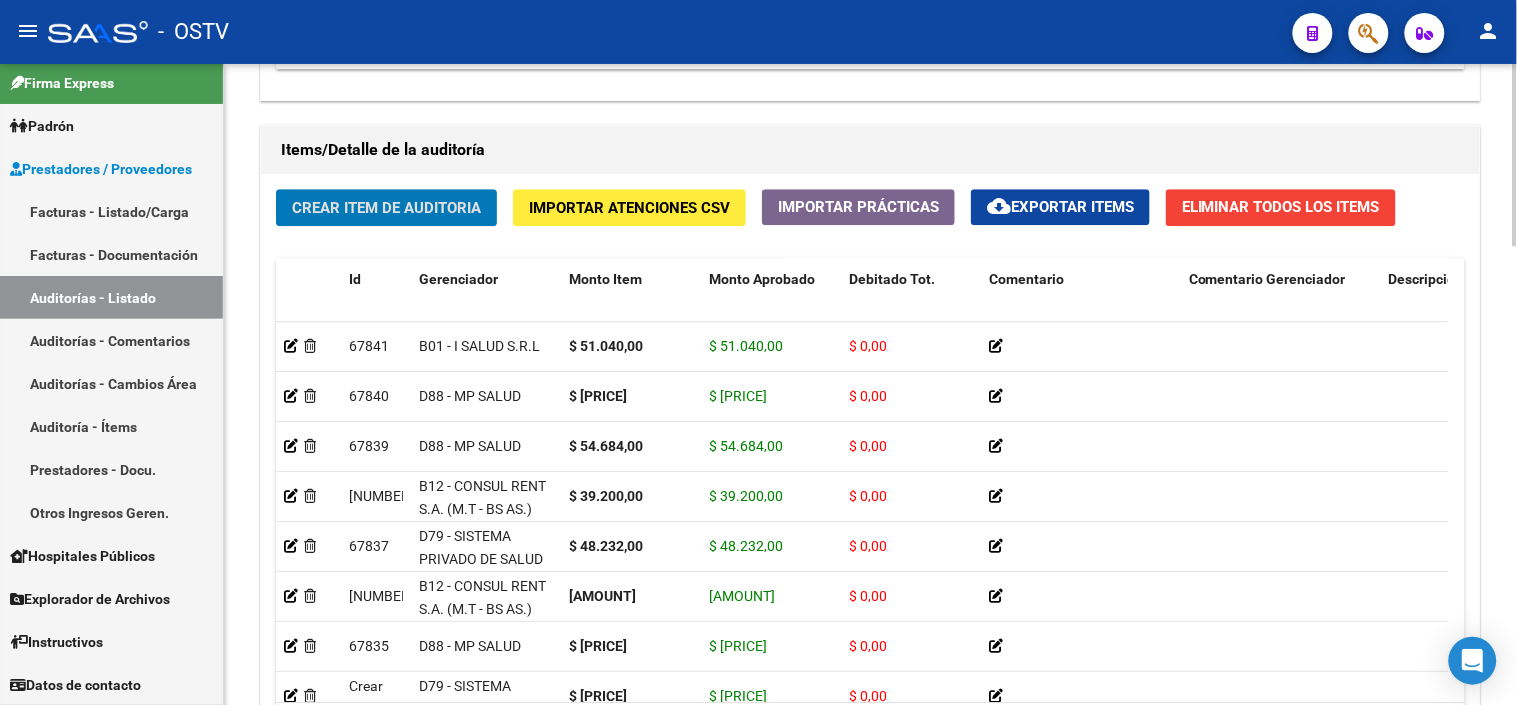 click on "Crear Item de Auditoria" 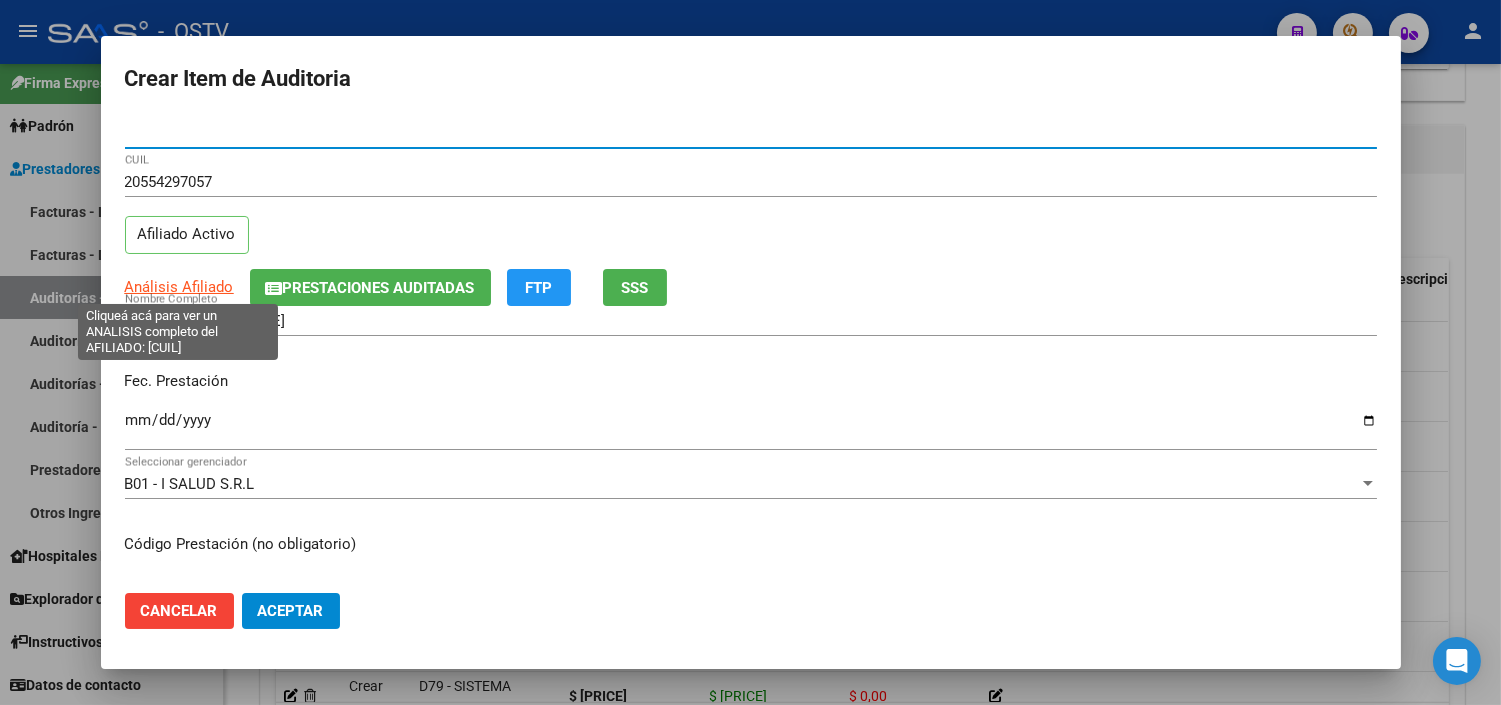 click on "Análisis Afiliado" at bounding box center [179, 287] 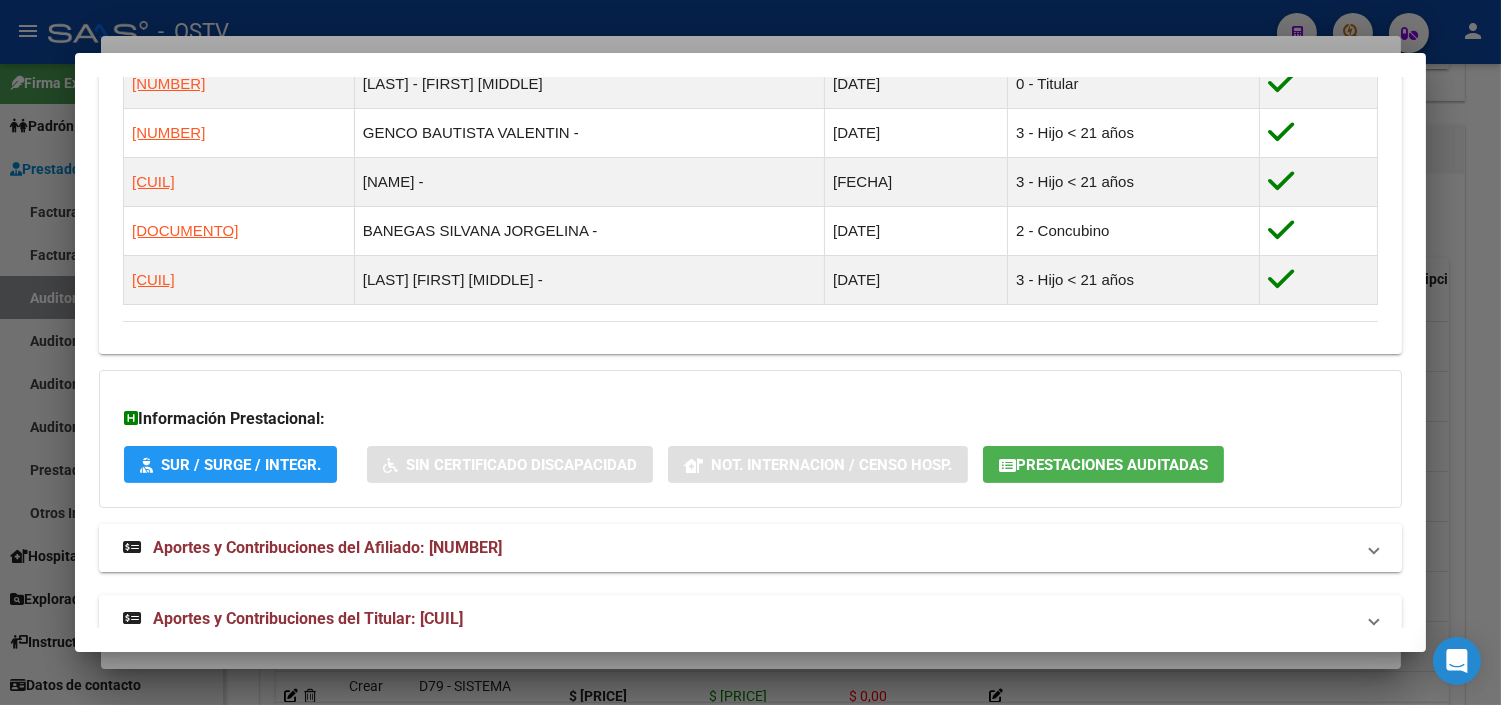 scroll, scrollTop: 1288, scrollLeft: 0, axis: vertical 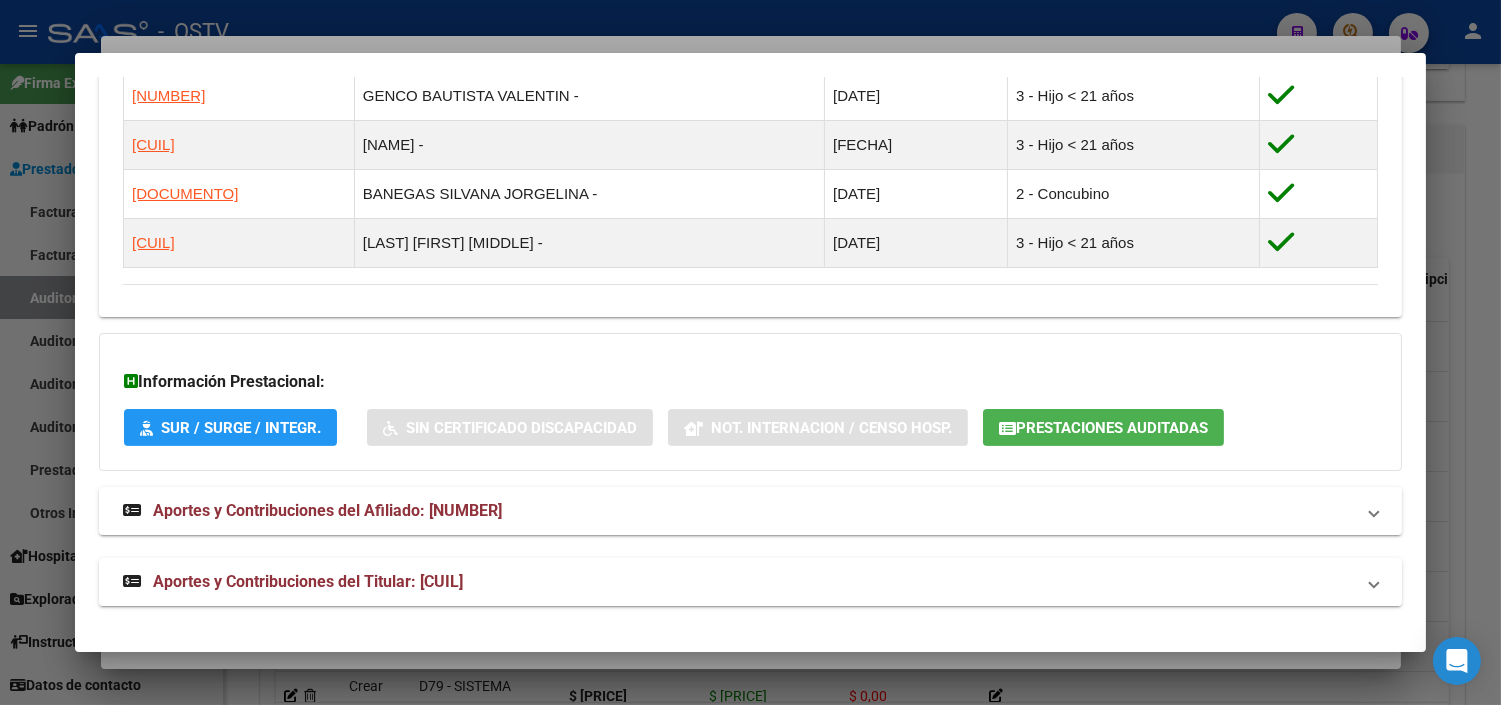 click on "Aportes y Contribuciones del Titular: [CUIL]" at bounding box center [293, 582] 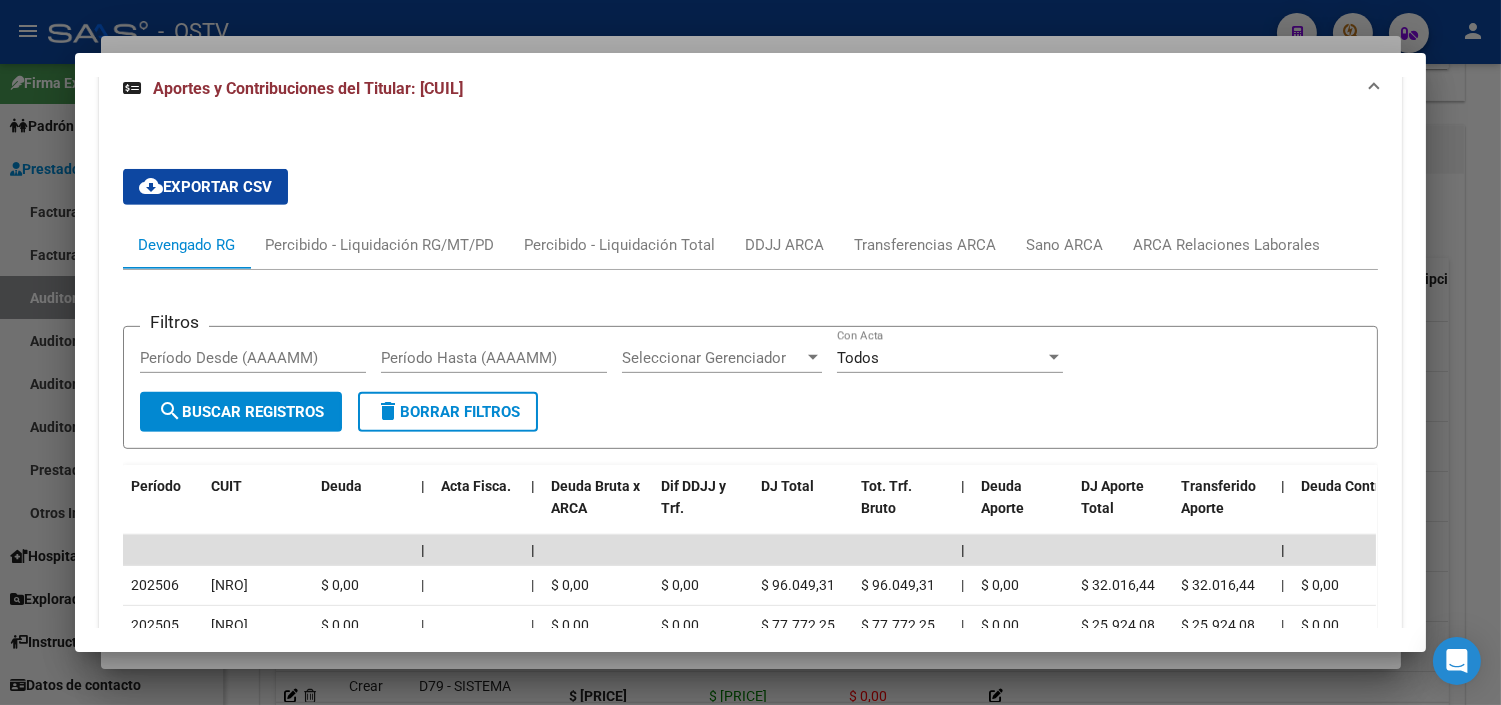 scroll, scrollTop: 2122, scrollLeft: 0, axis: vertical 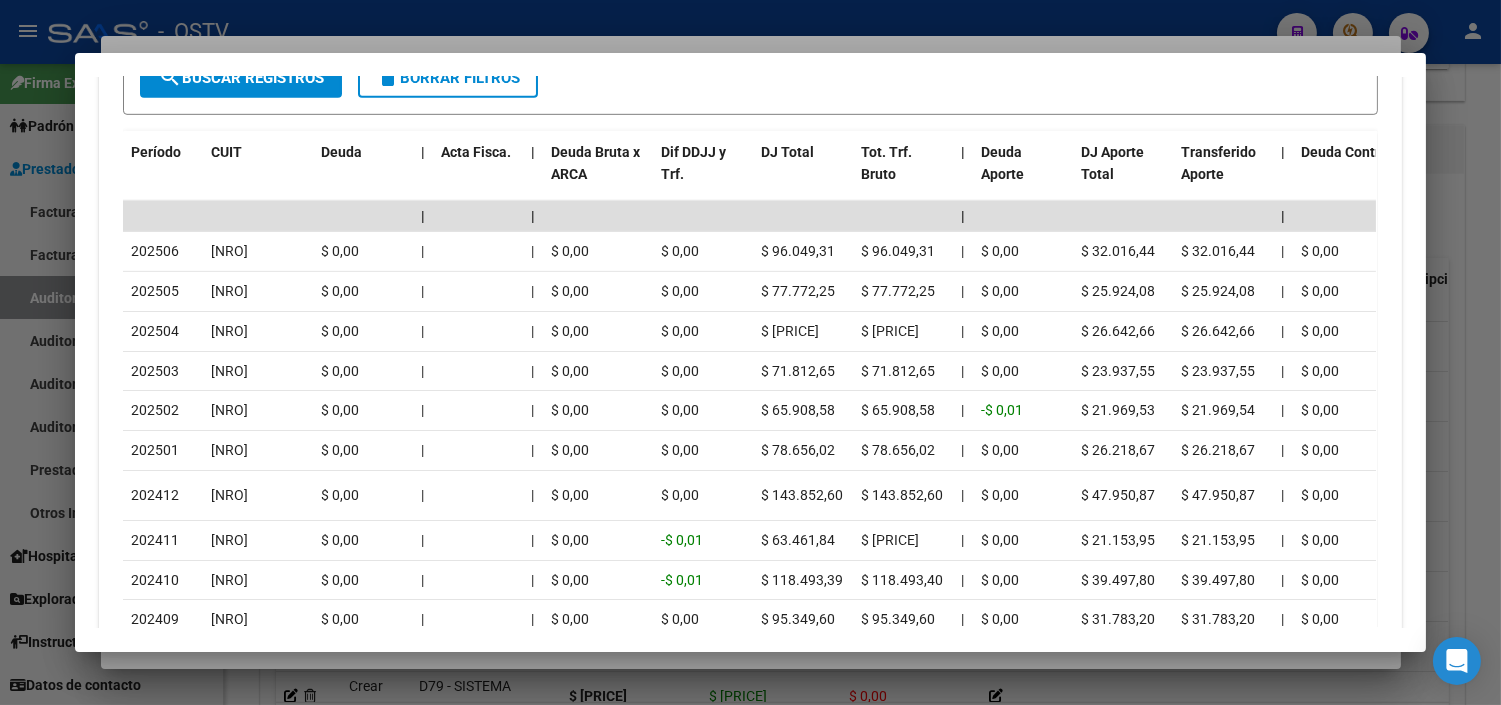 click at bounding box center [750, 352] 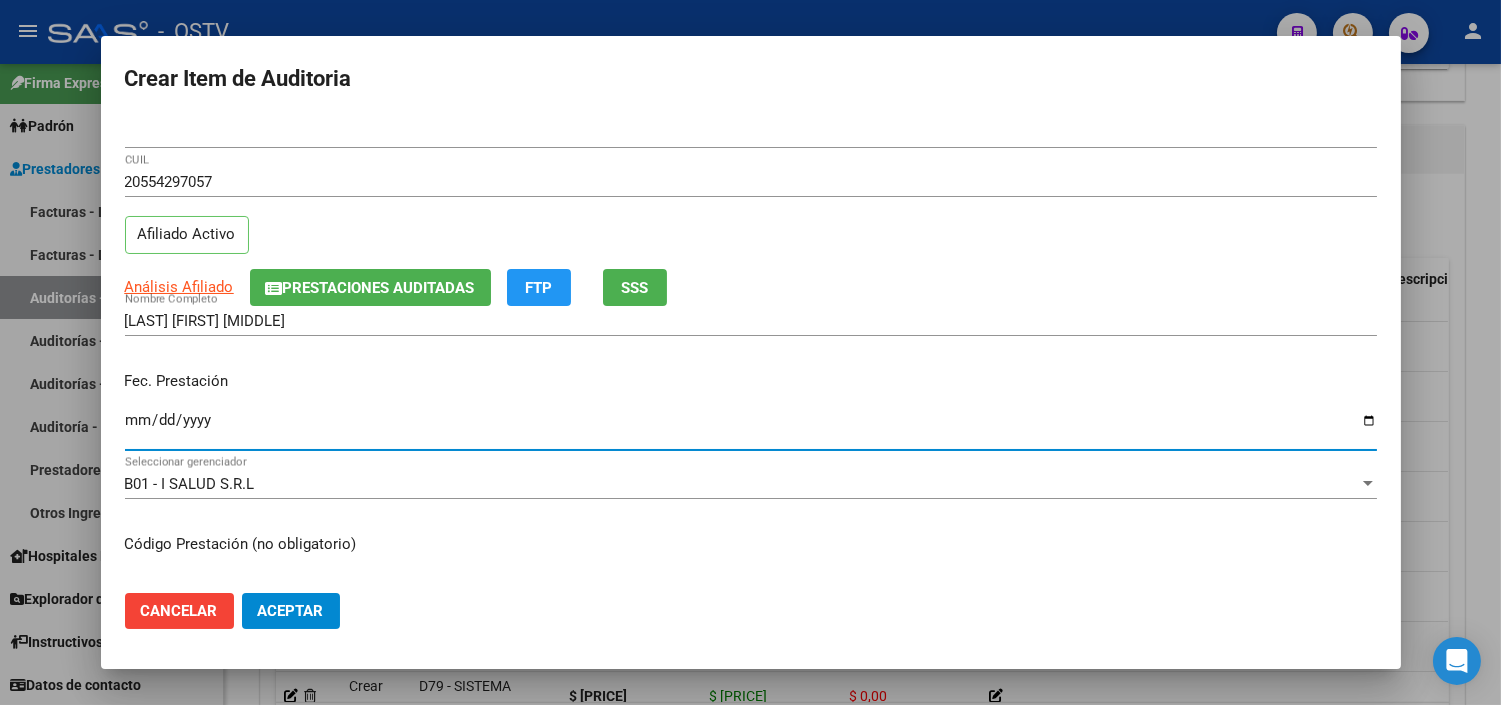 click on "Ingresar la fecha" at bounding box center (751, 428) 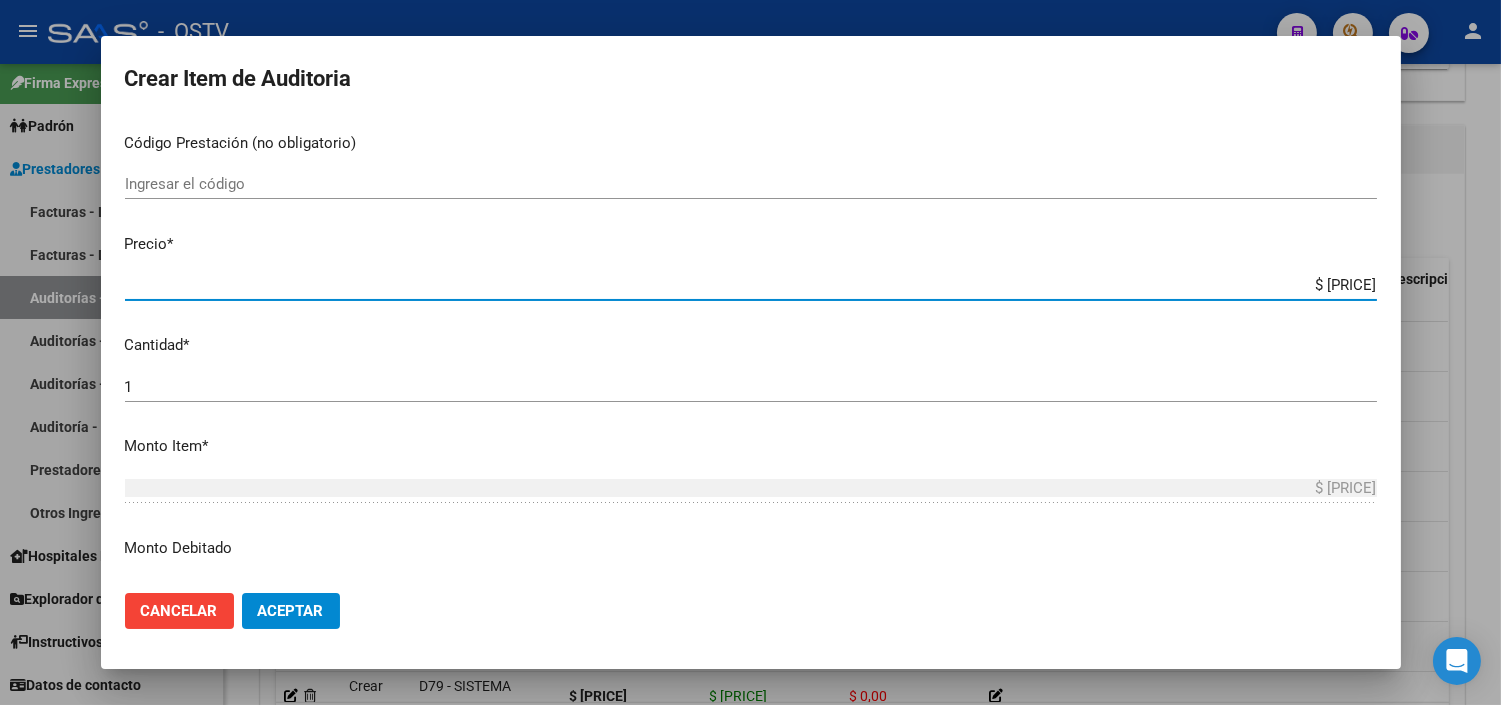 scroll, scrollTop: 450, scrollLeft: 0, axis: vertical 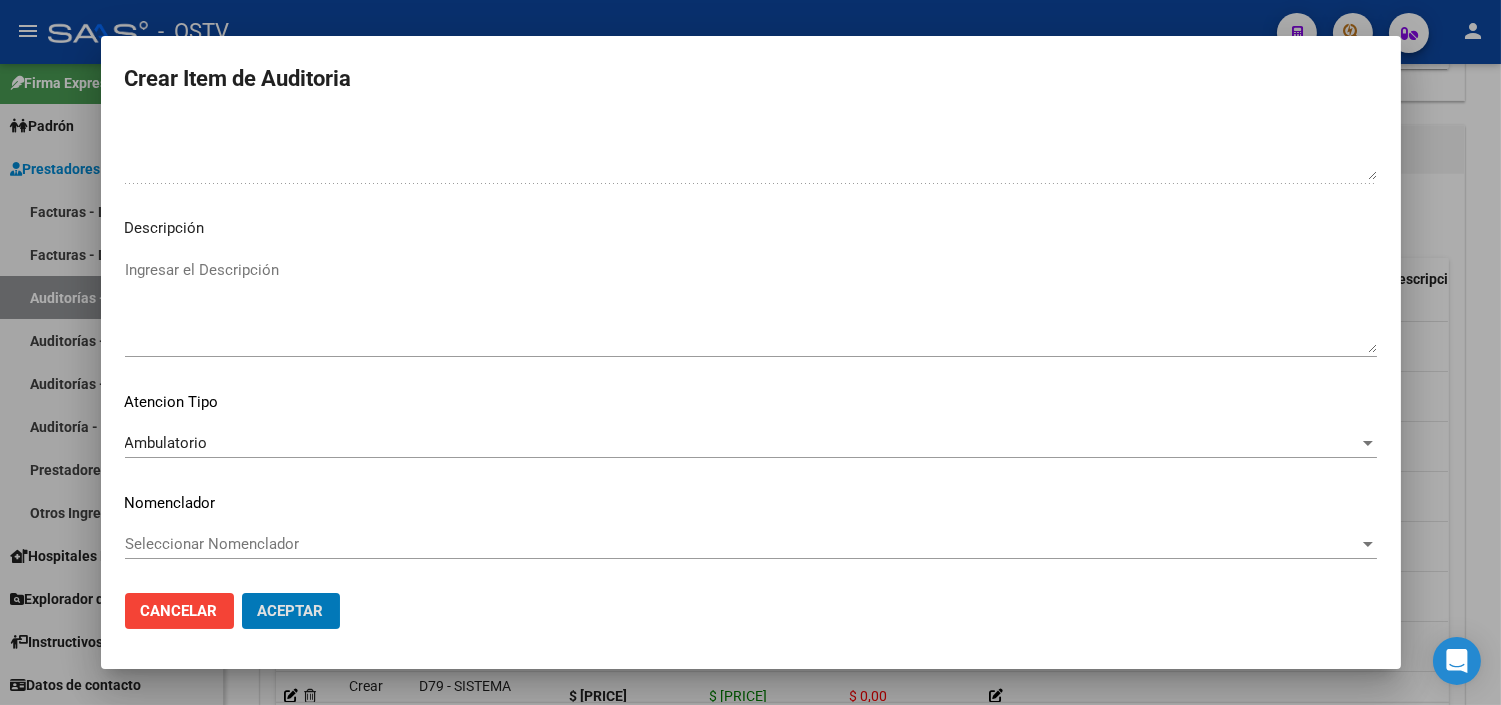 click on "Aceptar" 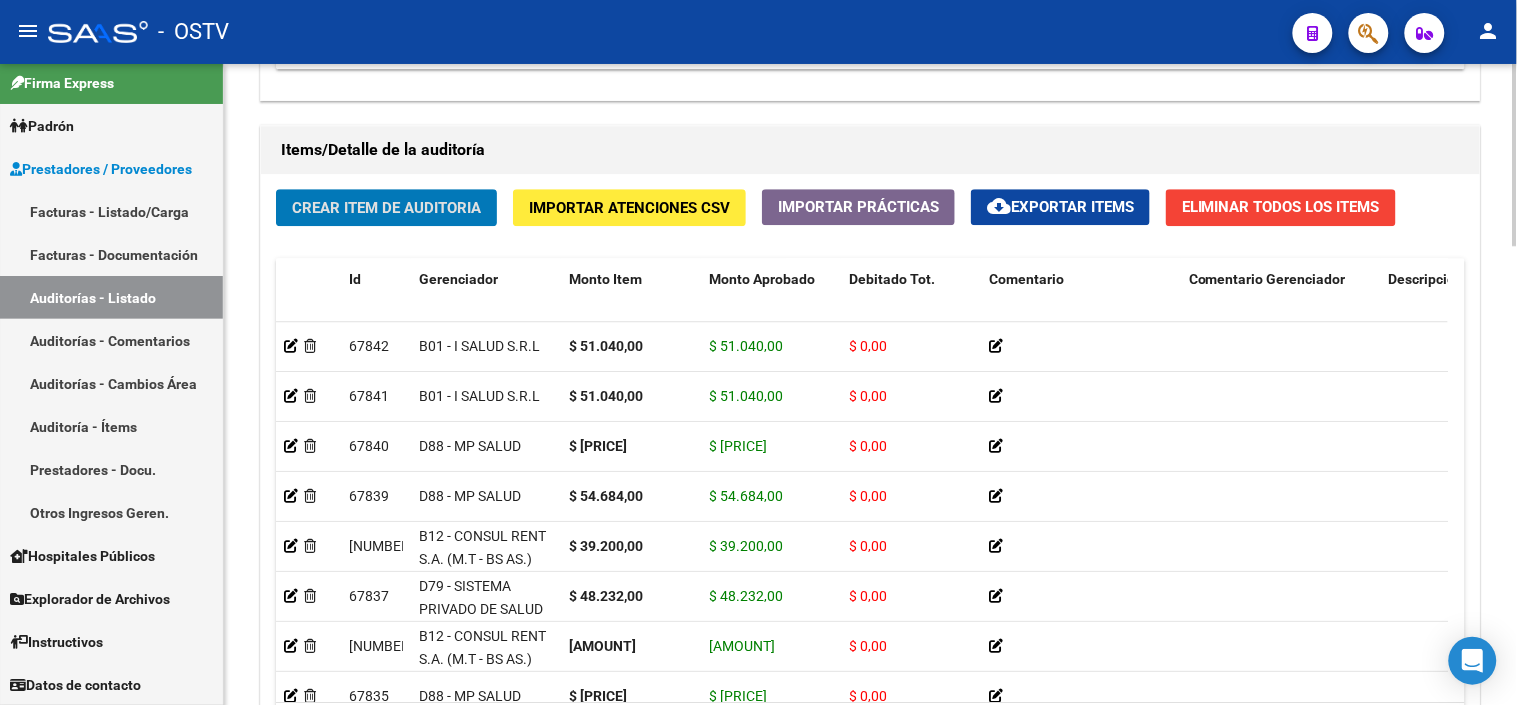 click on "Crear Item de Auditoria" 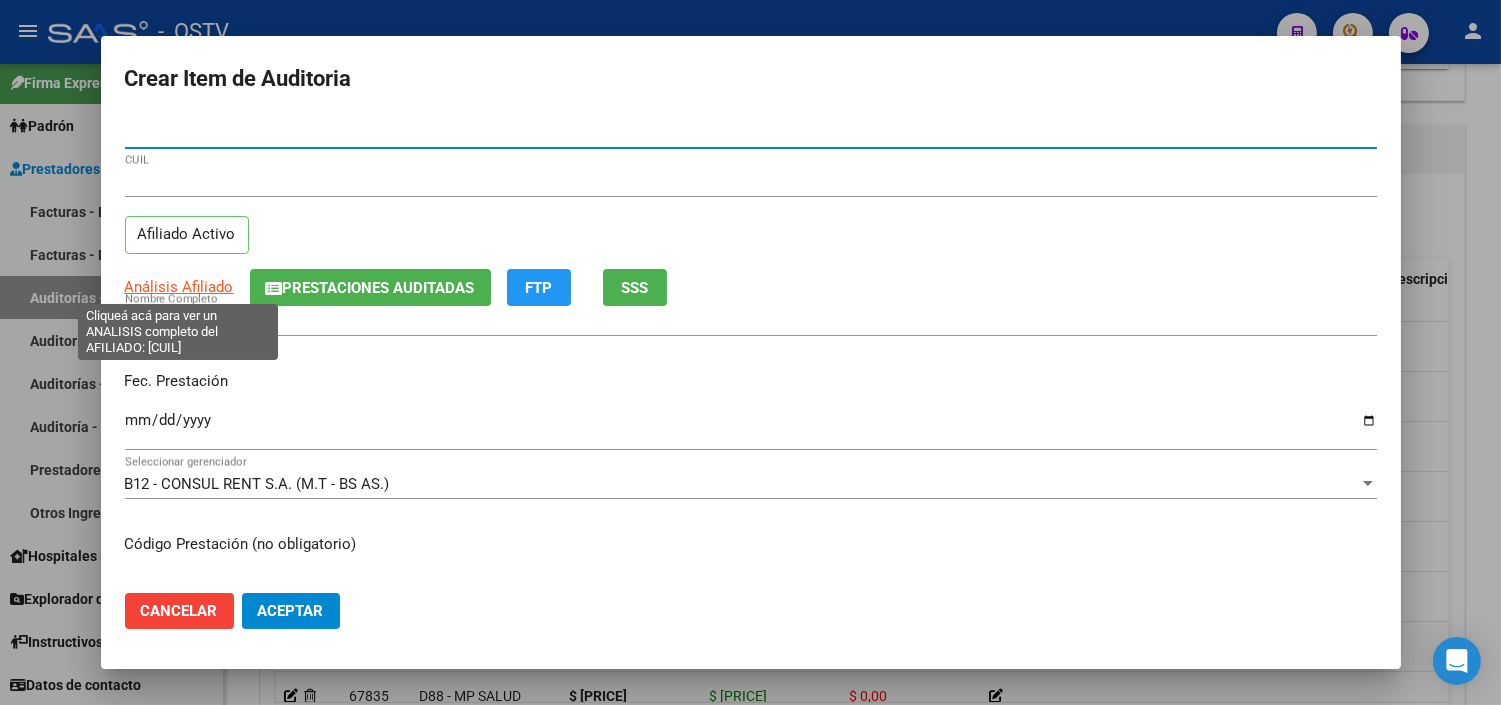 click on "Análisis Afiliado" at bounding box center (179, 287) 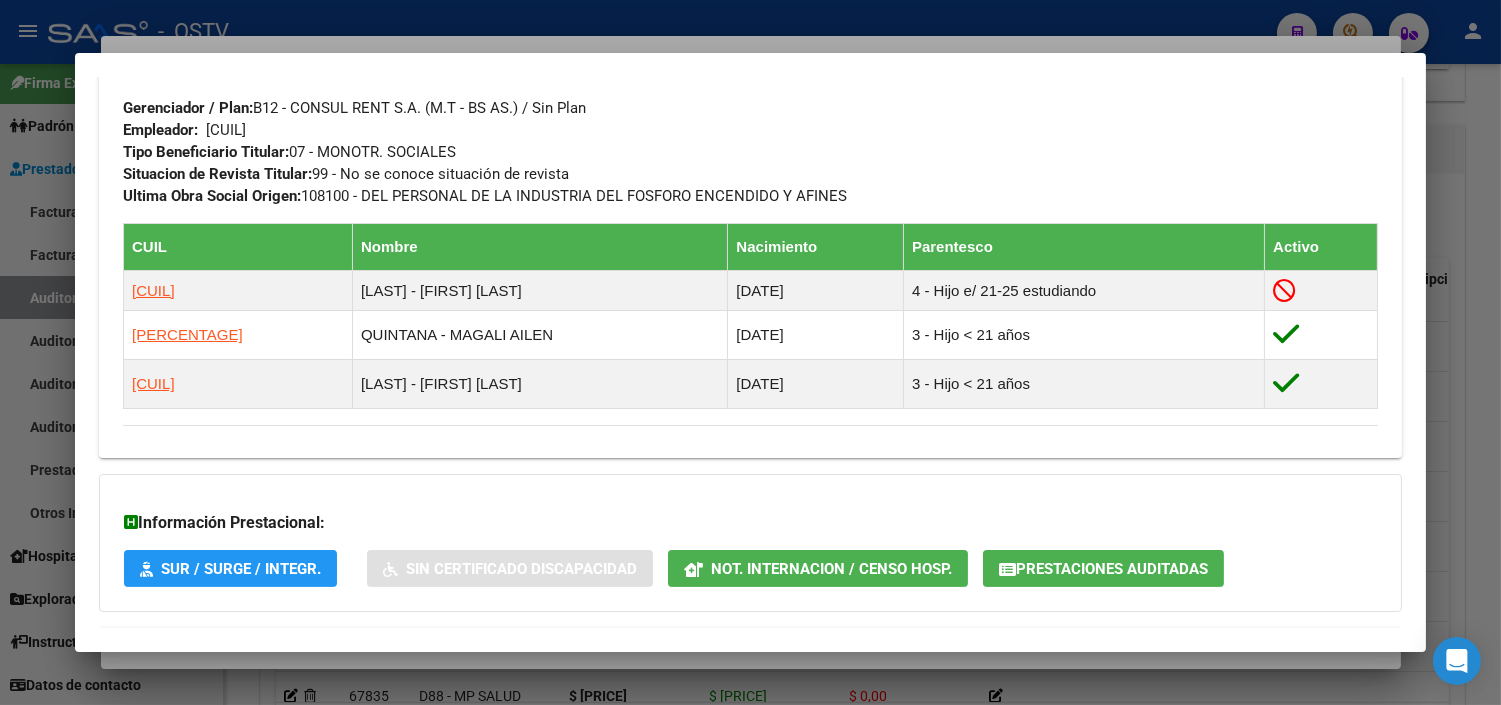 scroll, scrollTop: 1090, scrollLeft: 0, axis: vertical 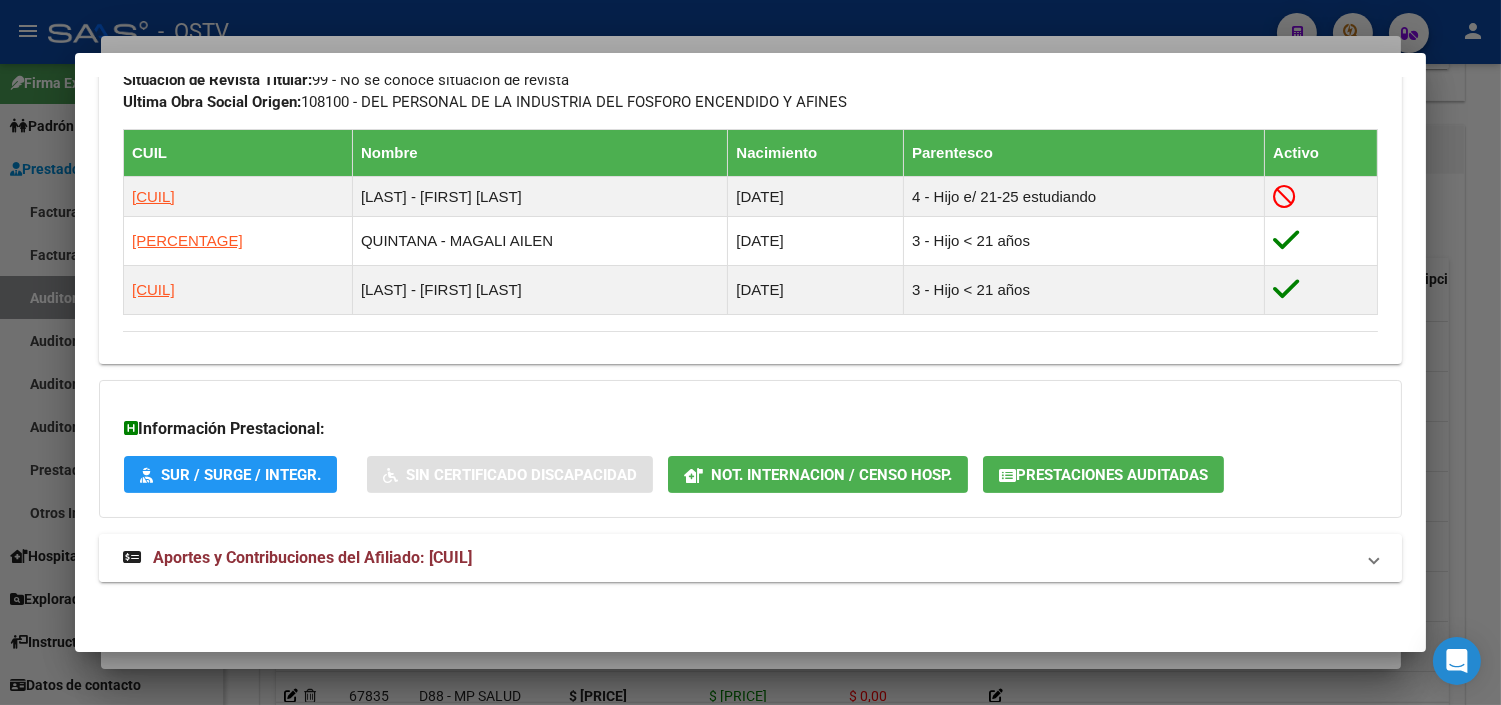 click on "Aportes y Contribuciones del Afiliado: [CUIL]" at bounding box center (312, 557) 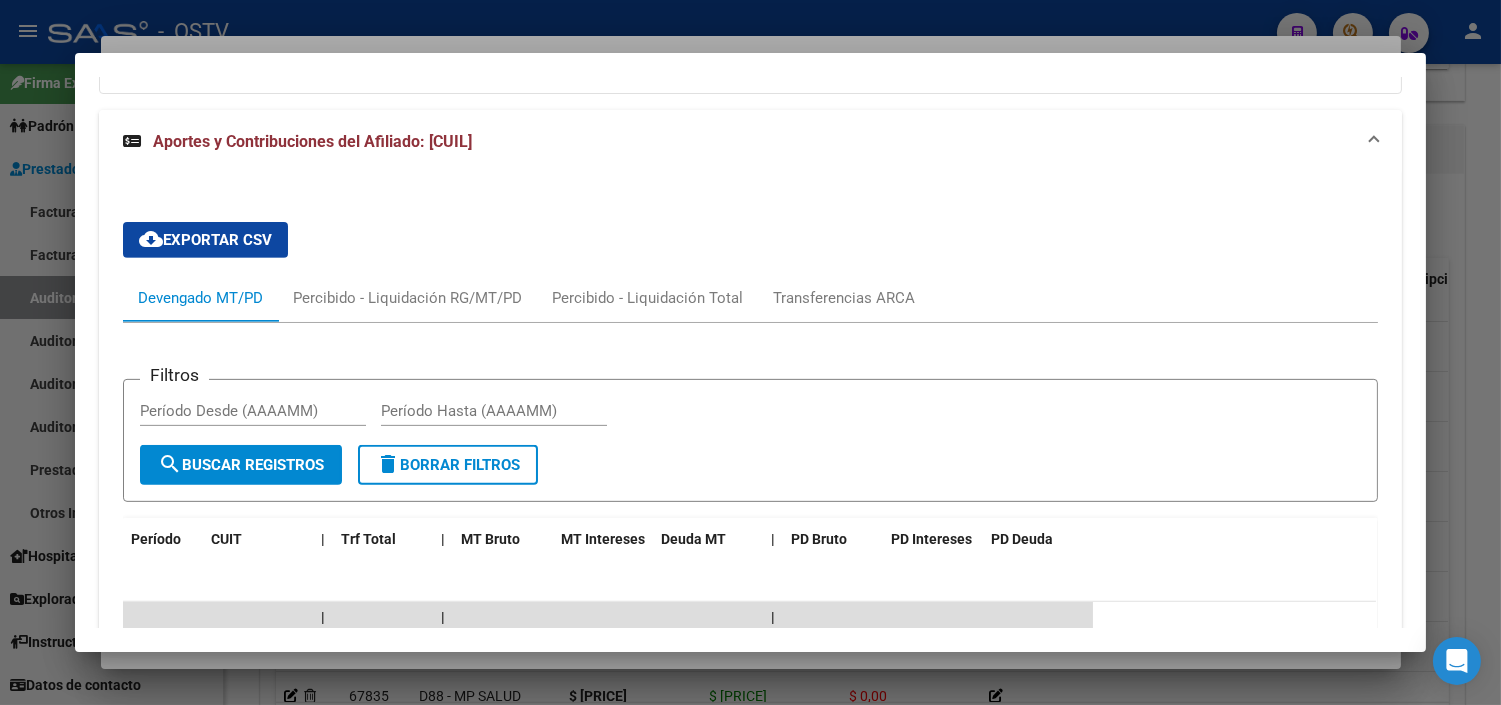 scroll, scrollTop: 1423, scrollLeft: 0, axis: vertical 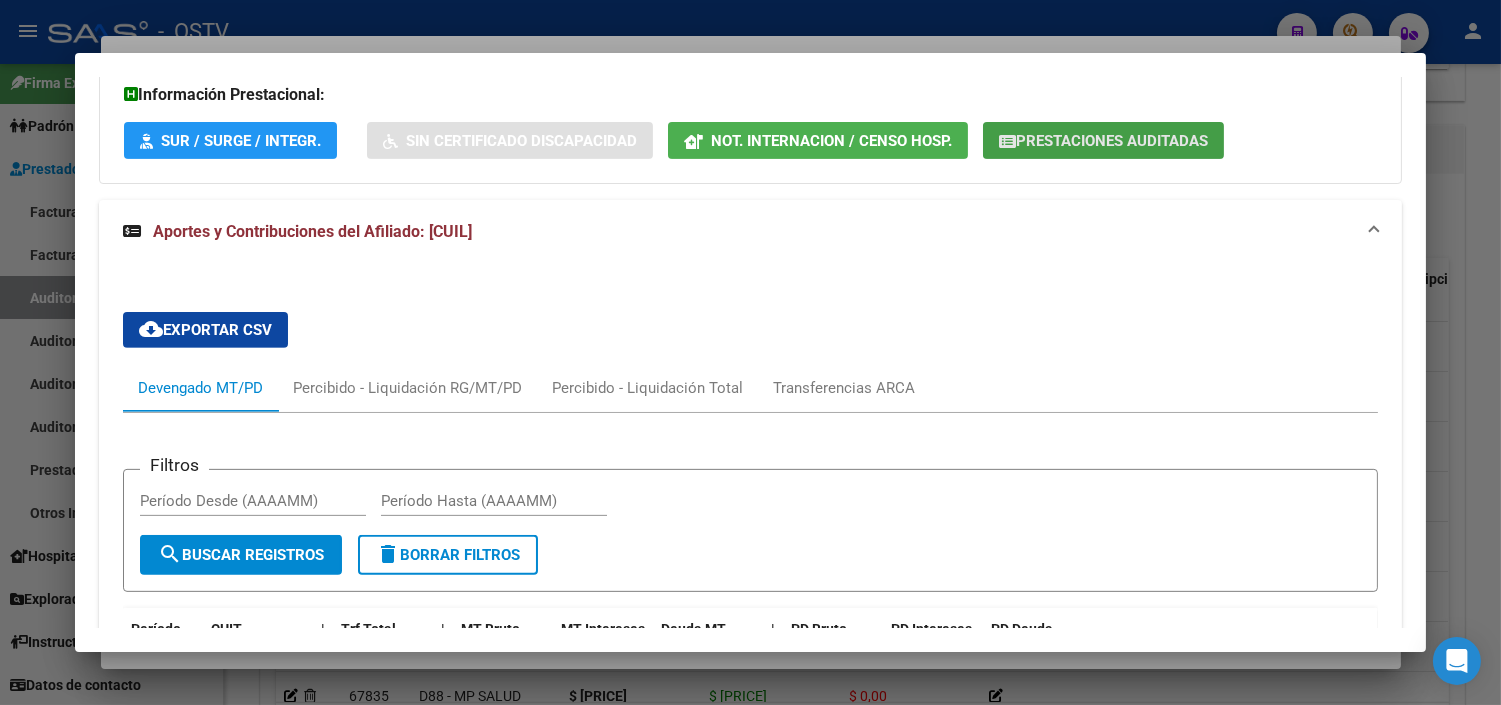 click on "Prestaciones Auditadas" 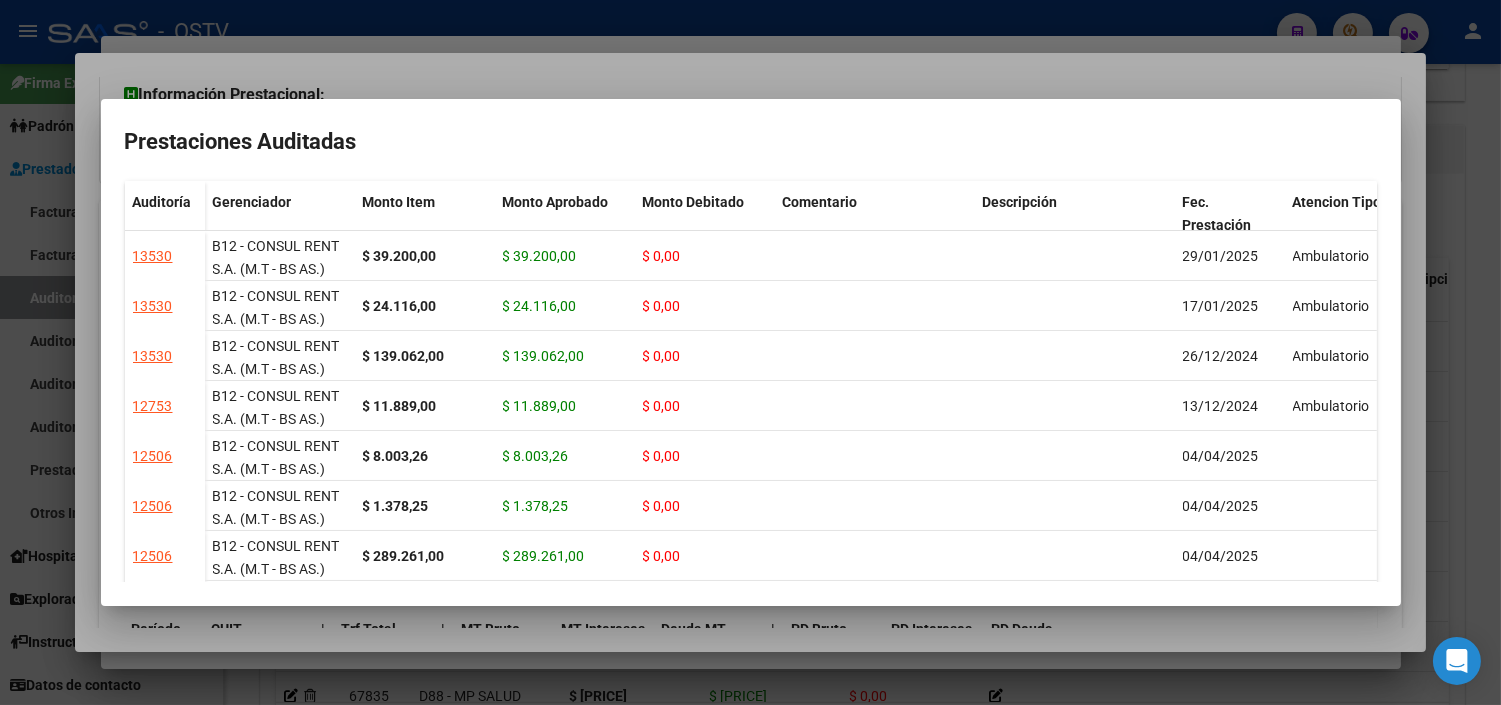 click at bounding box center [750, 352] 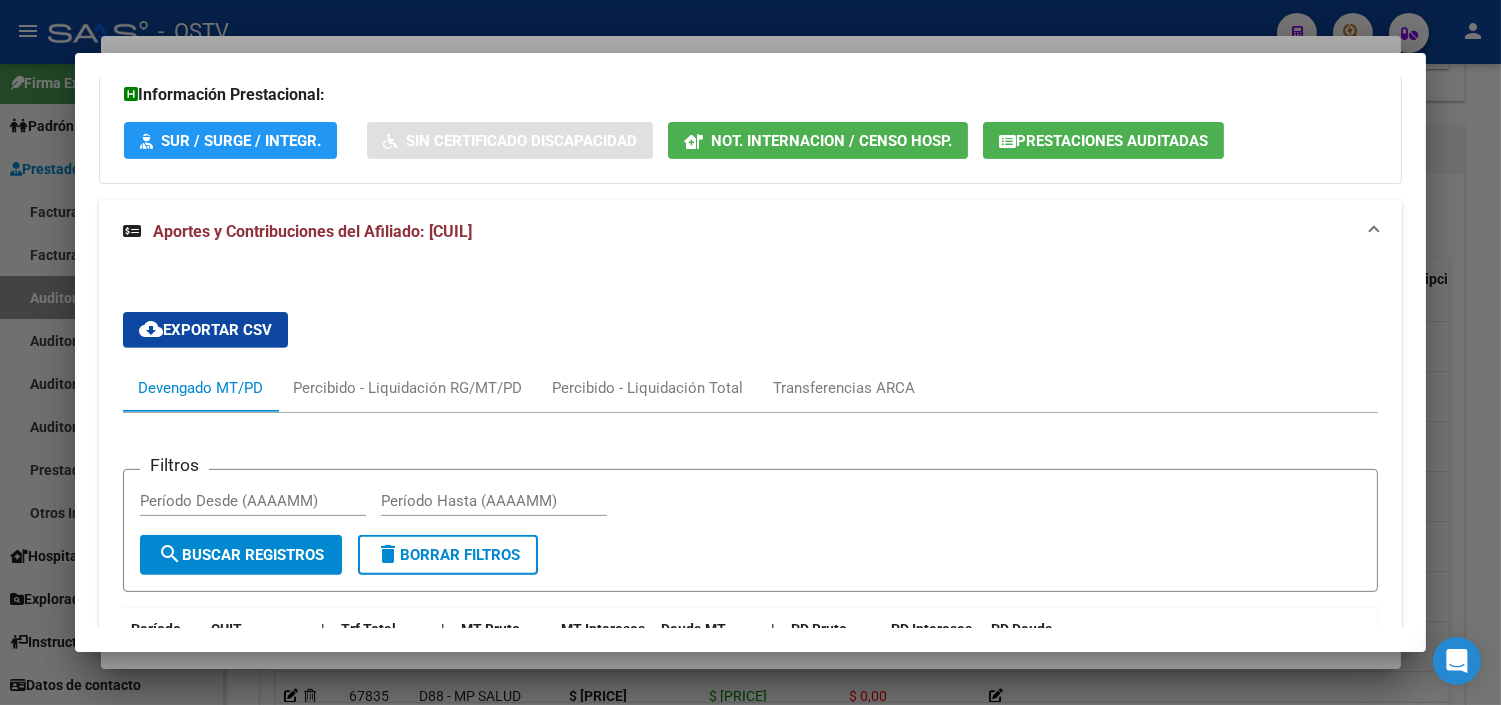 click at bounding box center (750, 352) 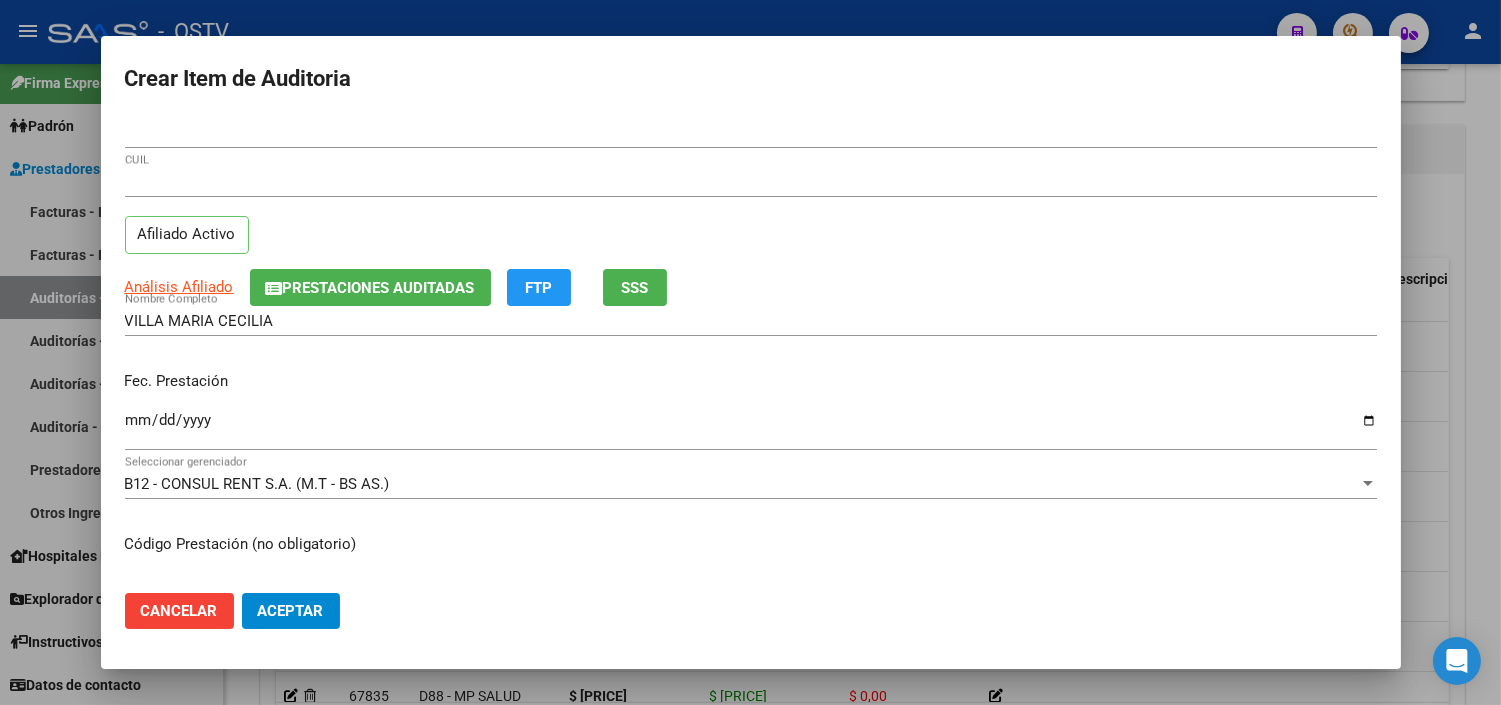 click on "Ingresar la fecha" at bounding box center (751, 428) 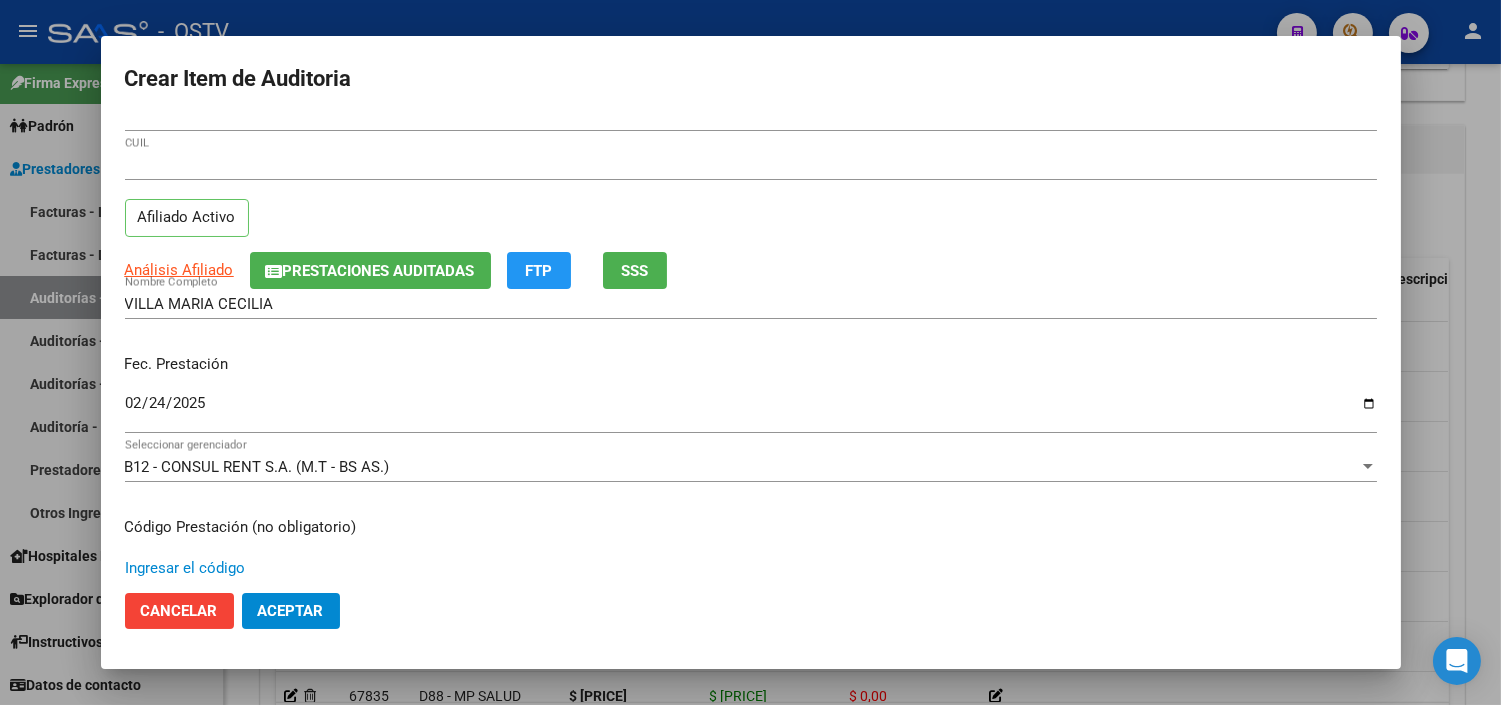 scroll, scrollTop: 338, scrollLeft: 0, axis: vertical 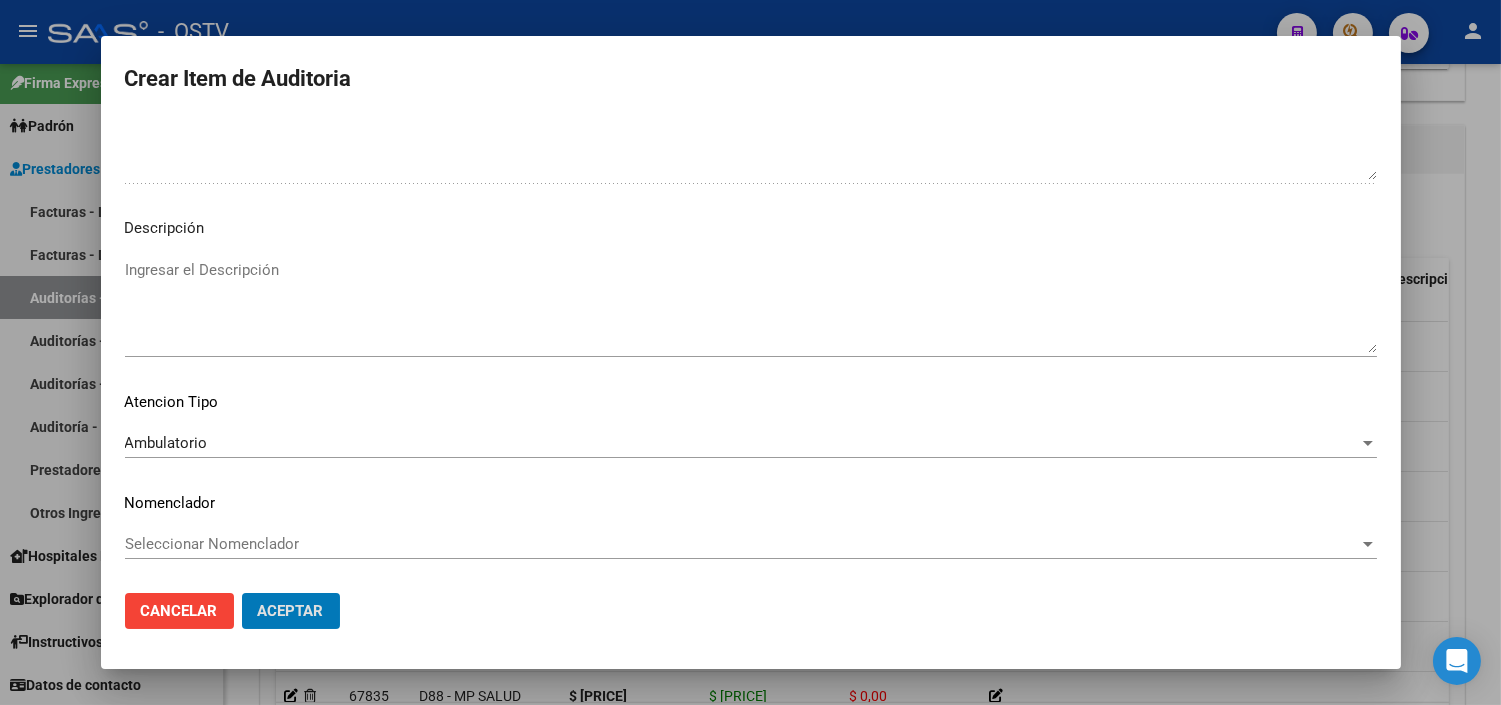 click on "Aceptar" 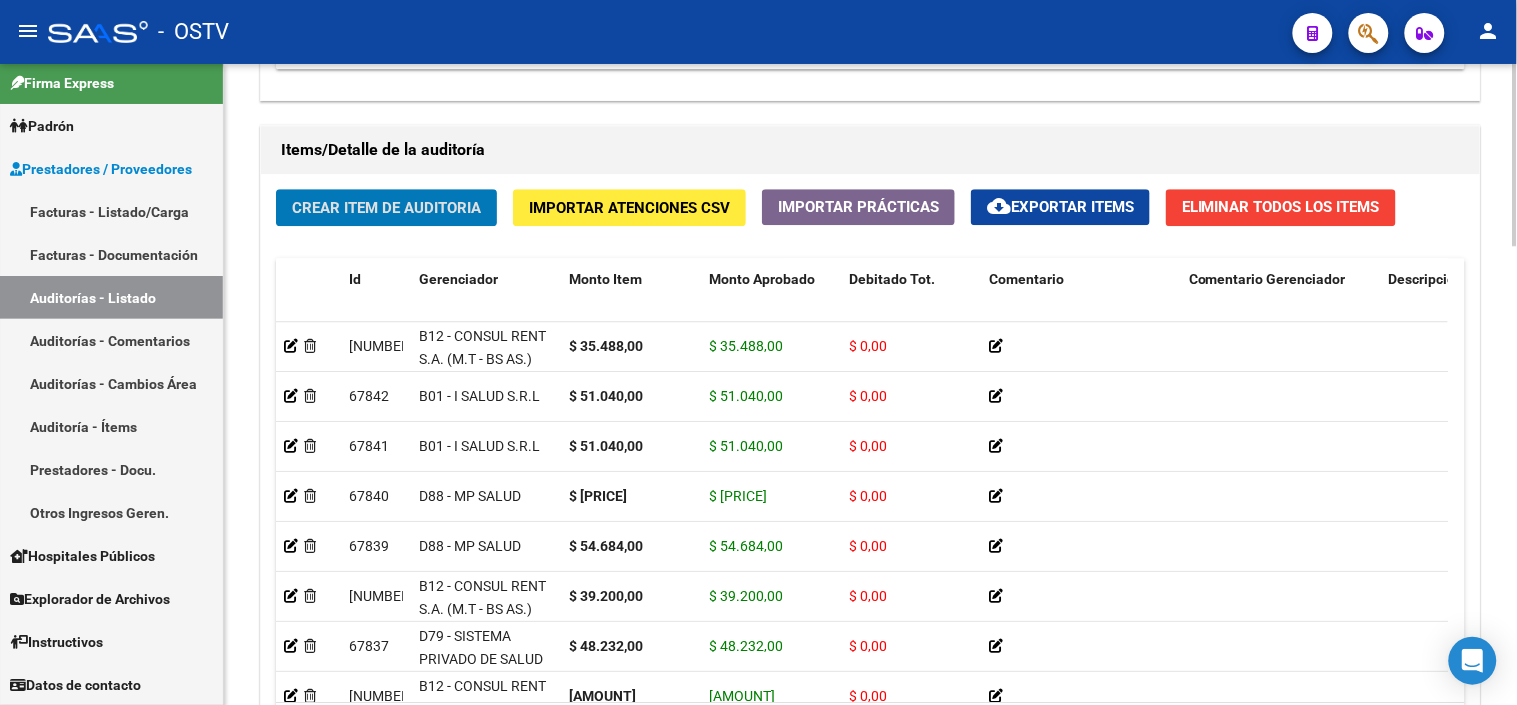 click on "Crear Item de Auditoria" 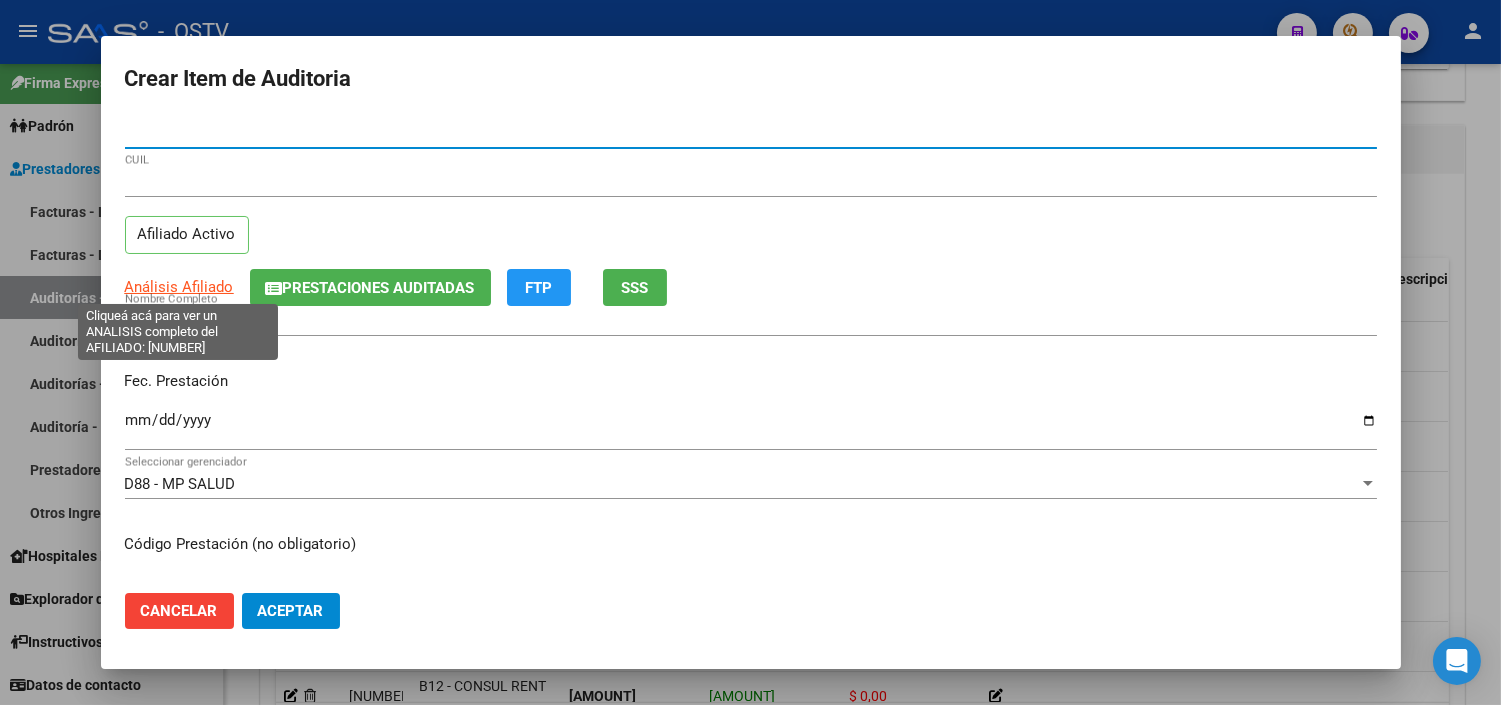 click on "Análisis Afiliado" at bounding box center [179, 287] 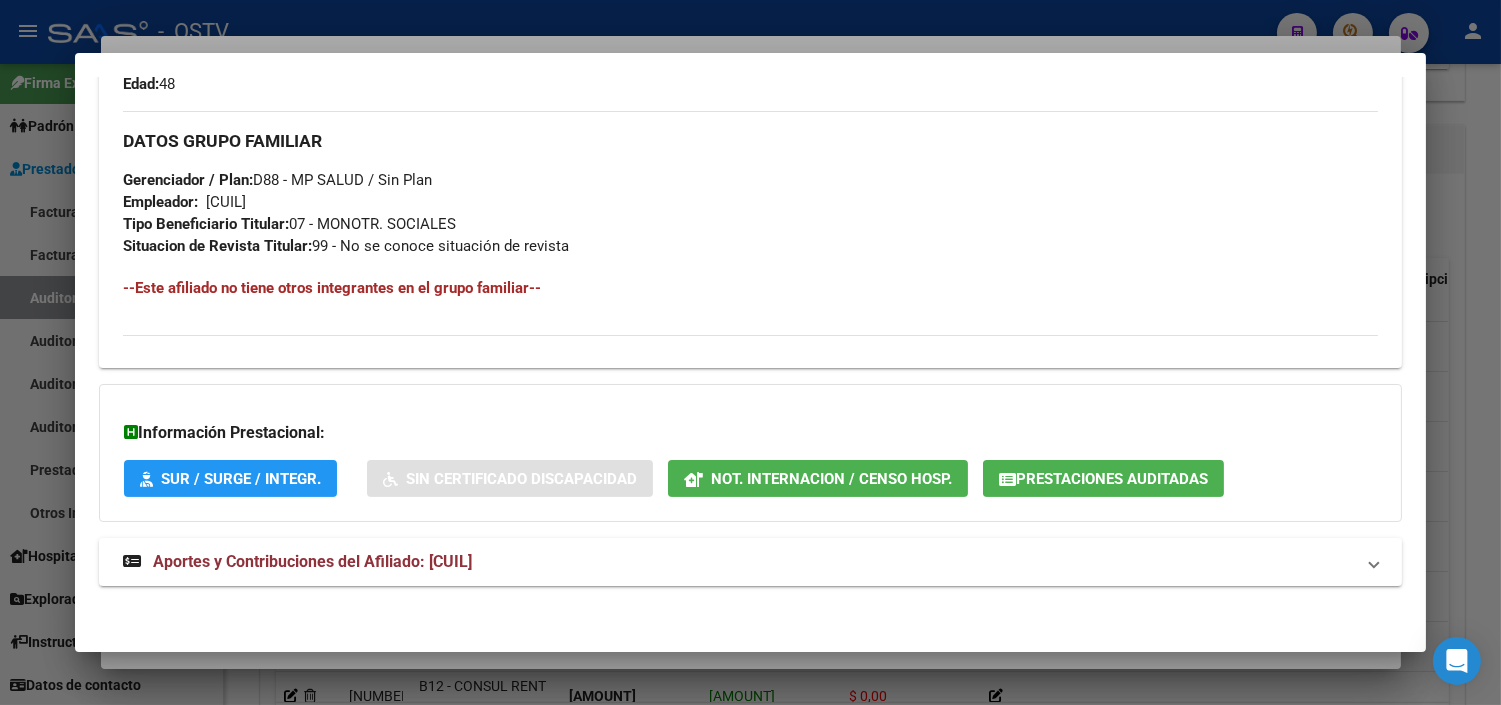 scroll, scrollTop: 948, scrollLeft: 0, axis: vertical 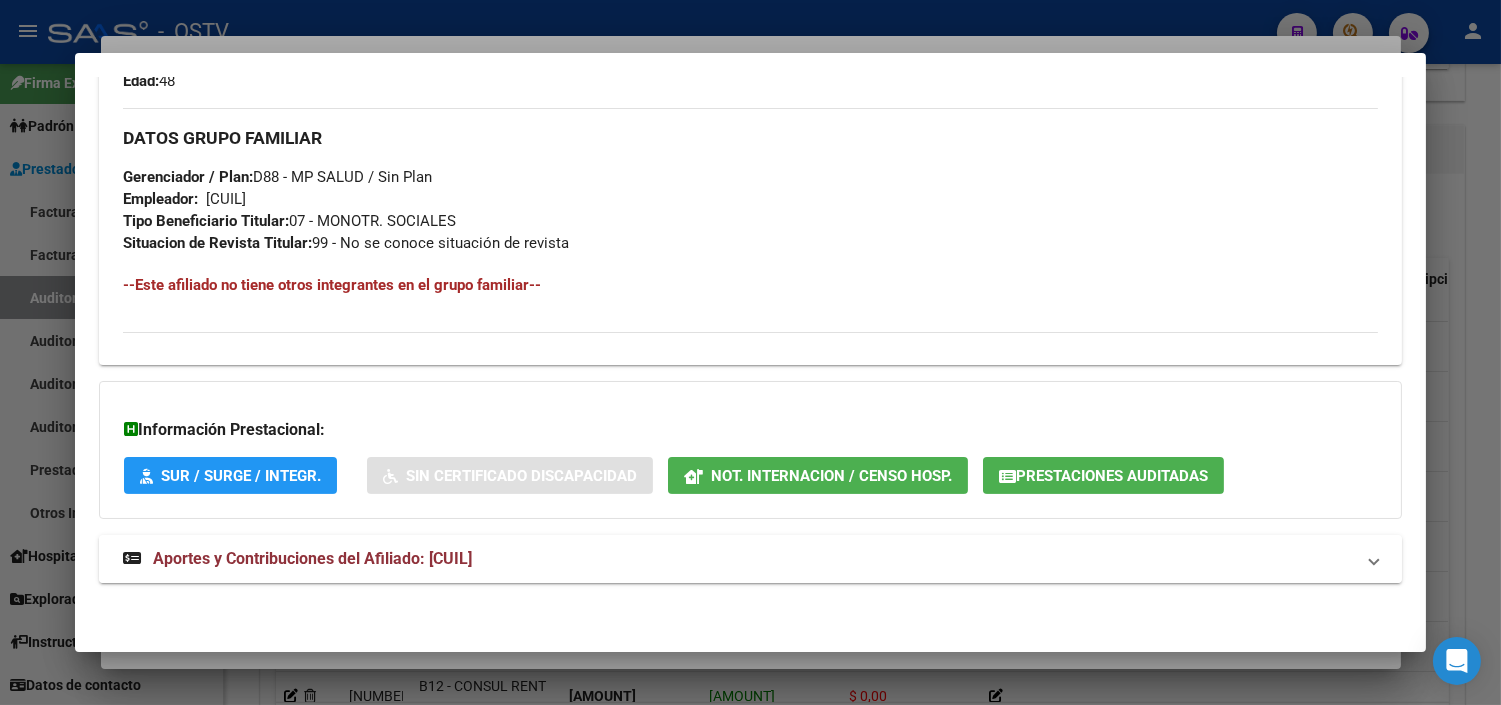 click on "Aportes y Contribuciones del Afiliado: [CUIL]" at bounding box center (312, 558) 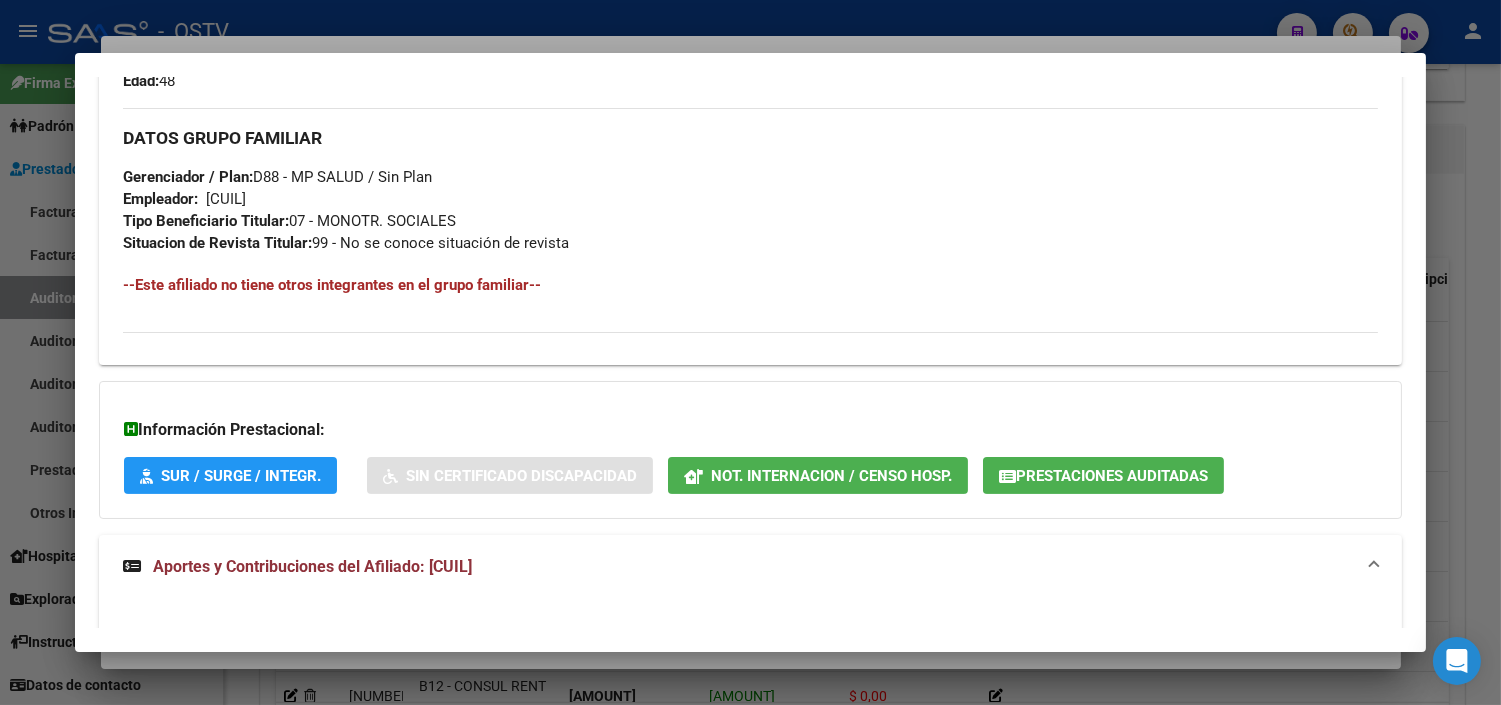 click on "Prestaciones Auditadas" 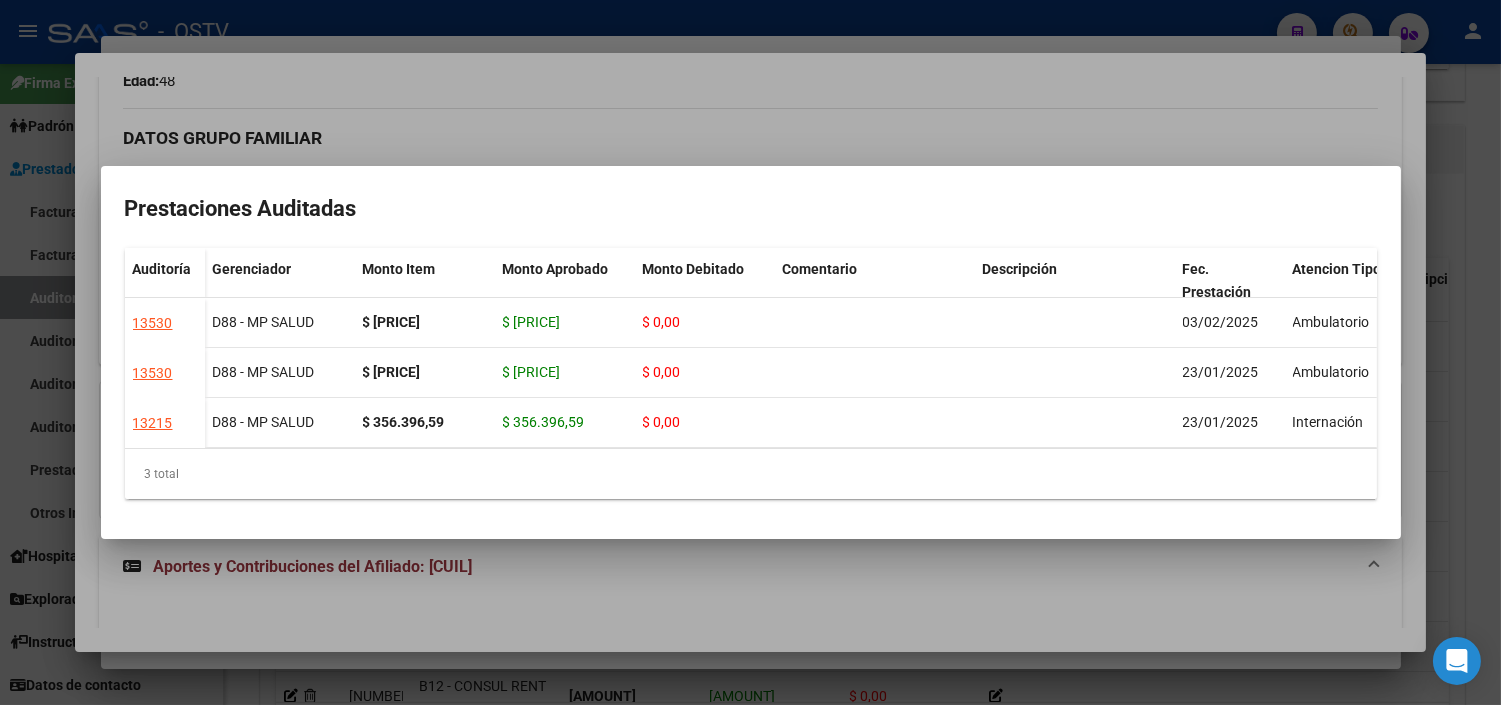 click at bounding box center (750, 352) 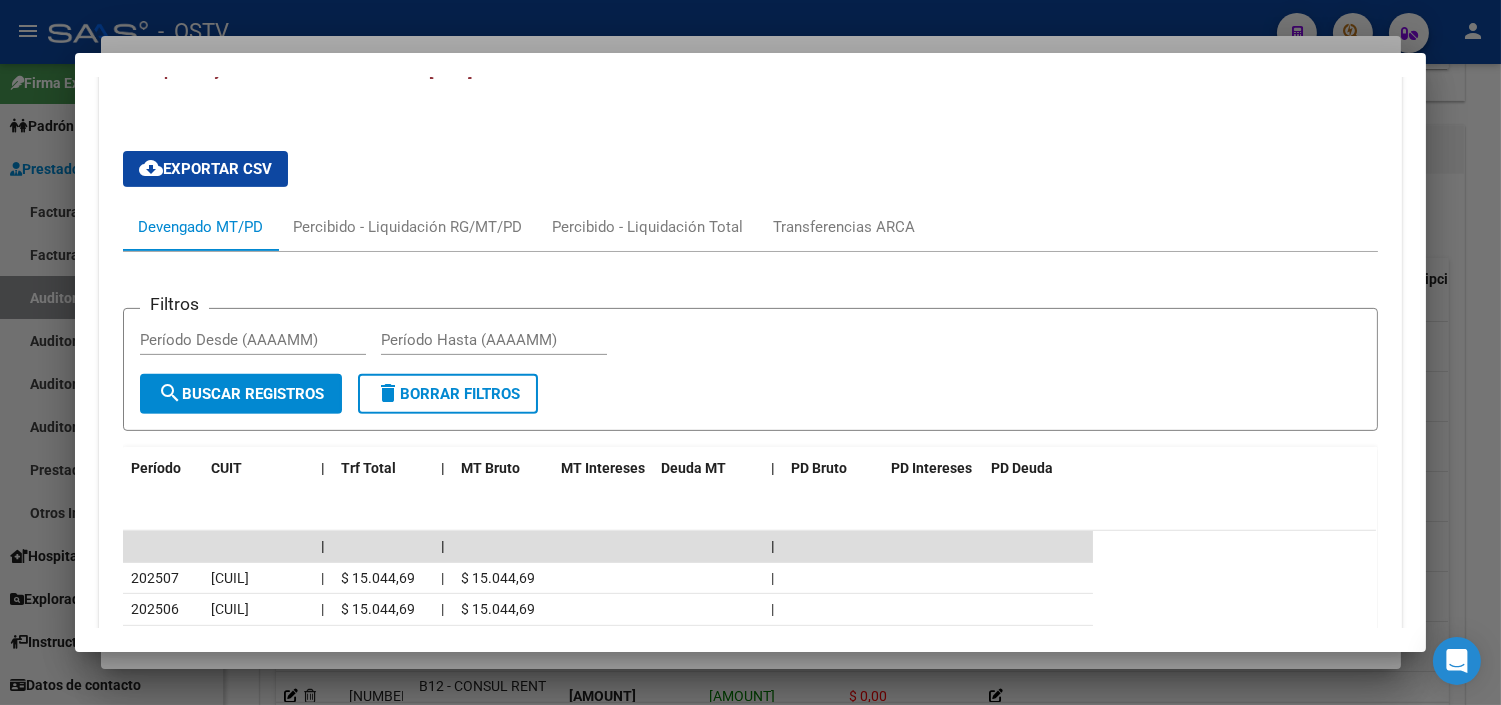 scroll, scrollTop: 1846, scrollLeft: 0, axis: vertical 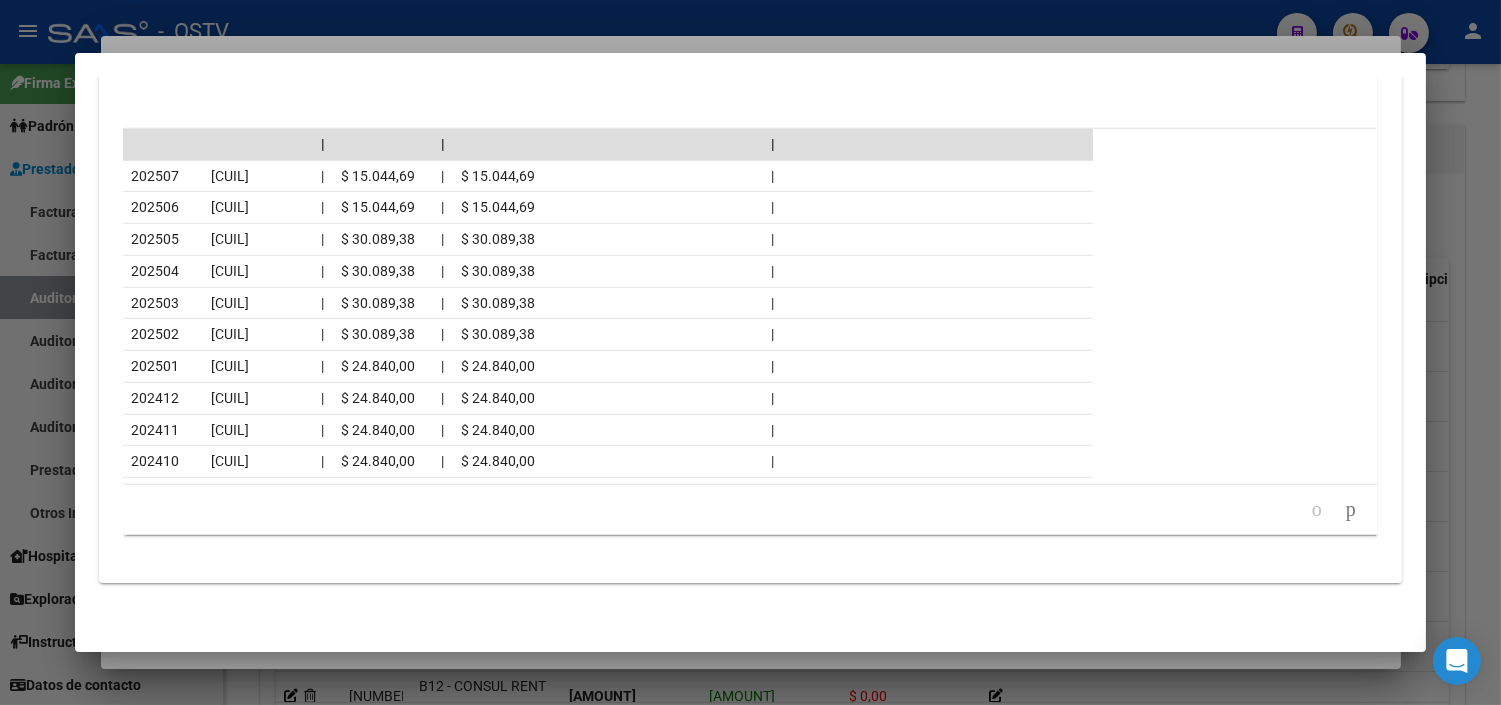 click at bounding box center (750, 352) 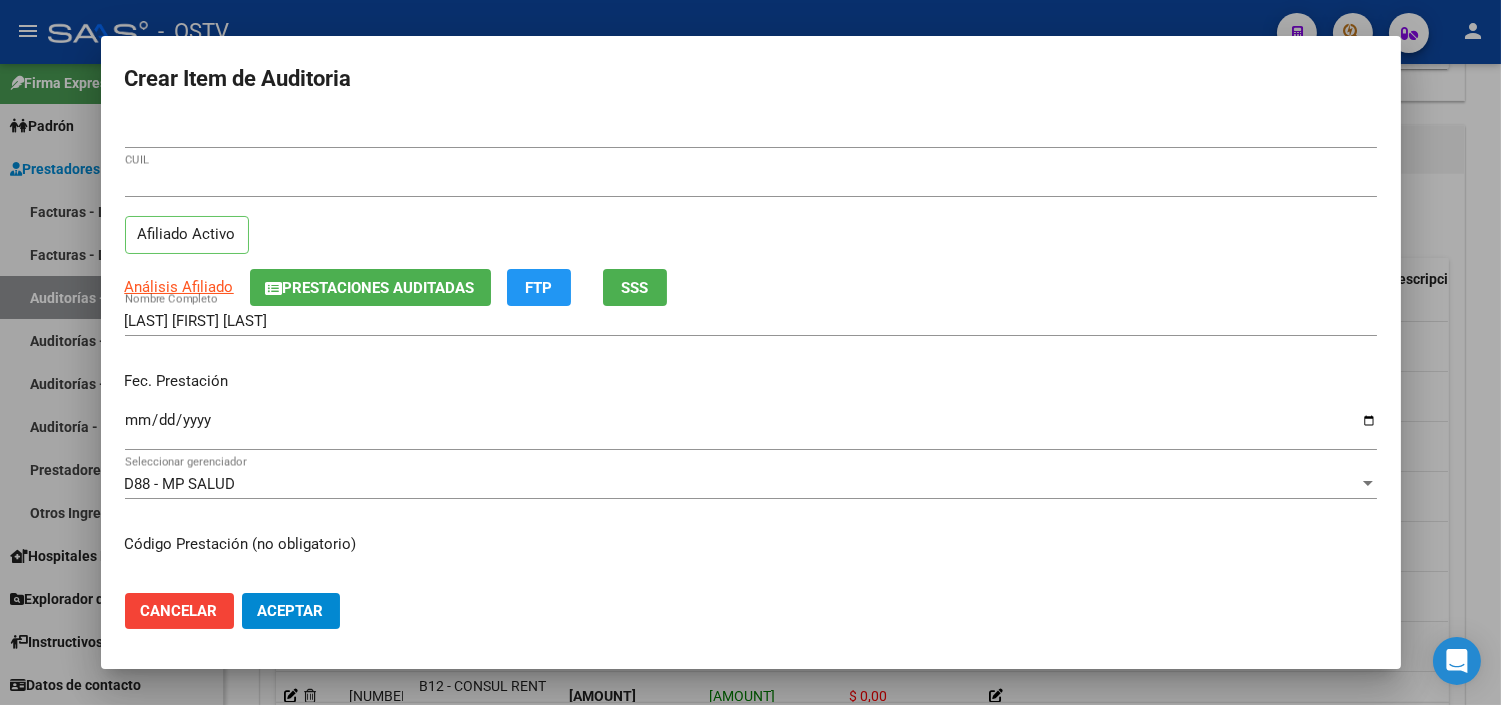 click on "Ingresar la fecha" at bounding box center (751, 428) 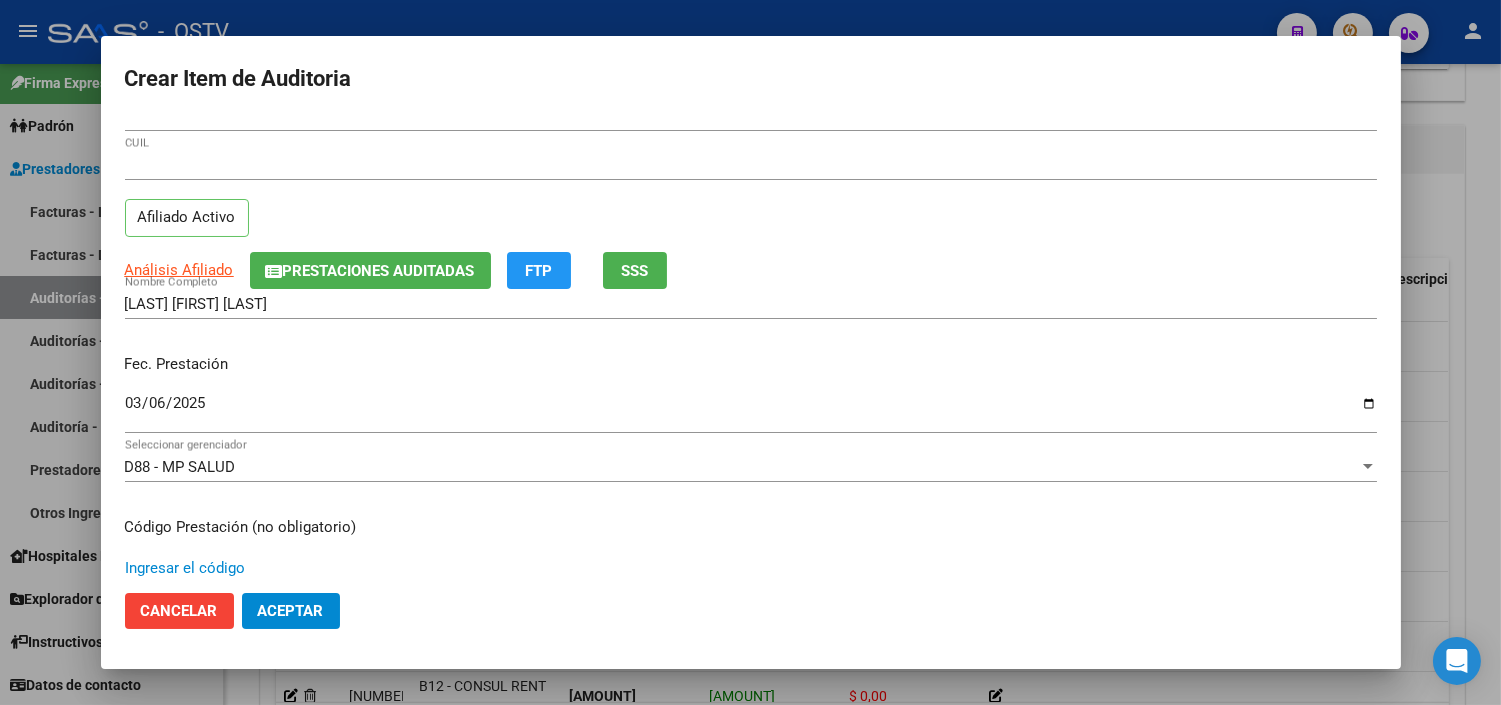scroll, scrollTop: 338, scrollLeft: 0, axis: vertical 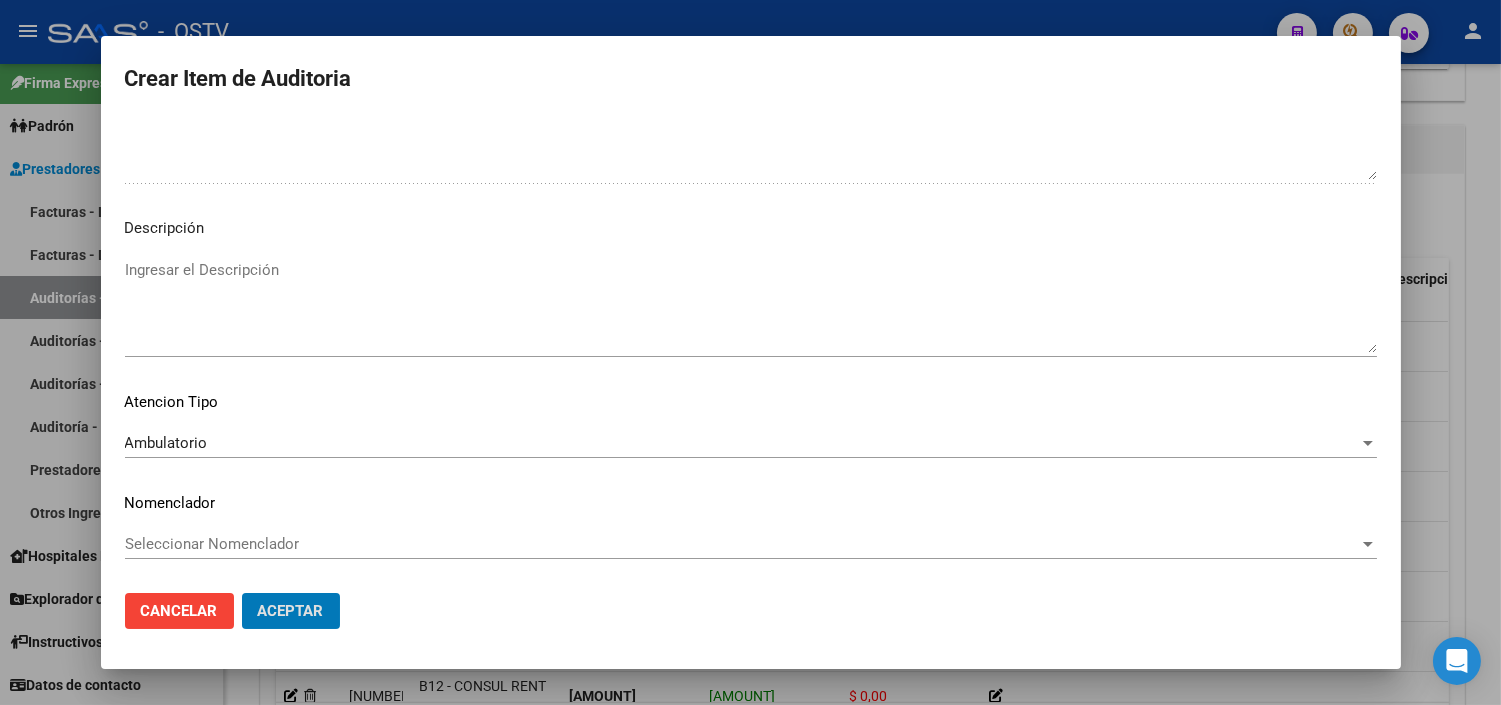 click on "Aceptar" 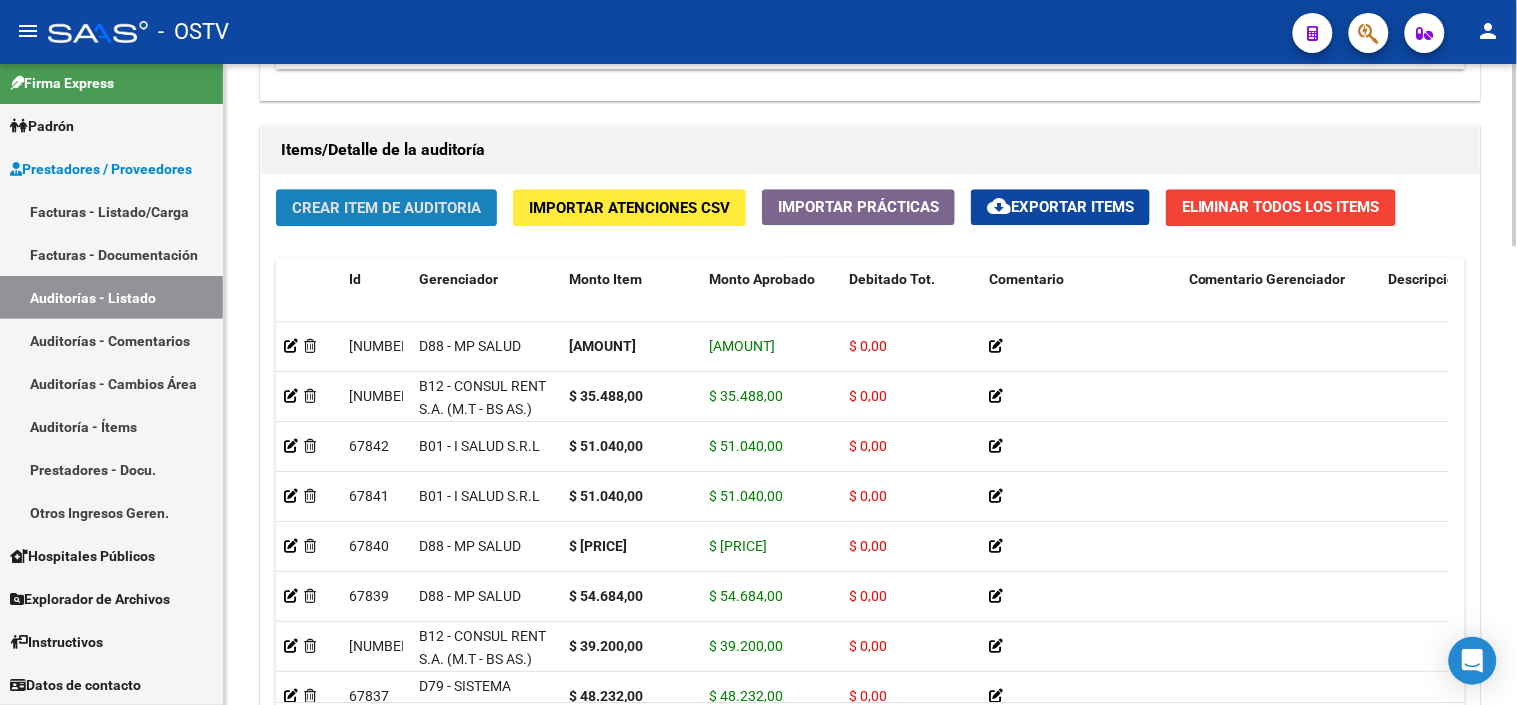 click on "Crear Item de Auditoria" 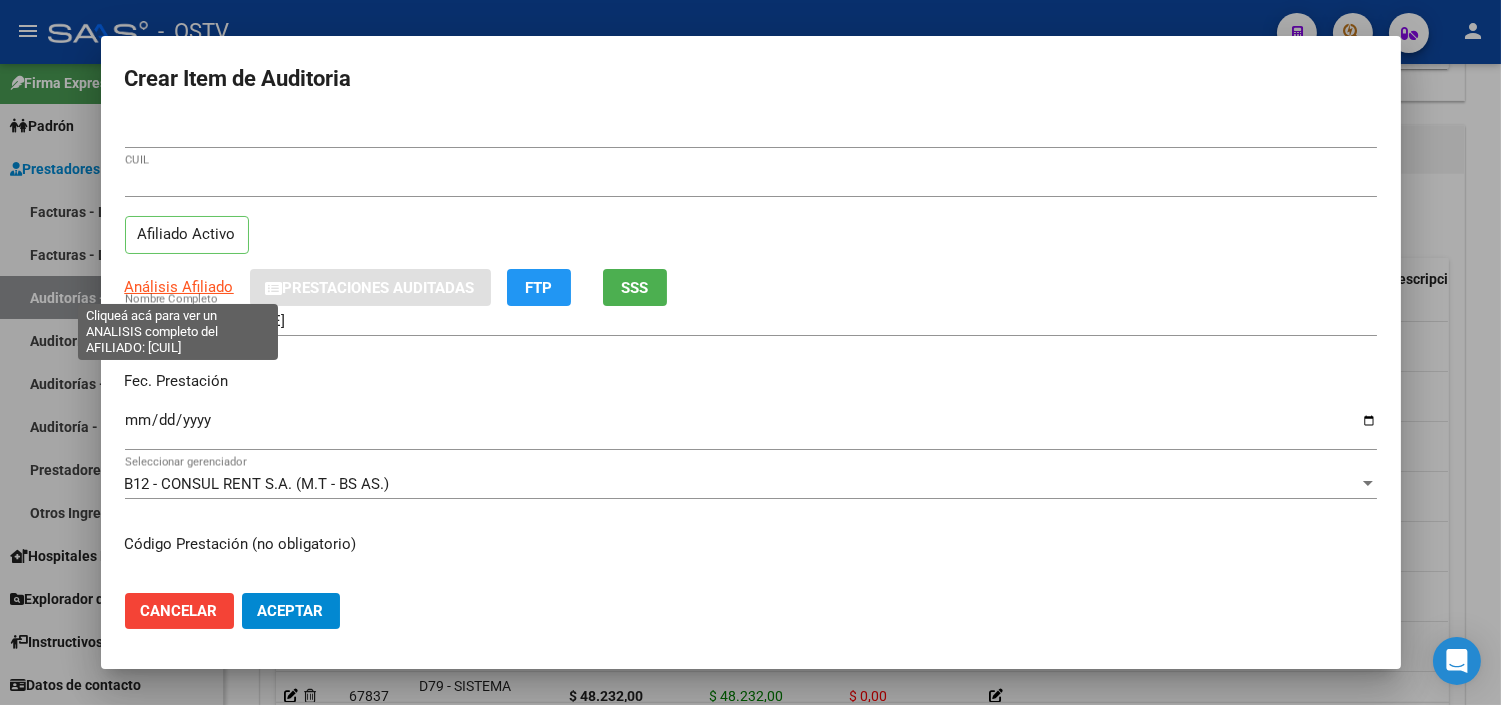 click on "Análisis Afiliado" at bounding box center (179, 287) 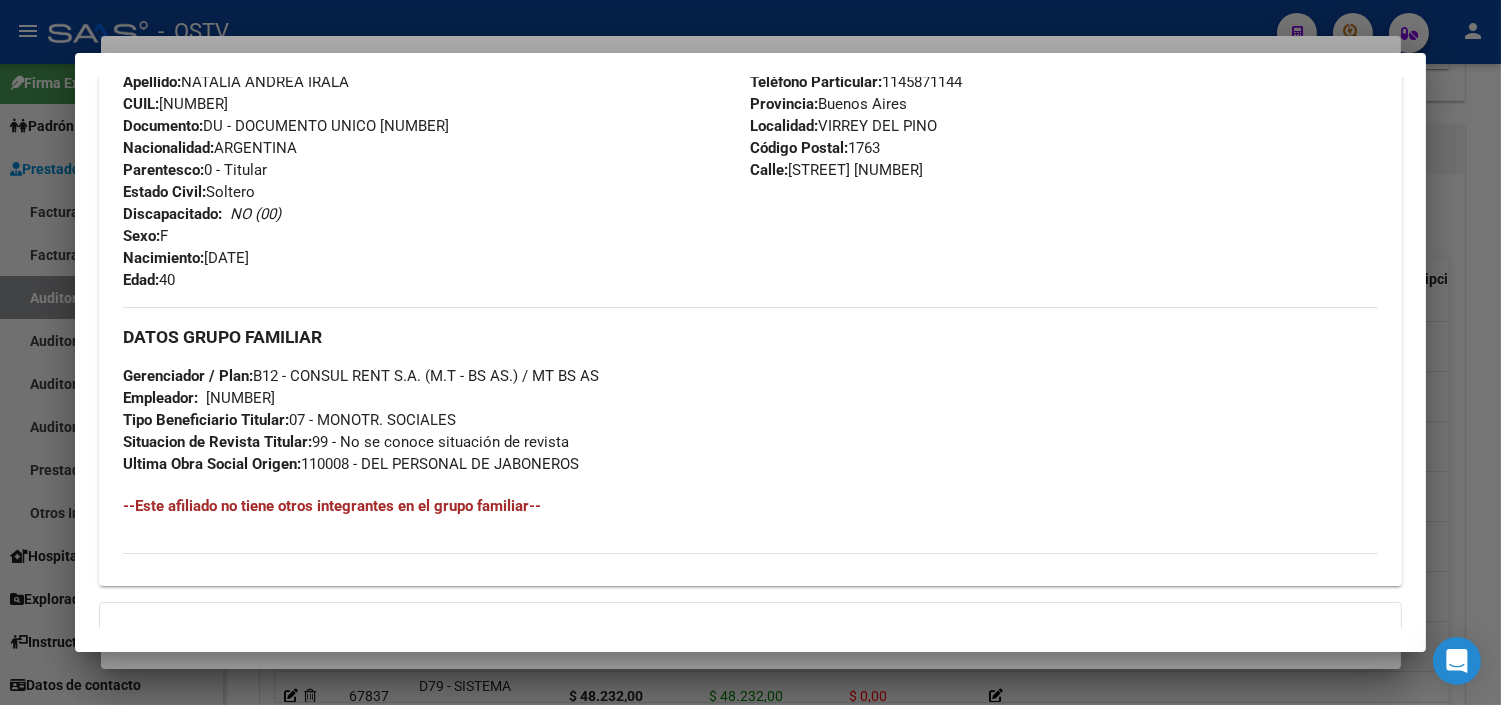 scroll, scrollTop: 948, scrollLeft: 0, axis: vertical 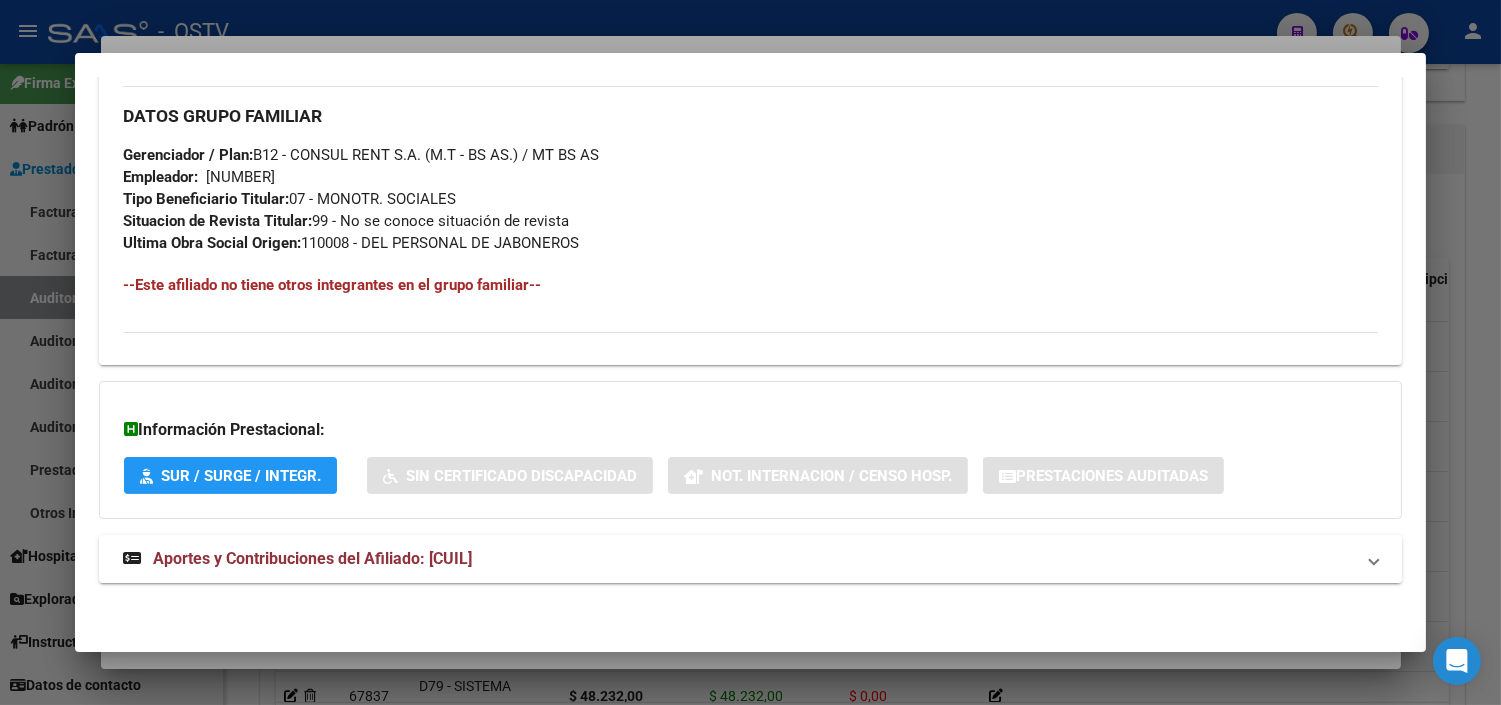 click on "Aportes y Contribuciones del Afiliado: [CUIL]" at bounding box center (312, 558) 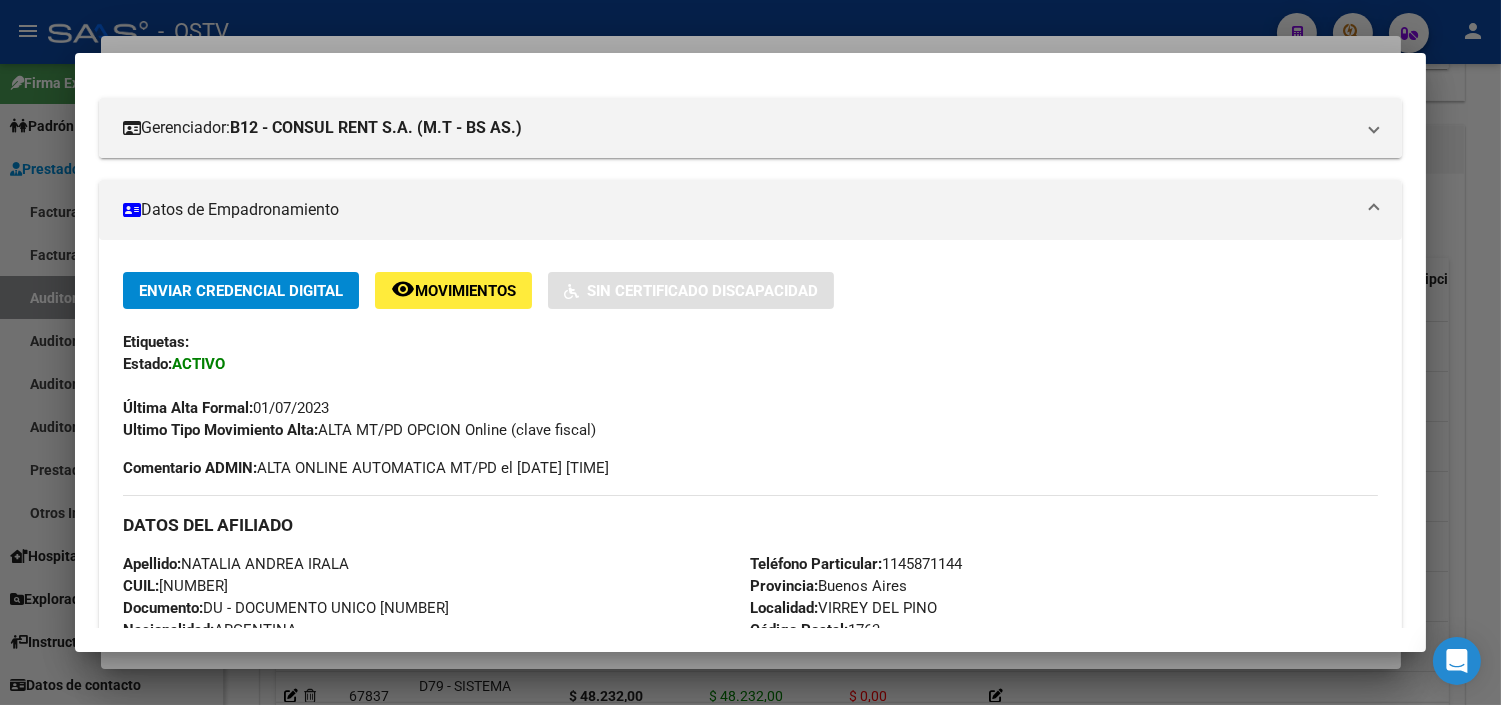 scroll, scrollTop: 666, scrollLeft: 0, axis: vertical 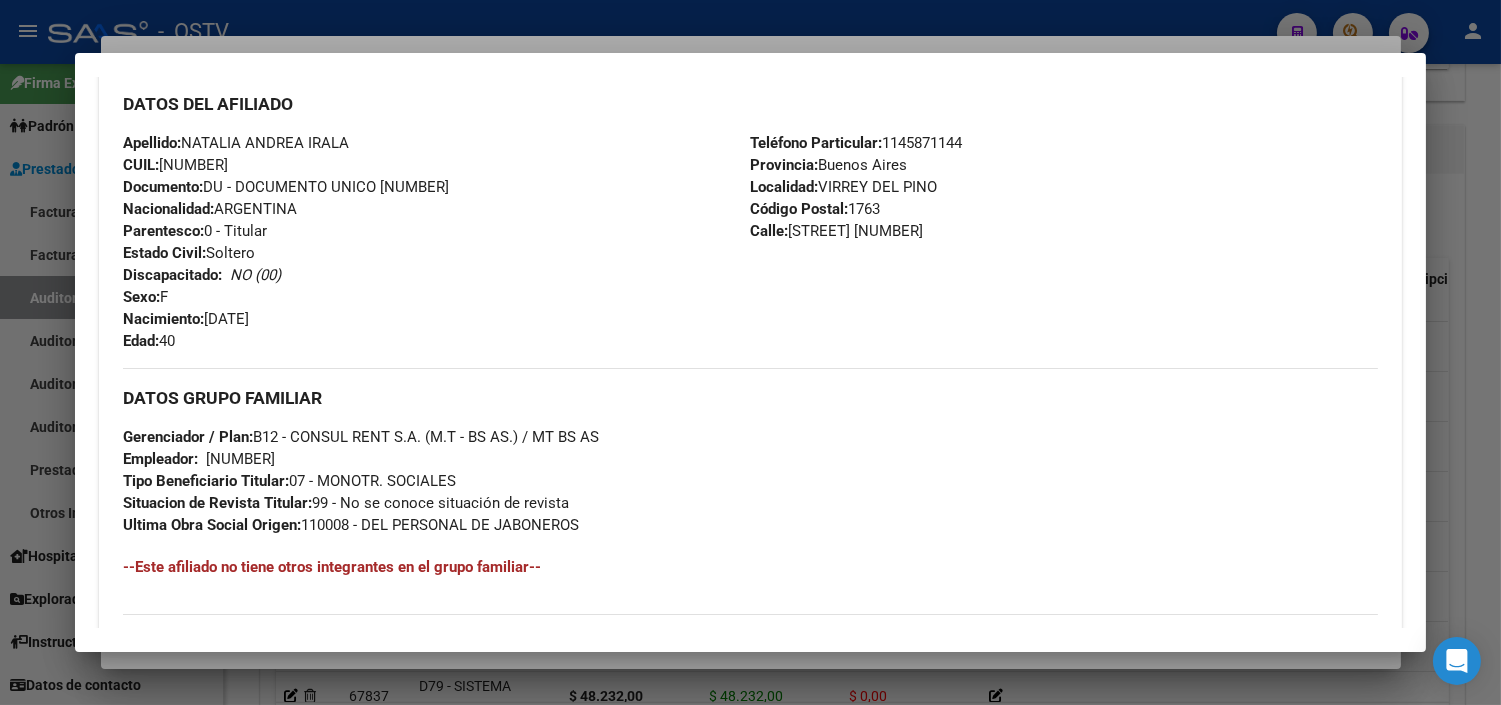click at bounding box center [750, 352] 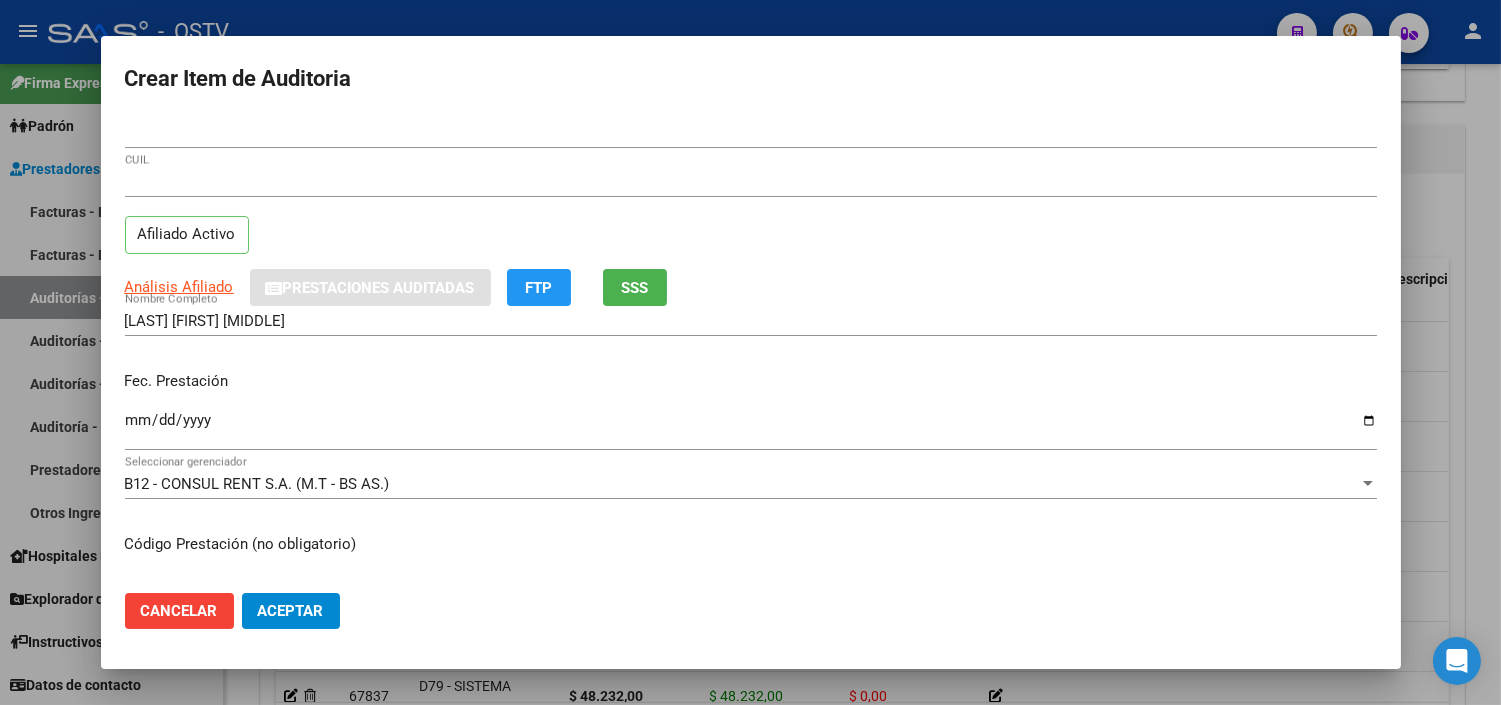 click on "Ingresar la fecha" at bounding box center [751, 428] 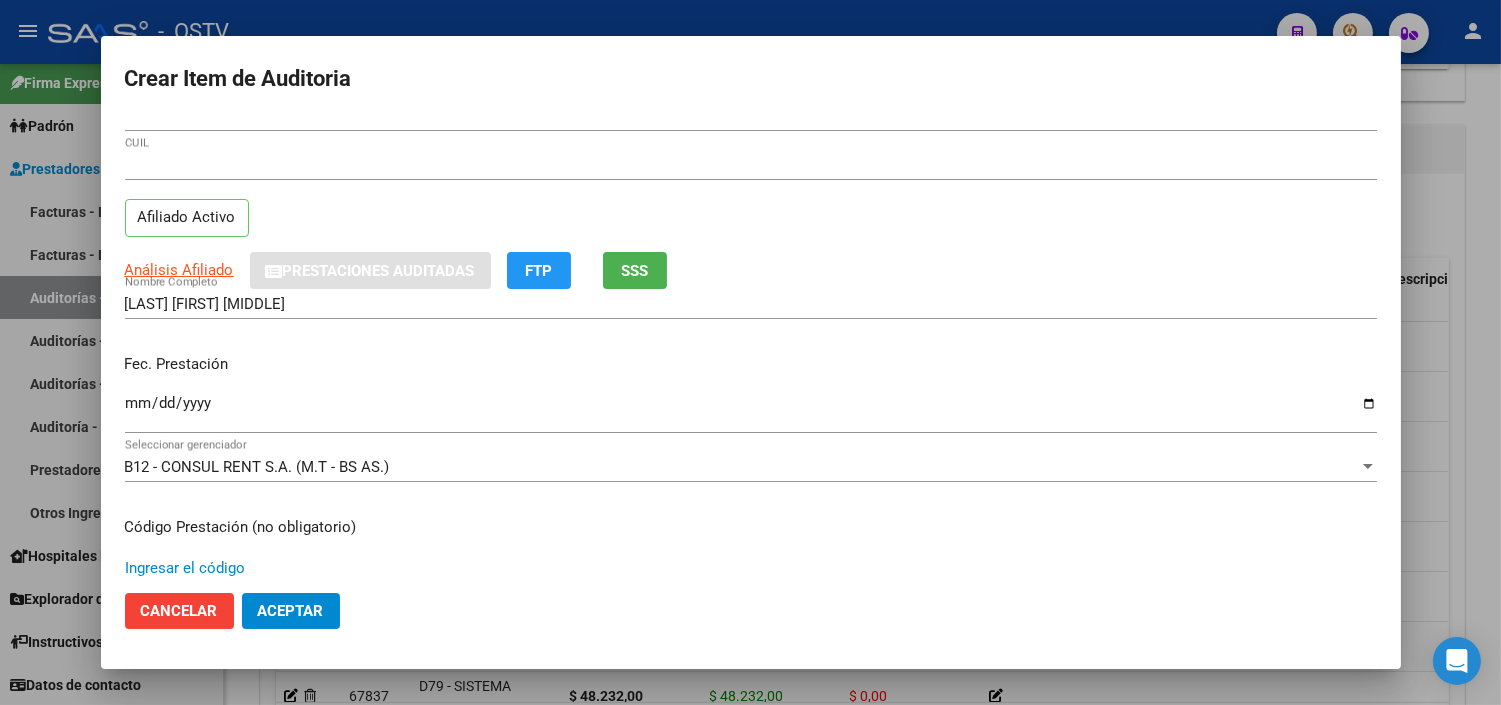 scroll, scrollTop: 338, scrollLeft: 0, axis: vertical 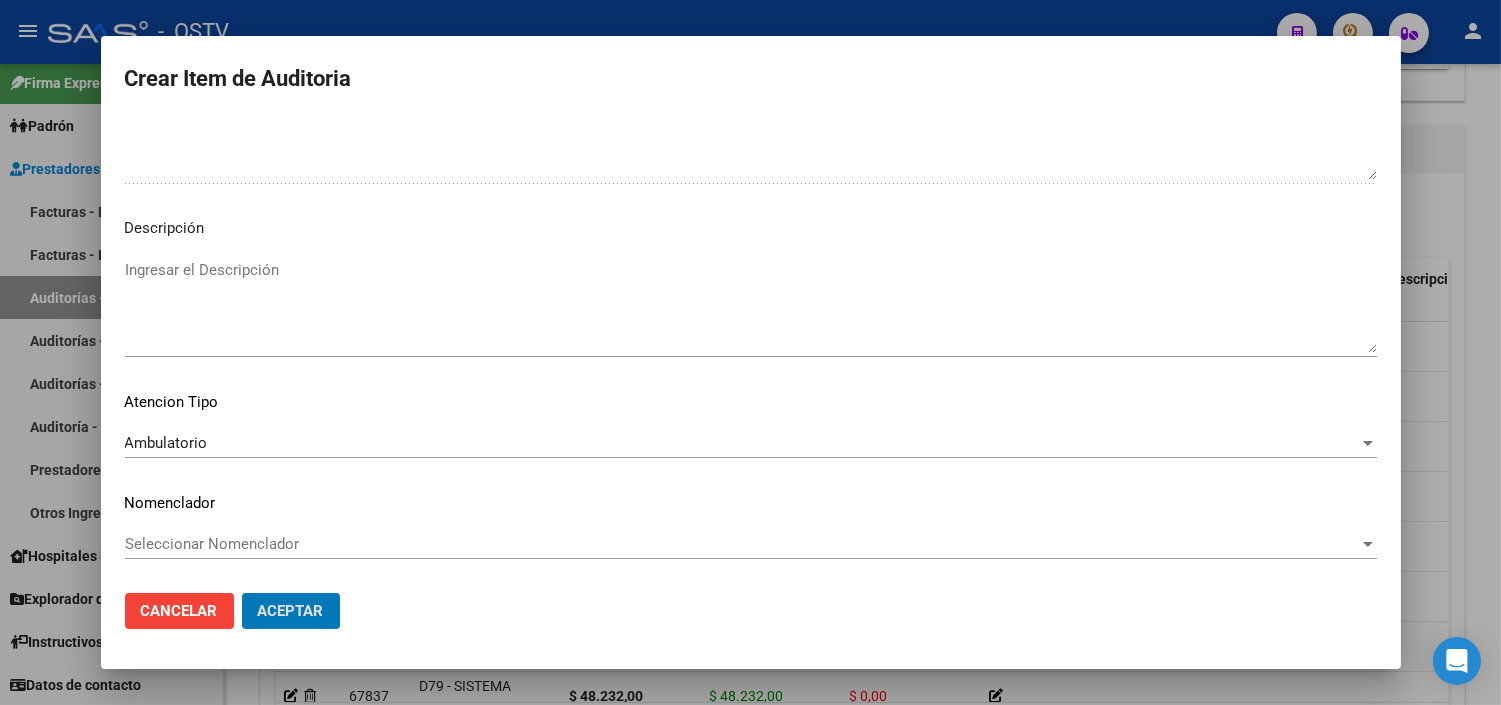 click on "Aceptar" 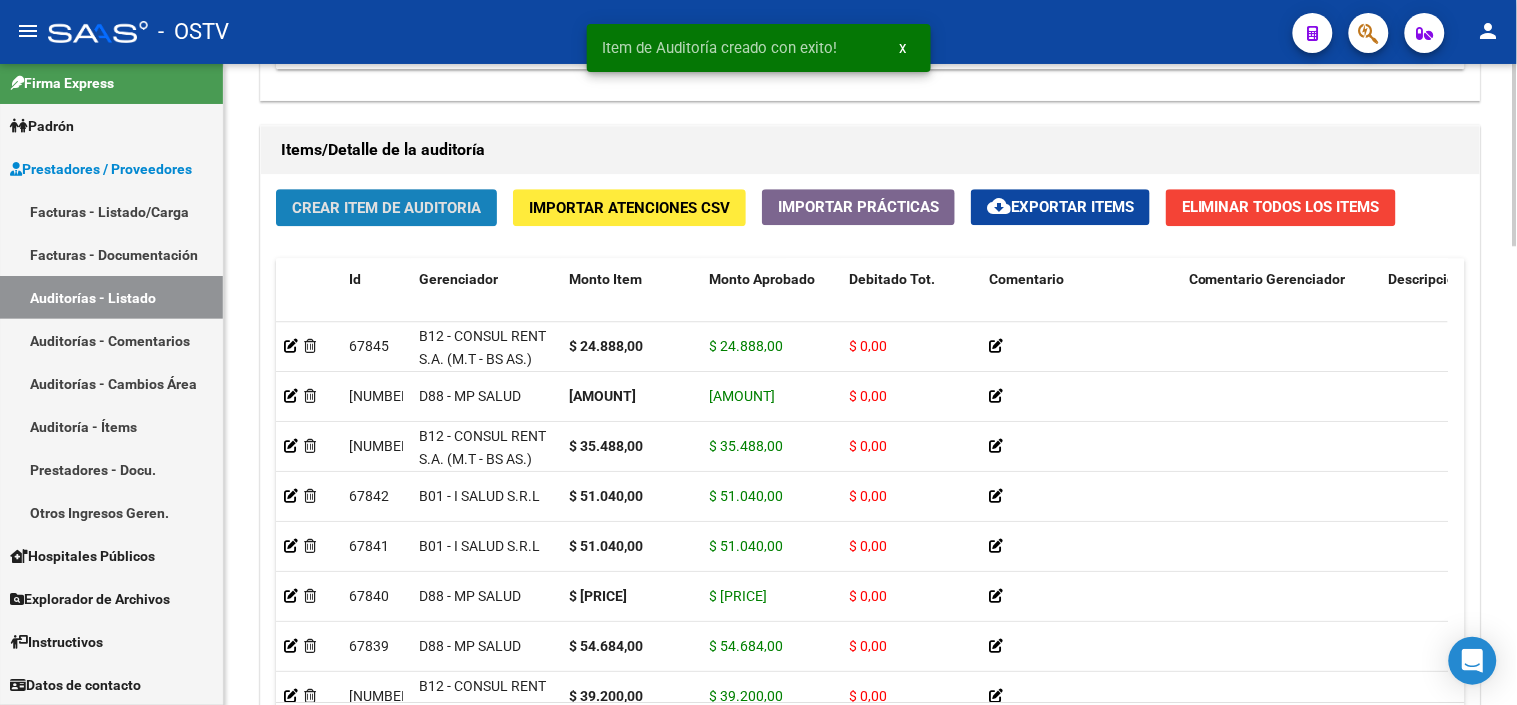 click on "Crear Item de Auditoria" 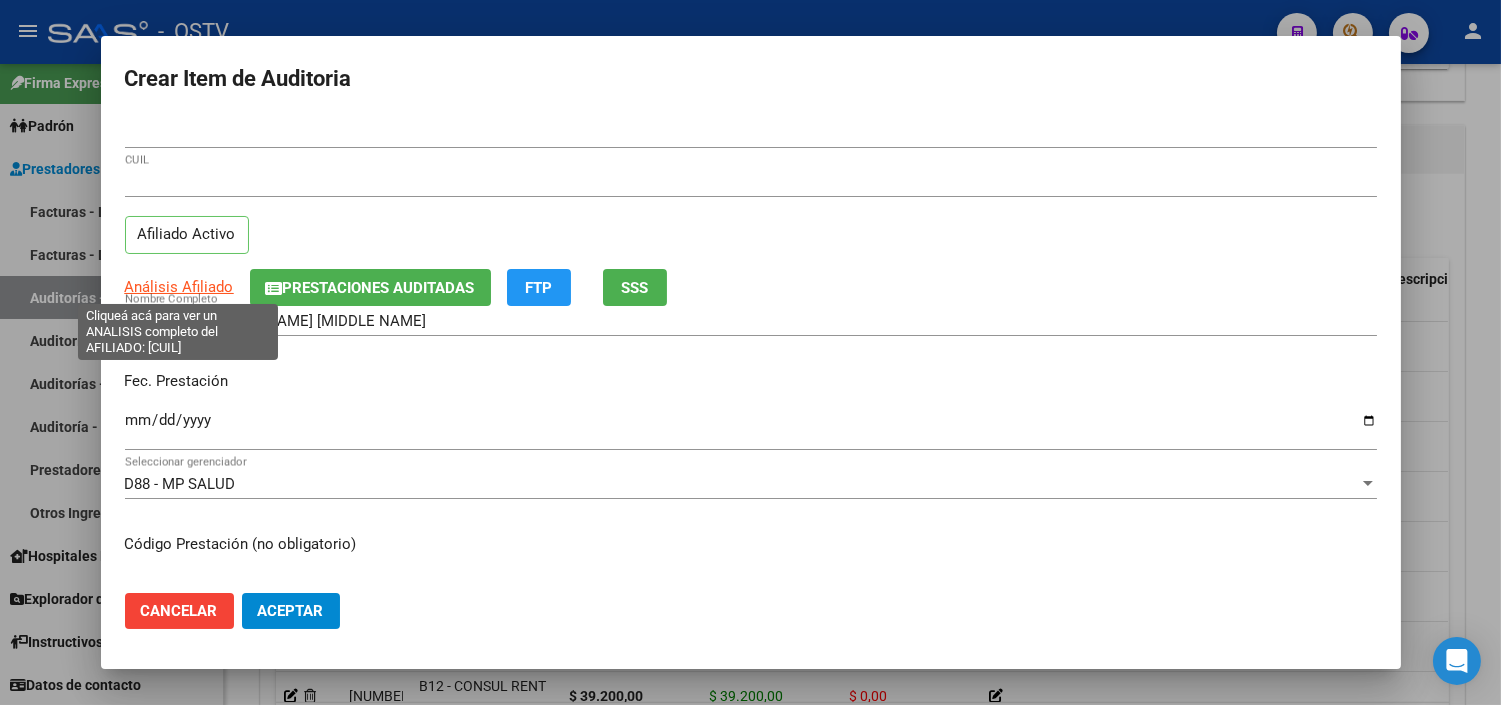 click on "Análisis Afiliado" at bounding box center (179, 287) 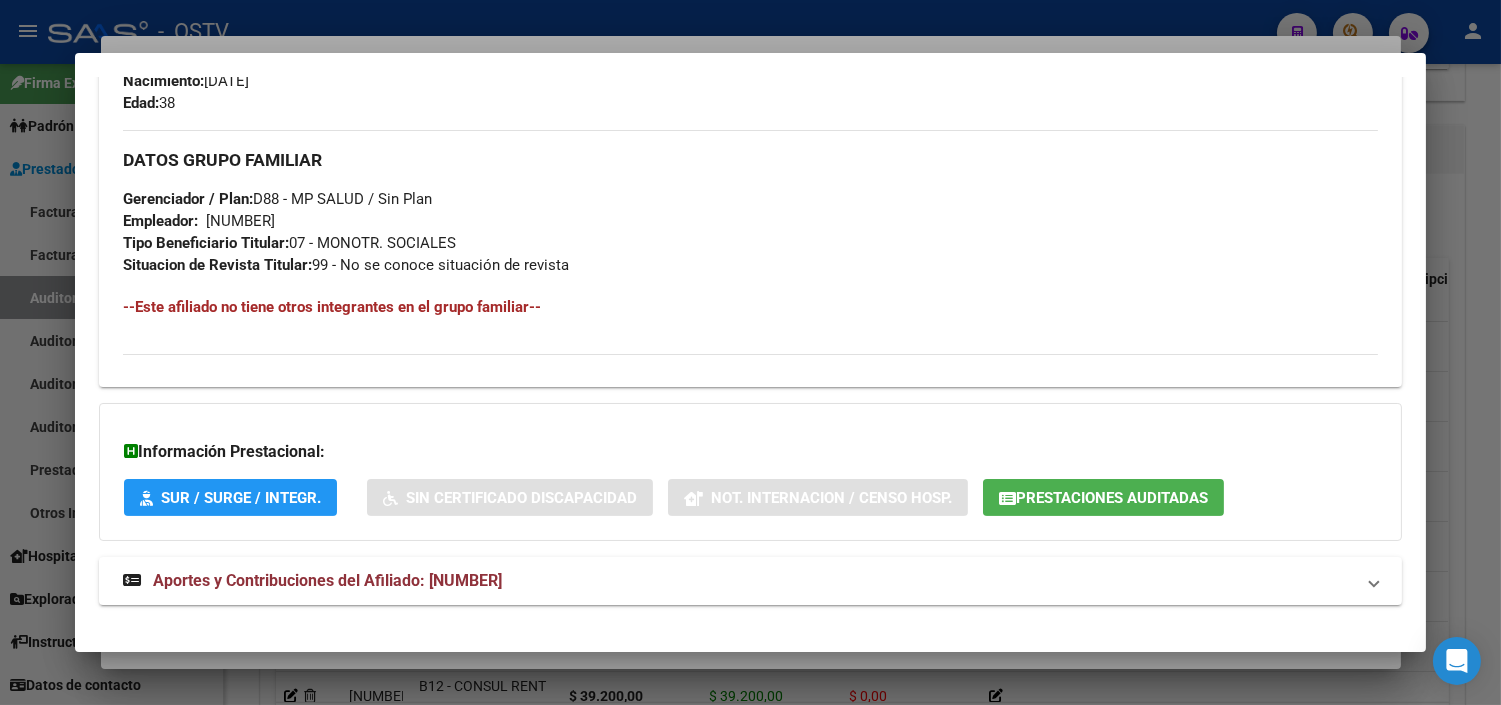 scroll, scrollTop: 948, scrollLeft: 0, axis: vertical 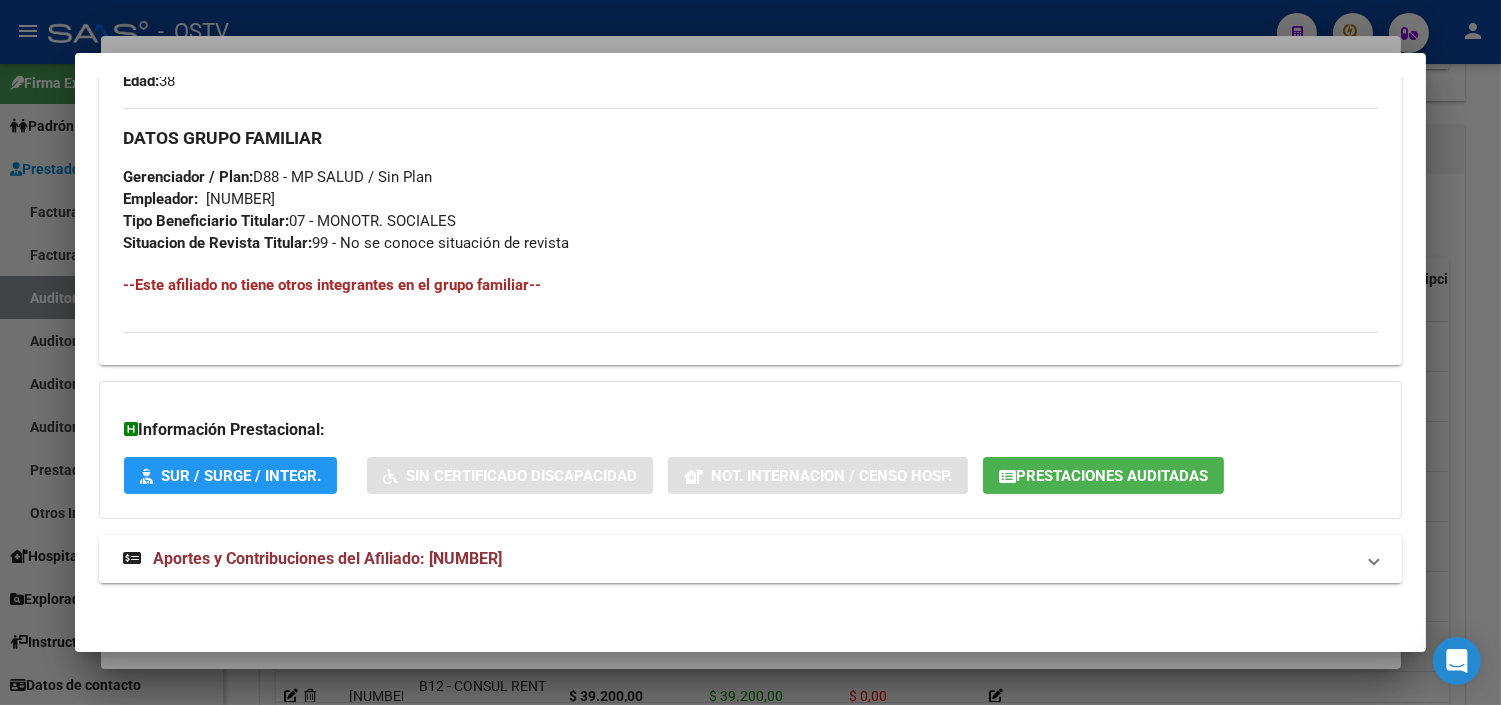 click on "Aportes y Contribuciones del Afiliado: [NUMBER]" at bounding box center (327, 558) 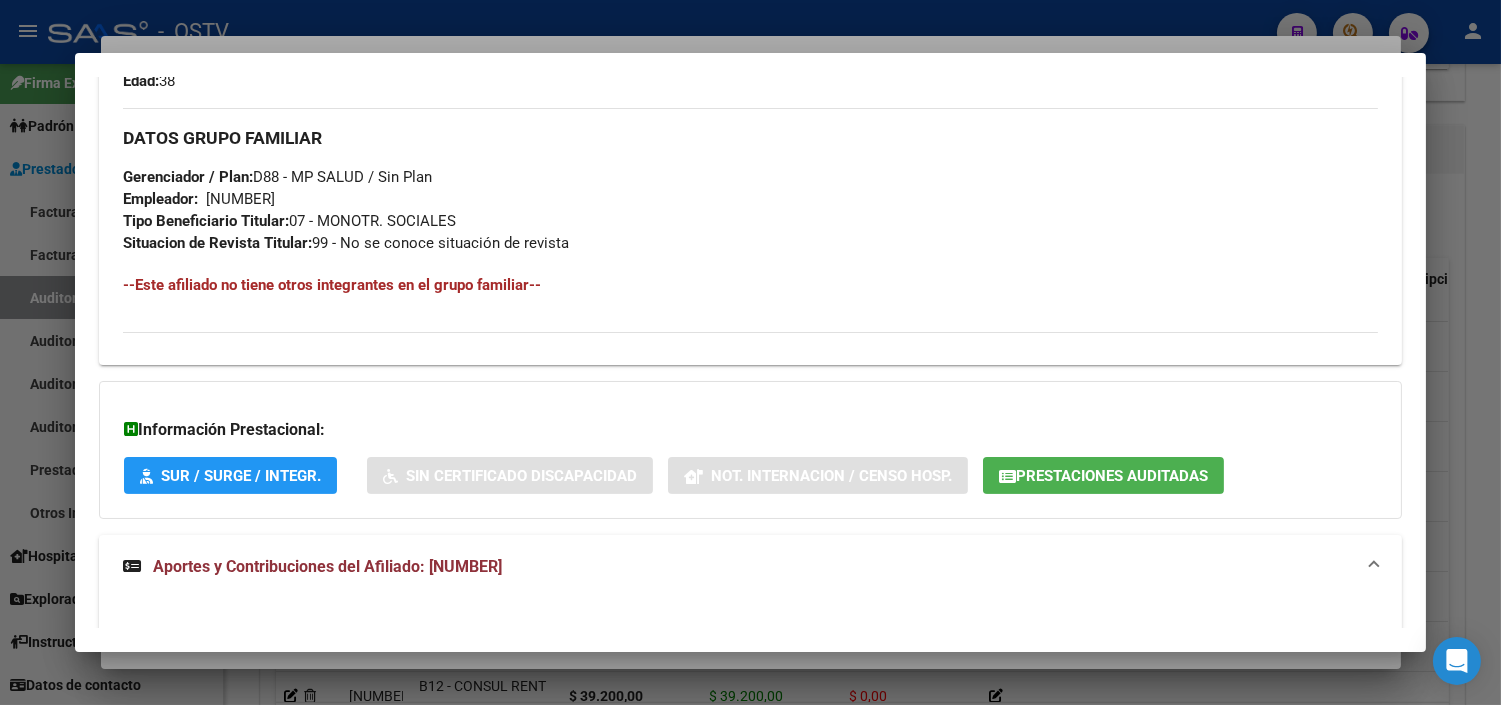 click on "Prestaciones Auditadas" 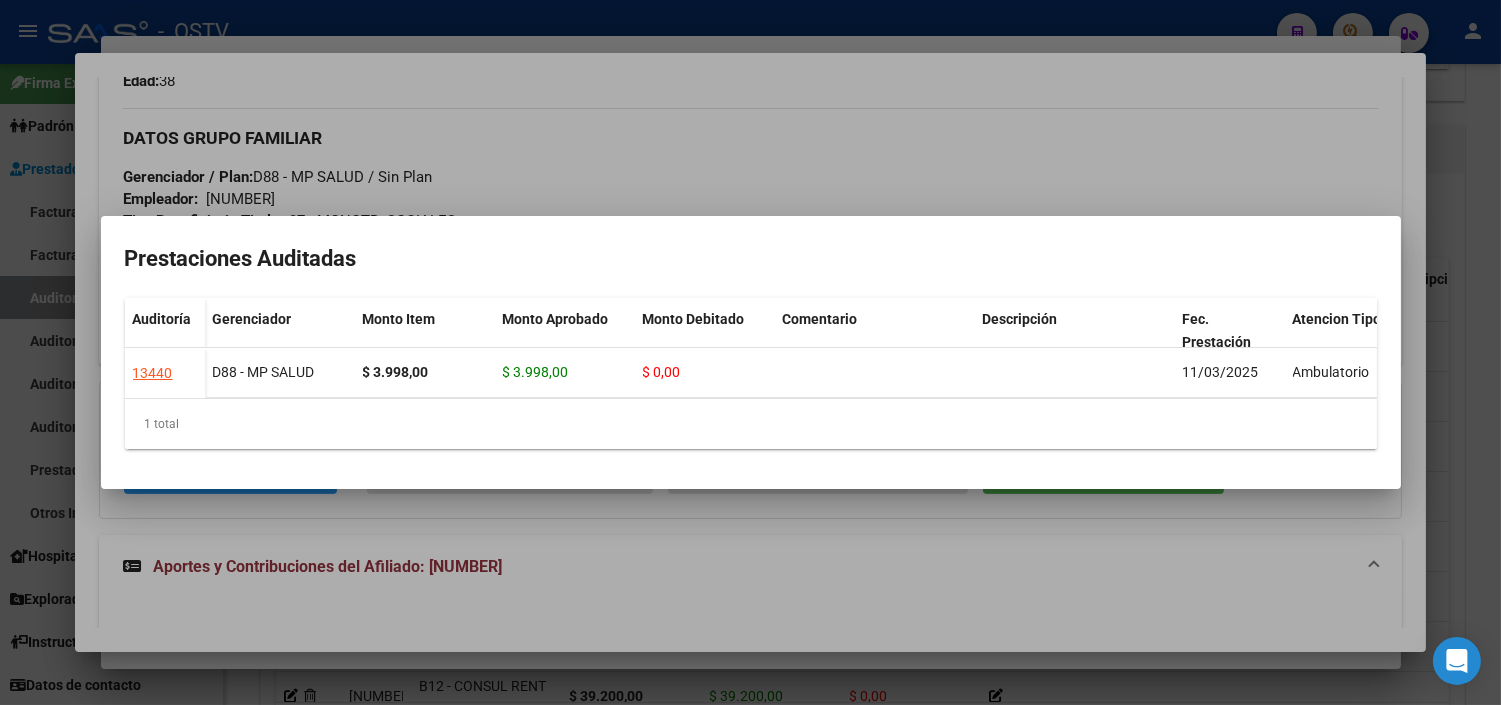 drag, startPoint x: 527, startPoint y: 563, endPoint x: 502, endPoint y: 553, distance: 26.925823 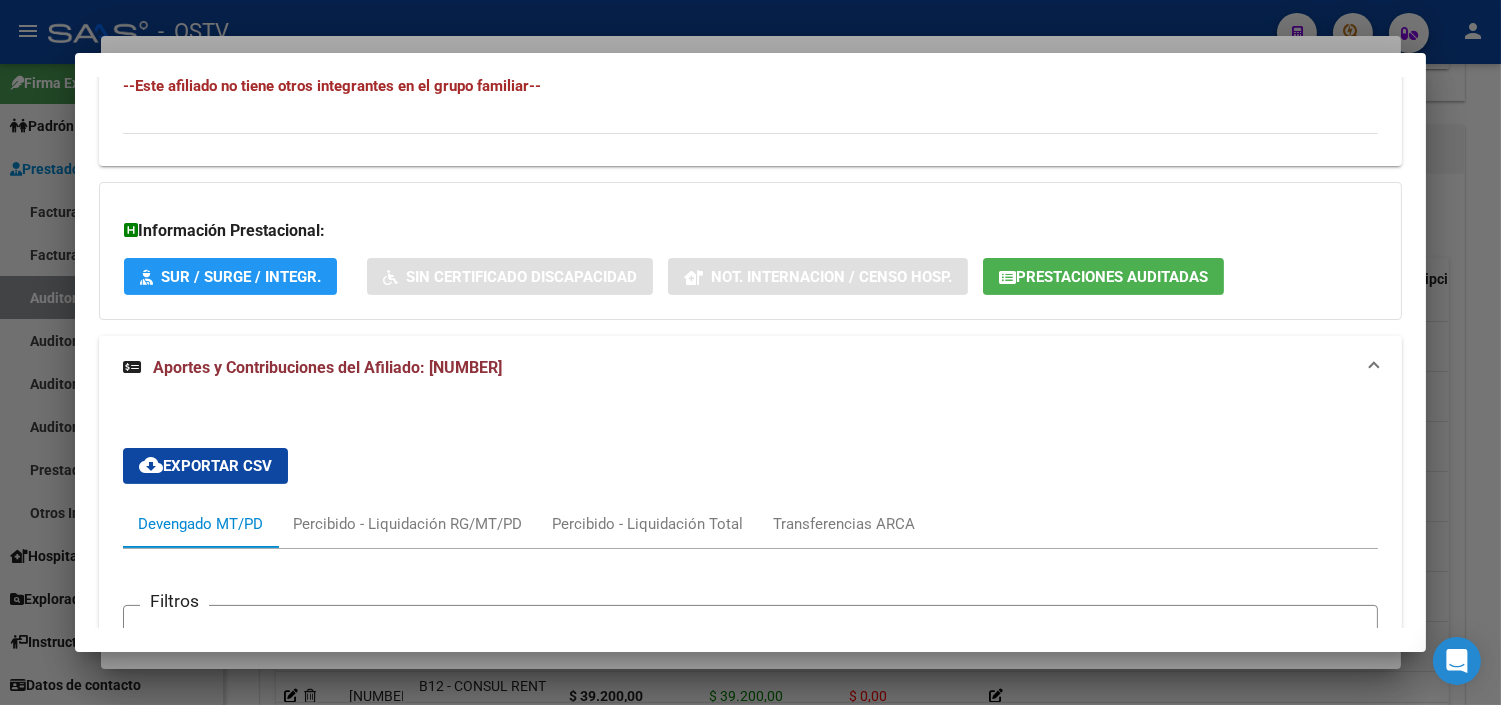 scroll, scrollTop: 1726, scrollLeft: 0, axis: vertical 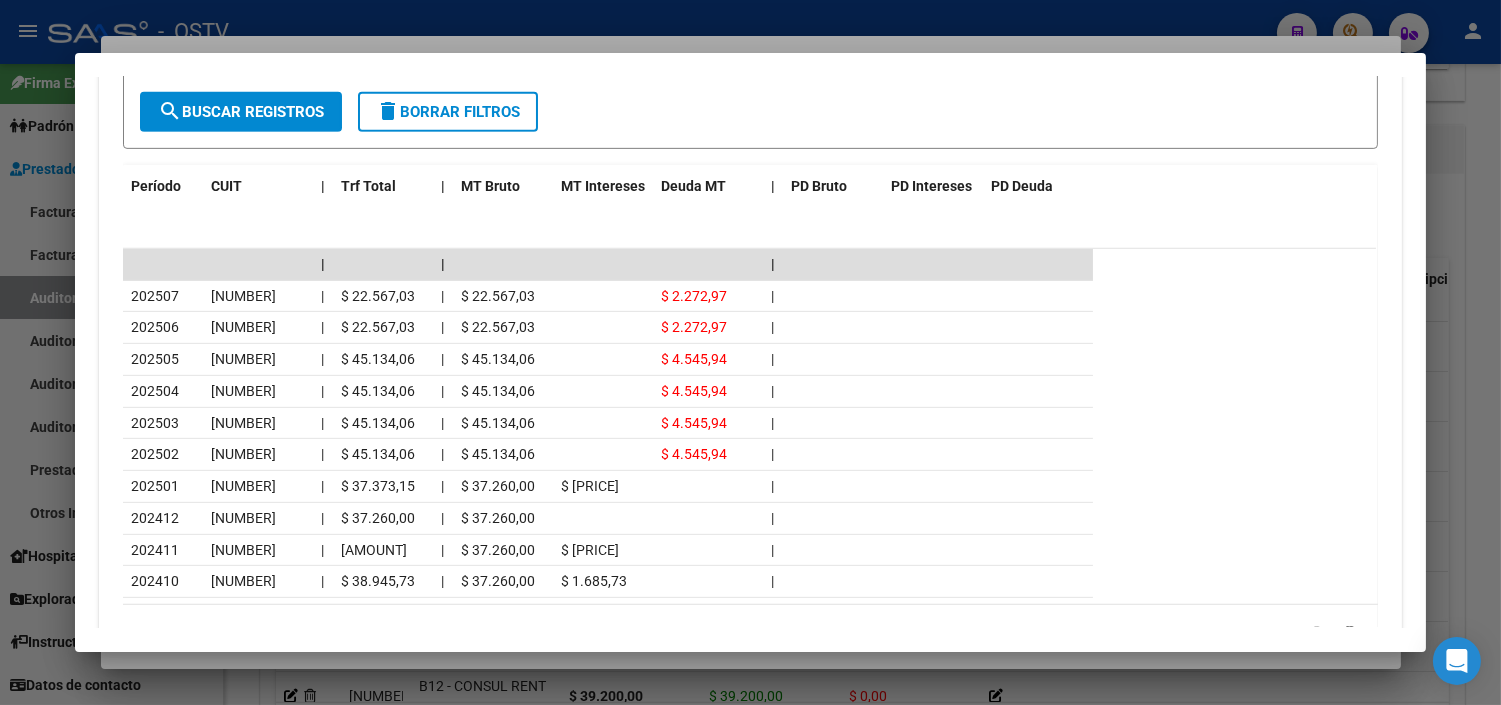 click at bounding box center (750, 352) 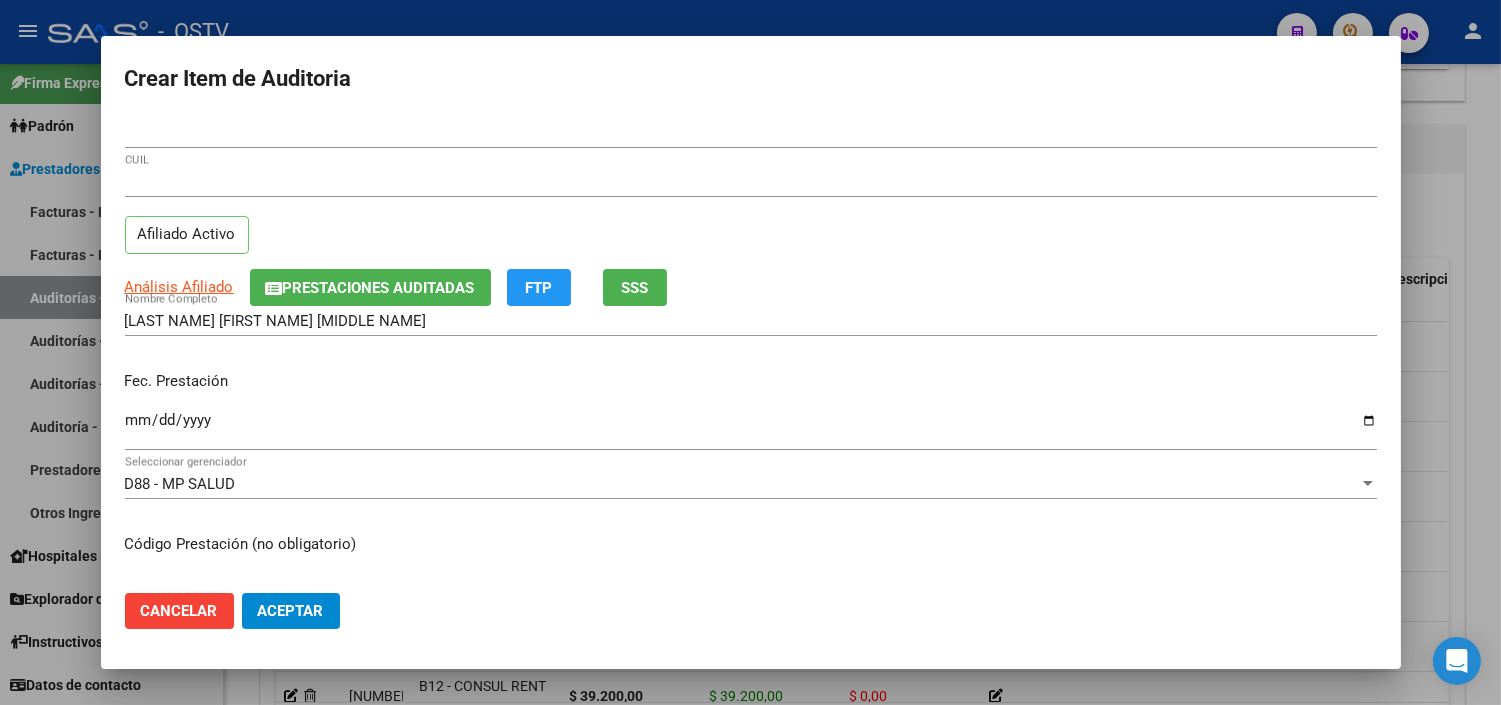 click on "Ingresar la fecha" at bounding box center (751, 428) 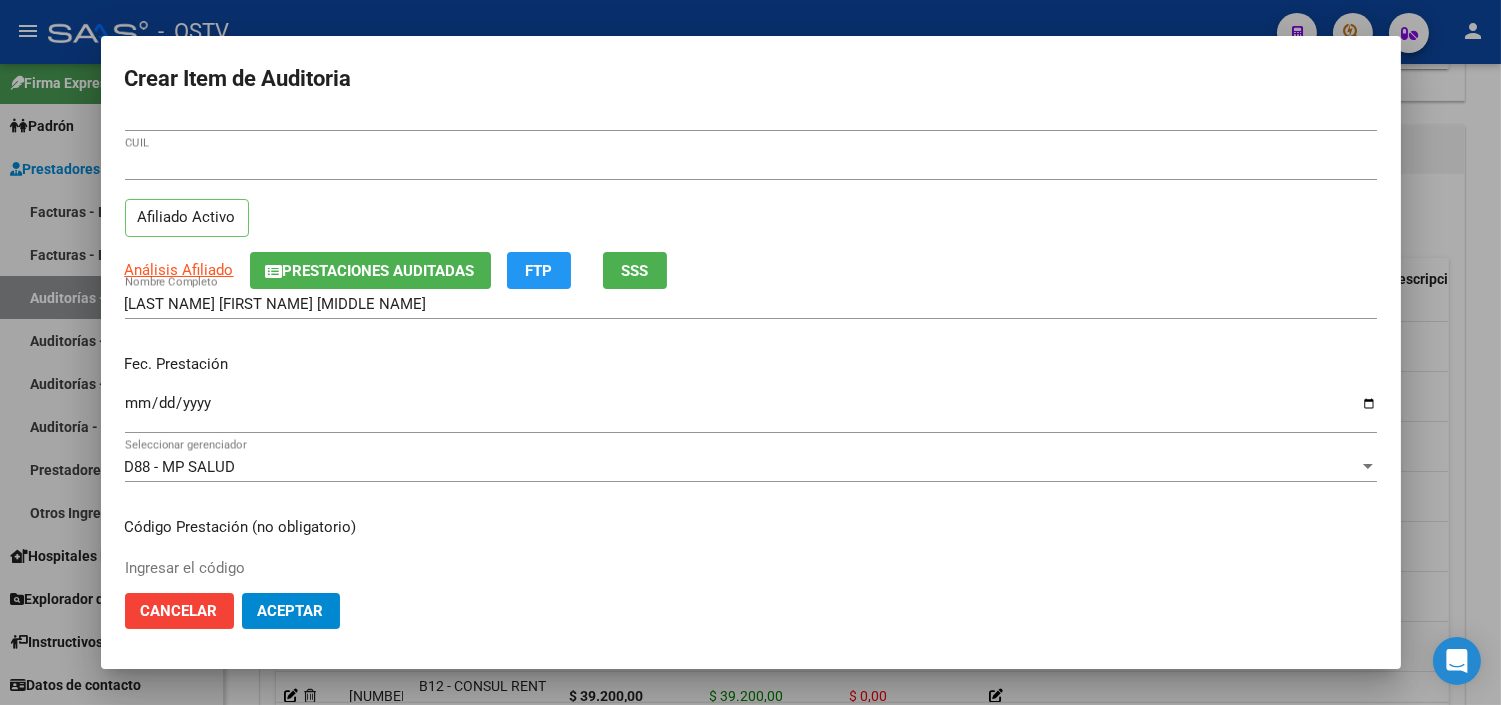 scroll, scrollTop: 338, scrollLeft: 0, axis: vertical 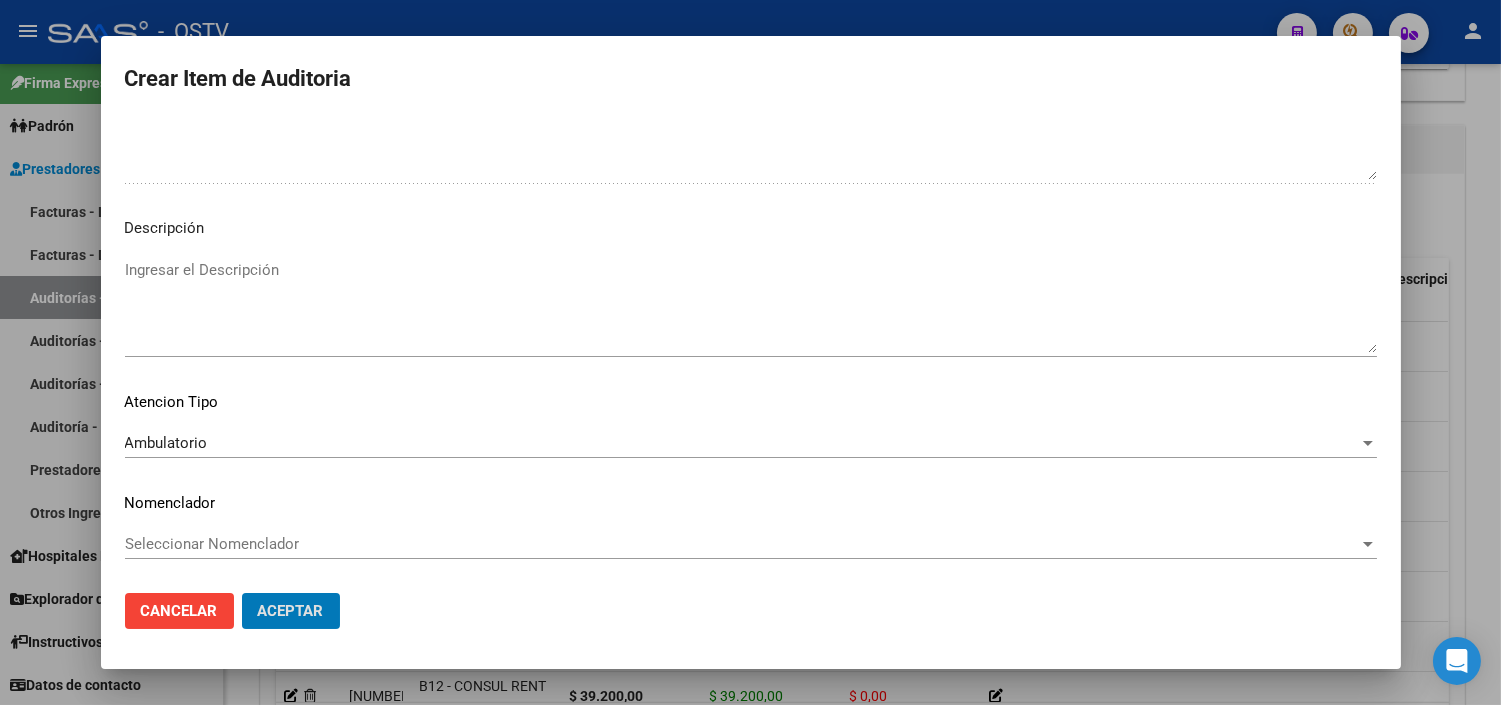 click on "Aceptar" 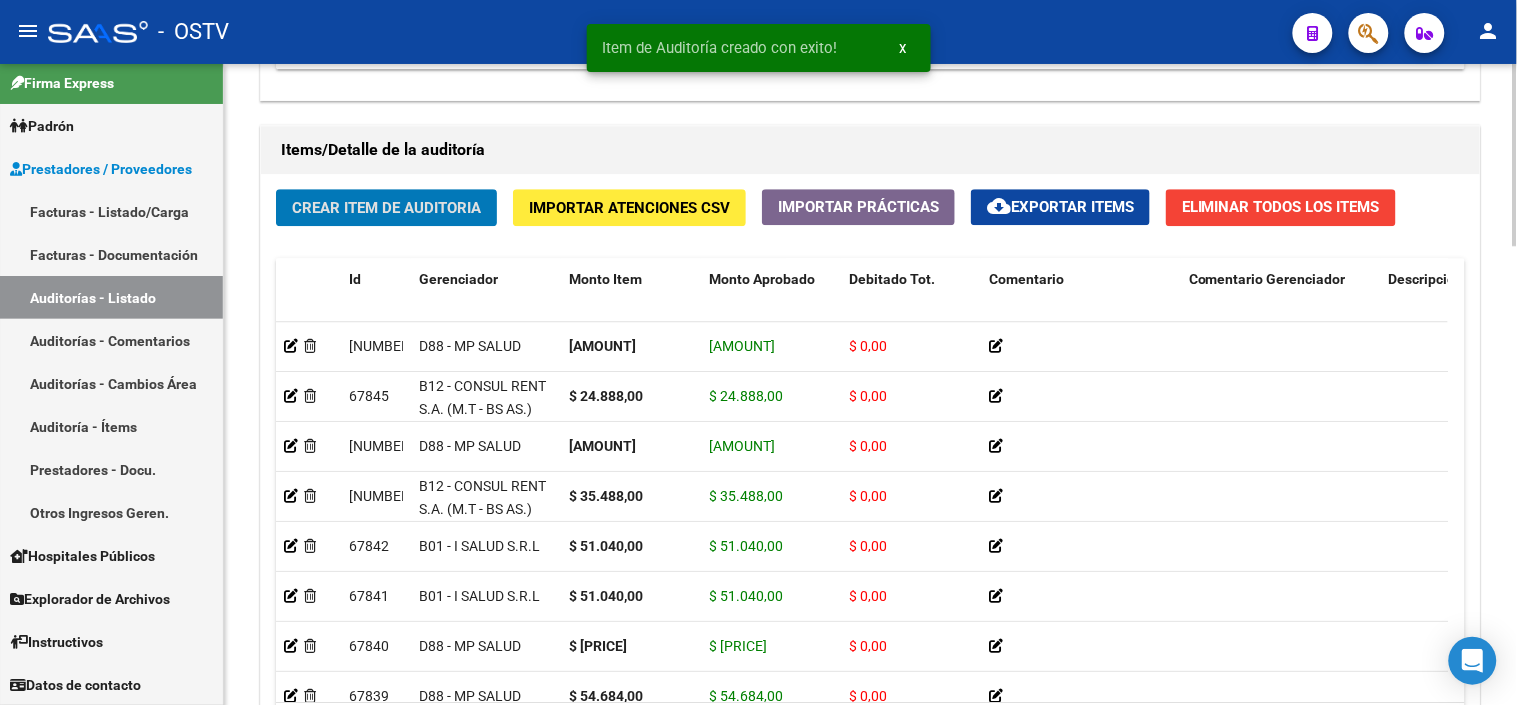 click on "Crear Item de Auditoria" 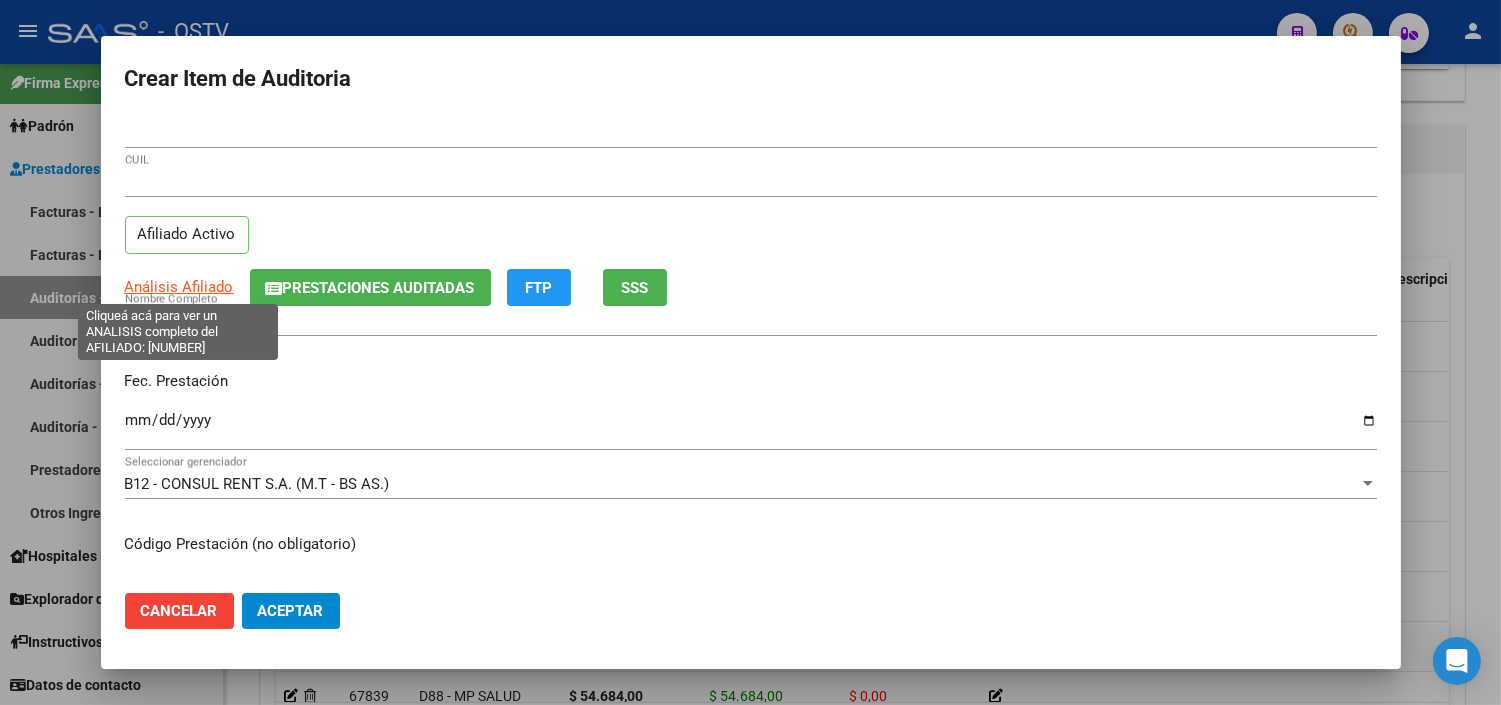 click on "Análisis Afiliado" at bounding box center [179, 287] 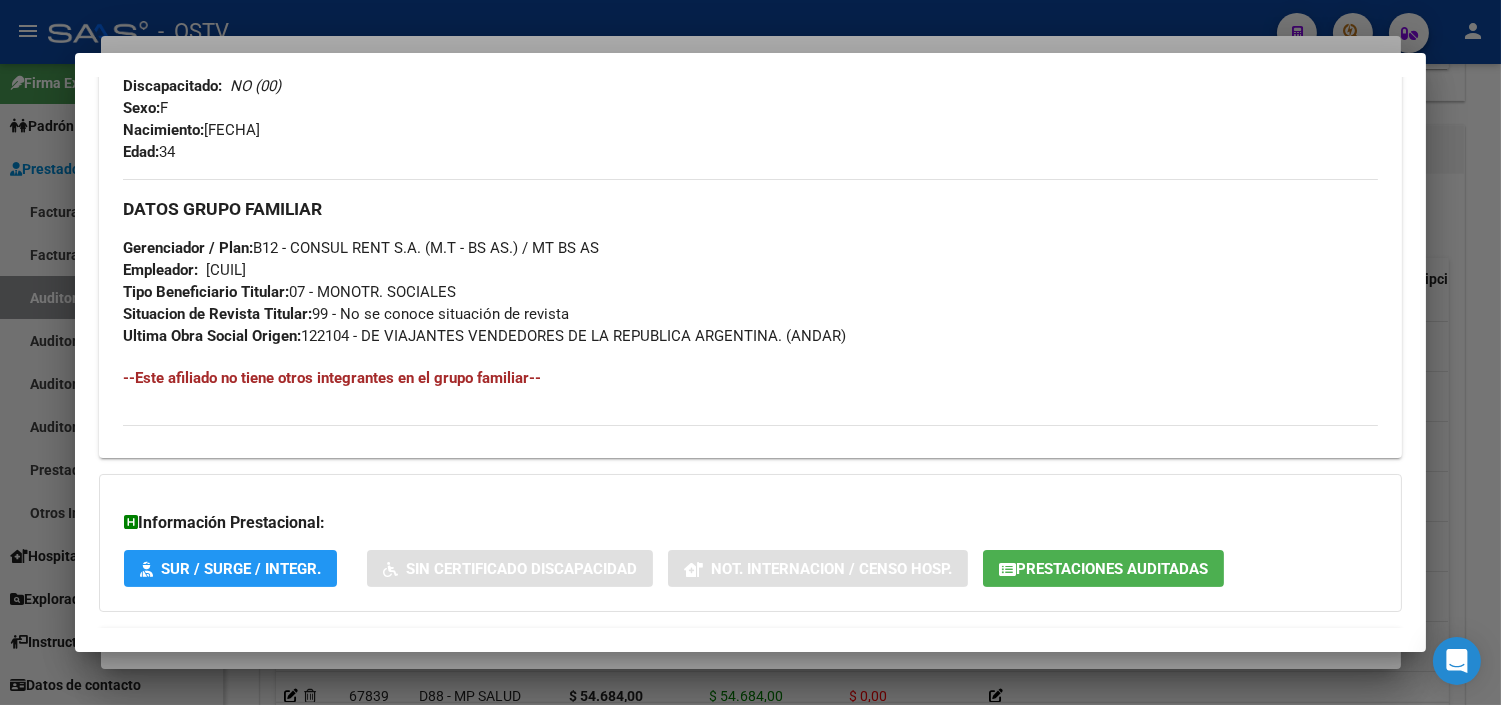 scroll, scrollTop: 948, scrollLeft: 0, axis: vertical 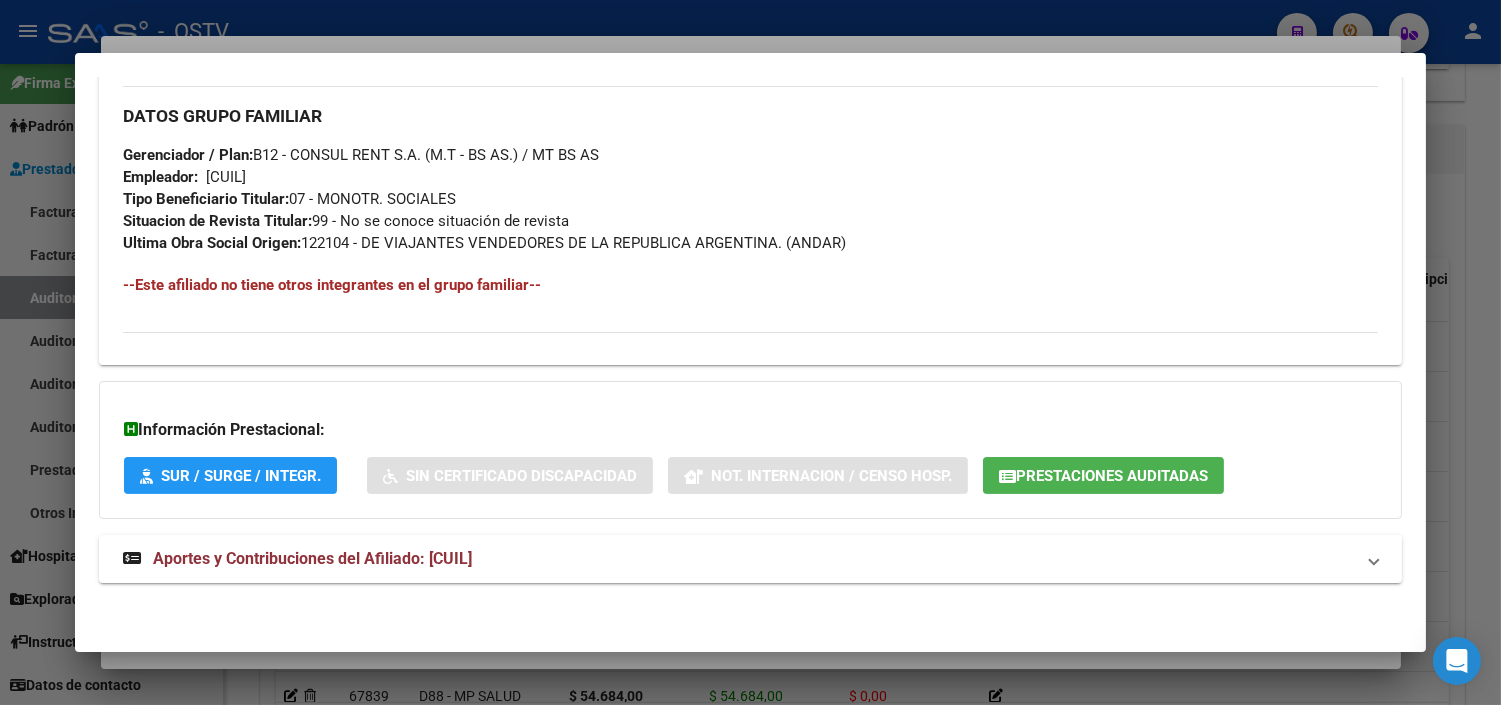 click on "Aportes y Contribuciones del Afiliado: [CUIL]" at bounding box center (312, 558) 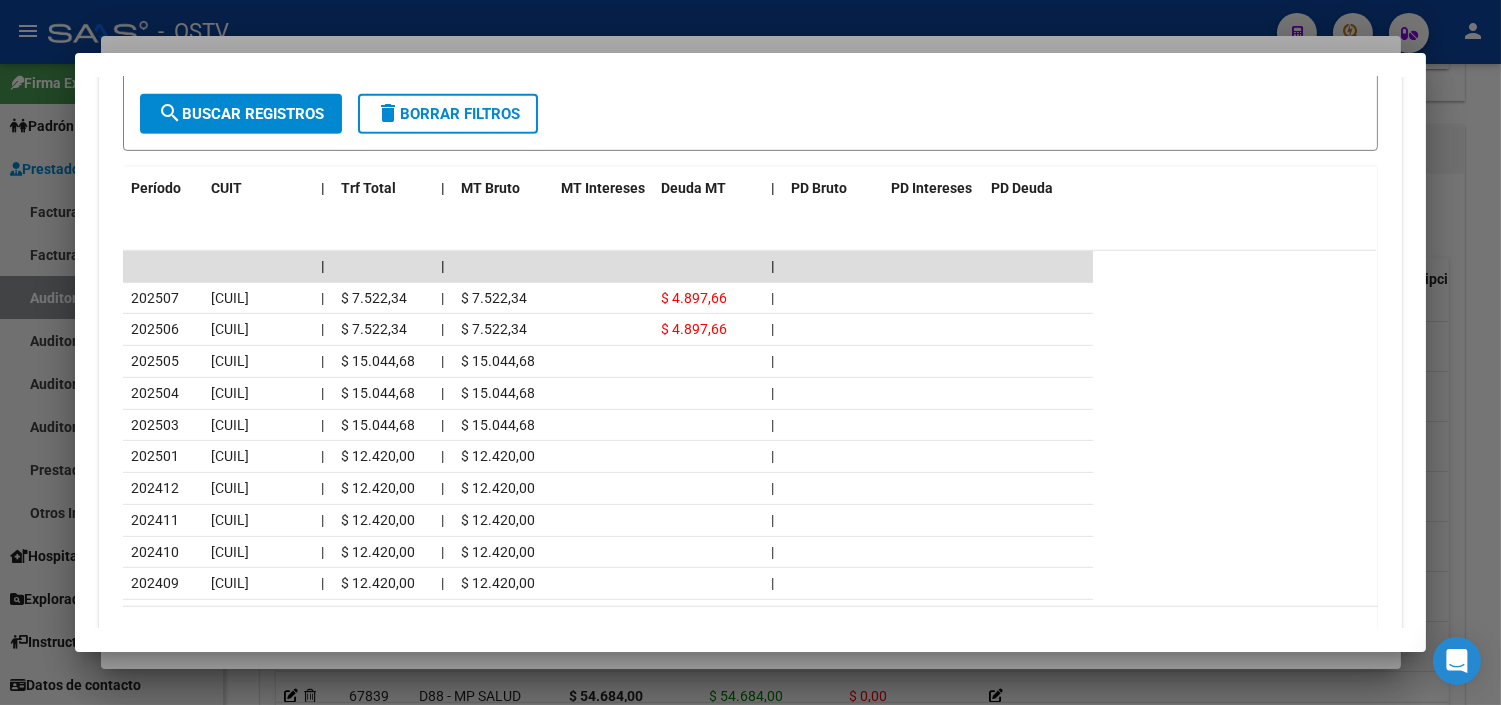 scroll, scrollTop: 1726, scrollLeft: 0, axis: vertical 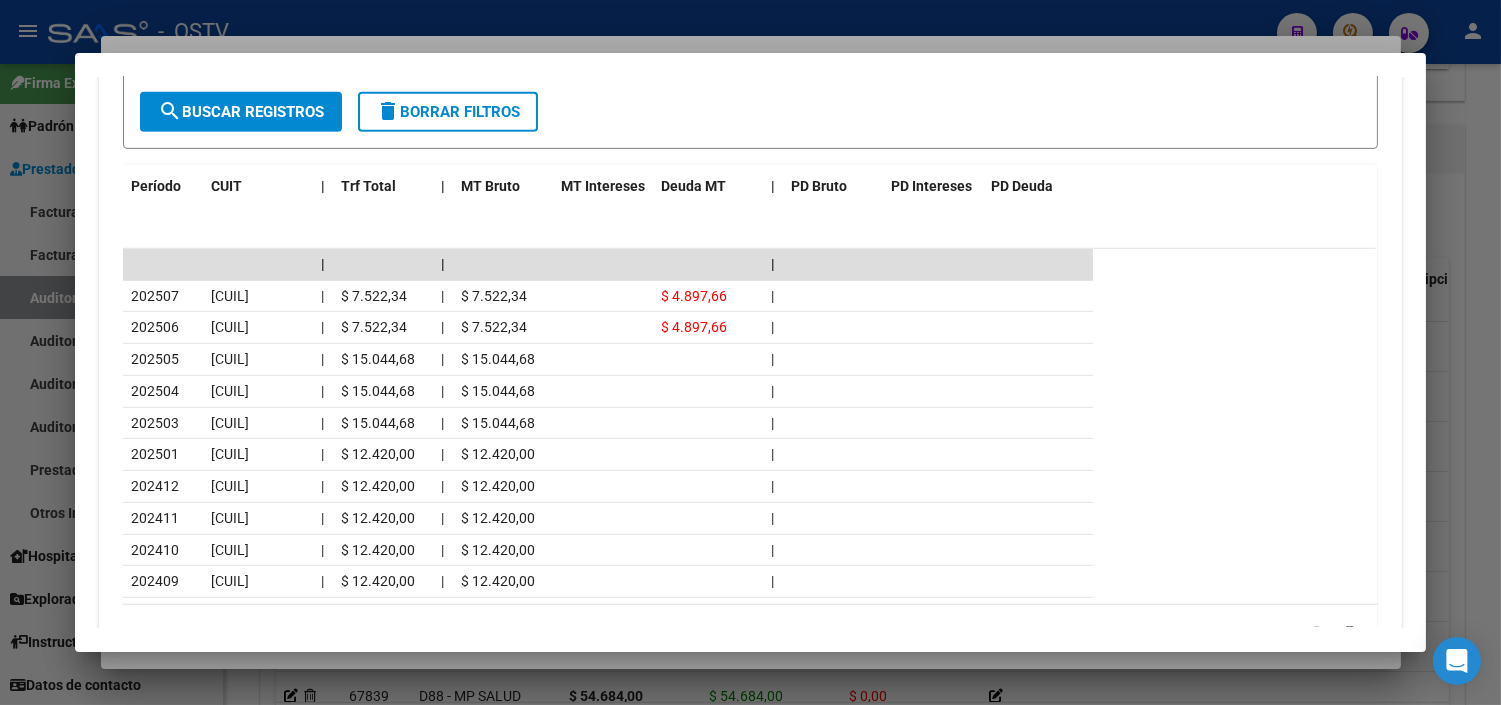 click at bounding box center [750, 352] 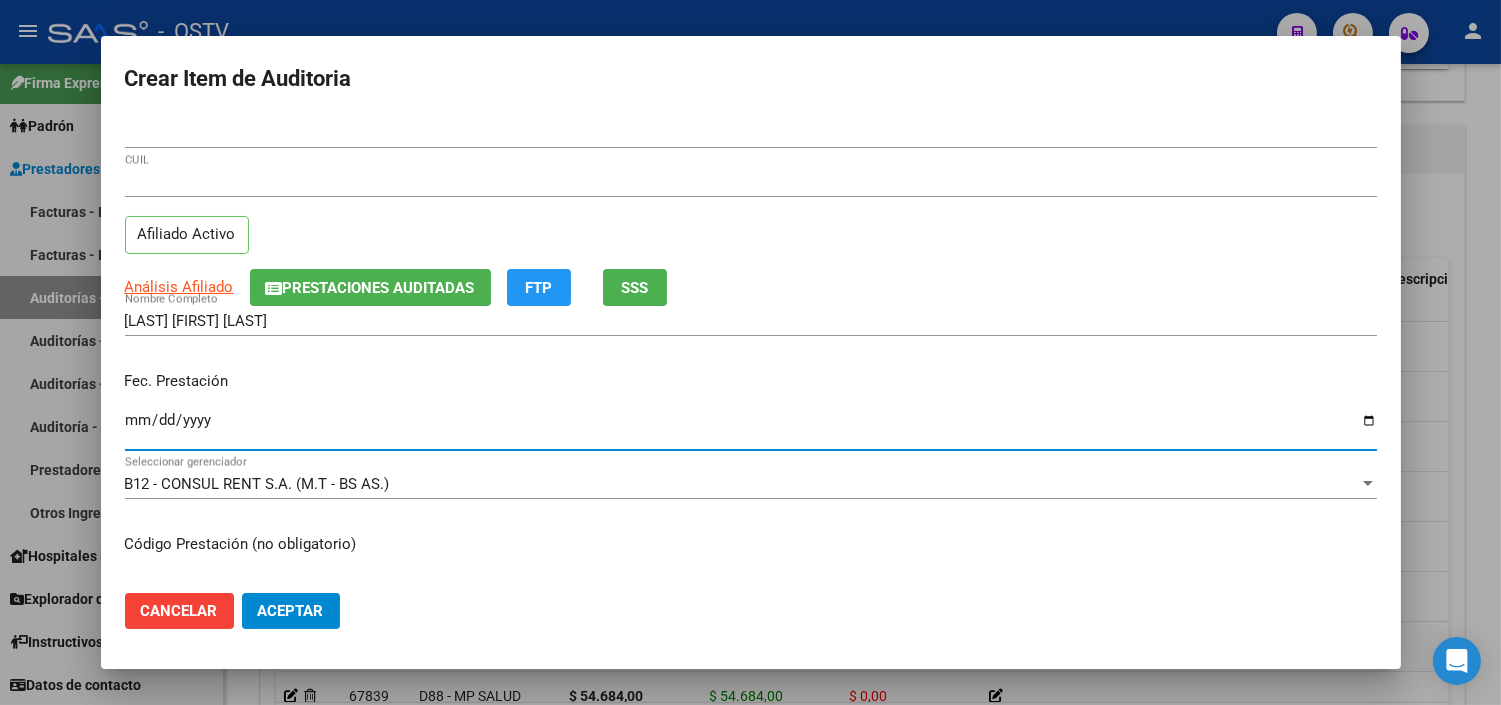 click on "Ingresar la fecha" at bounding box center (751, 428) 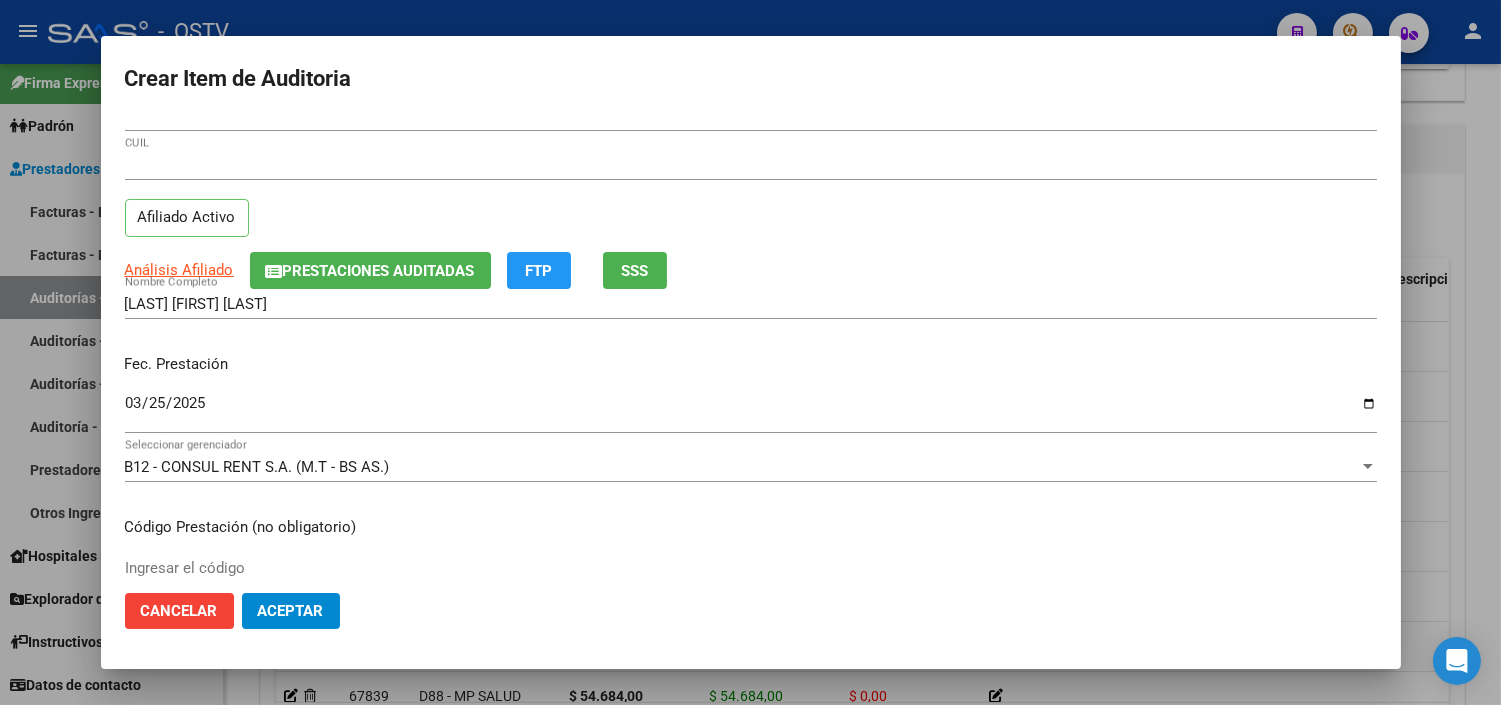scroll, scrollTop: 338, scrollLeft: 0, axis: vertical 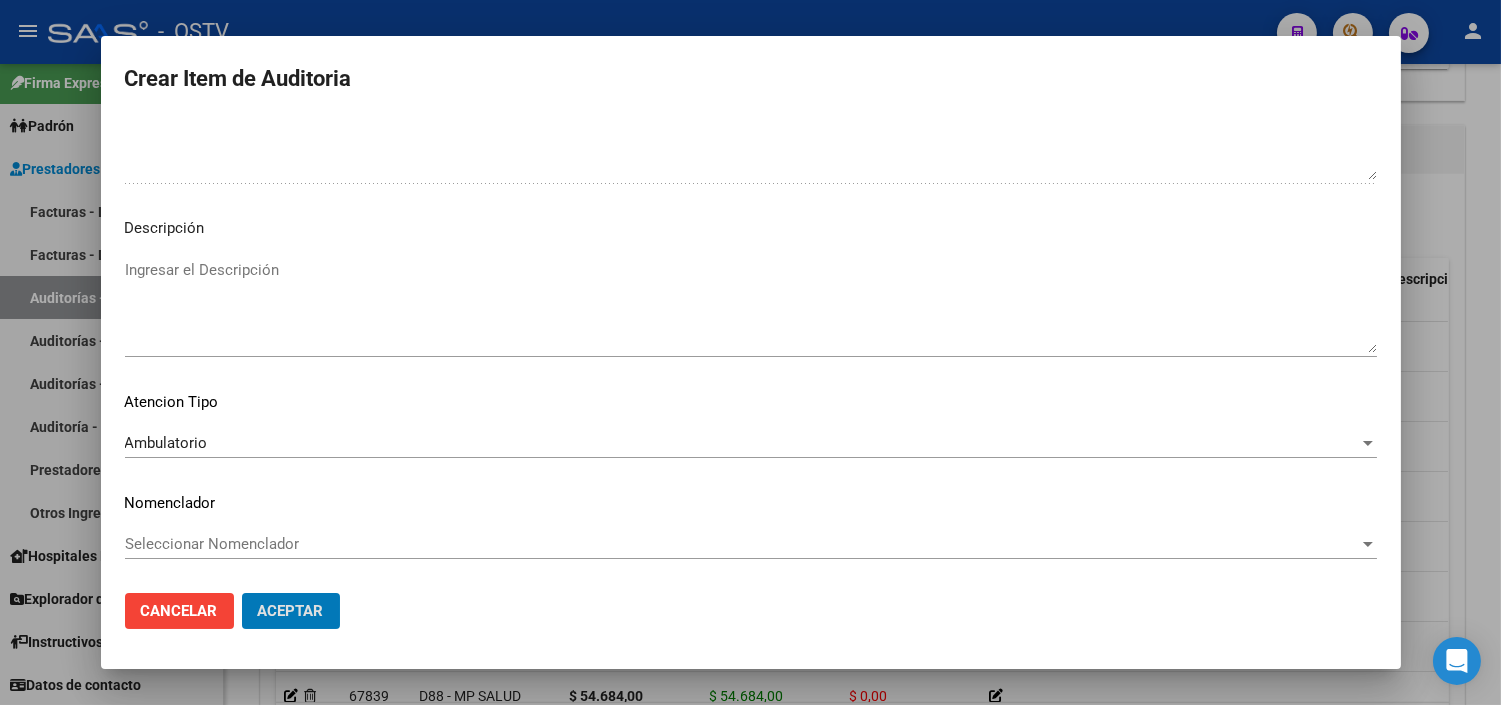 click on "Aceptar" 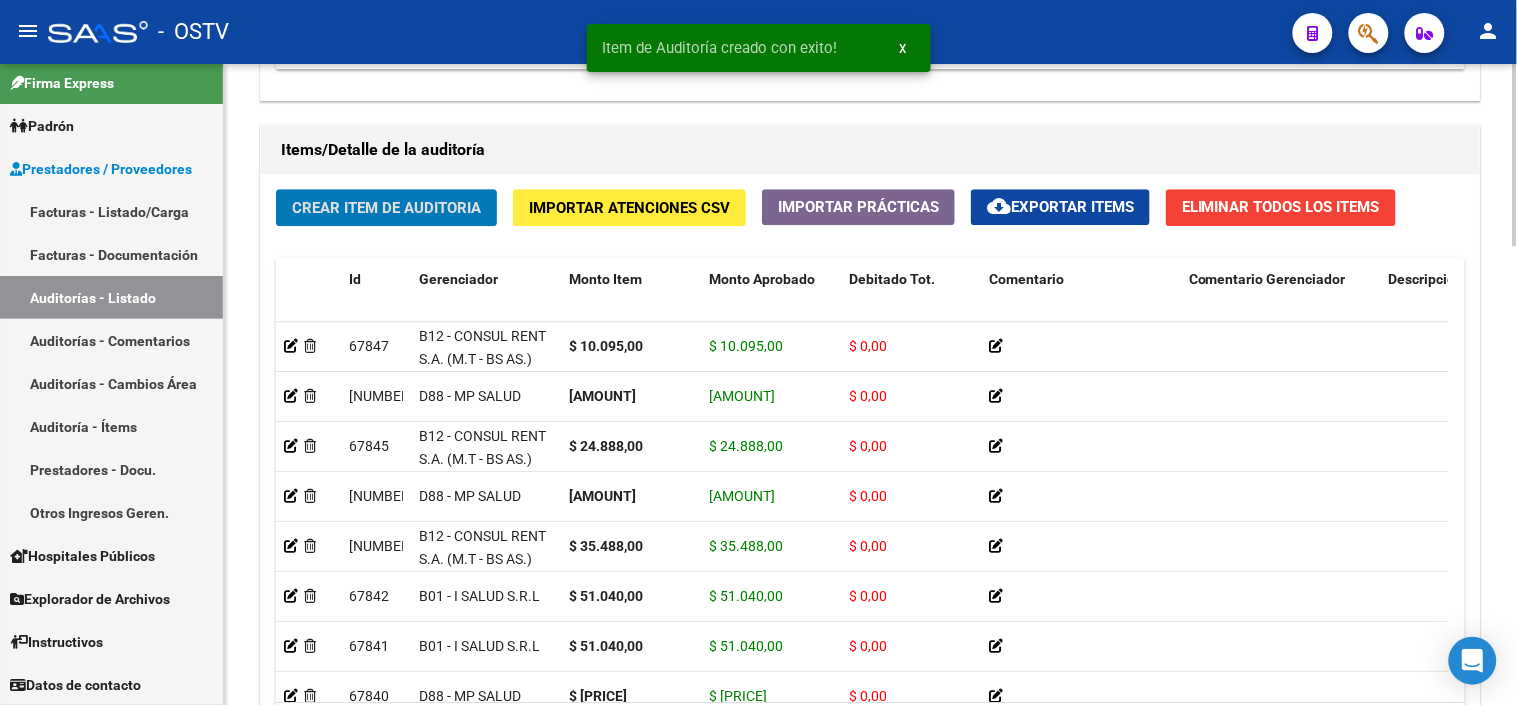 click on "Crear Item de Auditoria" 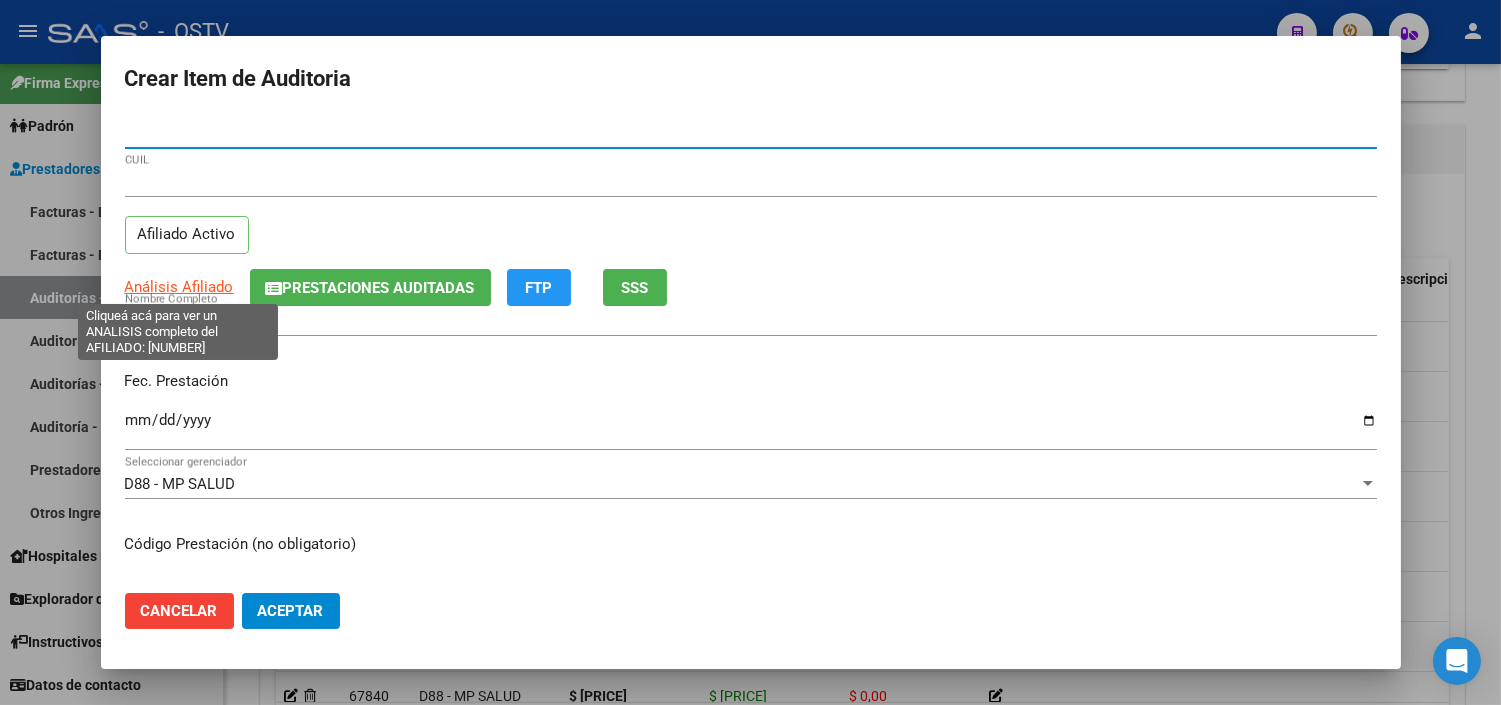 click on "Análisis Afiliado" at bounding box center [179, 287] 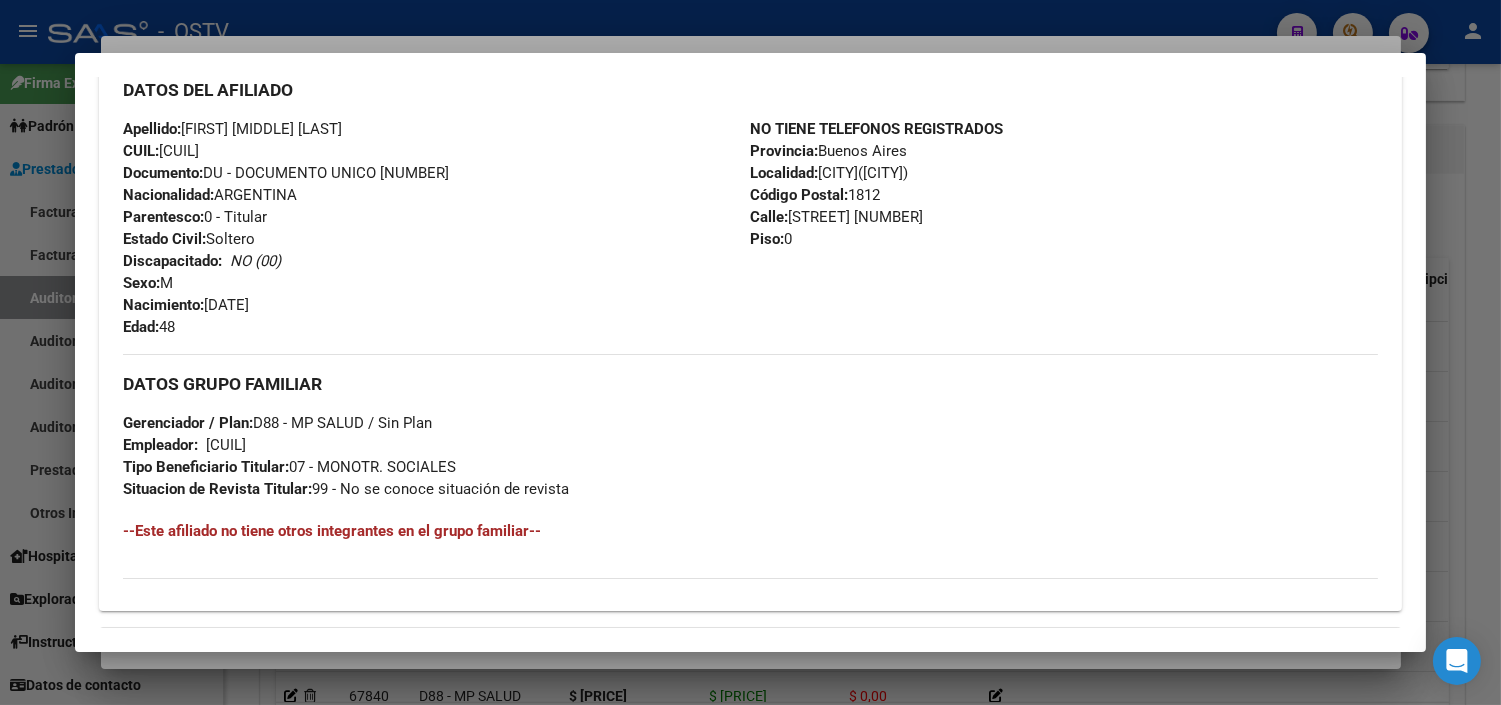 scroll, scrollTop: 948, scrollLeft: 0, axis: vertical 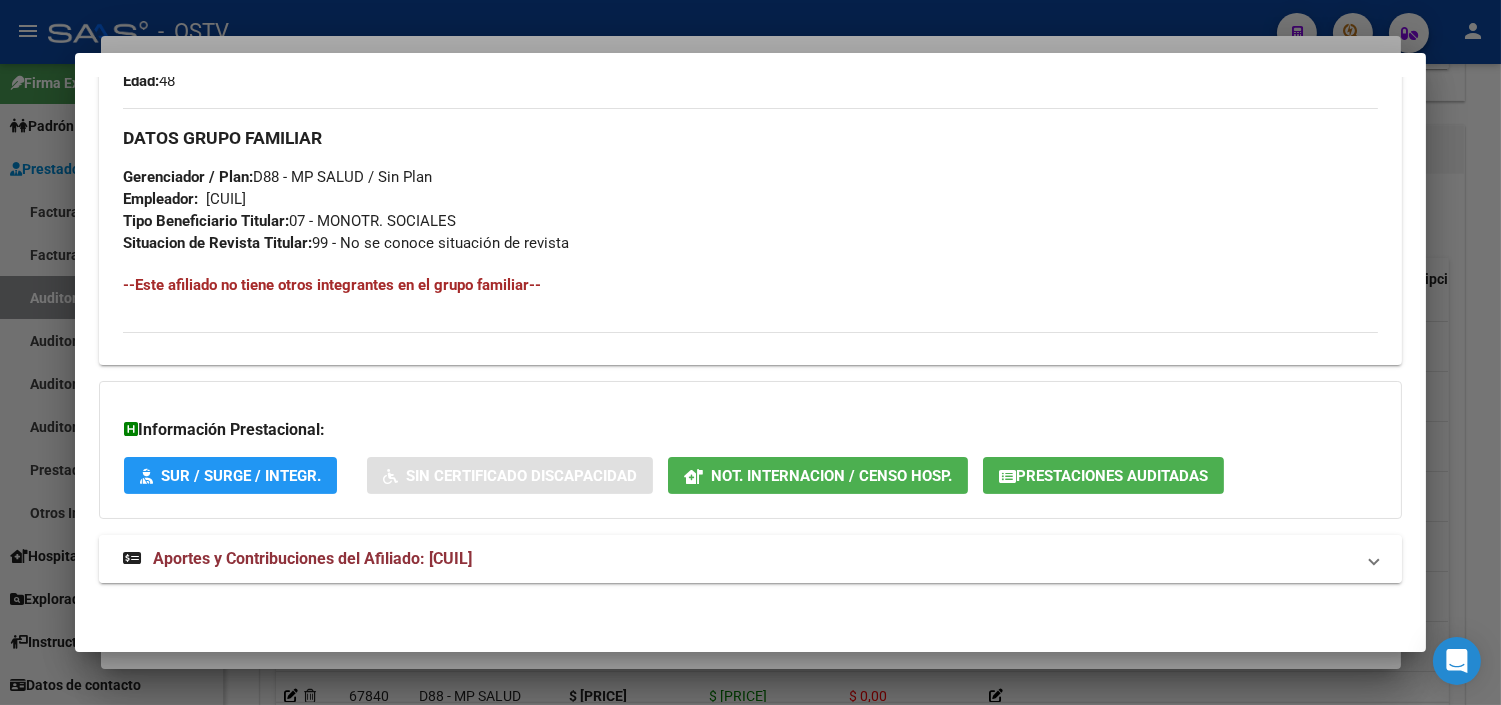 click on "Aportes y Contribuciones del Afiliado: [CUIL]" at bounding box center (312, 558) 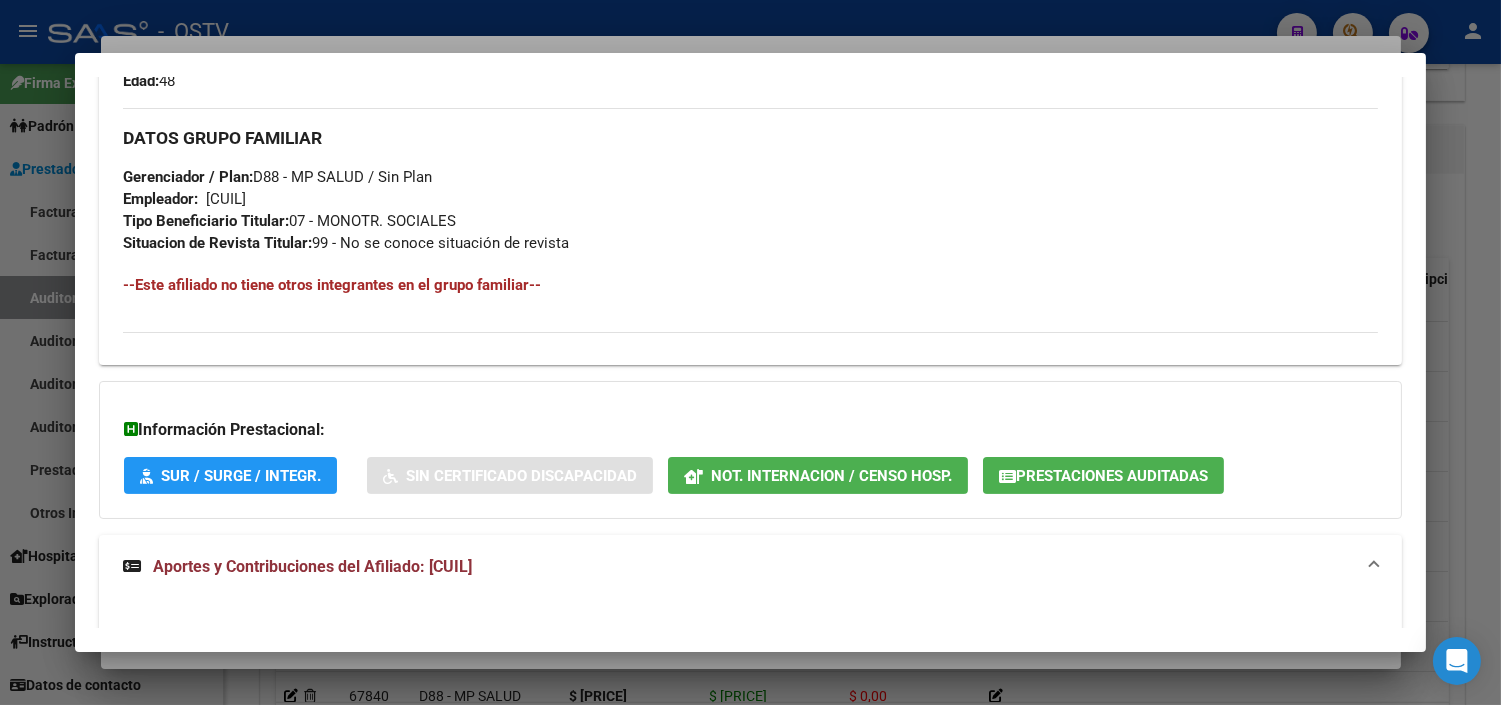 click on "Prestaciones Auditadas" 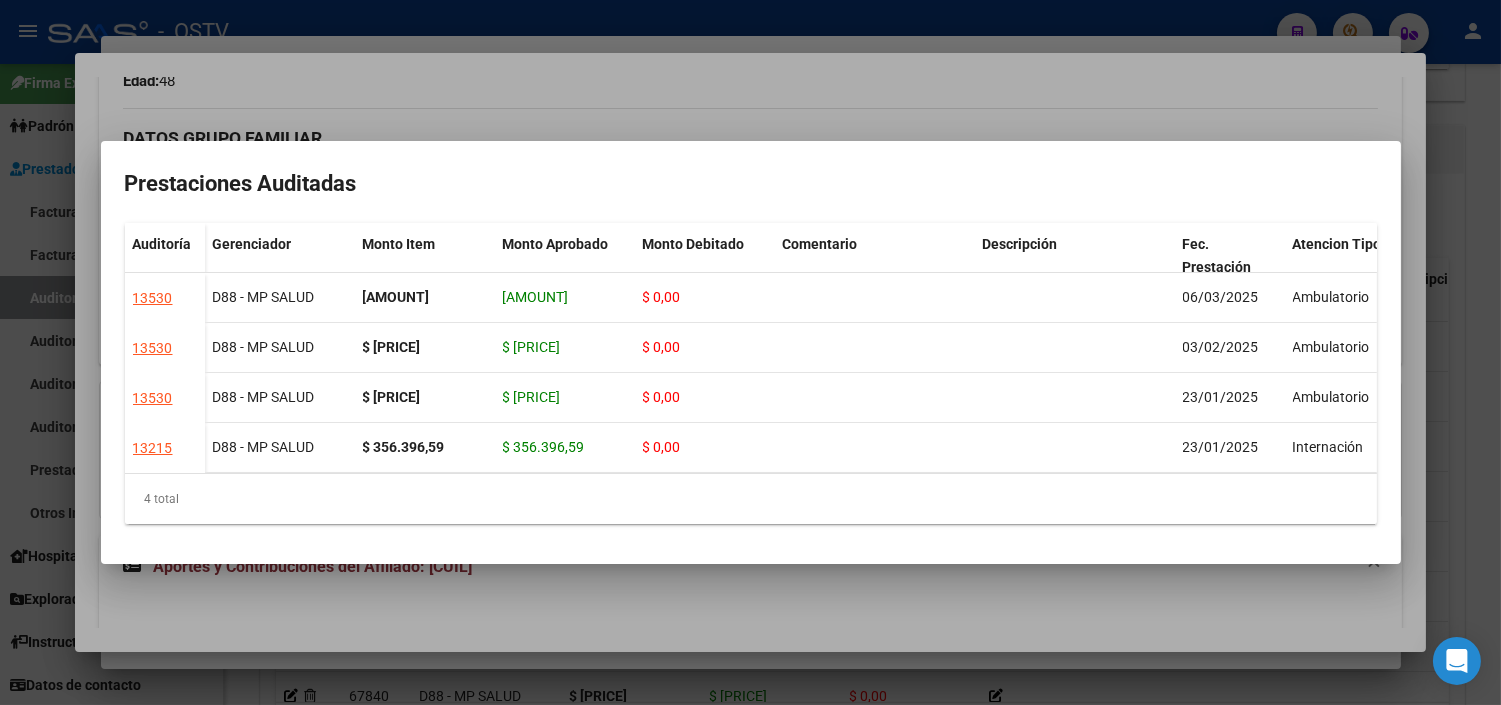click at bounding box center [750, 352] 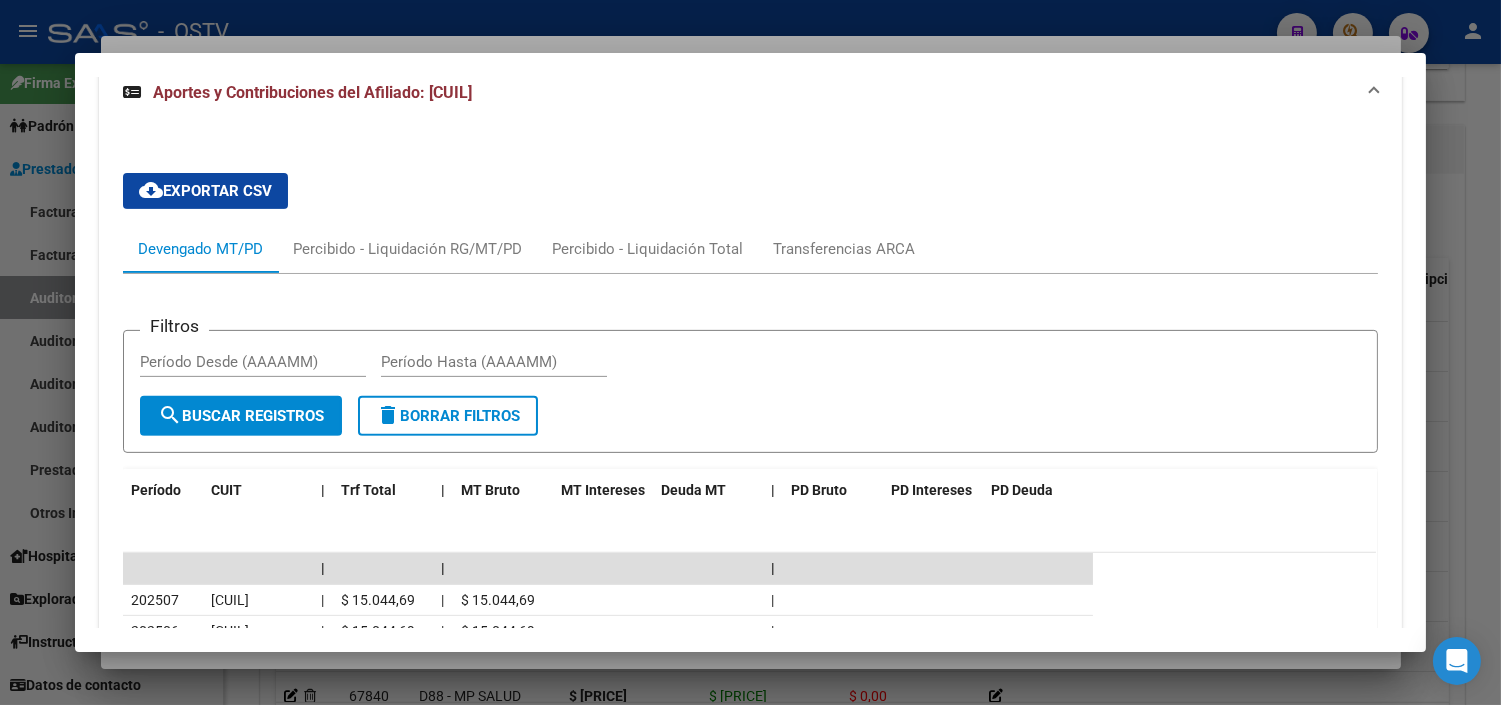 scroll, scrollTop: 1837, scrollLeft: 0, axis: vertical 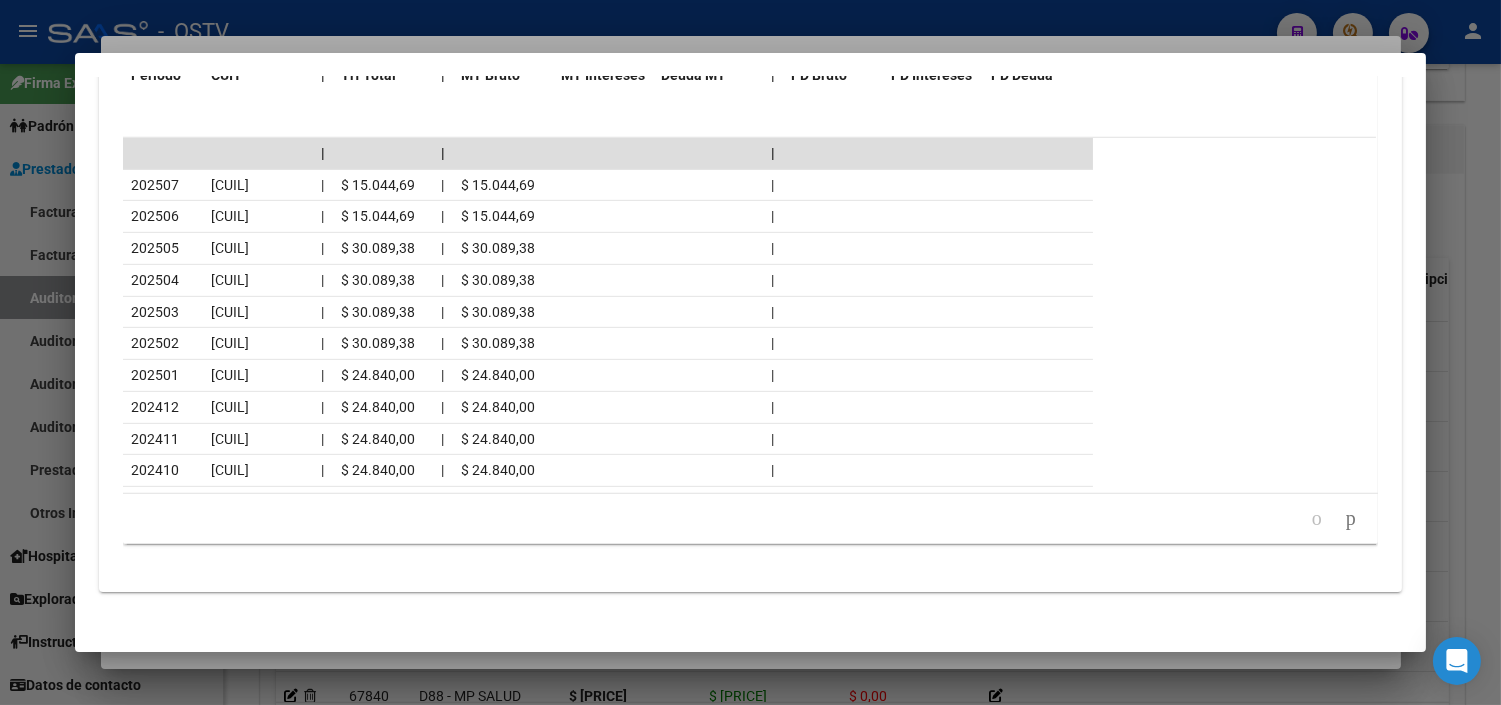 click at bounding box center [750, 352] 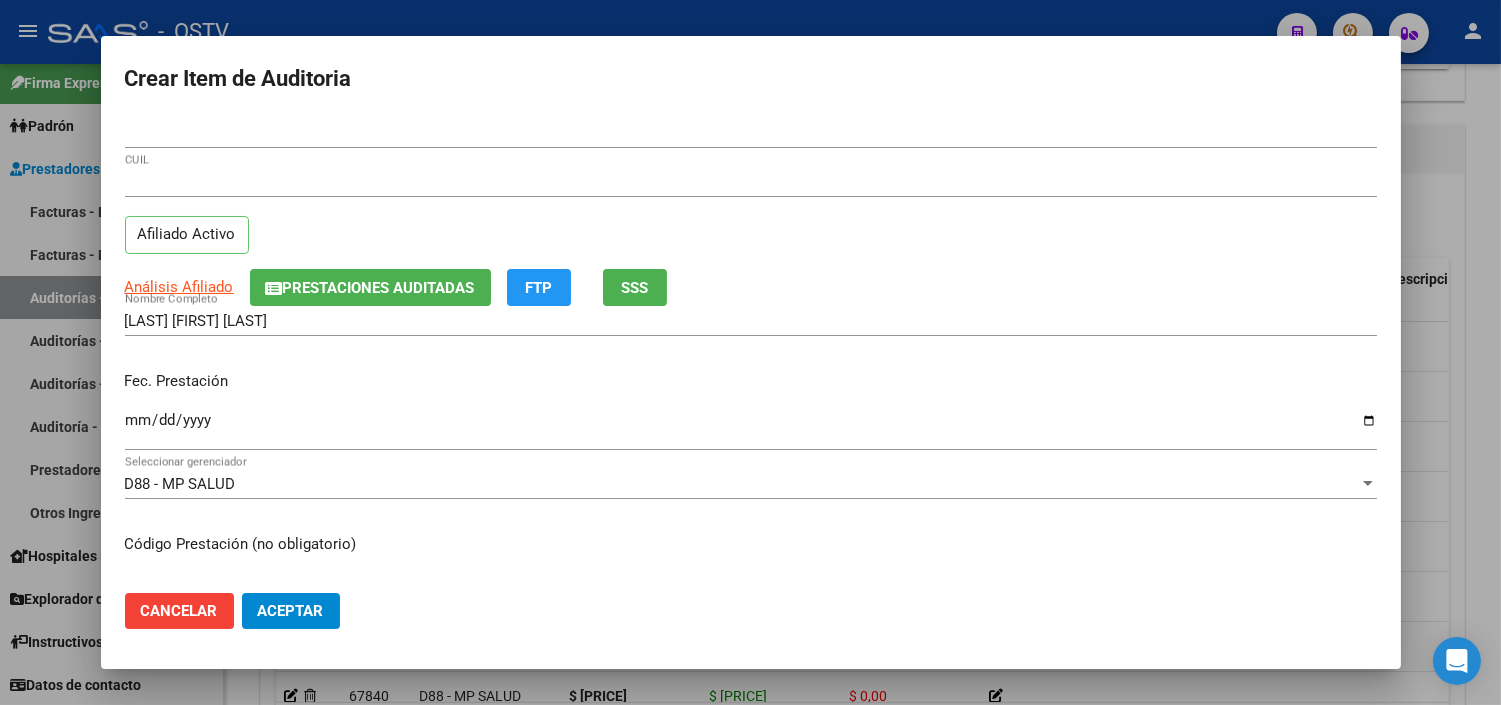 click on "Ingresar la fecha" at bounding box center (751, 428) 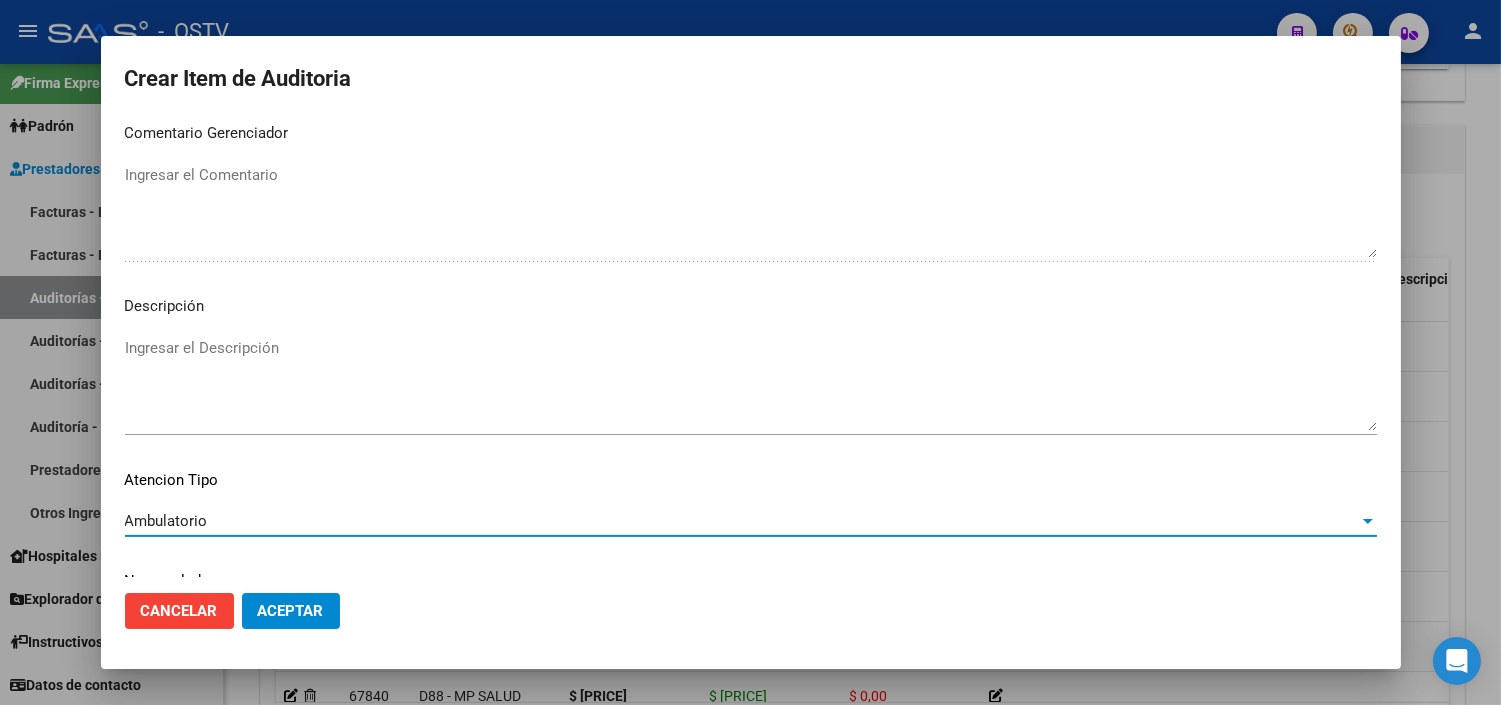 scroll, scrollTop: 1168, scrollLeft: 0, axis: vertical 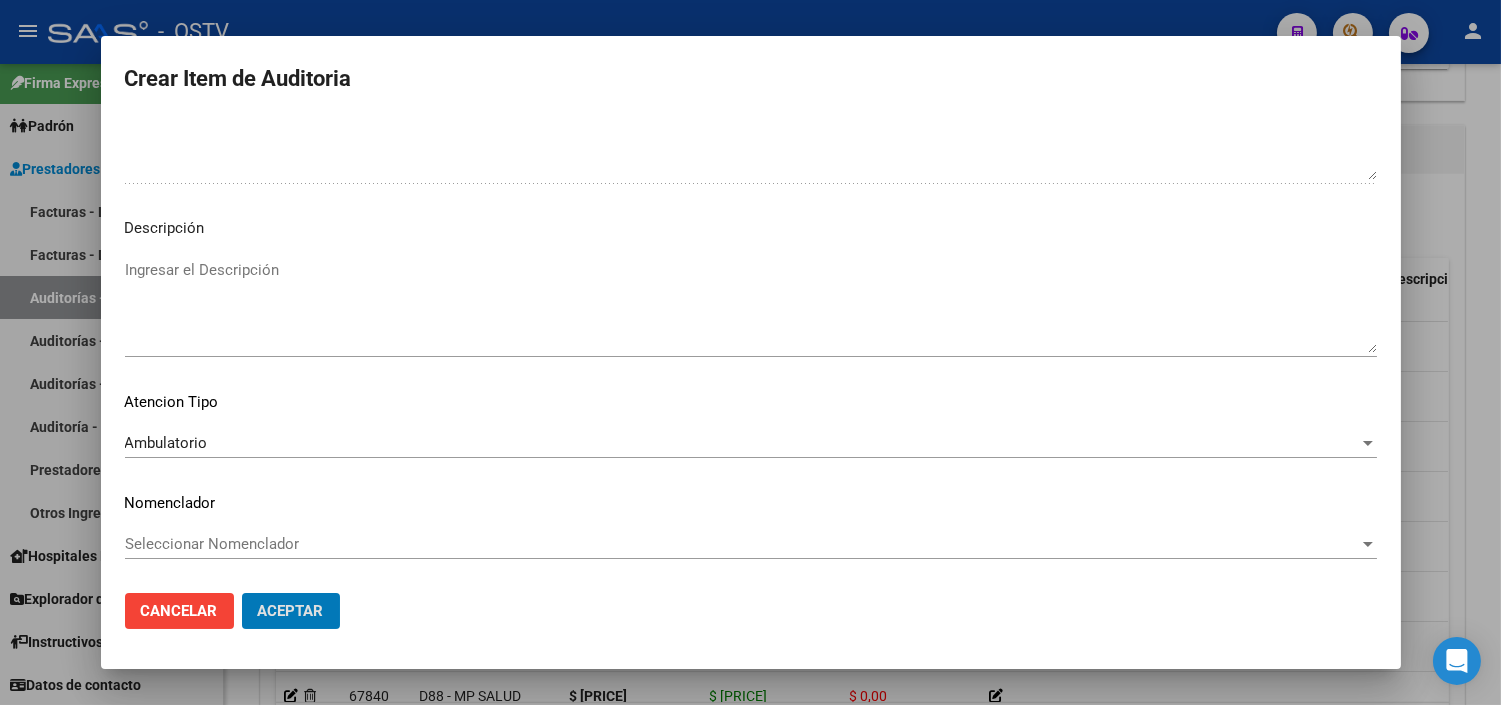 click on "Aceptar" 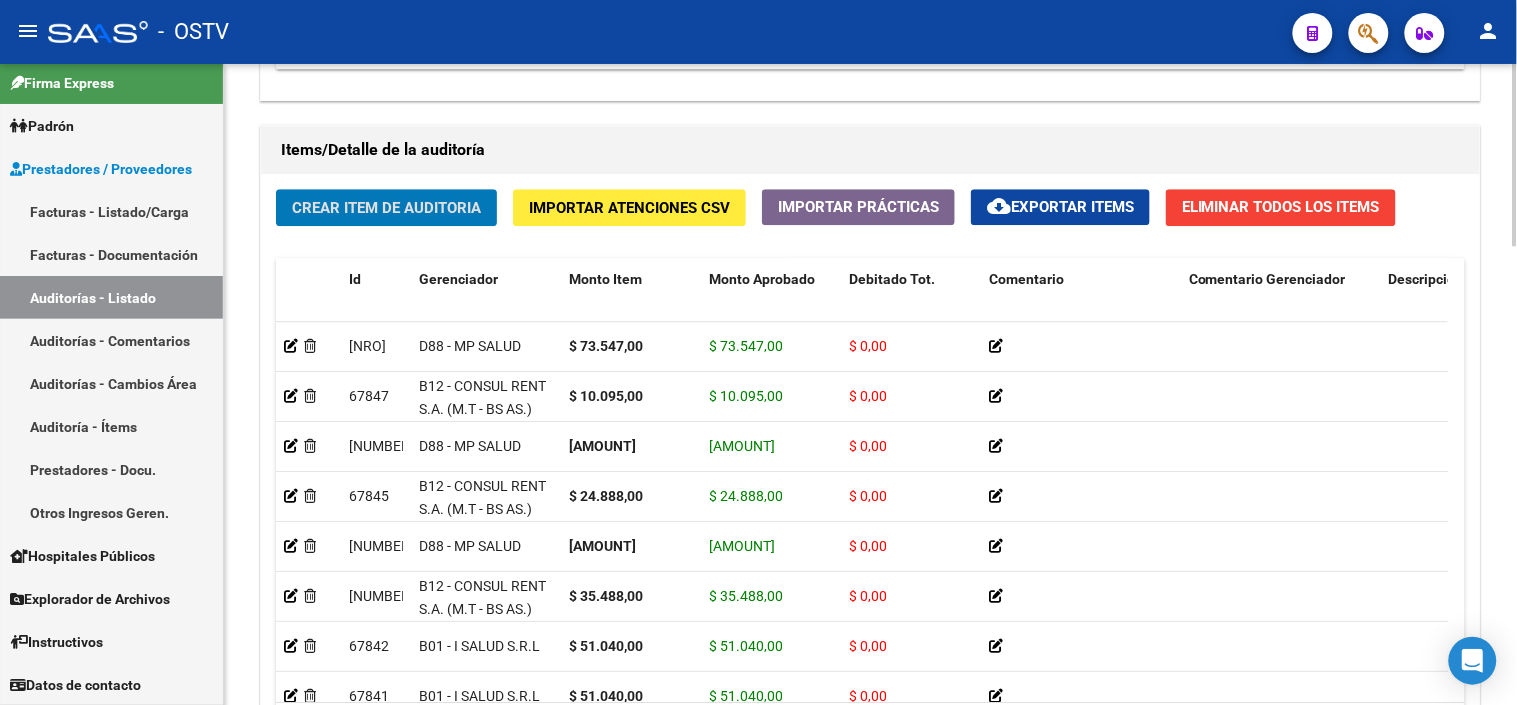 click on "Crear Item de Auditoria" 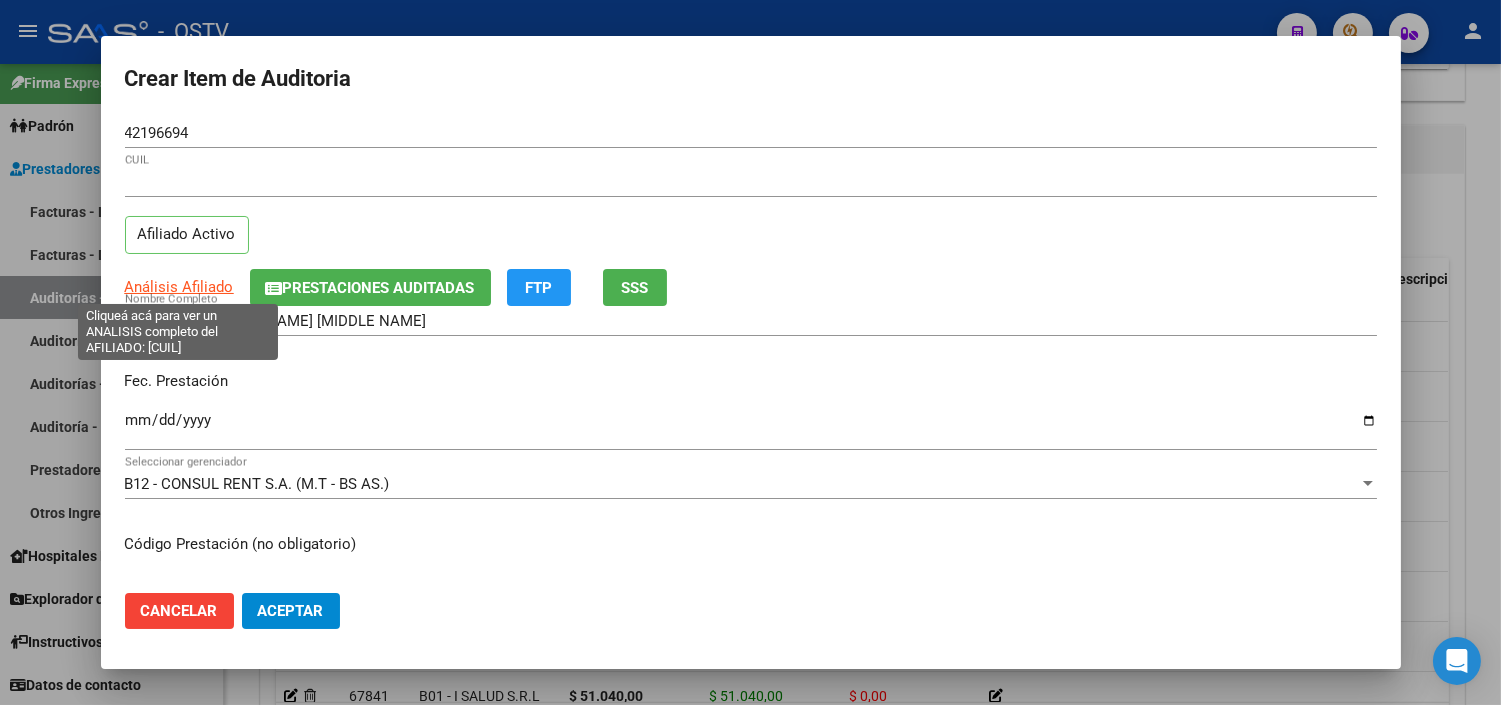 click on "Análisis Afiliado" at bounding box center [179, 287] 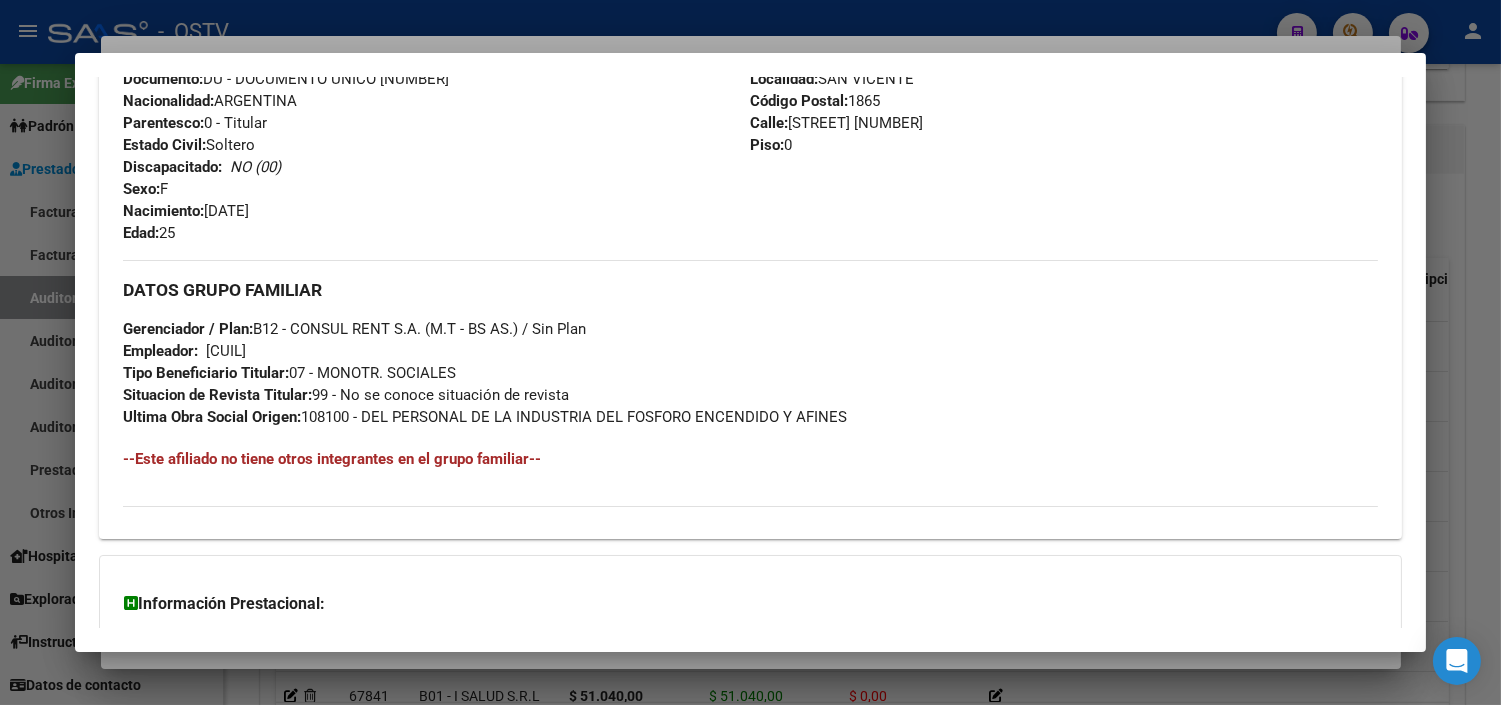 scroll, scrollTop: 948, scrollLeft: 0, axis: vertical 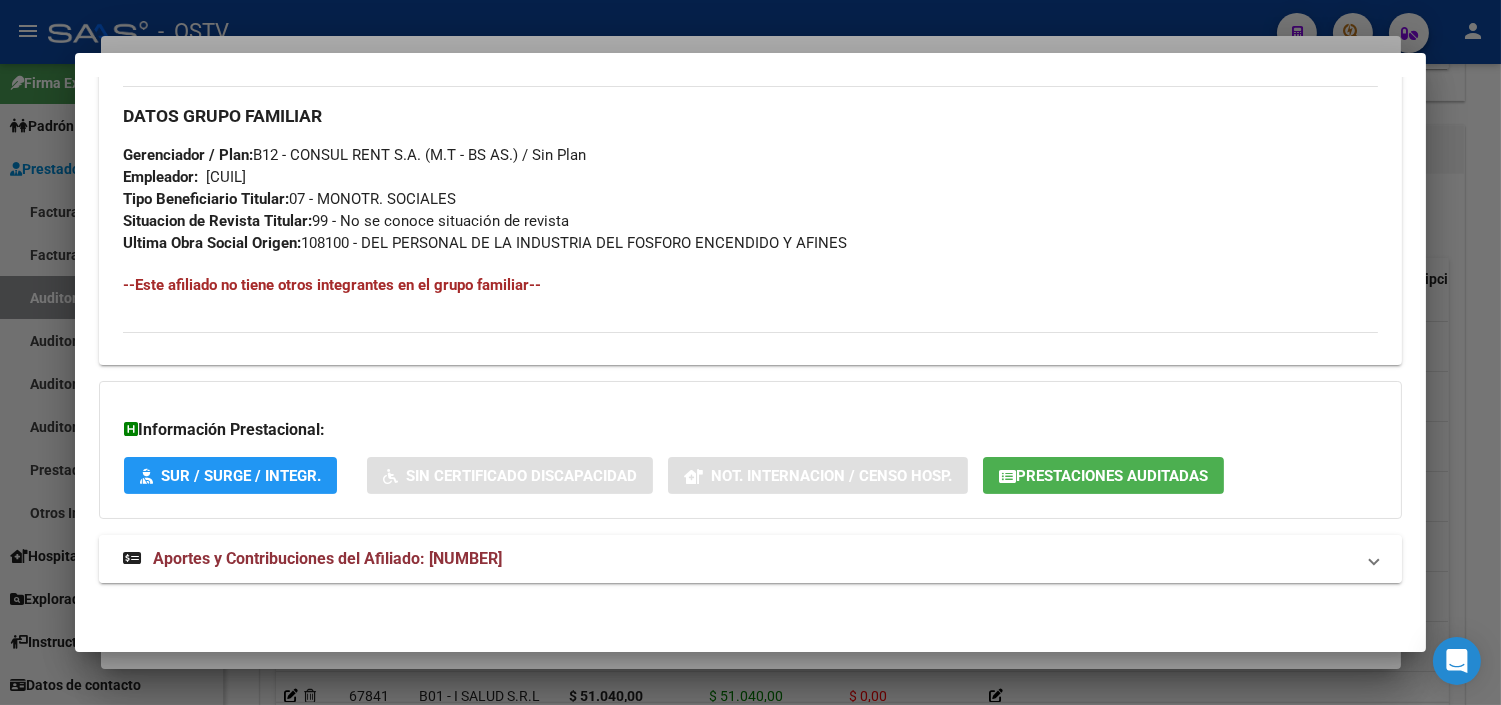 click on "Aportes y Contribuciones del Afiliado: [NUMBER]" at bounding box center (327, 558) 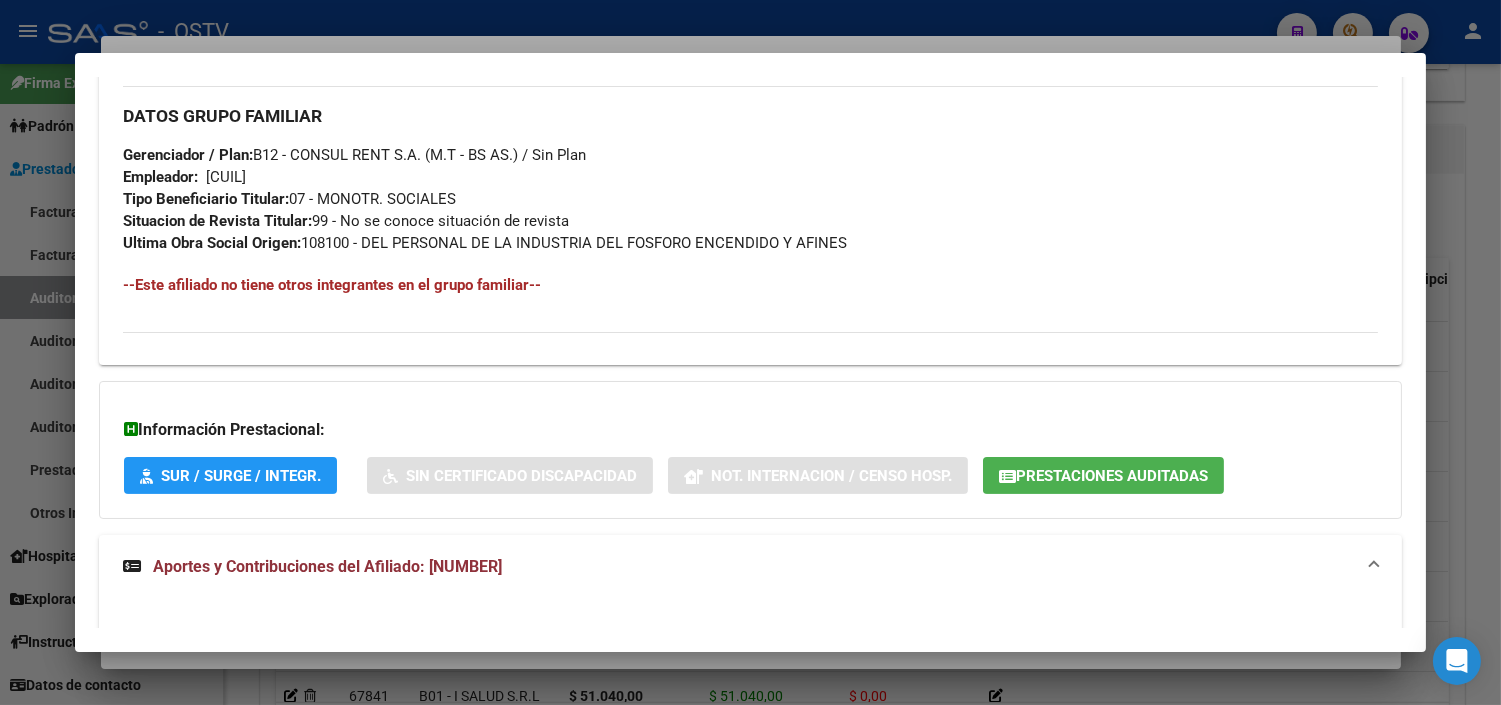 click on "Prestaciones Auditadas" 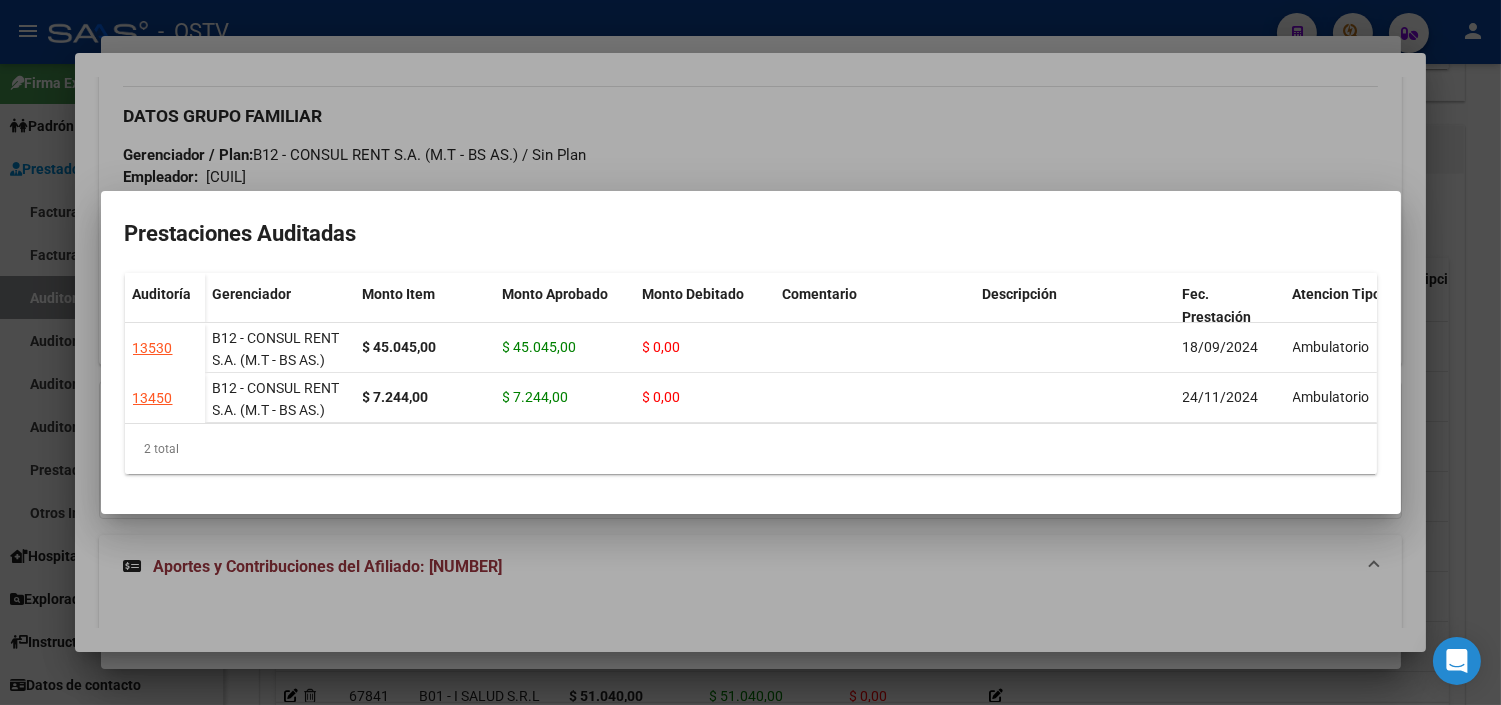 drag, startPoint x: 702, startPoint y: 561, endPoint x: 521, endPoint y: 492, distance: 193.70596 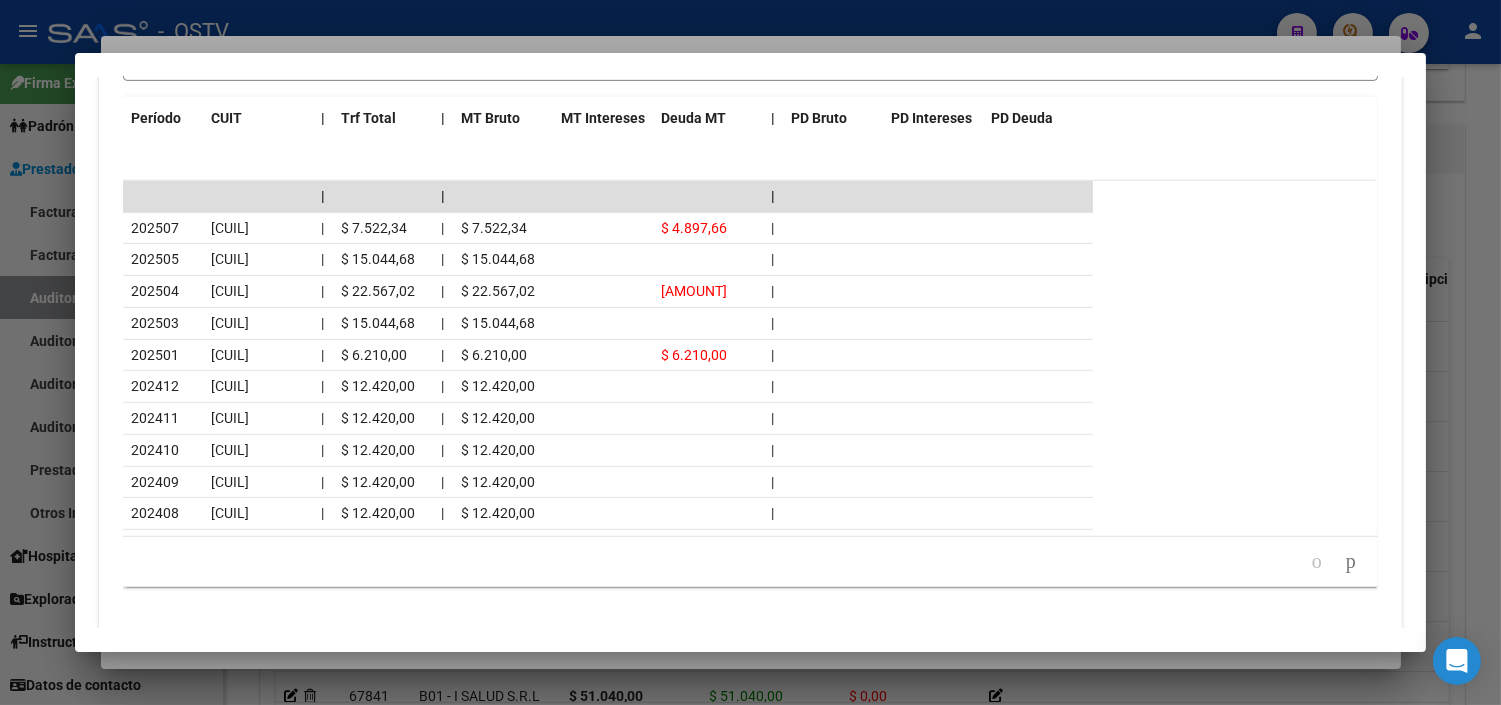 scroll, scrollTop: 1837, scrollLeft: 0, axis: vertical 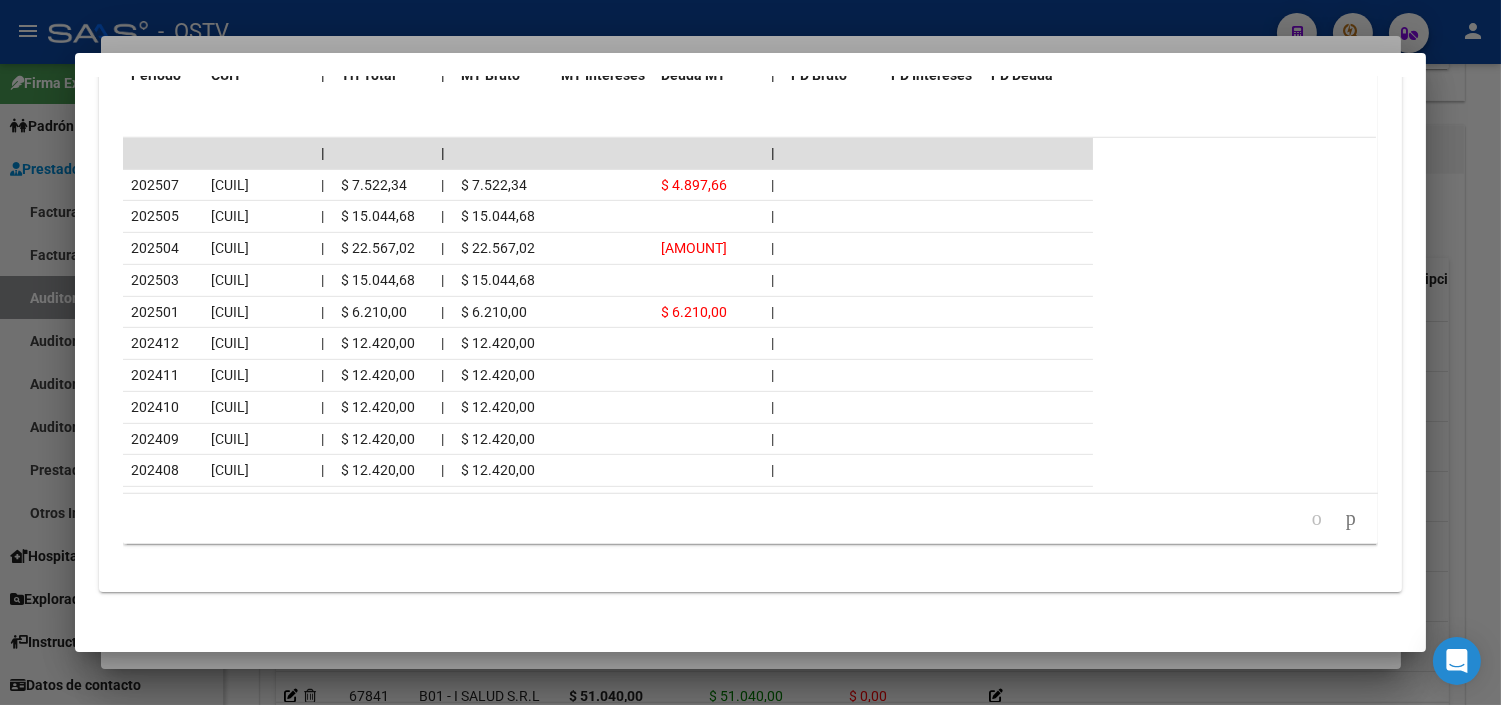 click at bounding box center (750, 352) 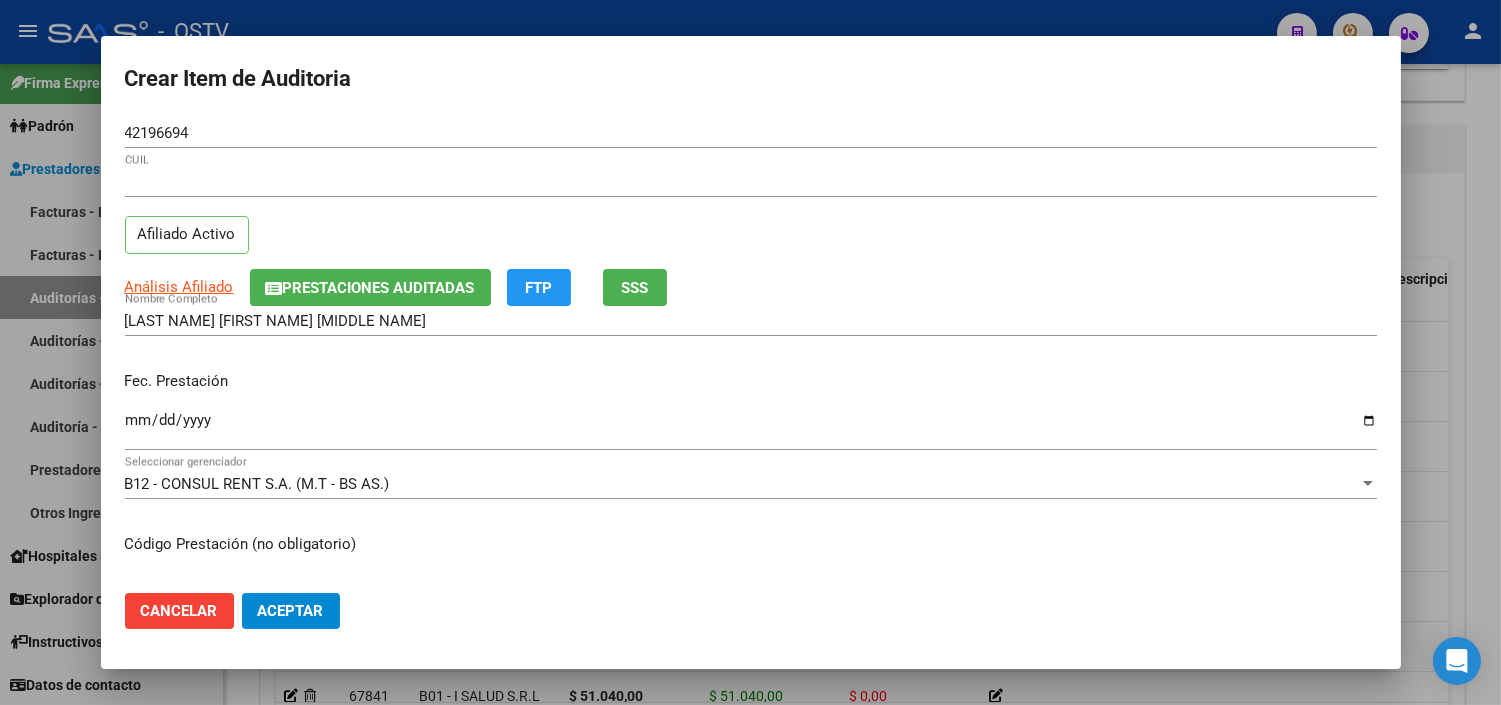 click on "Ingresar la fecha" at bounding box center [751, 428] 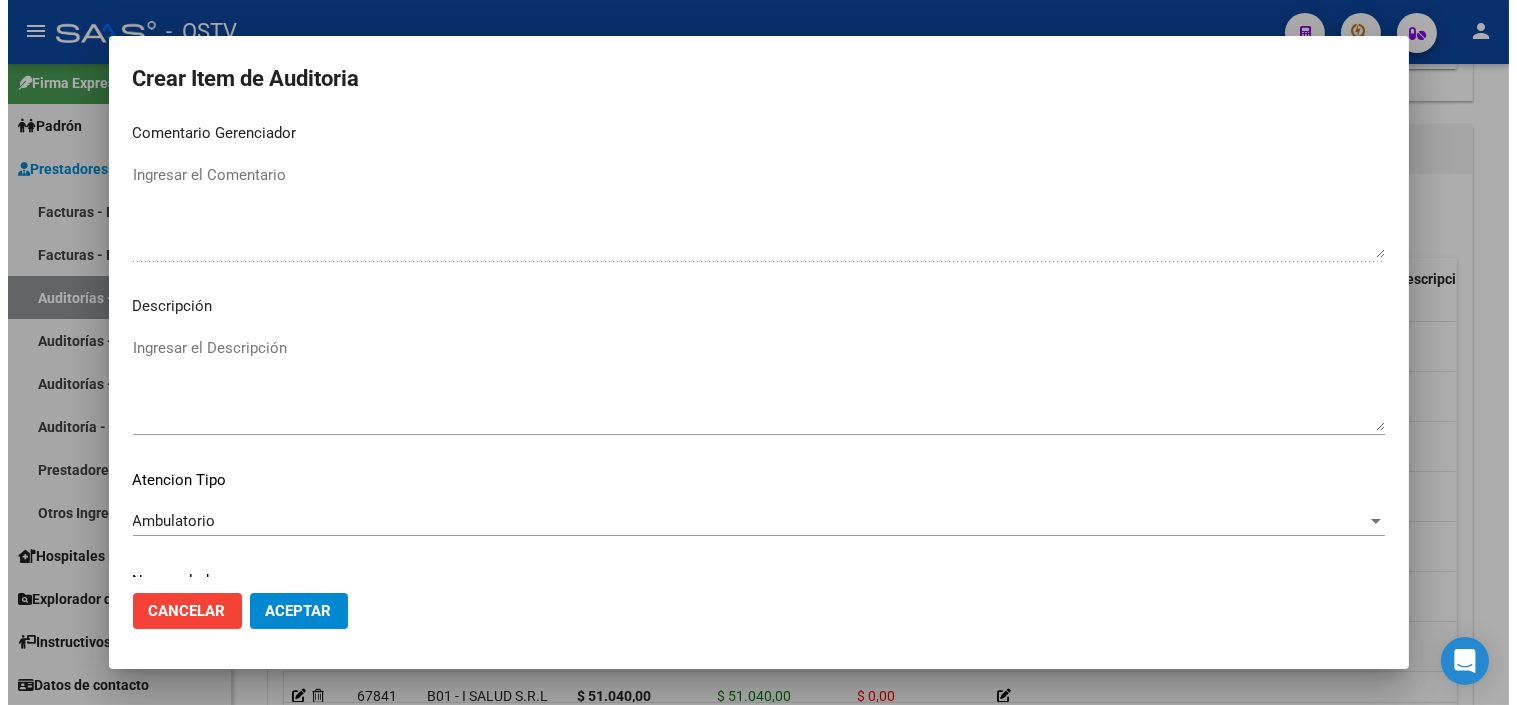 scroll, scrollTop: 1168, scrollLeft: 0, axis: vertical 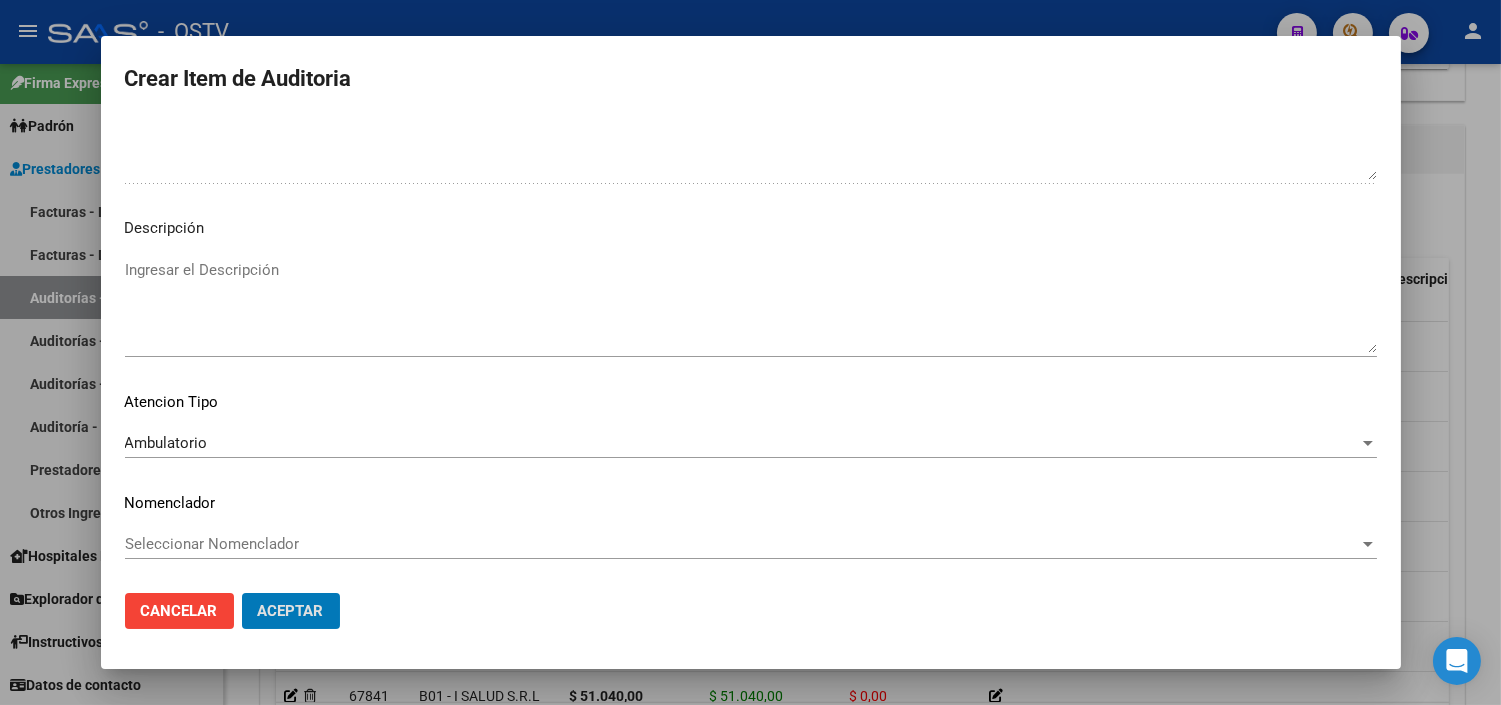 click on "Aceptar" 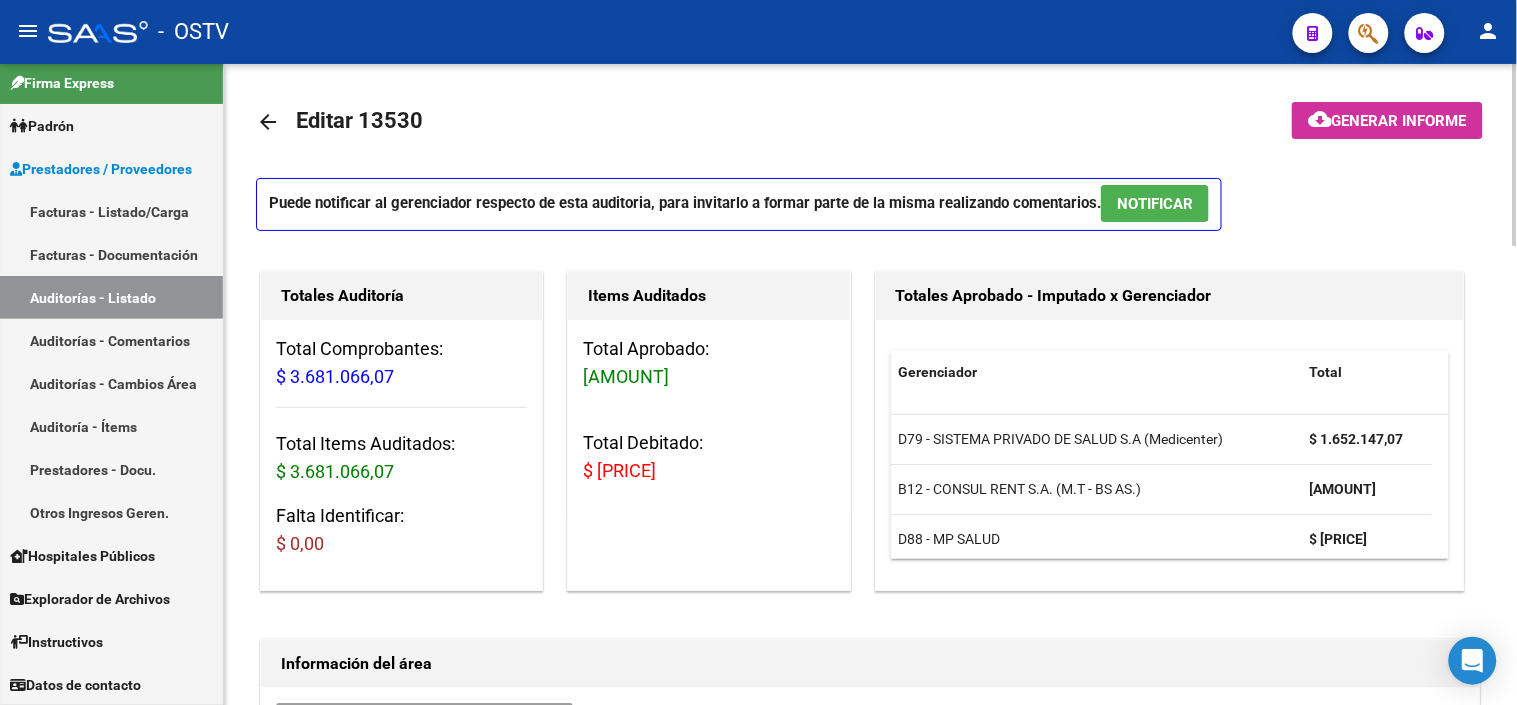 scroll, scrollTop: 0, scrollLeft: 0, axis: both 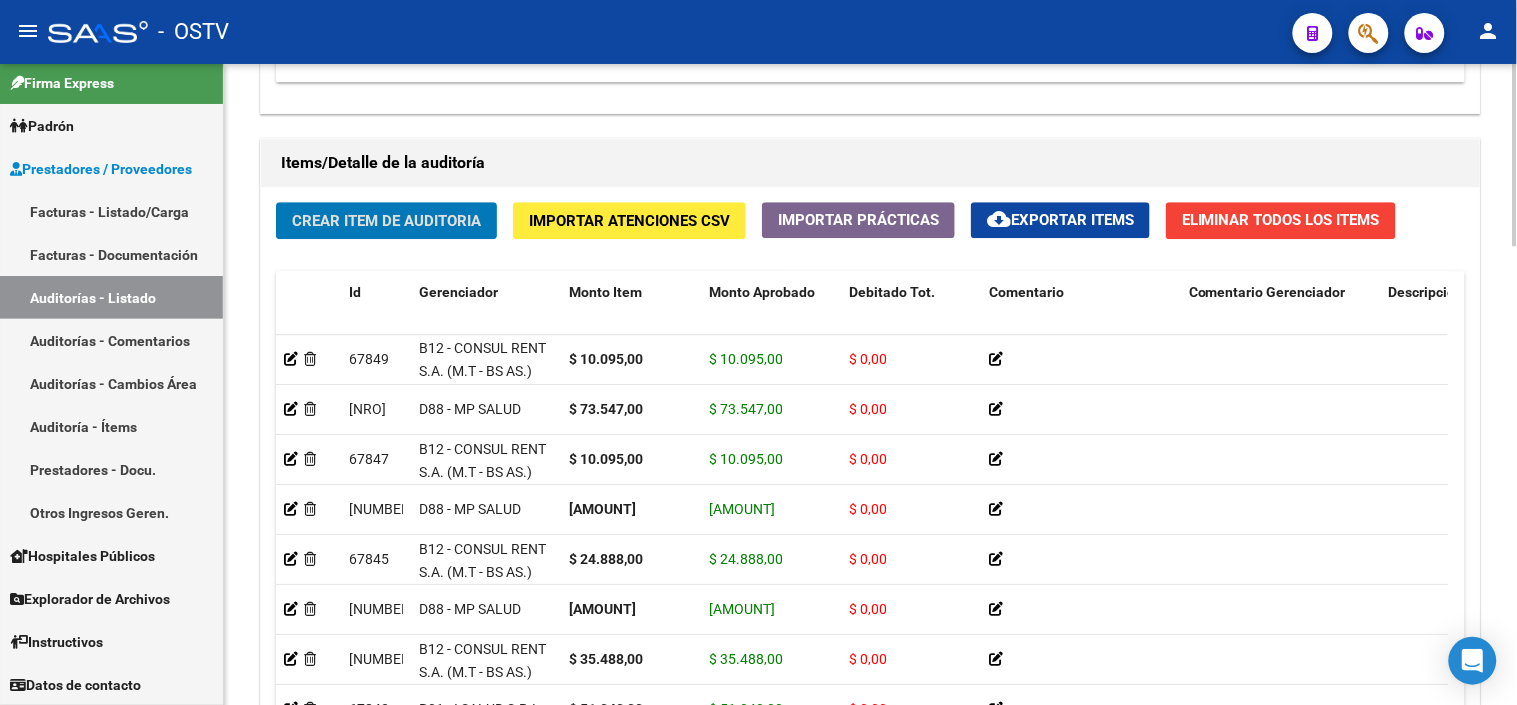 click 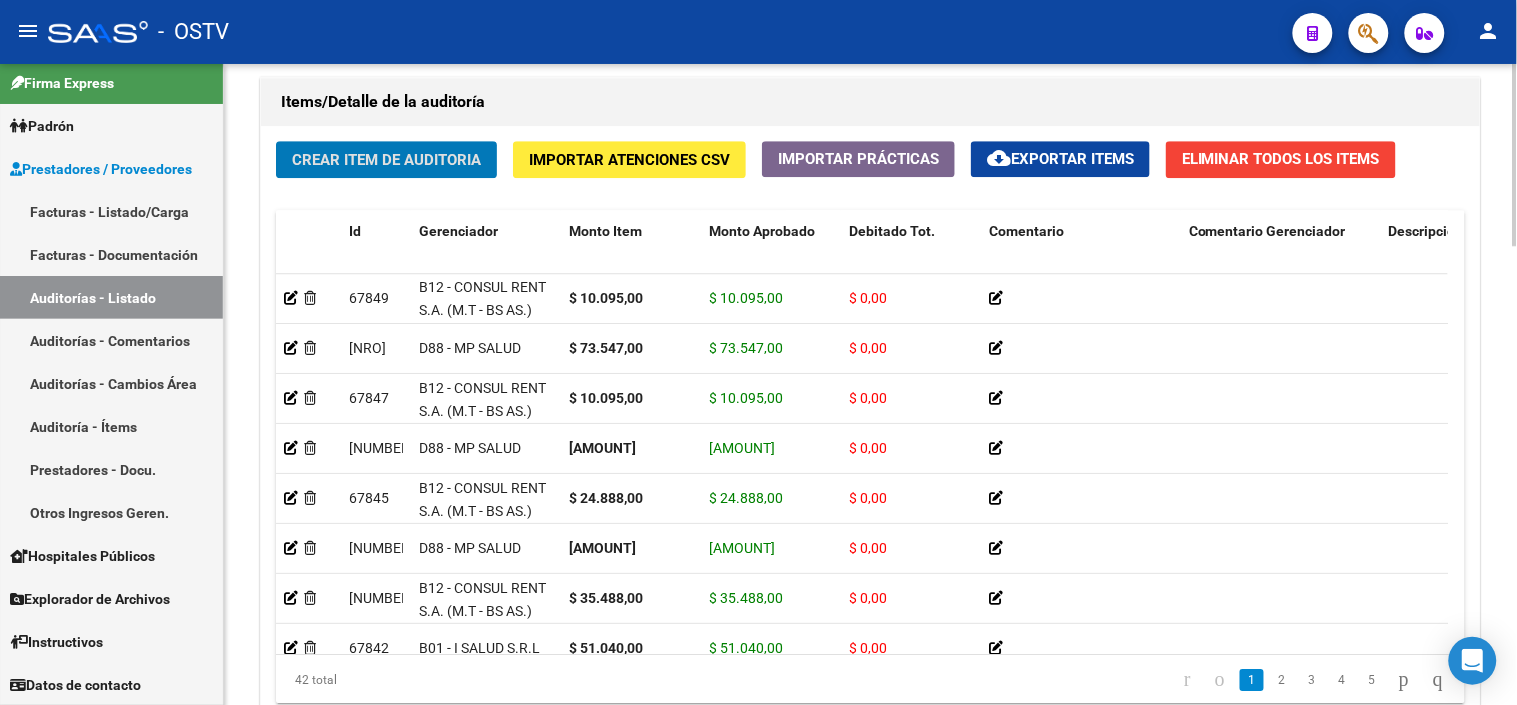 scroll, scrollTop: 1451, scrollLeft: 0, axis: vertical 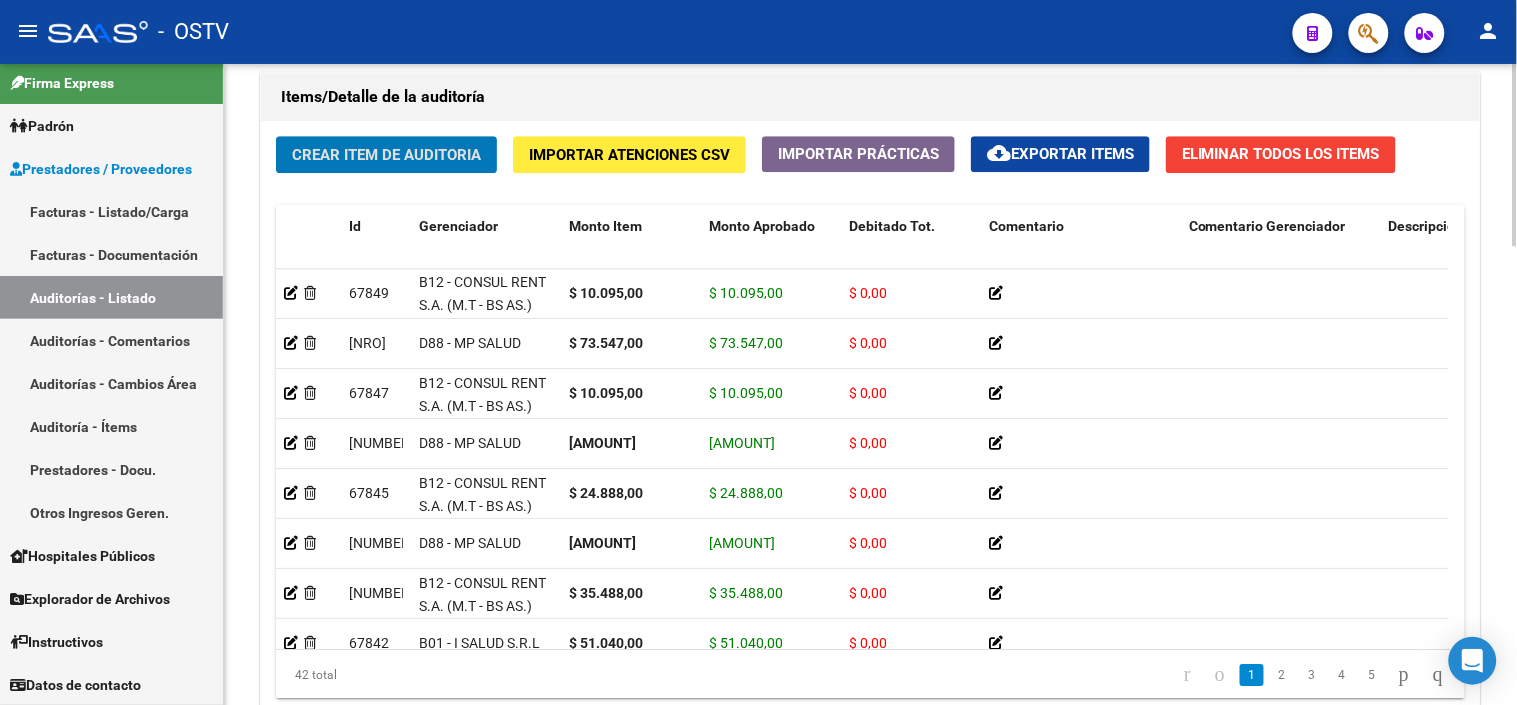 click 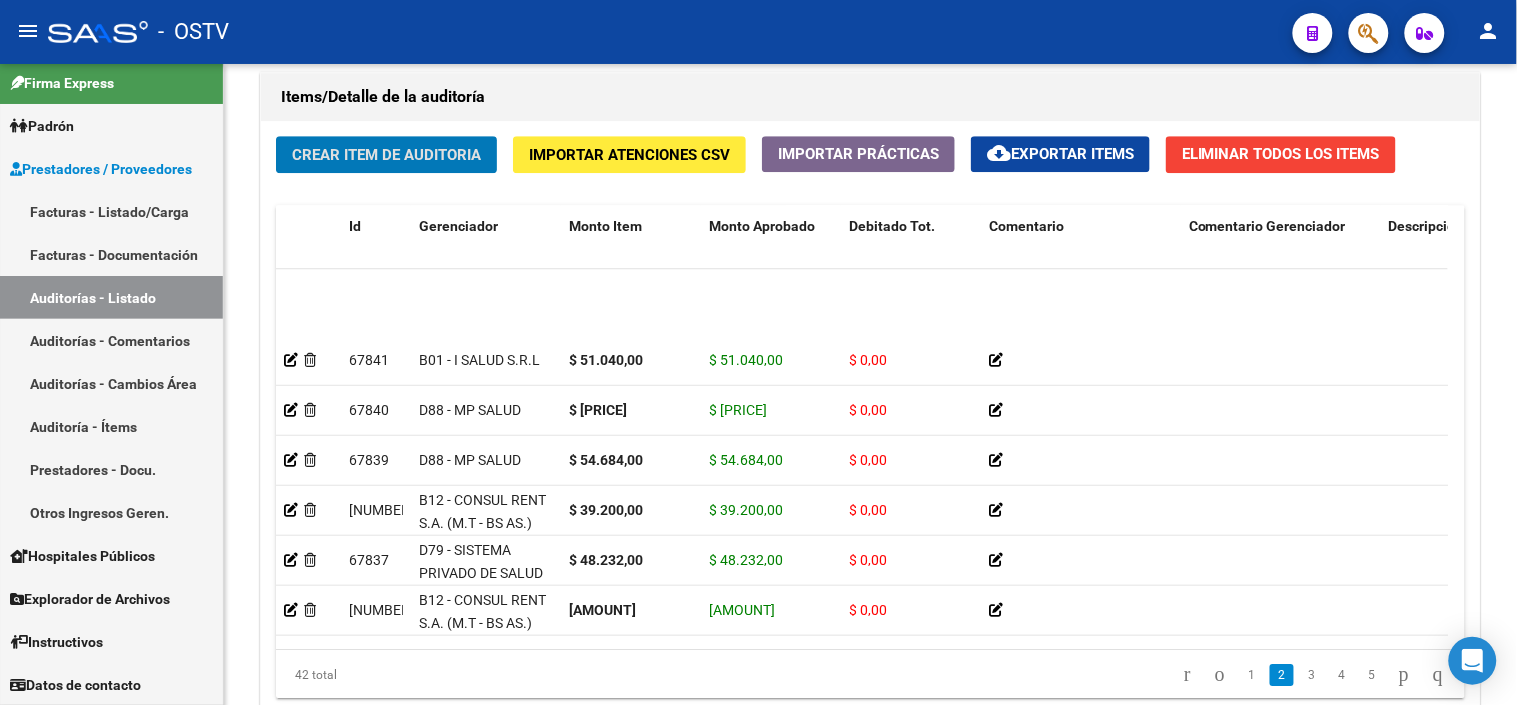 scroll, scrollTop: 444, scrollLeft: 0, axis: vertical 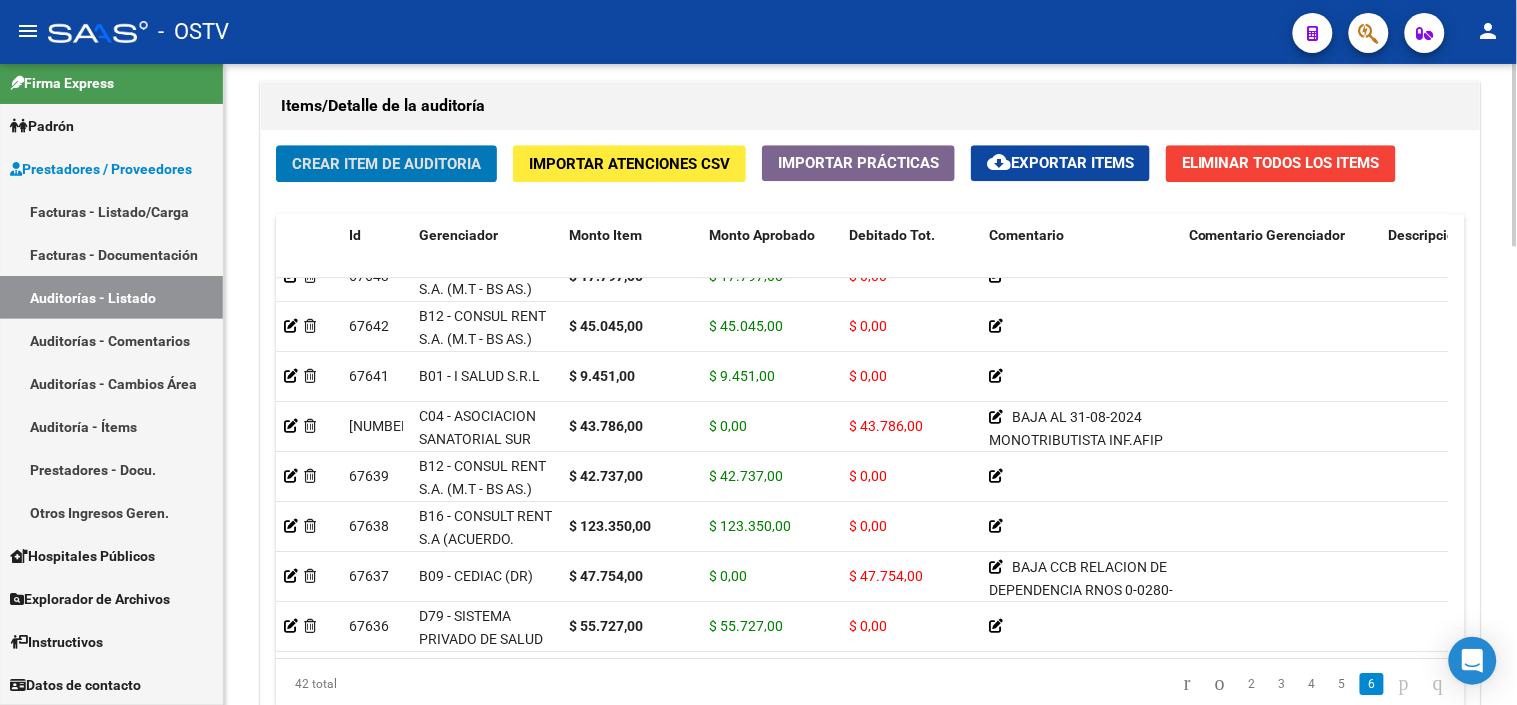 click 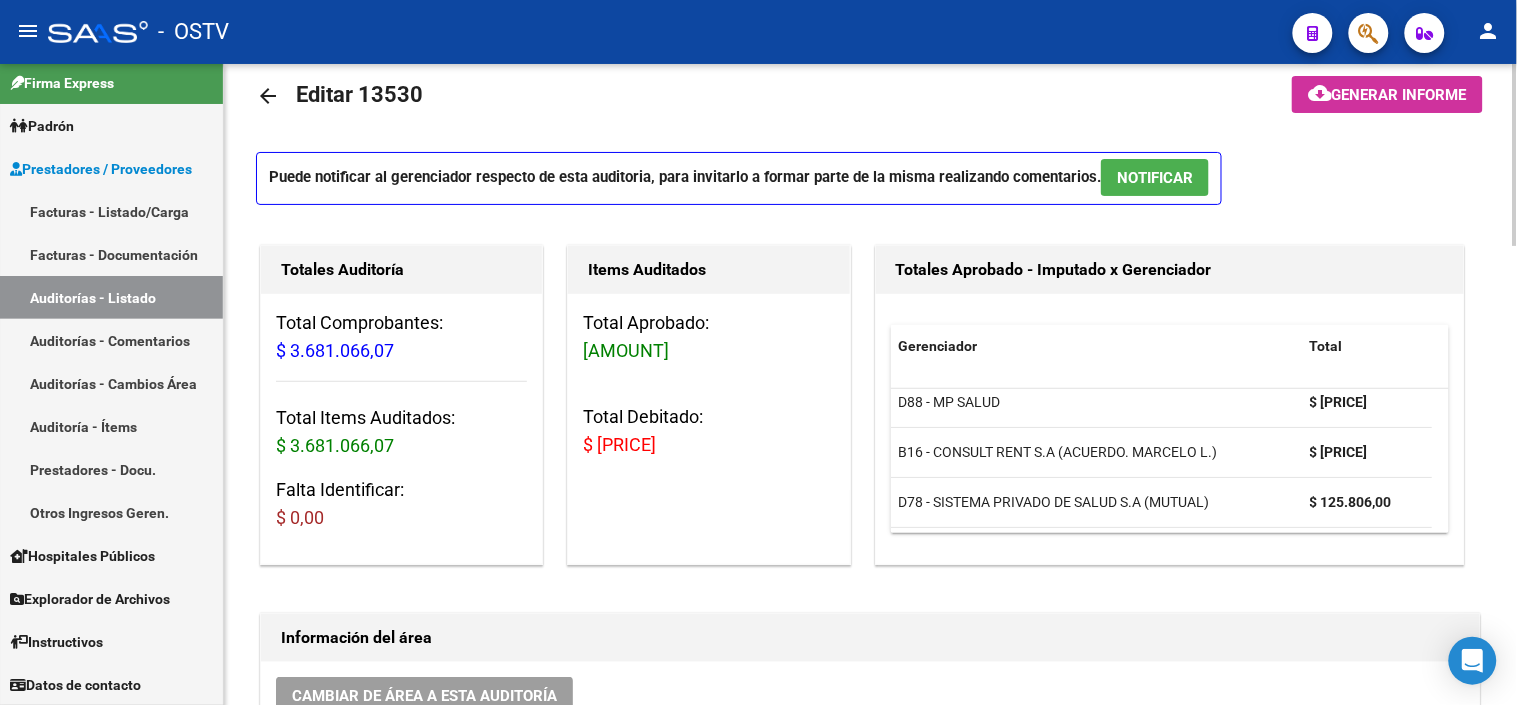 scroll, scrollTop: 0, scrollLeft: 0, axis: both 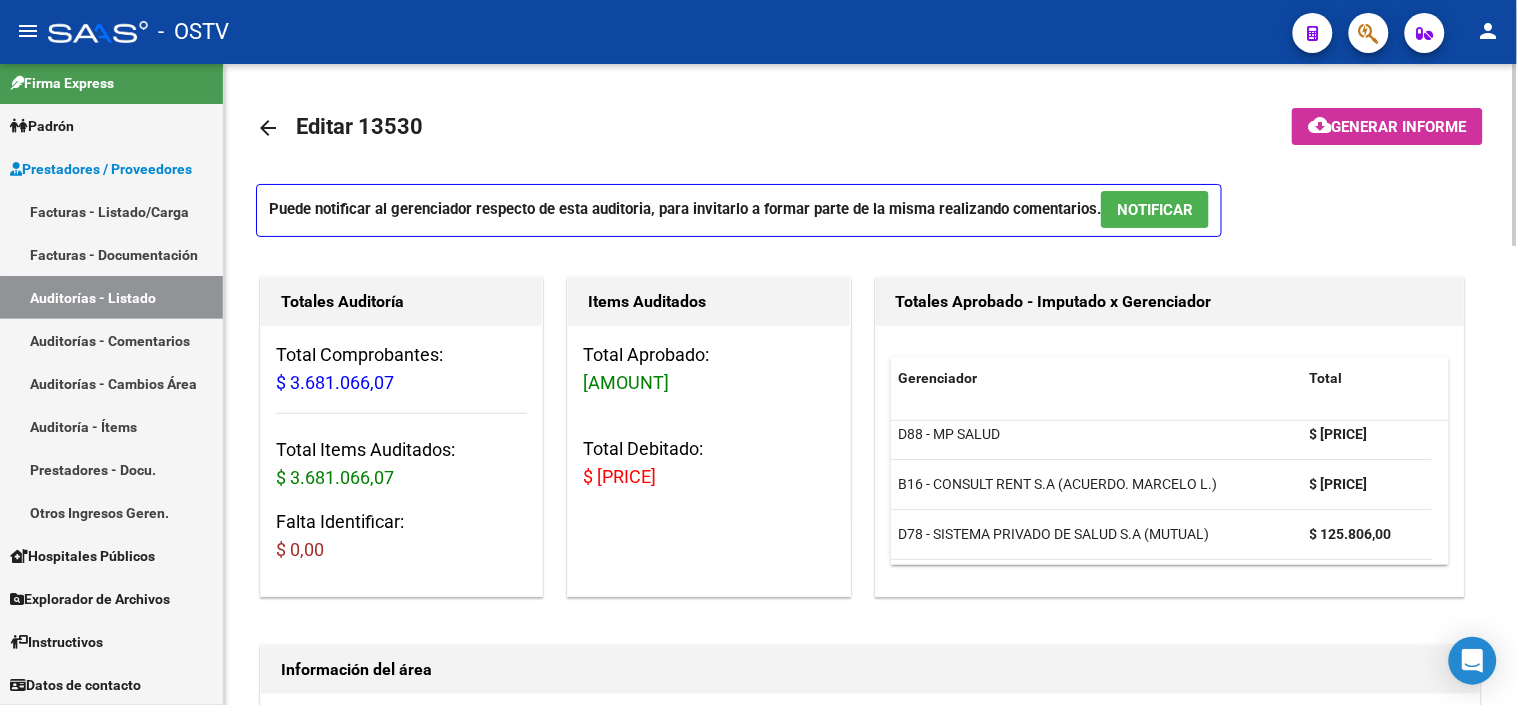 click on "NOTIFICAR" at bounding box center [1155, 210] 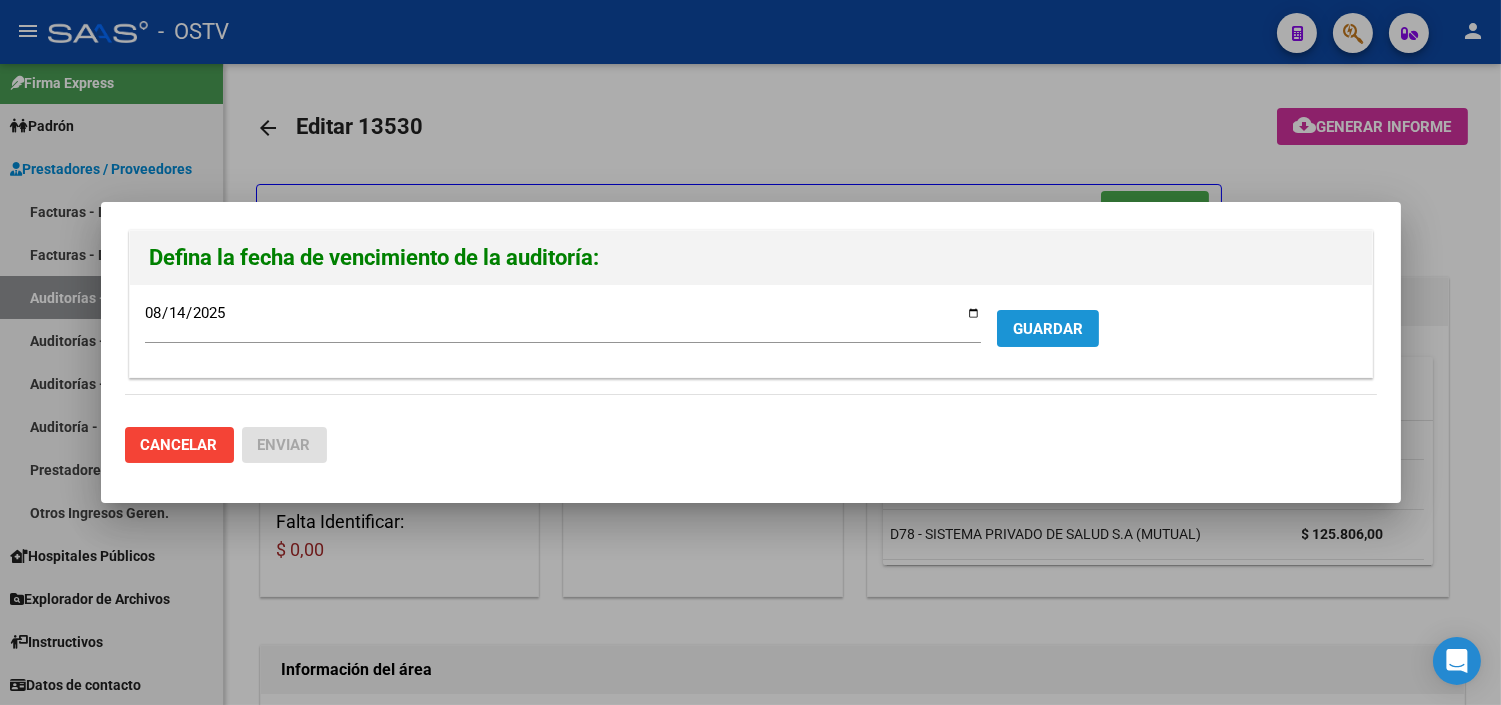 click on "GUARDAR" at bounding box center [1048, 329] 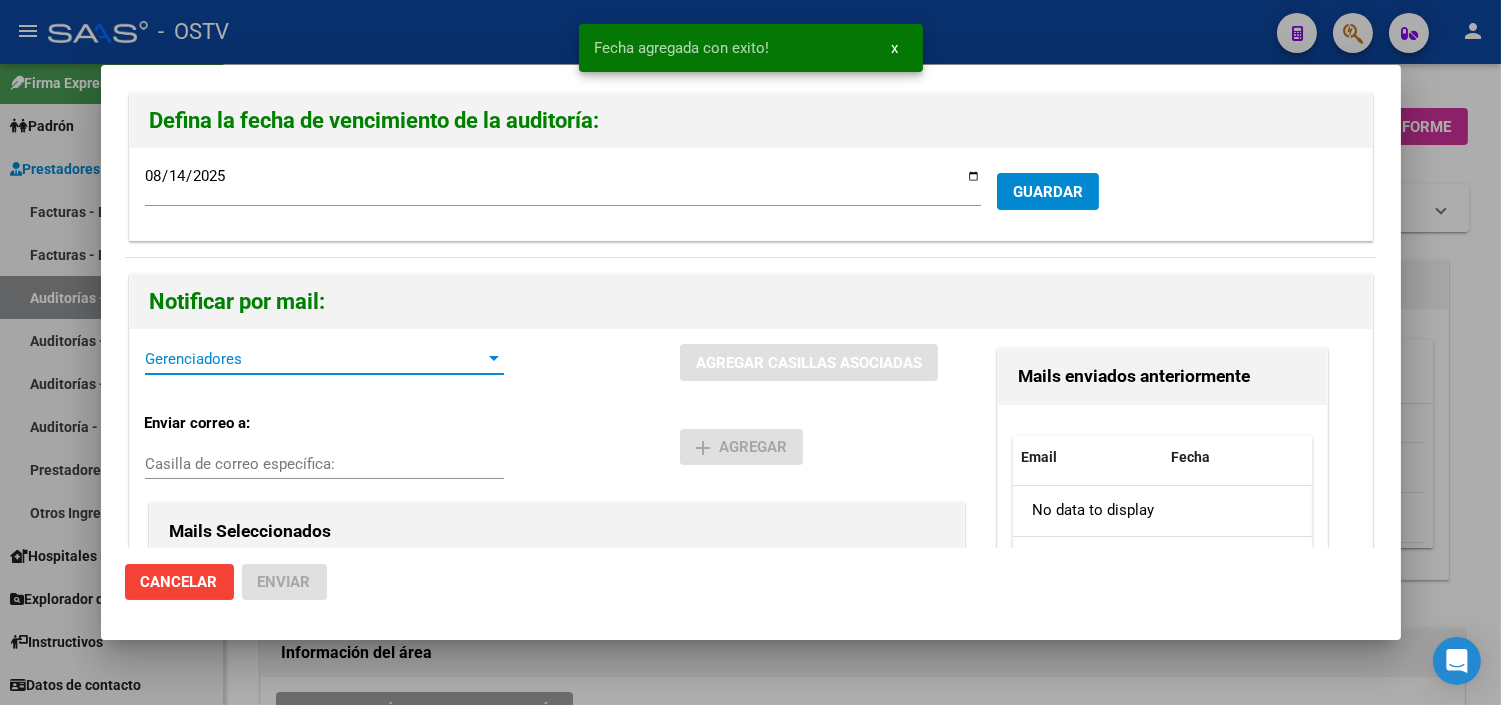 click on "Gerenciadores" at bounding box center (315, 359) 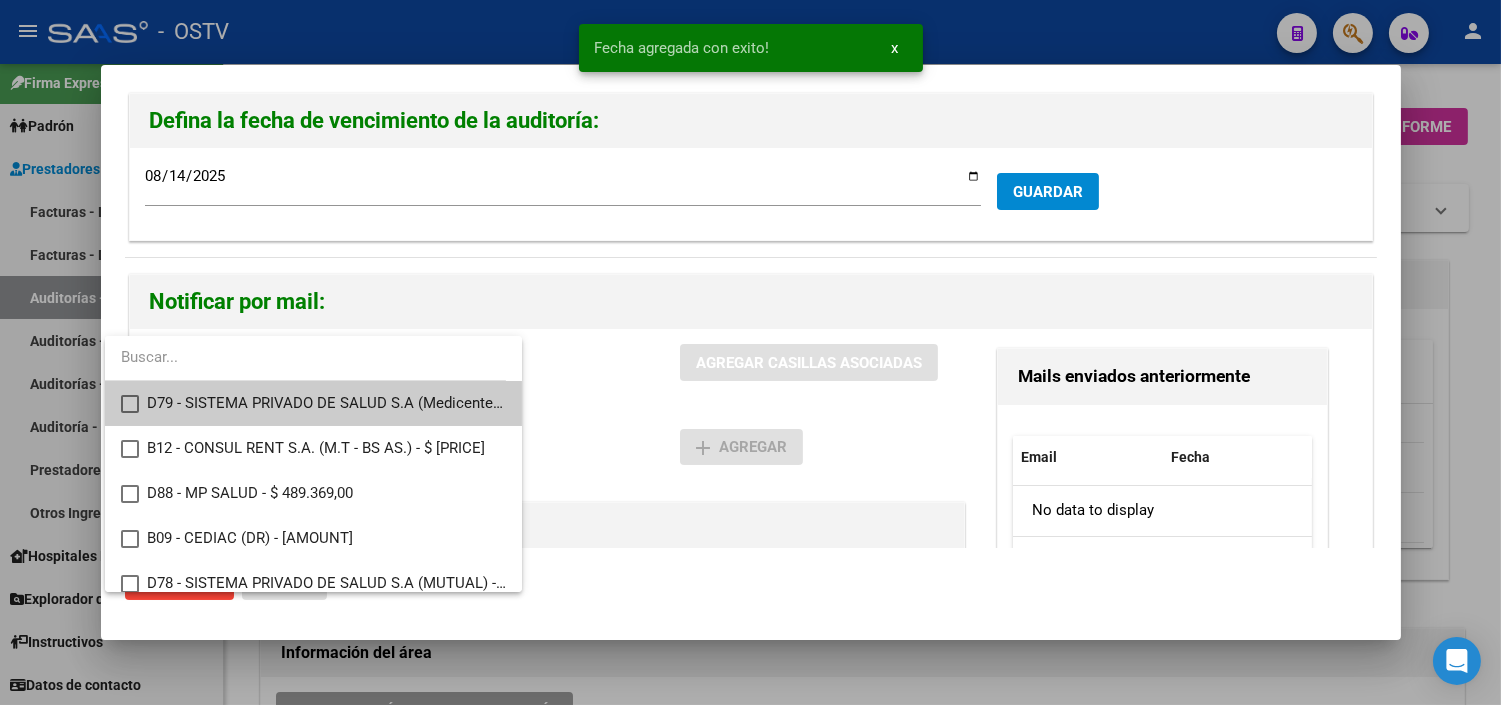click on "D79 - SISTEMA PRIVADO DE SALUD S.A (Medicenter) - $ [PRICE]" at bounding box center [326, 403] 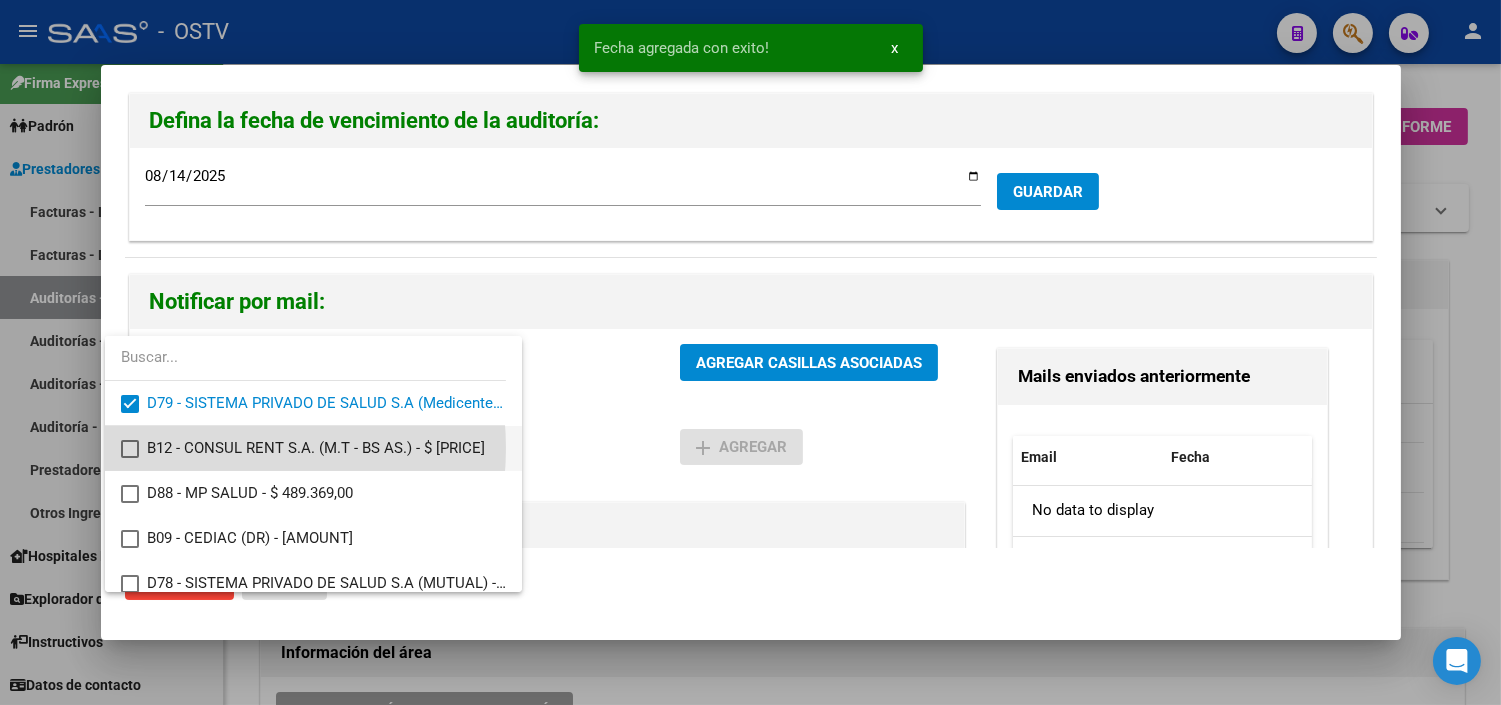 click on "B12 - CONSUL RENT S.A. (M.T - BS  AS.) - $ [PRICE]" at bounding box center (326, 448) 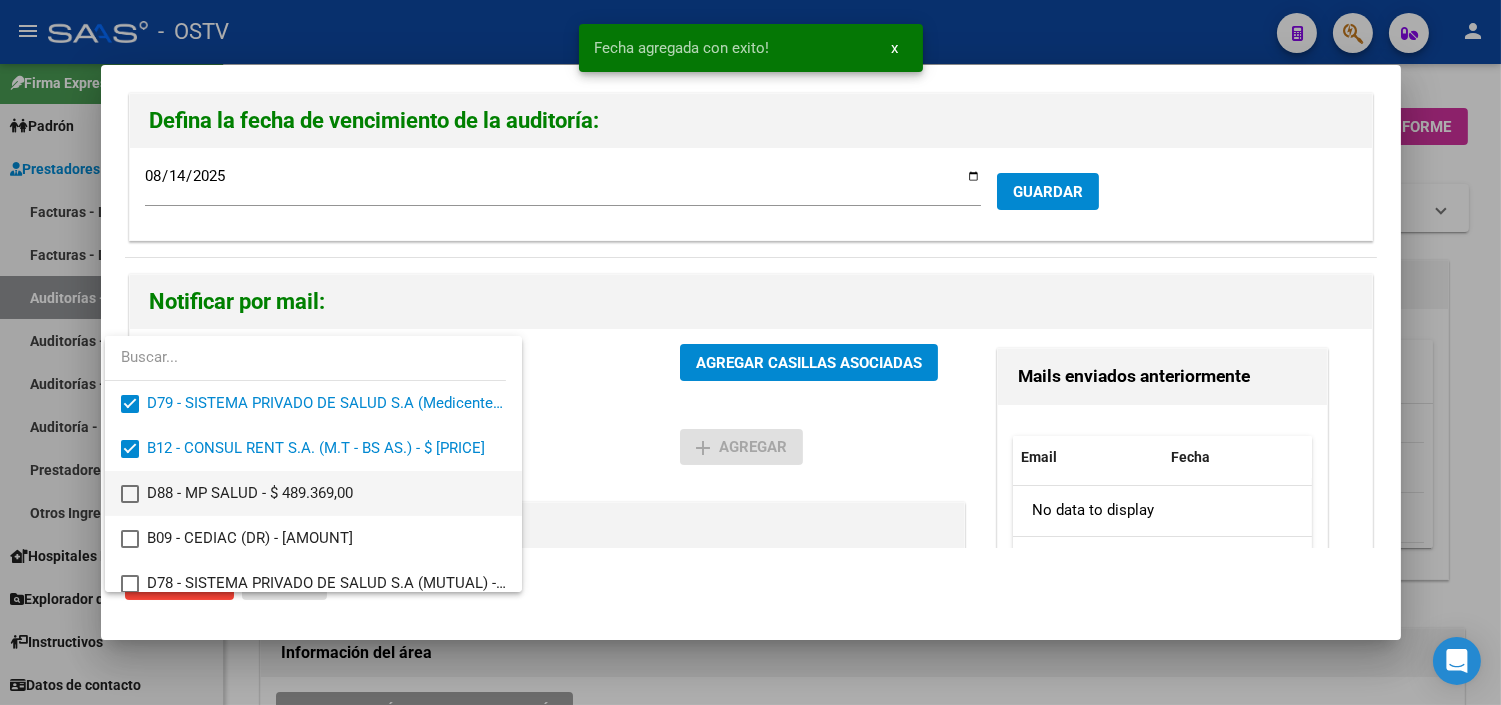 click on "D88 - MP SALUD - $ 489.369,00" at bounding box center [326, 493] 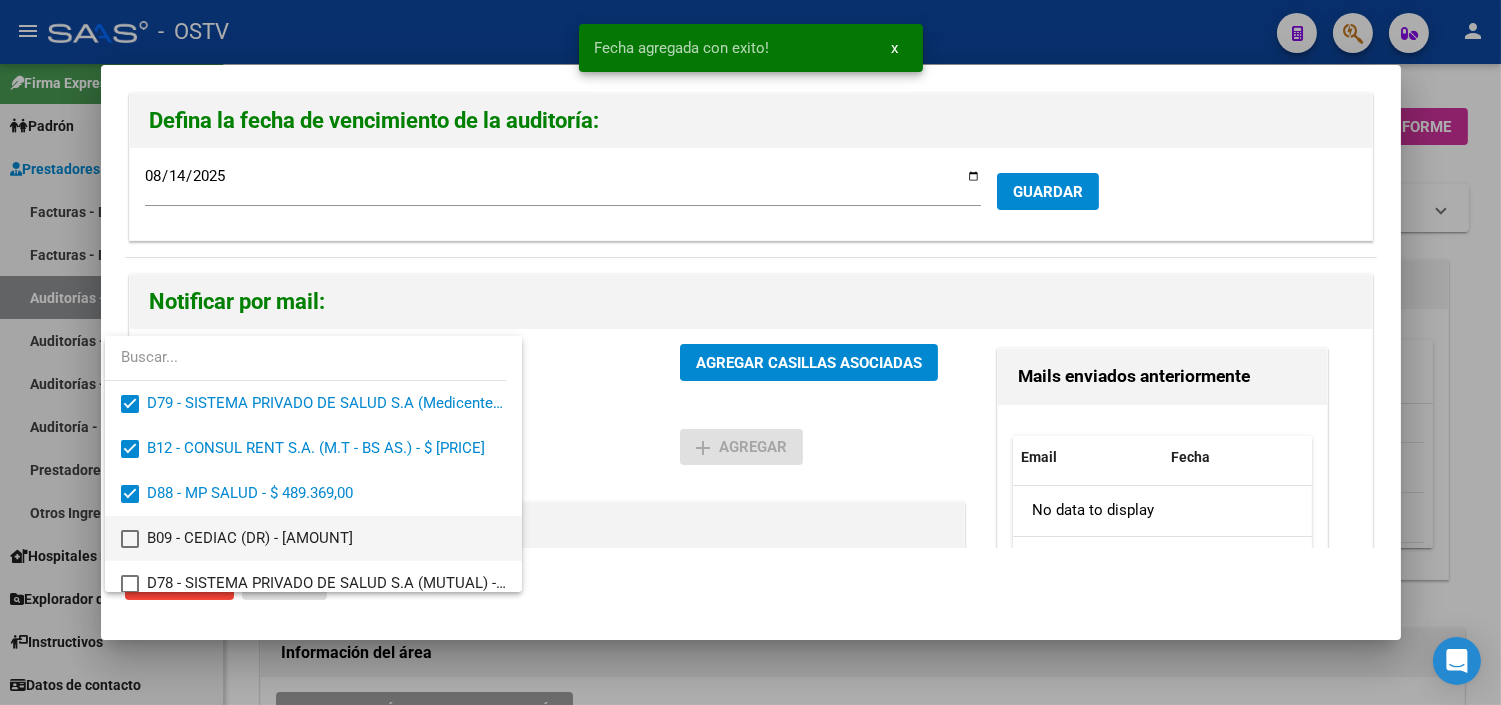 click on "B09 - CEDIAC (DR) - [AMOUNT]" at bounding box center [326, 538] 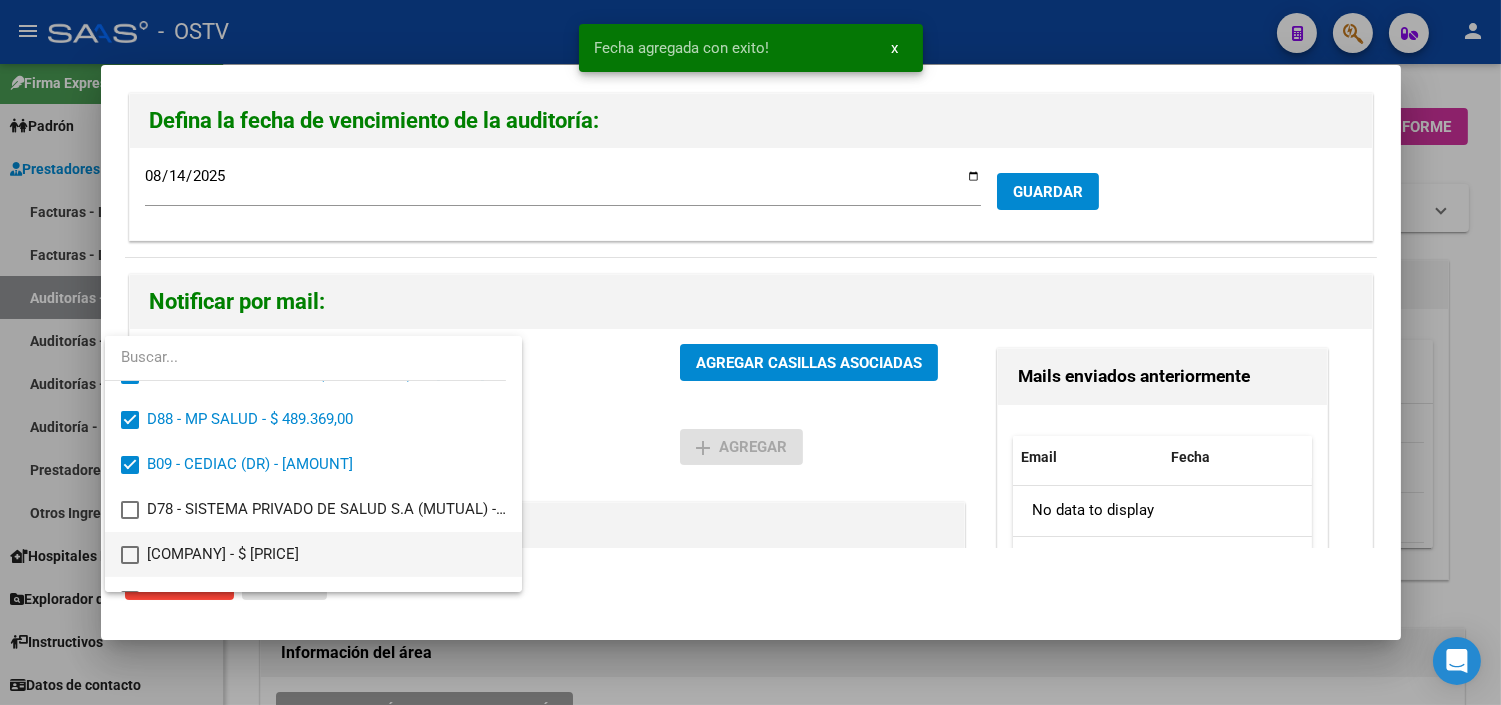 scroll, scrollTop: 111, scrollLeft: 0, axis: vertical 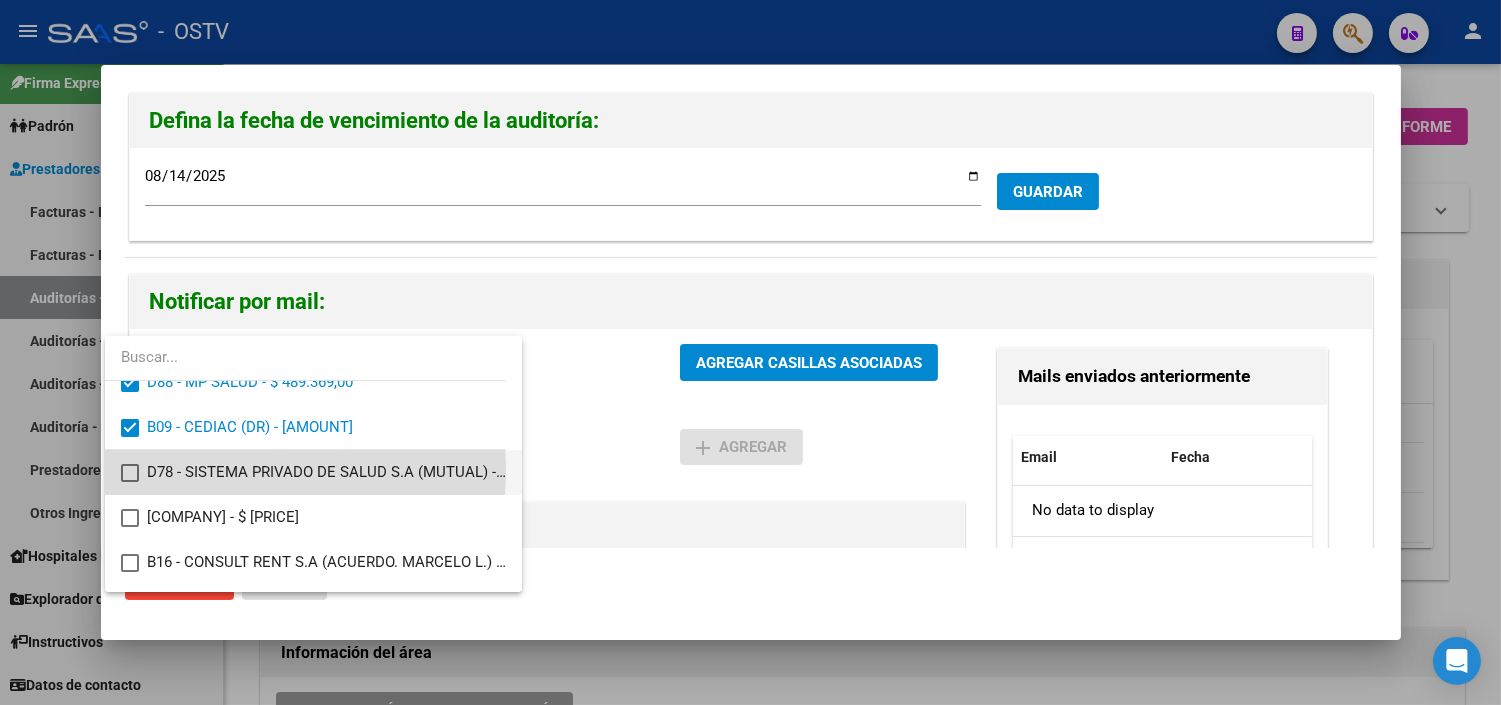 click on "D78 - SISTEMA PRIVADO DE SALUD S.A (MUTUAL) - $[AMOUNT]" at bounding box center (326, 472) 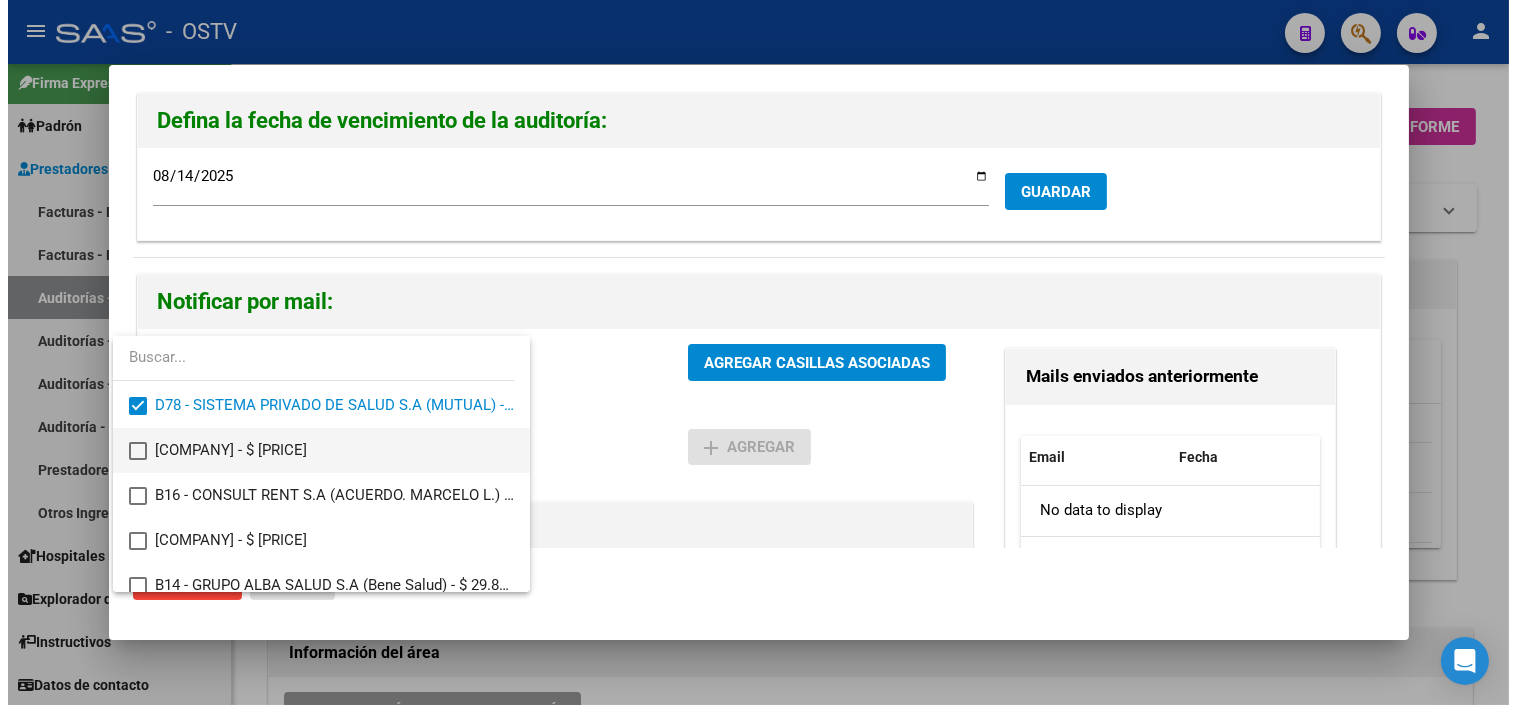scroll, scrollTop: 194, scrollLeft: 0, axis: vertical 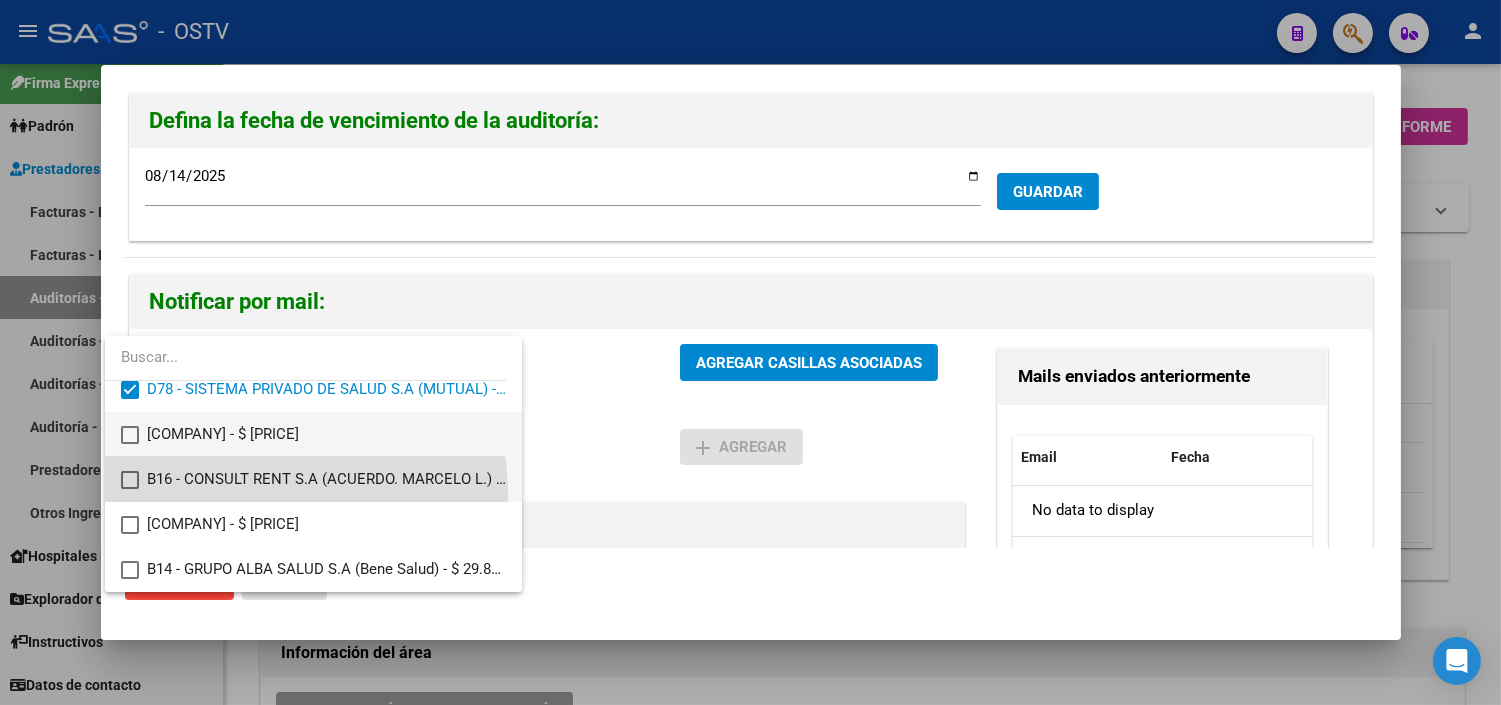 click on "B16 - CONSULT RENT S.A (ACUERDO. MARCELO L.) - $[AMOUNT]" at bounding box center (326, 479) 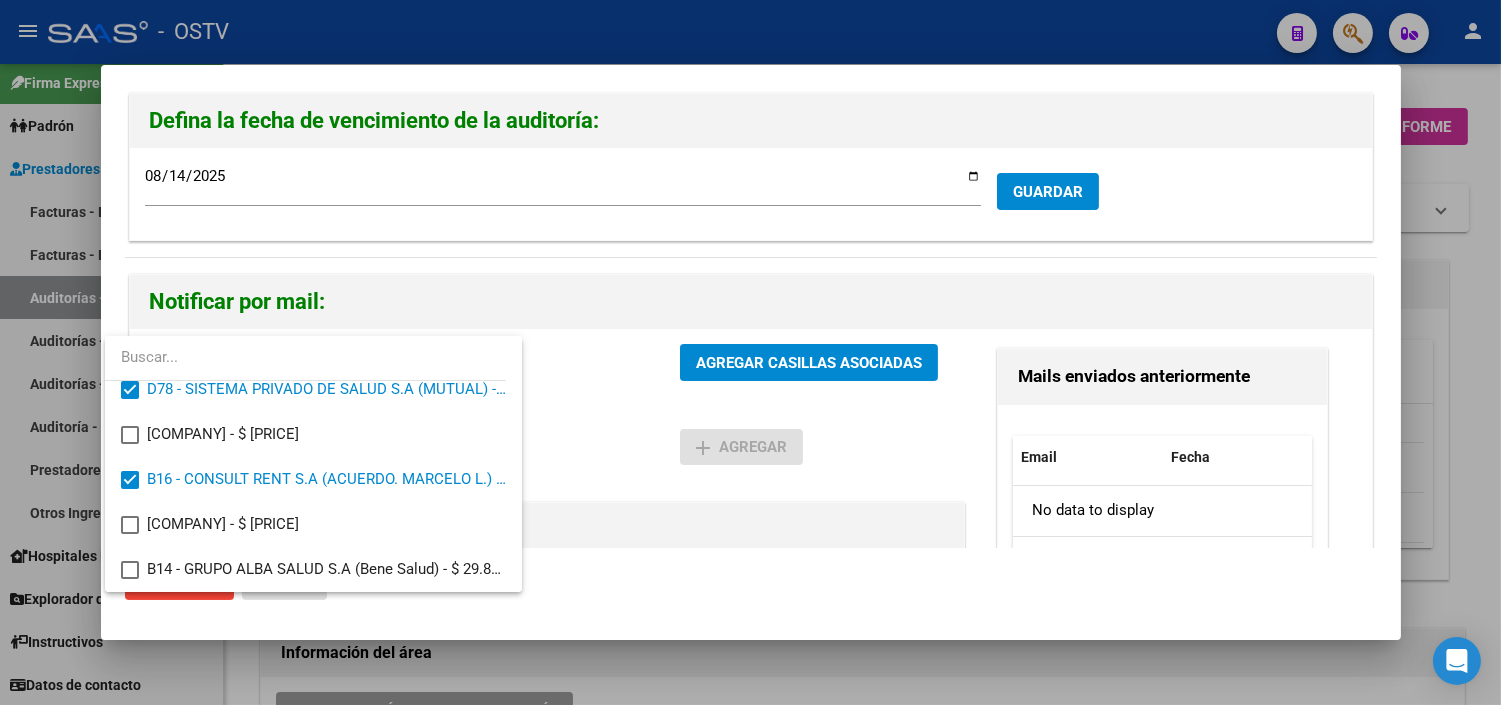 click at bounding box center (750, 352) 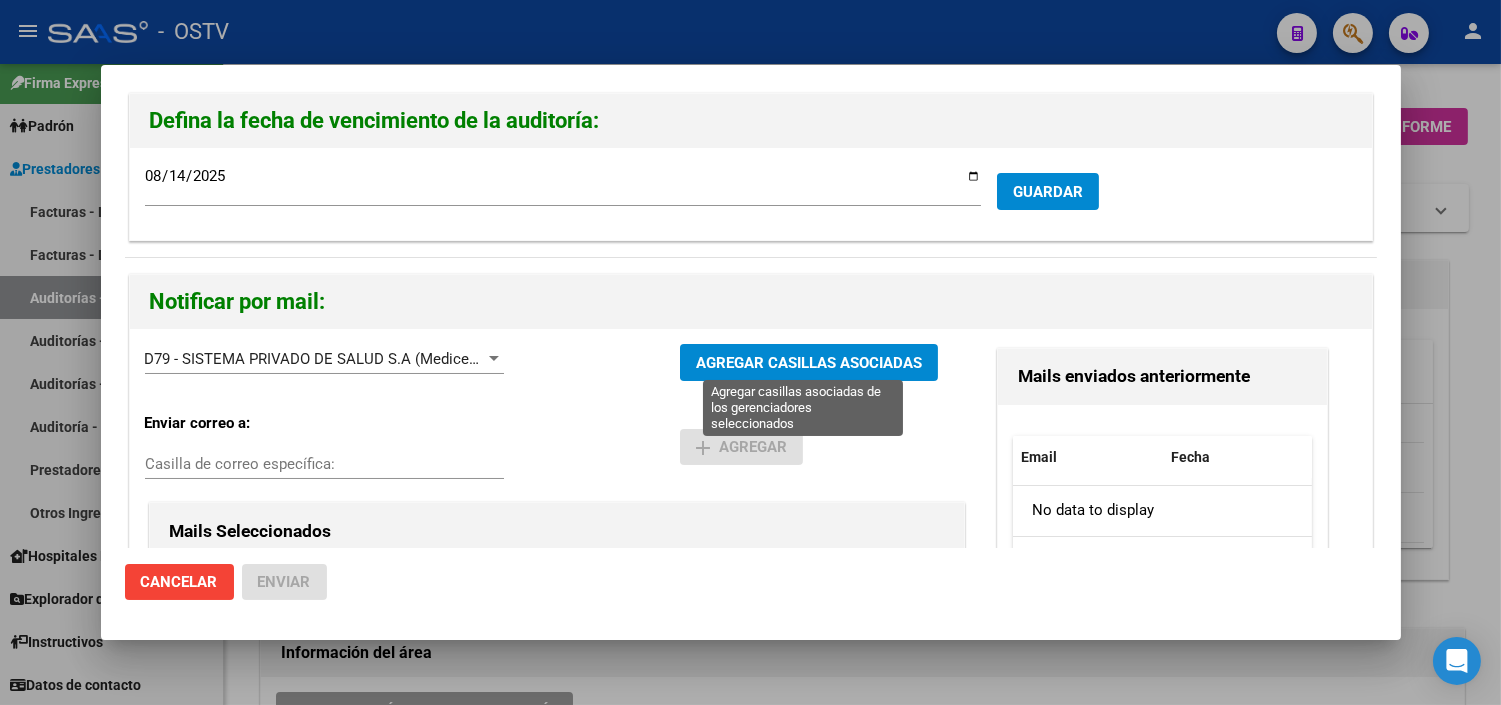 click on "AGREGAR CASILLAS ASOCIADAS" at bounding box center (809, 363) 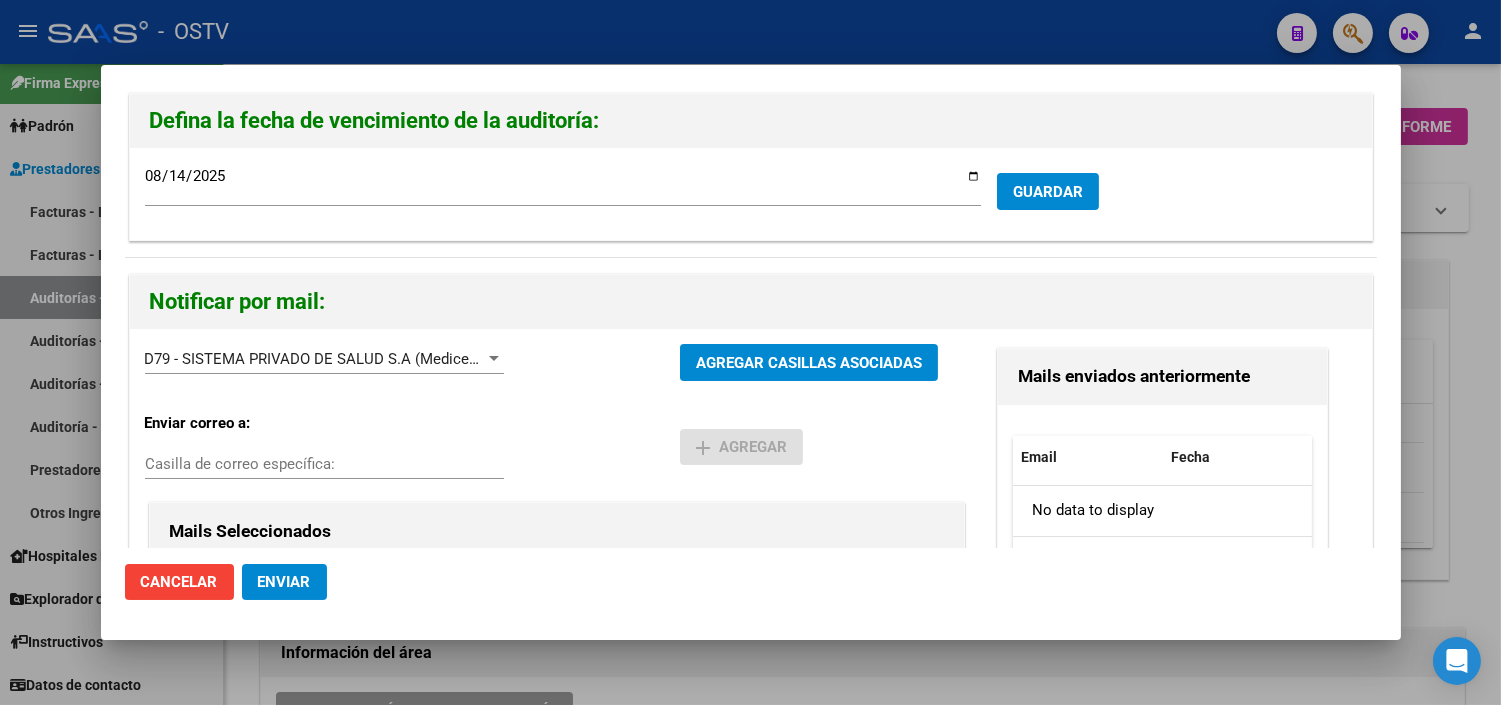 click on "Enviar" 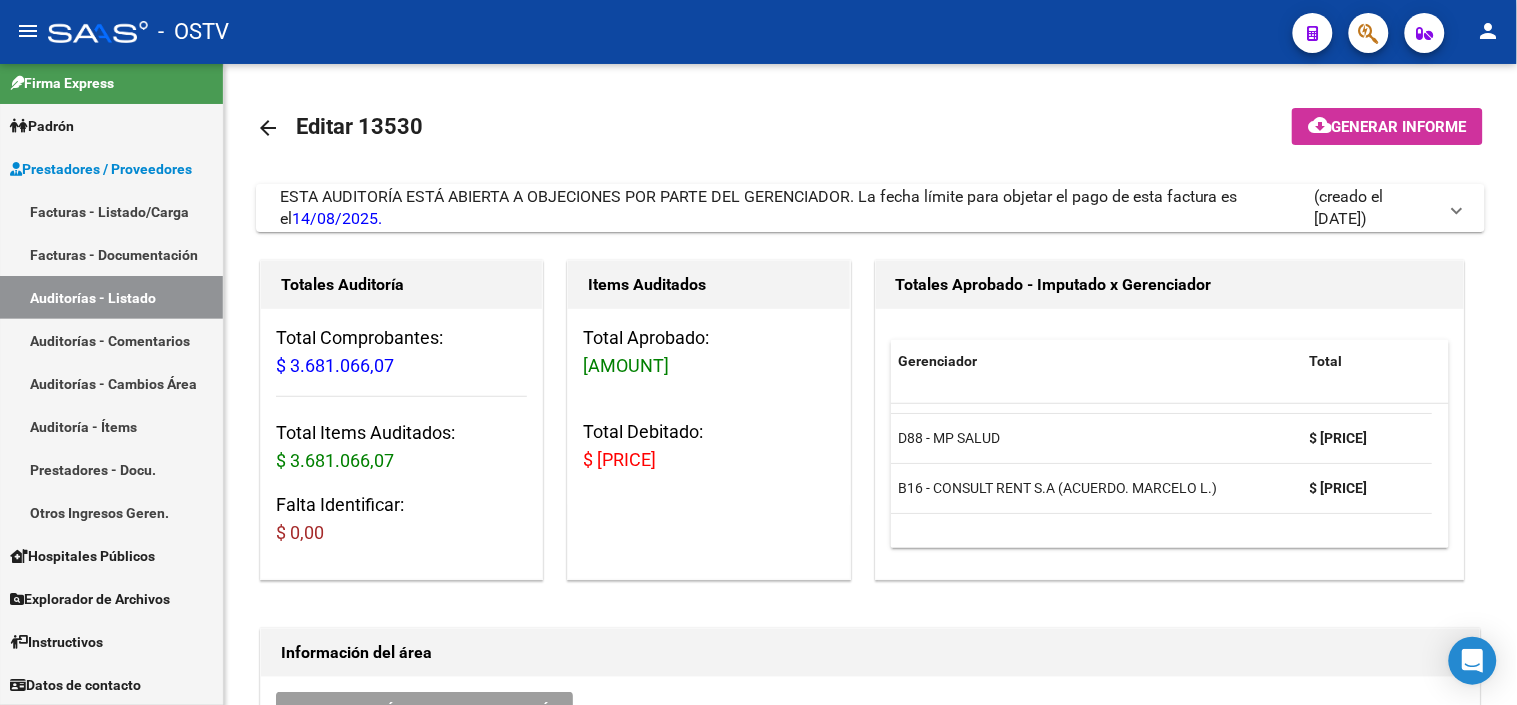 scroll, scrollTop: 0, scrollLeft: 0, axis: both 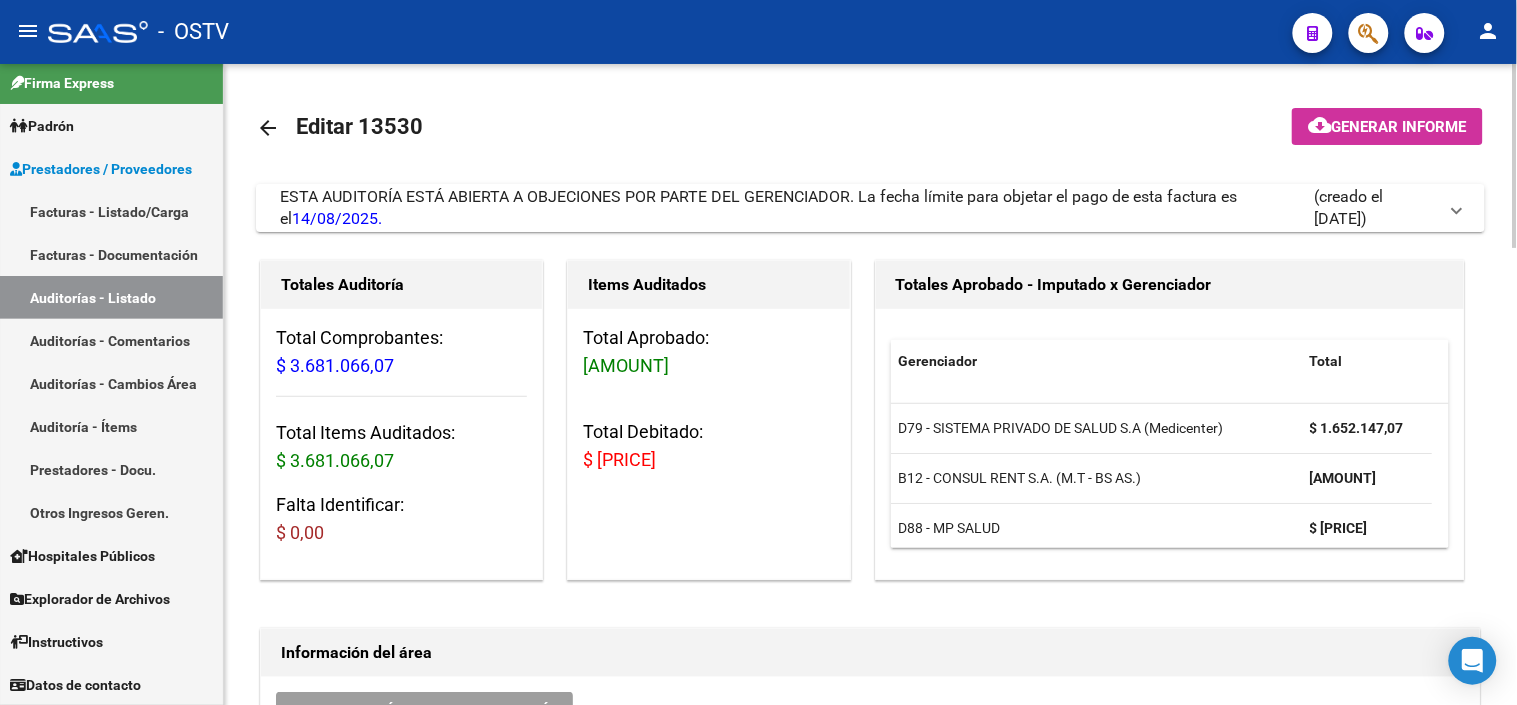 click on "cloud_download" 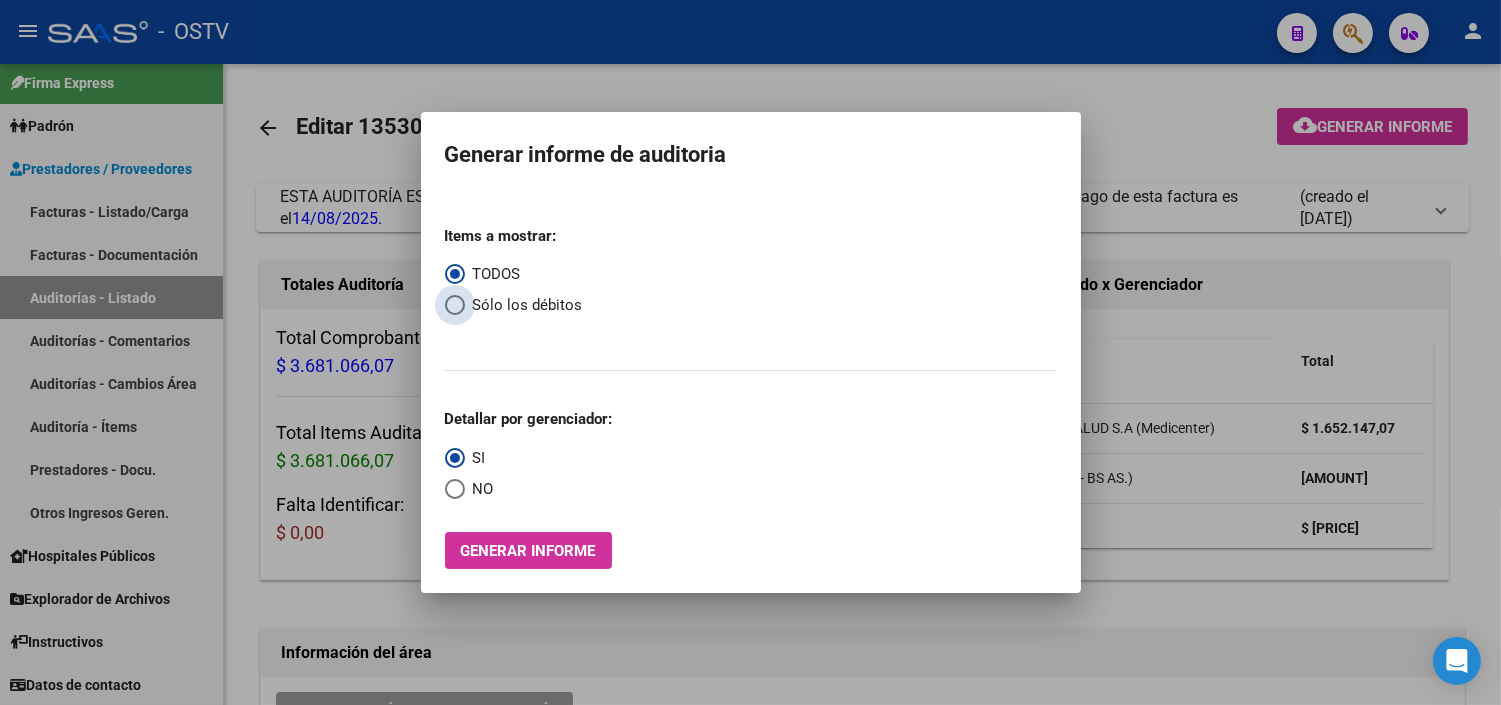 click on "Sólo los débitos" at bounding box center (524, 305) 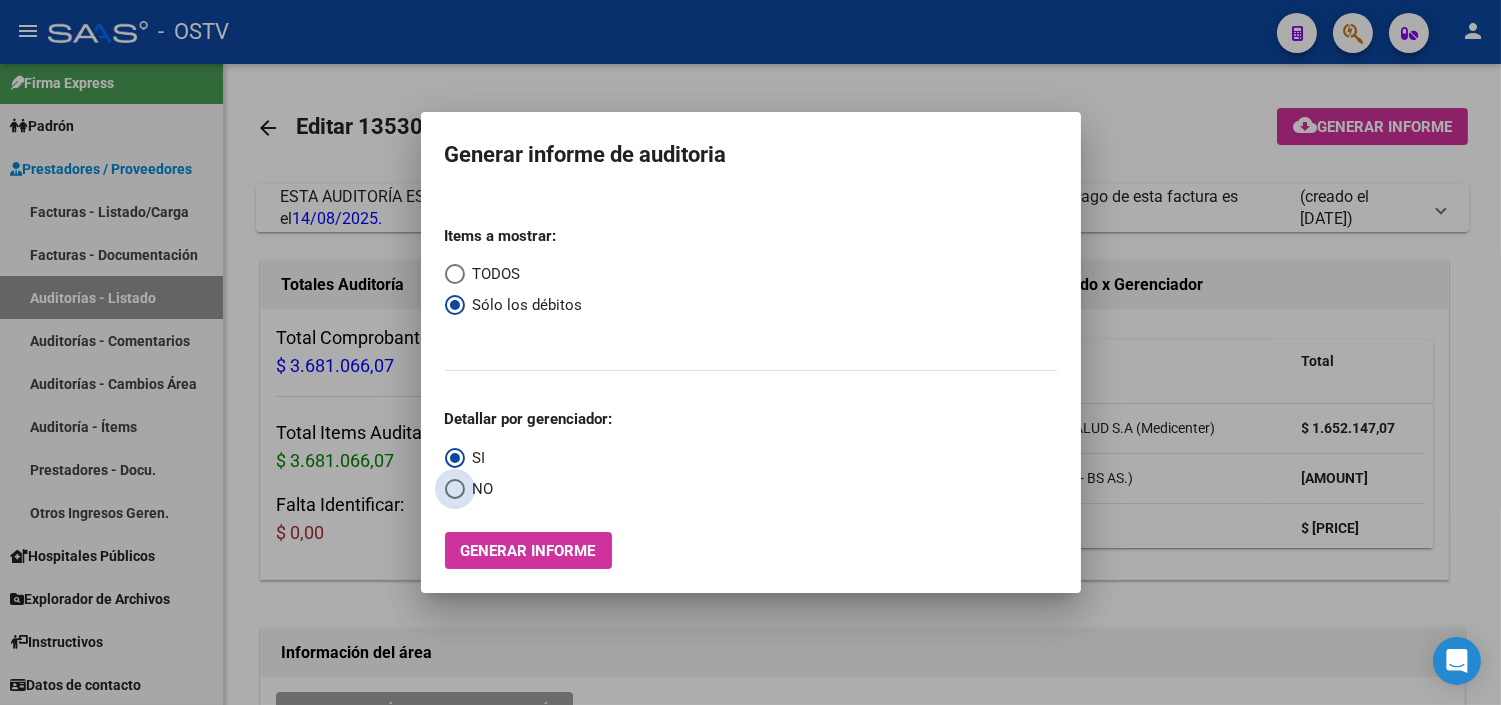 click on "NO" at bounding box center (479, 489) 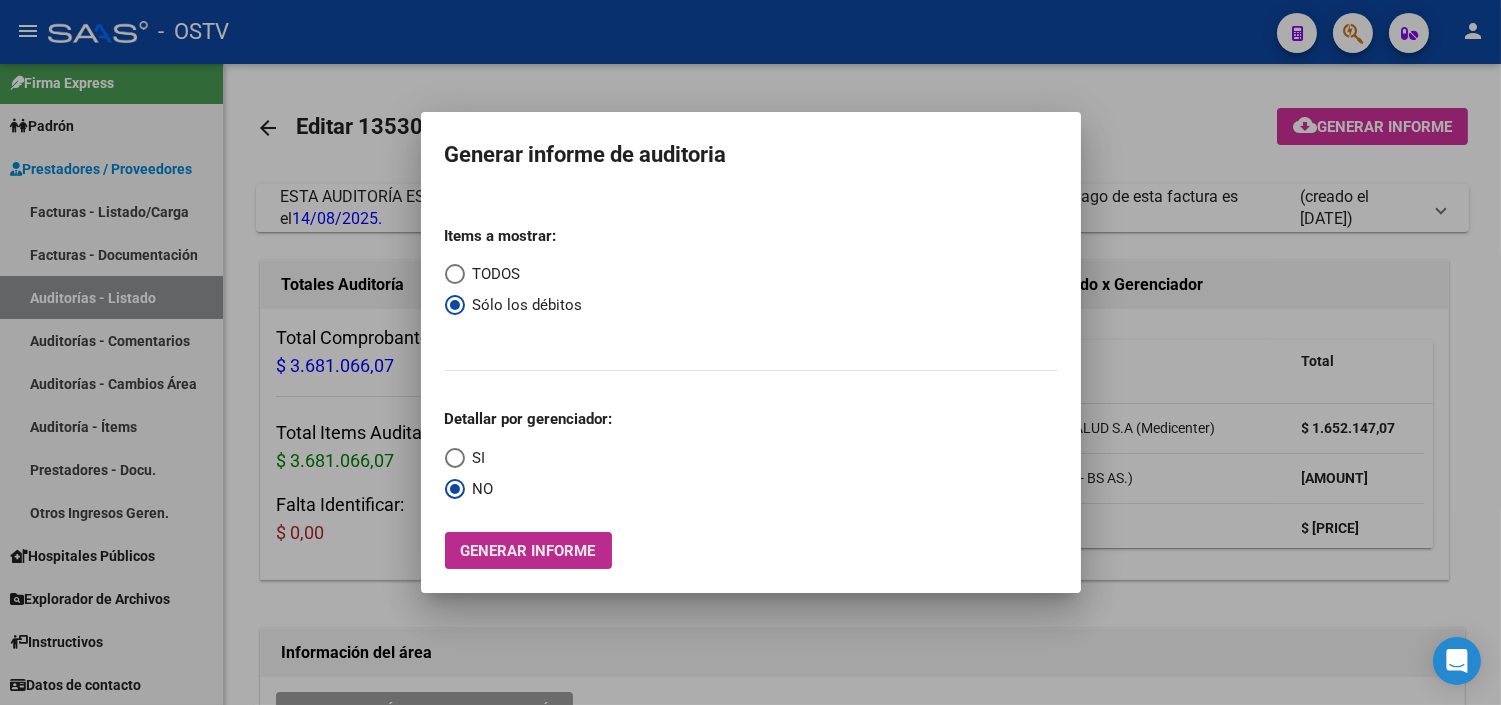 click on "Generar informe" at bounding box center [528, 550] 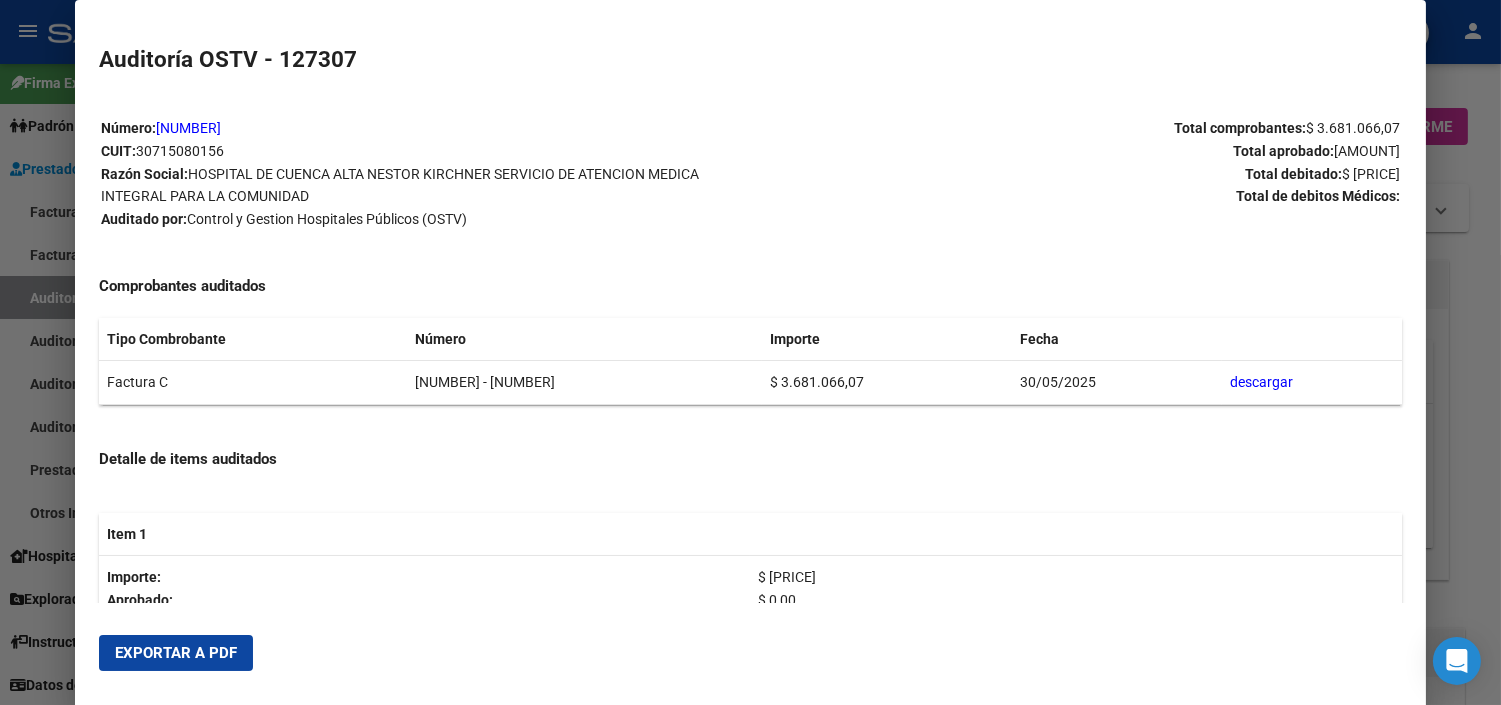 click on "Exportar a PDF" at bounding box center [176, 653] 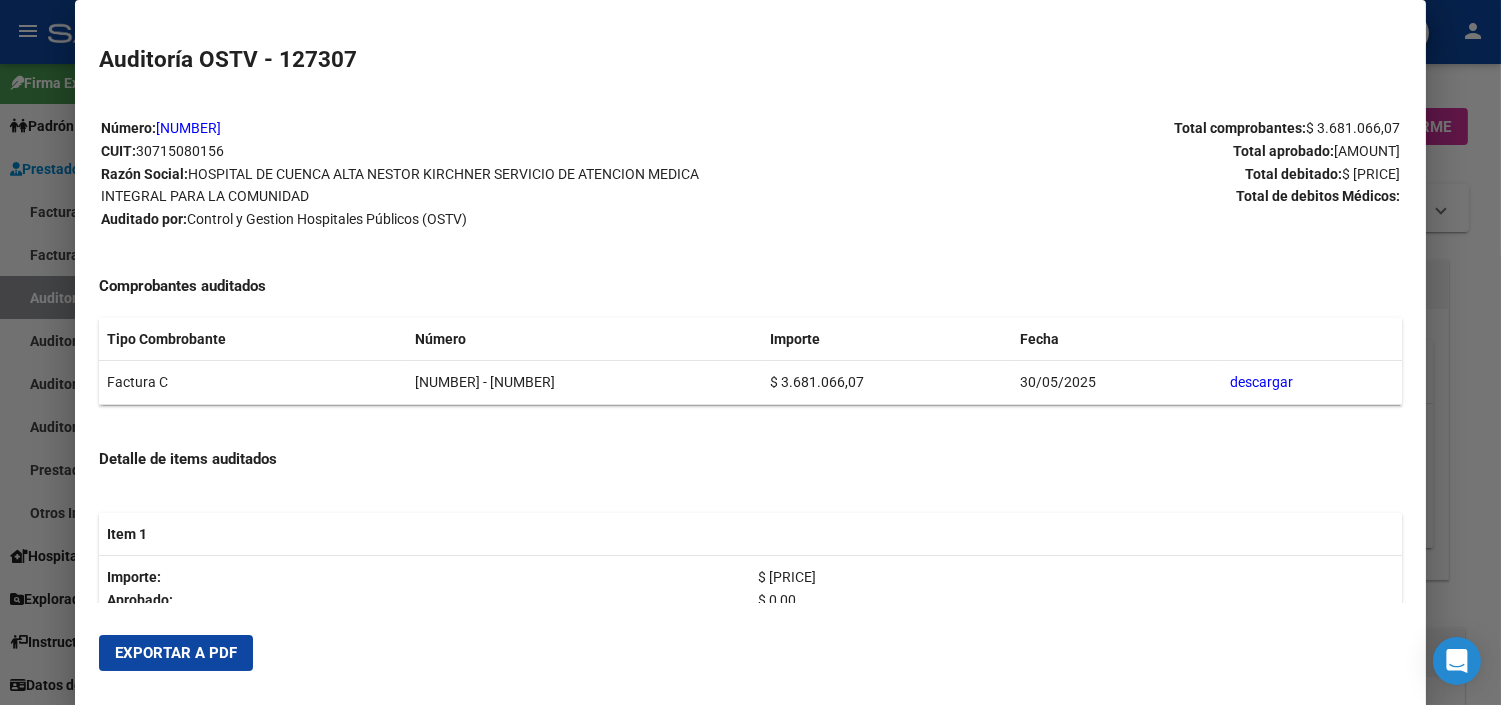 click at bounding box center (750, 352) 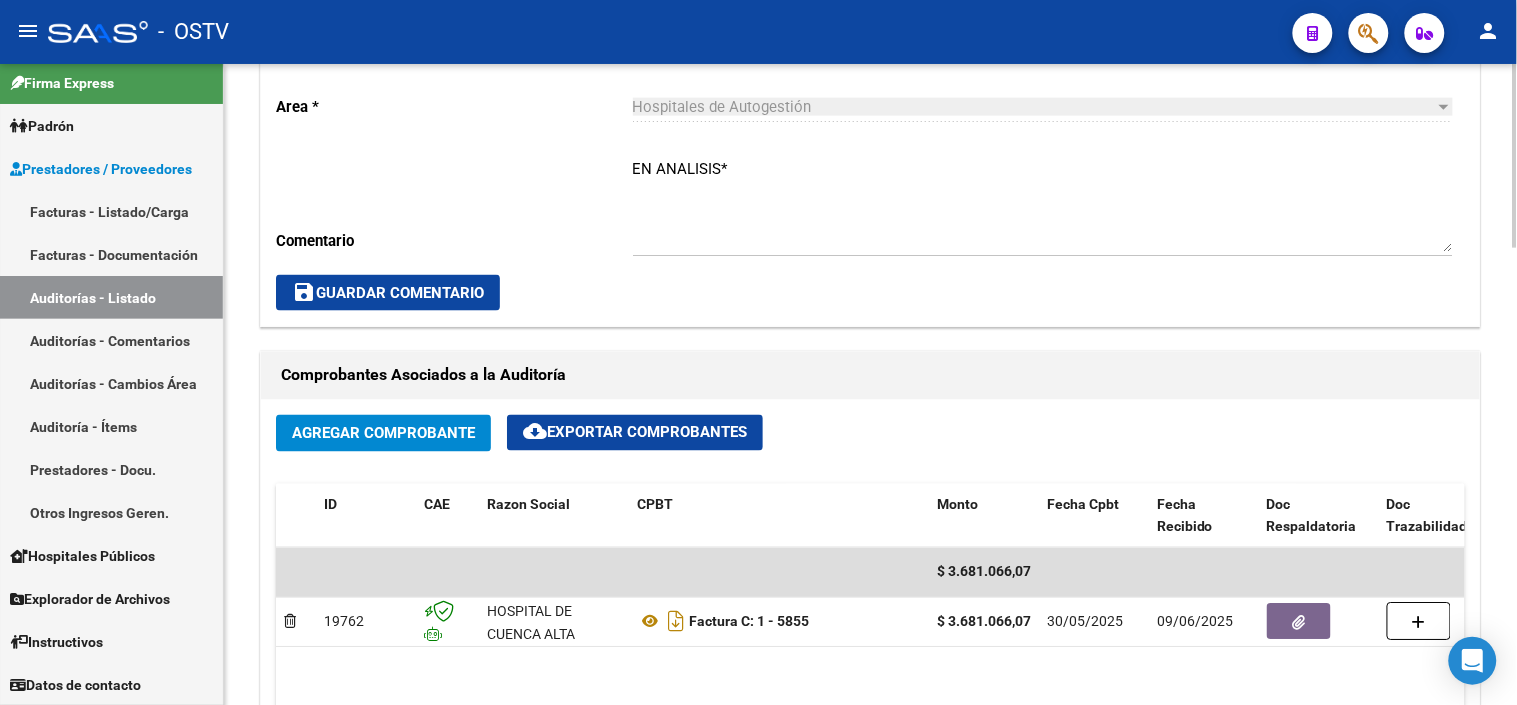scroll, scrollTop: 888, scrollLeft: 0, axis: vertical 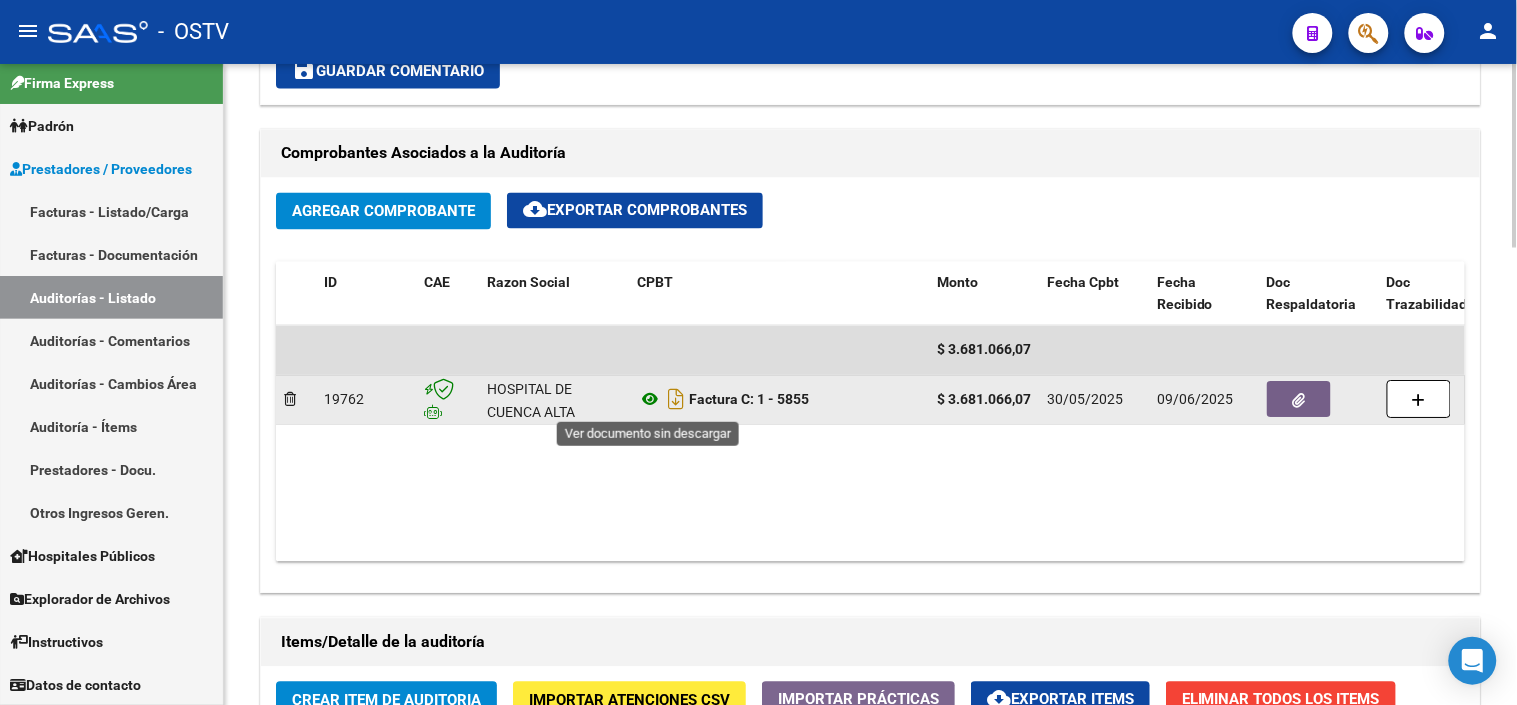 click 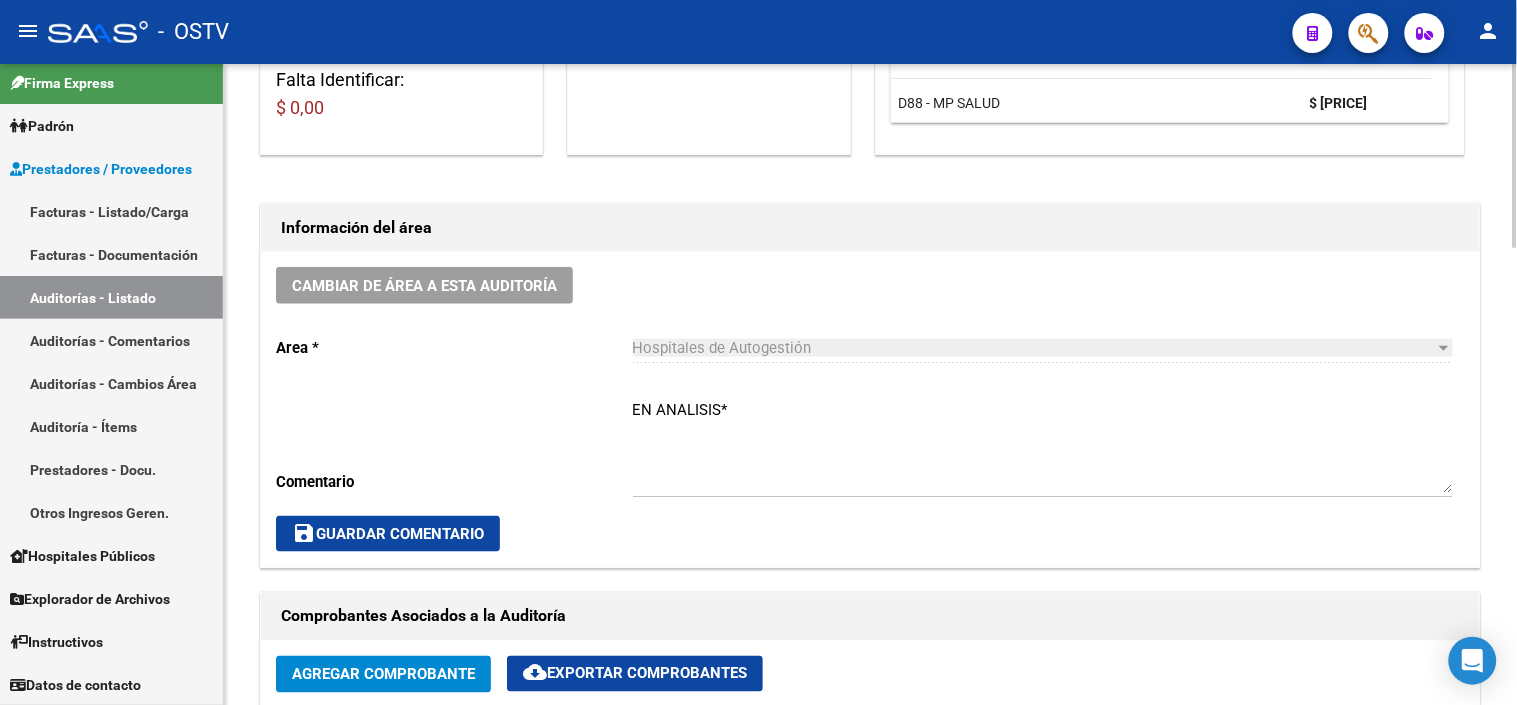 scroll, scrollTop: 444, scrollLeft: 0, axis: vertical 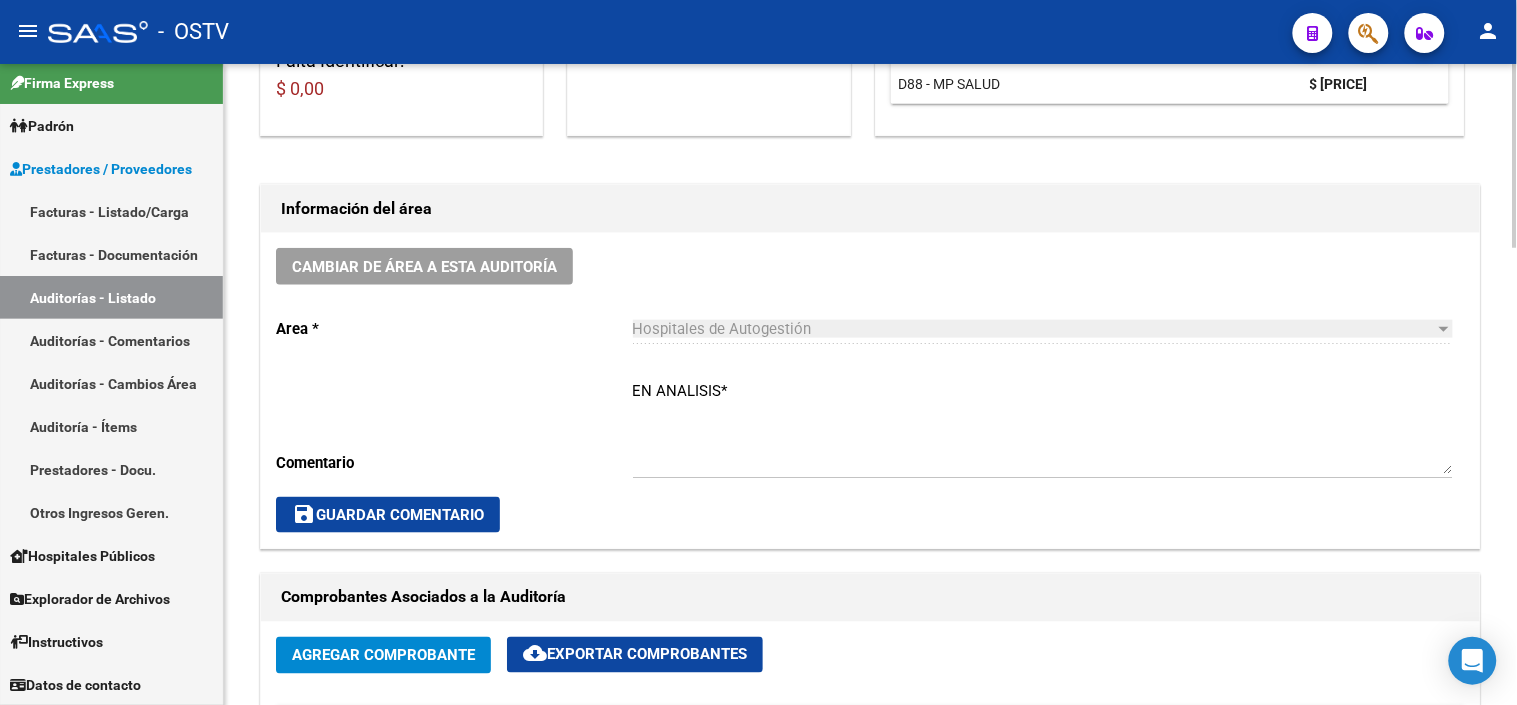 click on "EN ANALISIS*" at bounding box center [1043, 427] 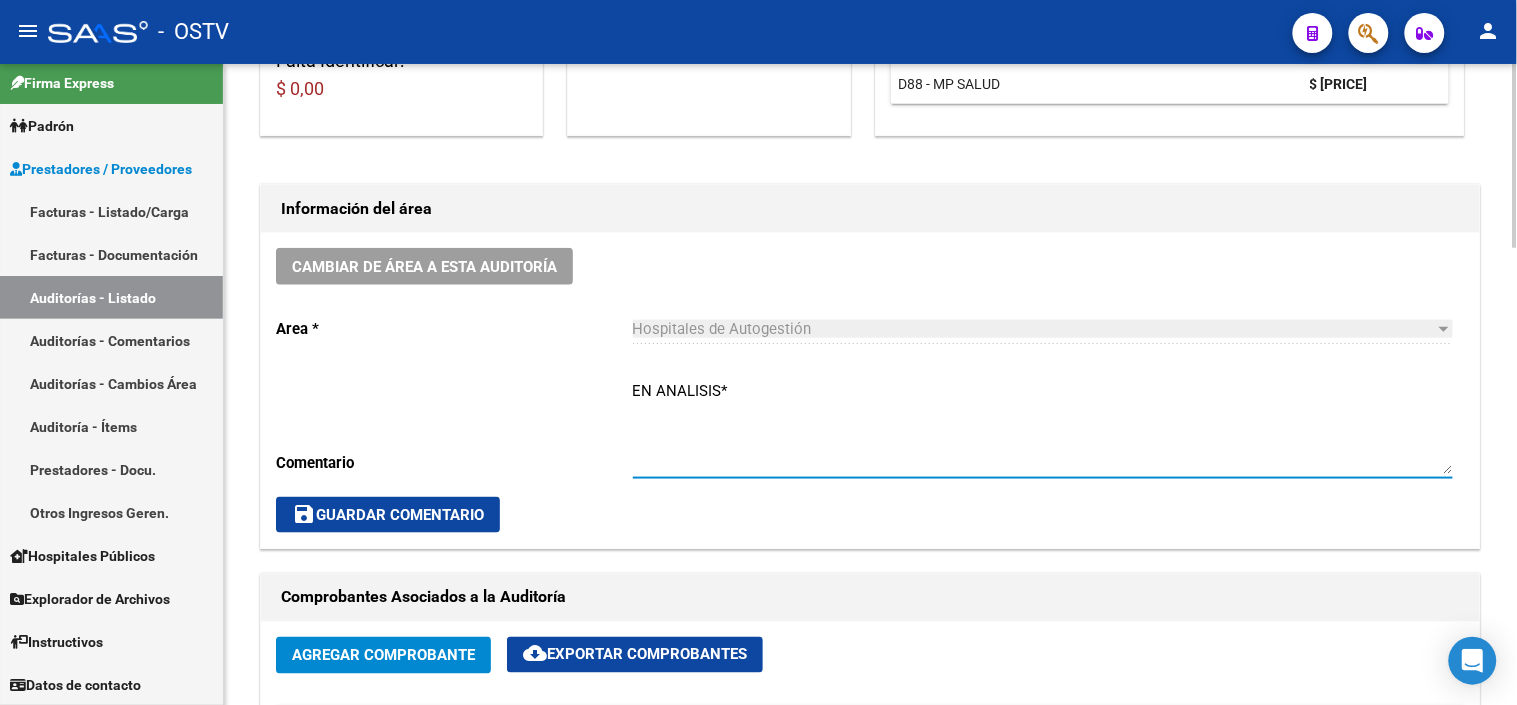 click on "EN ANALISIS*" at bounding box center (1043, 427) 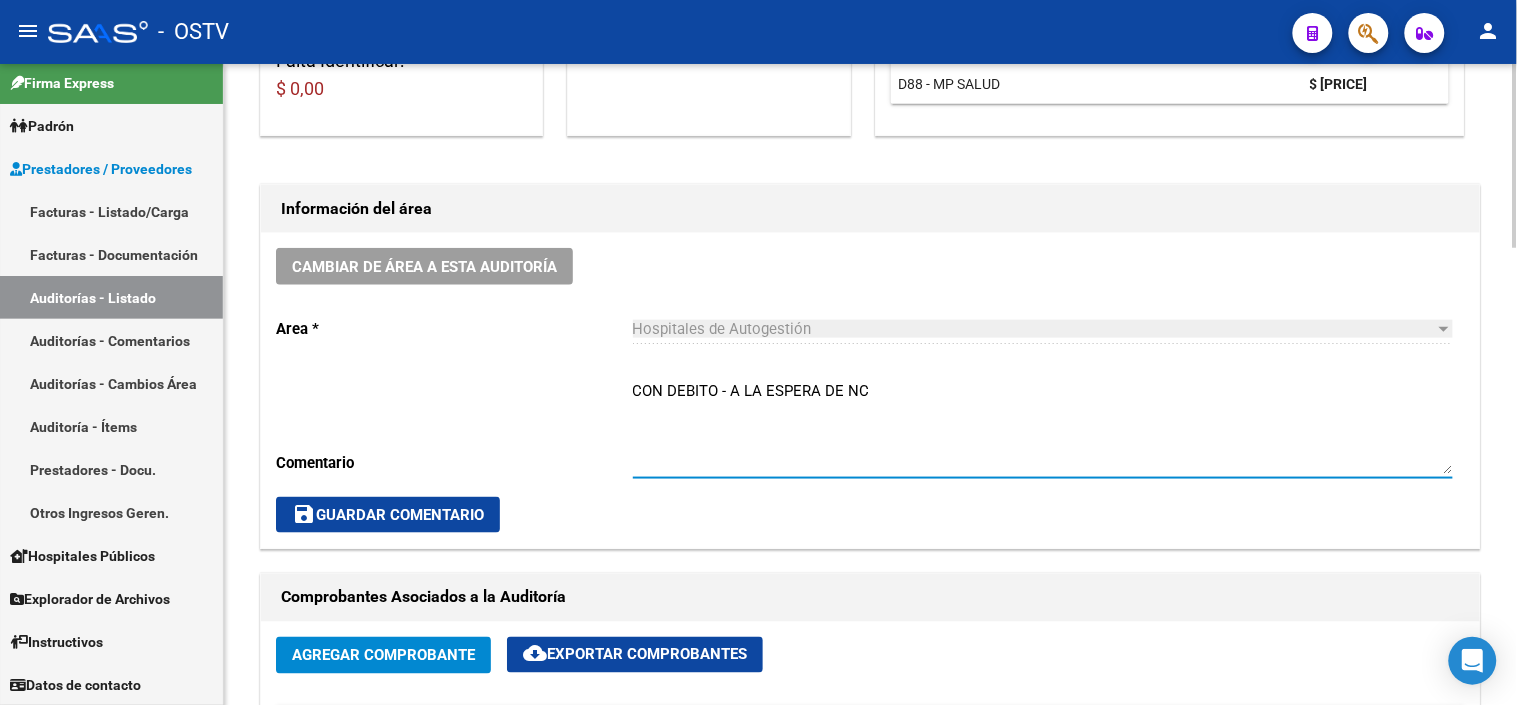 click on "save  Guardar Comentario" 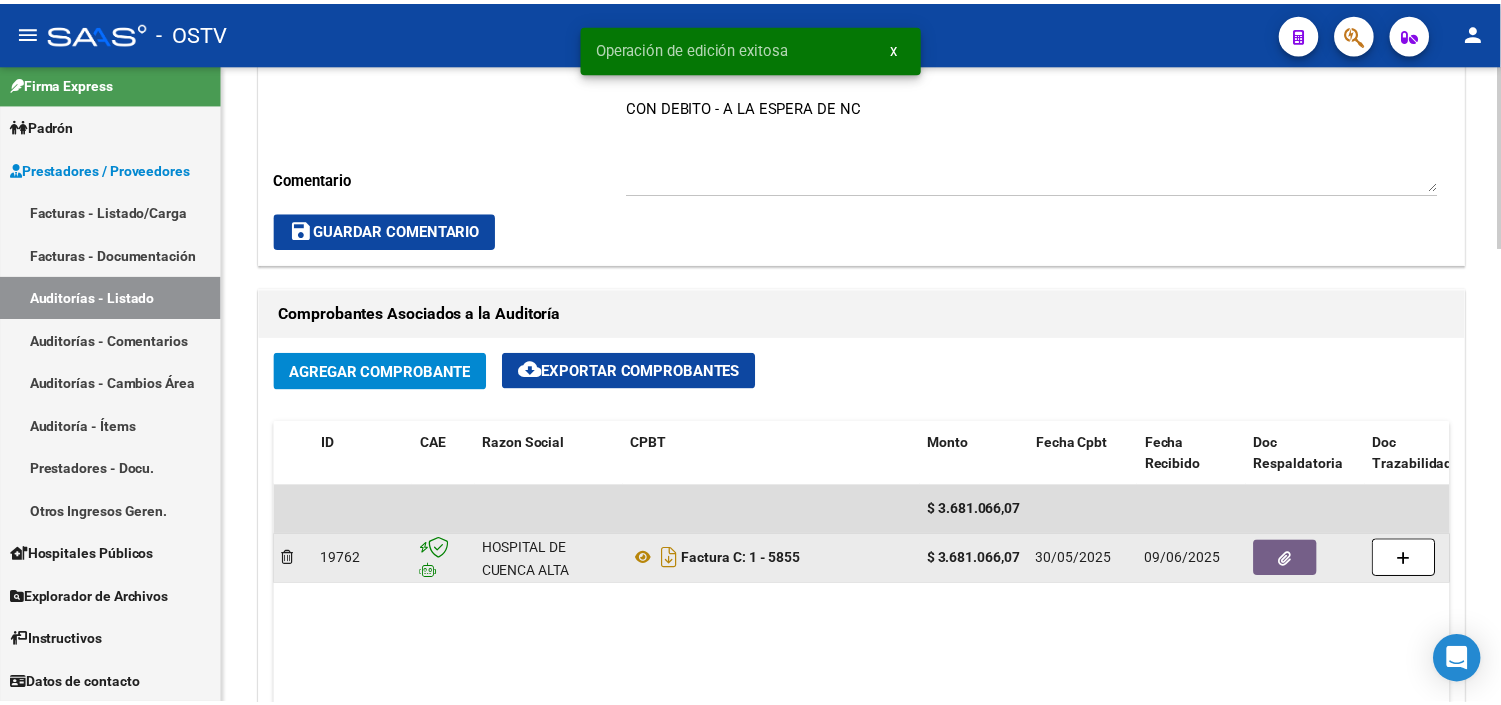 scroll, scrollTop: 777, scrollLeft: 0, axis: vertical 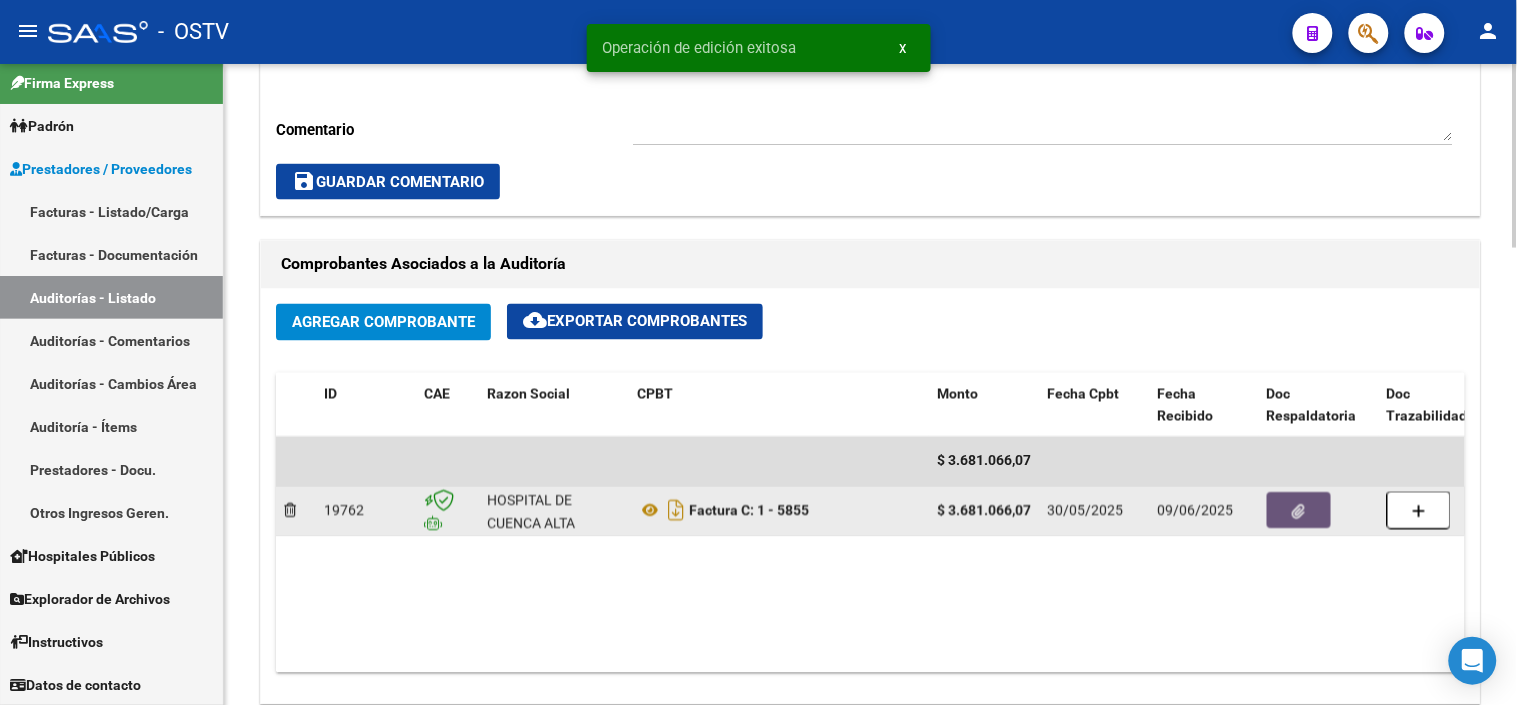 click 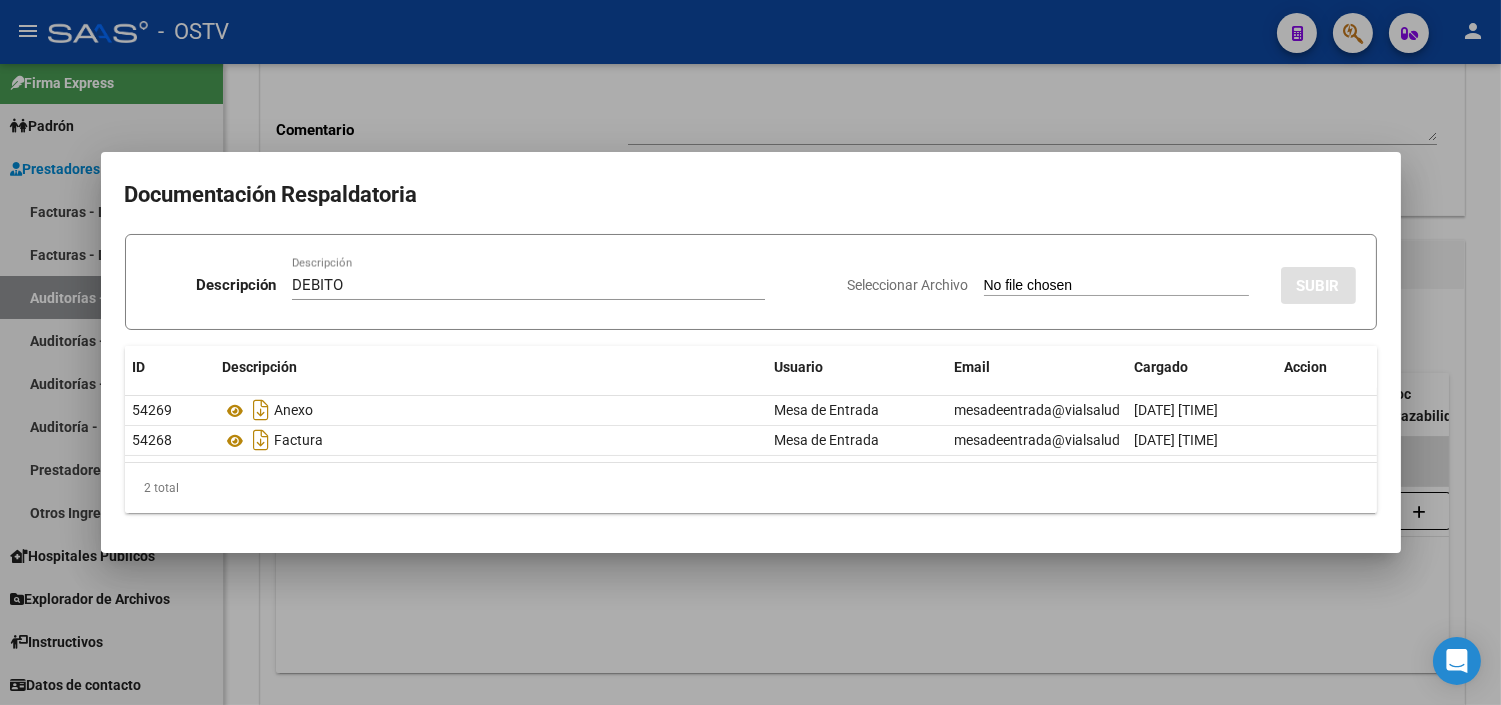 click on "Seleccionar Archivo" at bounding box center (1116, 286) 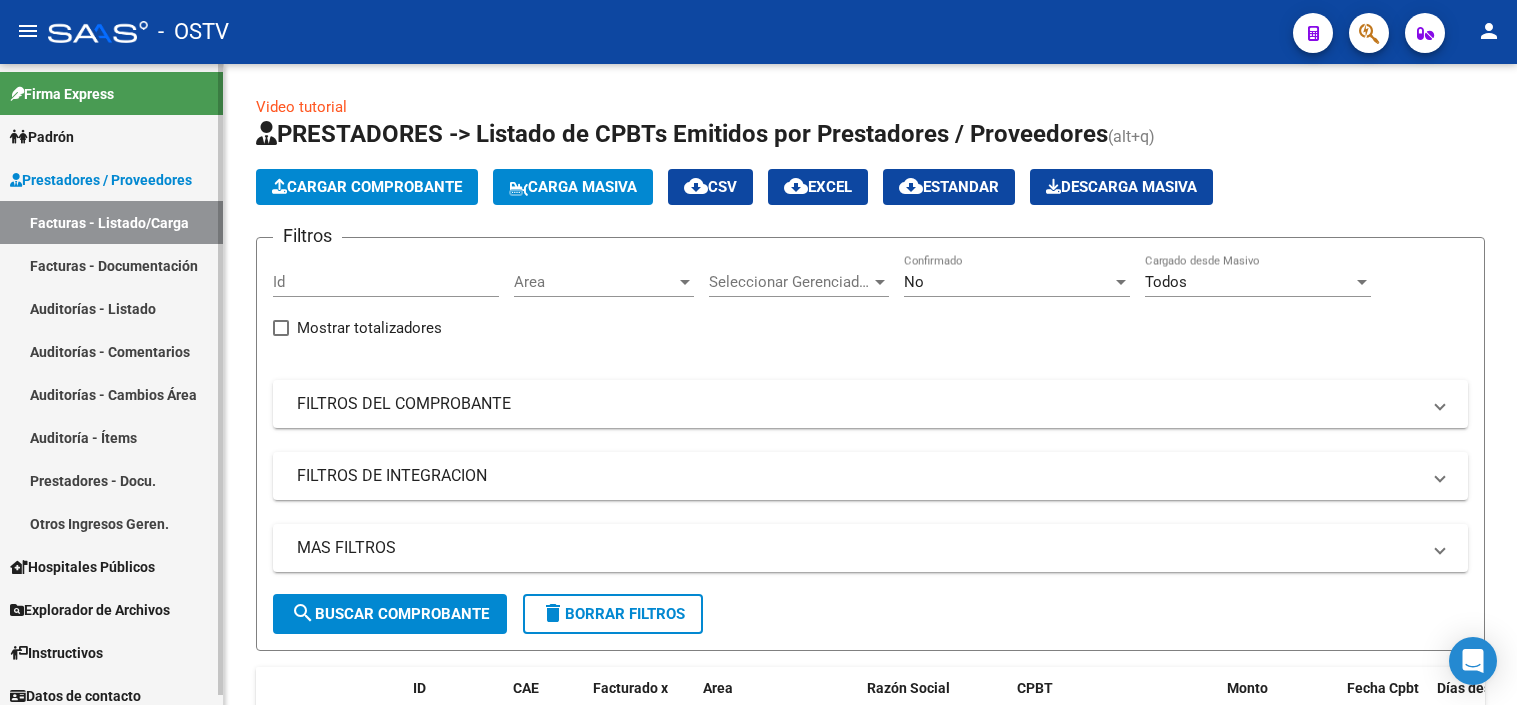 click on "Facturas - Listado/Carga" at bounding box center [111, 222] 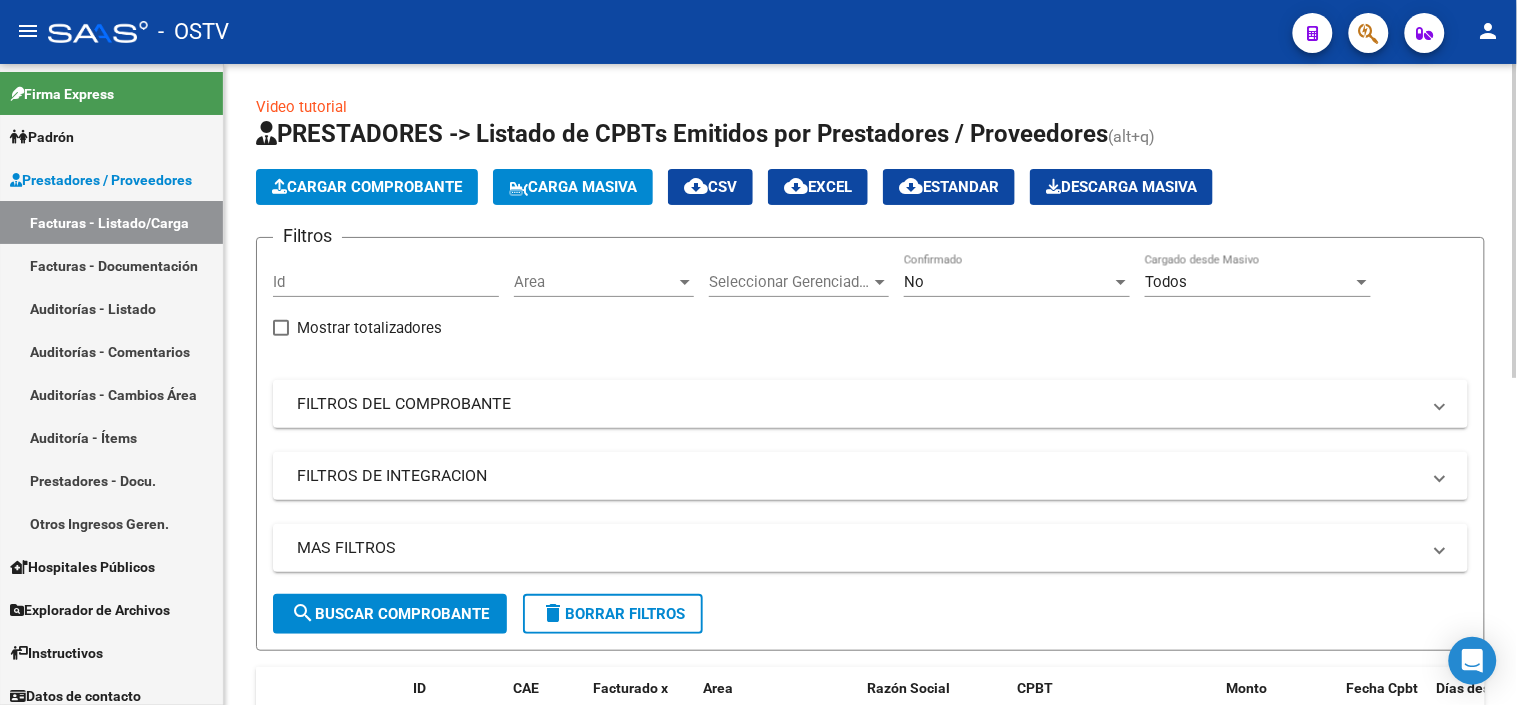 scroll, scrollTop: 555, scrollLeft: 0, axis: vertical 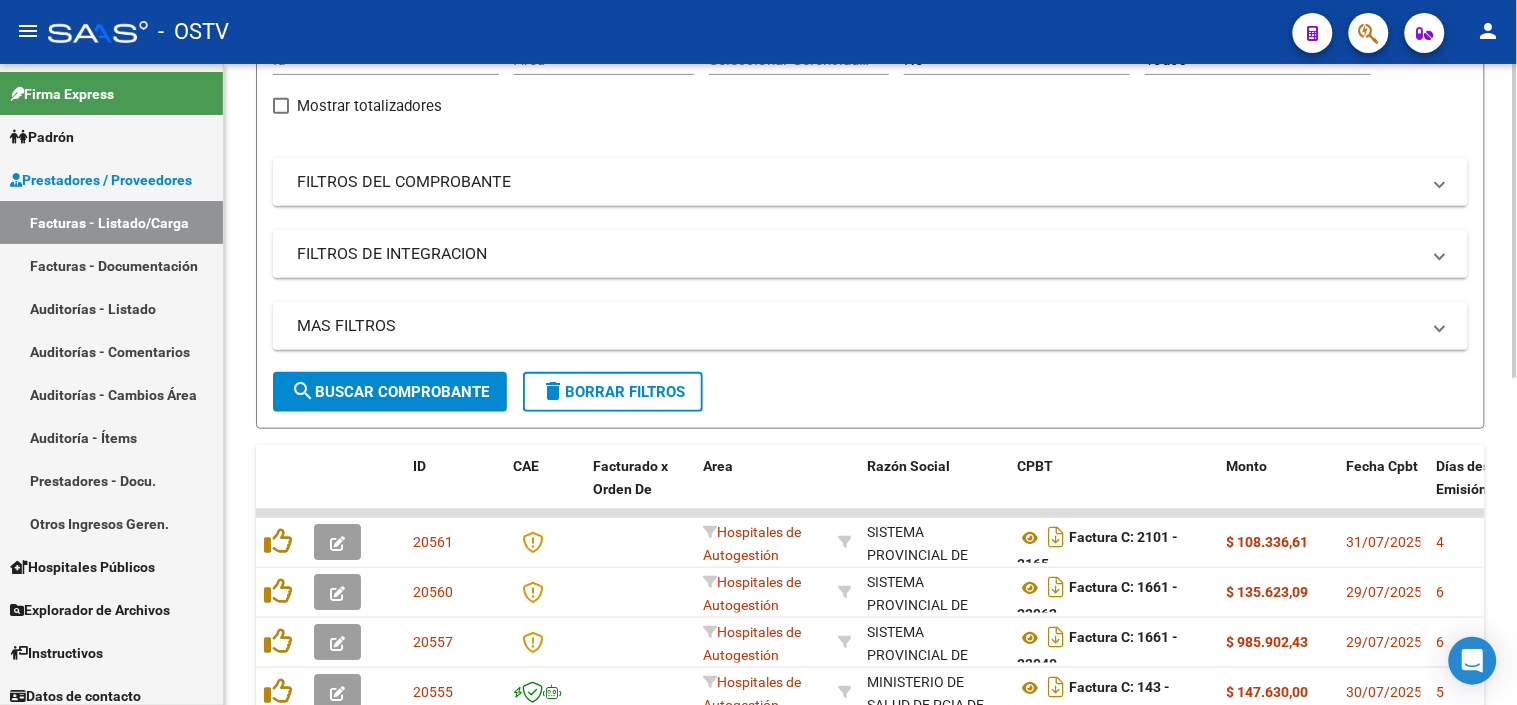 click on "delete  Borrar Filtros" 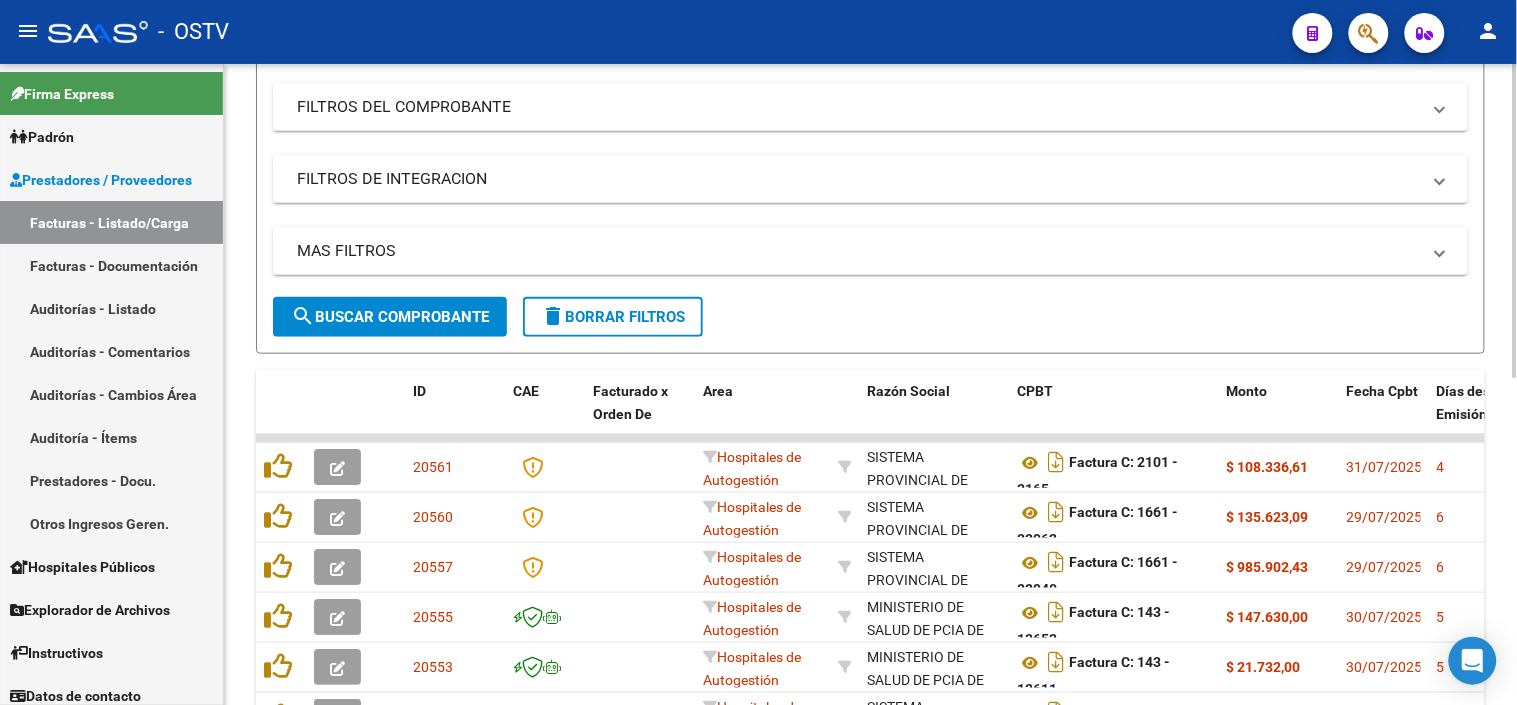 scroll, scrollTop: 226, scrollLeft: 0, axis: vertical 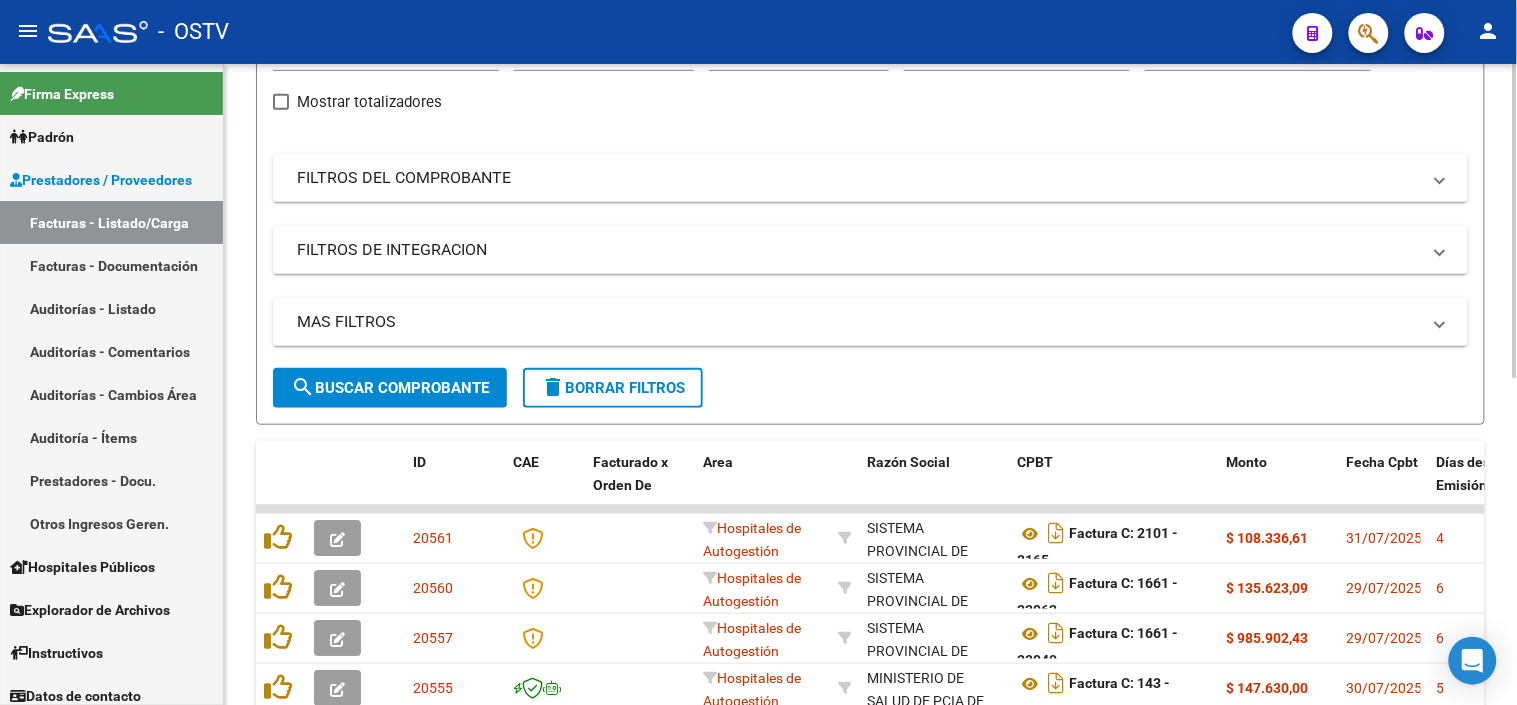 click on "delete  Borrar Filtros" 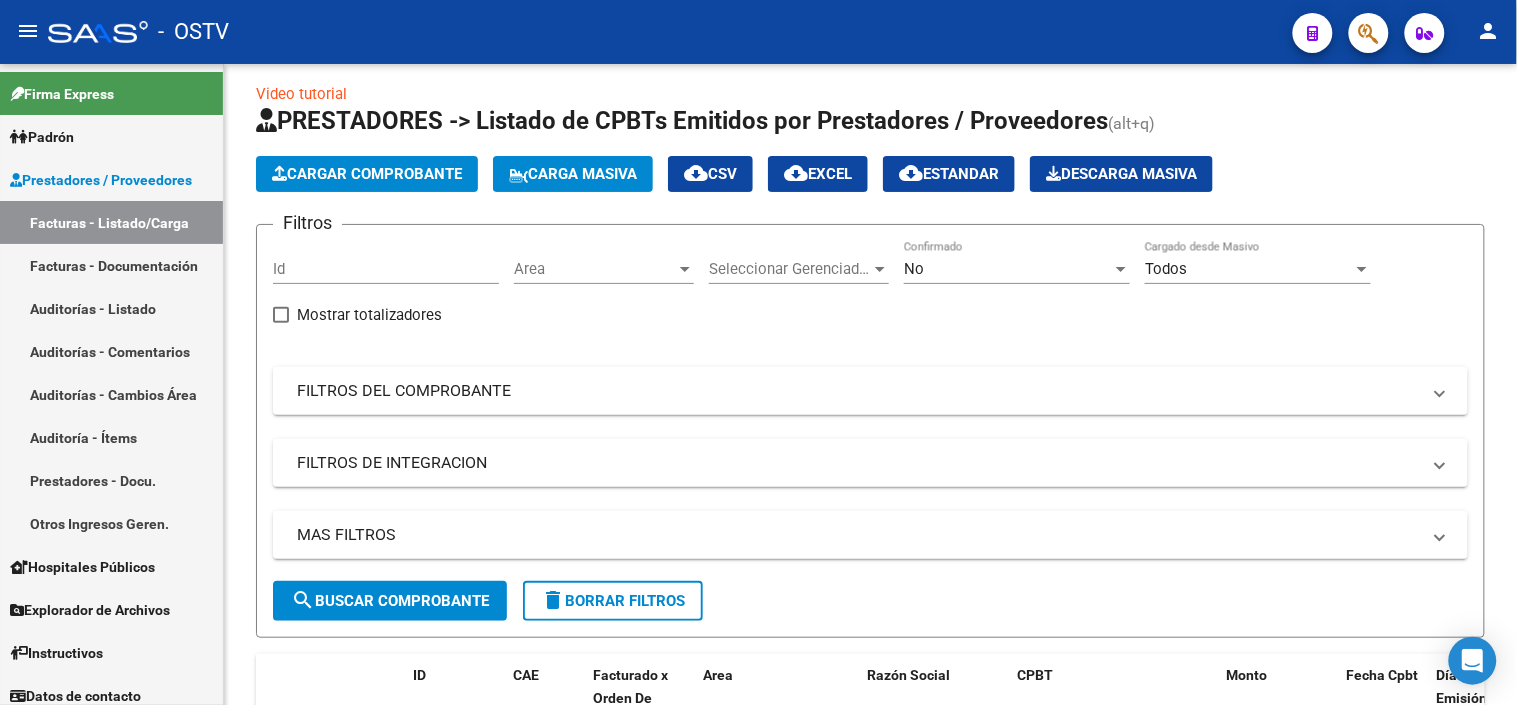 scroll, scrollTop: 4, scrollLeft: 0, axis: vertical 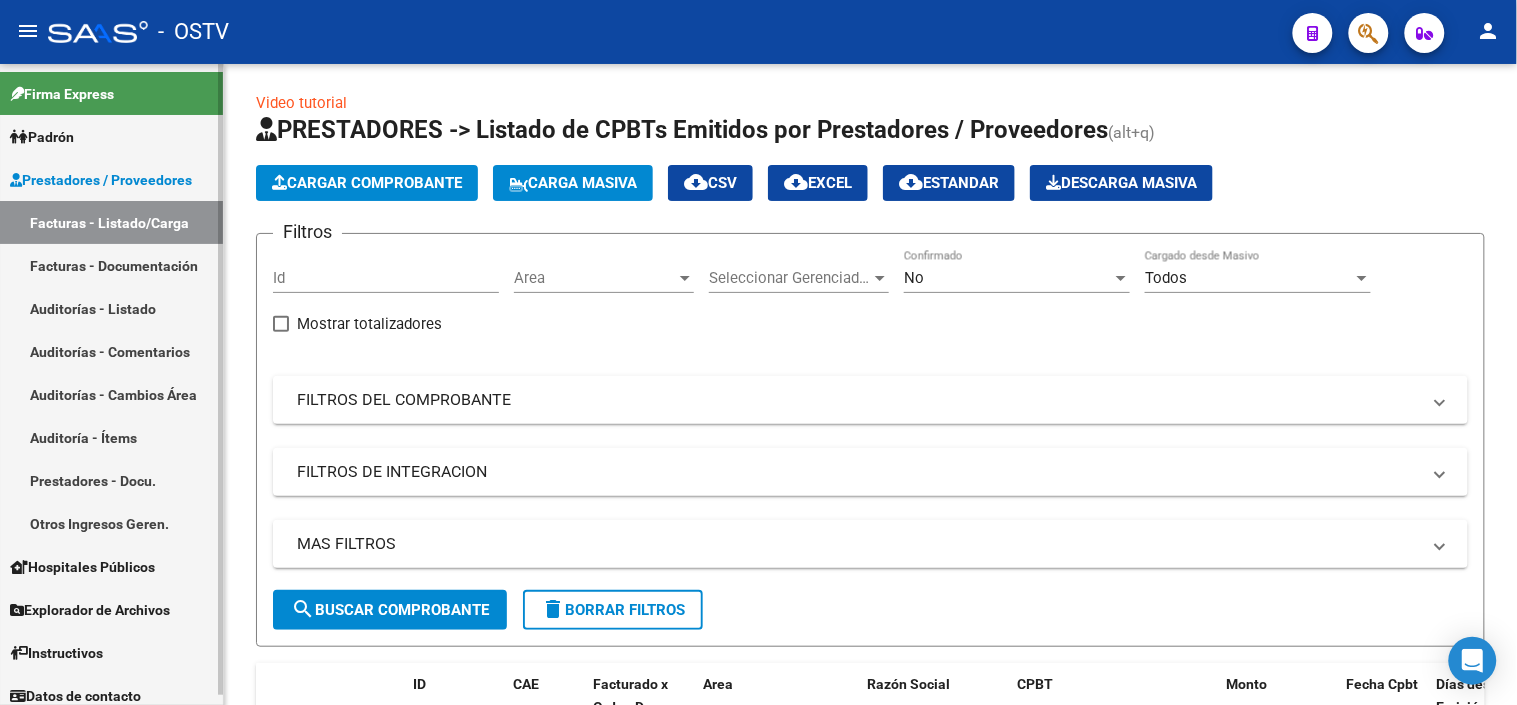 click on "Facturas - Listado/Carga" at bounding box center [111, 222] 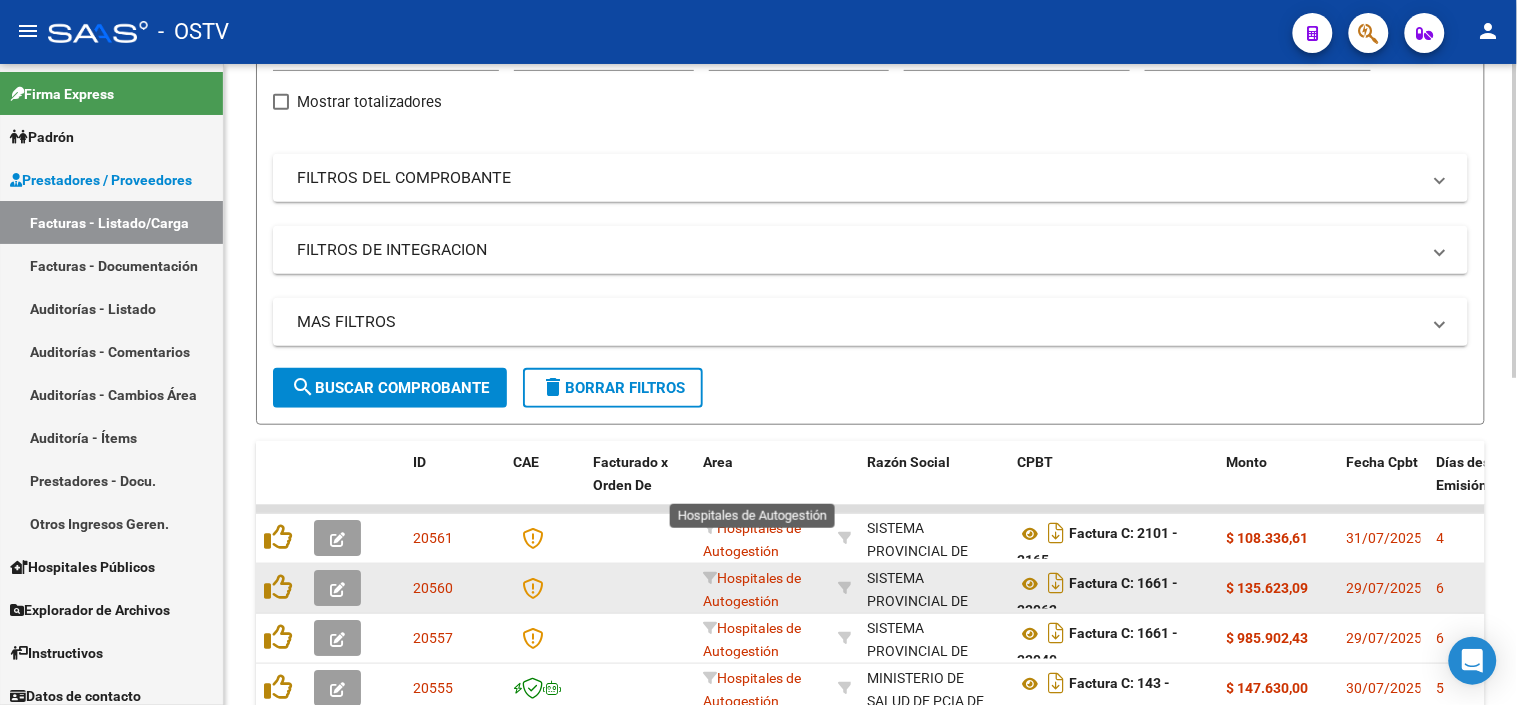 scroll, scrollTop: 337, scrollLeft: 0, axis: vertical 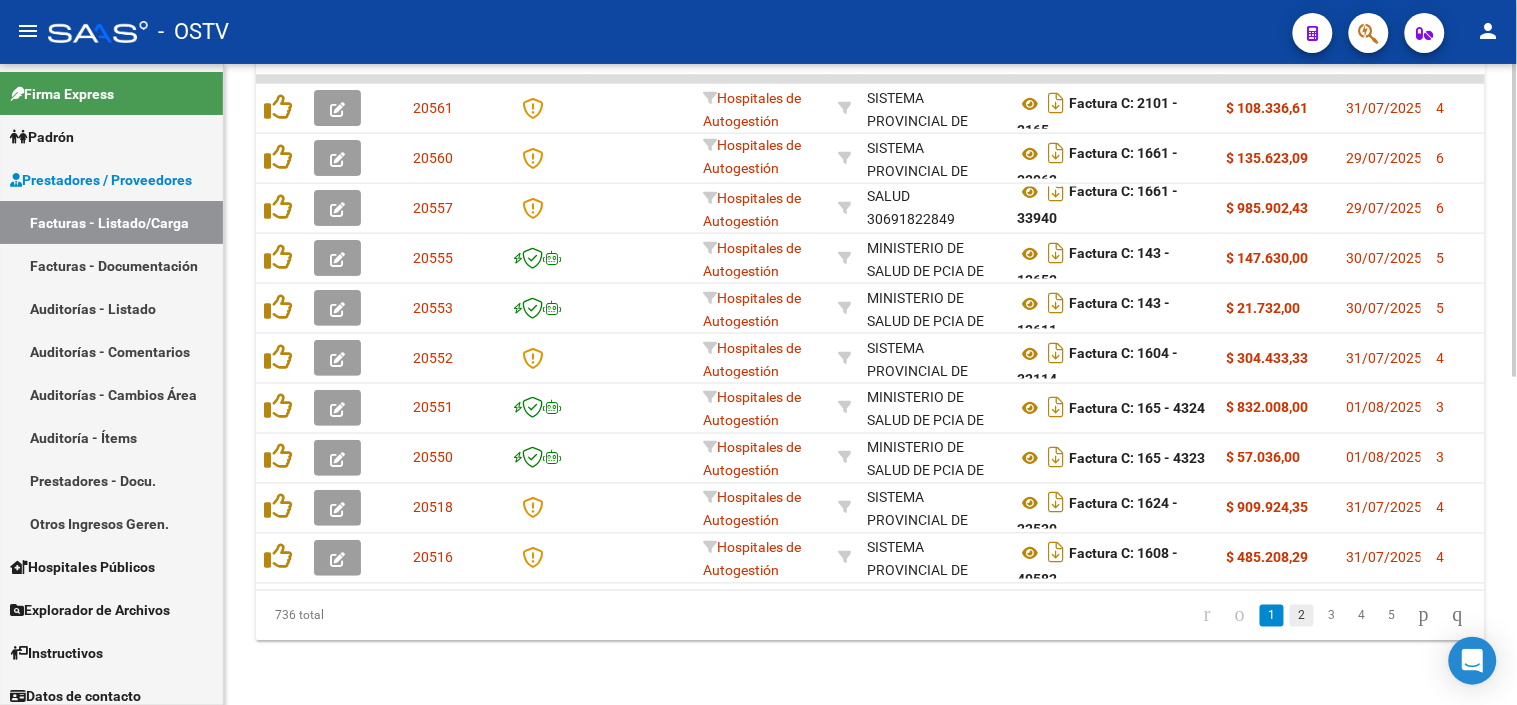 click on "2" 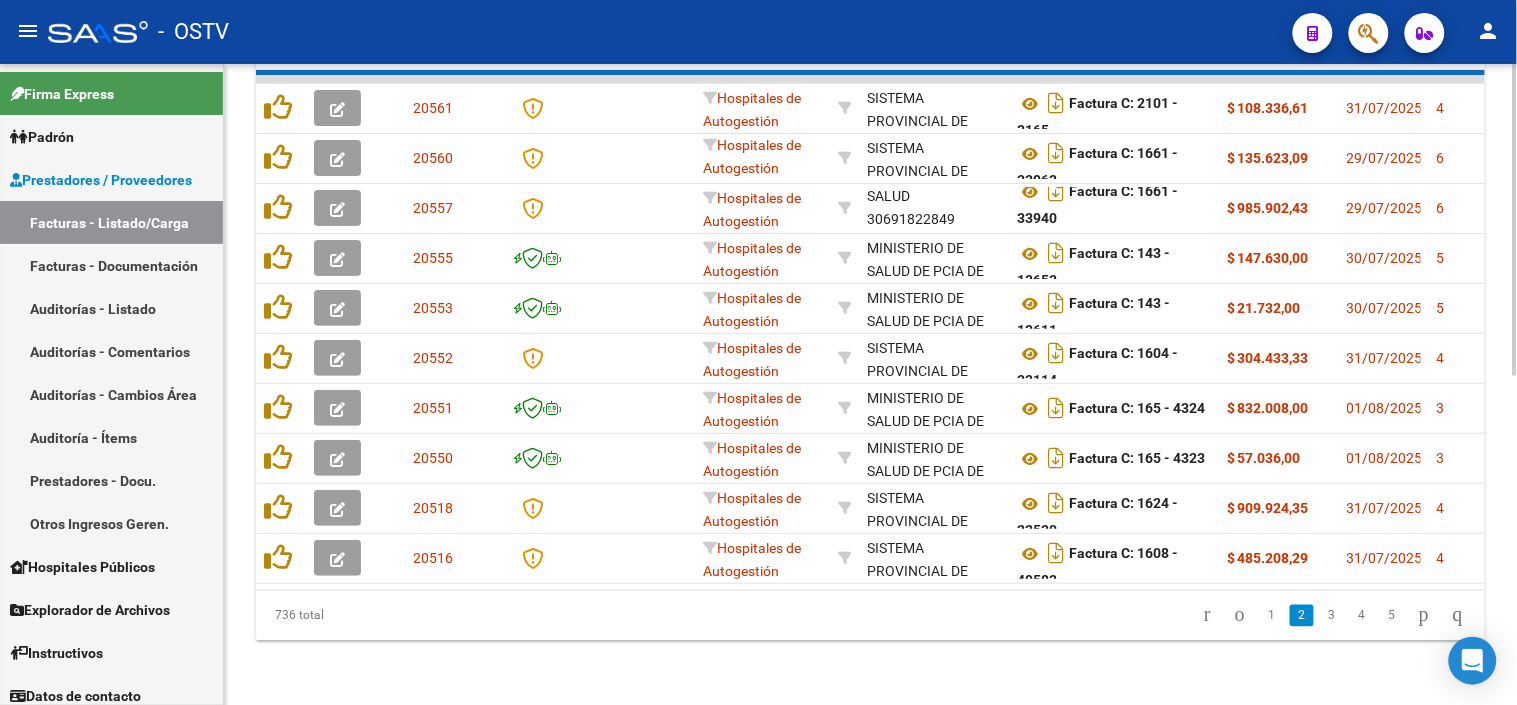 scroll, scrollTop: 676, scrollLeft: 0, axis: vertical 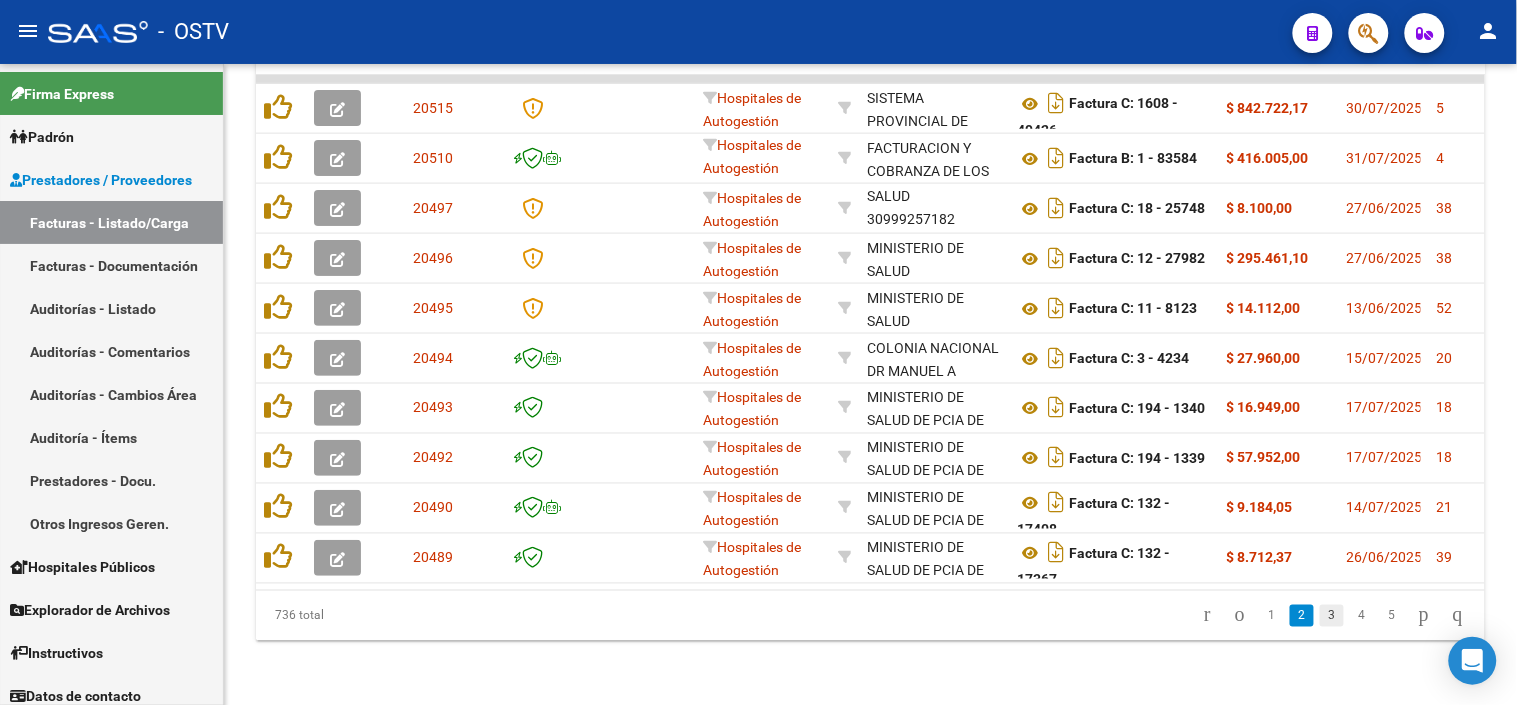 click on "3" 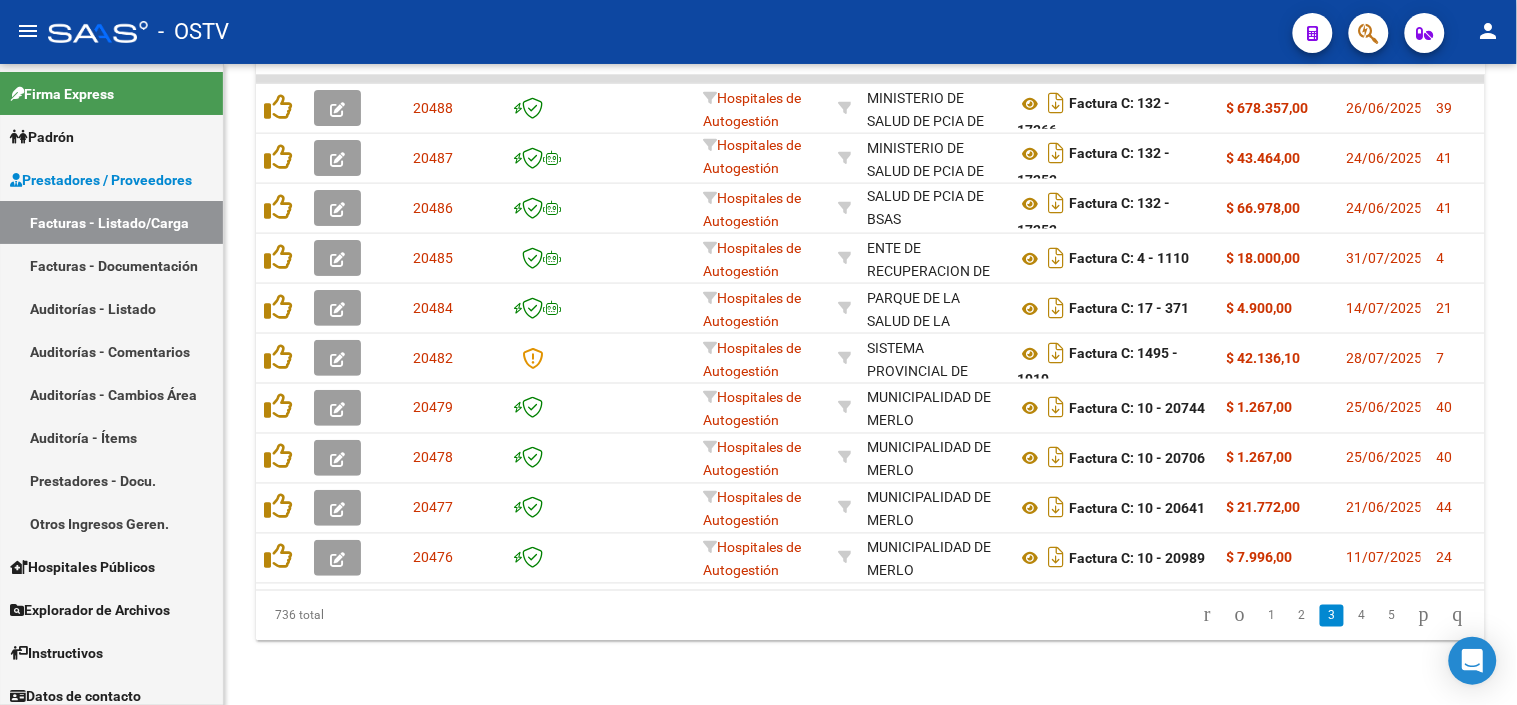 scroll, scrollTop: 671, scrollLeft: 0, axis: vertical 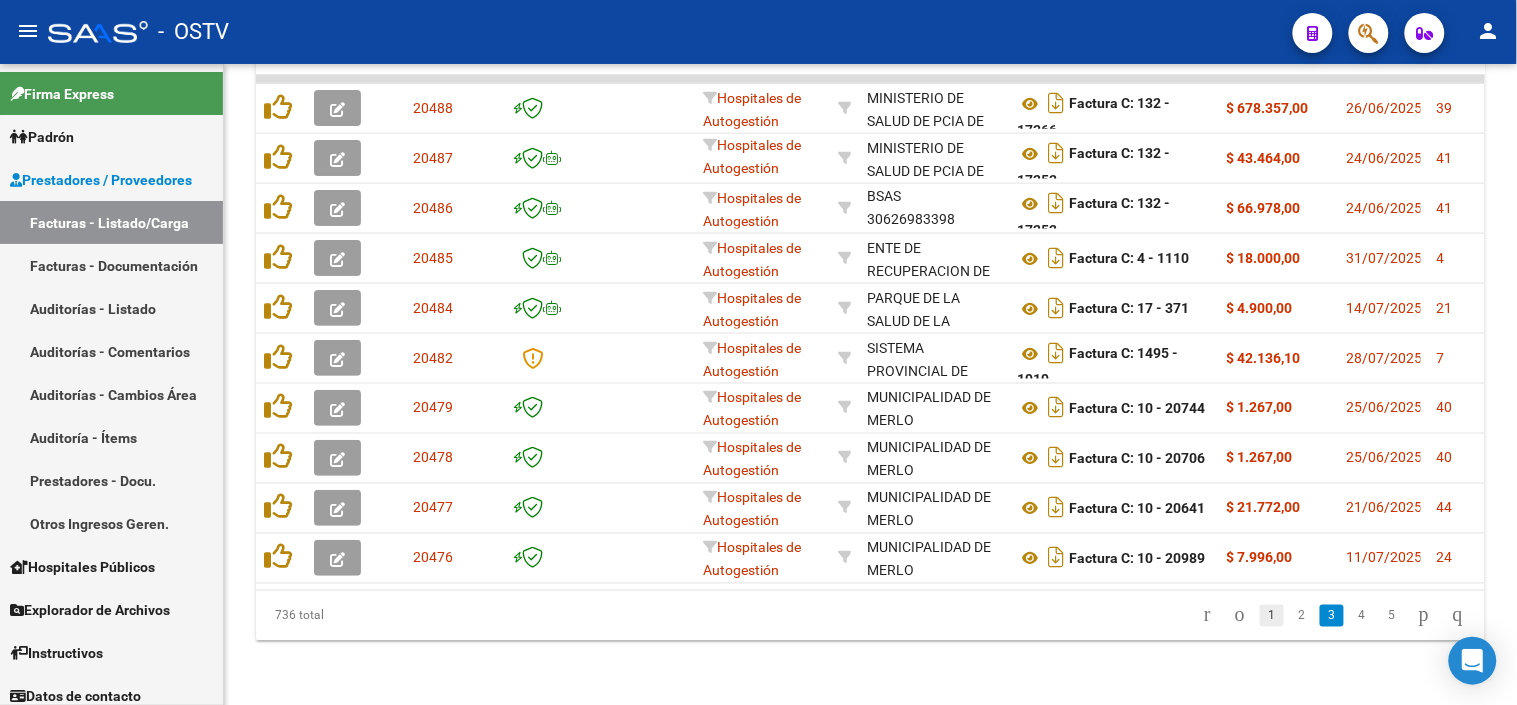 click on "1" 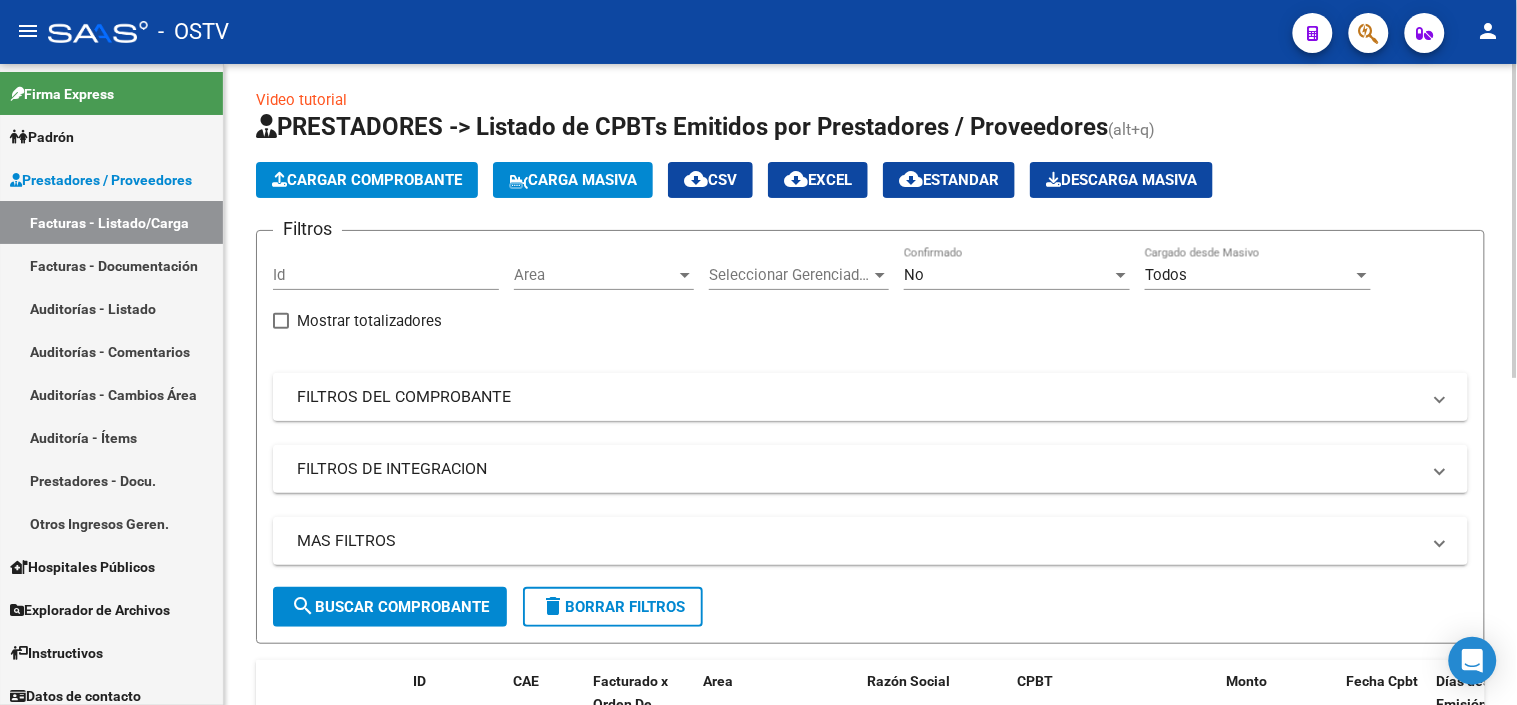 scroll, scrollTop: 0, scrollLeft: 0, axis: both 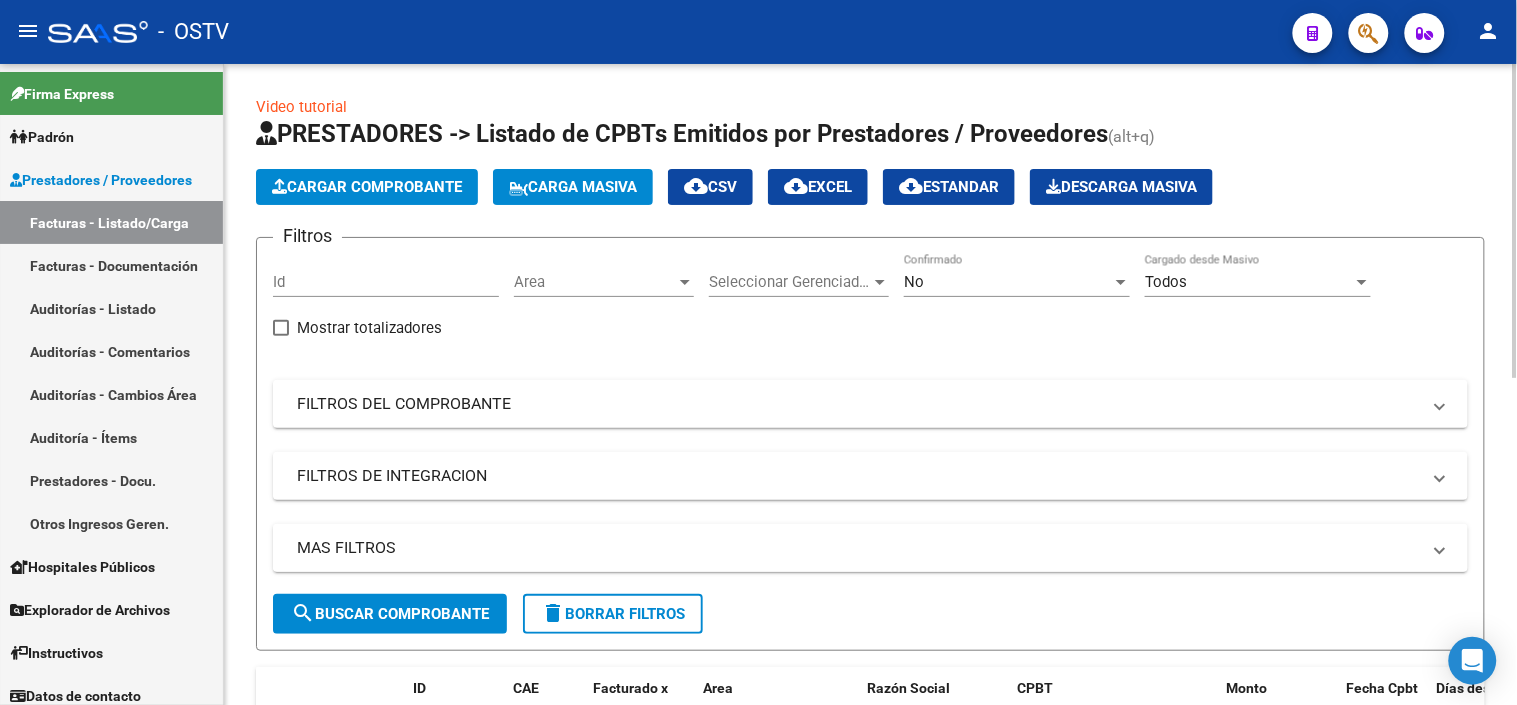 drag, startPoint x: 656, startPoint y: 611, endPoint x: 670, endPoint y: 571, distance: 42.379242 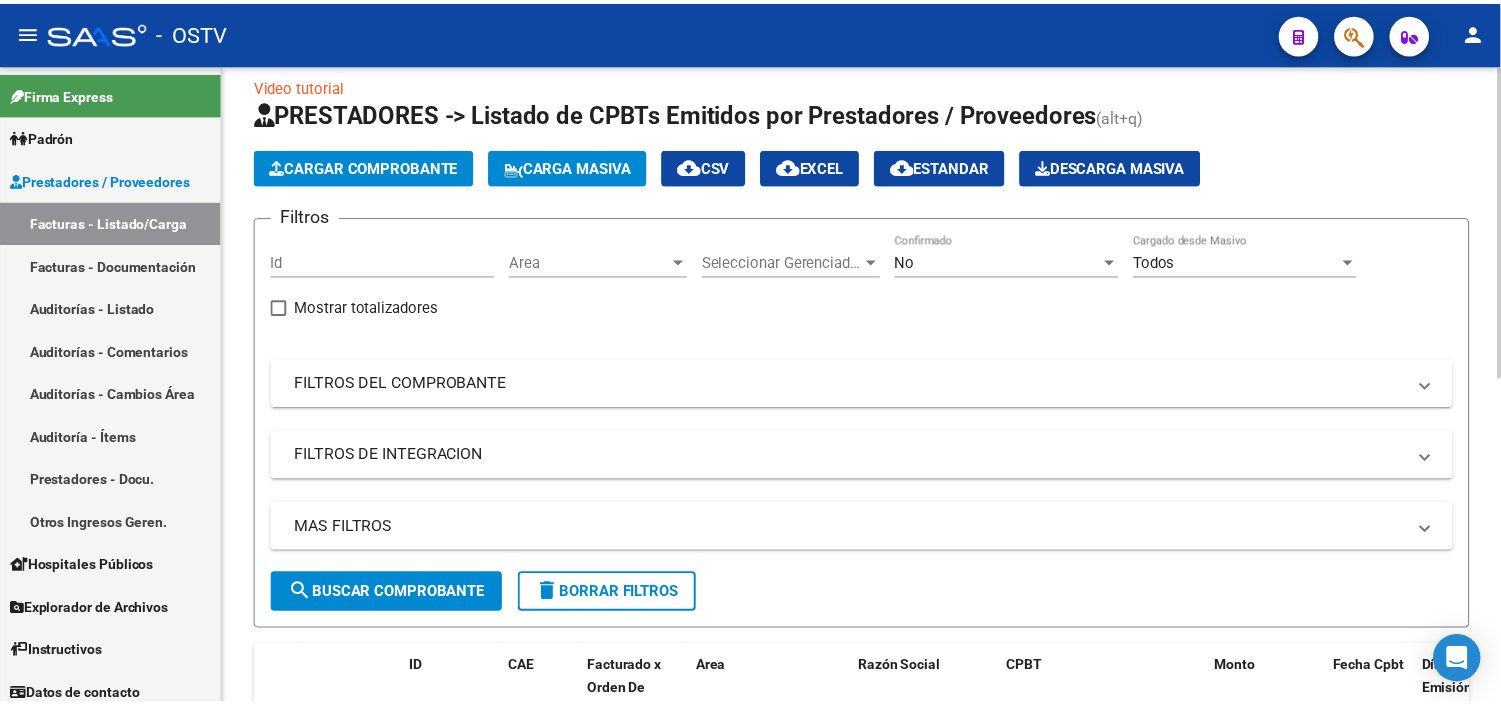 scroll, scrollTop: 0, scrollLeft: 0, axis: both 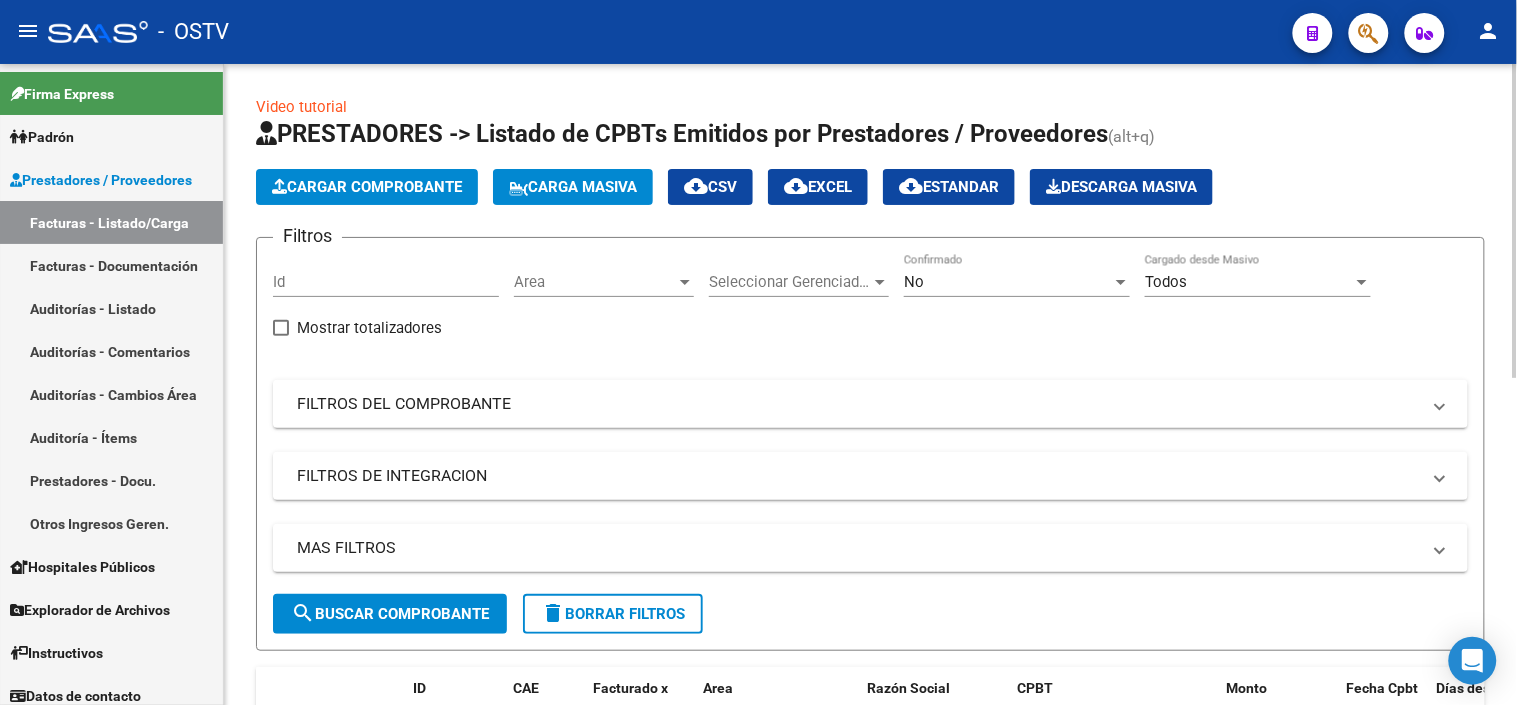 click on "Cargar Comprobante" 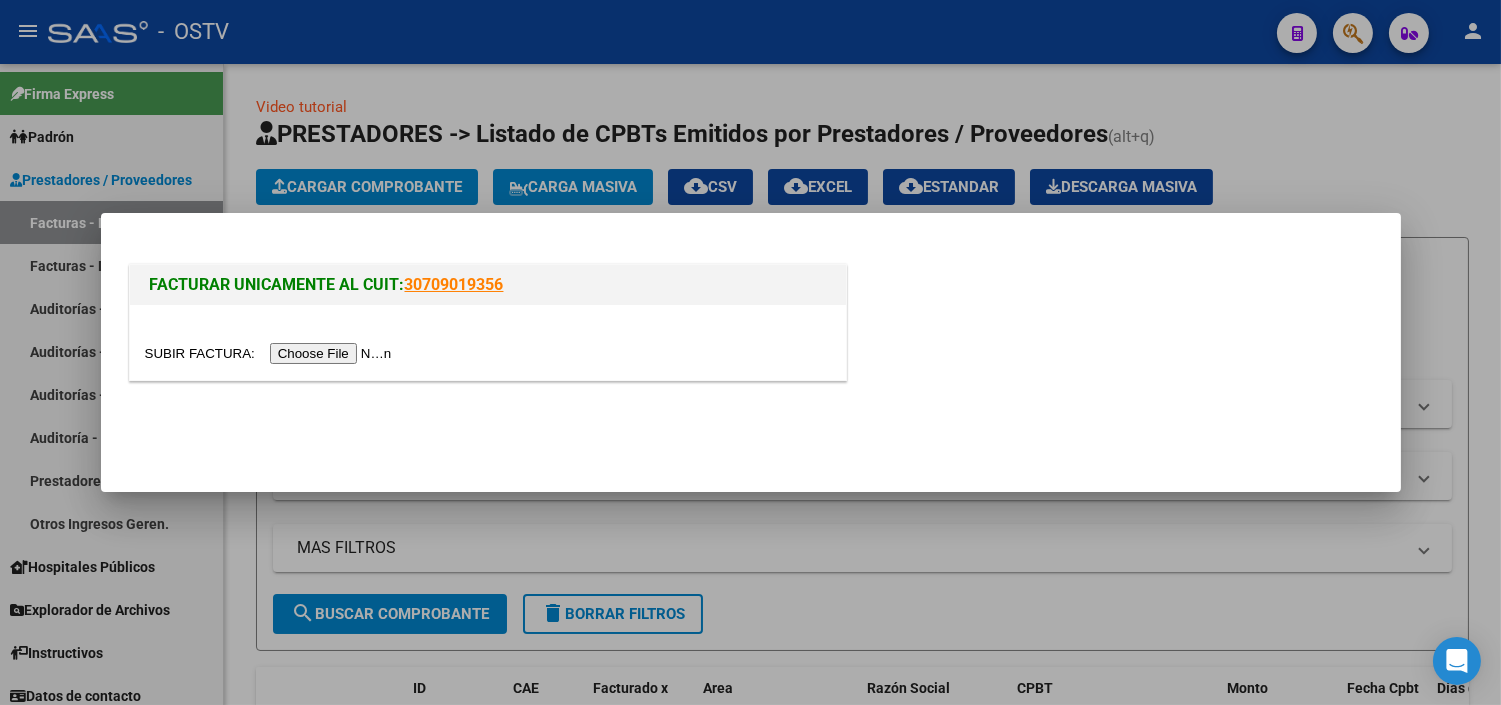 click at bounding box center [271, 353] 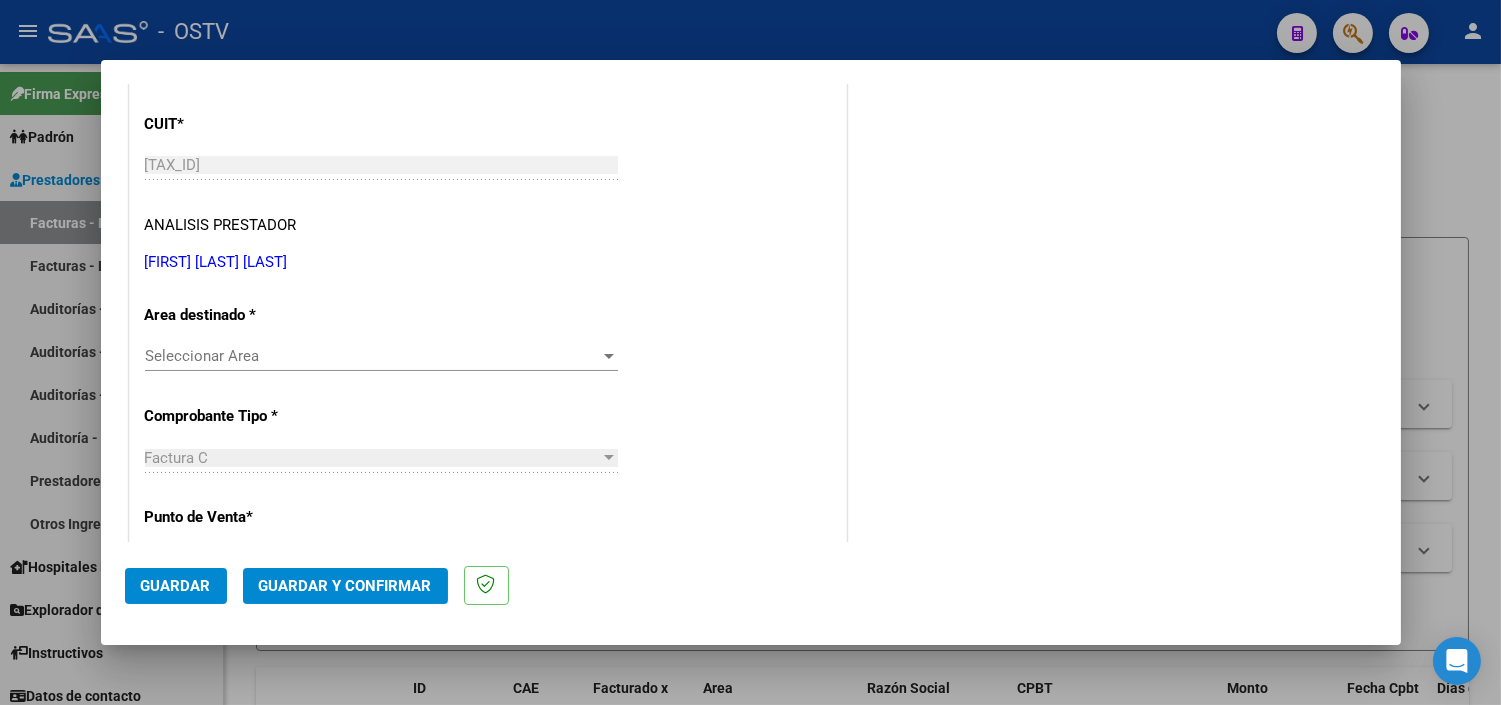 scroll, scrollTop: 333, scrollLeft: 0, axis: vertical 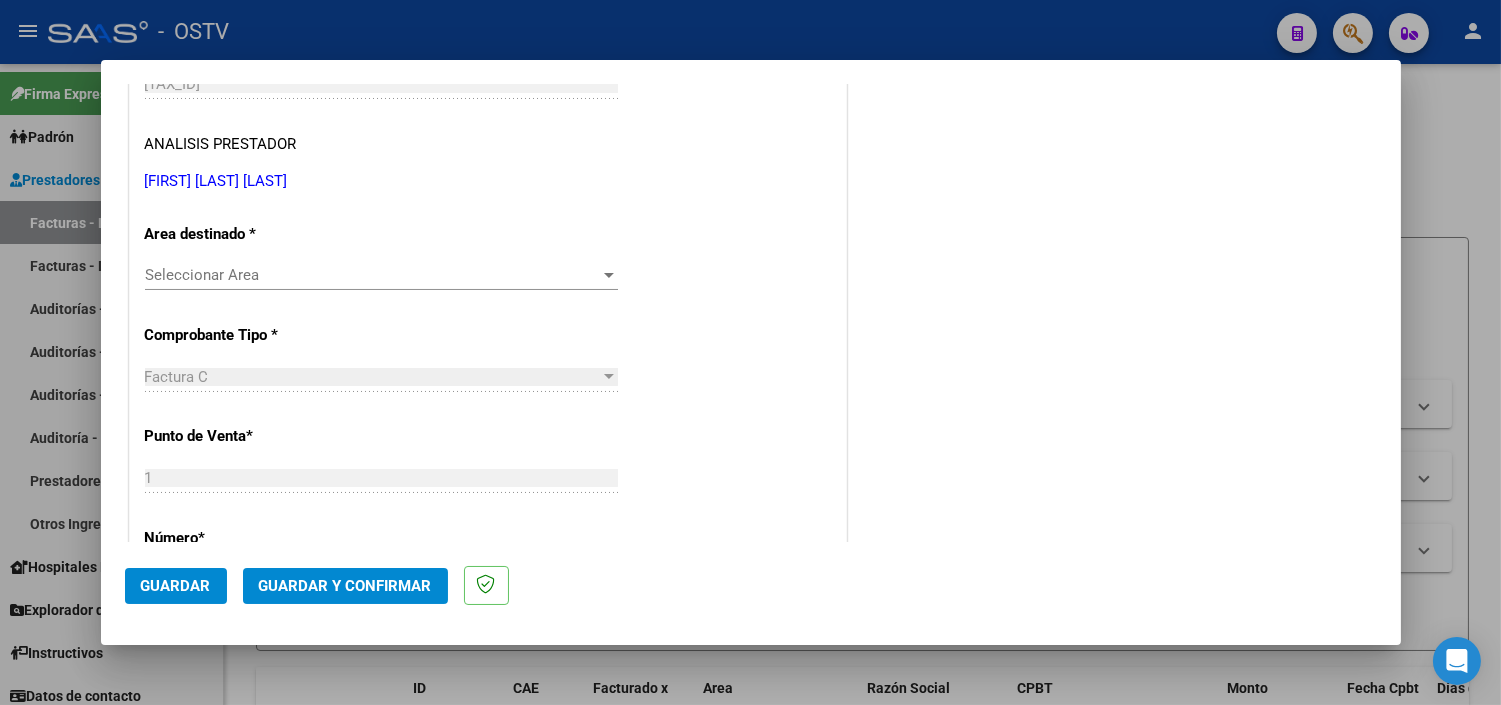 click on "Seleccionar Area" at bounding box center (372, 275) 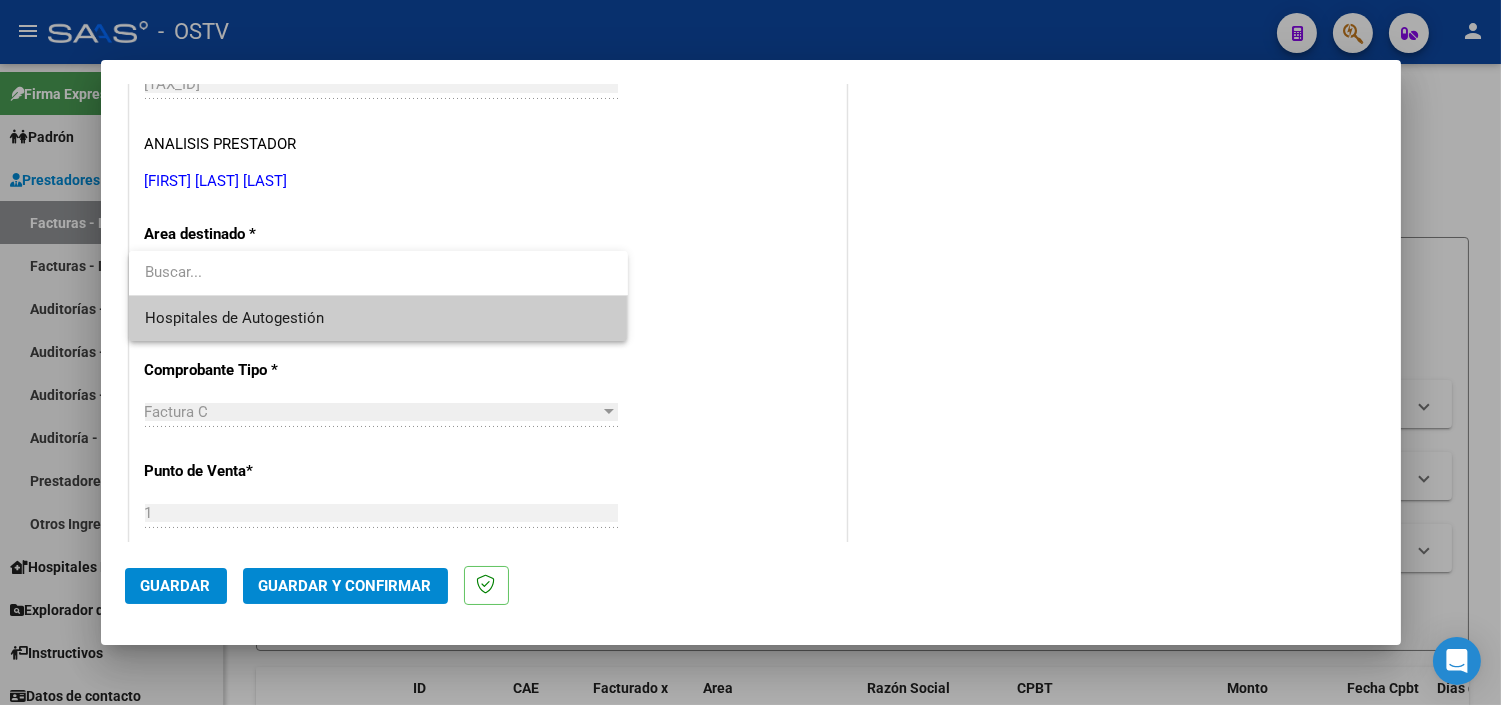 click on "Hospitales de Autogestión" at bounding box center (378, 318) 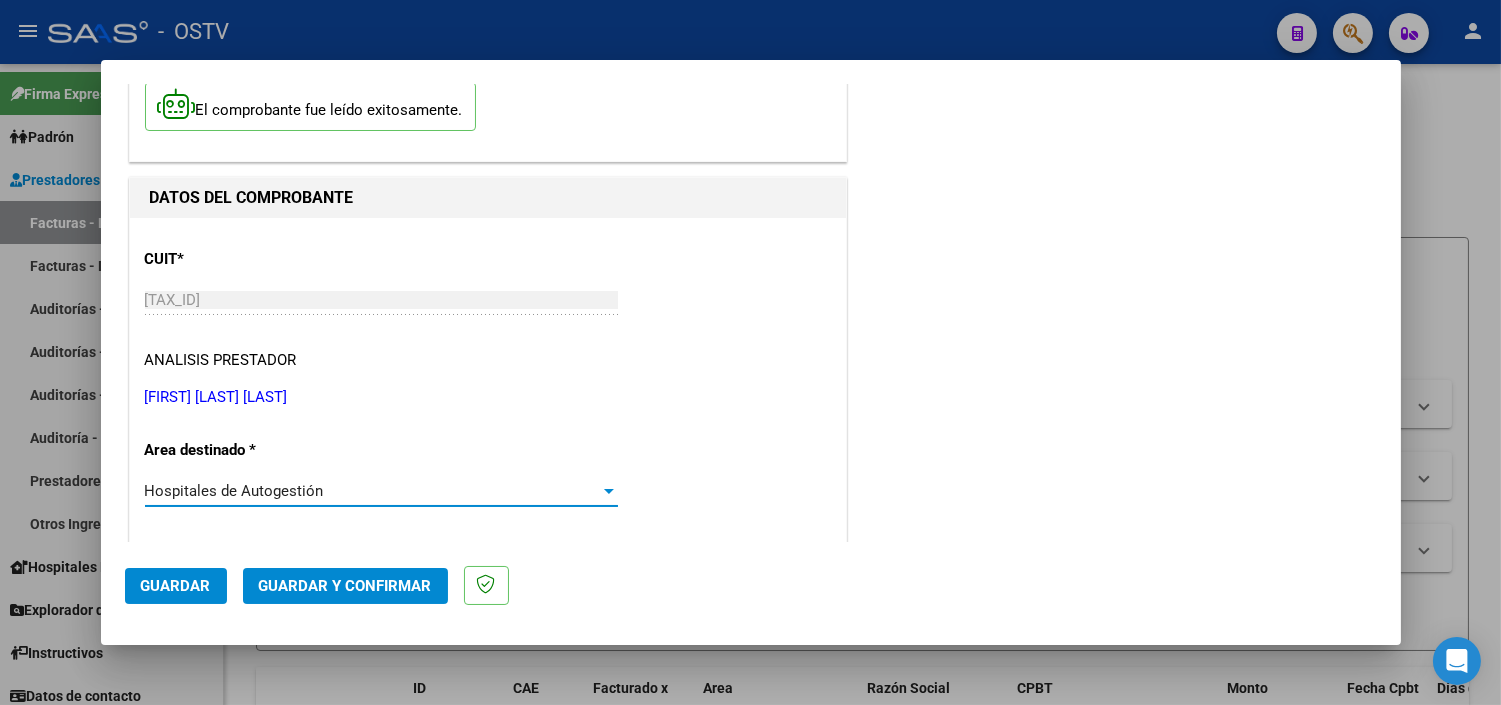 scroll, scrollTop: 103, scrollLeft: 0, axis: vertical 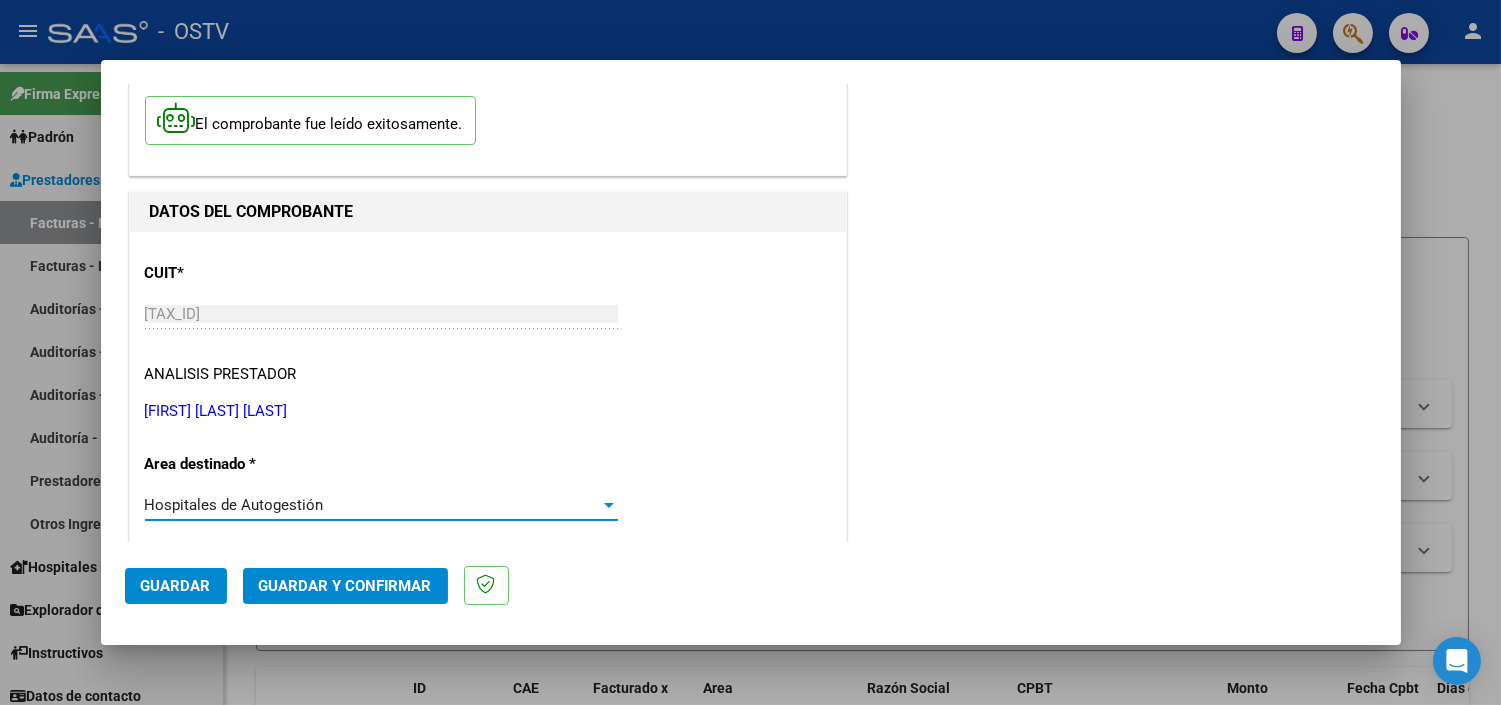click on "Guardar" 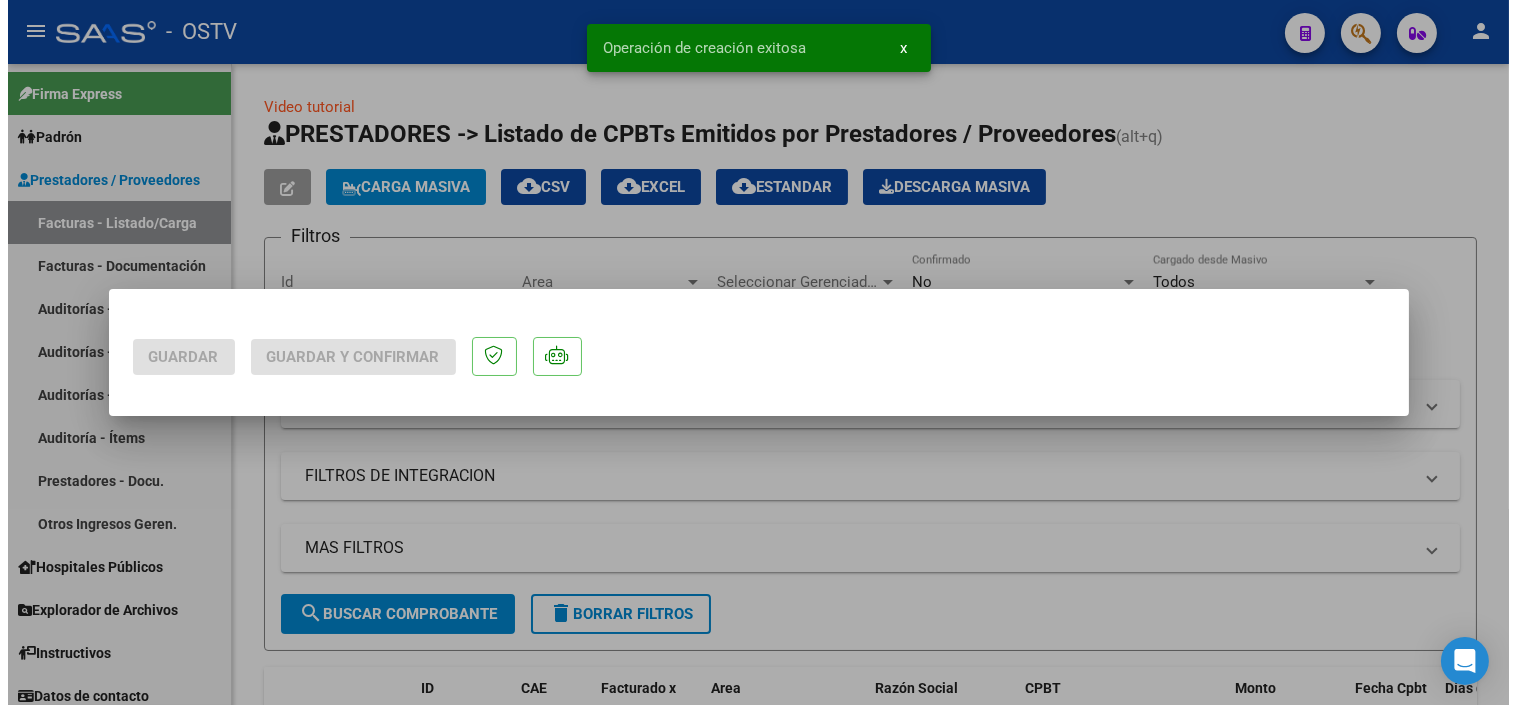 scroll, scrollTop: 0, scrollLeft: 0, axis: both 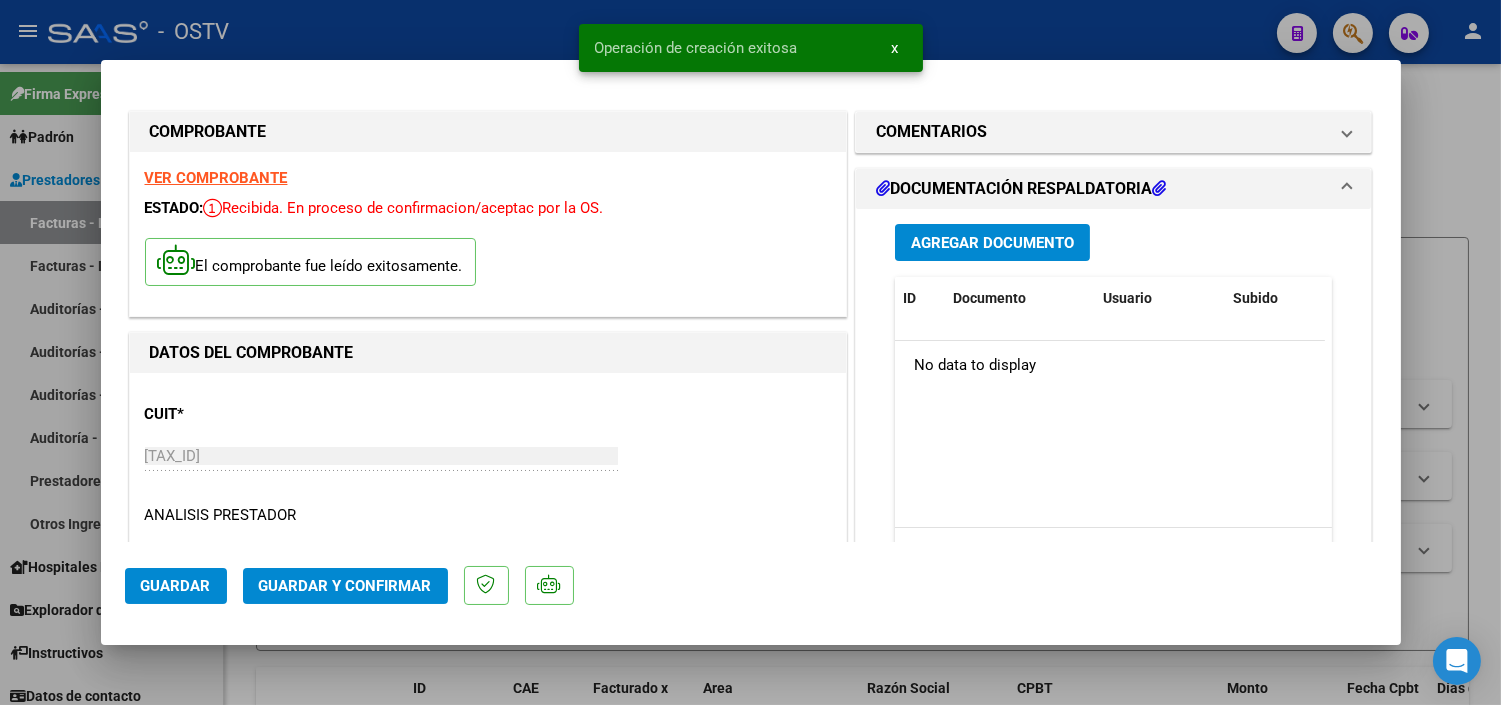 click at bounding box center (750, 352) 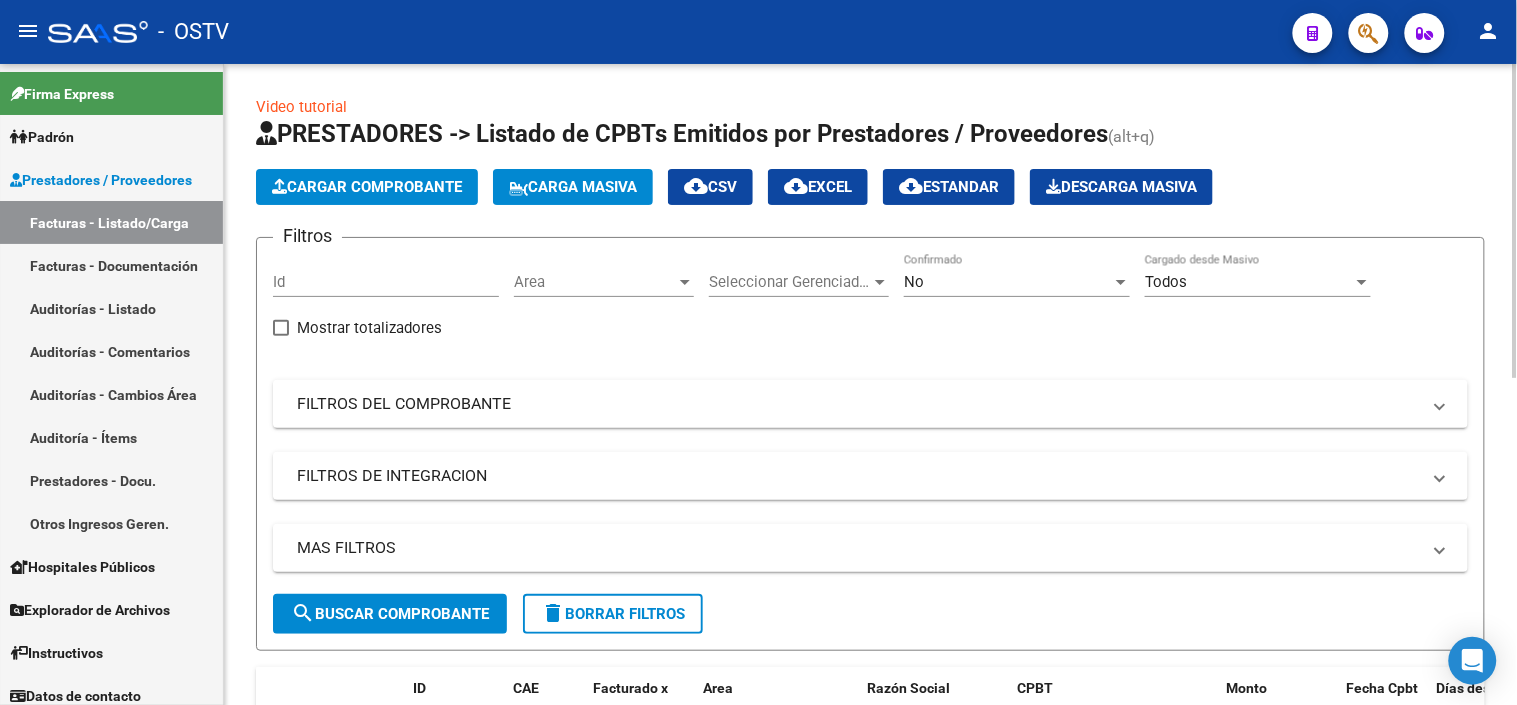 click on "search  Buscar Comprobante" 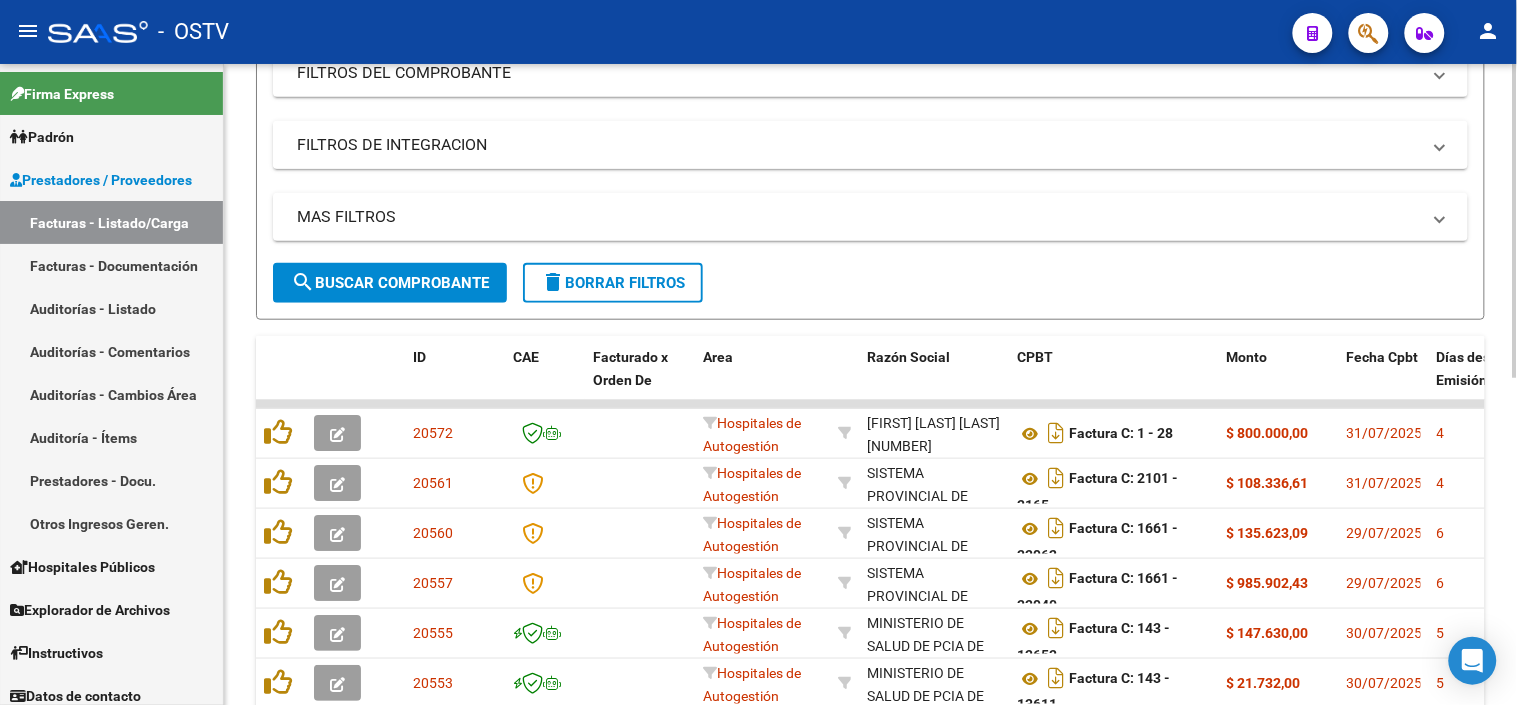 scroll, scrollTop: 333, scrollLeft: 0, axis: vertical 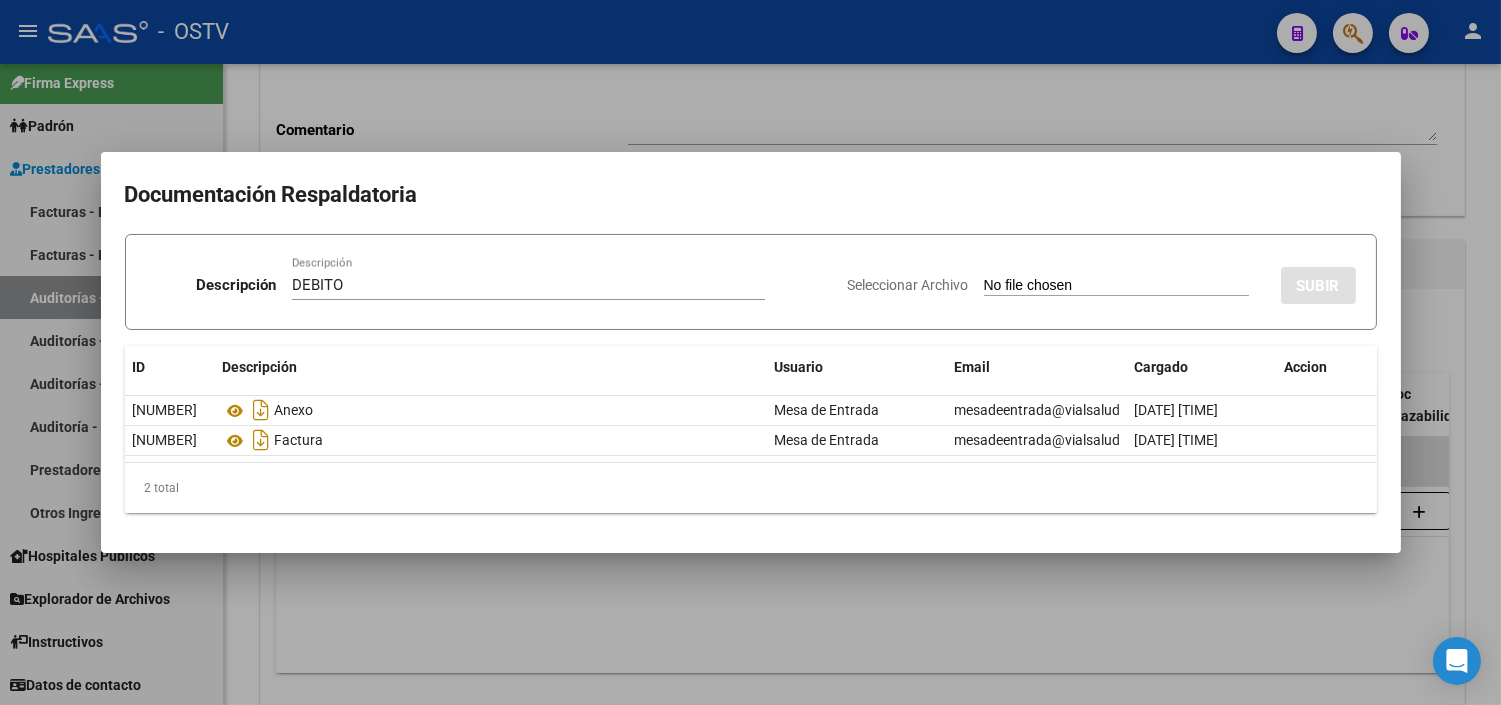 type on "C:\fakepath\DEBITO FC 1-5855.pdf" 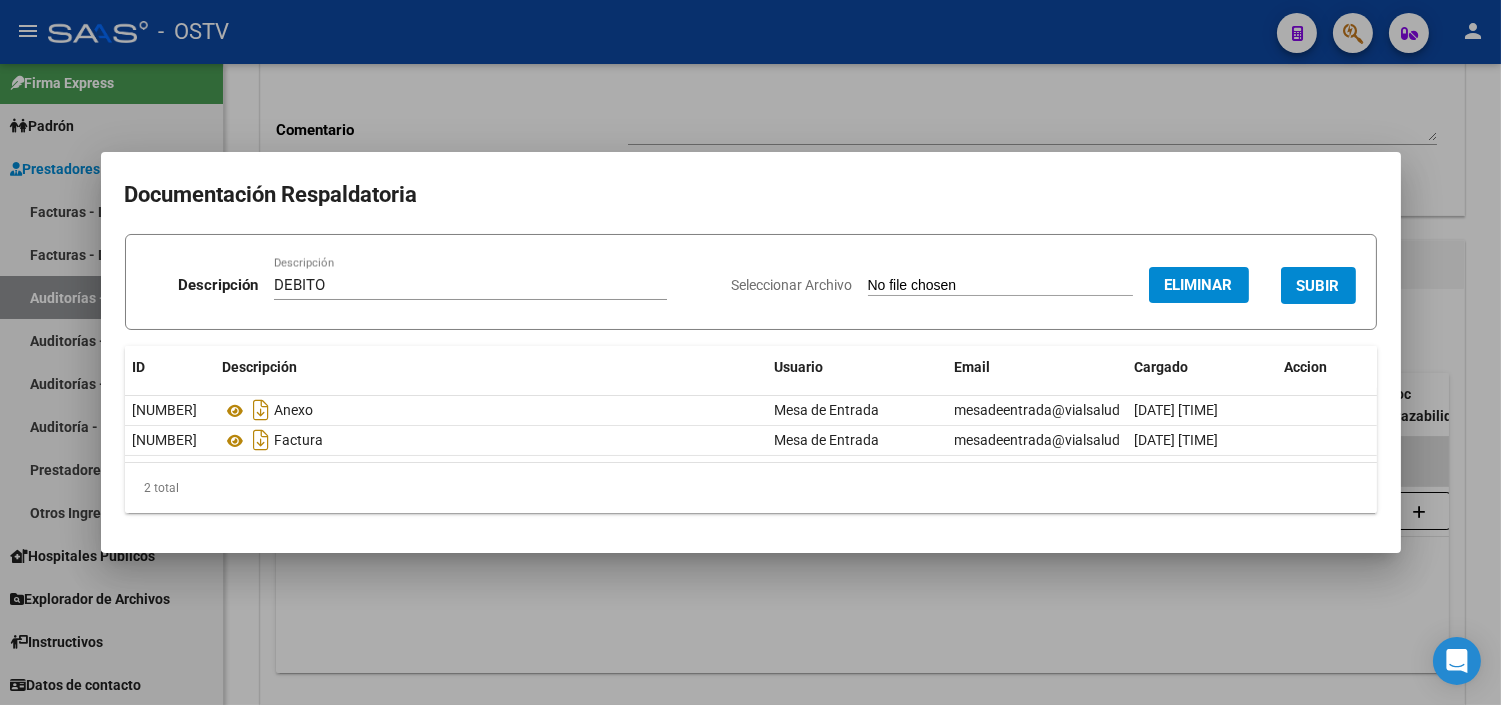 click on "SUBIR" at bounding box center [1318, 285] 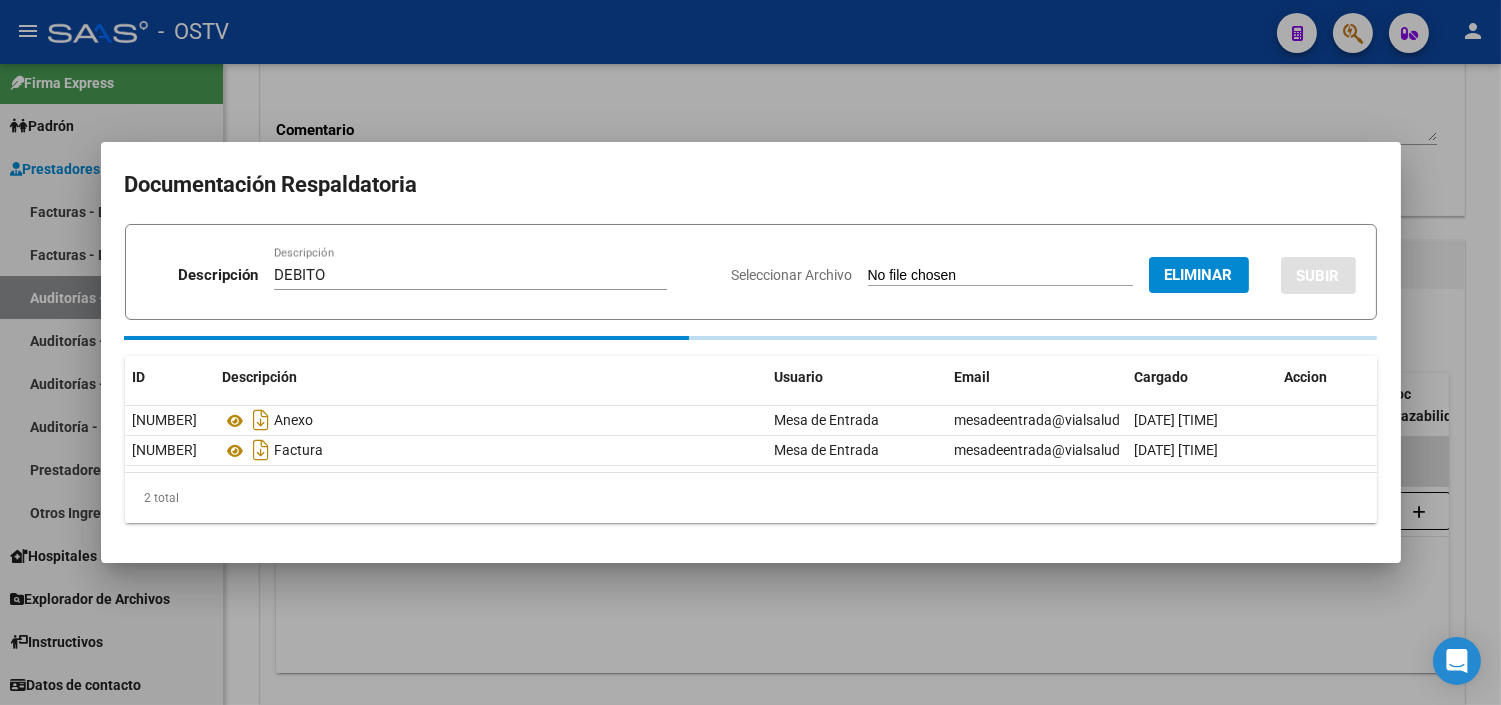 type 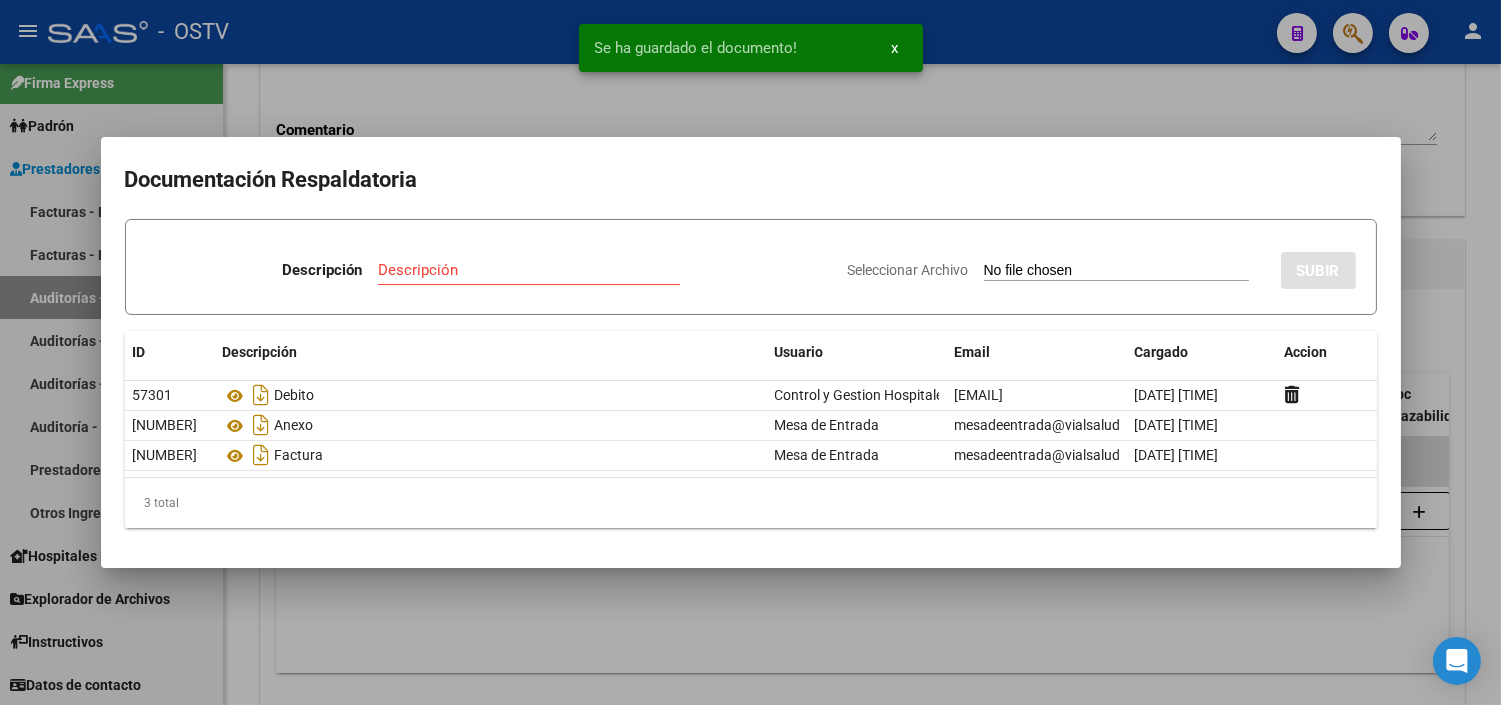 click at bounding box center [750, 352] 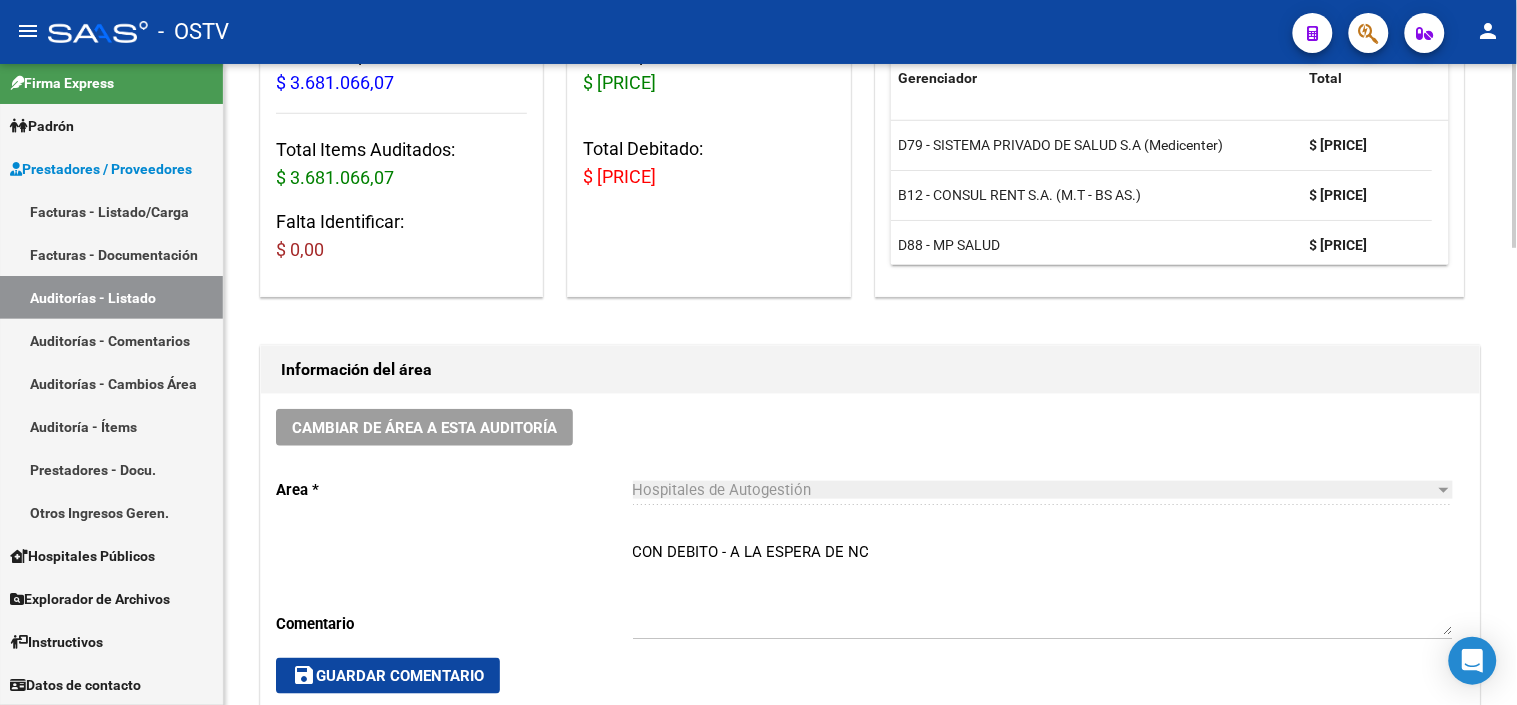 scroll, scrollTop: 0, scrollLeft: 0, axis: both 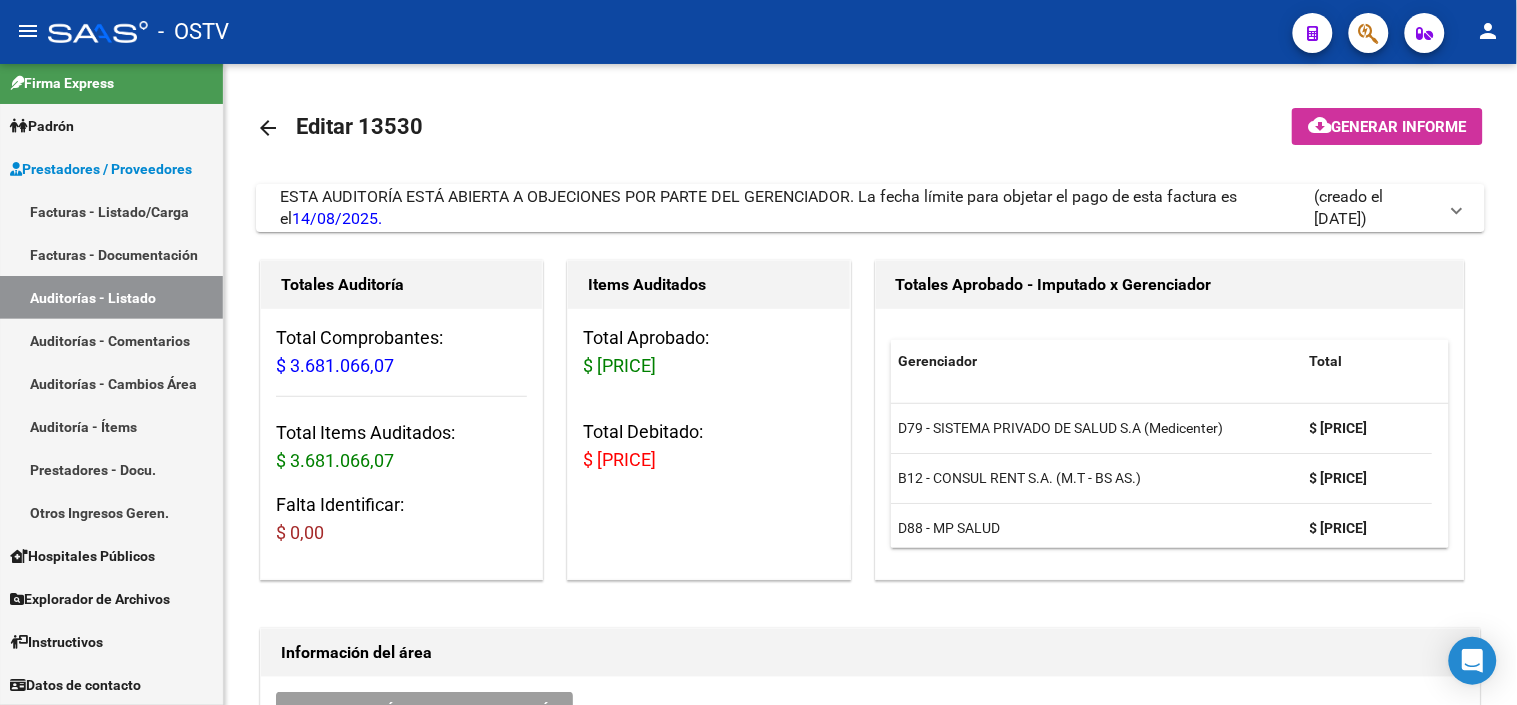 drag, startPoint x: 153, startPoint y: 302, endPoint x: 280, endPoint y: 6, distance: 322.0947 